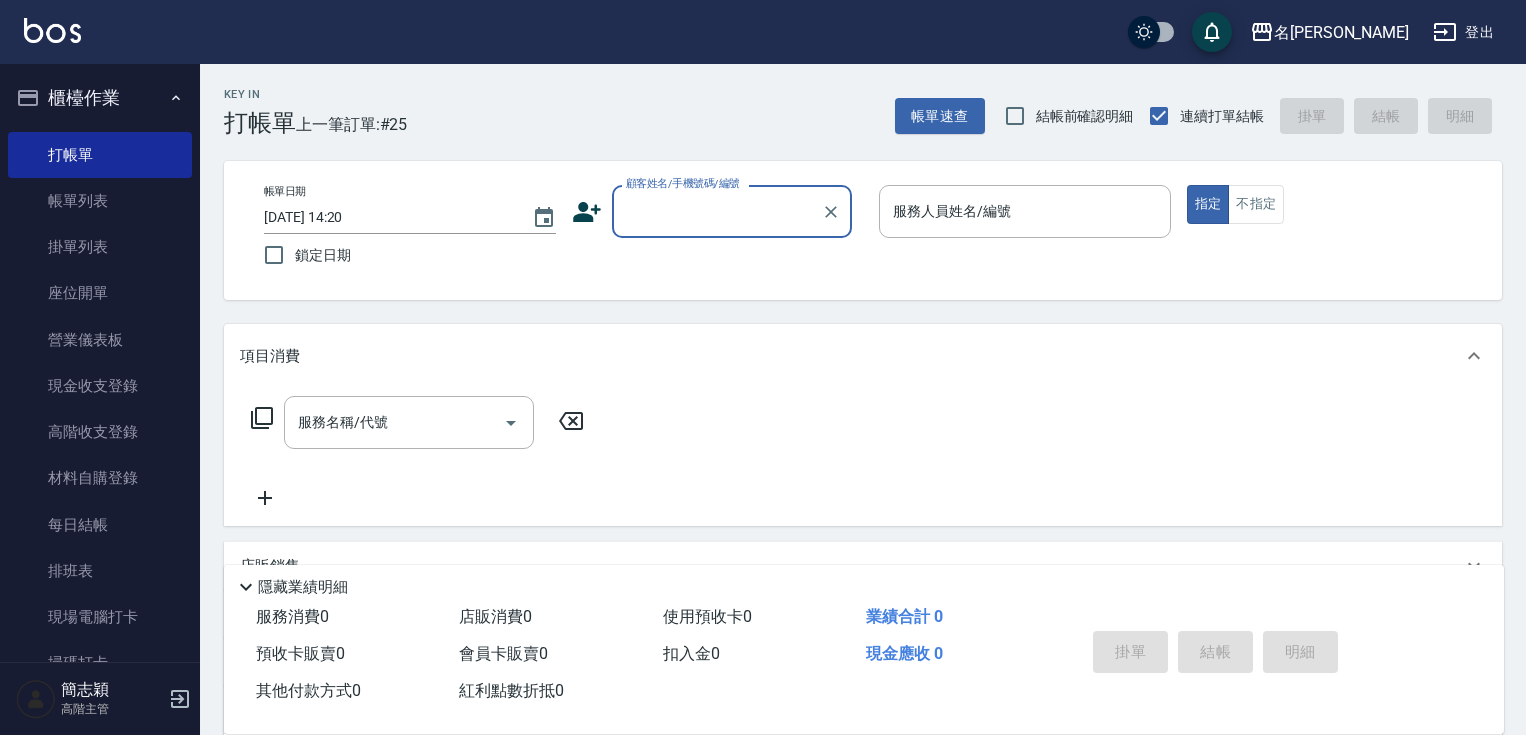 scroll, scrollTop: 0, scrollLeft: 0, axis: both 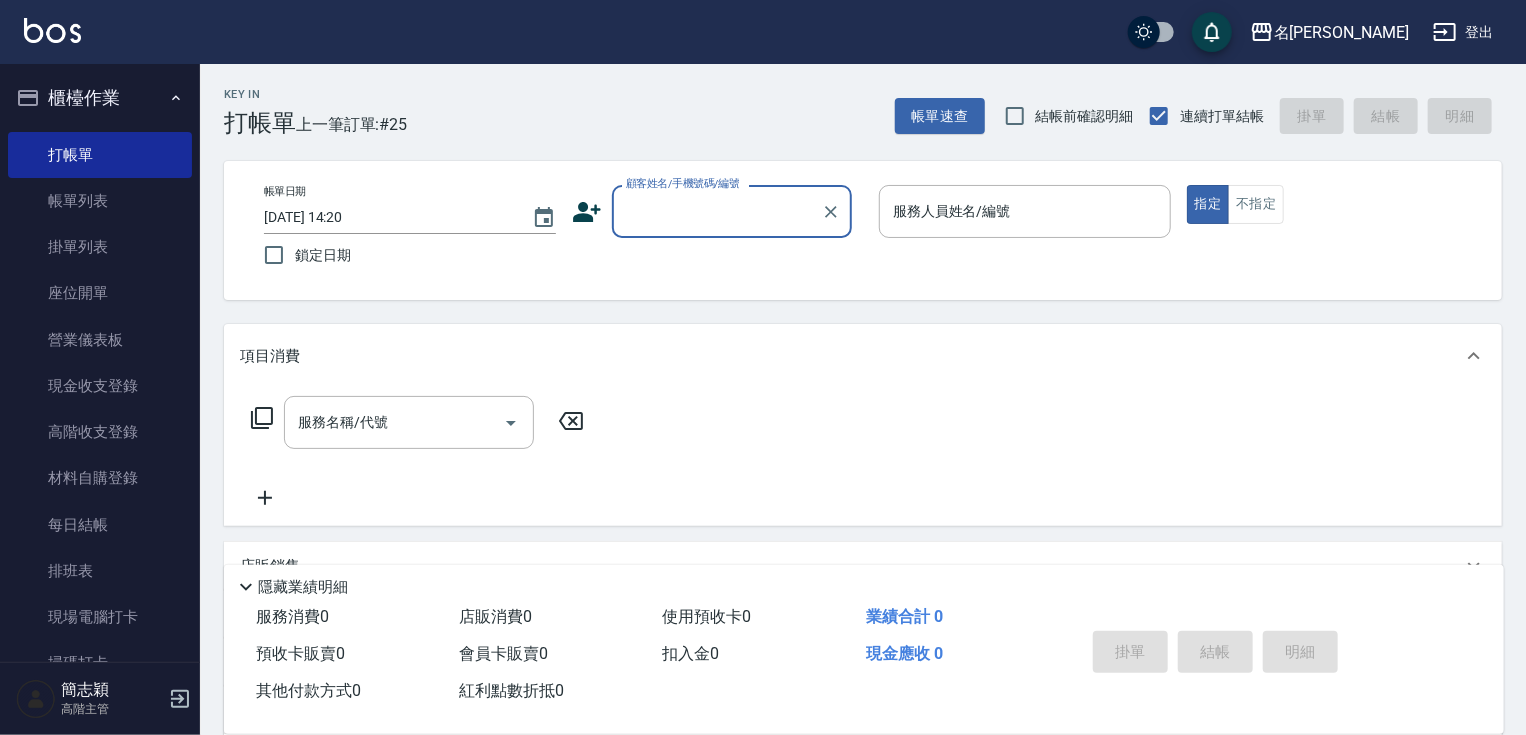 click on "顧客姓名/手機號碼/編號" at bounding box center (717, 211) 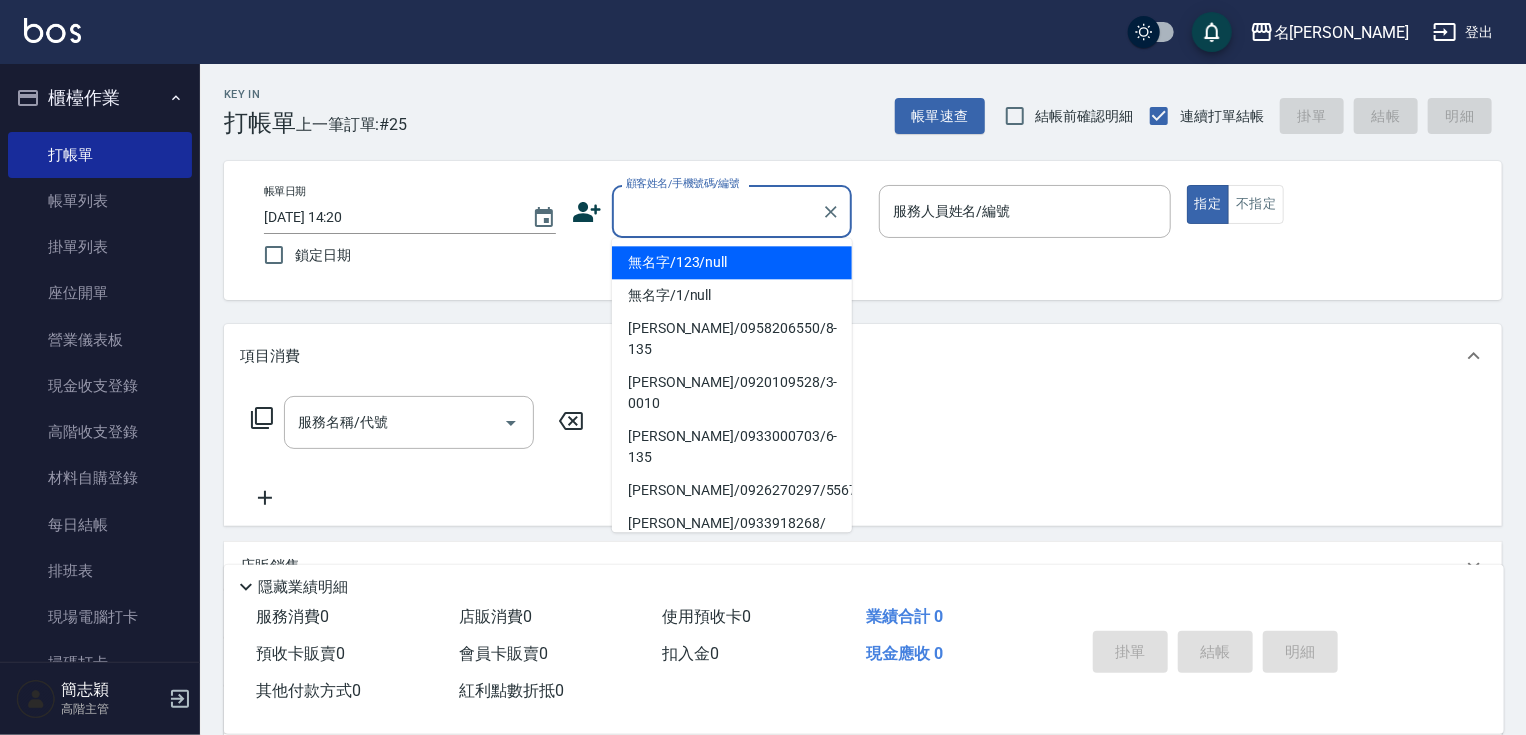 click on "無名字/123/null" at bounding box center [732, 262] 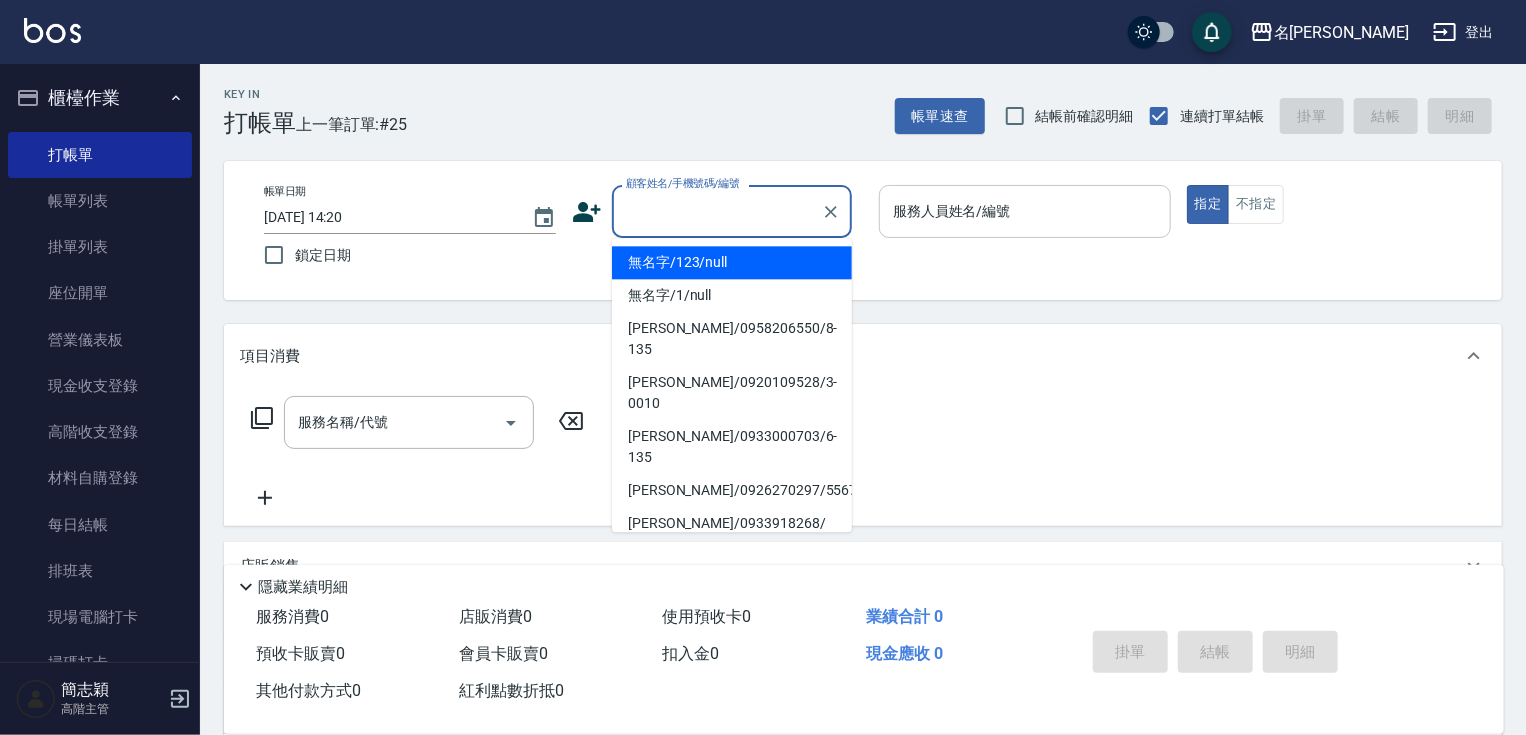 type on "無名字/123/null" 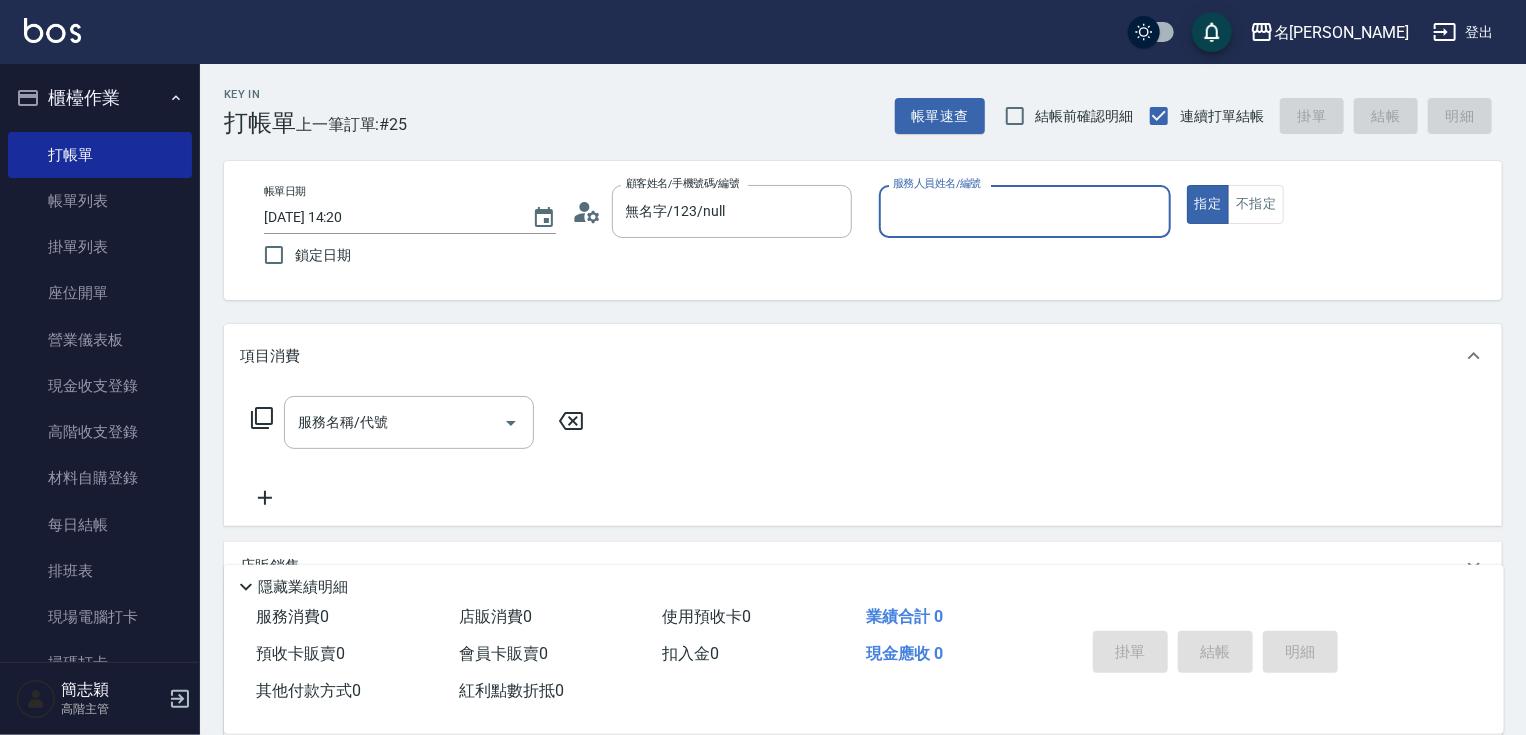 click on "服務人員姓名/編號" at bounding box center [1025, 211] 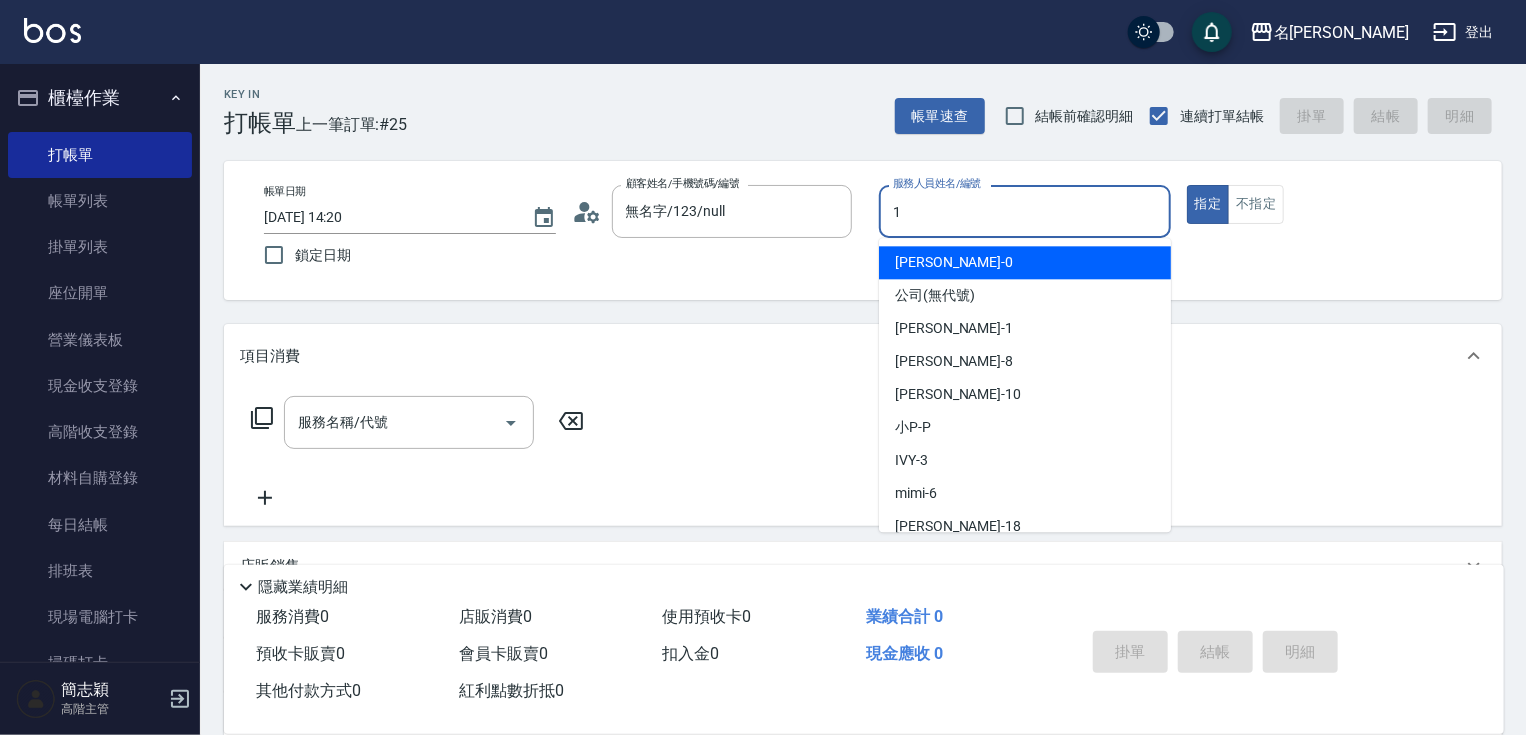 type on "Joanne-1" 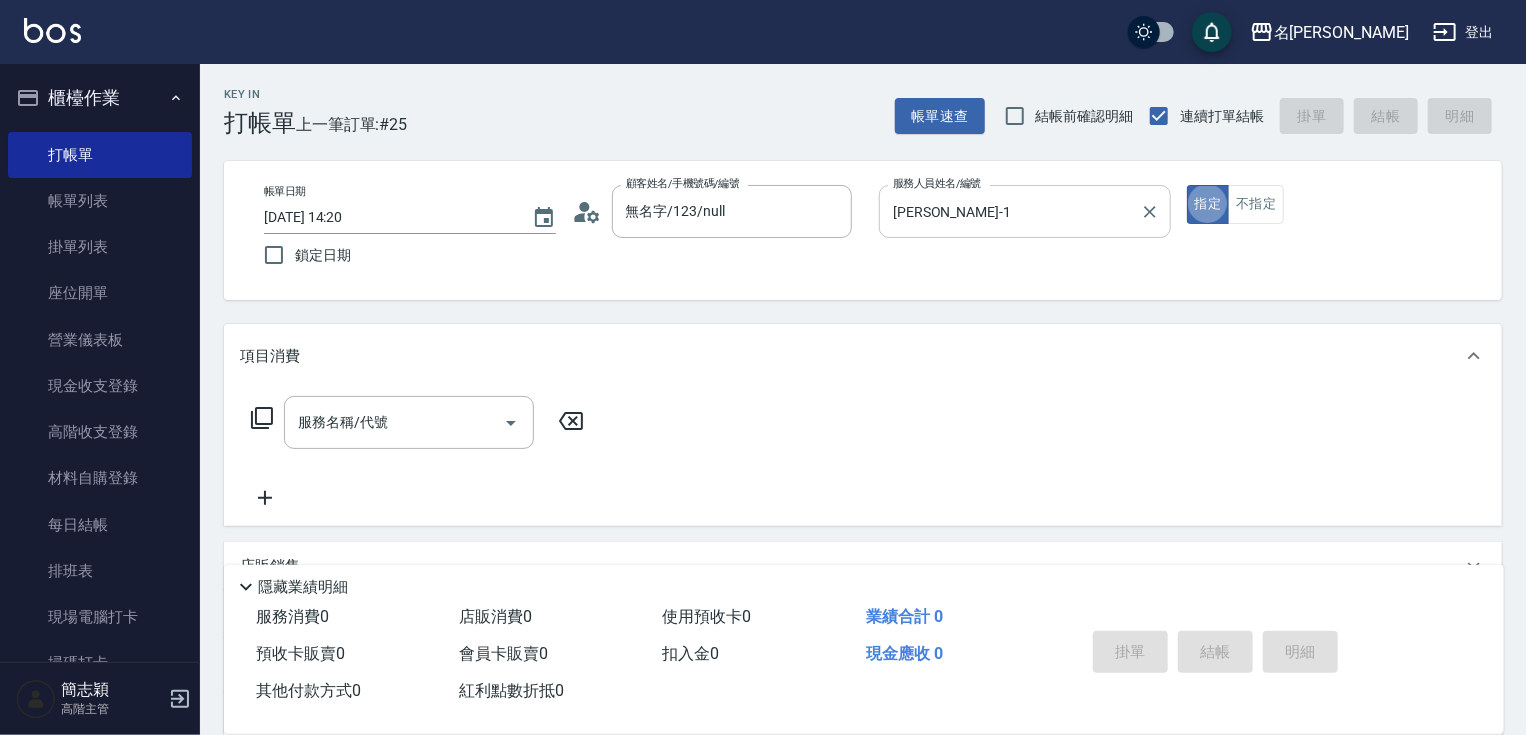 type on "true" 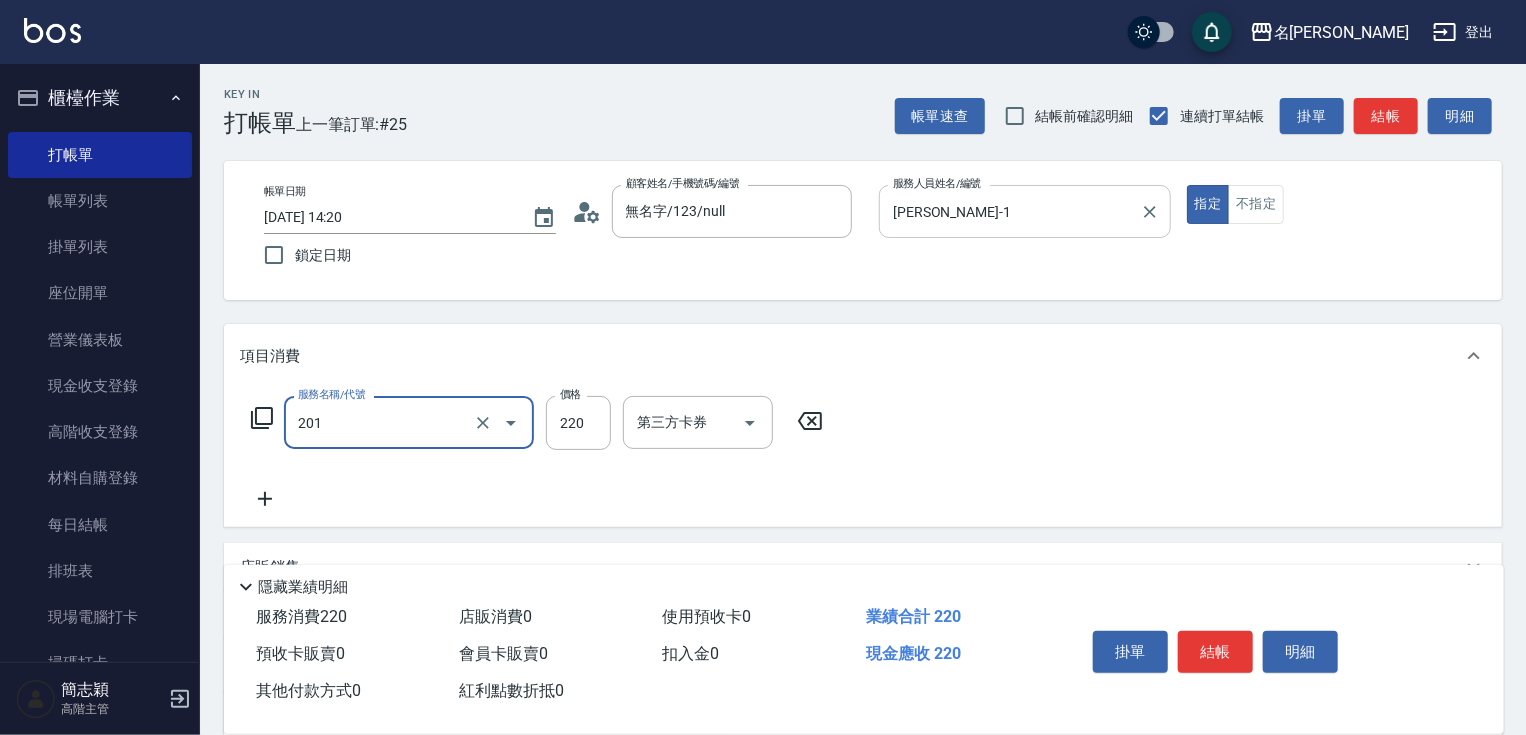 type on "洗髮[220](201)" 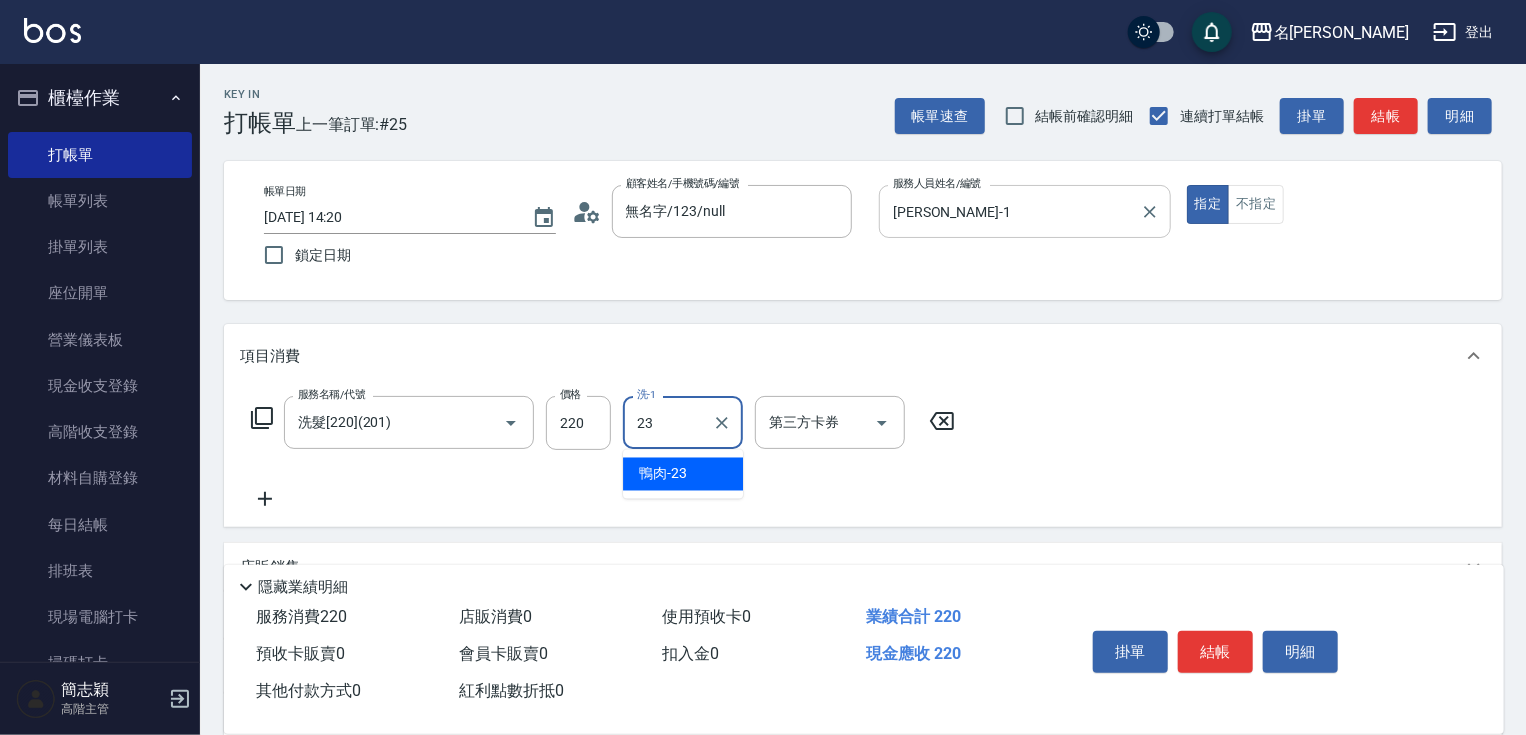 type on "鴨肉-23" 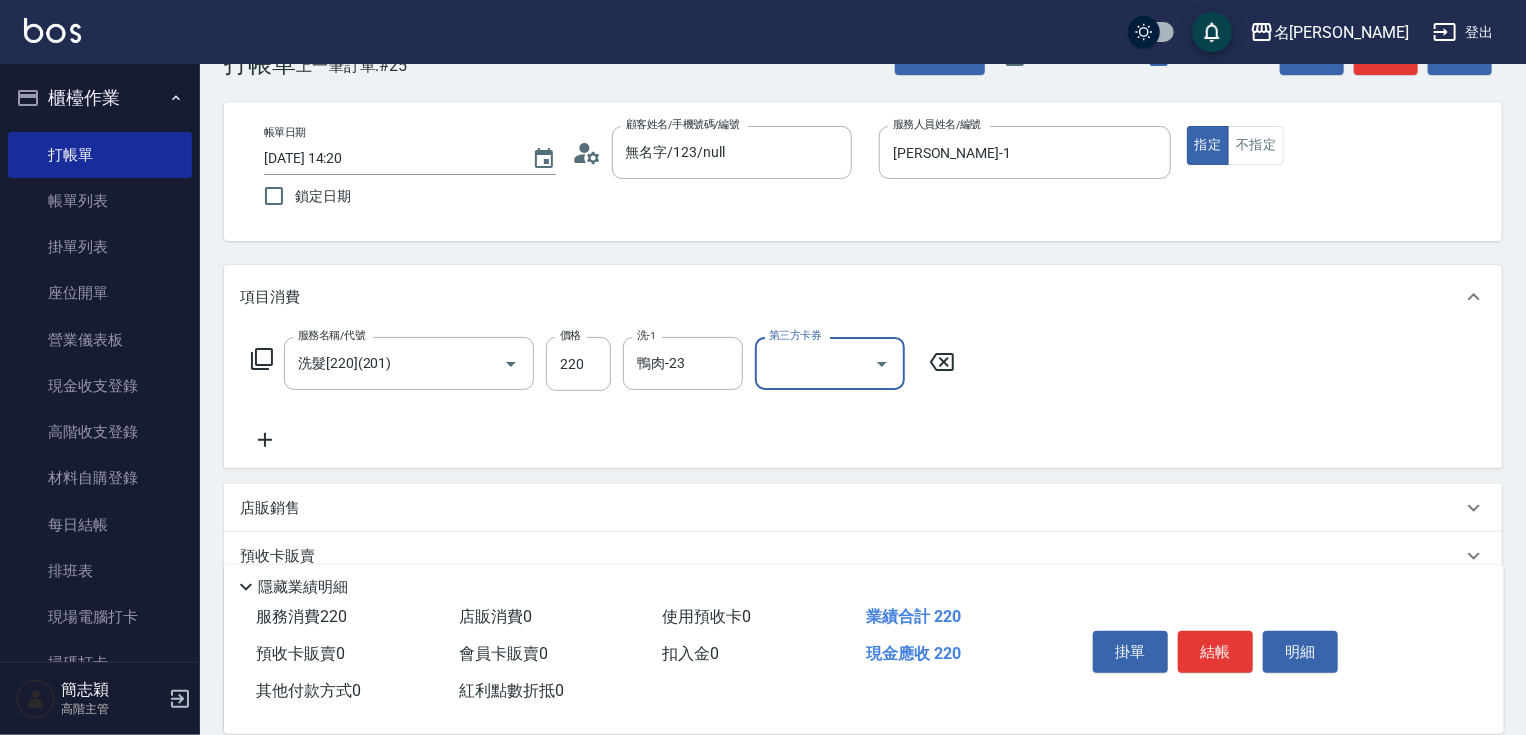scroll, scrollTop: 244, scrollLeft: 0, axis: vertical 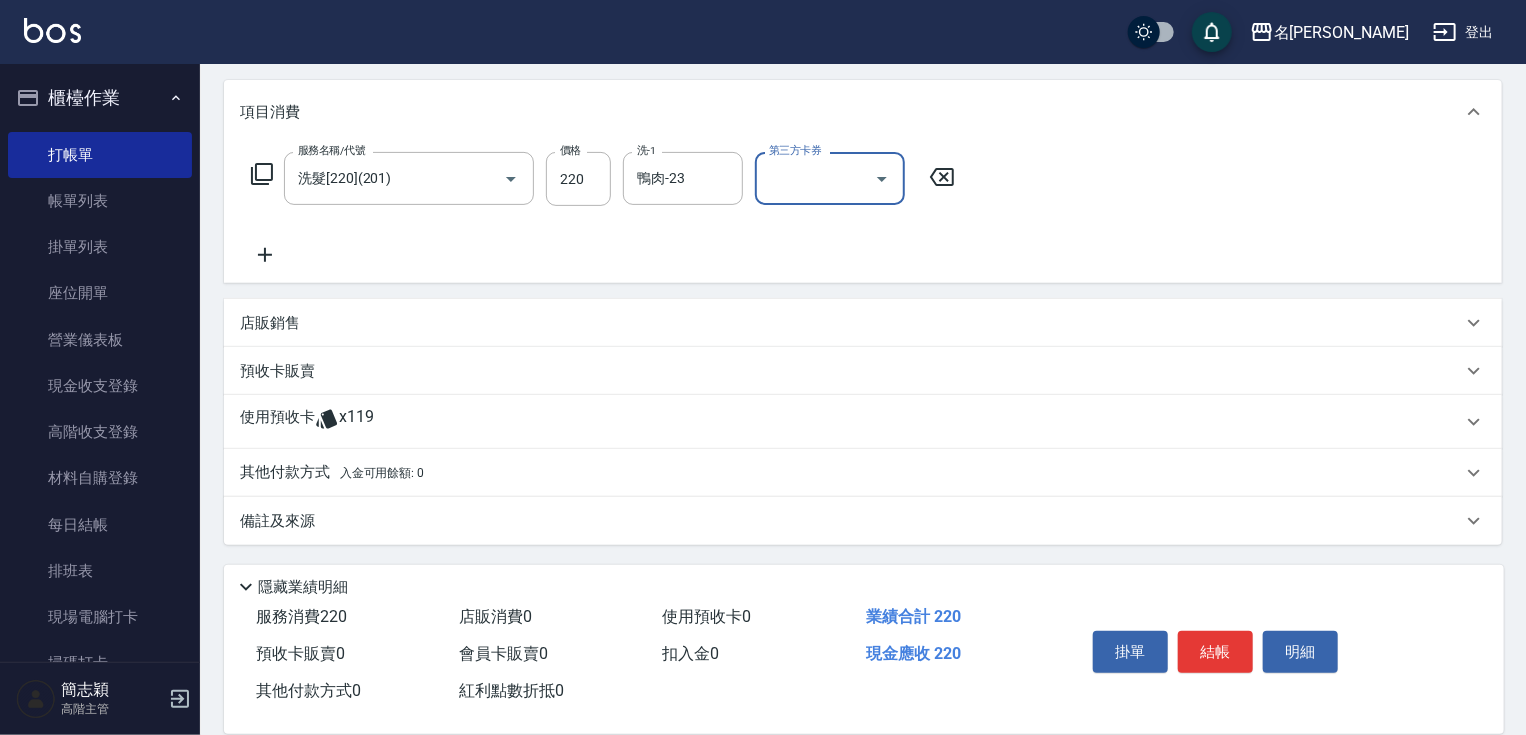 click on "其他付款方式 入金可用餘額: 0" at bounding box center [332, 473] 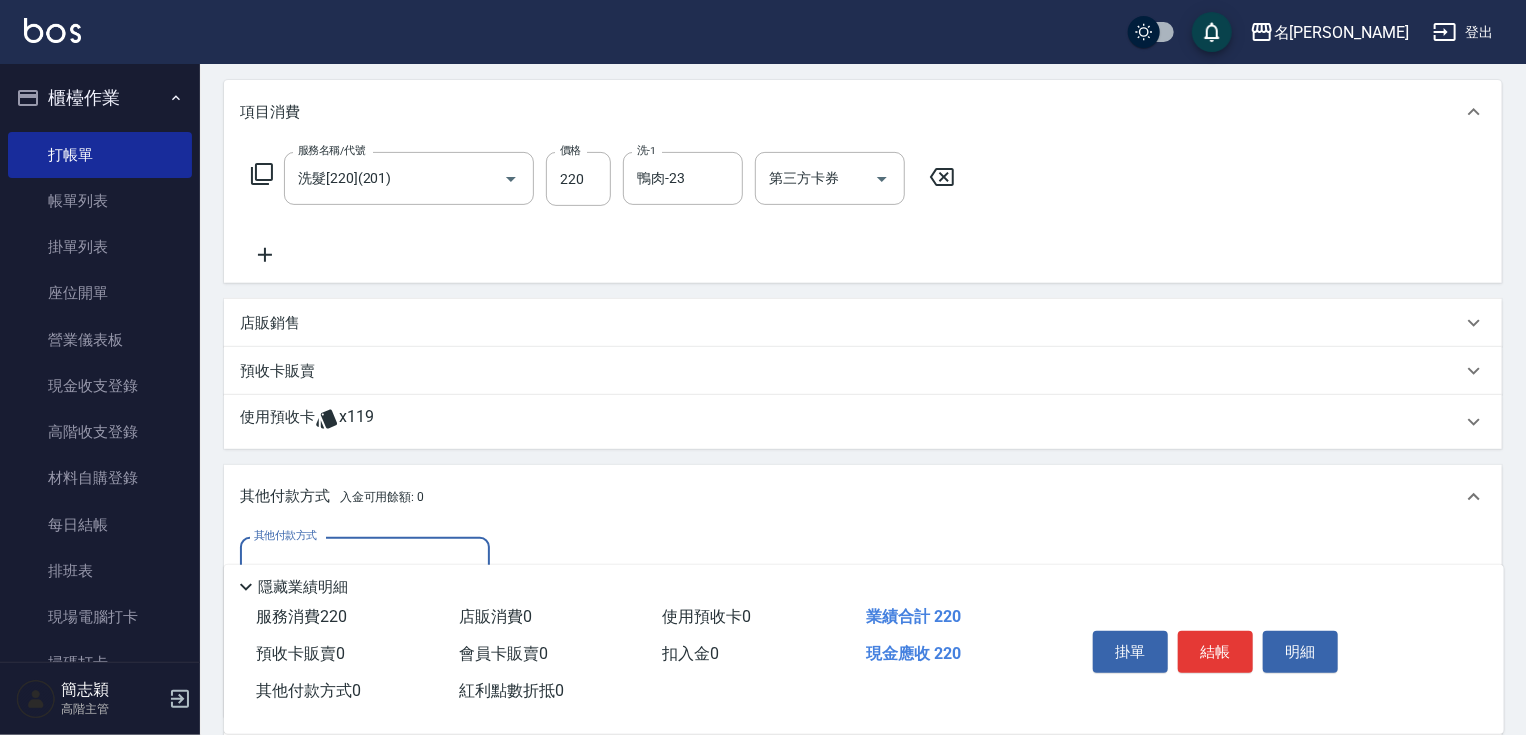 scroll, scrollTop: 0, scrollLeft: 0, axis: both 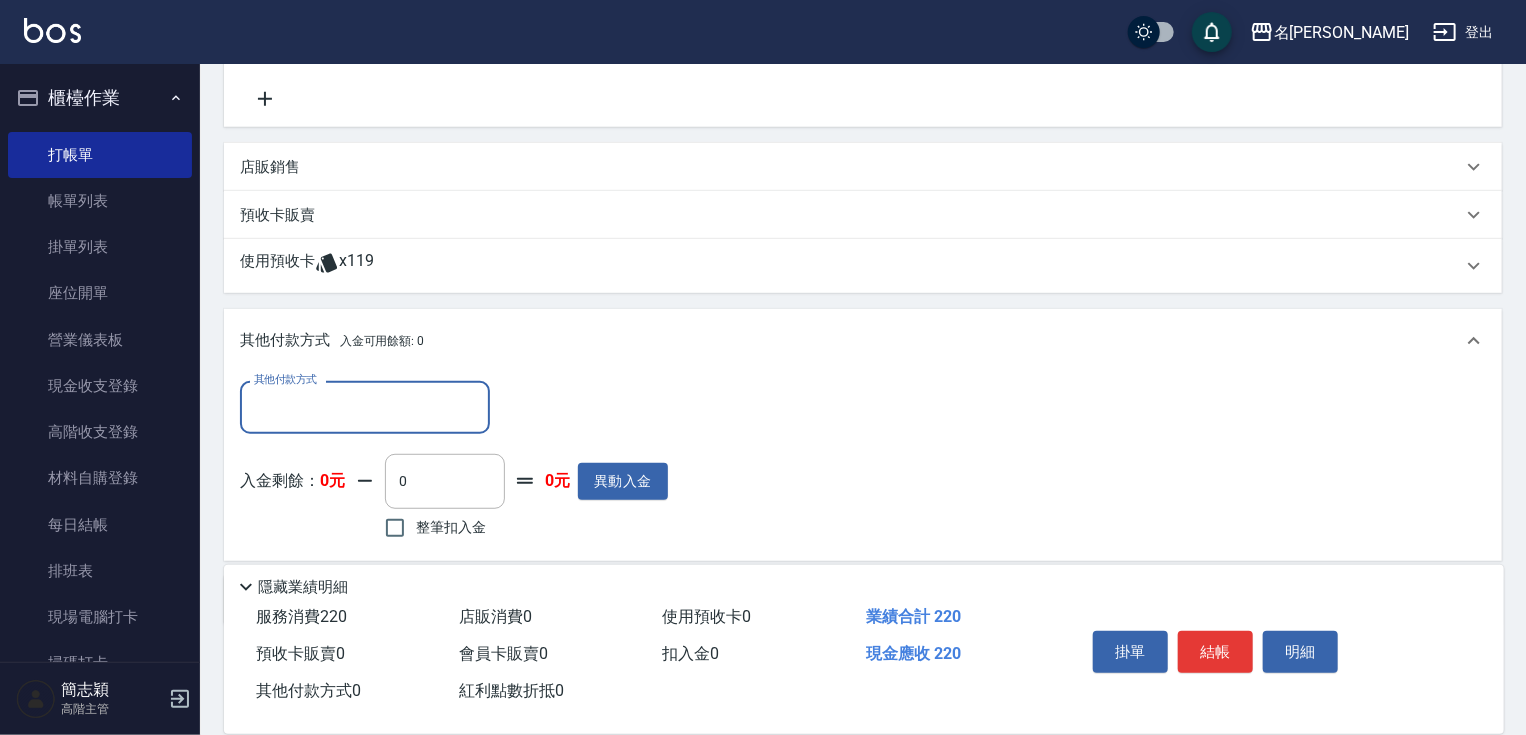 click on "其他付款方式" at bounding box center [285, 379] 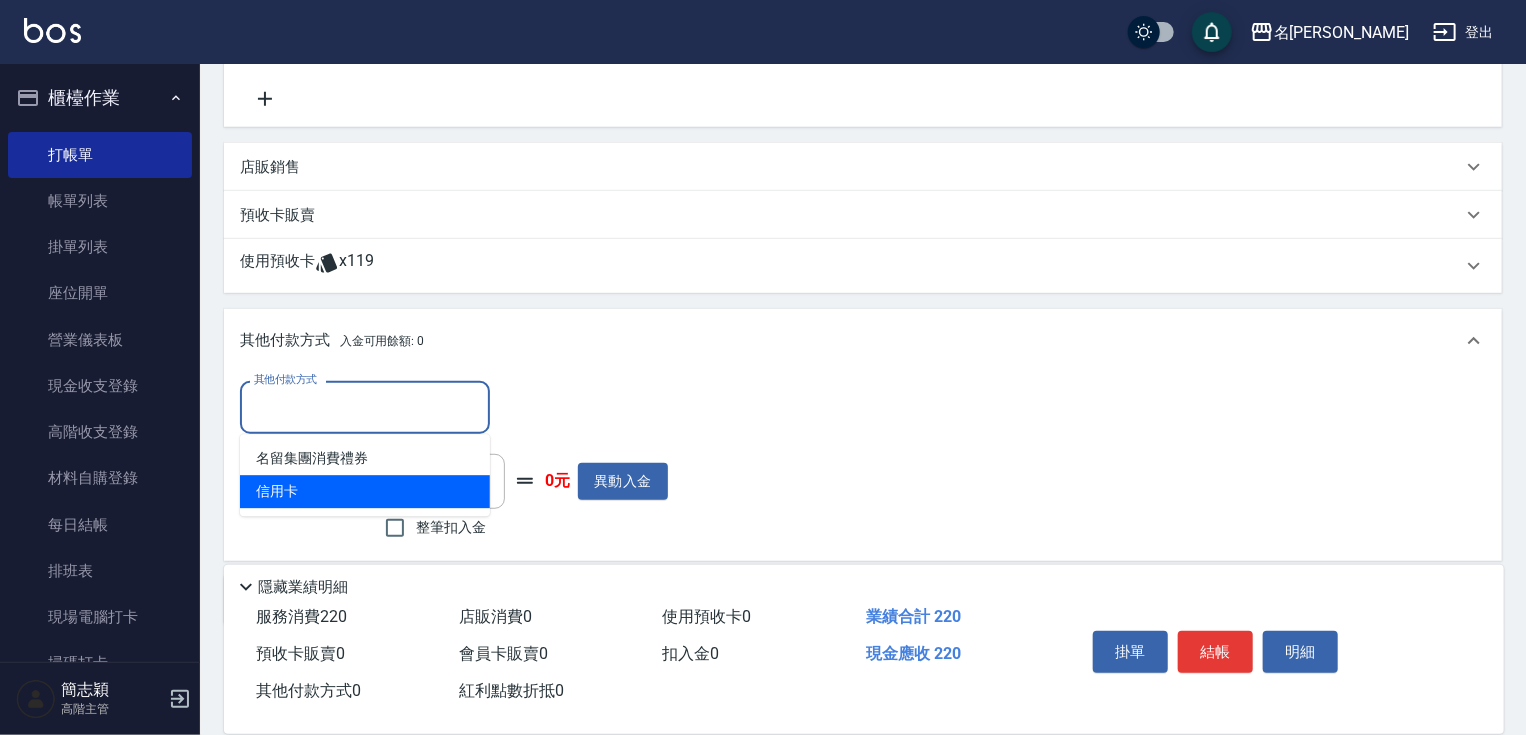 drag, startPoint x: 310, startPoint y: 484, endPoint x: 324, endPoint y: 488, distance: 14.56022 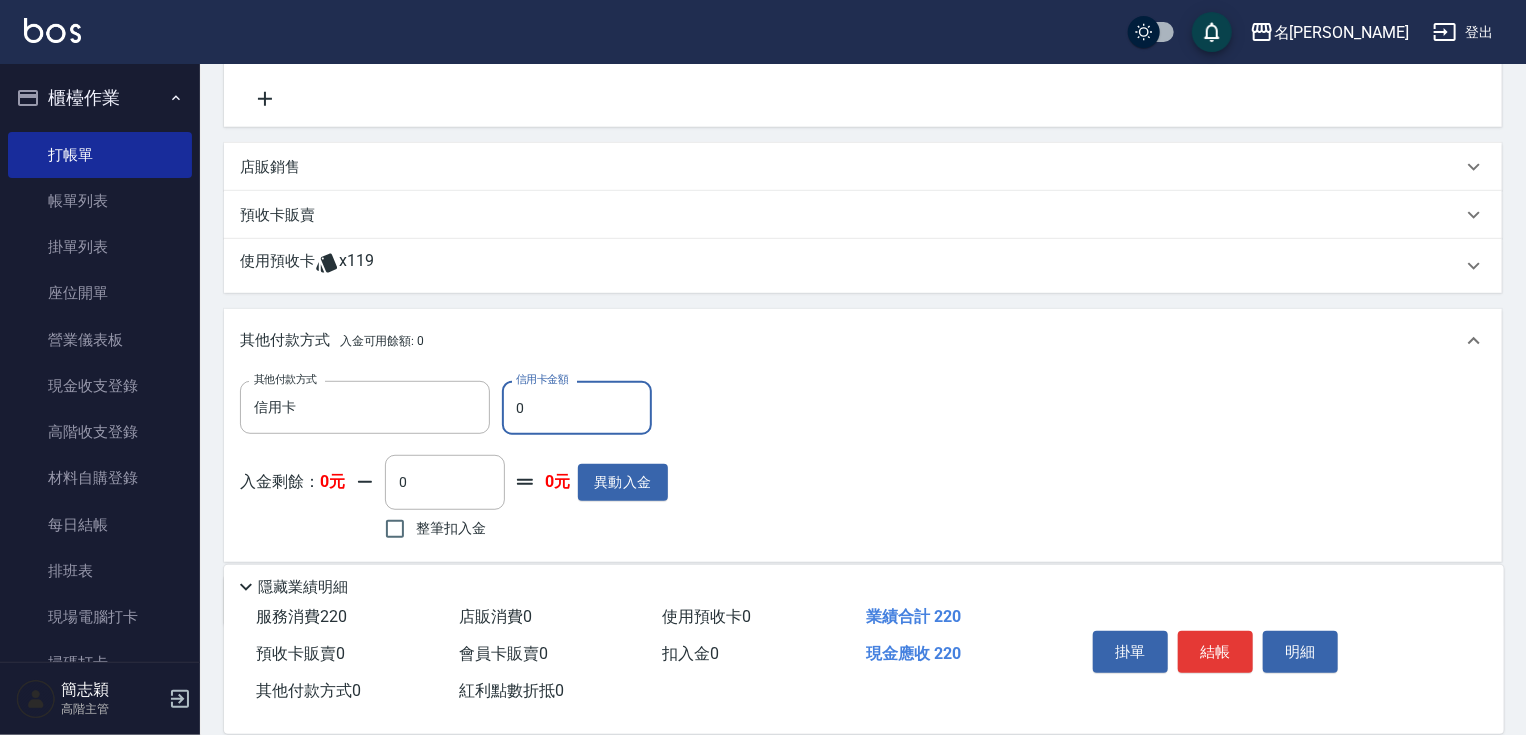 drag, startPoint x: 512, startPoint y: 409, endPoint x: 568, endPoint y: 409, distance: 56 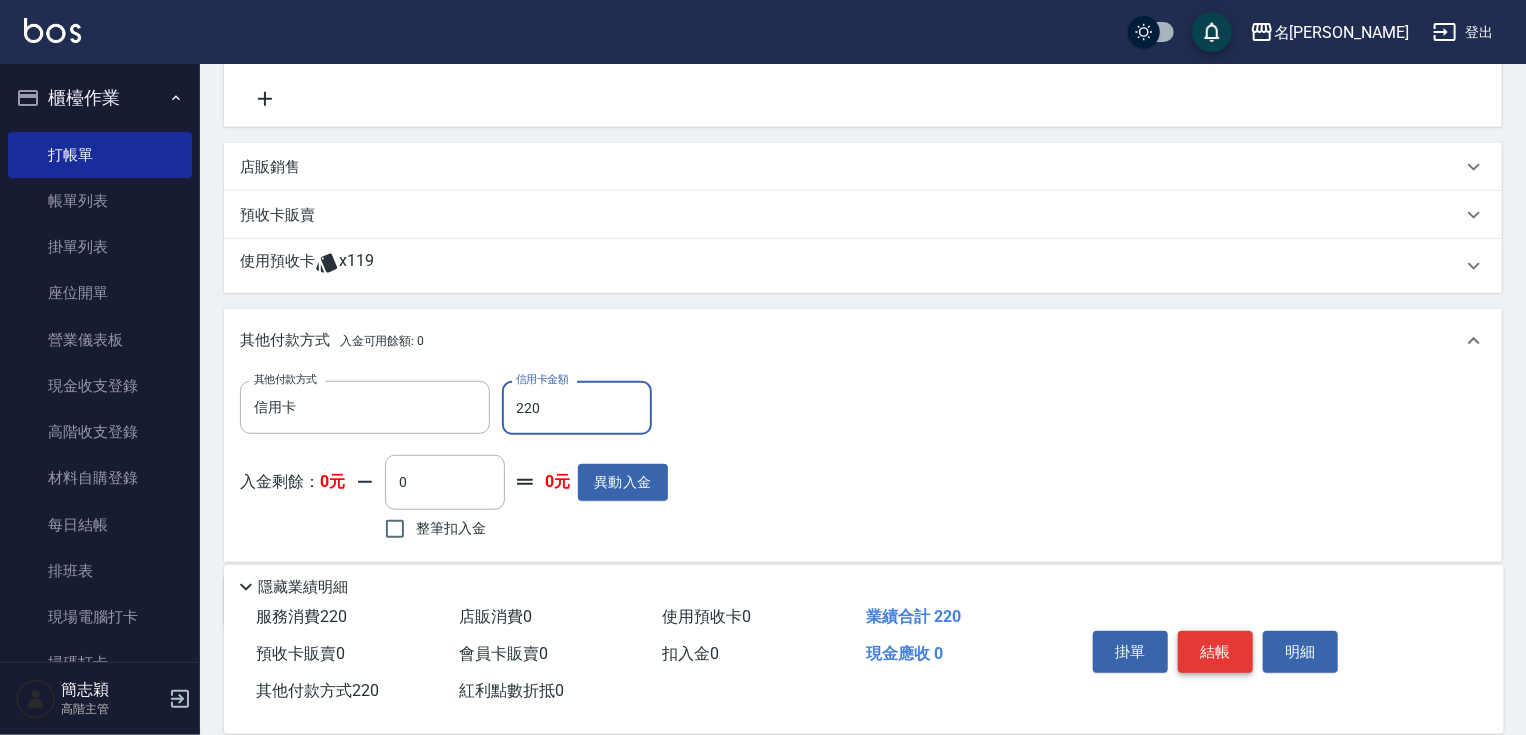 type on "220" 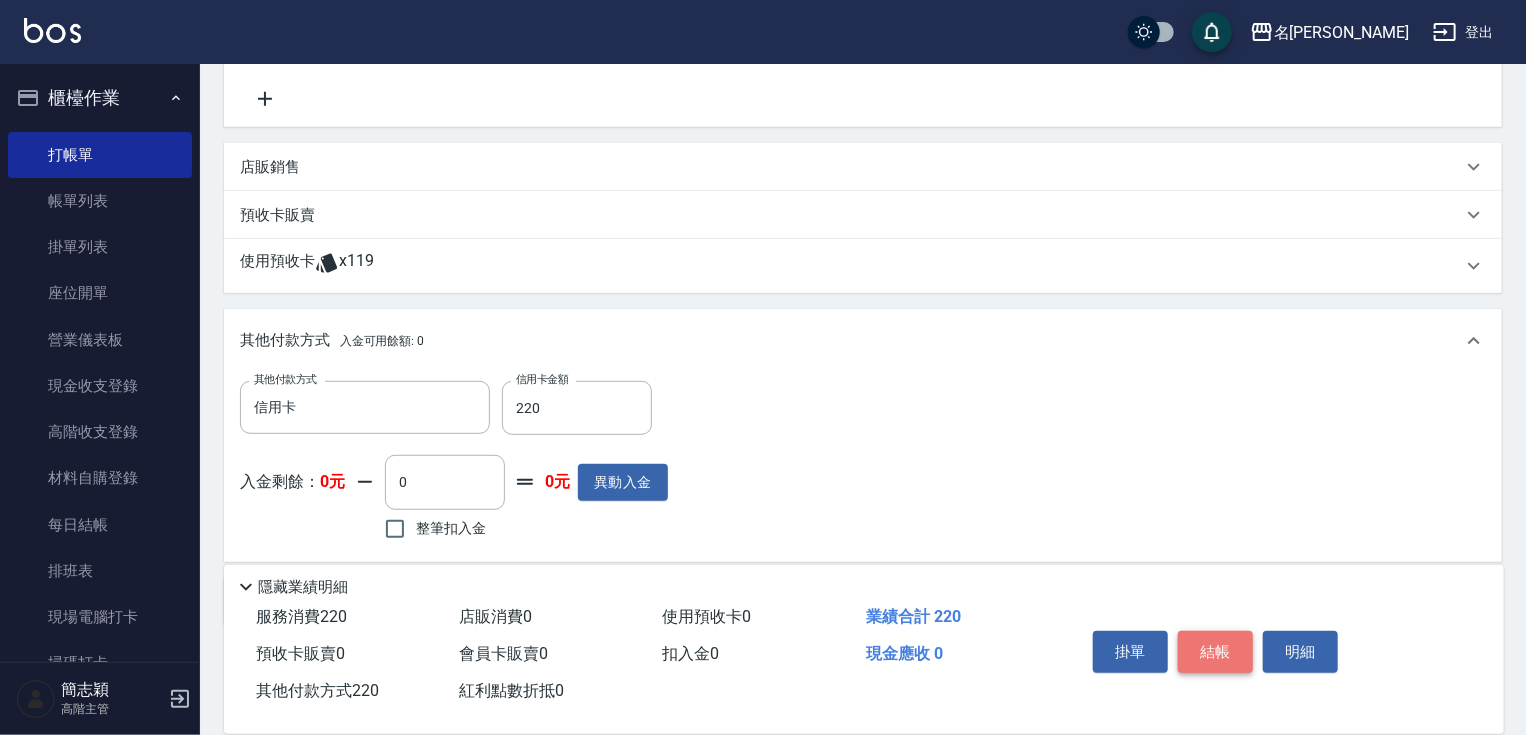 click on "結帳" at bounding box center [1215, 652] 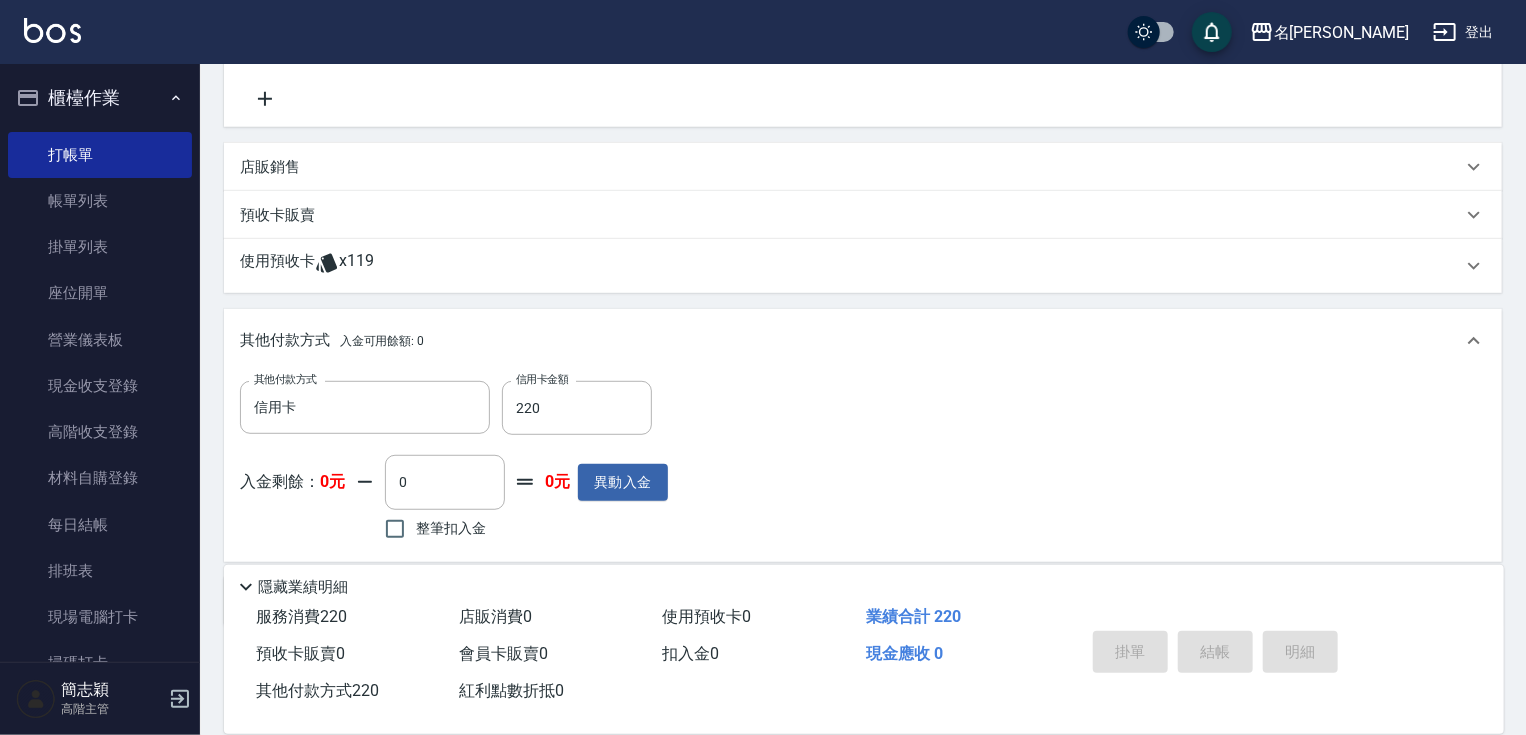 type on "2025/07/12 17:20" 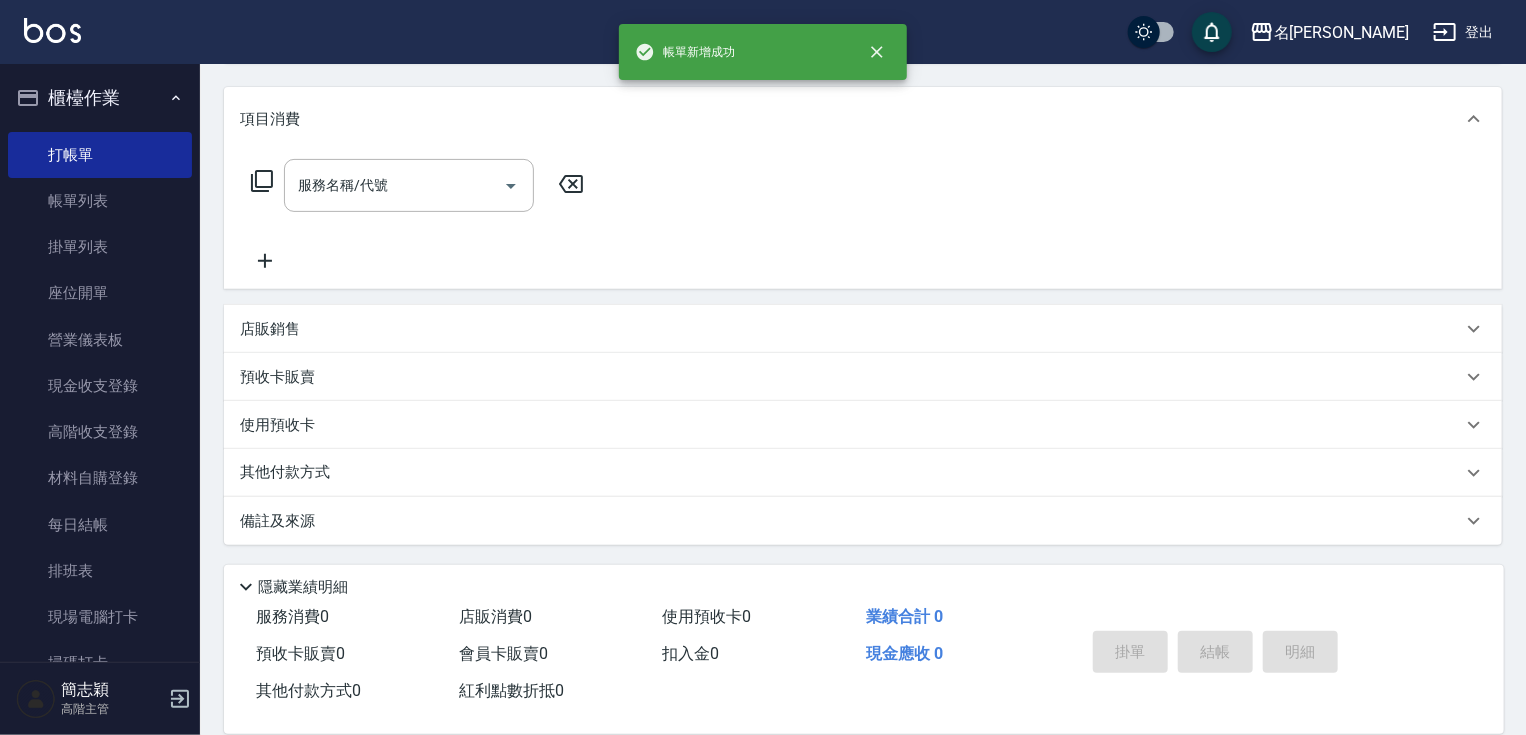 scroll, scrollTop: 0, scrollLeft: 0, axis: both 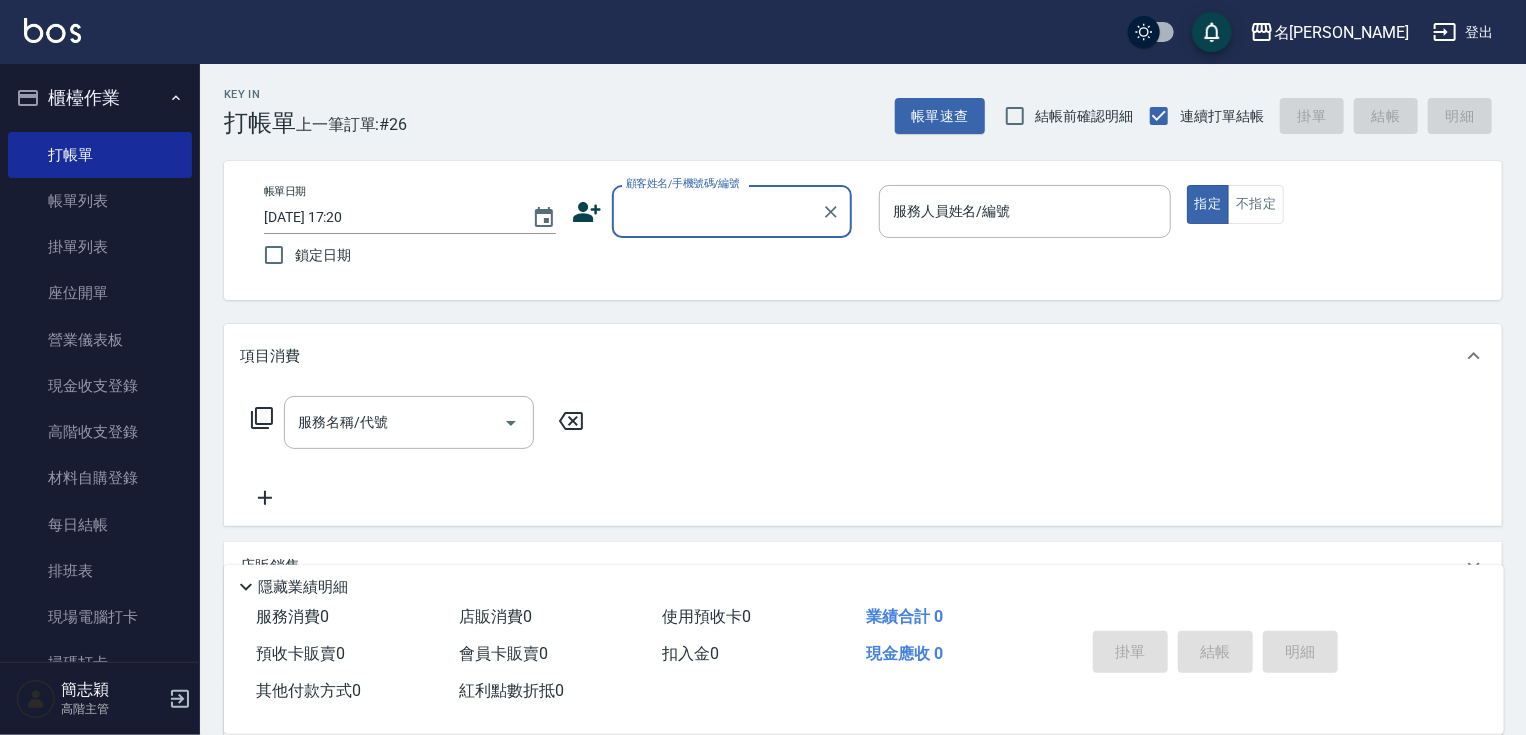 click on "顧客姓名/手機號碼/編號" at bounding box center [717, 211] 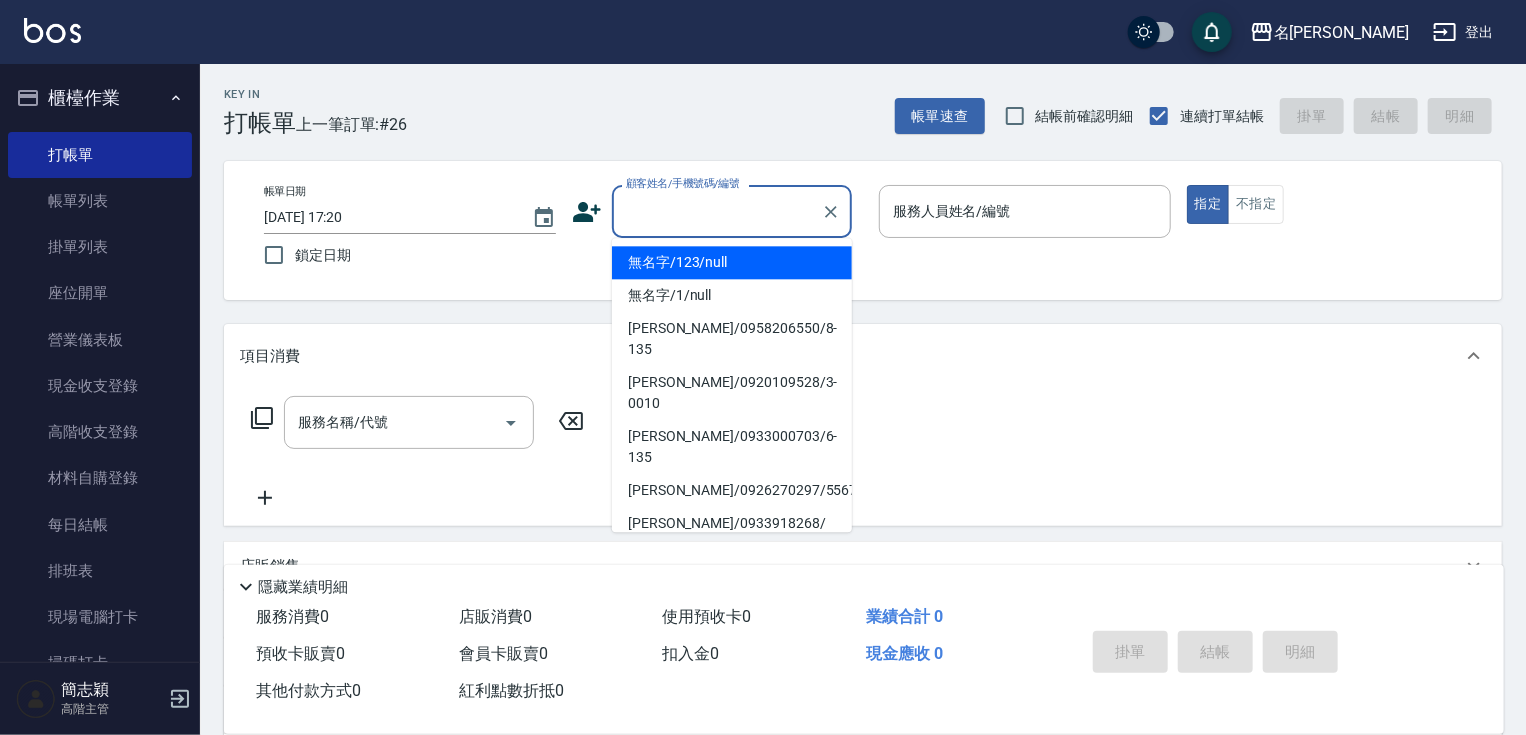 click on "無名字/123/null" at bounding box center (732, 262) 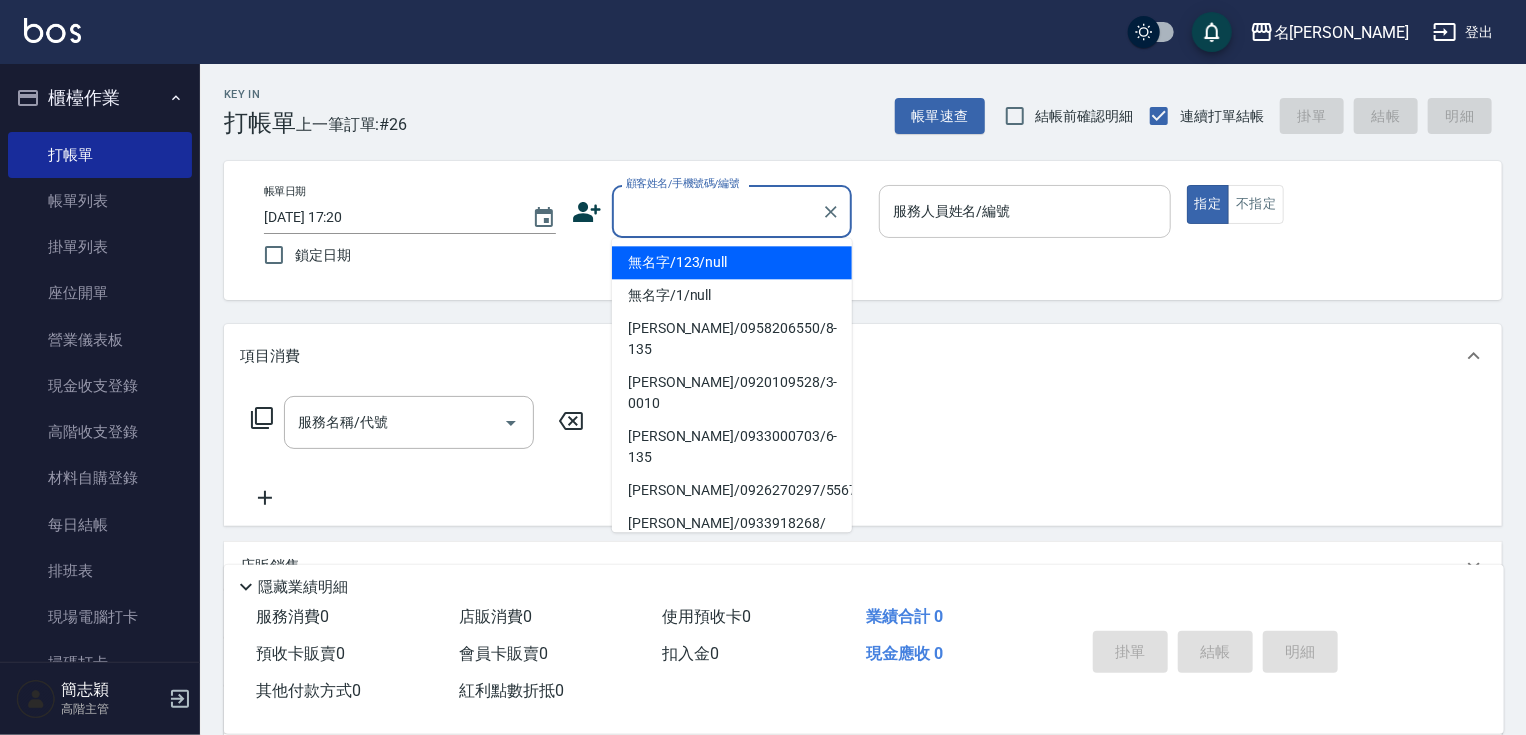 type on "無名字/123/null" 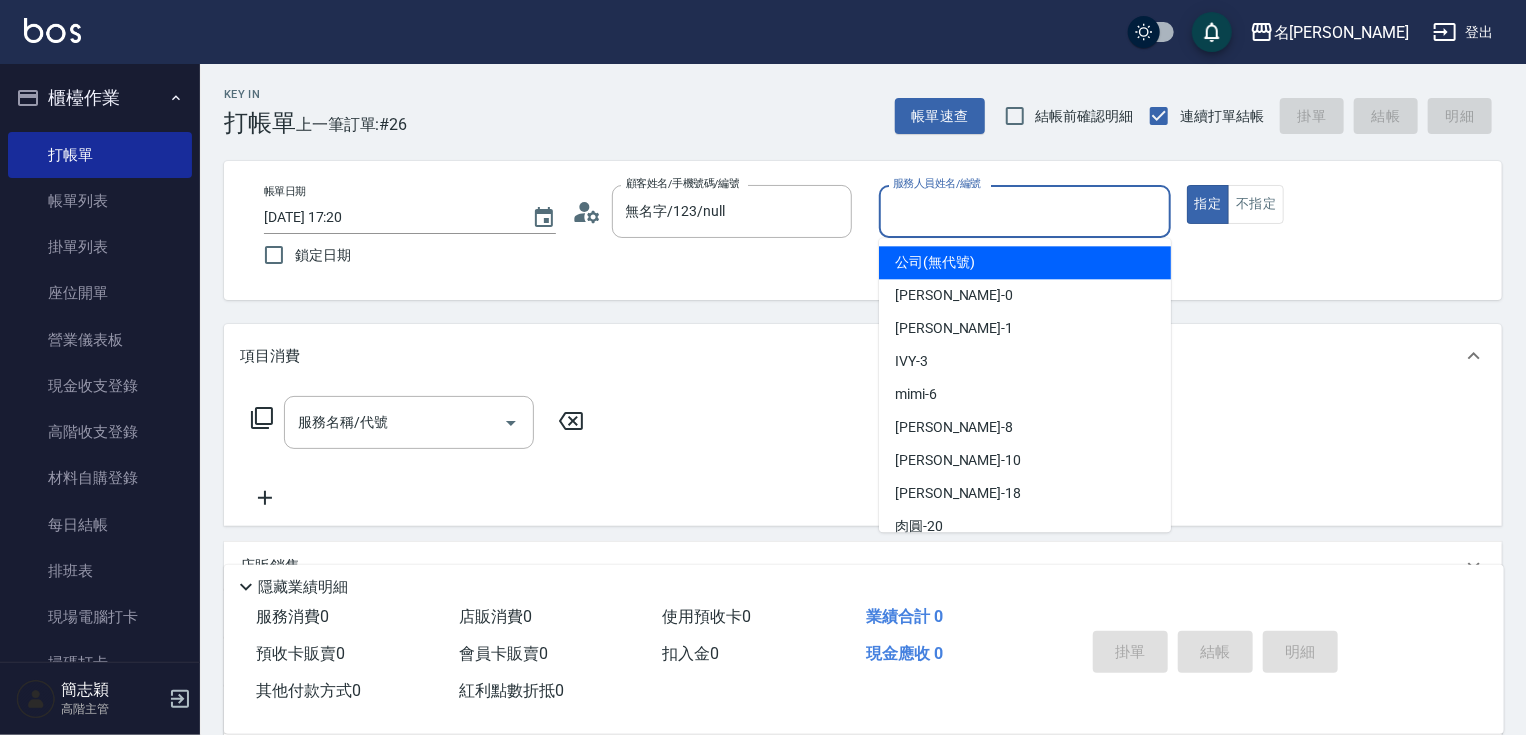 click on "服務人員姓名/編號" at bounding box center [1025, 211] 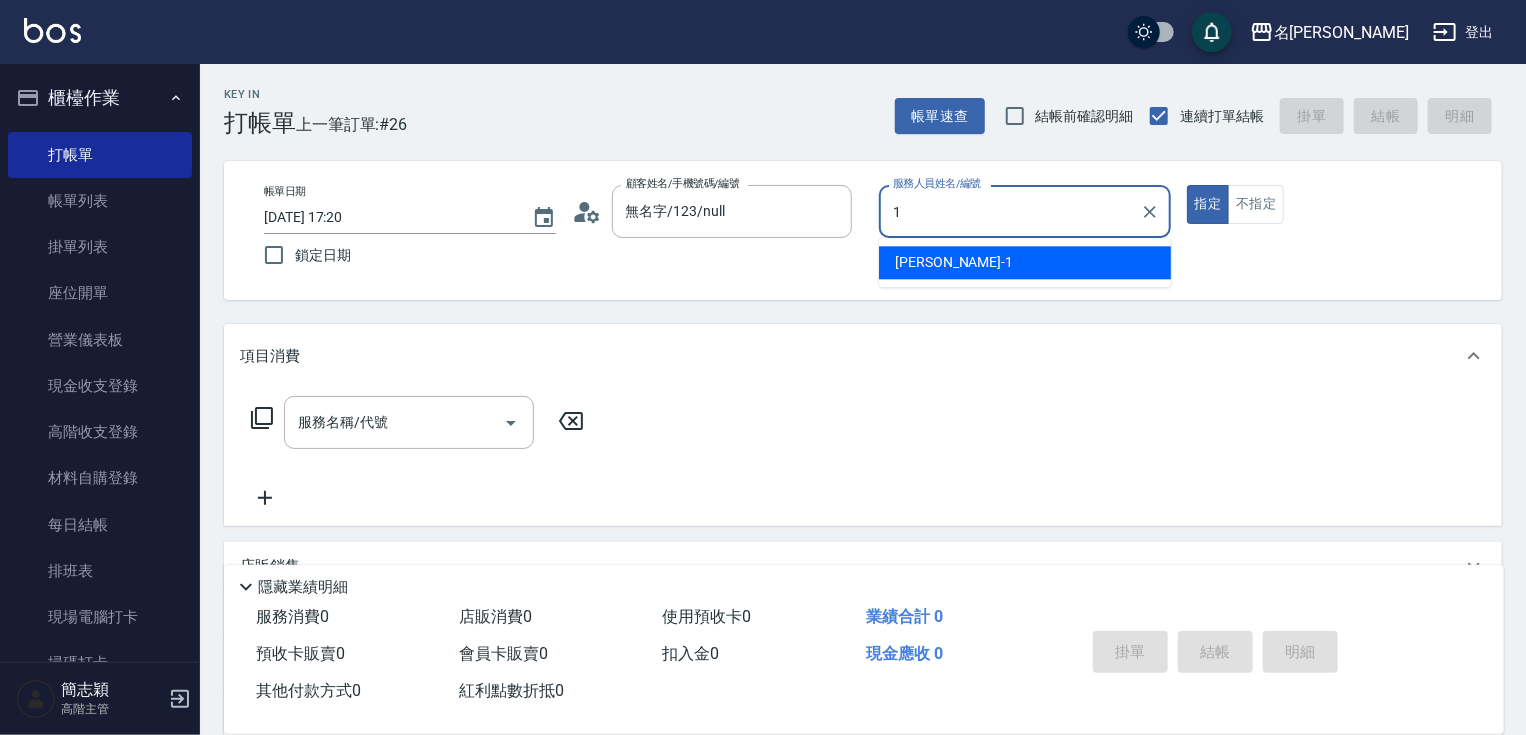 type on "Joanne-1" 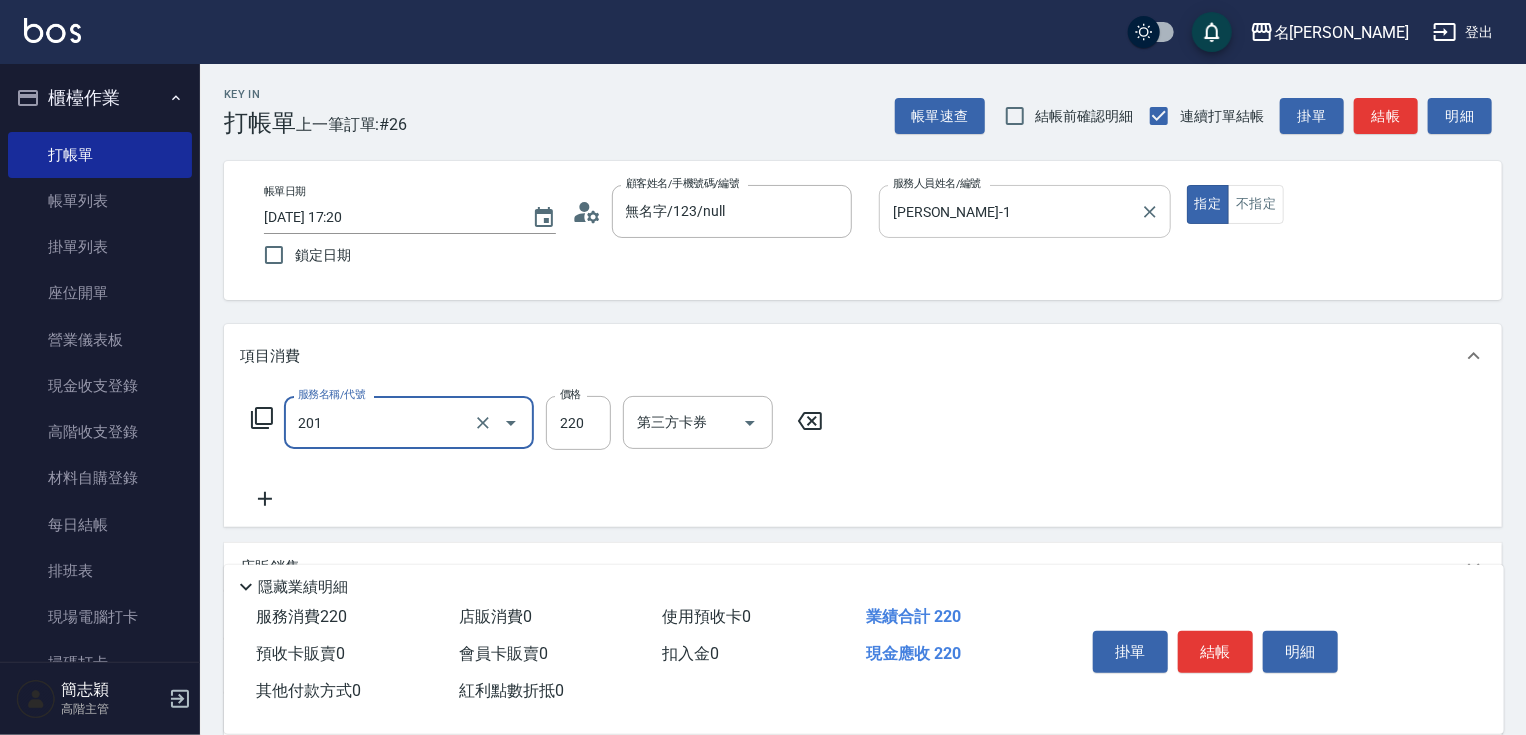 type on "洗髮[220](201)" 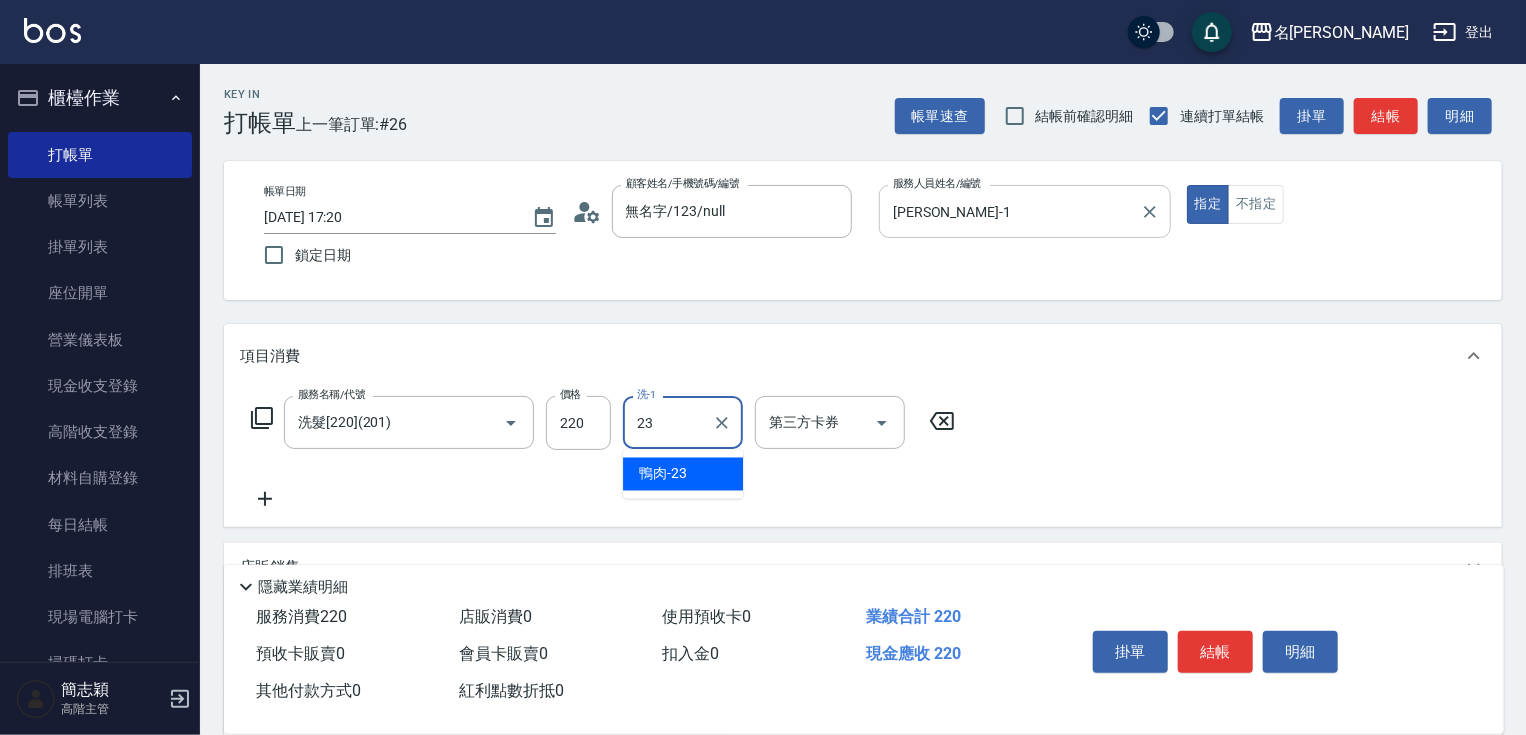 type on "鴨肉-23" 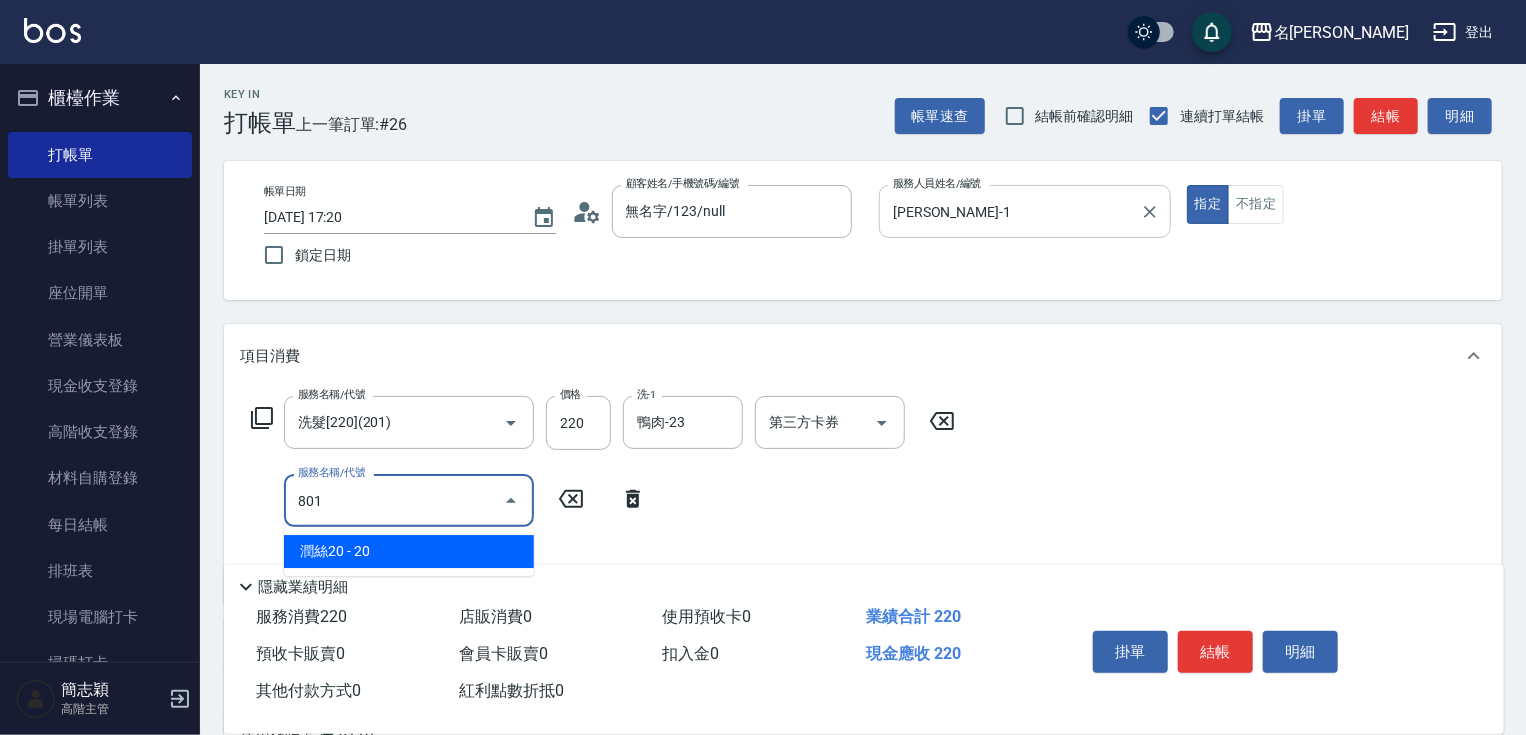 type on "潤絲20(801)" 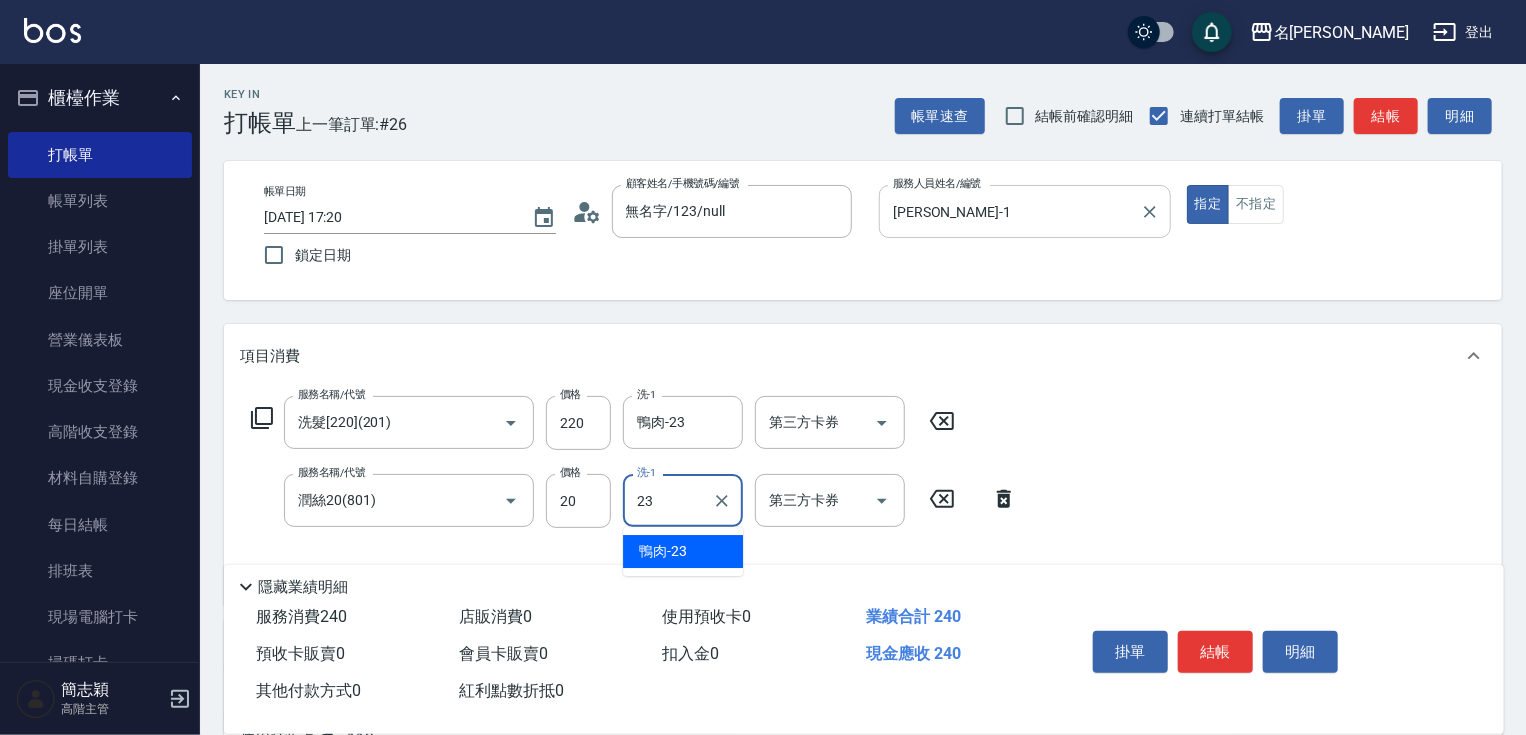 type on "鴨肉-23" 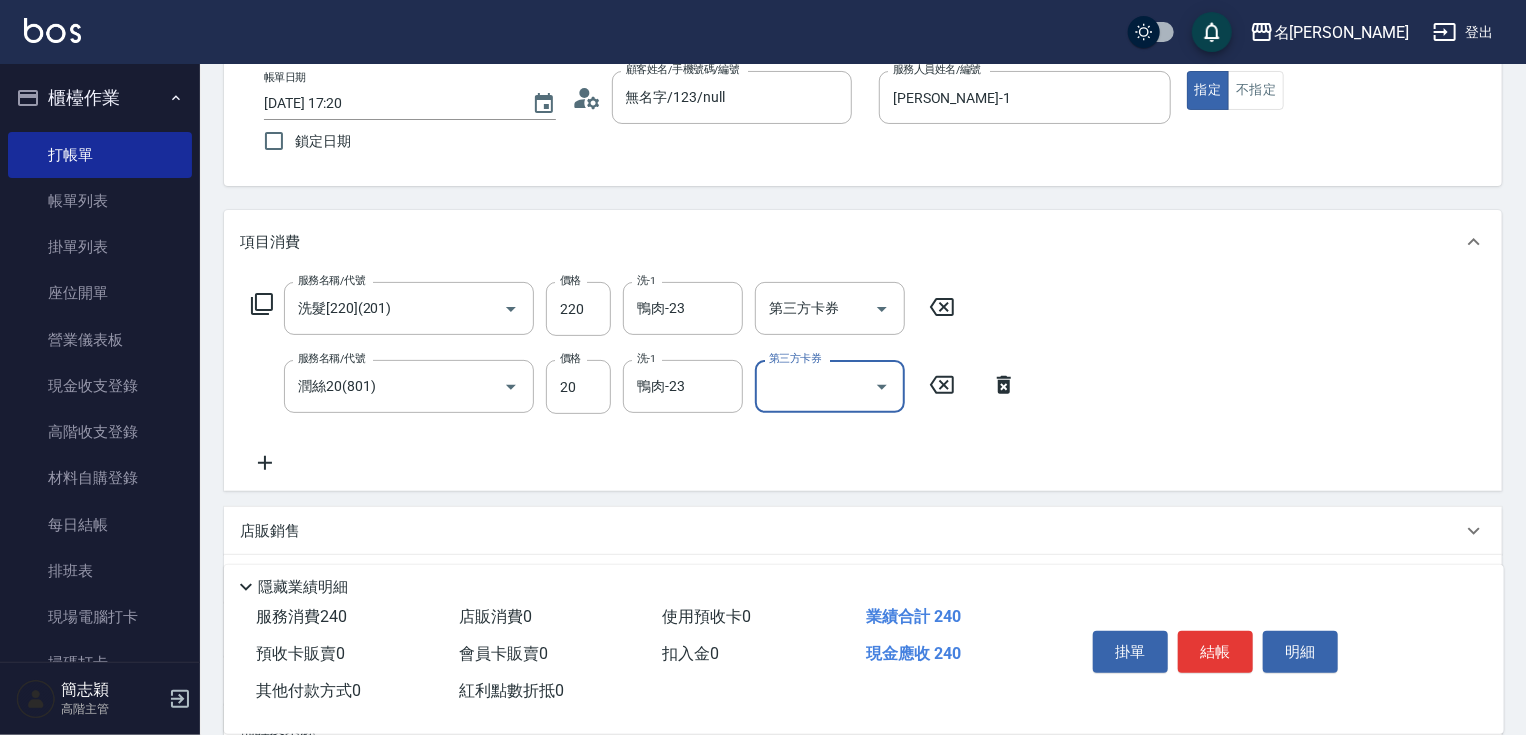 scroll, scrollTop: 321, scrollLeft: 0, axis: vertical 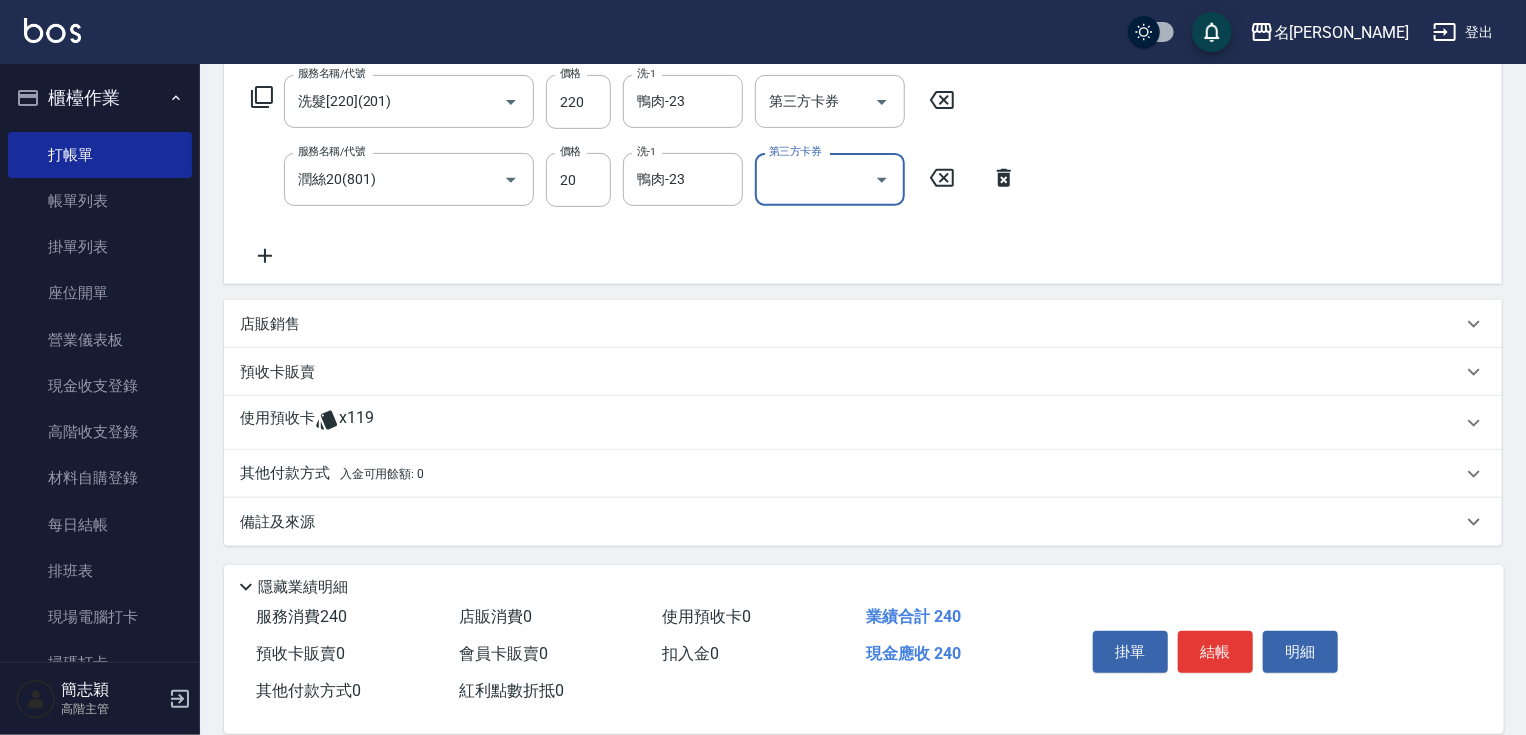 click on "其他付款方式 入金可用餘額: 0" at bounding box center [332, 474] 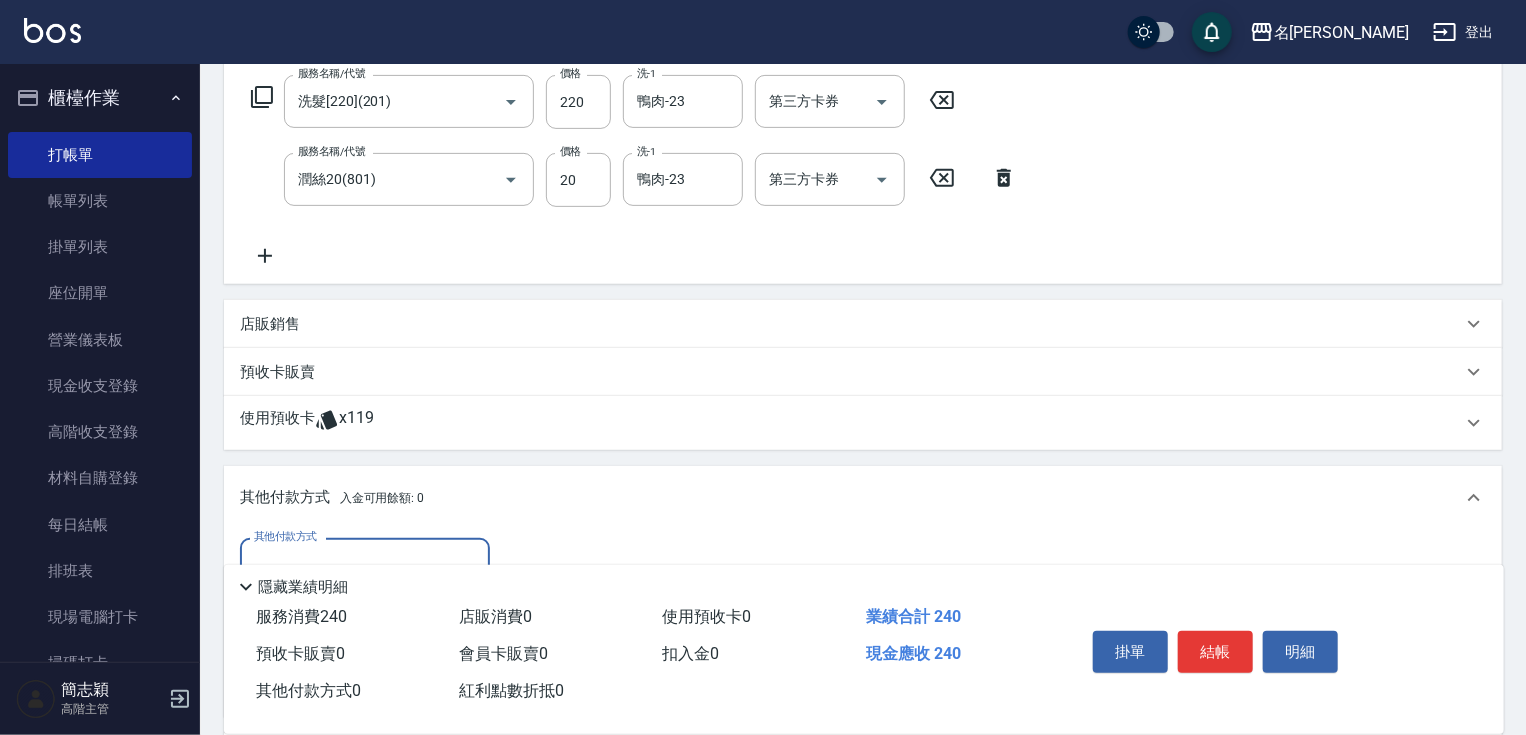 scroll, scrollTop: 0, scrollLeft: 0, axis: both 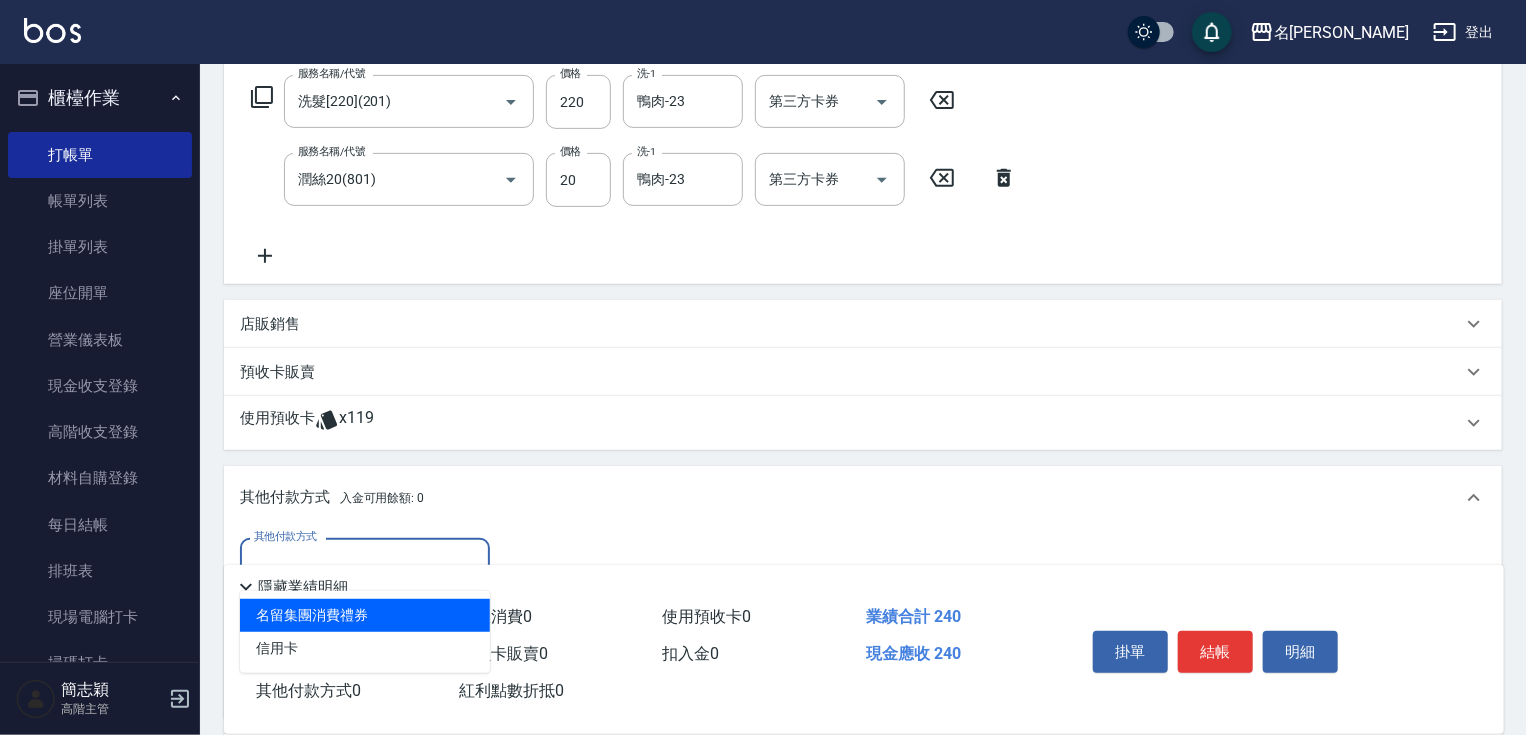 click on "其他付款方式" at bounding box center (365, 564) 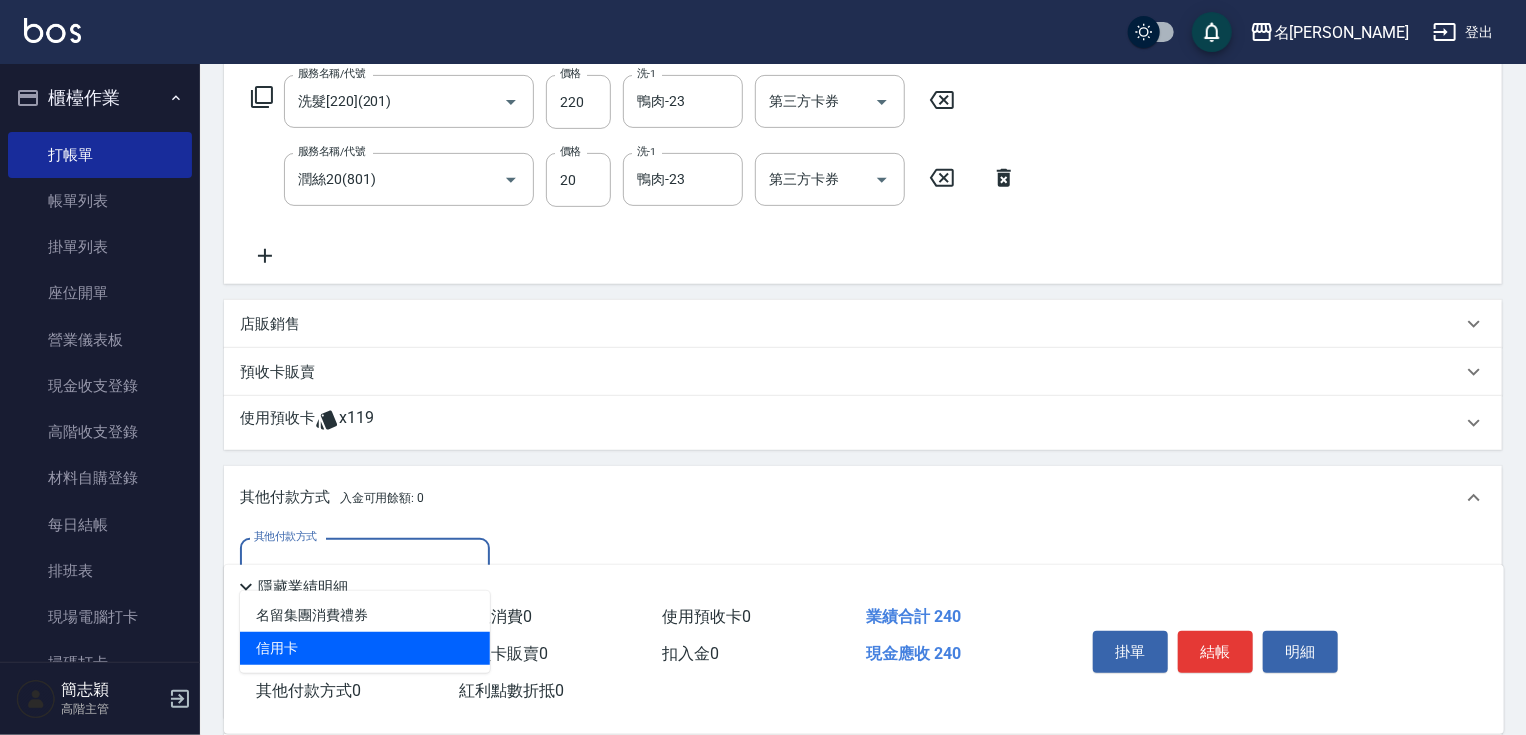 click on "信用卡" at bounding box center [365, 648] 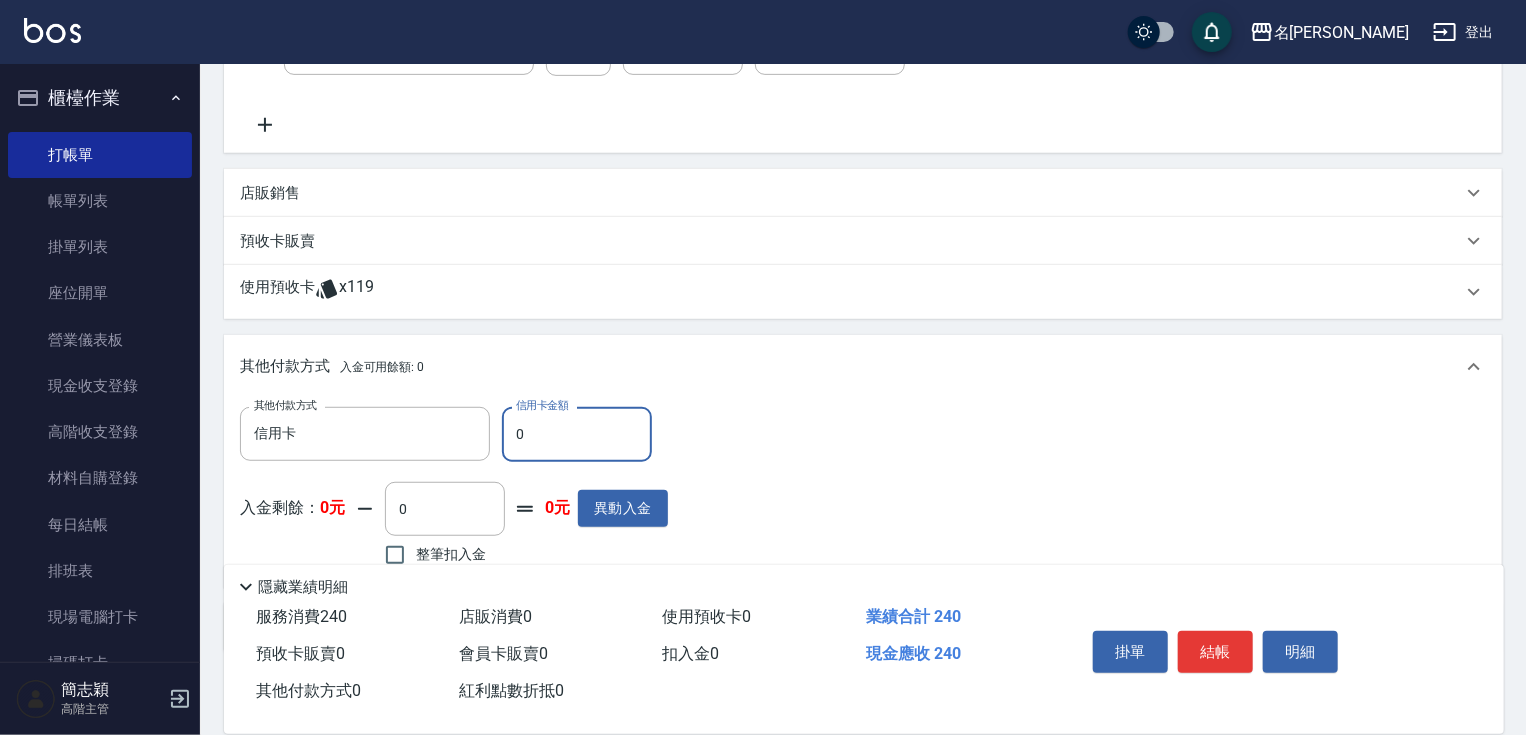 scroll, scrollTop: 509, scrollLeft: 0, axis: vertical 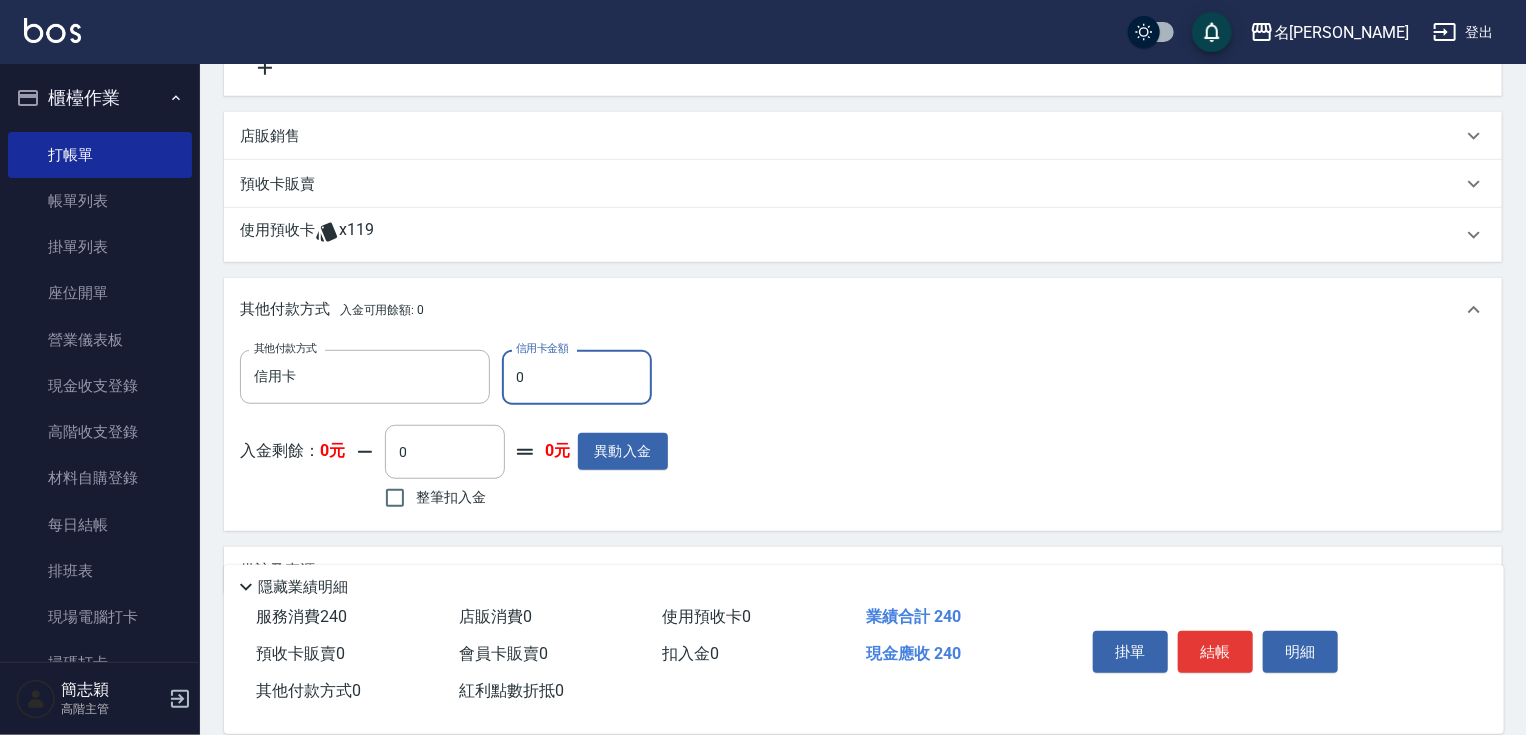 click on "0" at bounding box center [577, 377] 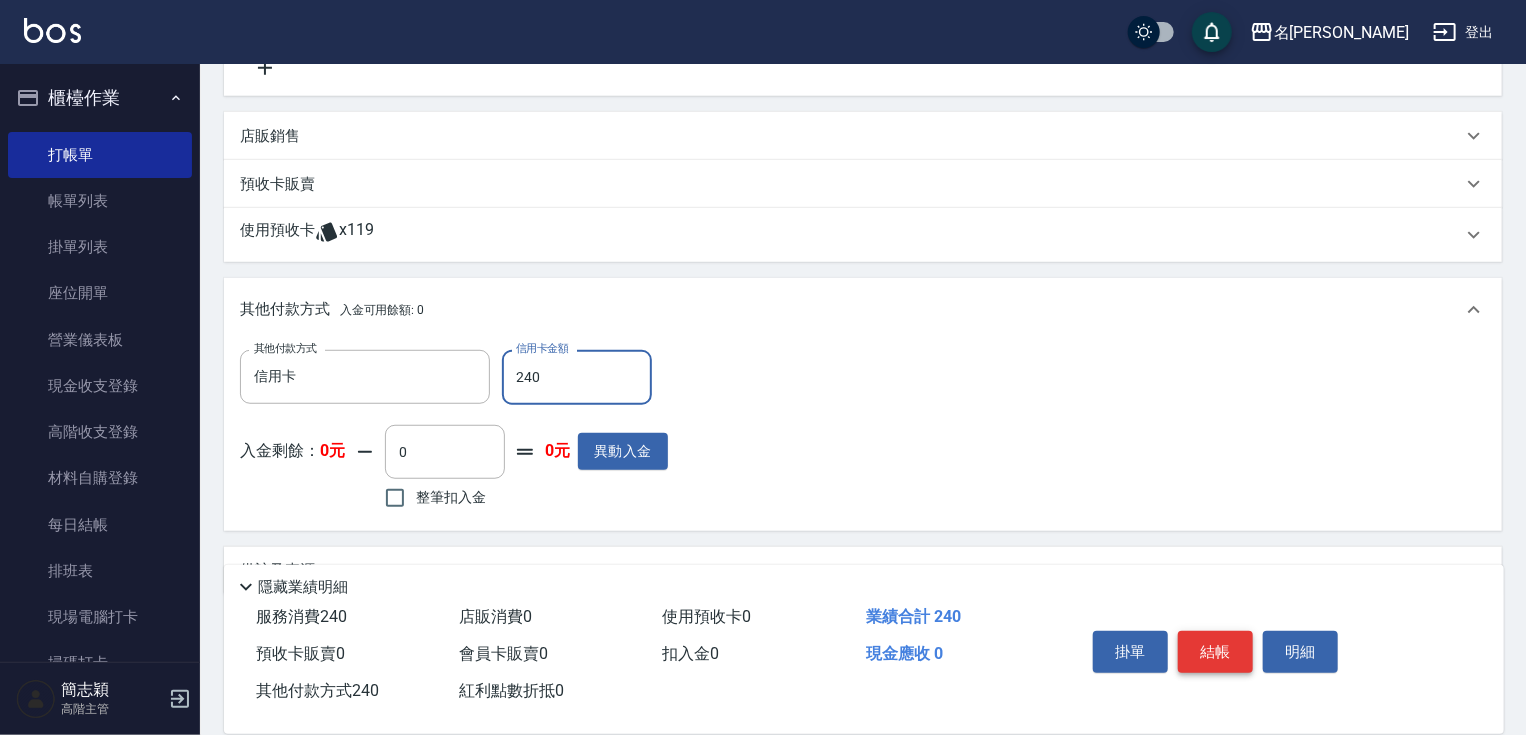 type on "240" 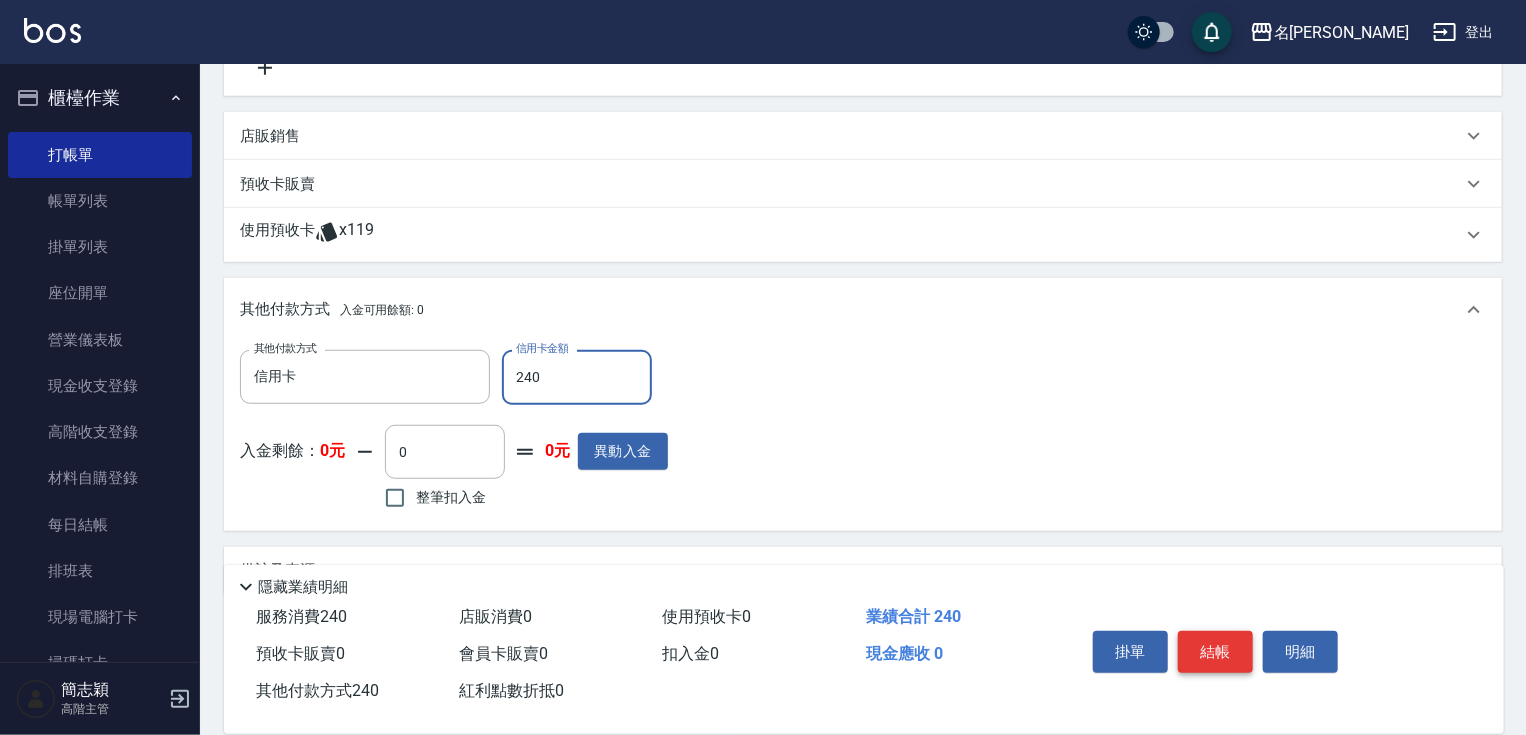 click on "結帳" at bounding box center (1215, 652) 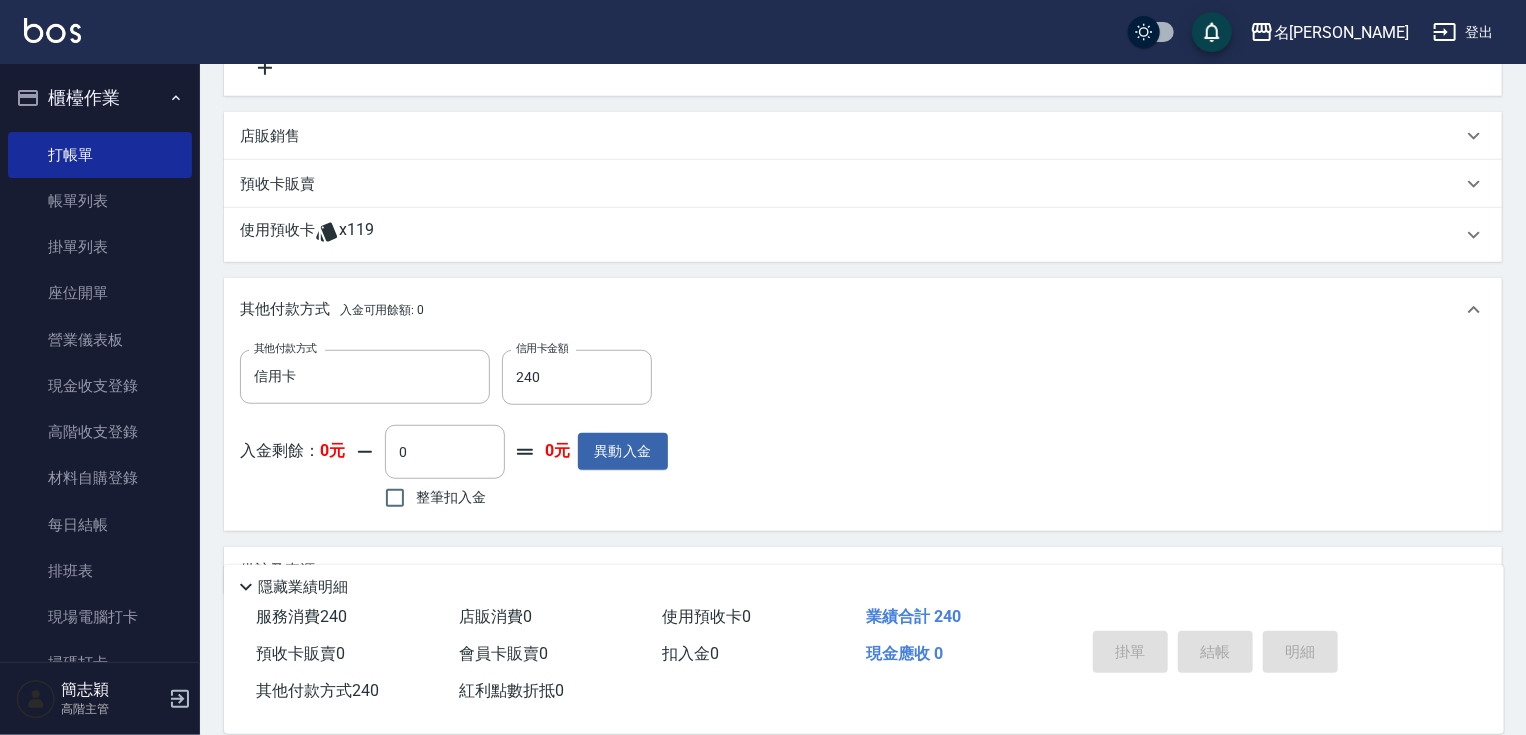 type 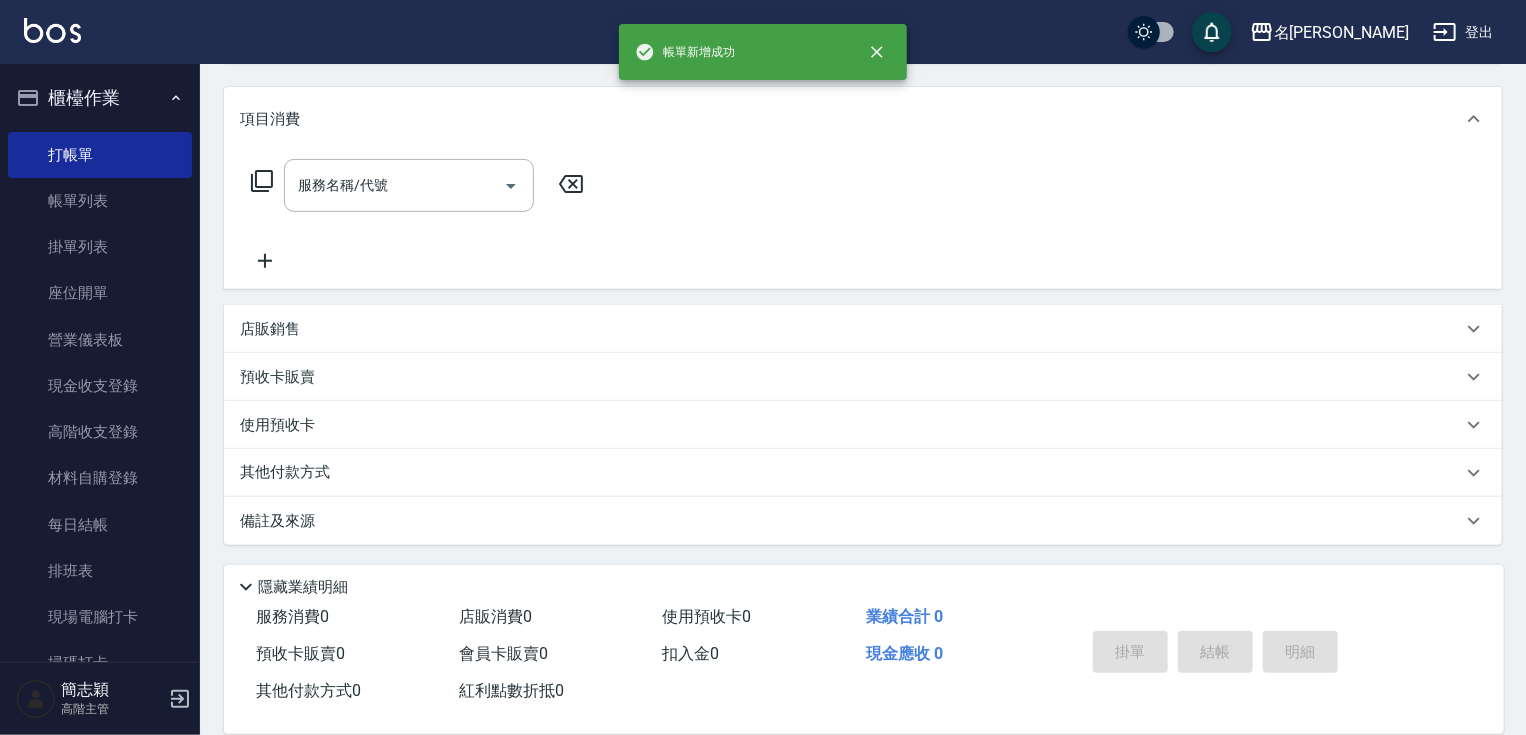 scroll, scrollTop: 0, scrollLeft: 0, axis: both 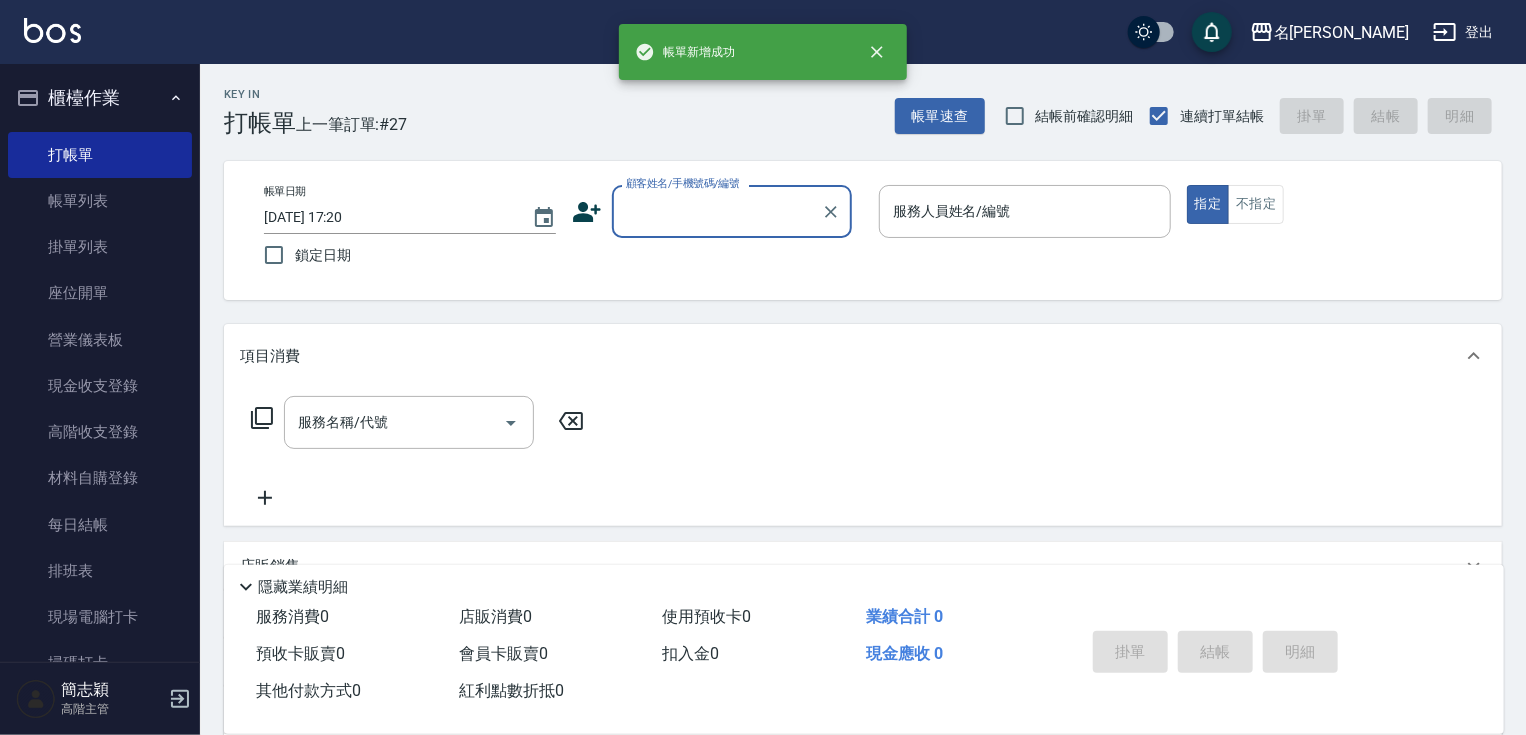 click on "顧客姓名/手機號碼/編號" at bounding box center [717, 211] 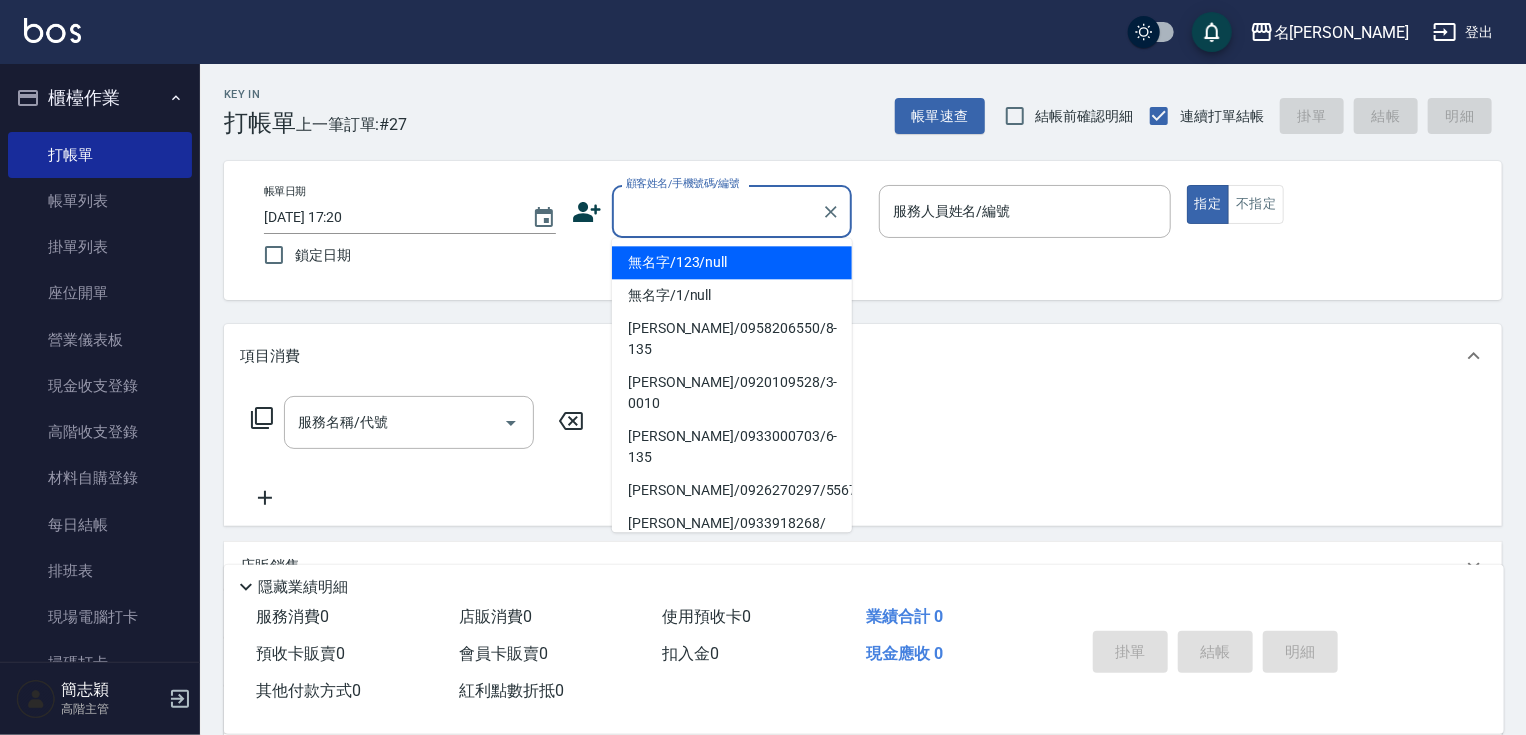 click on "無名字/123/null" at bounding box center [732, 262] 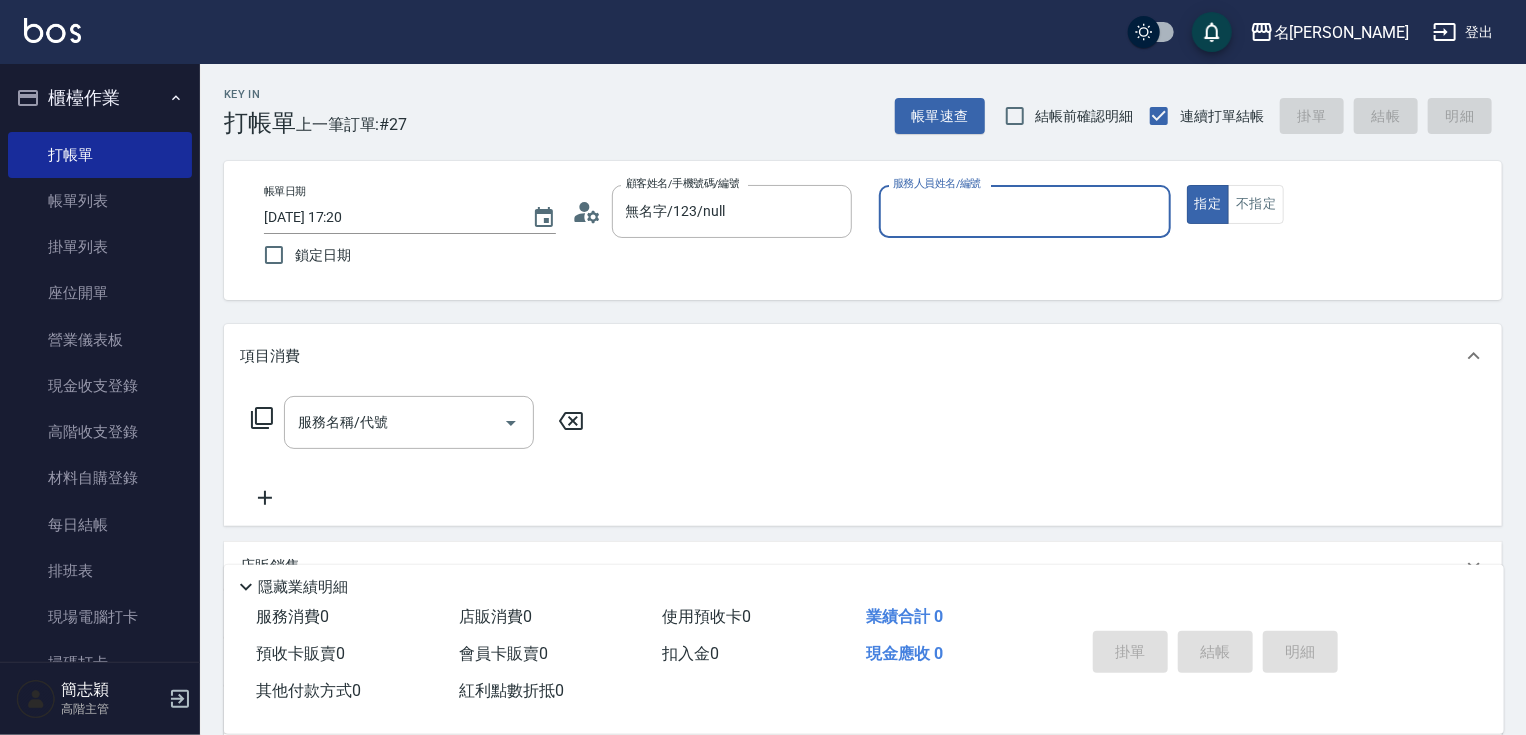 click on "服務人員姓名/編號" at bounding box center [1025, 211] 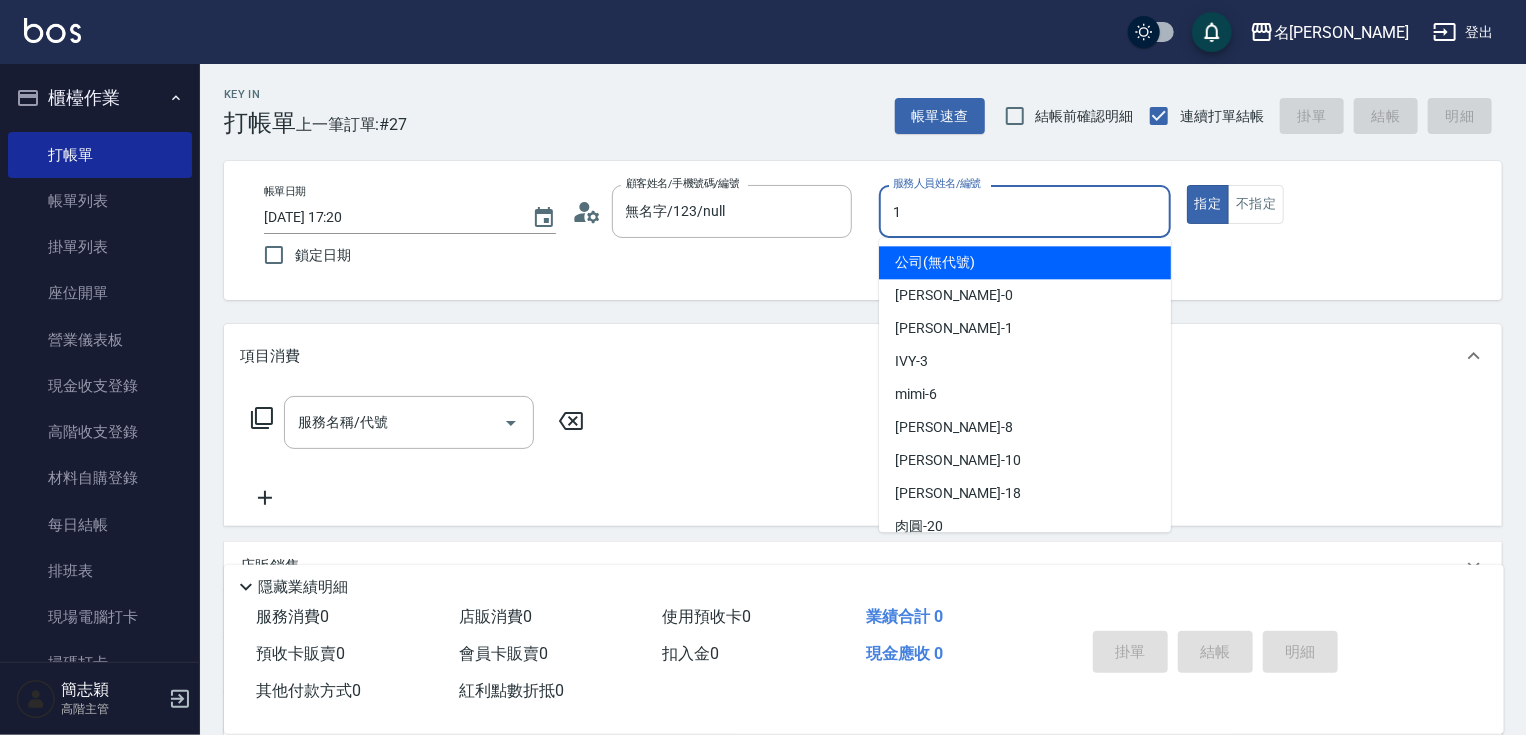 type on "Joanne-1" 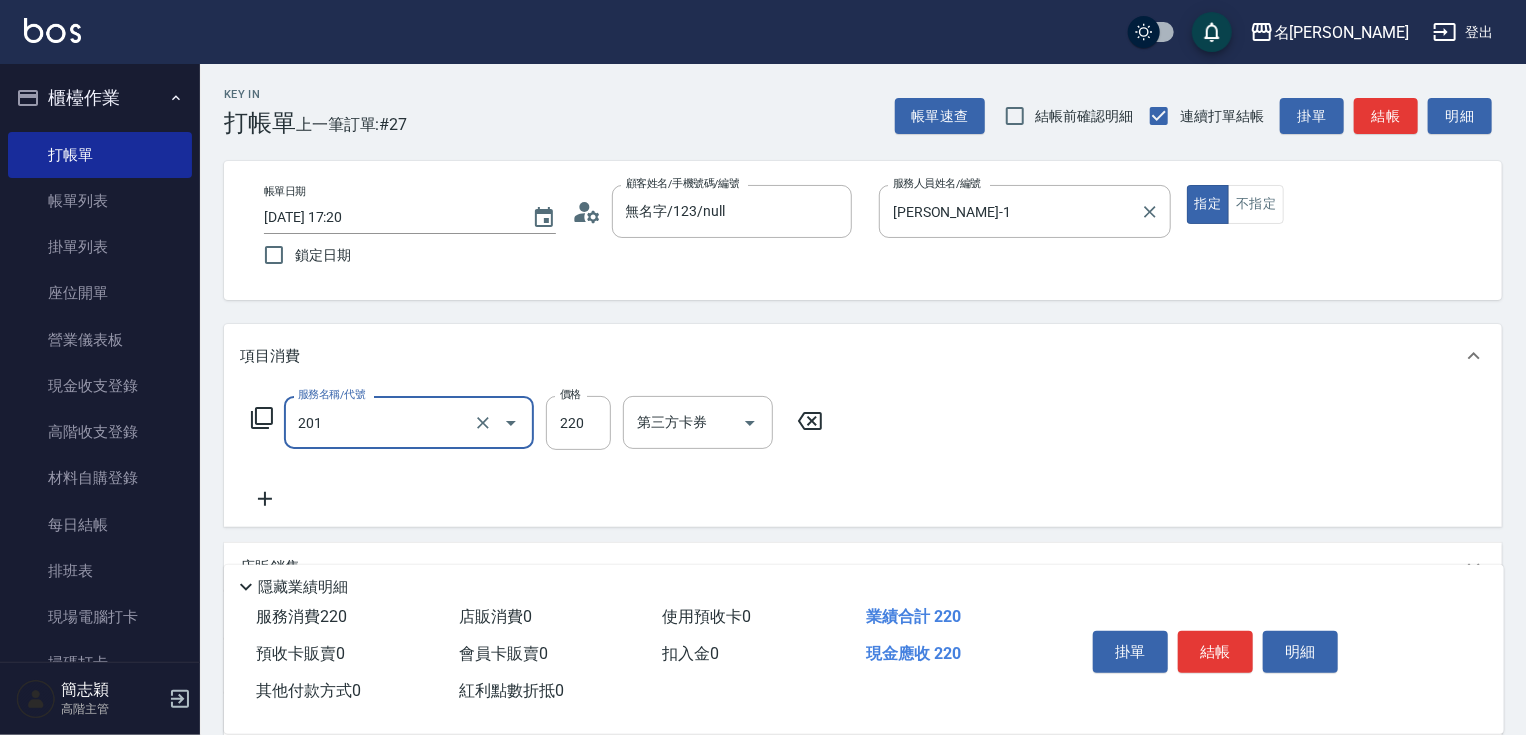 type on "洗髮[220](201)" 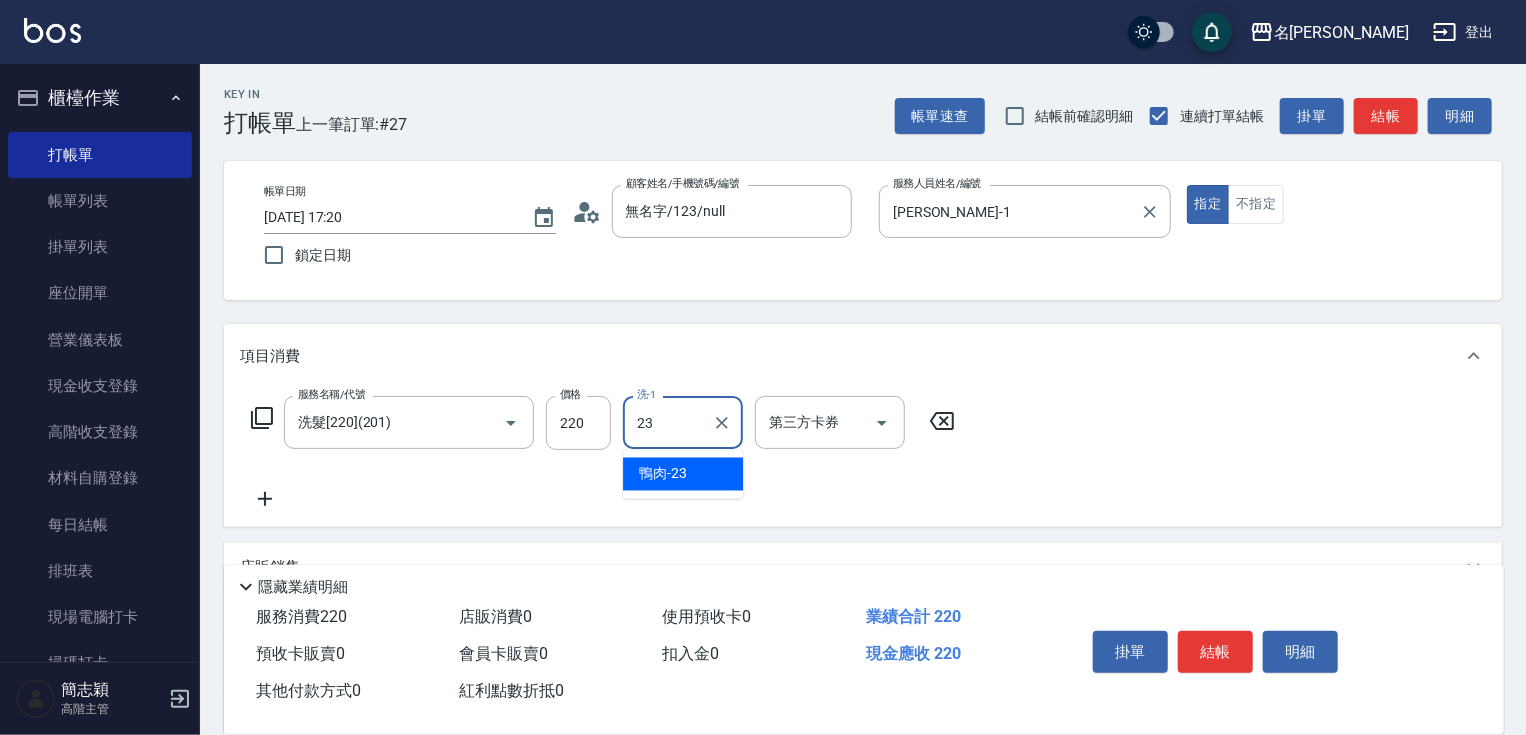 type on "鴨肉-23" 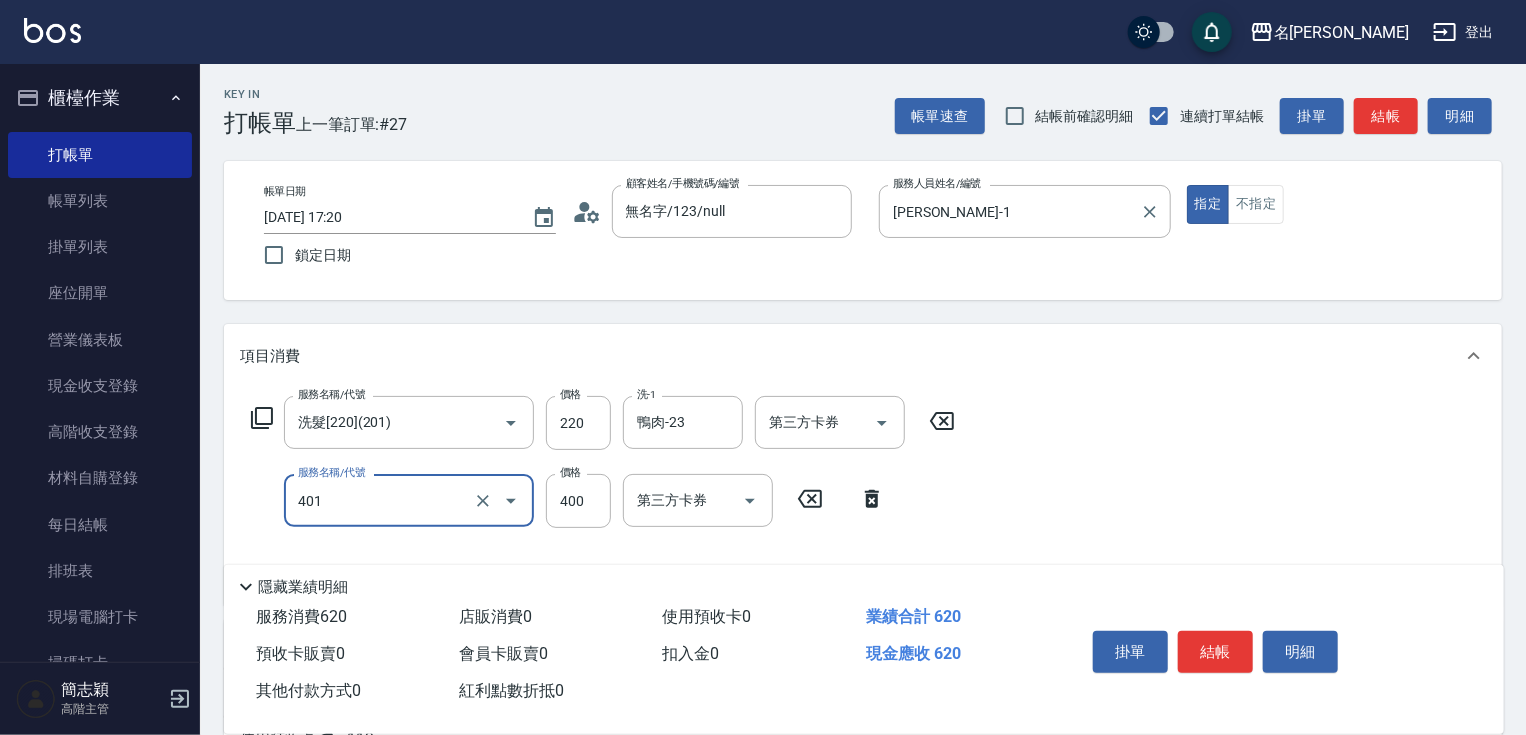 type on "剪髮(400)(401)" 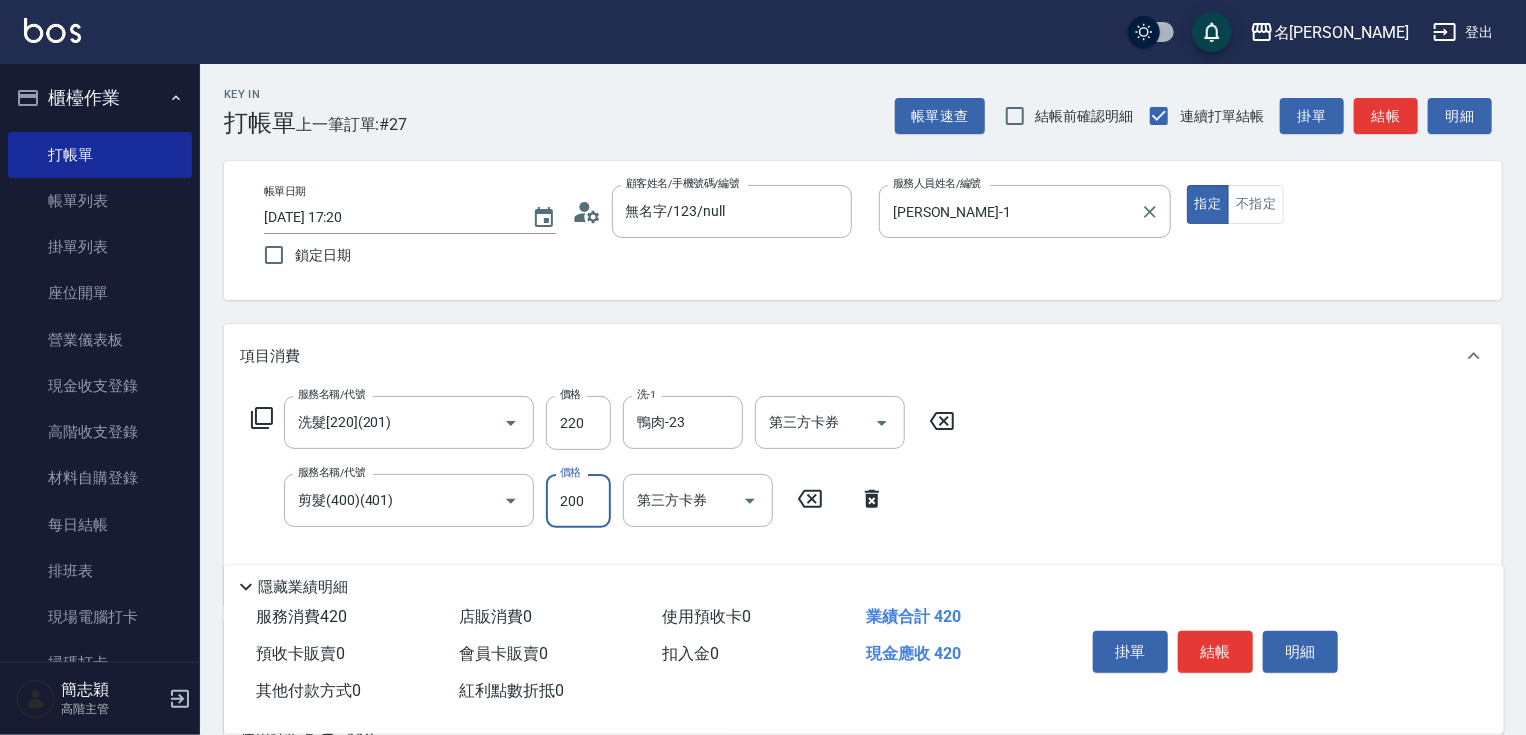 type on "200" 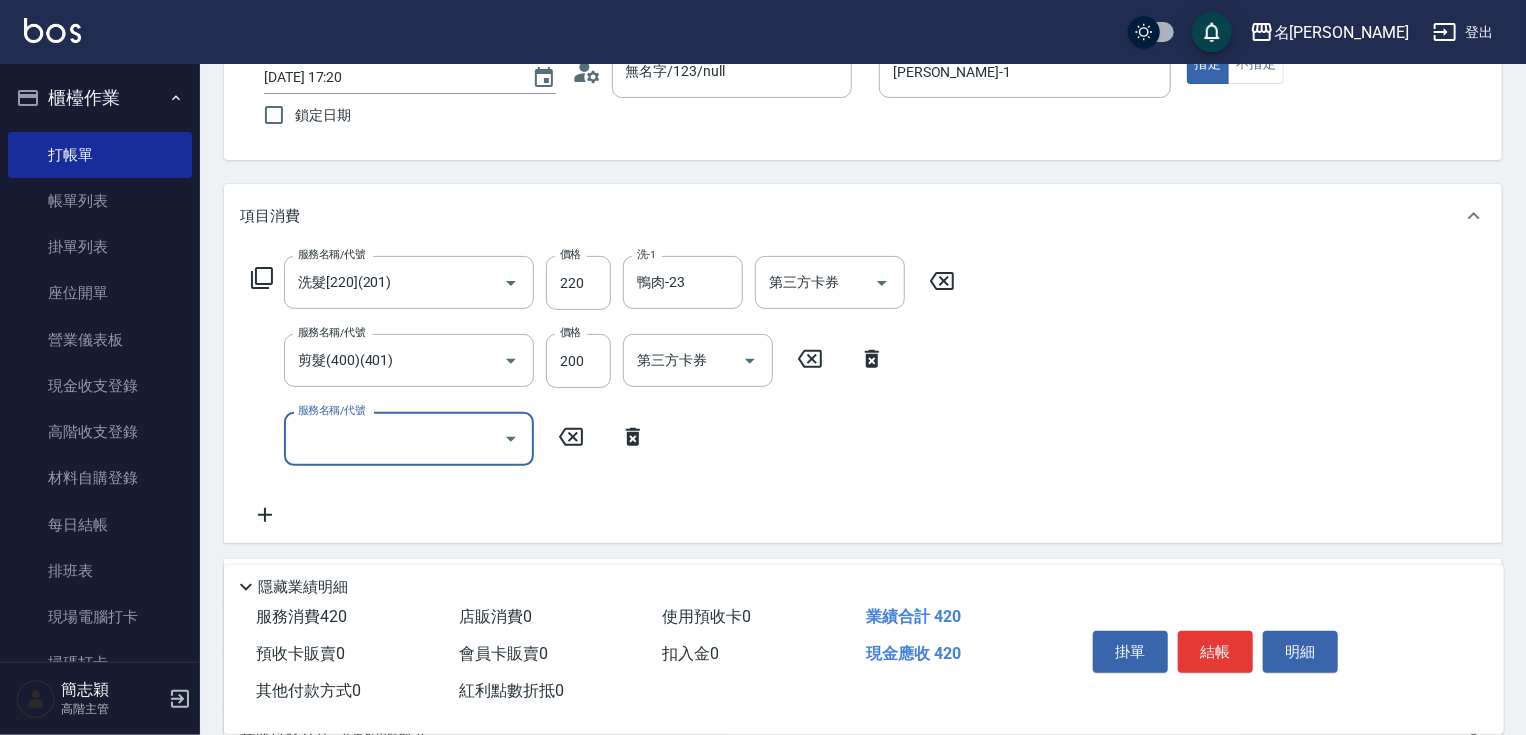 scroll, scrollTop: 268, scrollLeft: 0, axis: vertical 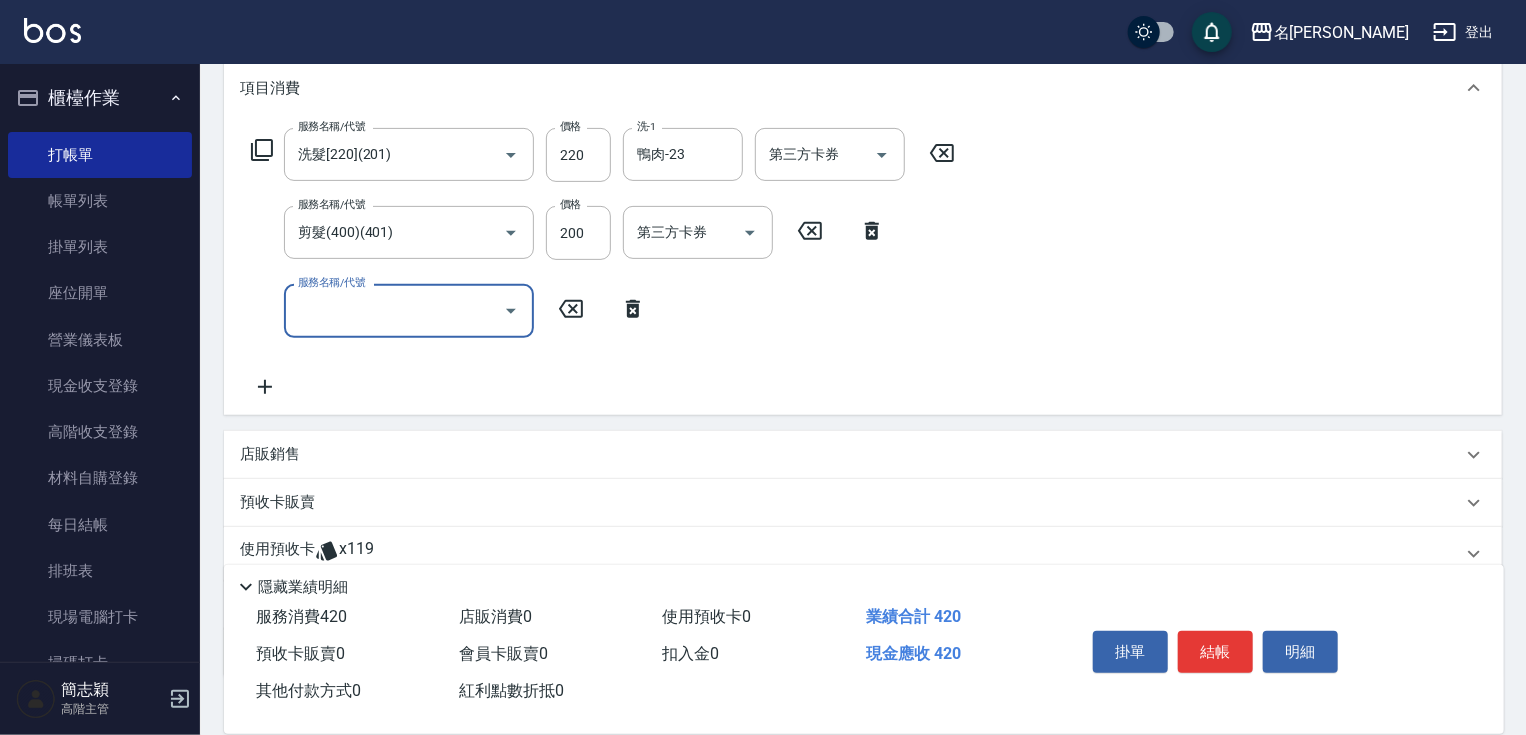 click 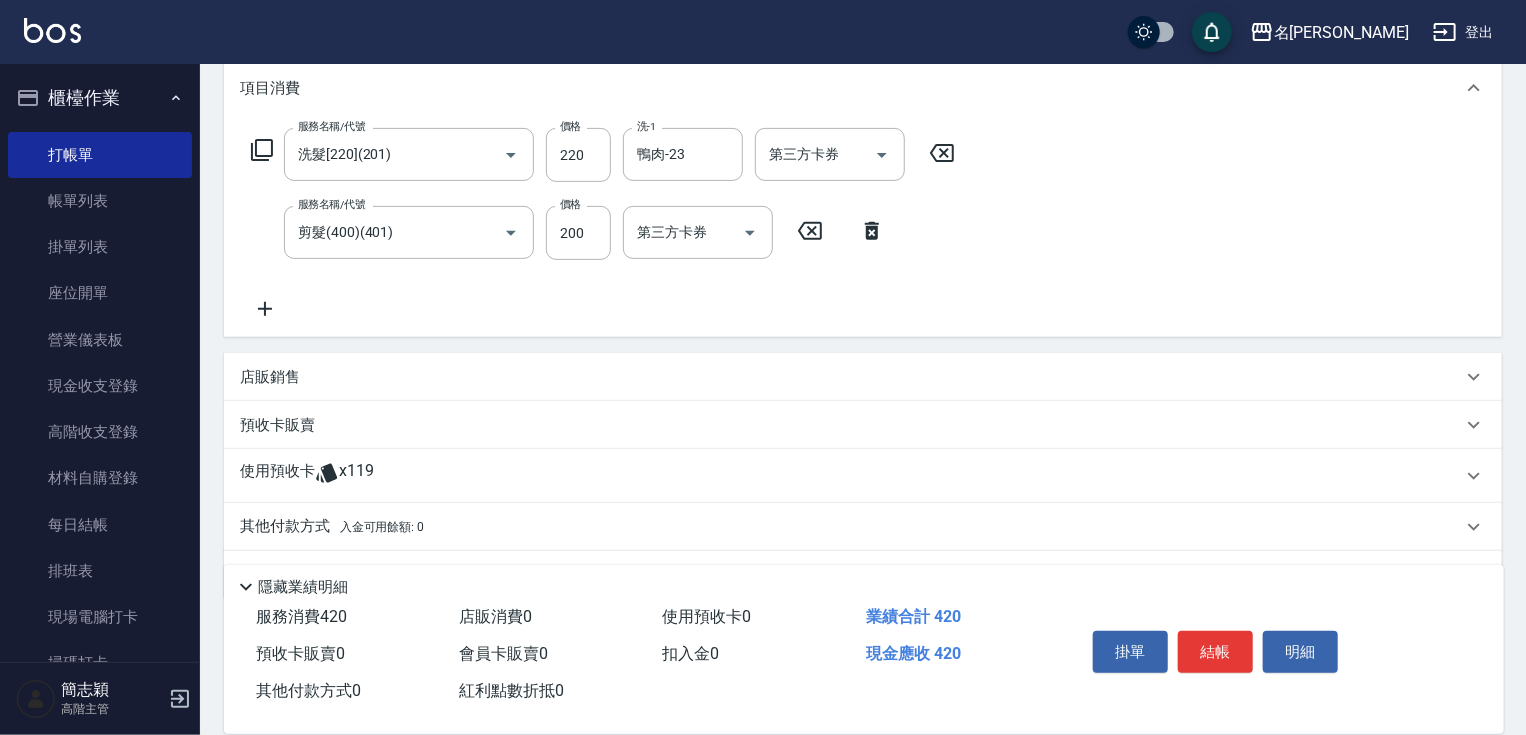 scroll, scrollTop: 321, scrollLeft: 0, axis: vertical 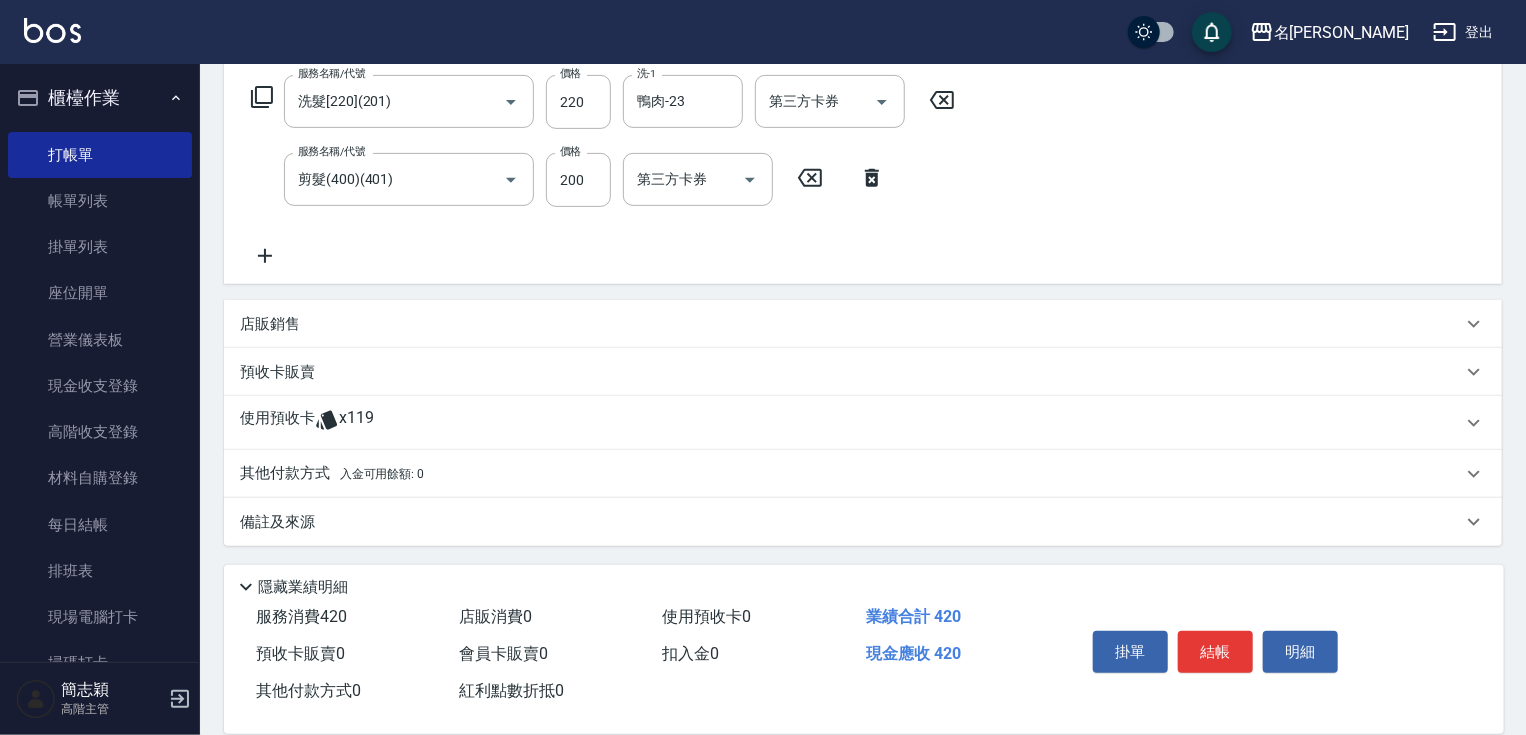 click on "其他付款方式 入金可用餘額: 0" at bounding box center (332, 474) 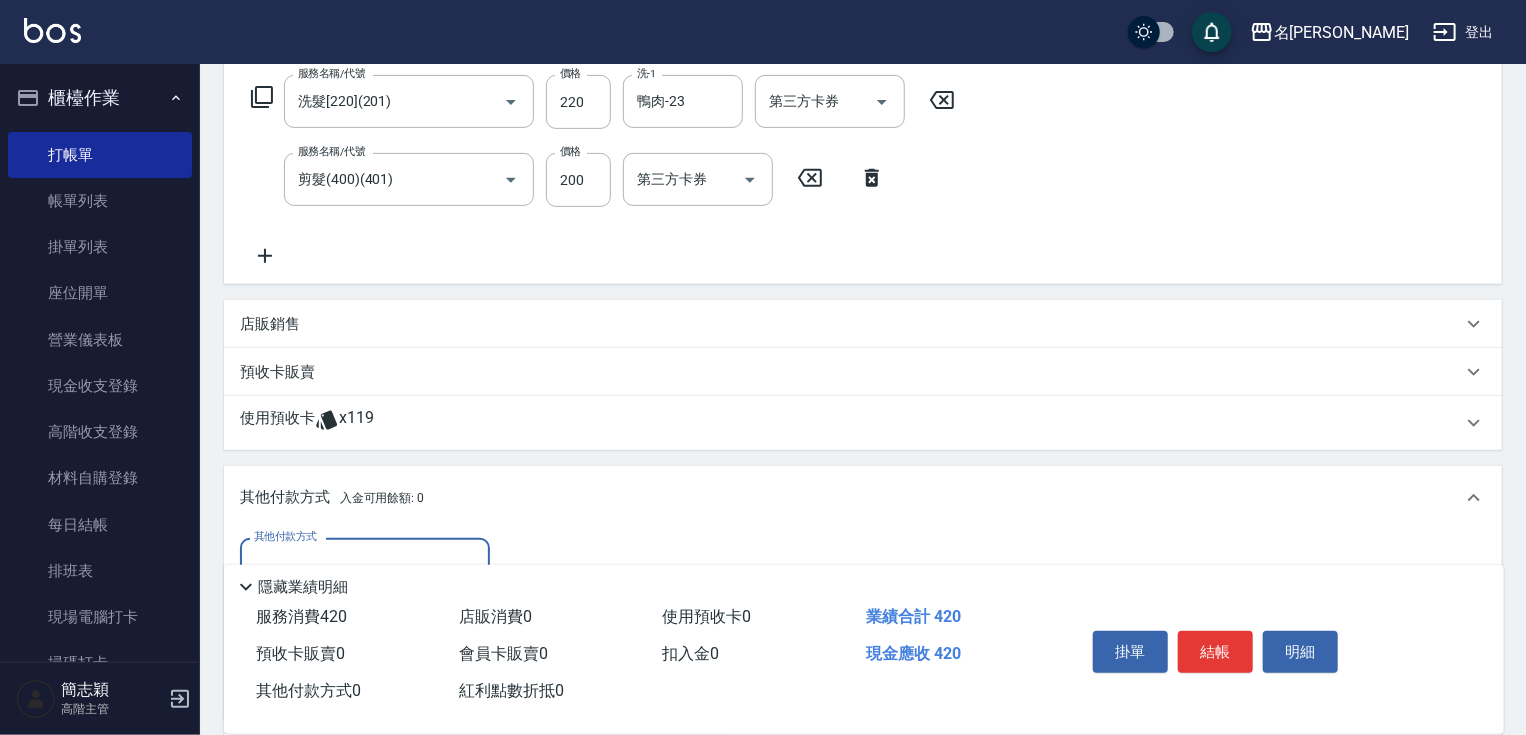 scroll, scrollTop: 0, scrollLeft: 0, axis: both 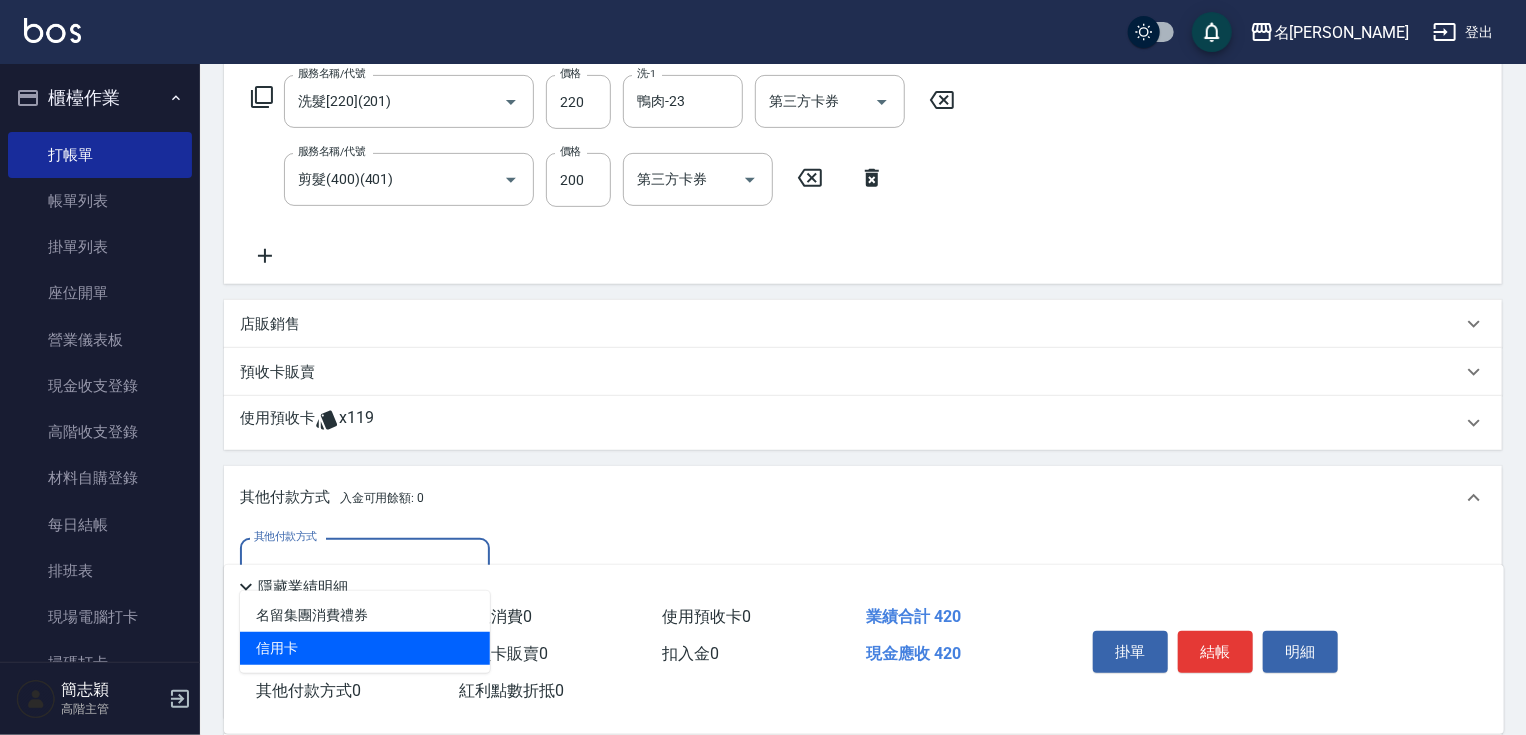 click on "信用卡" at bounding box center (365, 648) 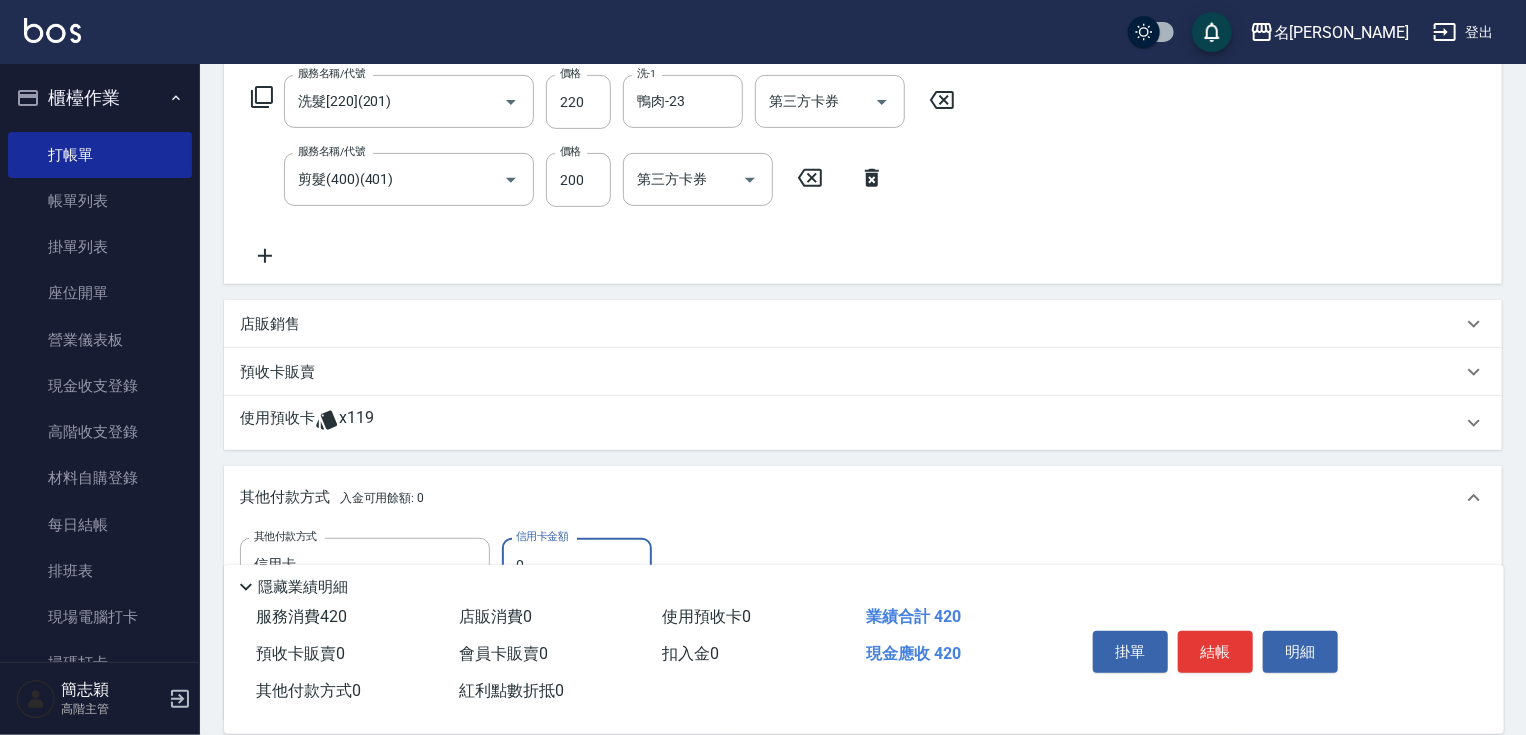 drag, startPoint x: 517, startPoint y: 548, endPoint x: 598, endPoint y: 555, distance: 81.3019 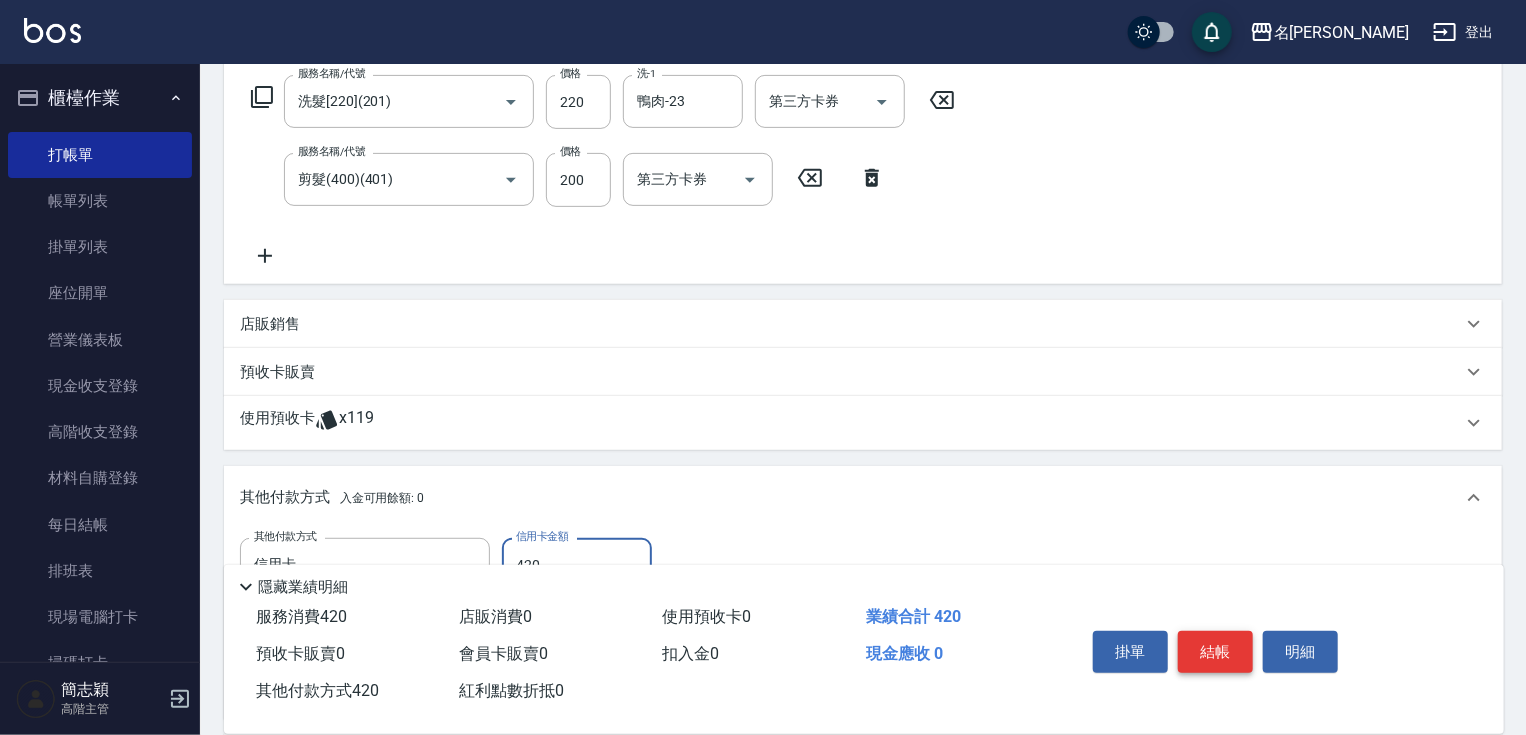 type on "420" 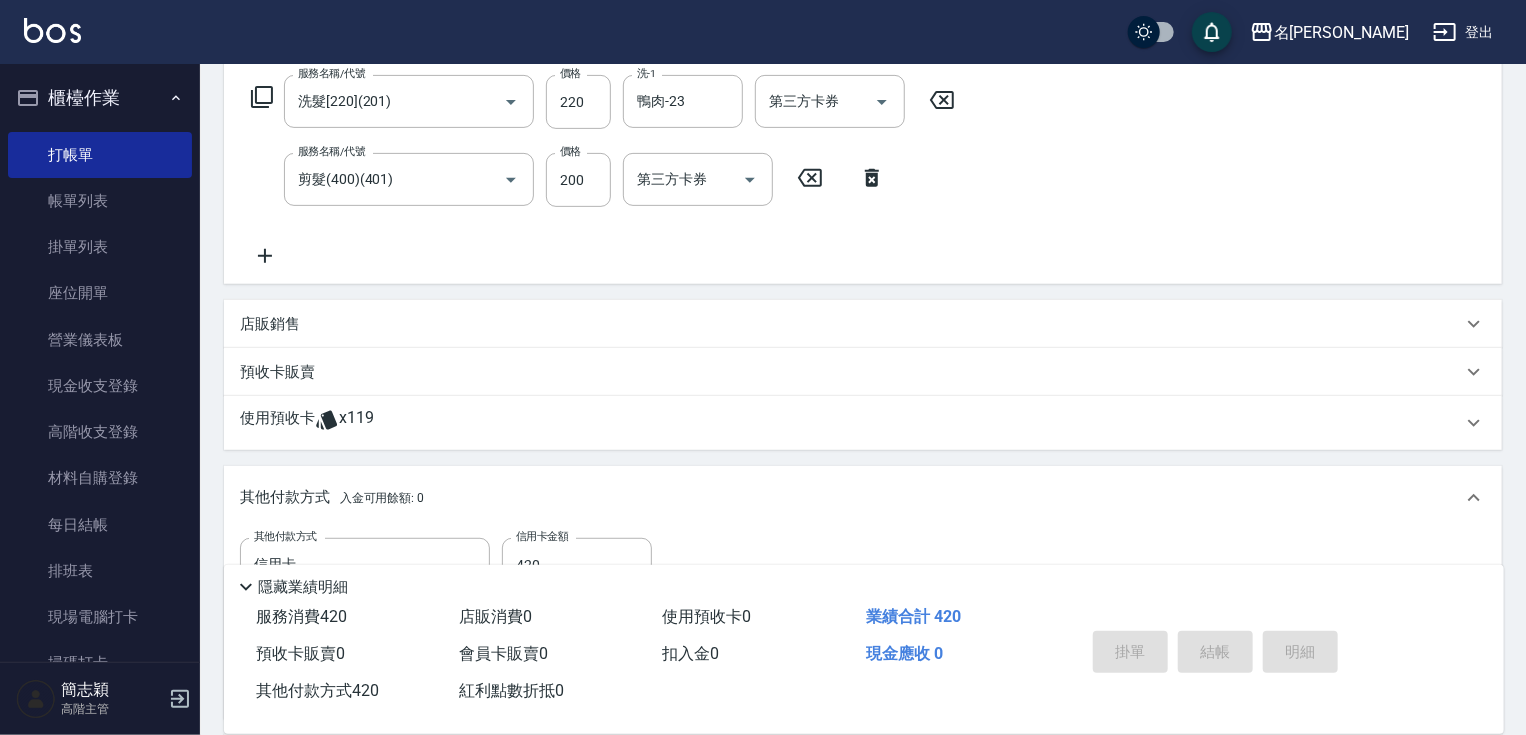 type 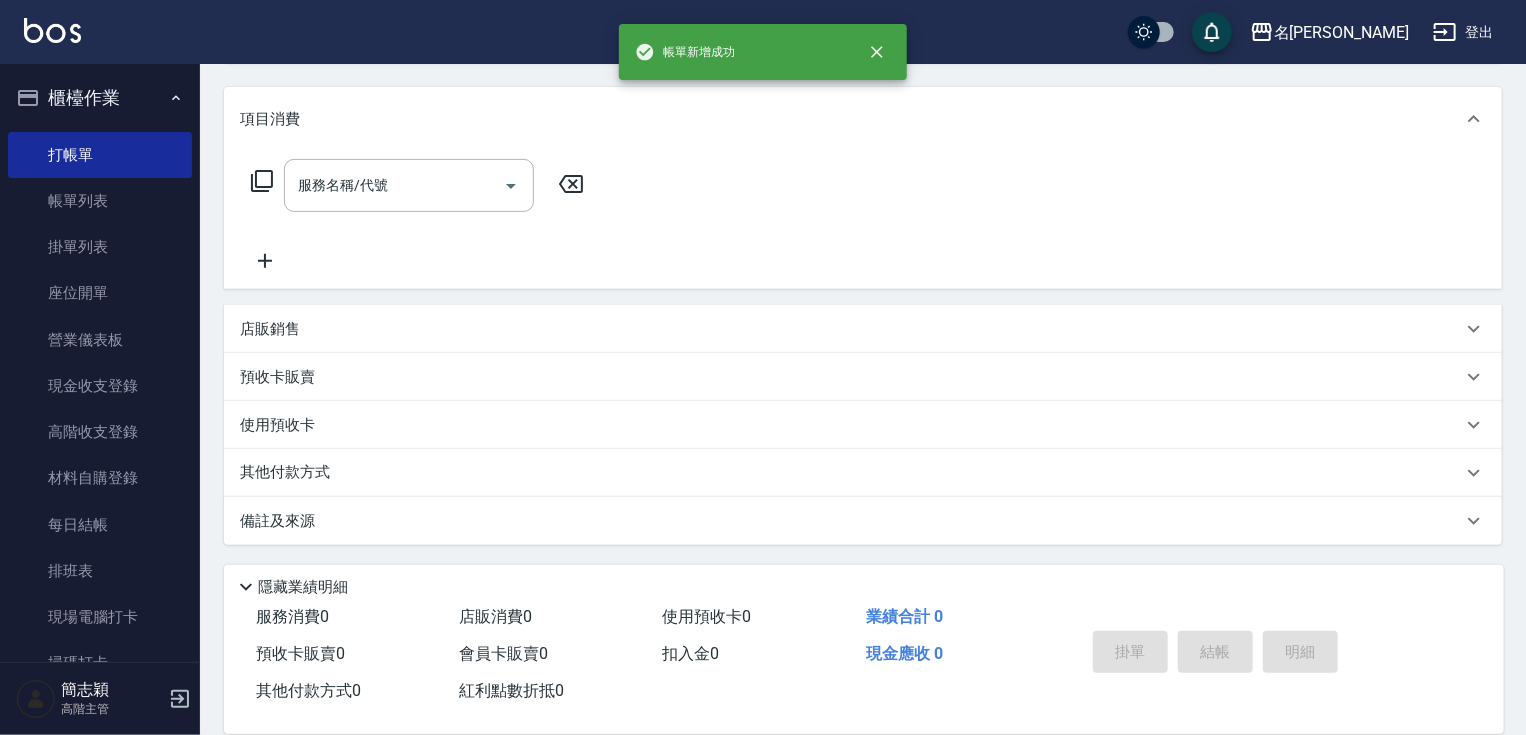 scroll, scrollTop: 0, scrollLeft: 0, axis: both 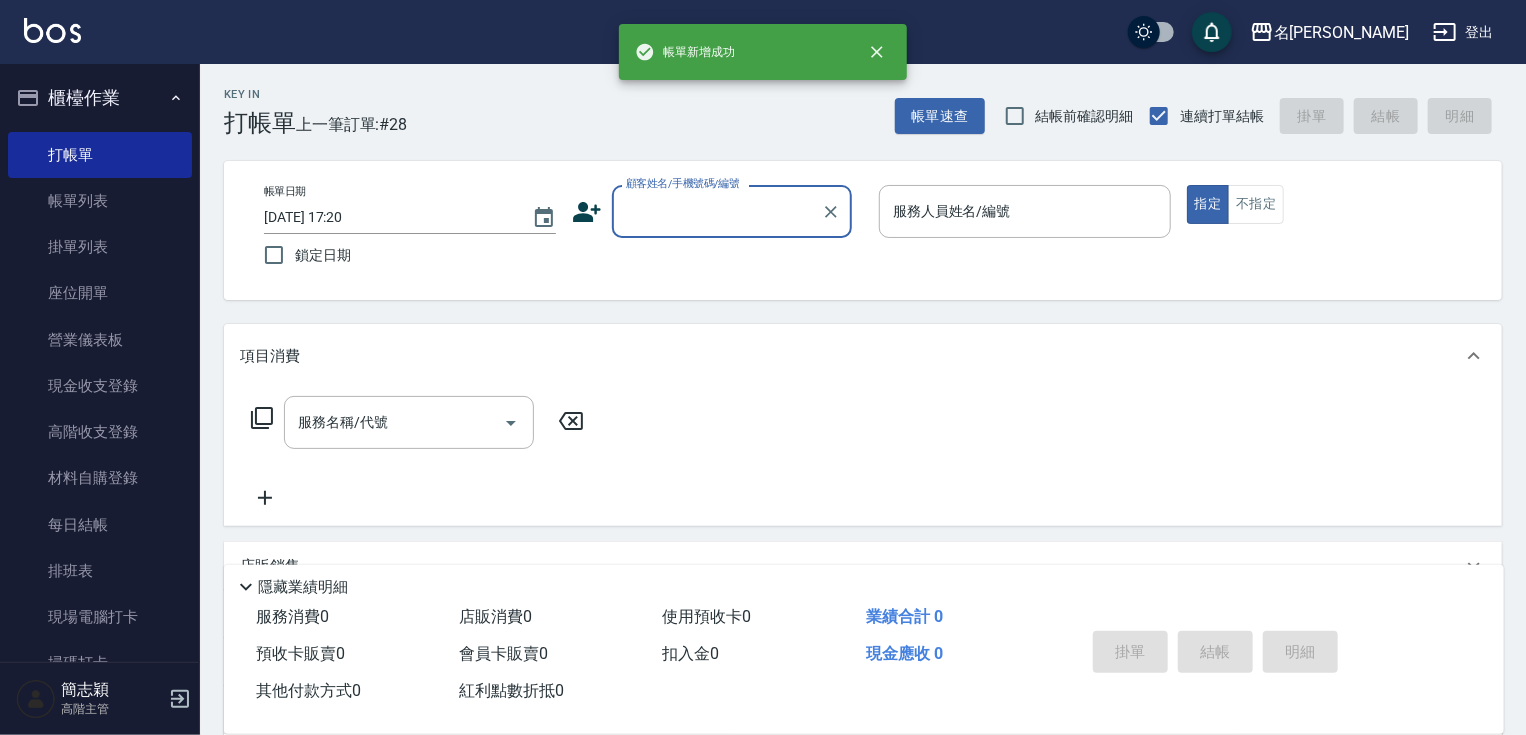 click on "顧客姓名/手機號碼/編號" at bounding box center [717, 211] 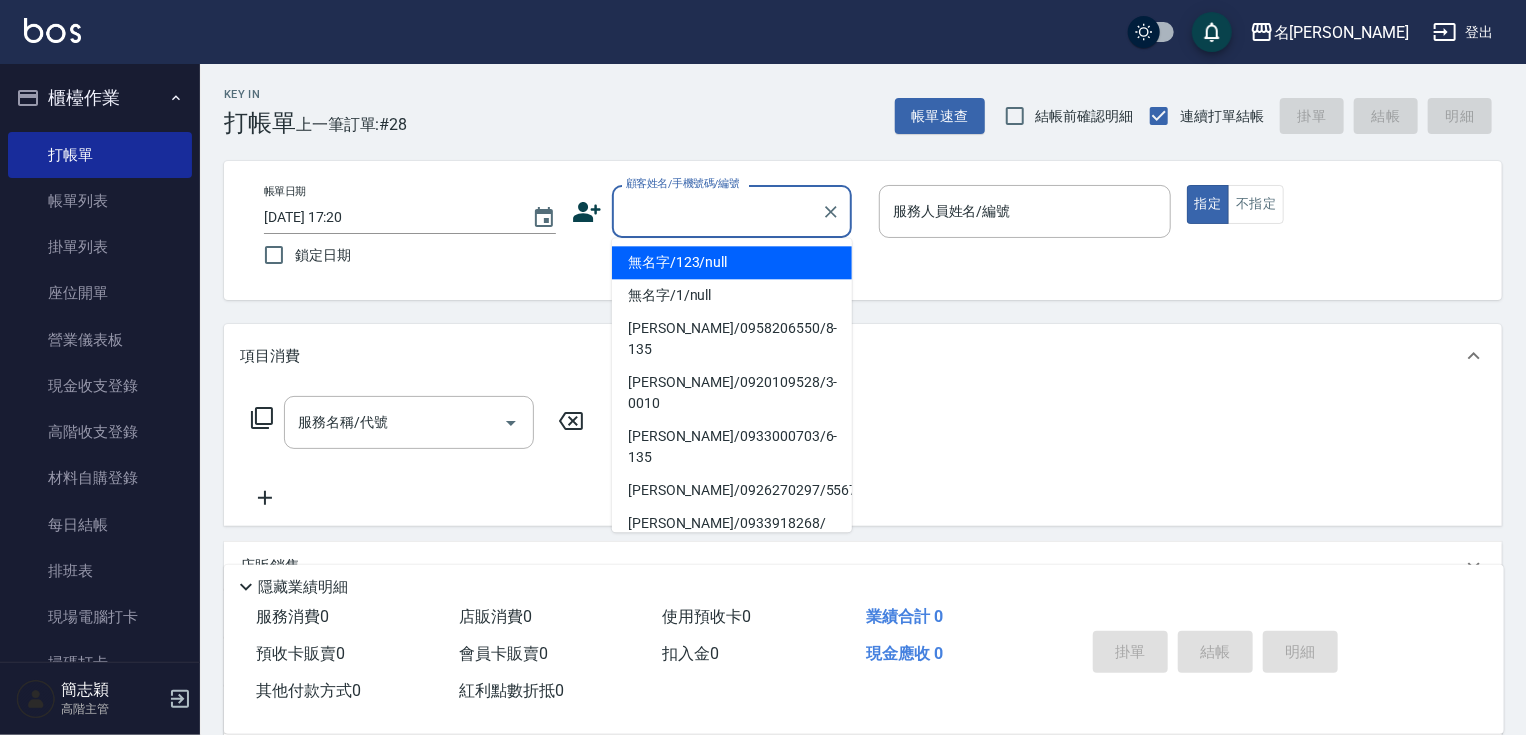 click on "無名字/123/null" at bounding box center [732, 262] 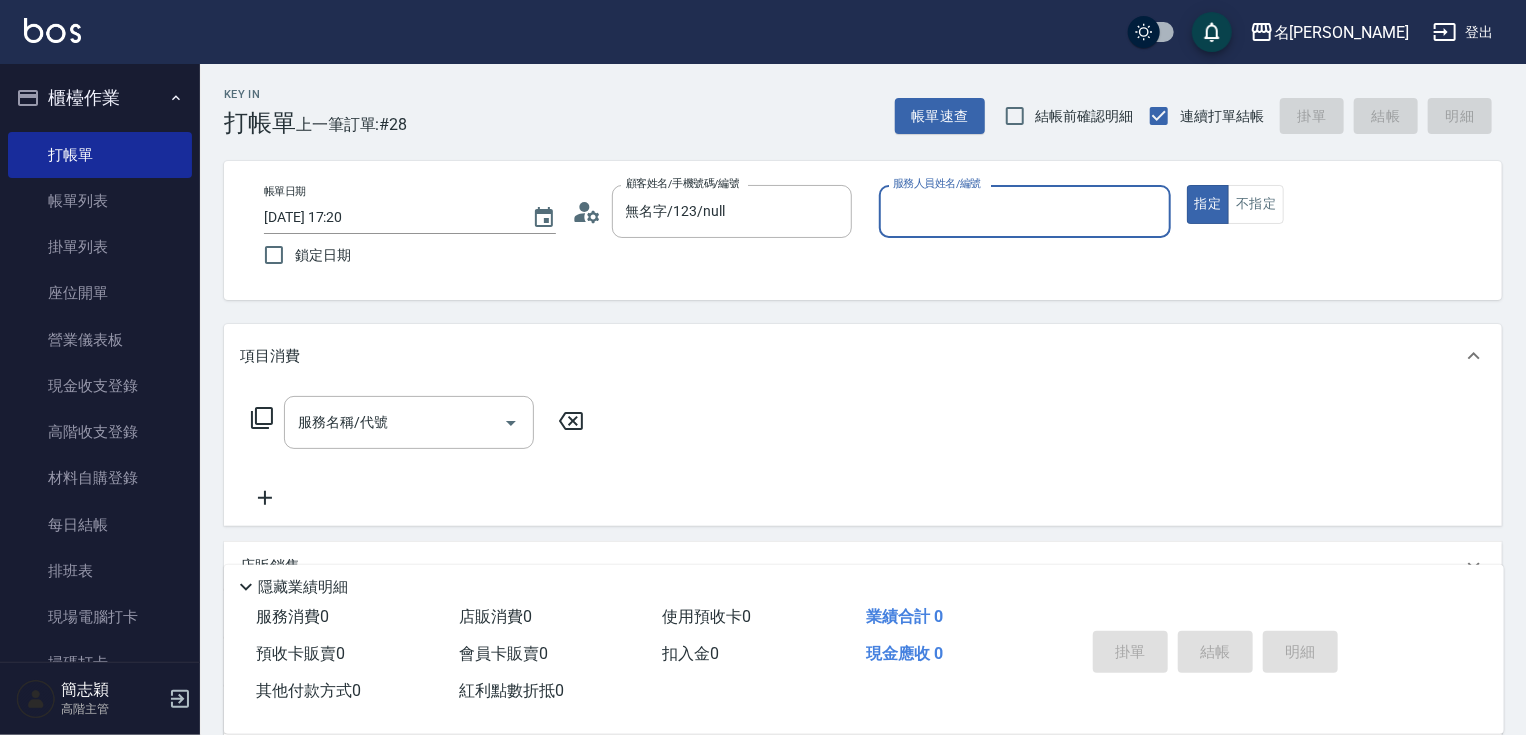 click on "服務人員姓名/編號" at bounding box center (1025, 211) 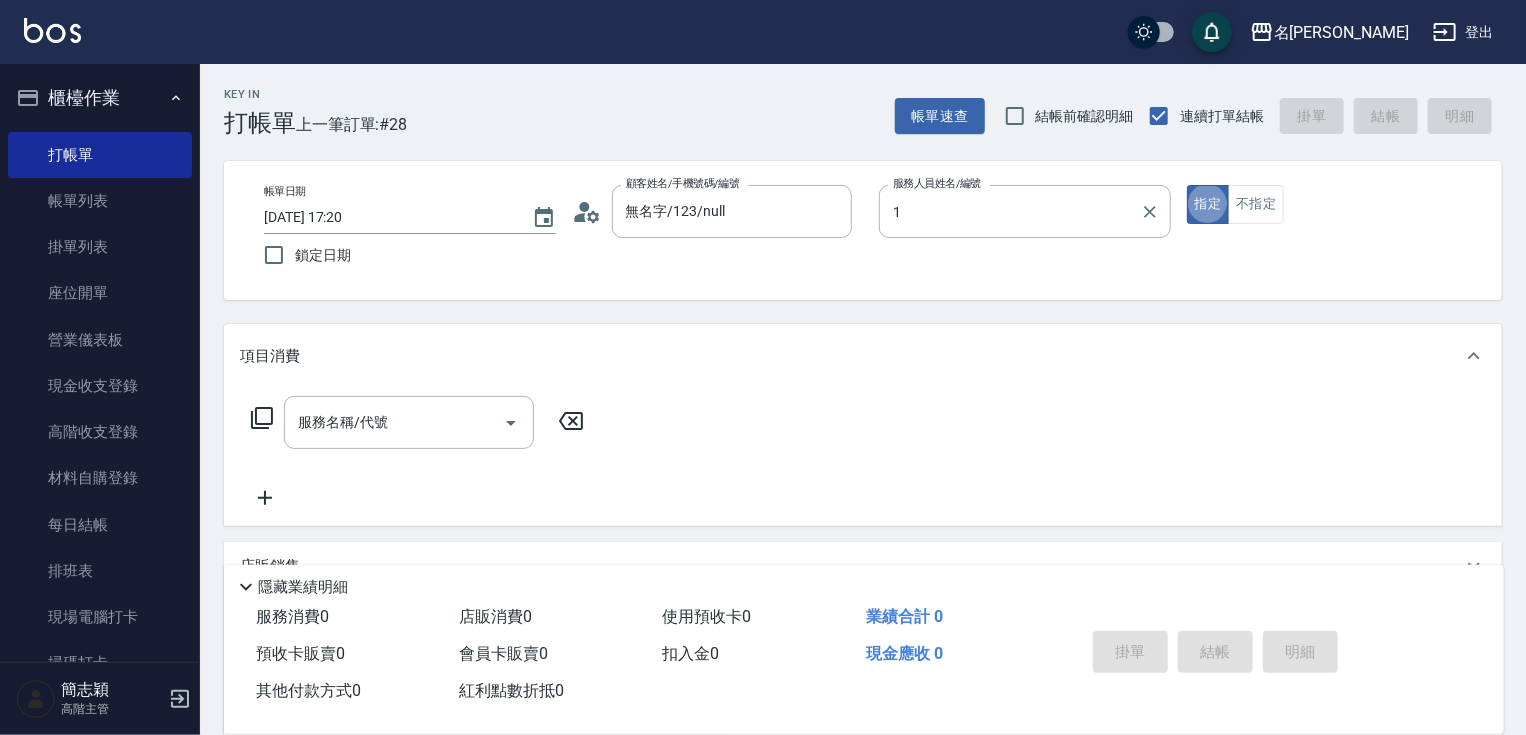 type on "Joanne-1" 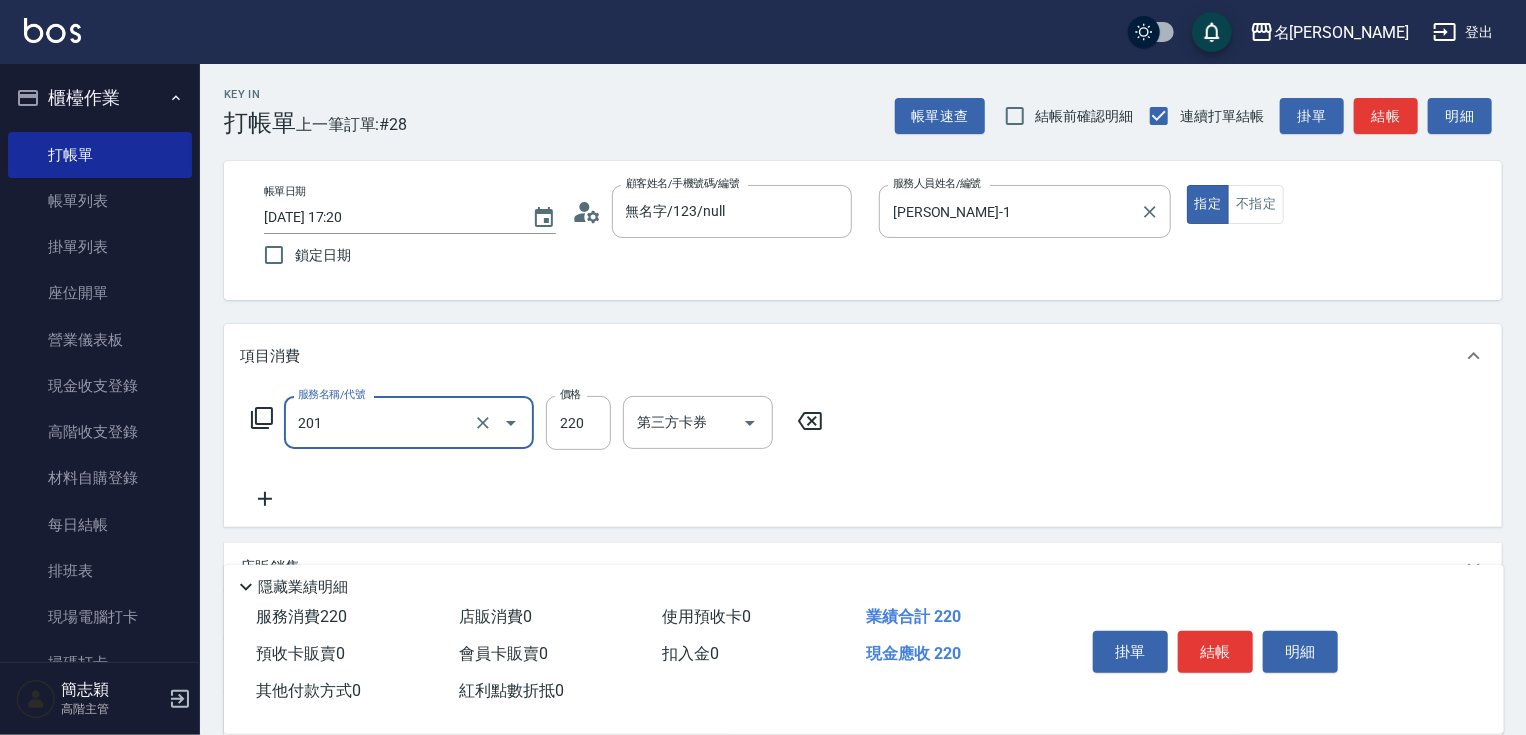 type on "洗髮[220](201)" 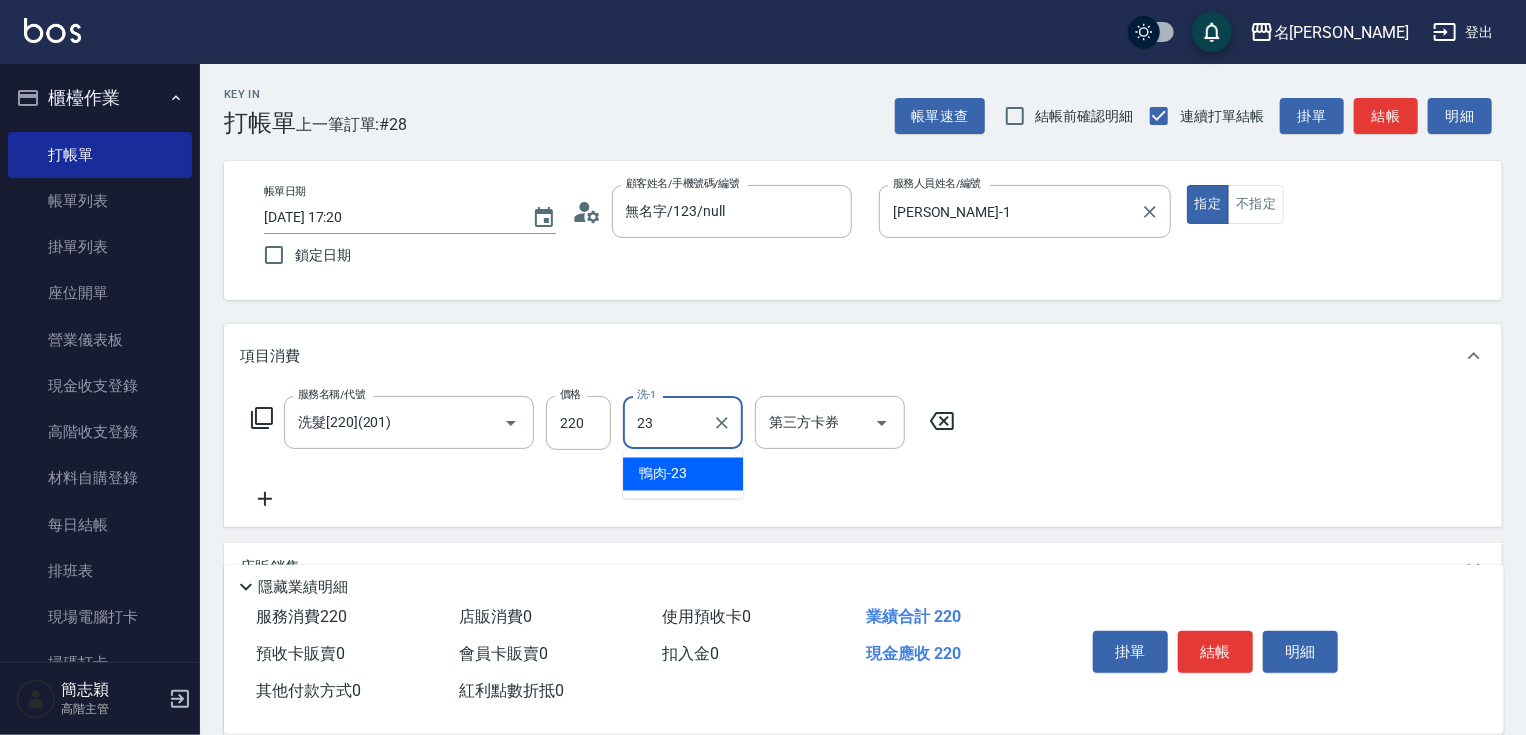 type on "鴨肉-23" 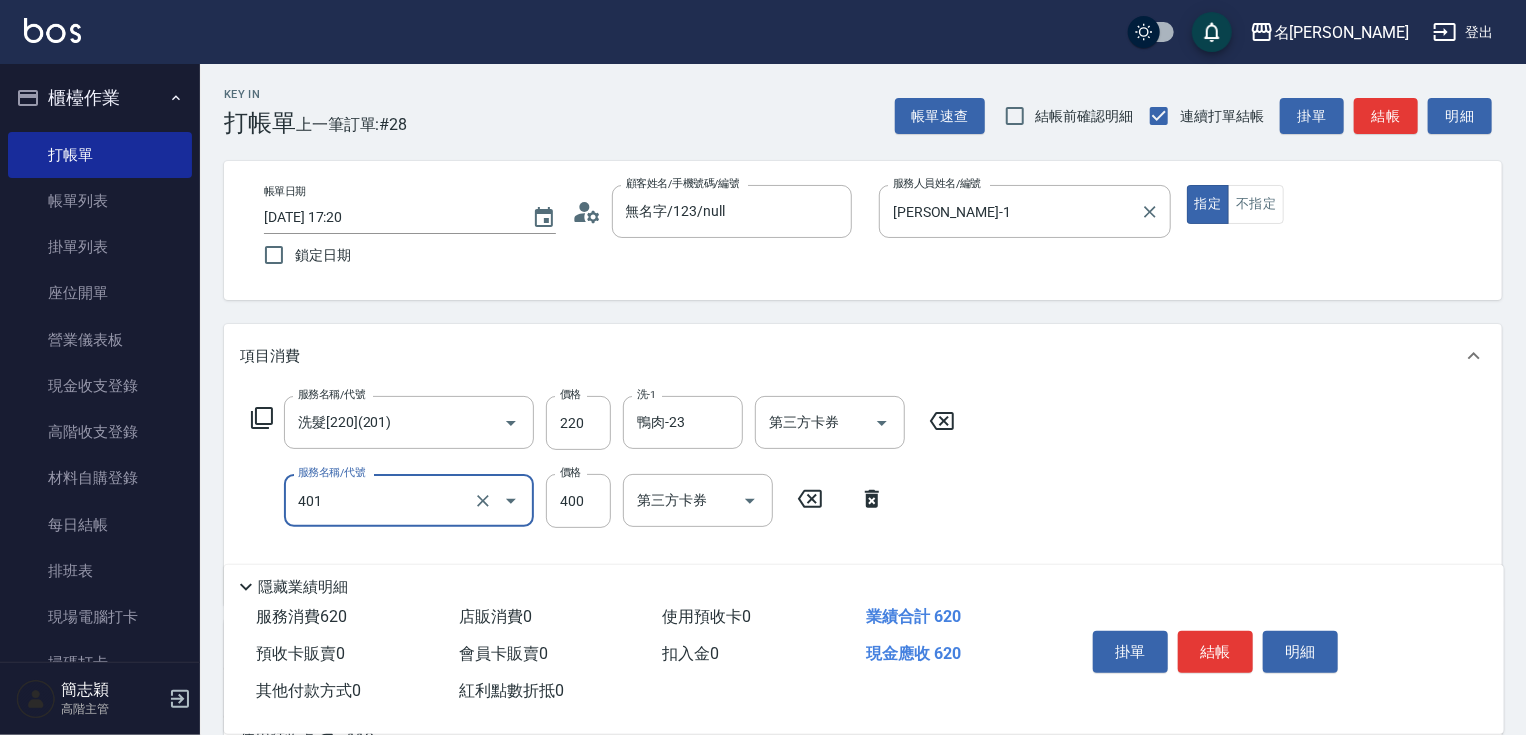 type on "剪髮(400)(401)" 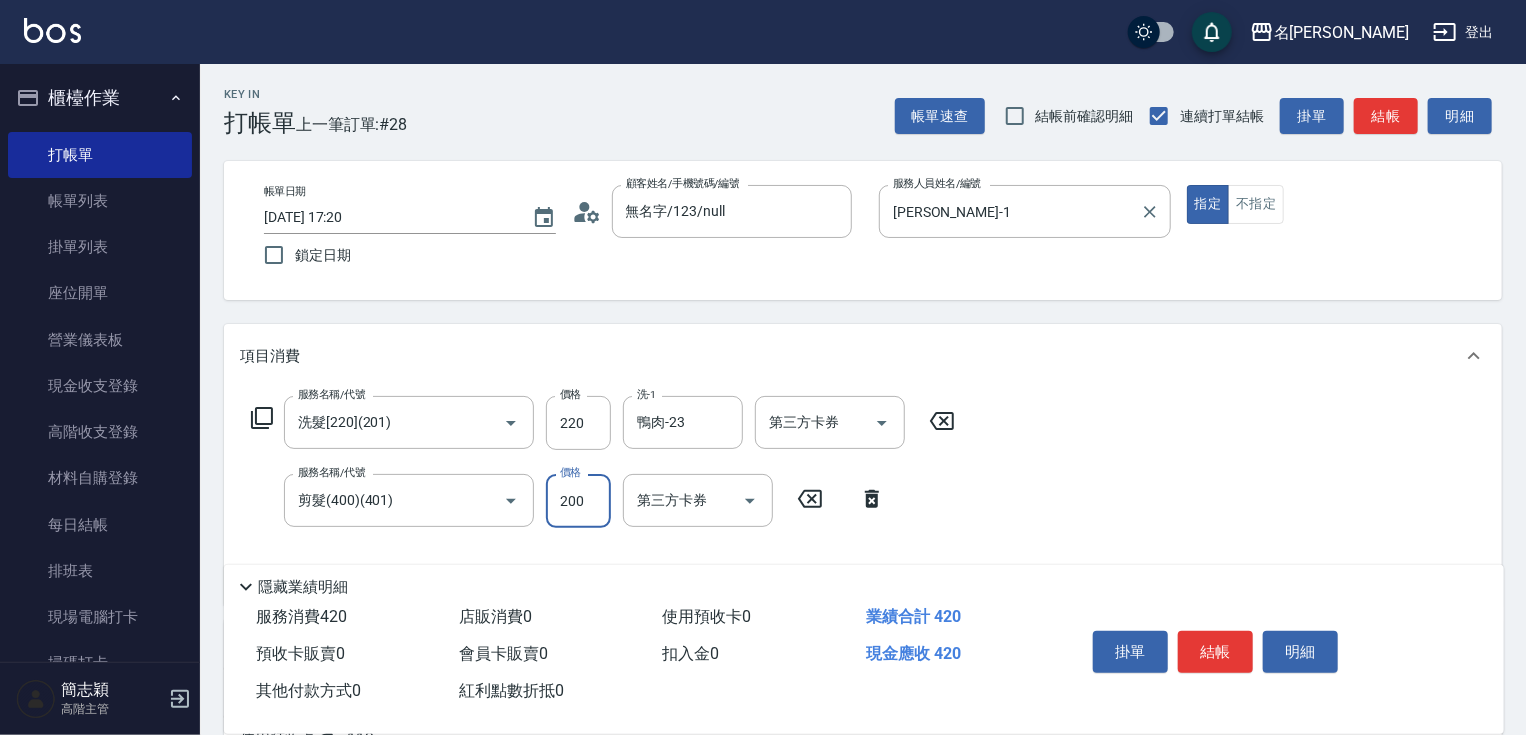 type on "200" 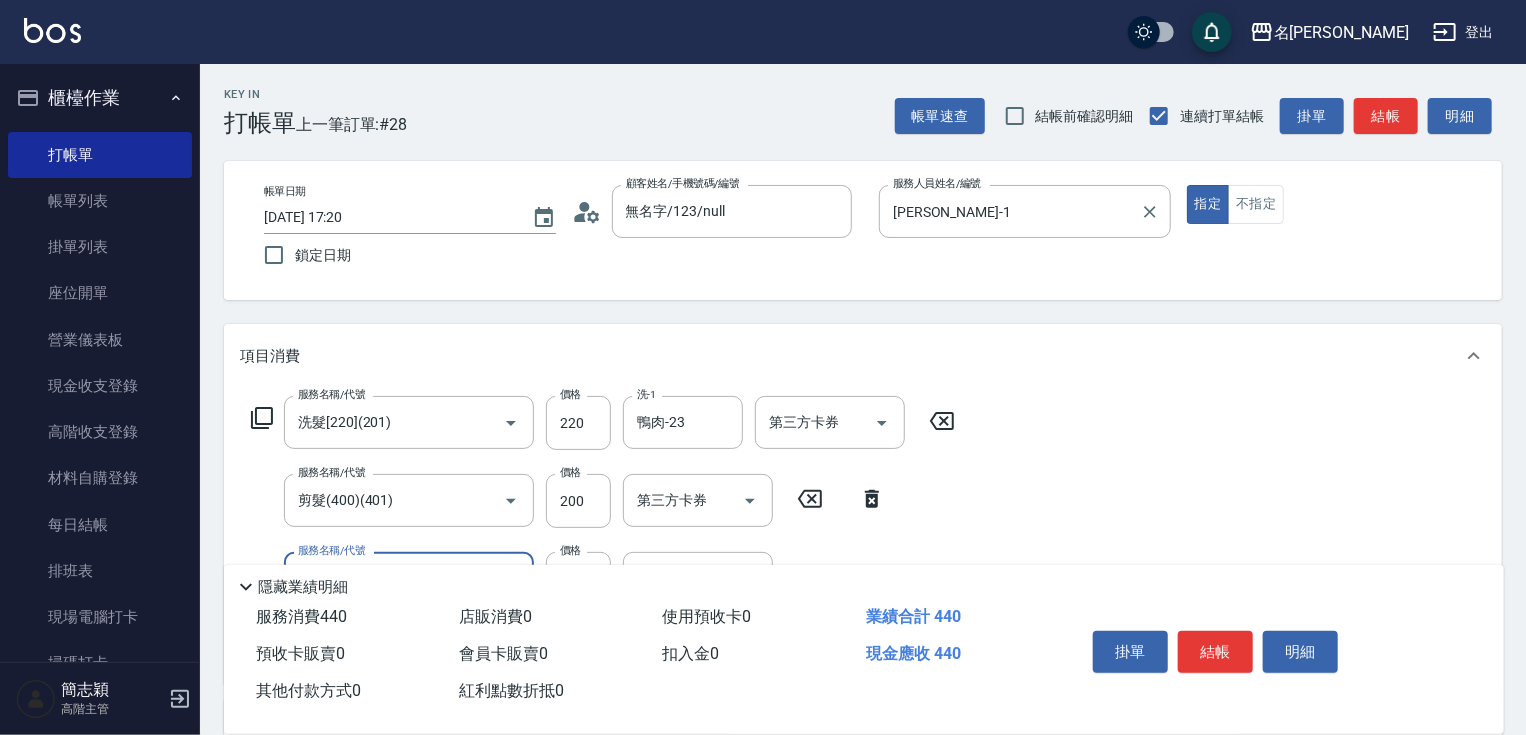 type on "潤絲20(801)" 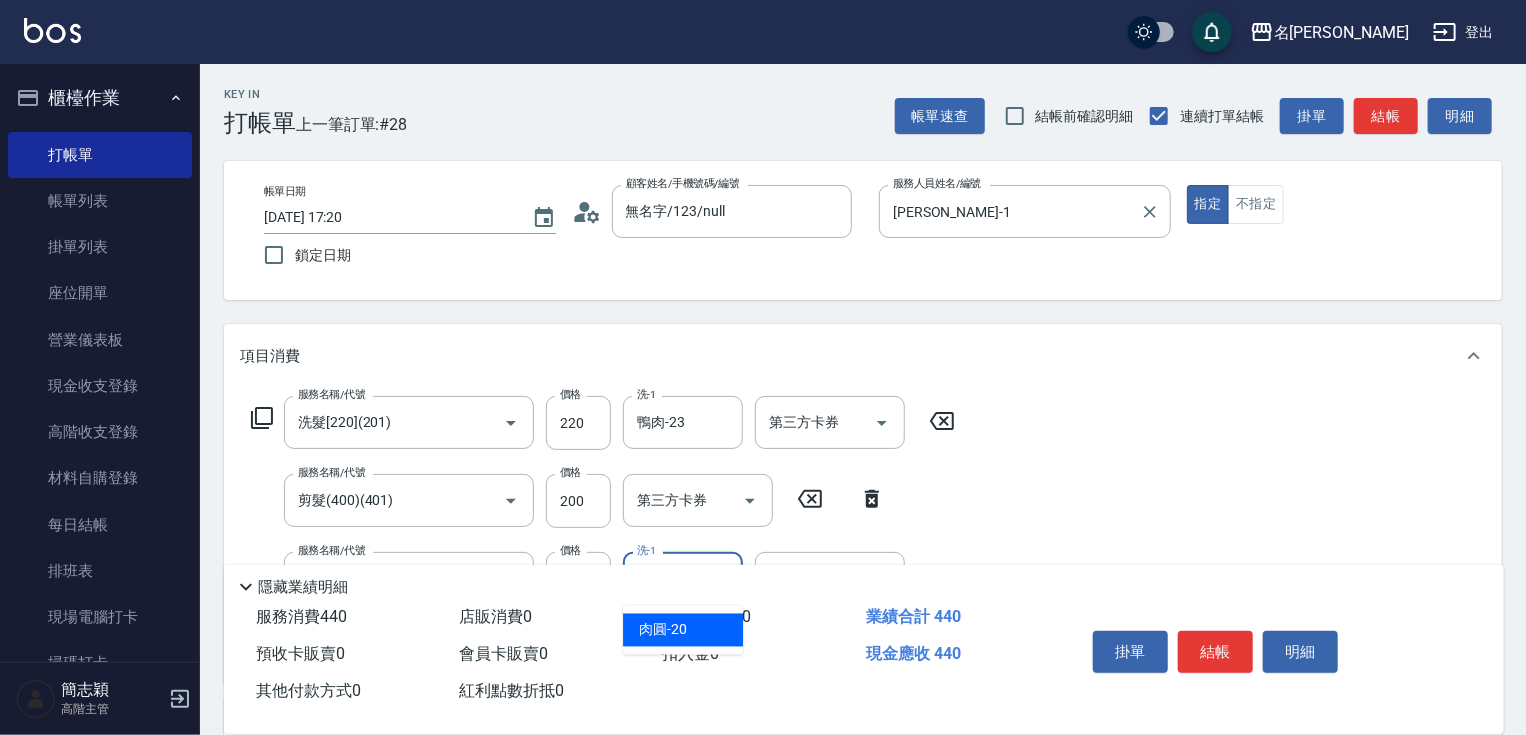 type on "肉圓-20" 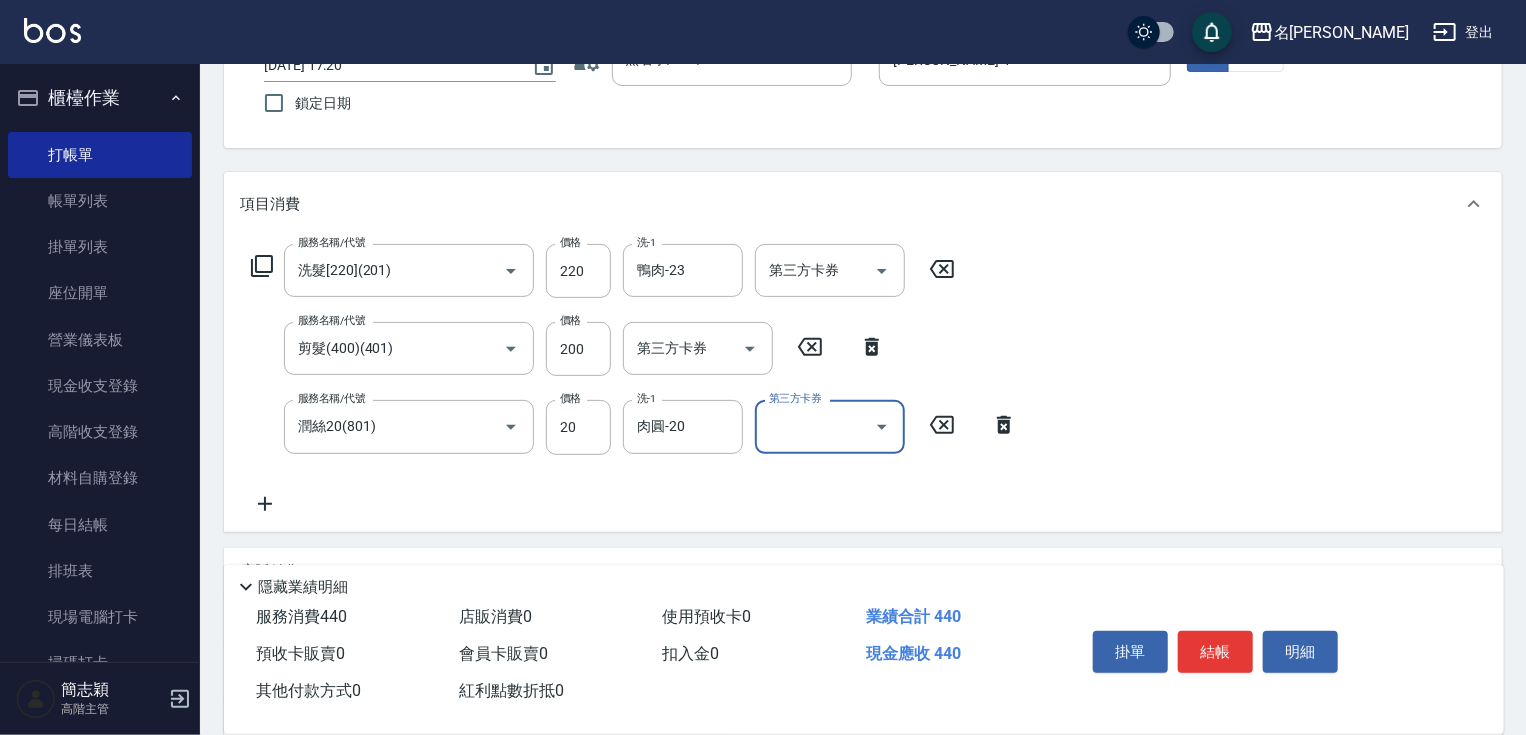 scroll, scrollTop: 400, scrollLeft: 0, axis: vertical 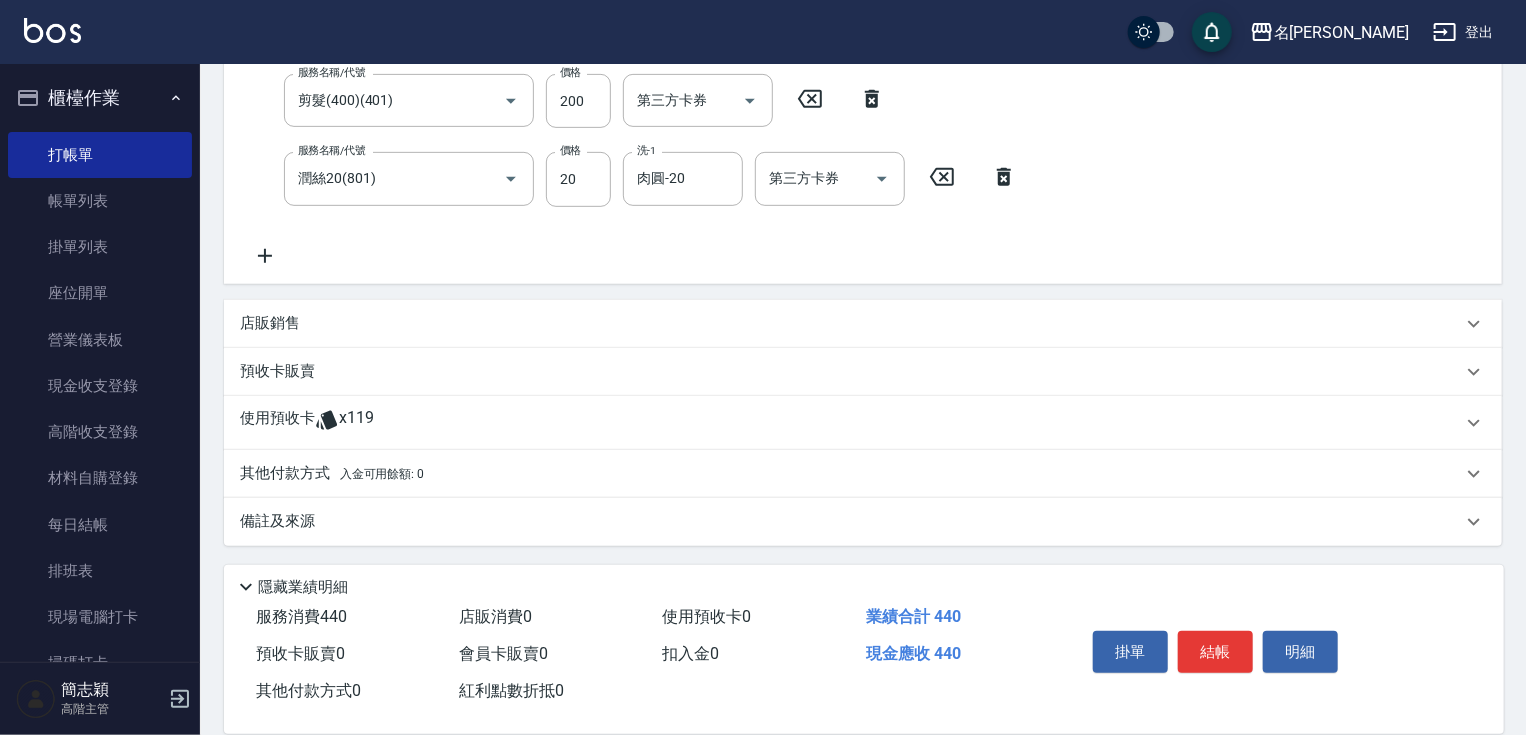 click on "其他付款方式 入金可用餘額: 0" at bounding box center (332, 474) 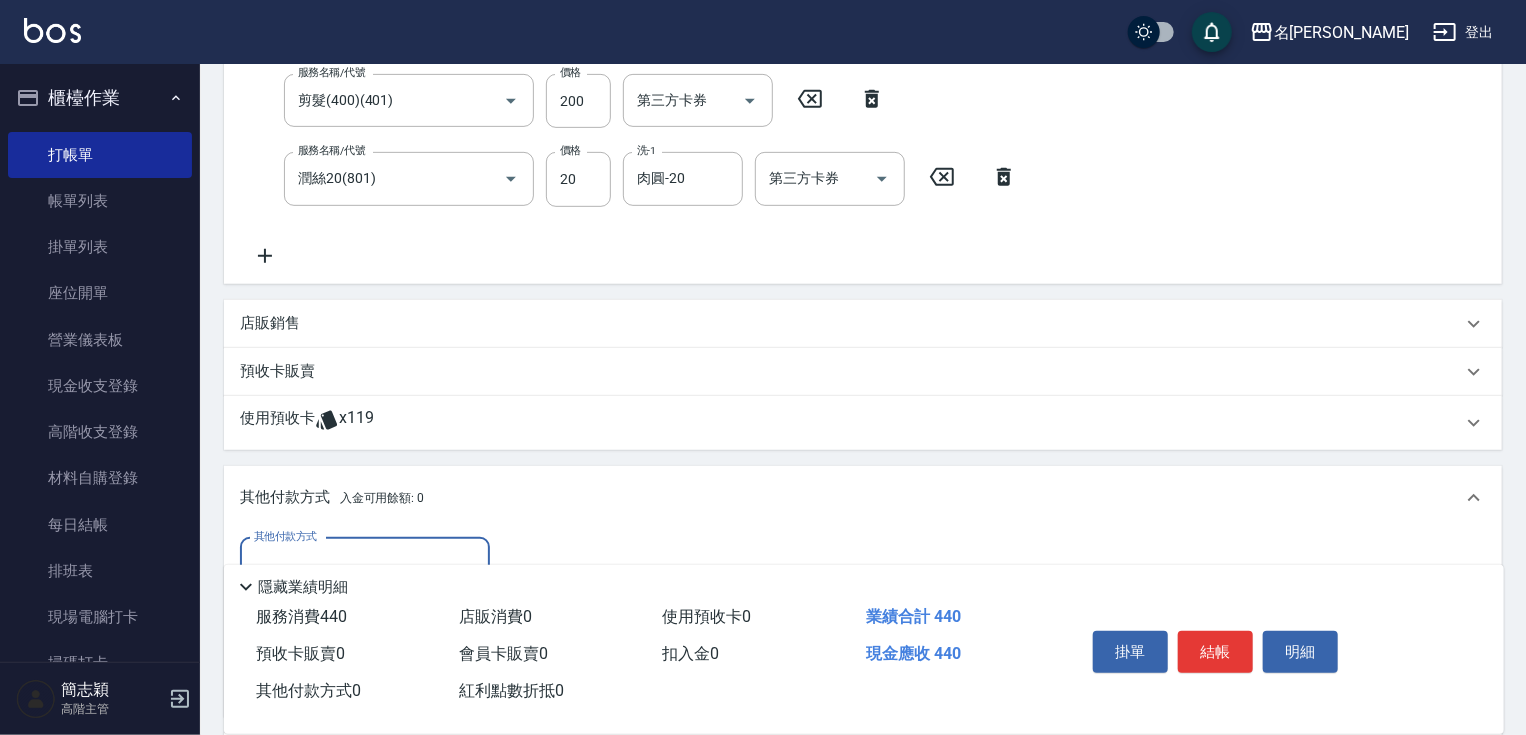 scroll, scrollTop: 0, scrollLeft: 0, axis: both 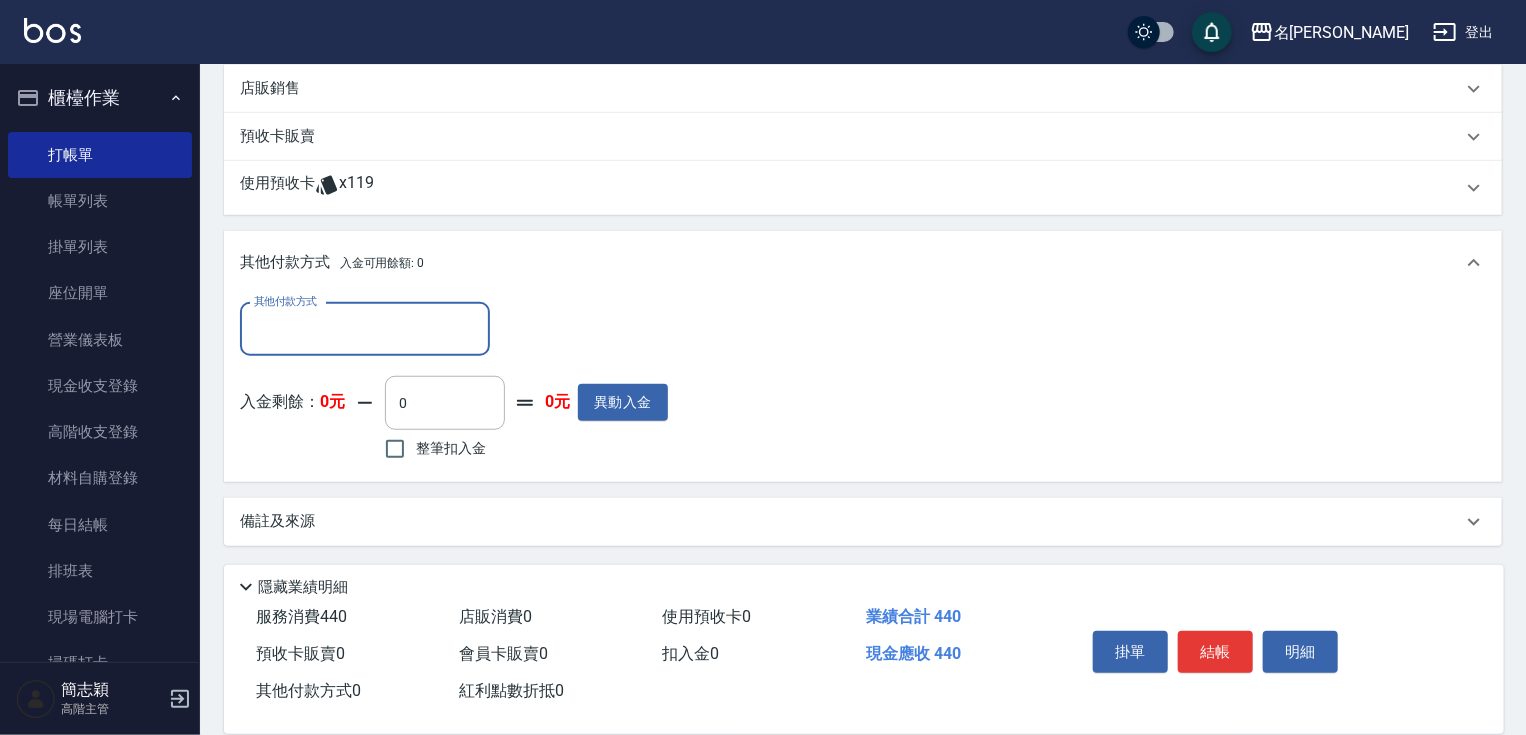 click on "其他付款方式" at bounding box center [365, 329] 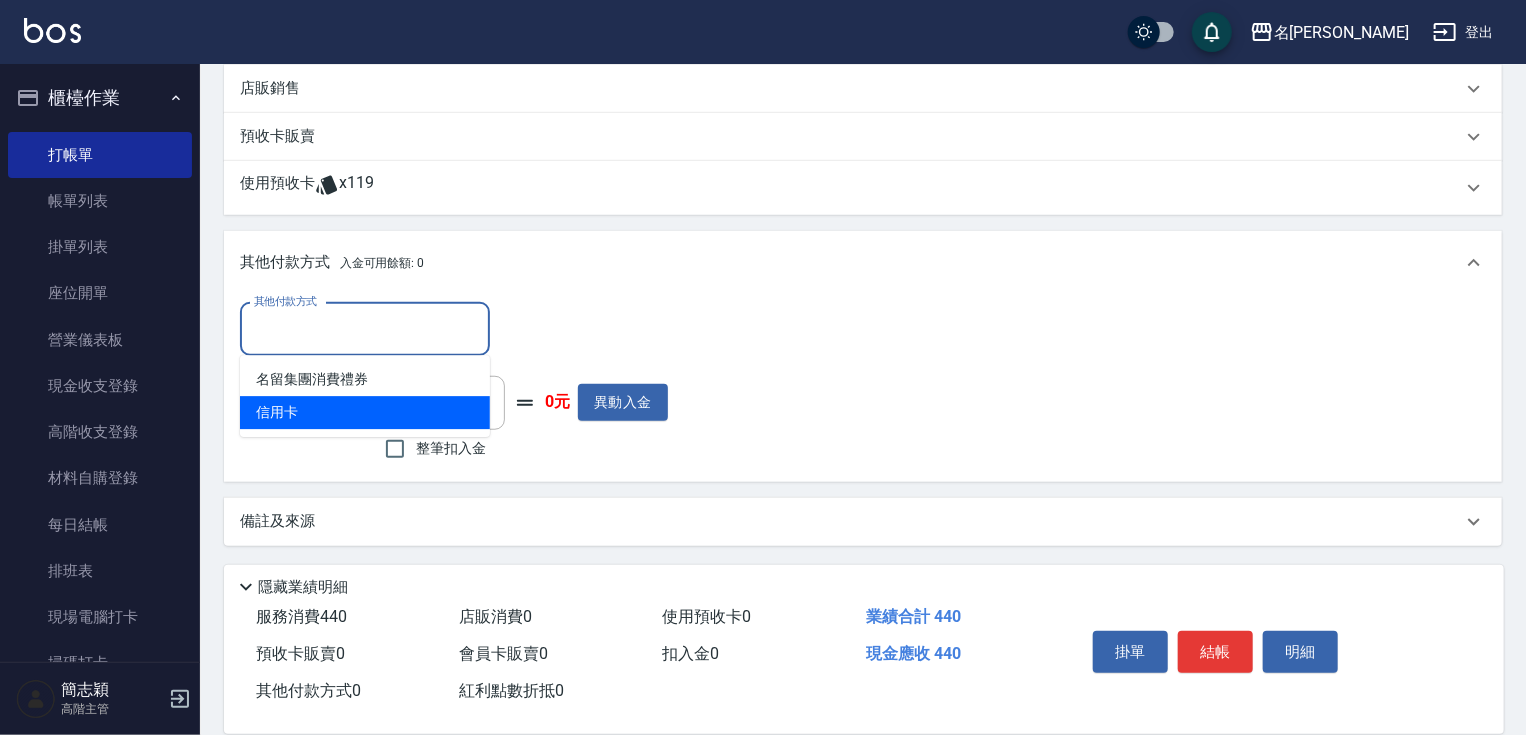 click on "信用卡" at bounding box center [365, 412] 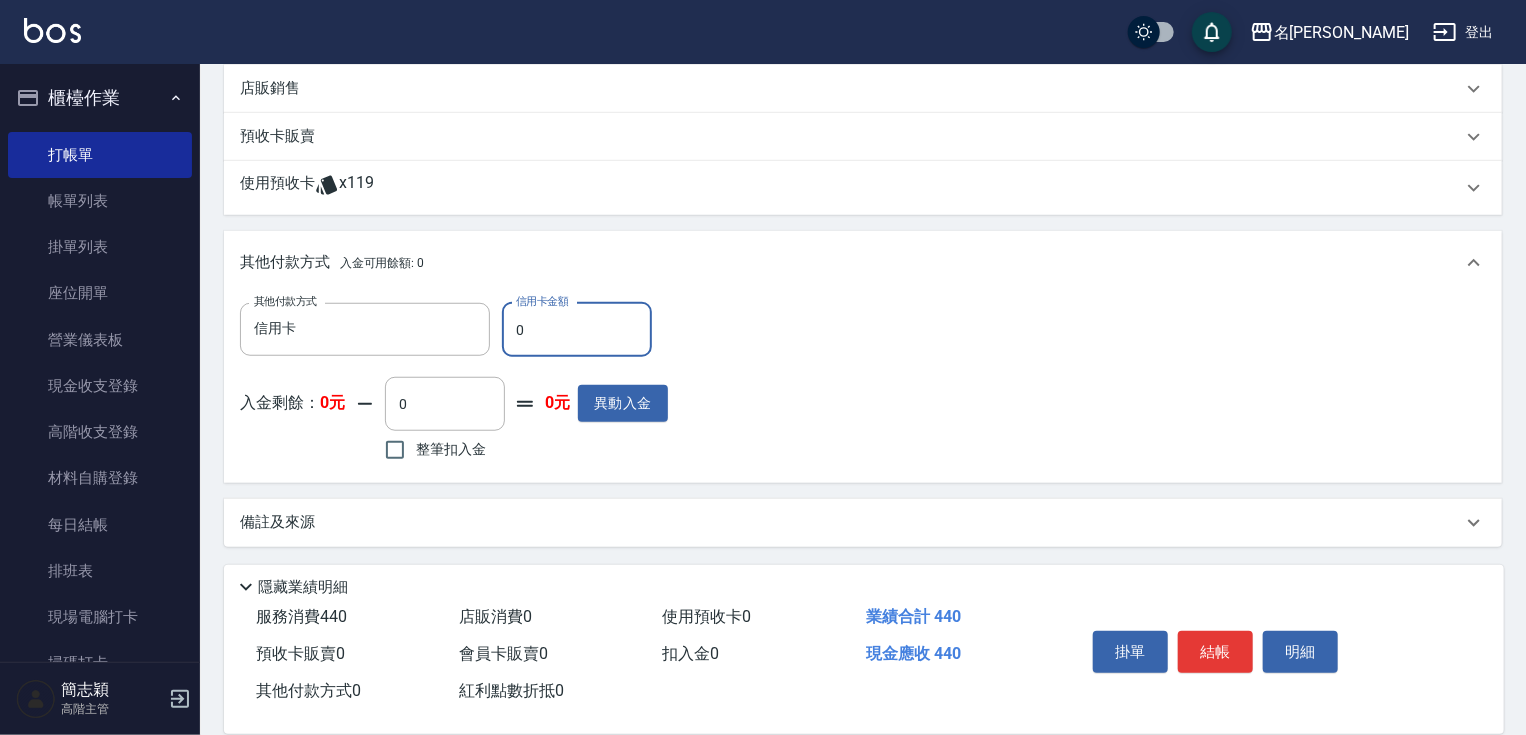 drag, startPoint x: 520, startPoint y: 325, endPoint x: 557, endPoint y: 325, distance: 37 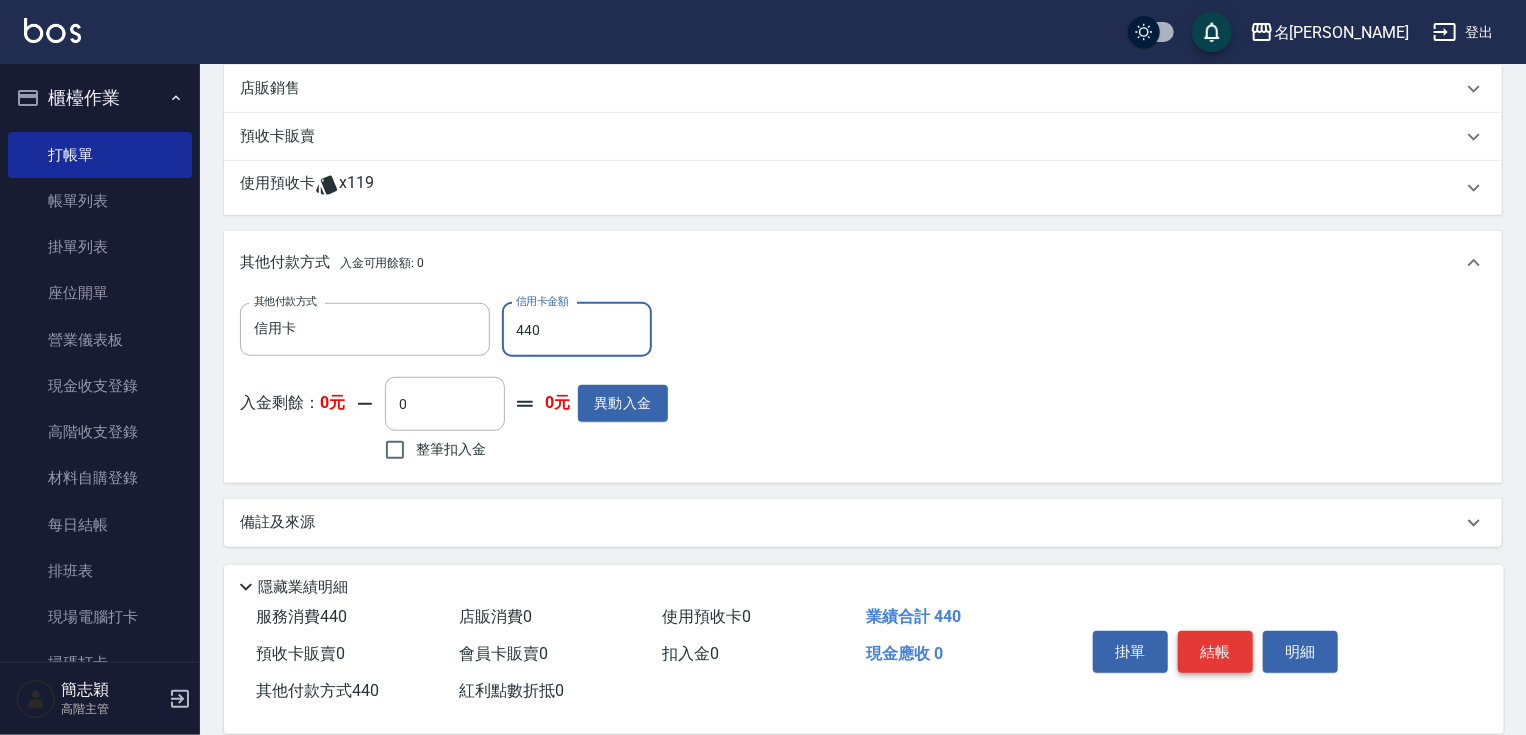 type on "440" 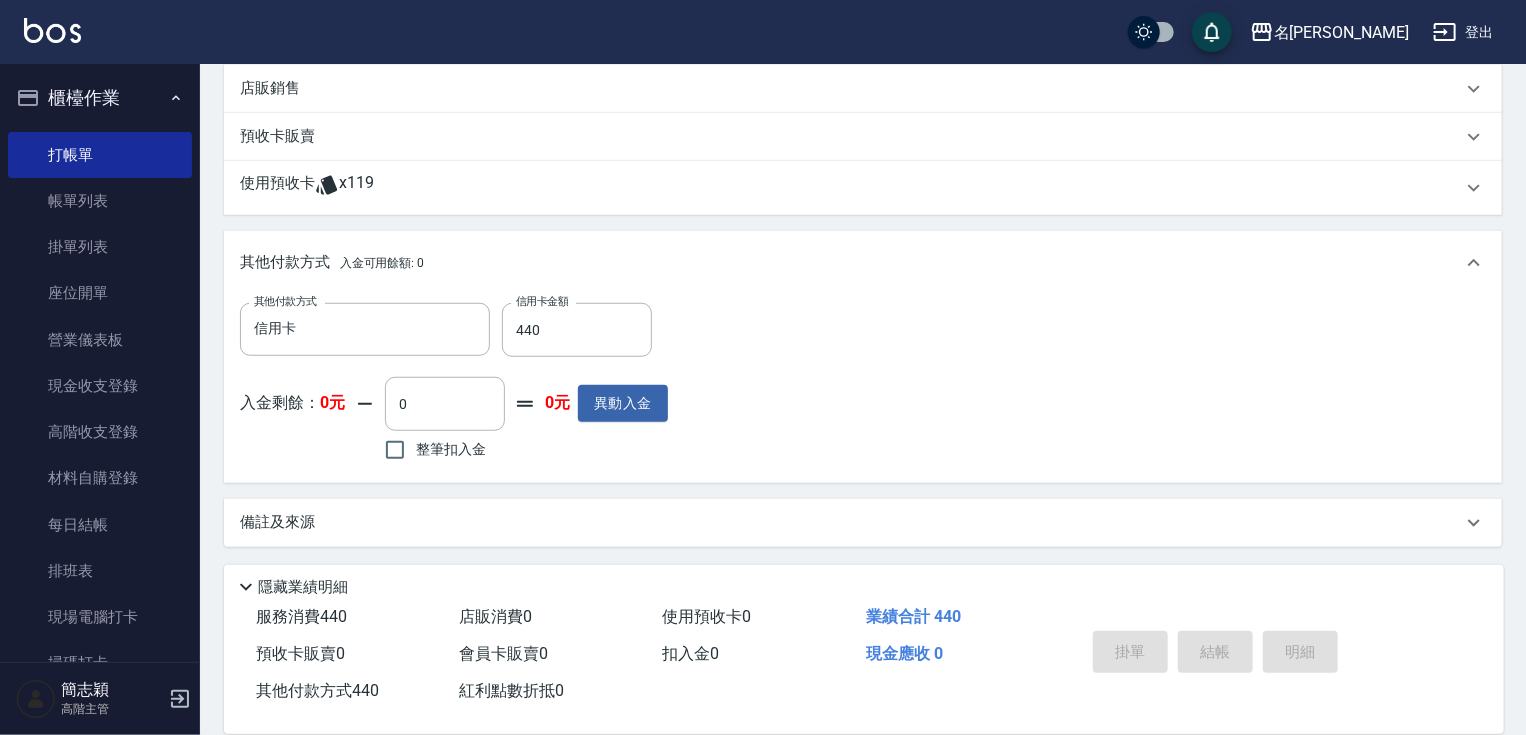 type on "2025/07/12 17:21" 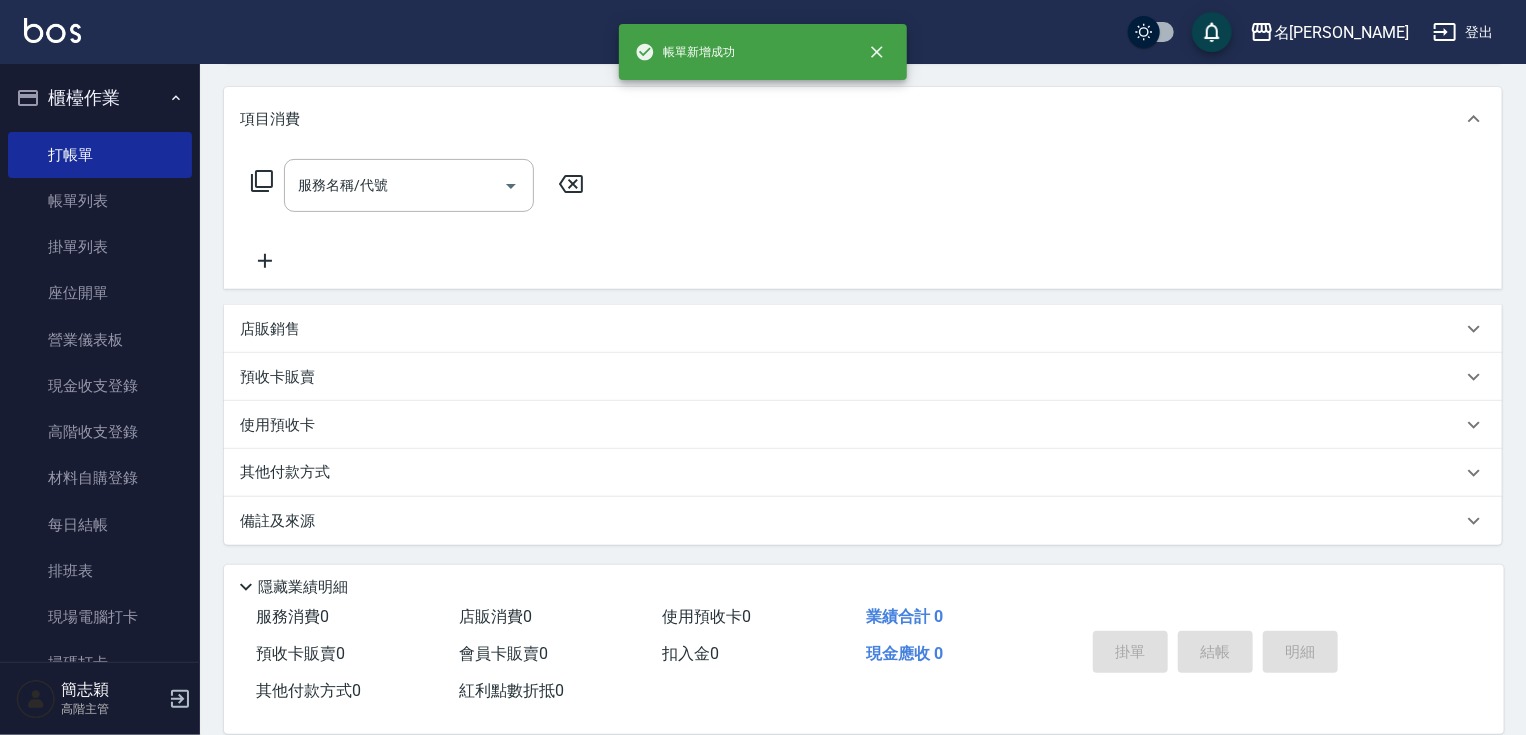 scroll, scrollTop: 0, scrollLeft: 0, axis: both 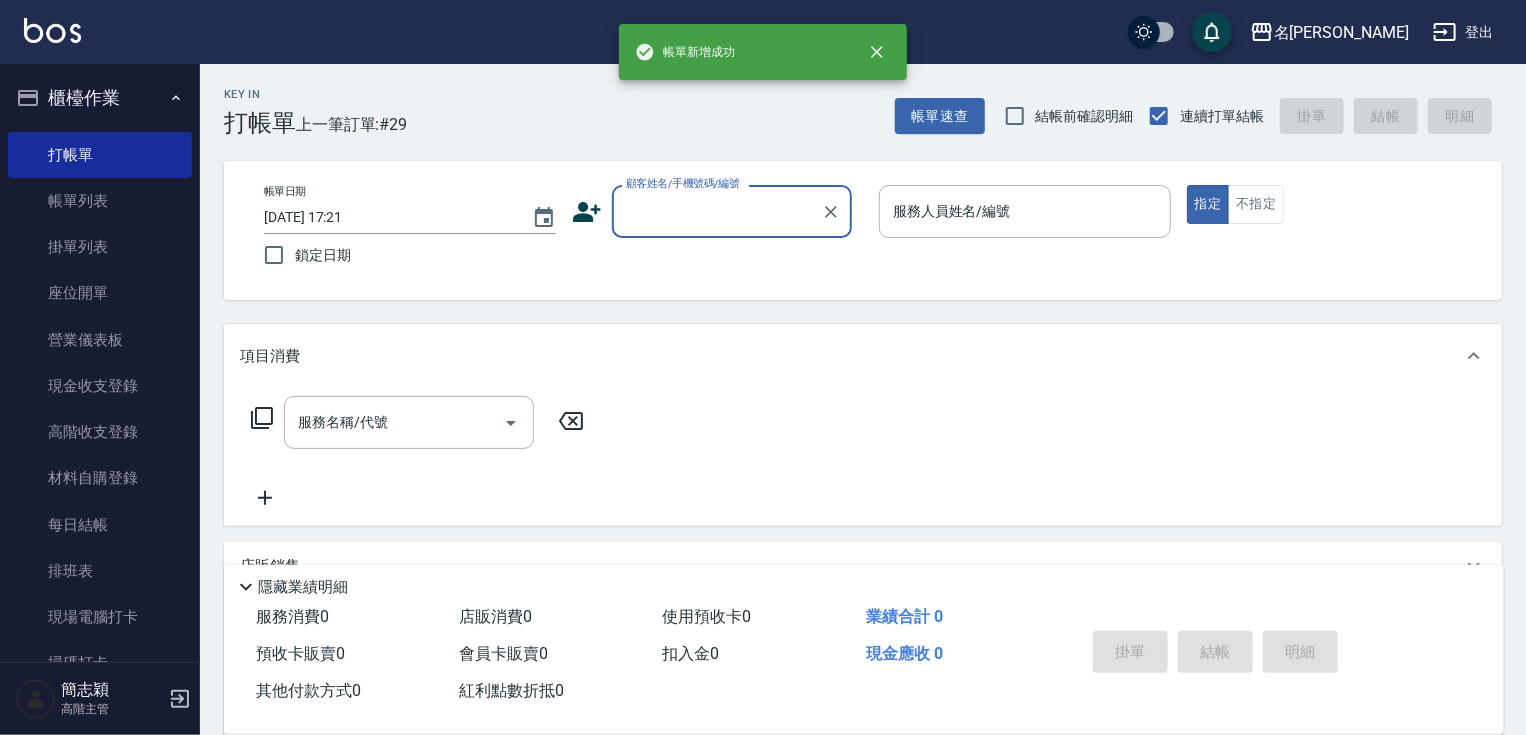 click on "顧客姓名/手機號碼/編號" at bounding box center [717, 211] 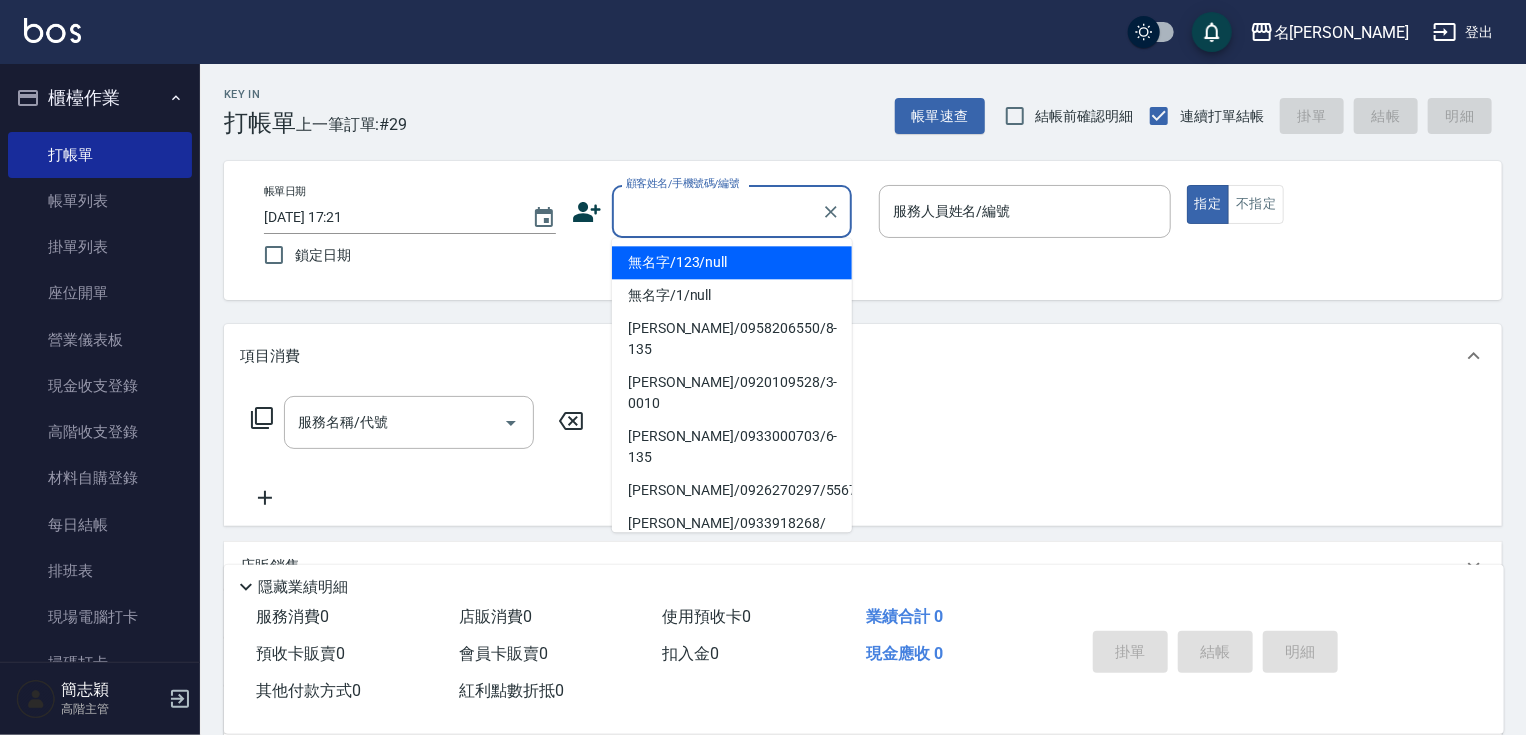 click on "無名字/123/null" at bounding box center (732, 262) 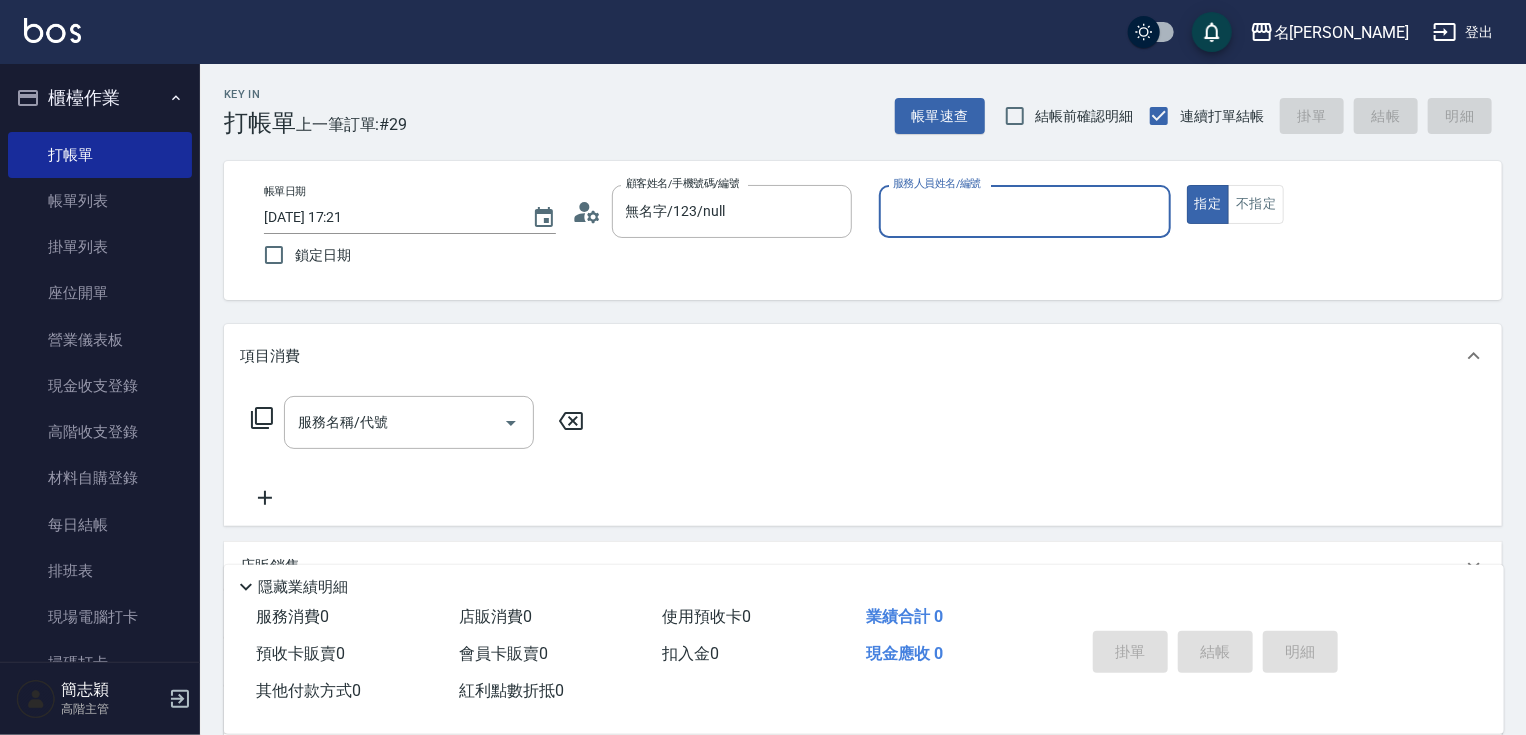 click on "服務人員姓名/編號" at bounding box center [1025, 211] 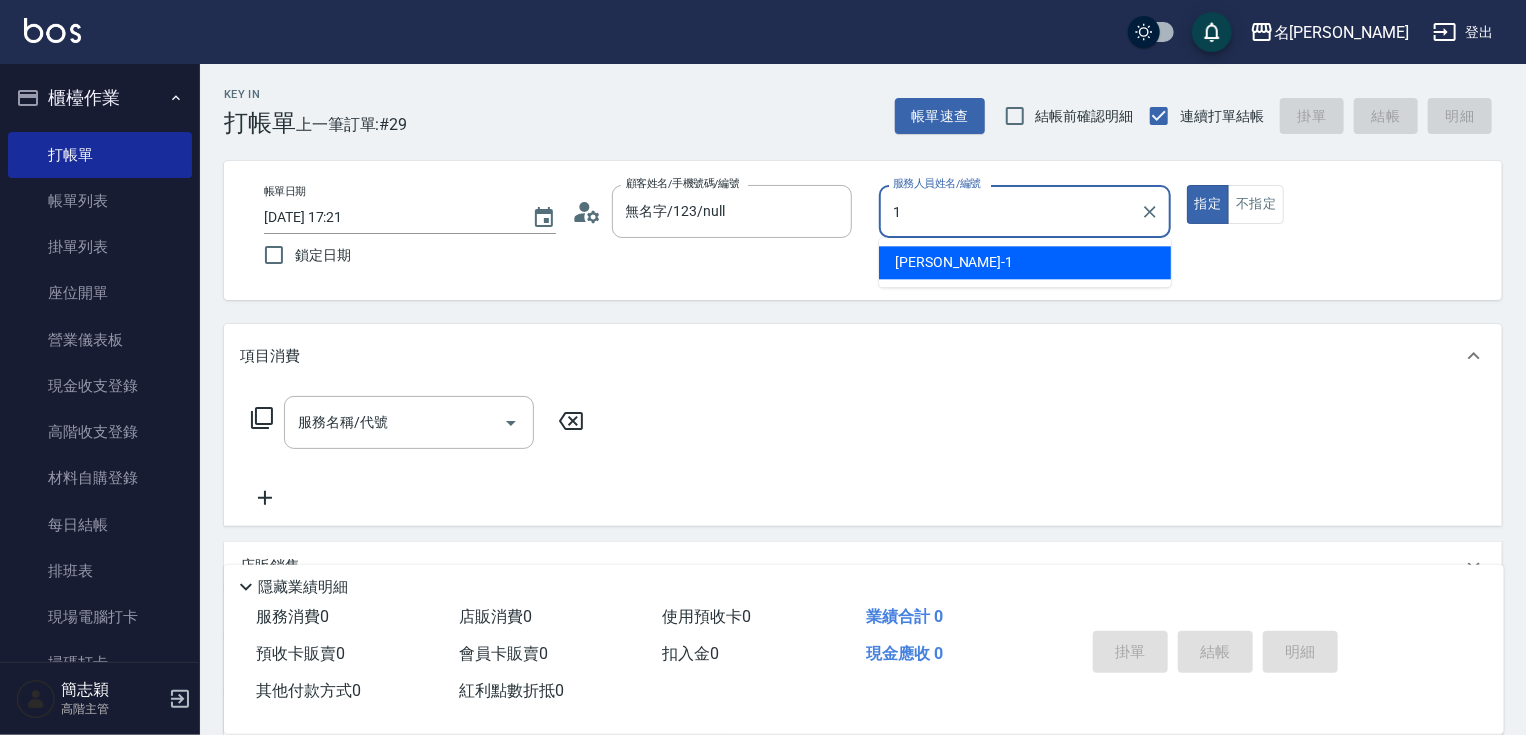 type on "[PERSON_NAME]-1" 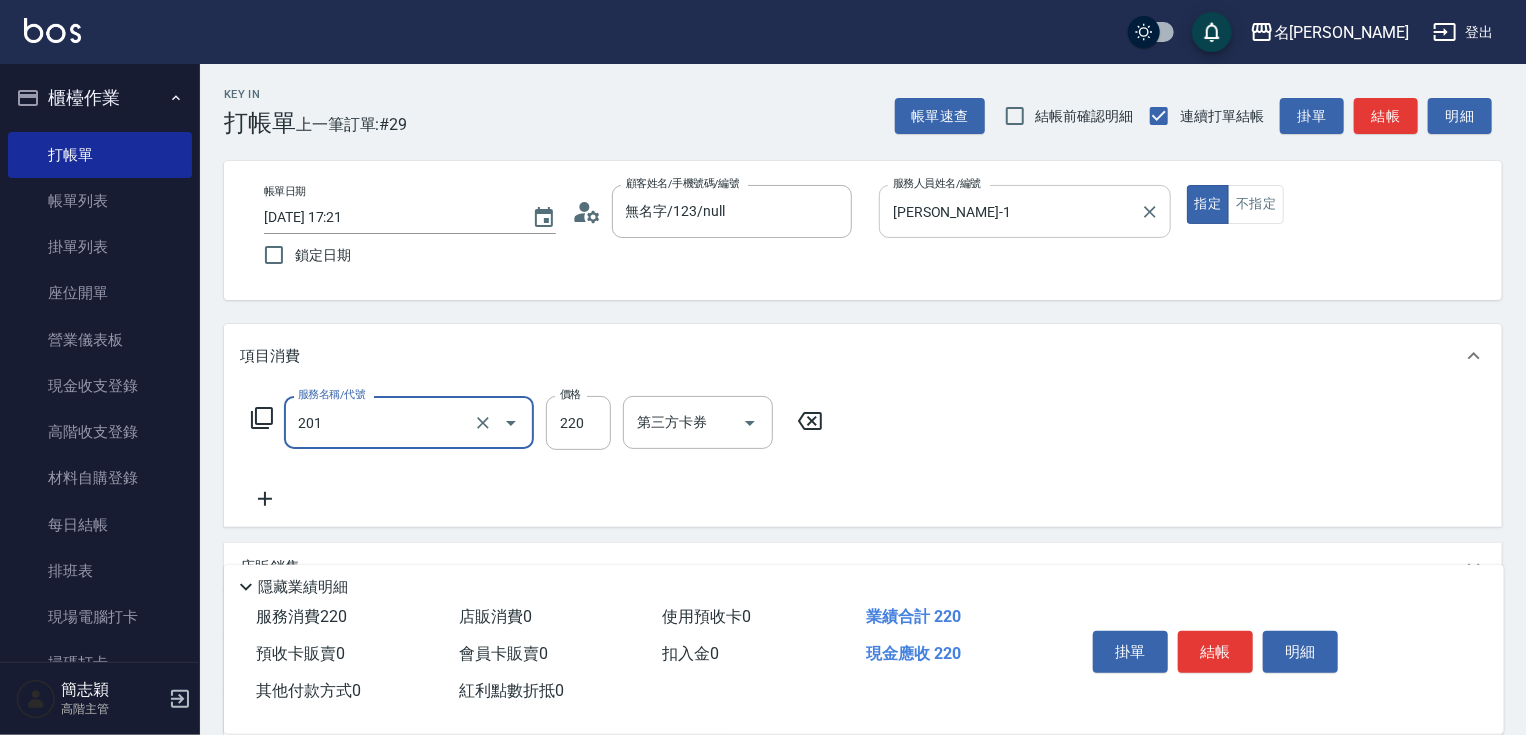 type on "洗髮[220](201)" 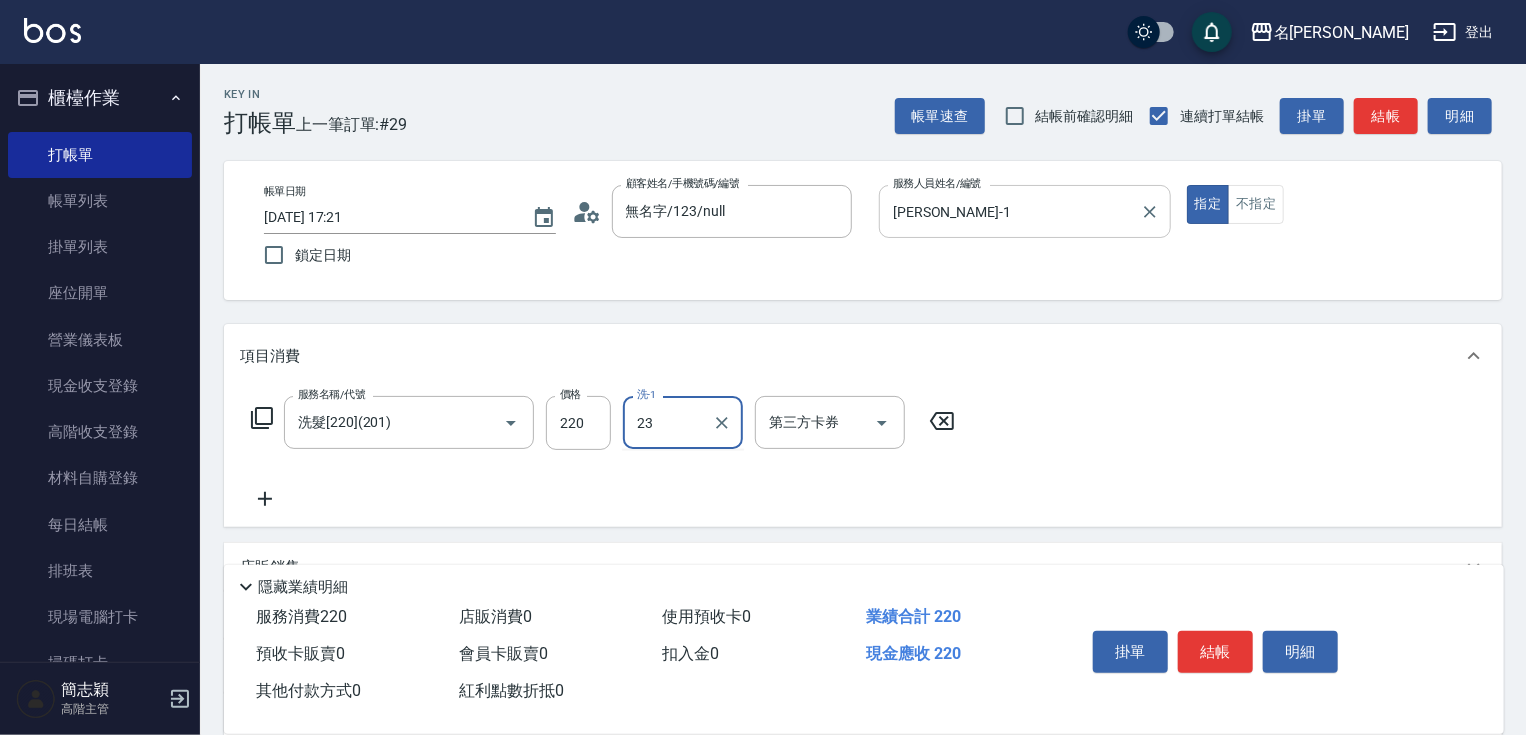 type on "鴨肉-23" 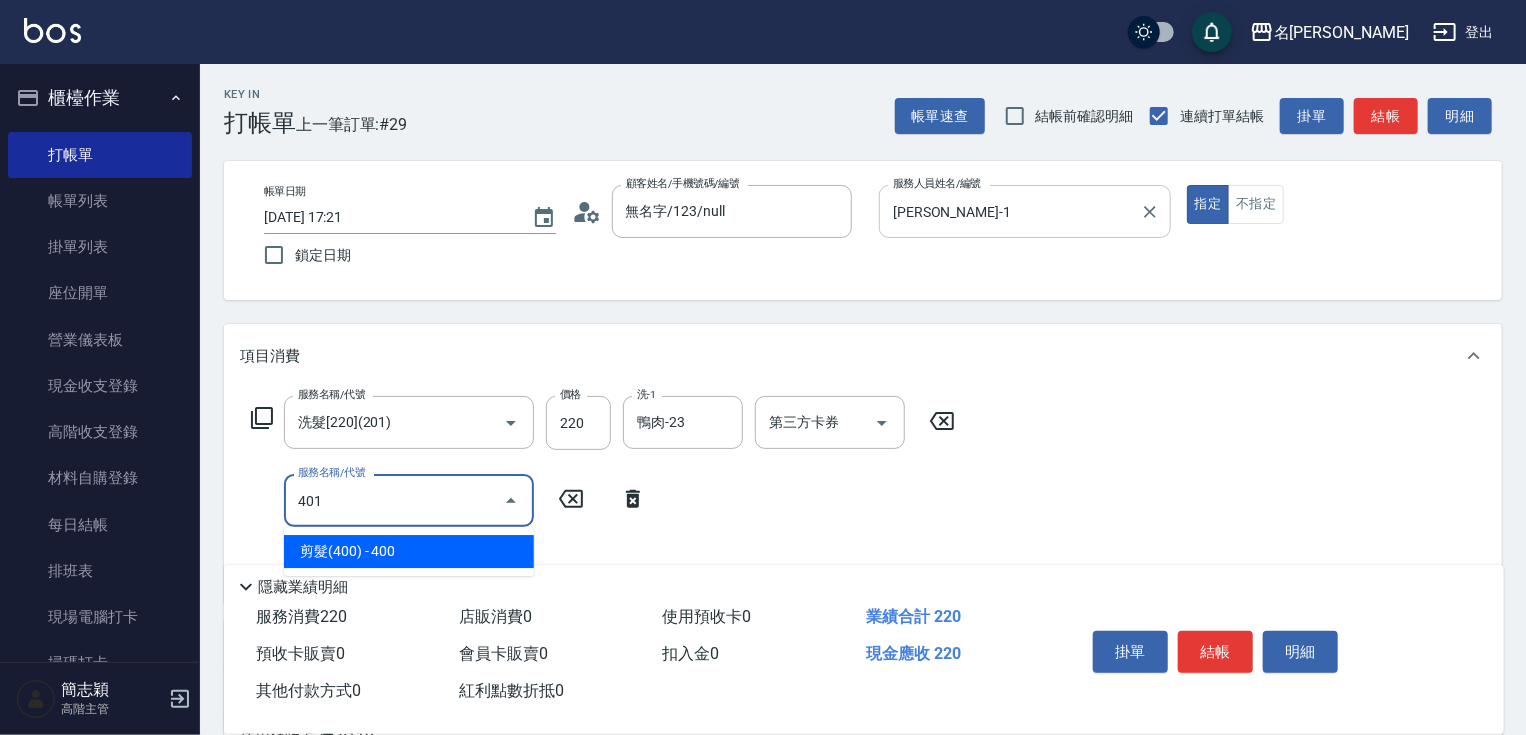 type on "剪髮(400)(401)" 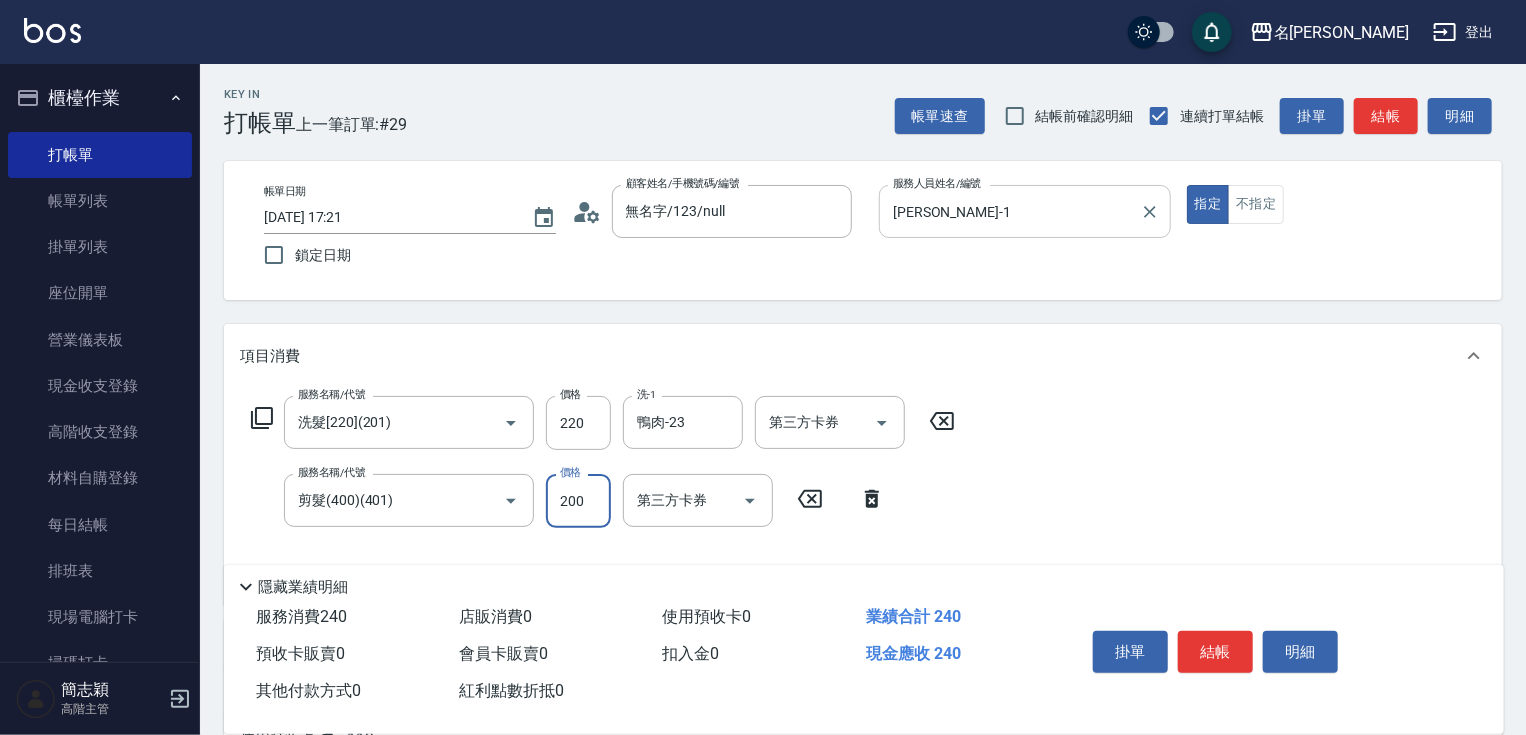 type on "200" 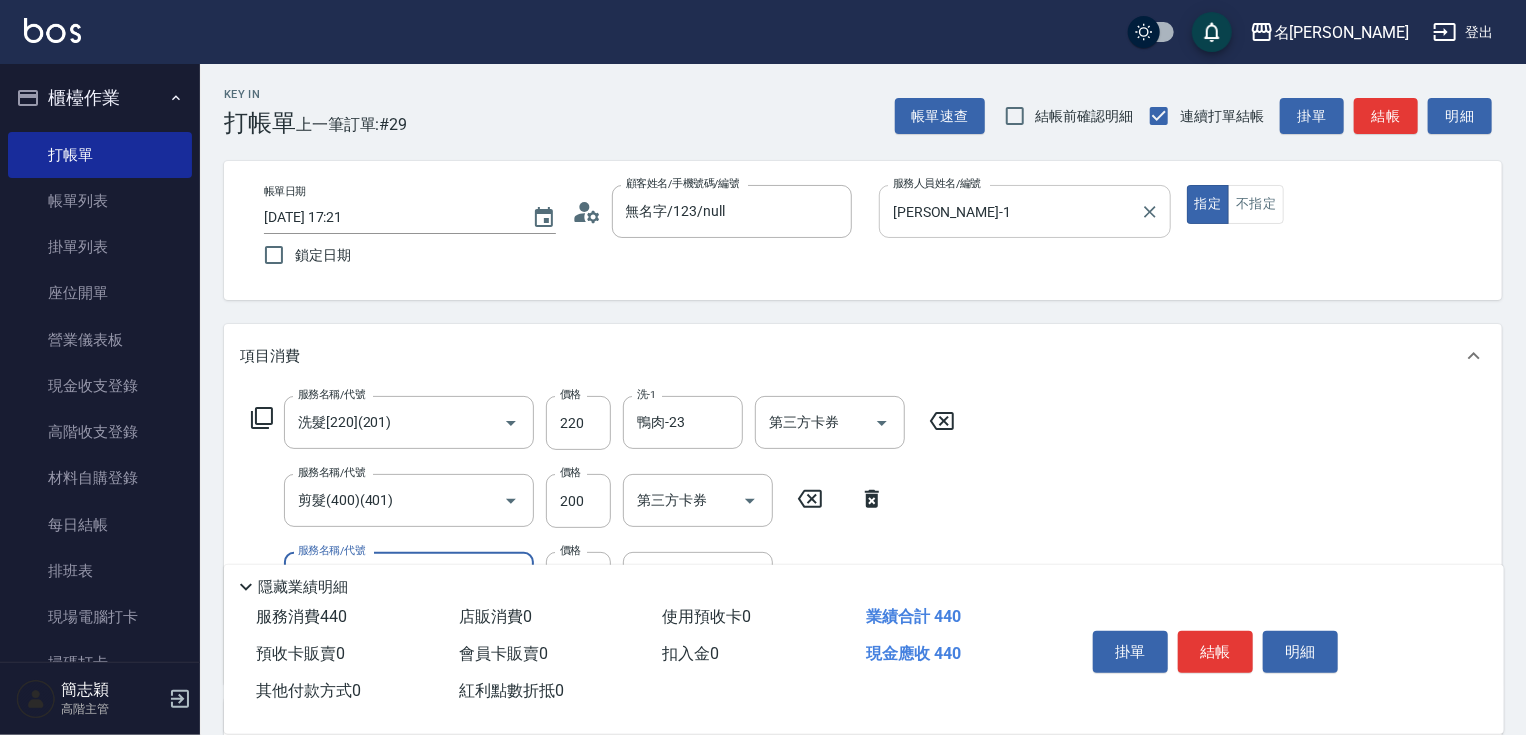 type on "潤絲20(801)" 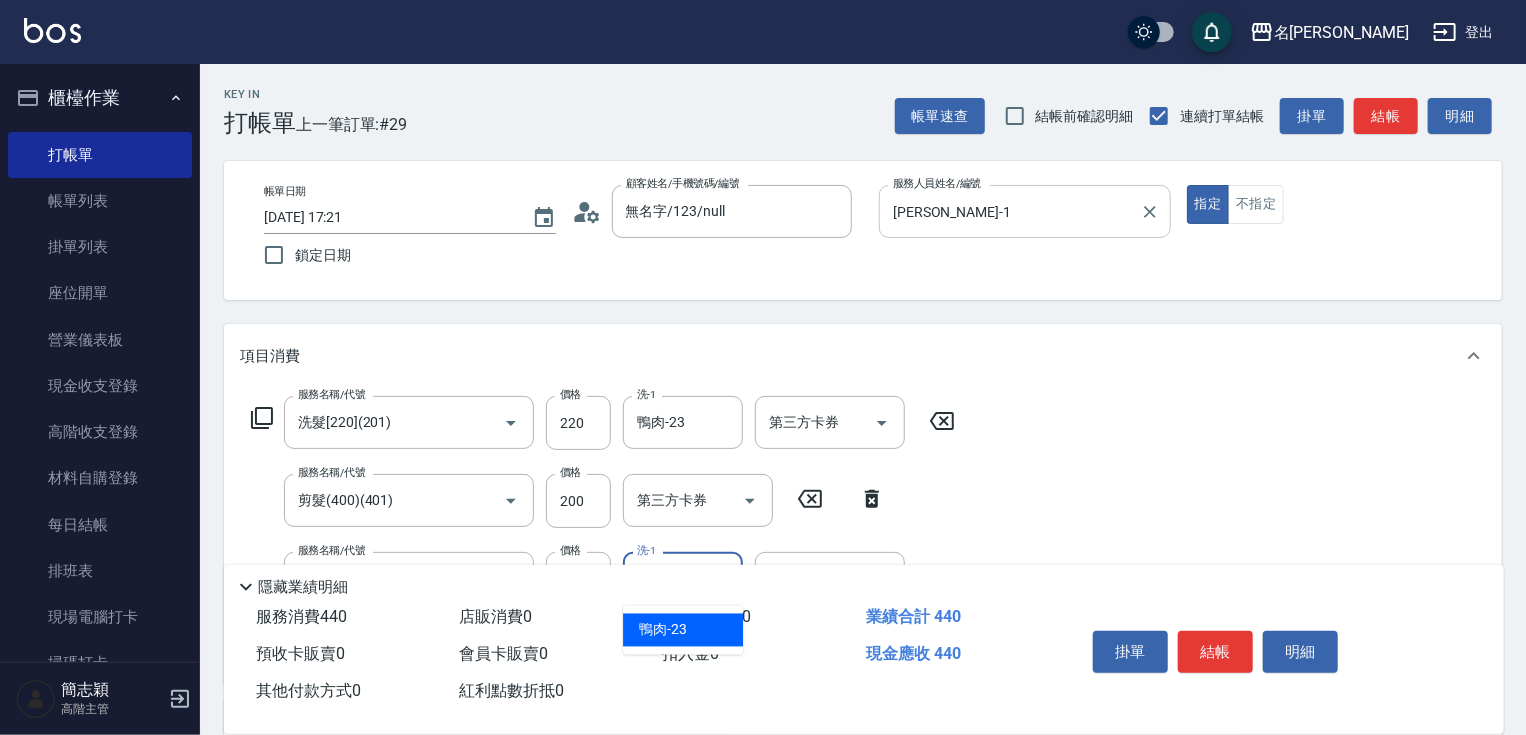type on "鴨肉-23" 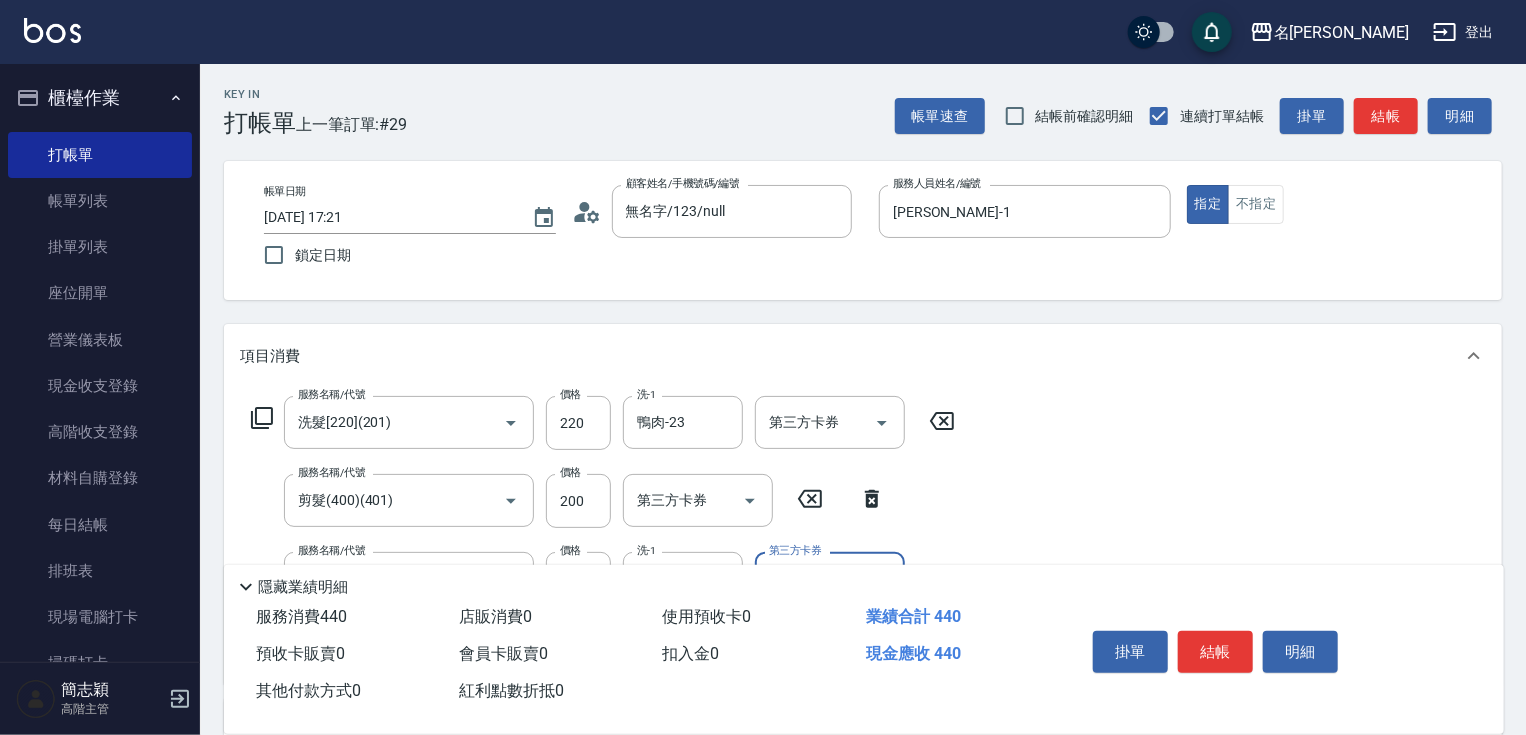 scroll, scrollTop: 400, scrollLeft: 0, axis: vertical 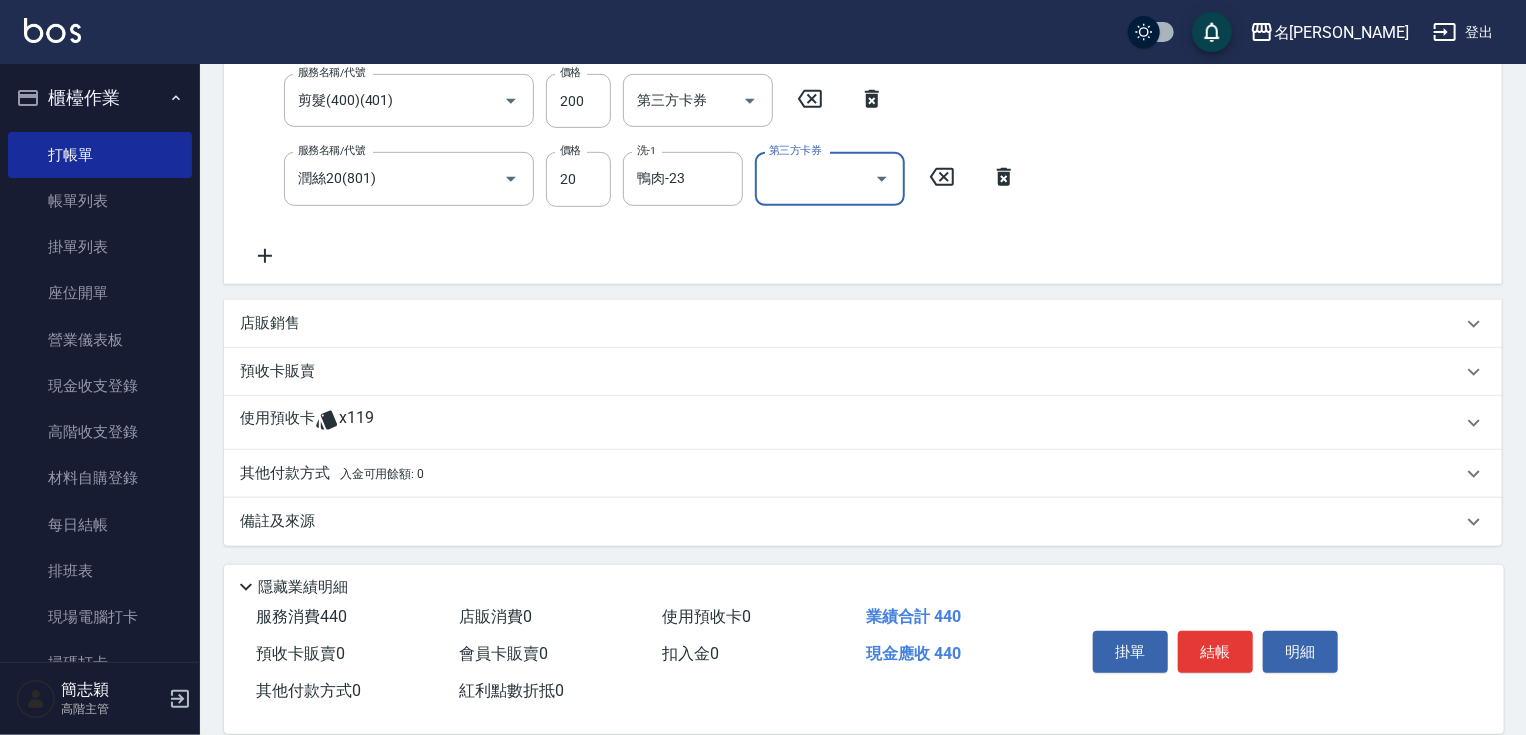 click on "使用預收卡 x119" at bounding box center [863, 423] 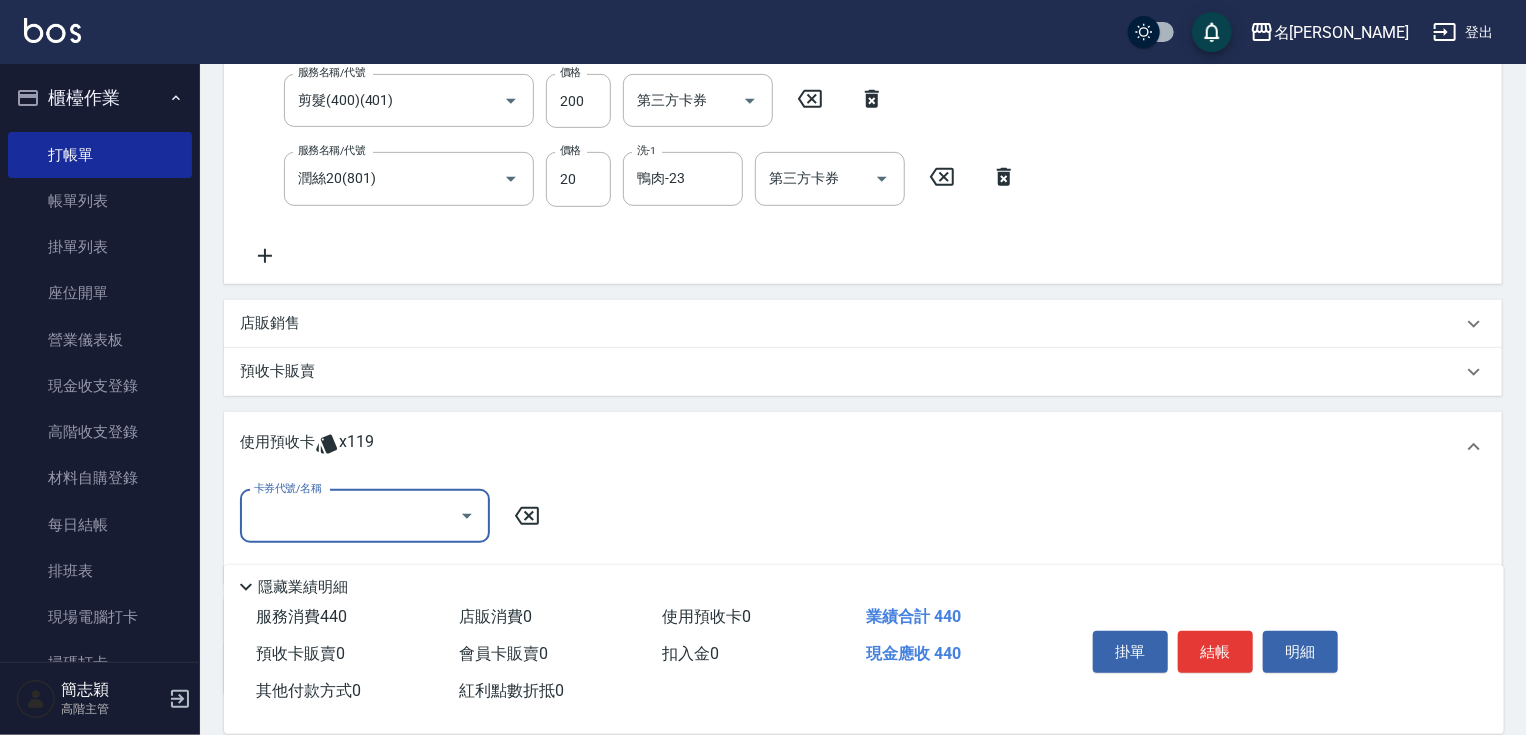 scroll, scrollTop: 0, scrollLeft: 0, axis: both 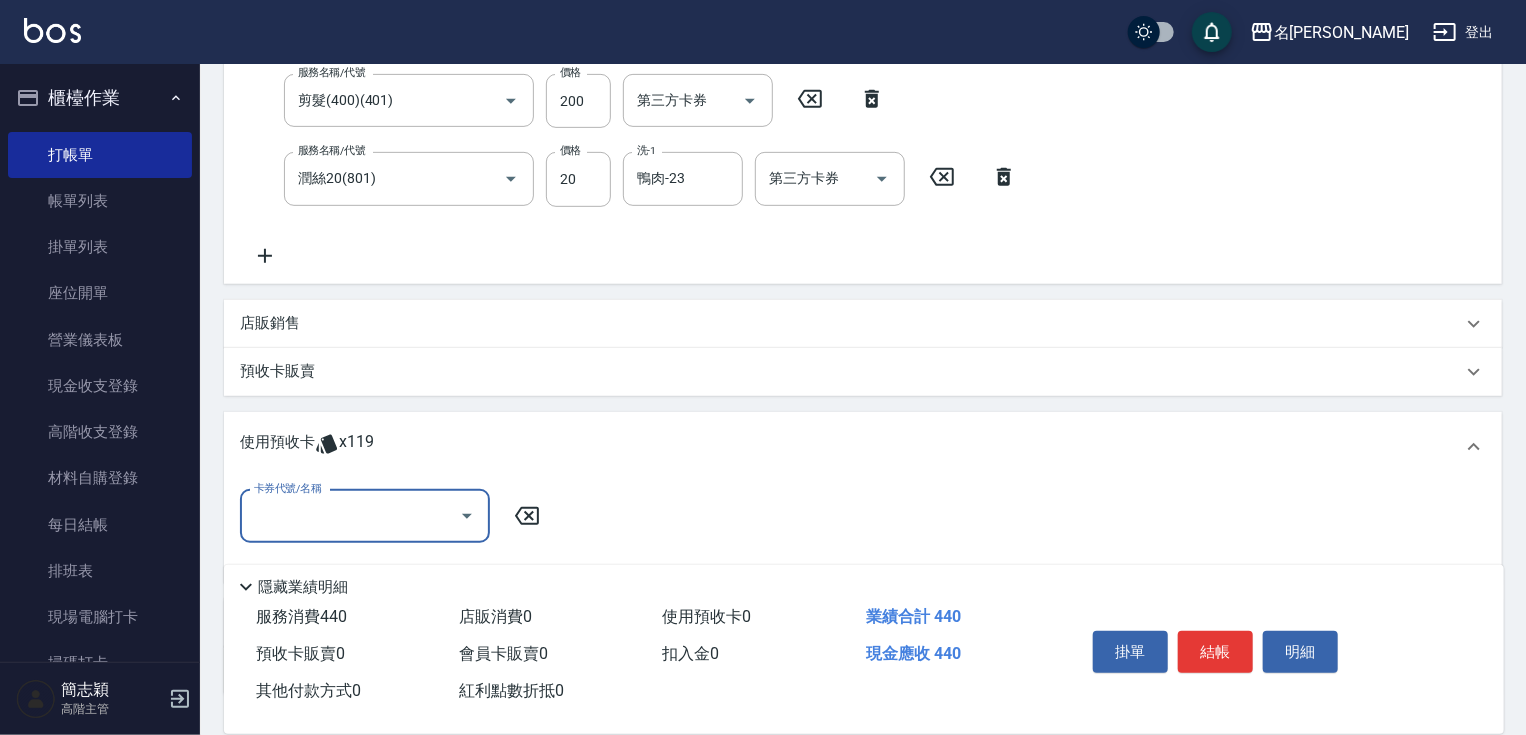 click 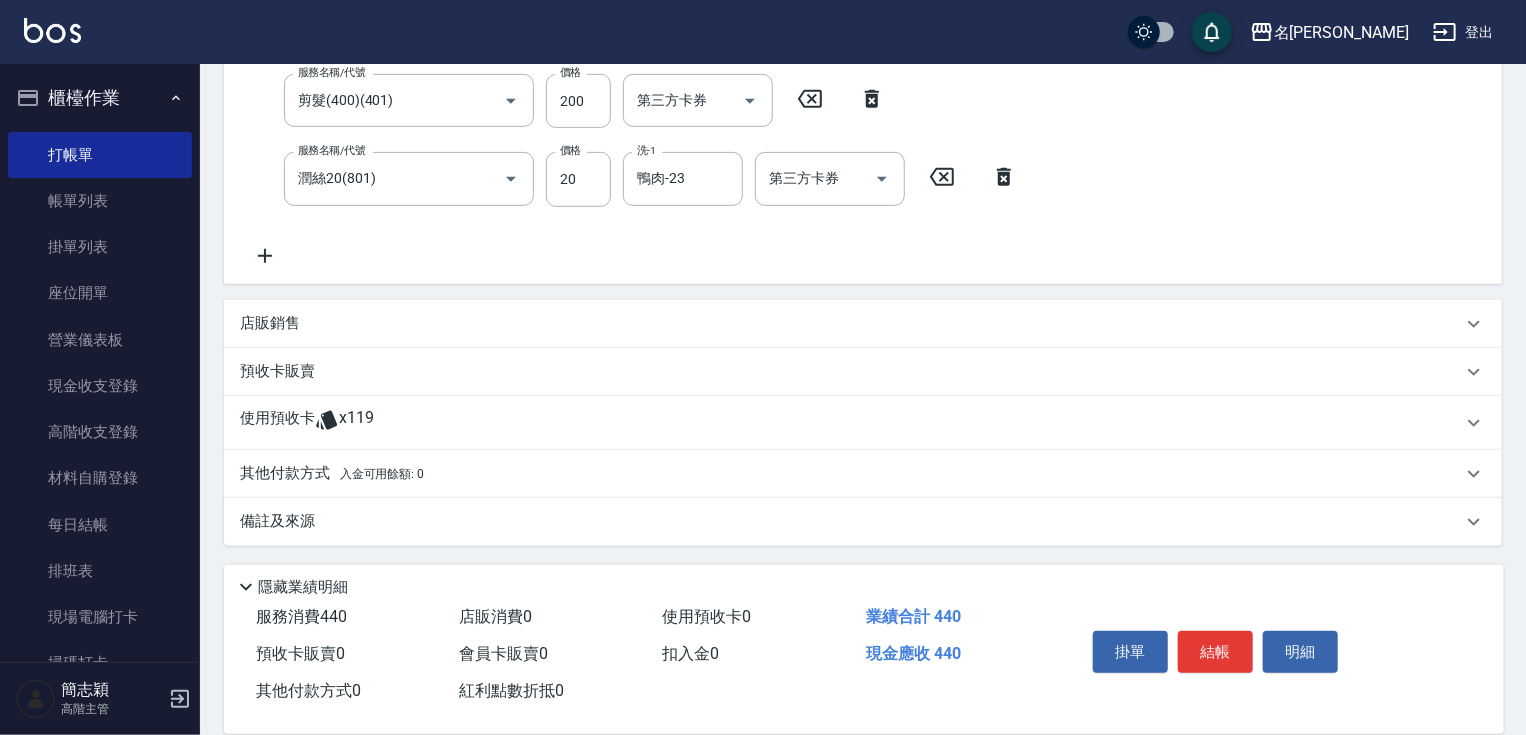 click on "其他付款方式 入金可用餘額: 0" at bounding box center [332, 474] 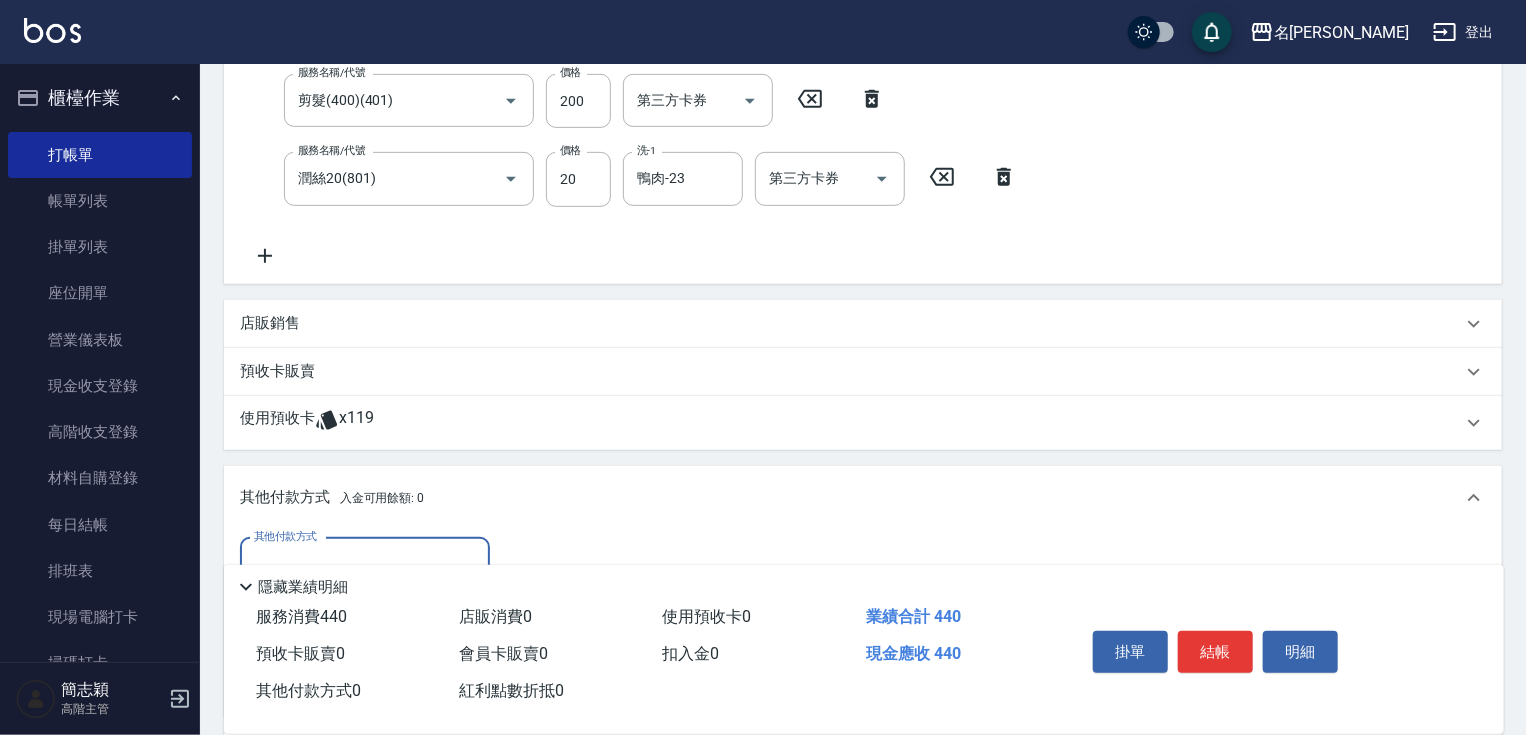 scroll, scrollTop: 0, scrollLeft: 0, axis: both 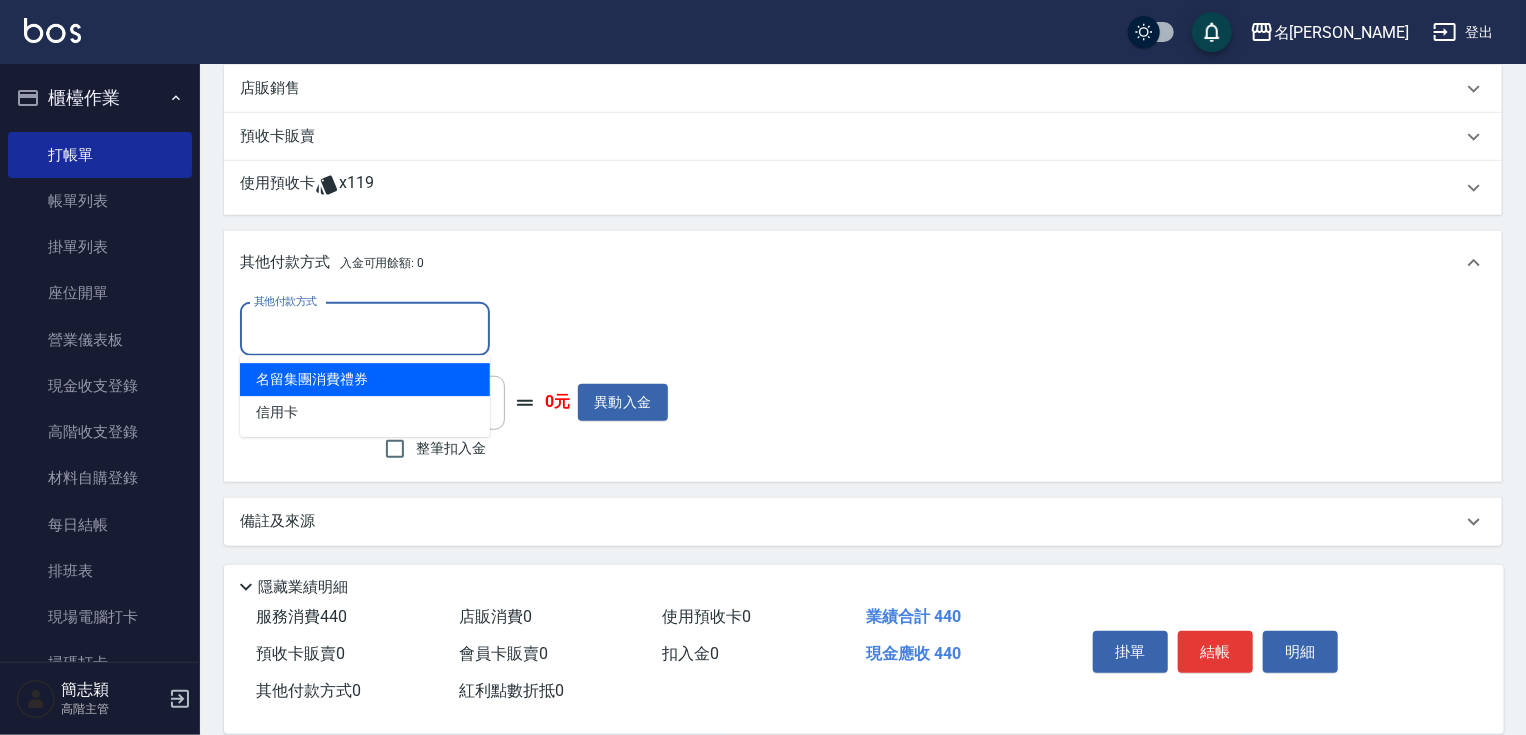 click on "其他付款方式" at bounding box center [365, 329] 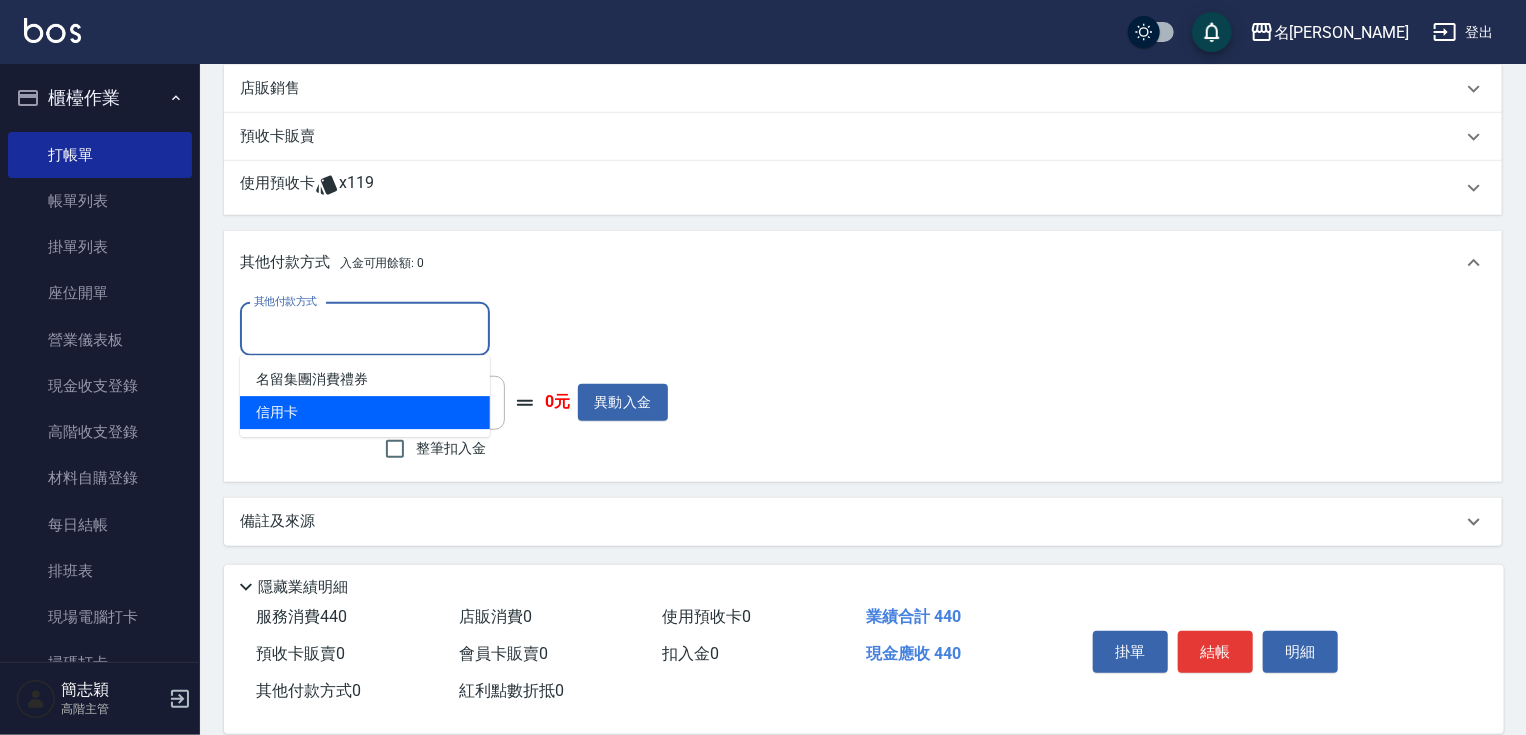 click on "信用卡" at bounding box center [365, 412] 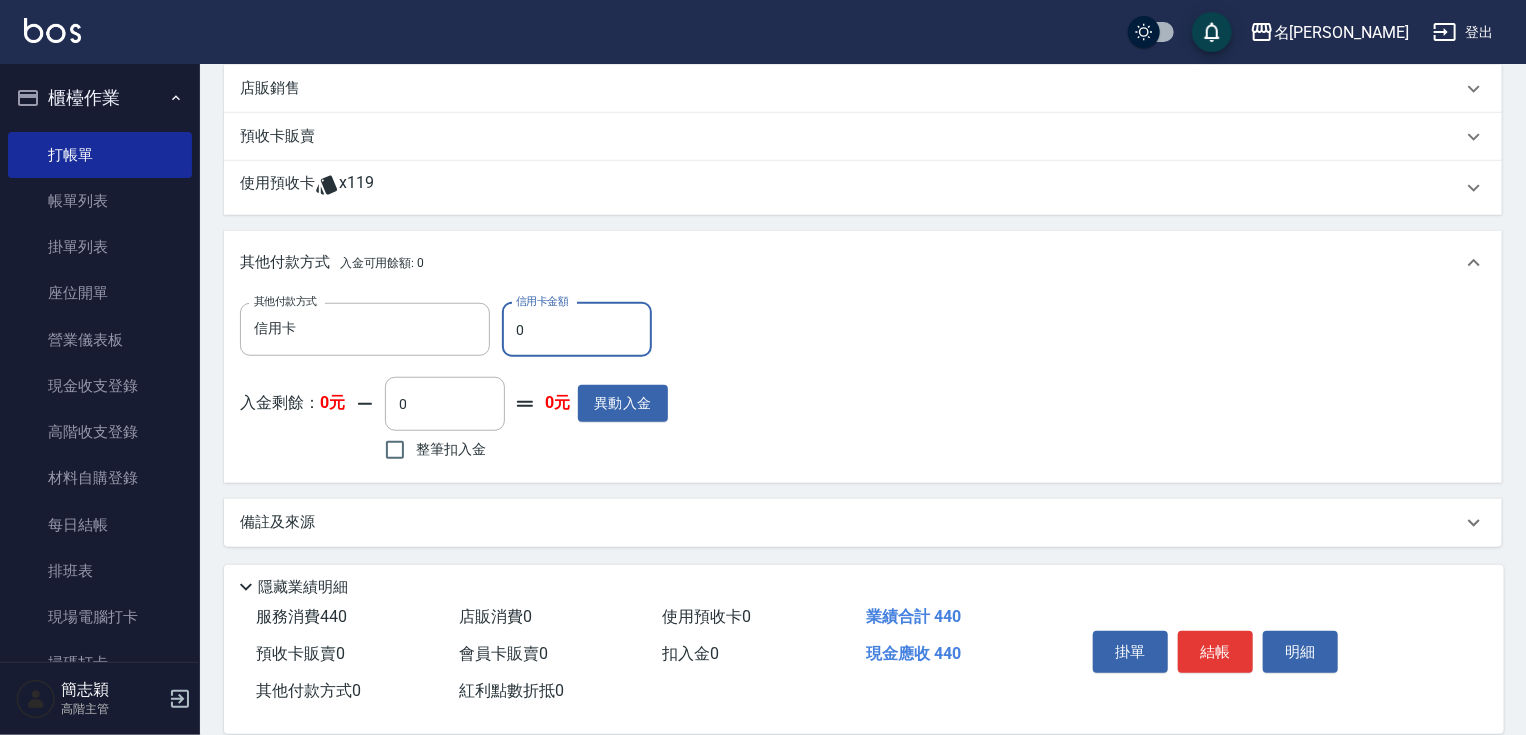 drag, startPoint x: 507, startPoint y: 327, endPoint x: 600, endPoint y: 328, distance: 93.00538 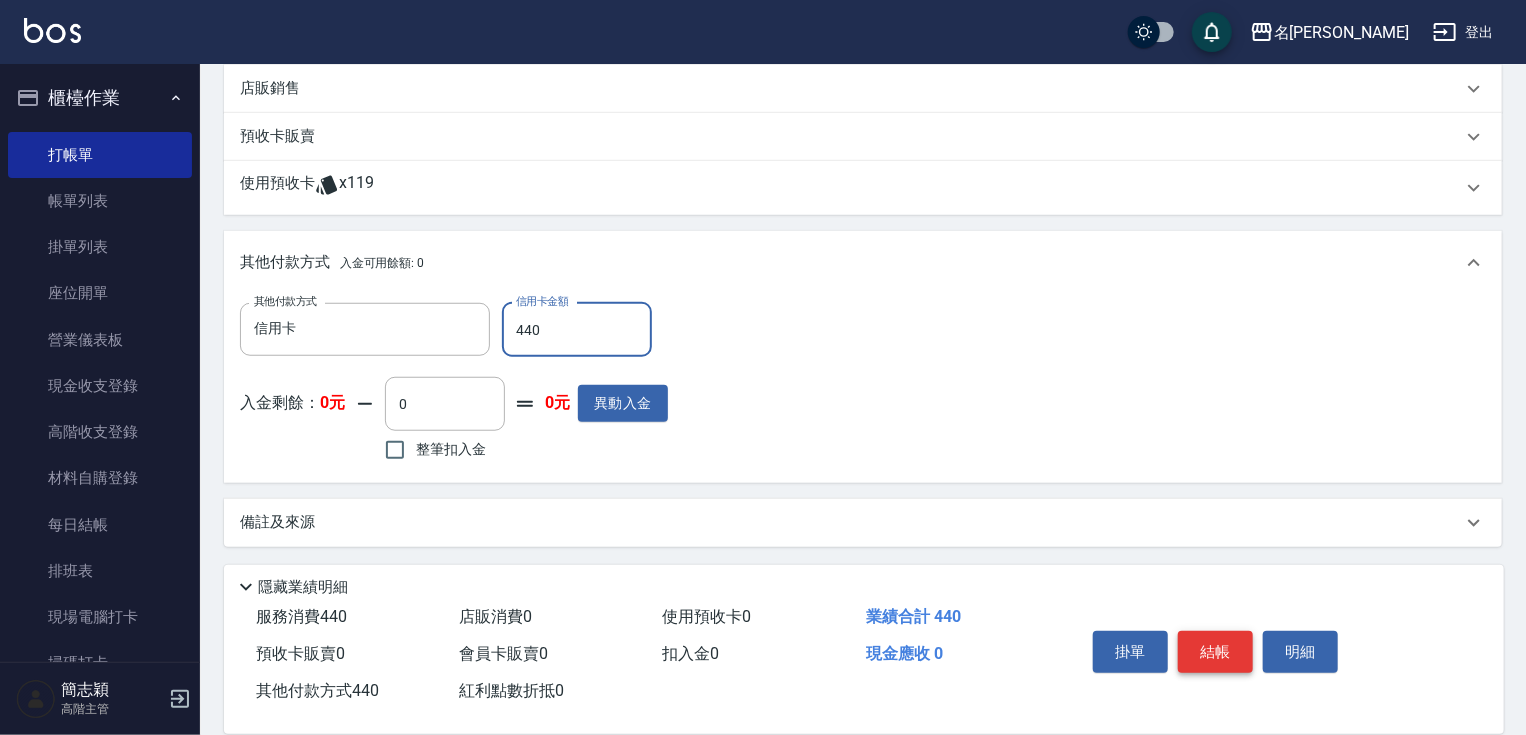 type on "440" 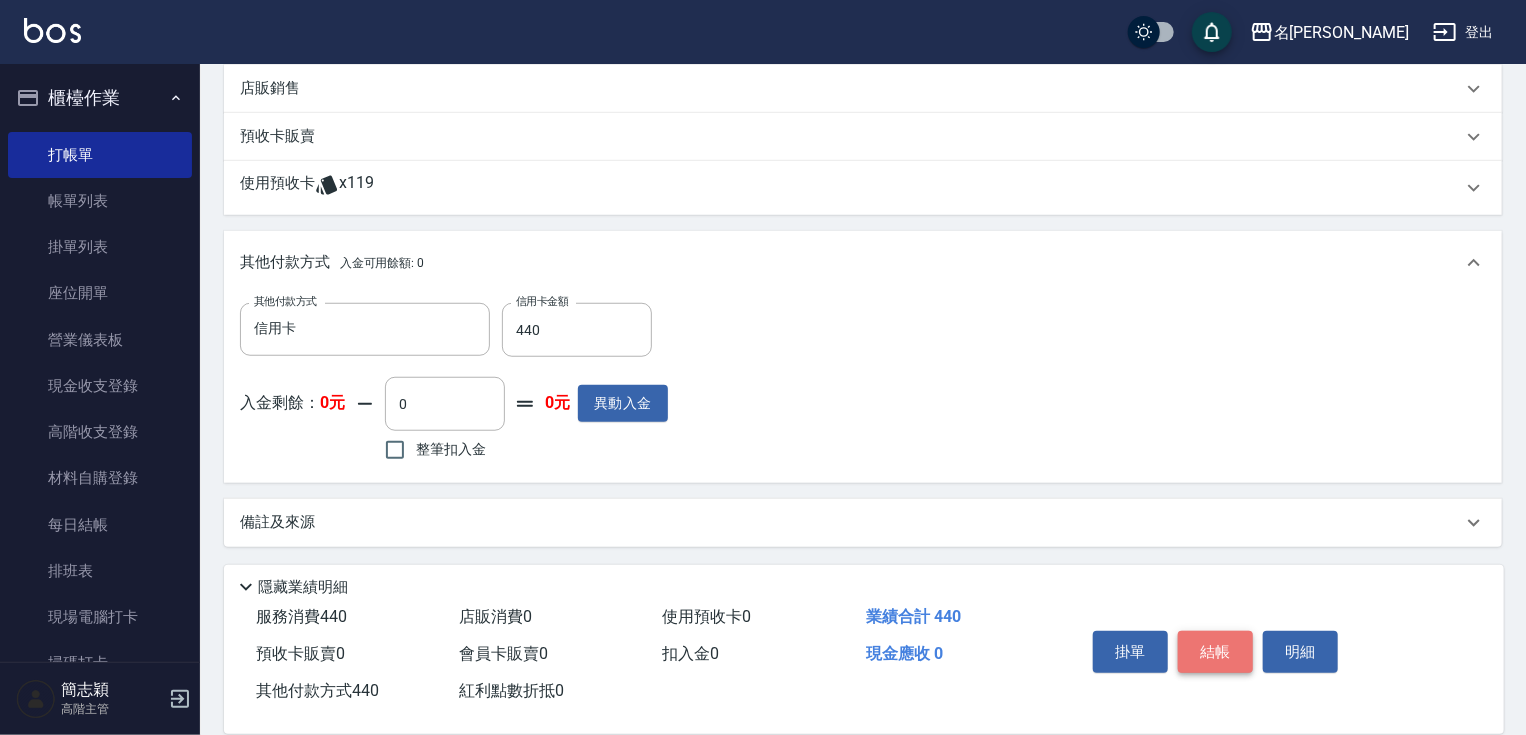click on "結帳" at bounding box center [1215, 652] 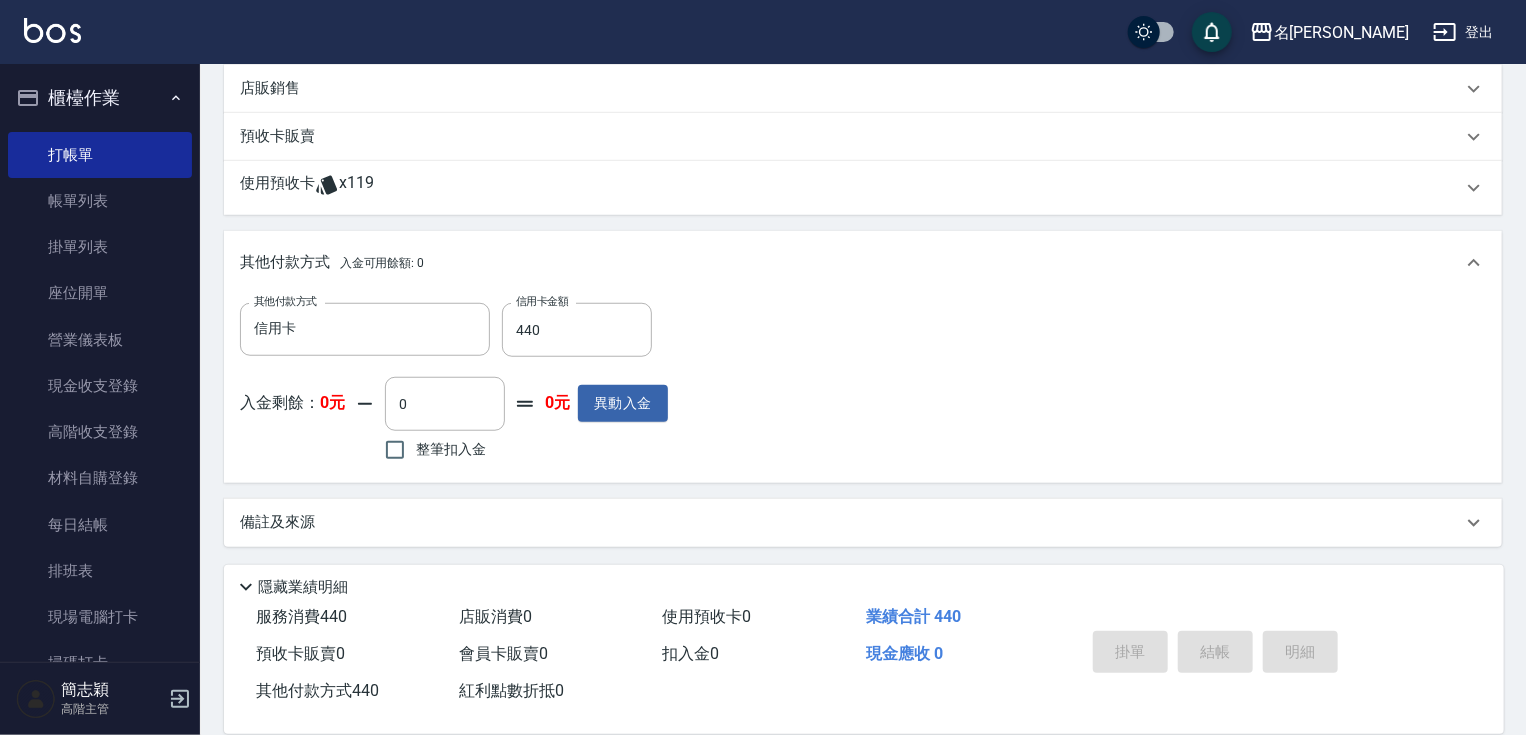 type 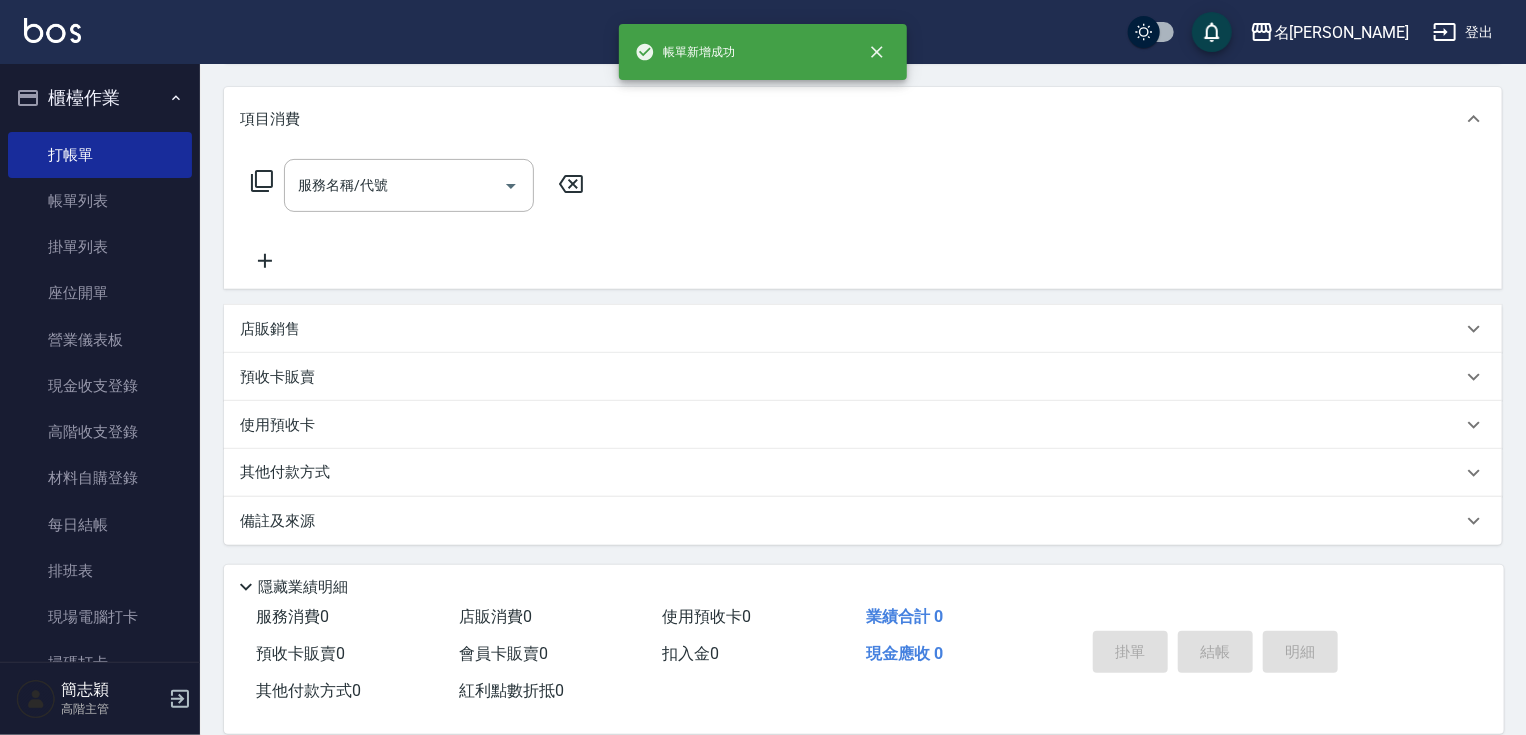 scroll, scrollTop: 0, scrollLeft: 0, axis: both 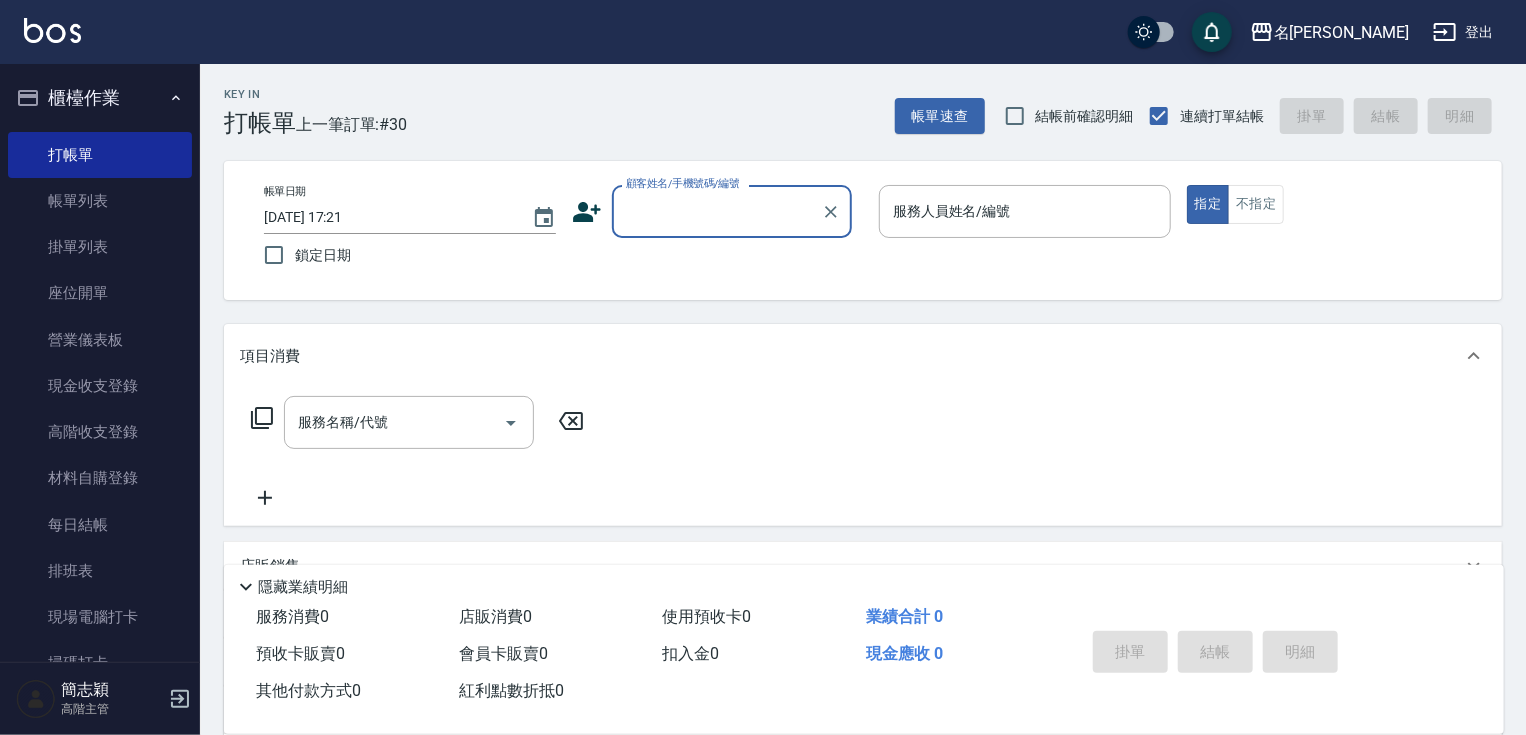 click on "帳單列表" at bounding box center (100, 201) 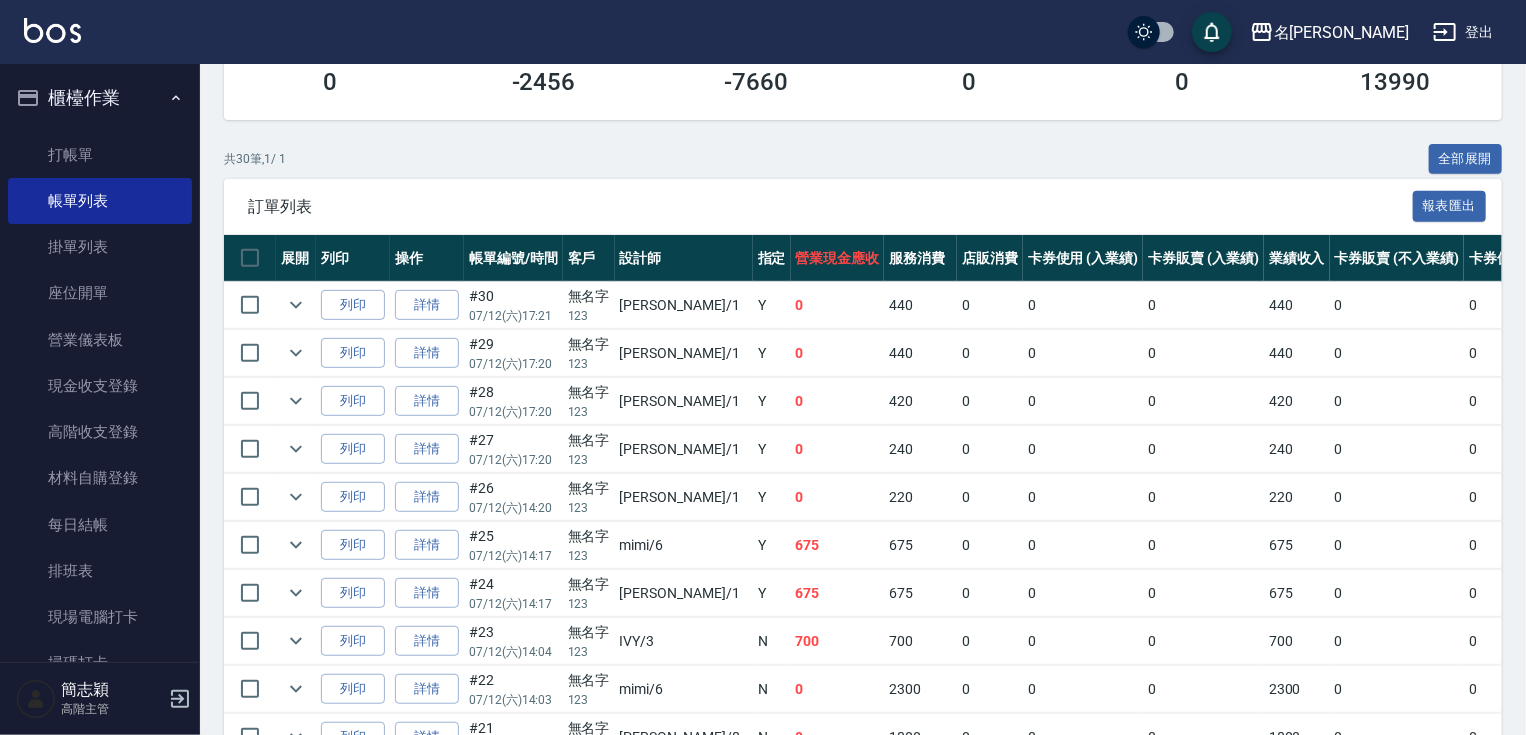 scroll, scrollTop: 0, scrollLeft: 0, axis: both 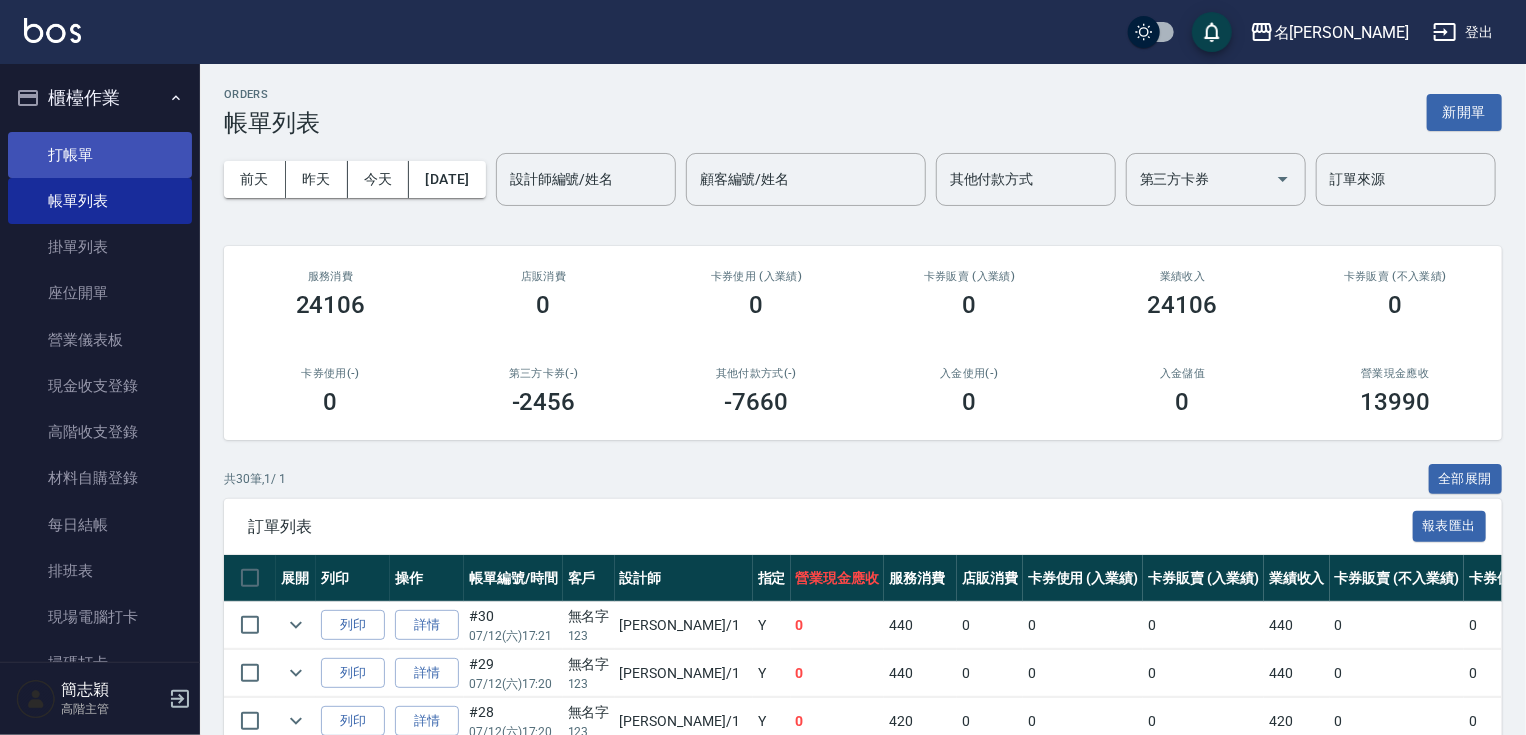 click on "打帳單" at bounding box center [100, 155] 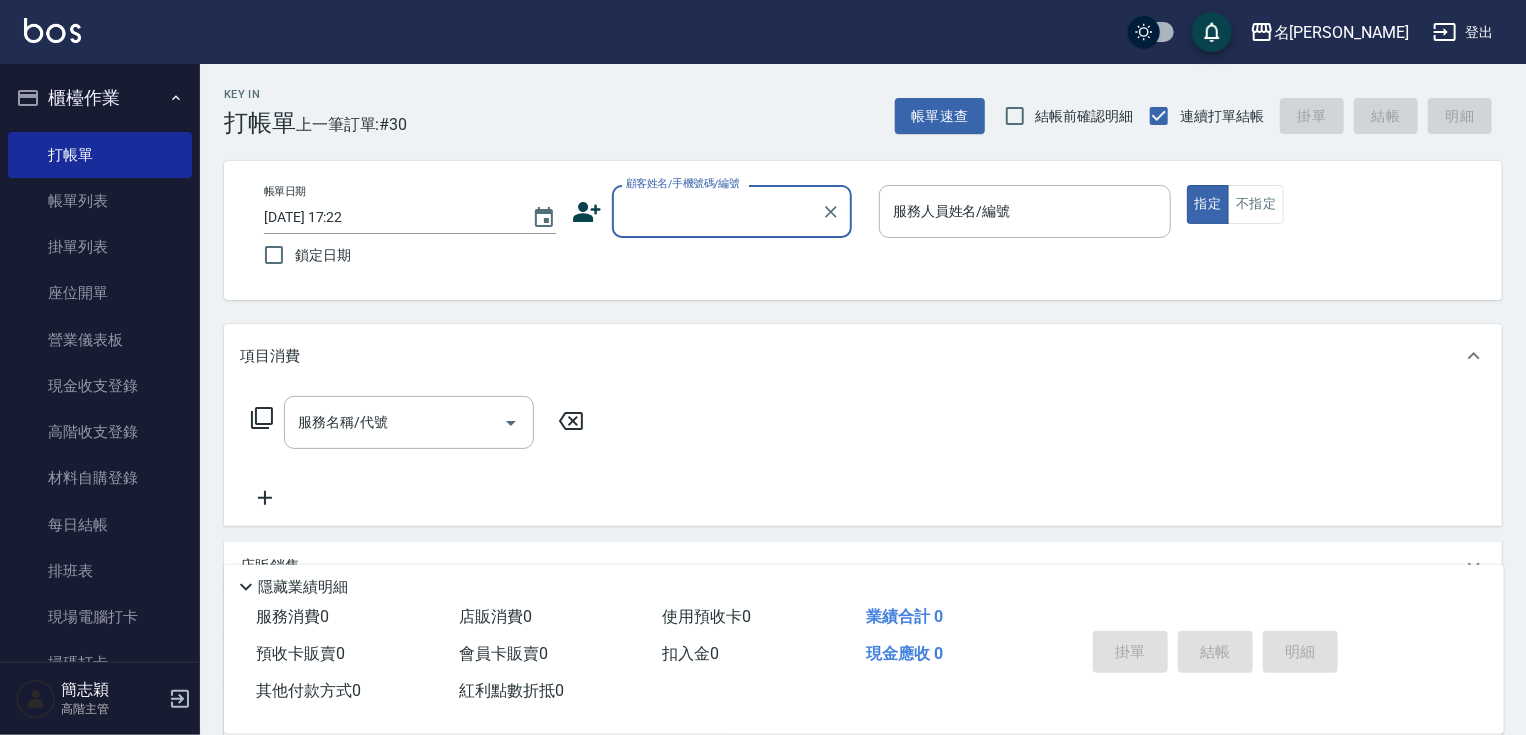 click on "顧客姓名/手機號碼/編號" at bounding box center [717, 211] 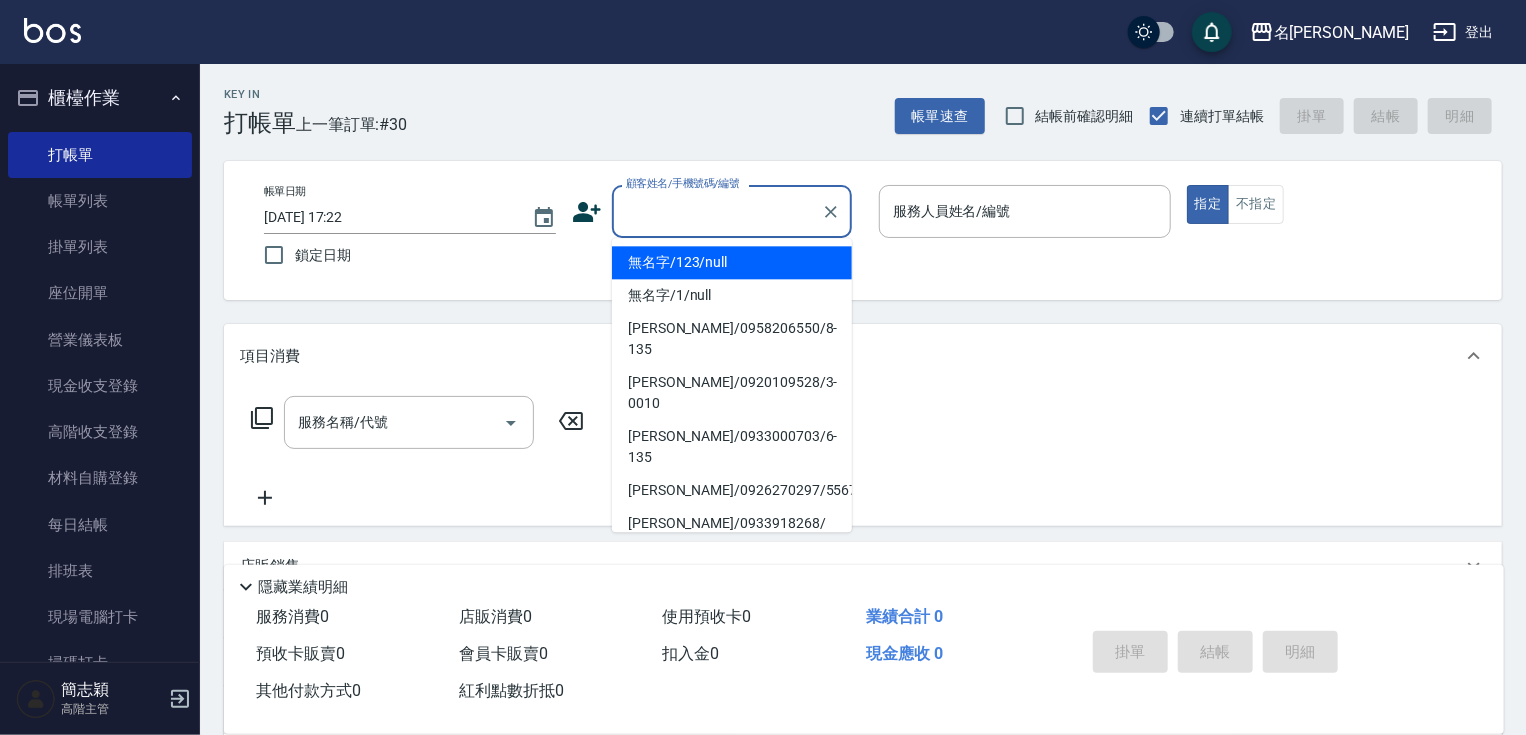 click on "無名字/123/null" at bounding box center [732, 262] 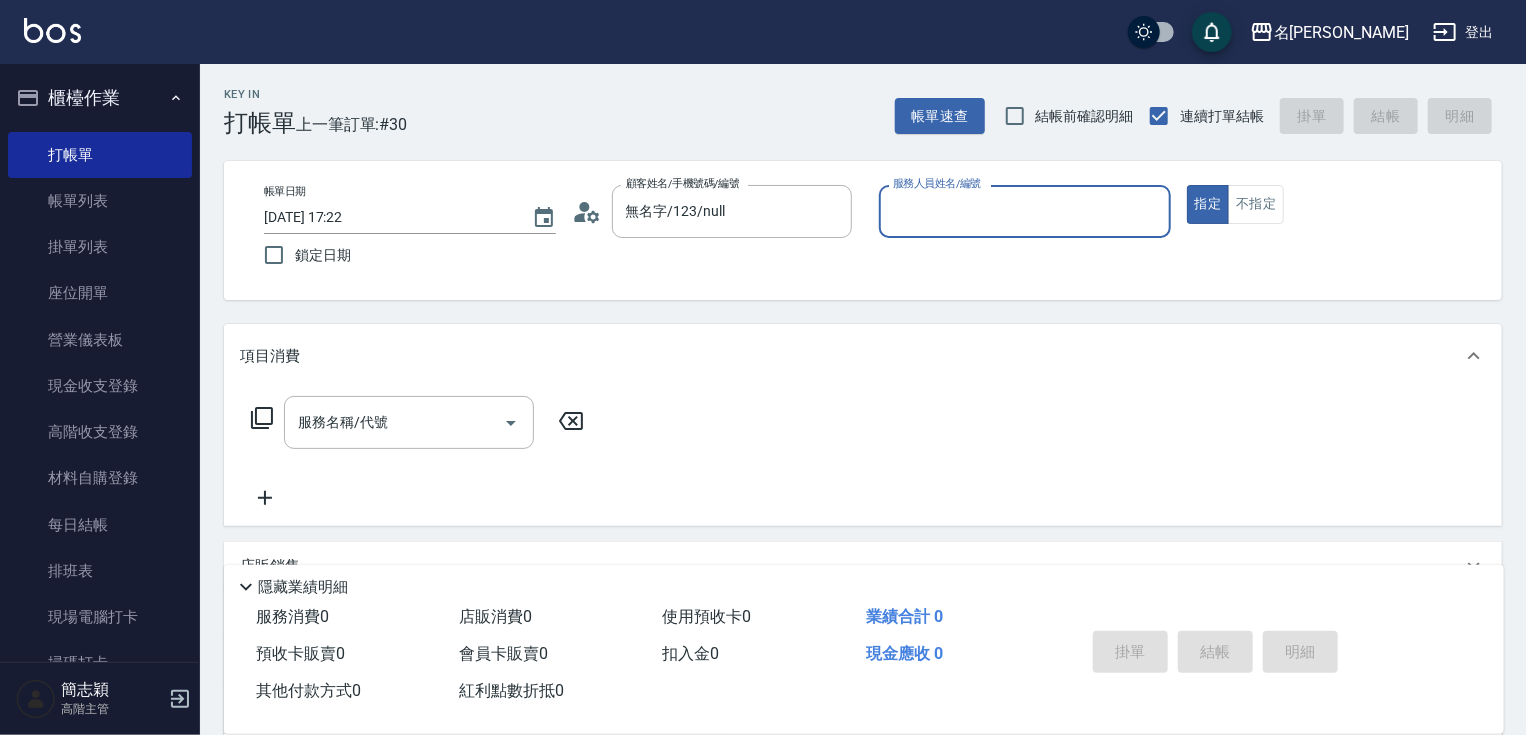 click on "服務人員姓名/編號" at bounding box center [1025, 211] 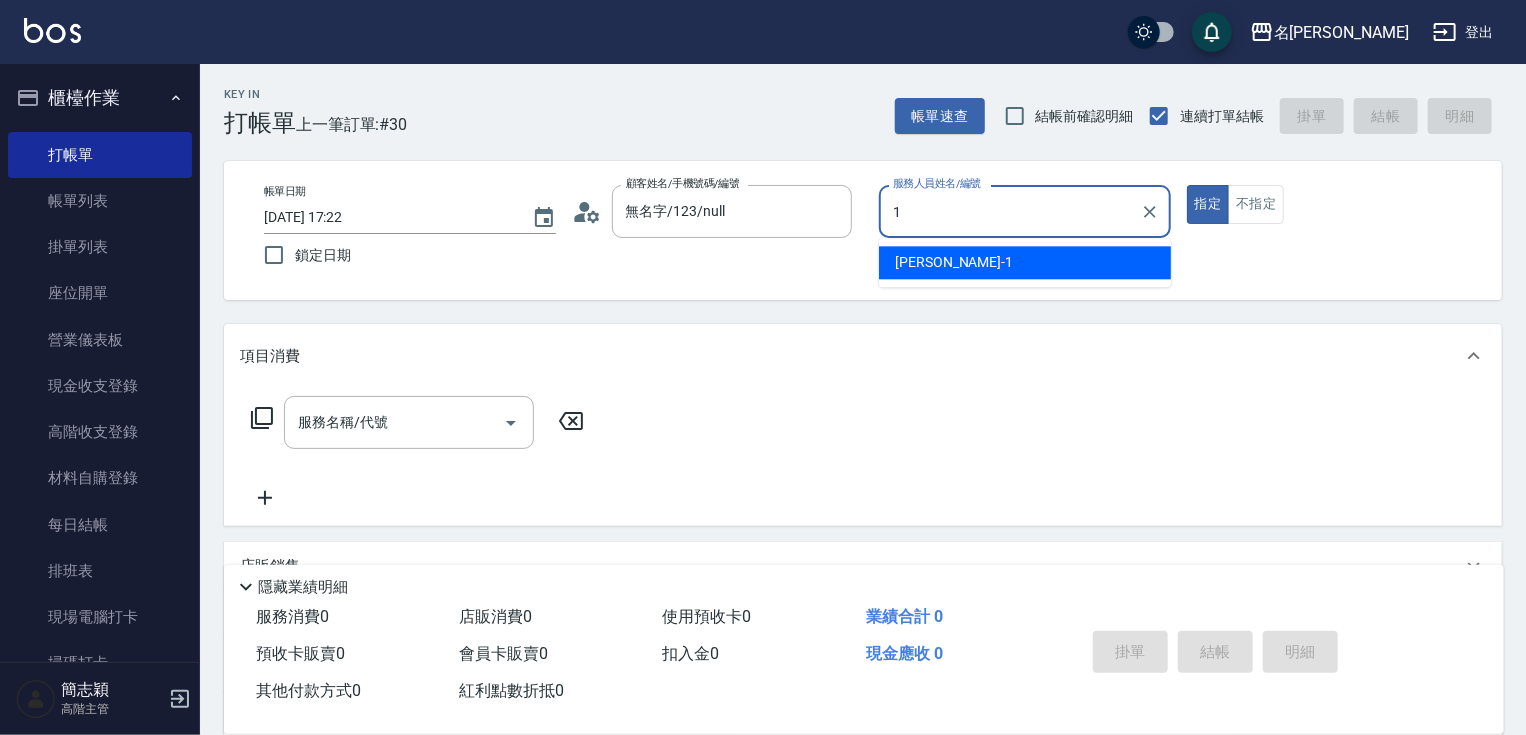 type on "[PERSON_NAME]-1" 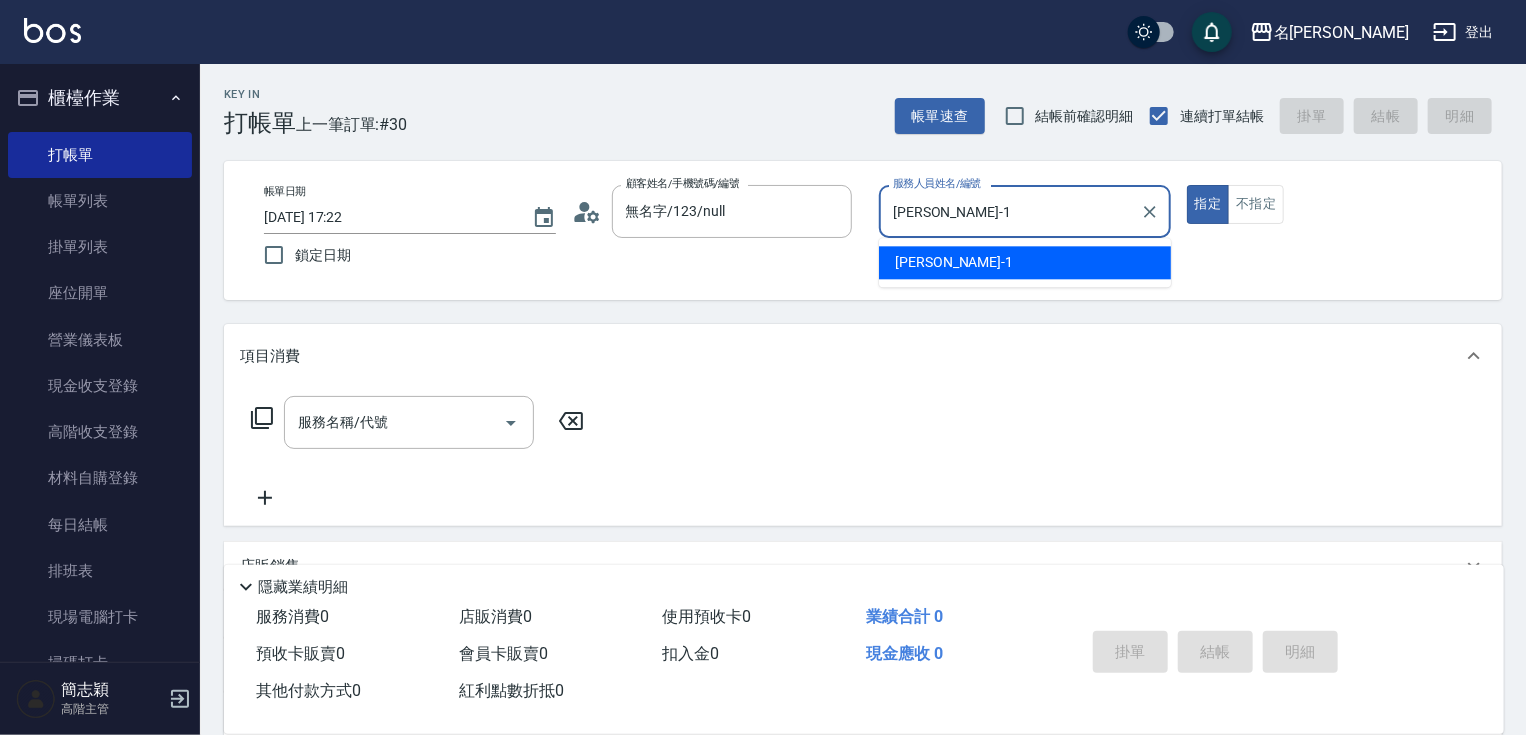 type on "true" 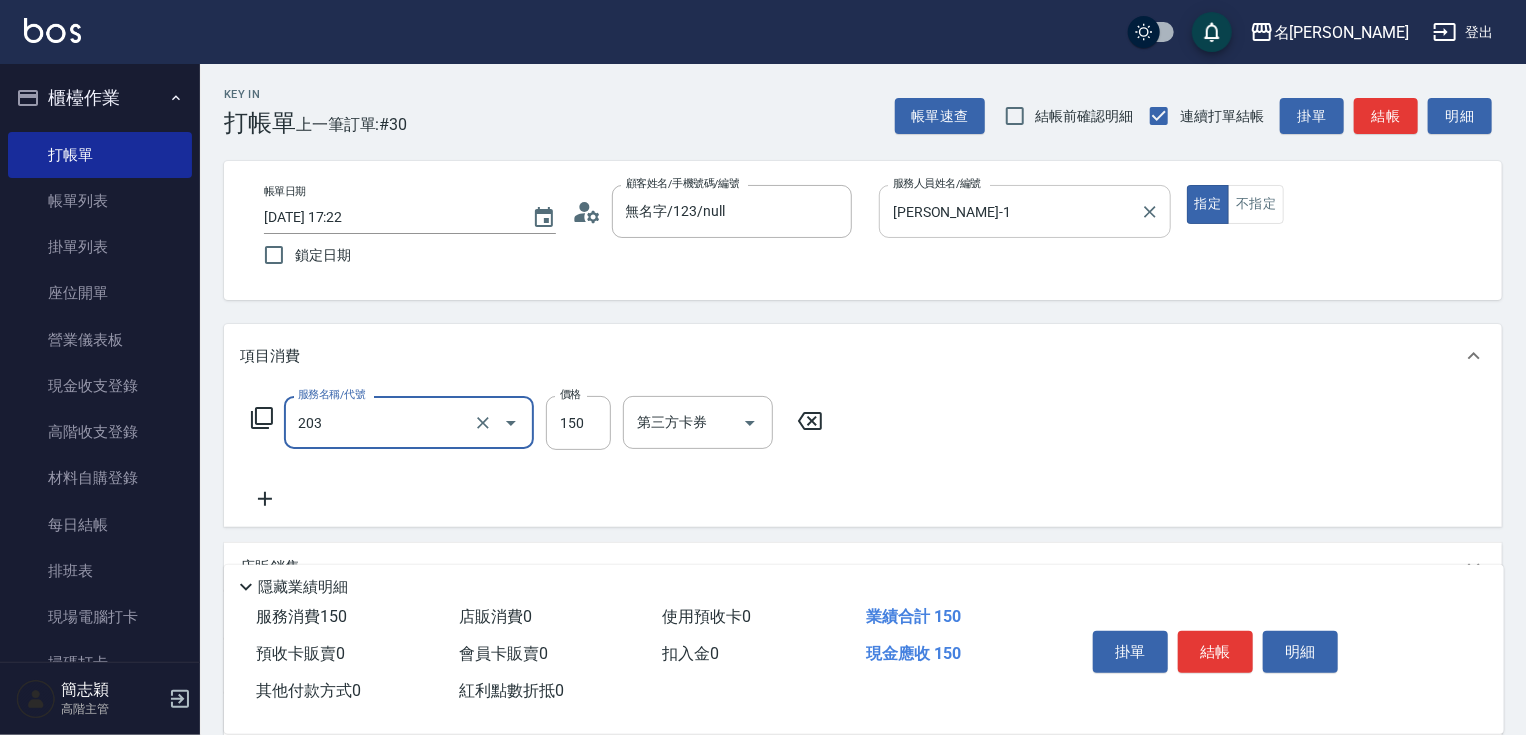 type on "洗髮[150](203)" 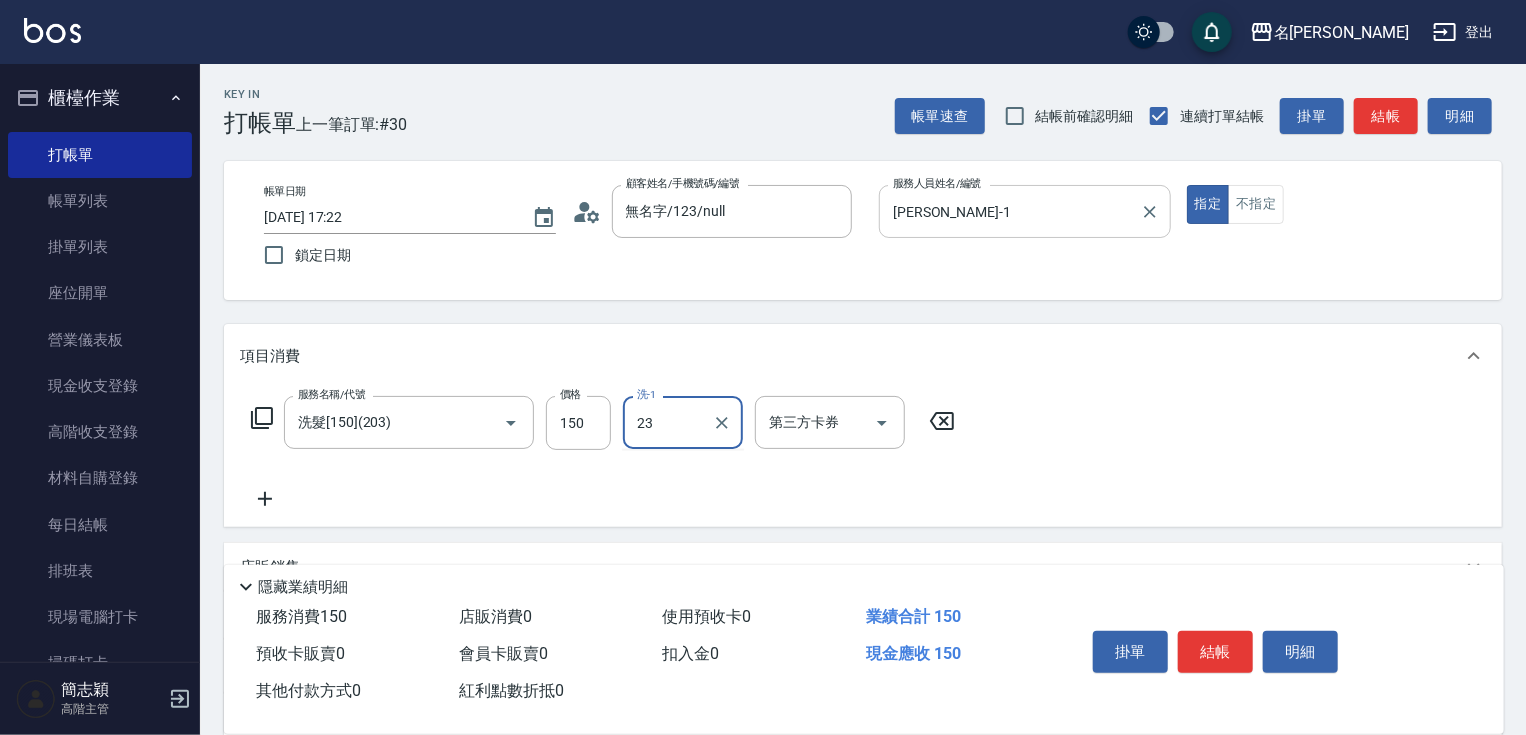 type on "鴨肉-23" 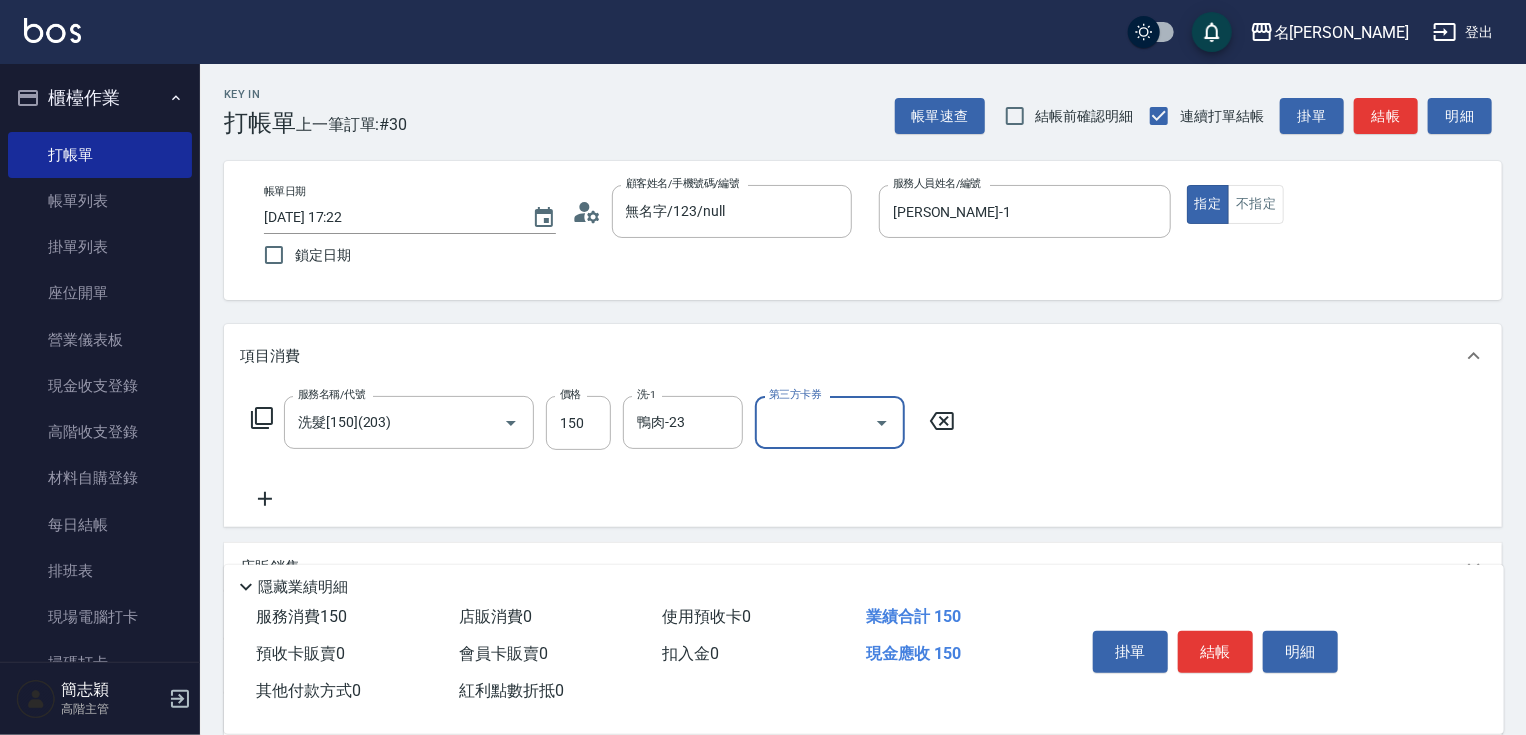 click on "結帳" at bounding box center (1215, 652) 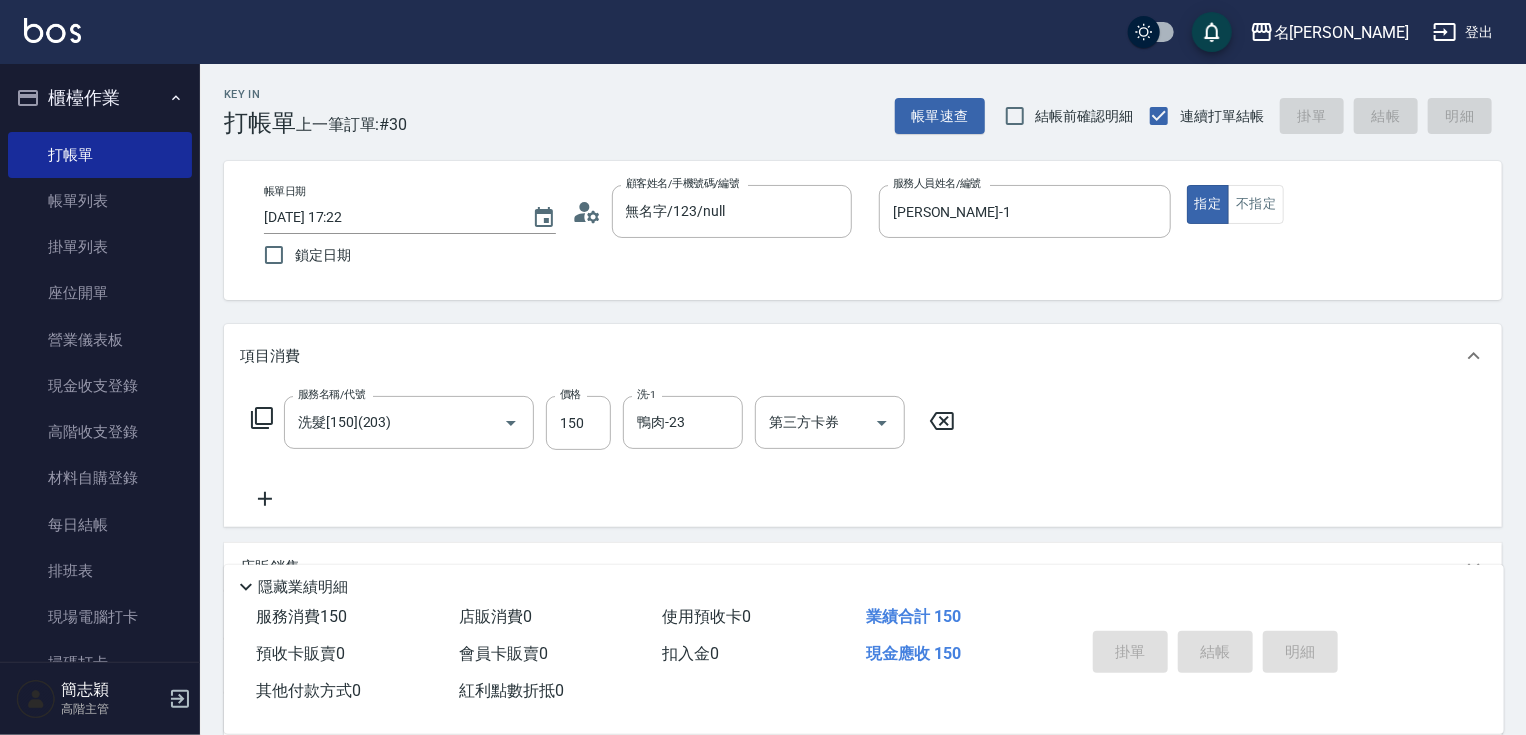 type 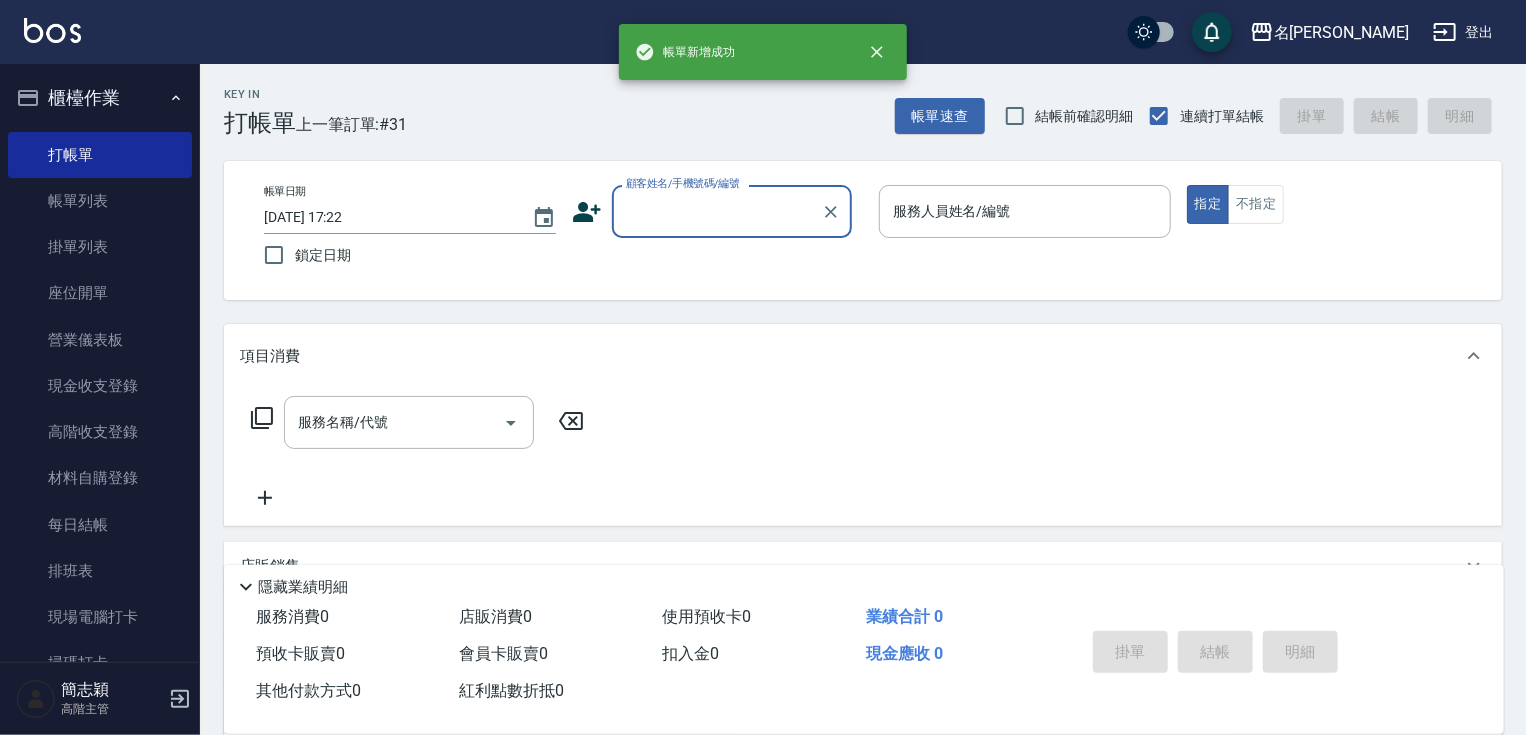click on "顧客姓名/手機號碼/編號" at bounding box center (717, 211) 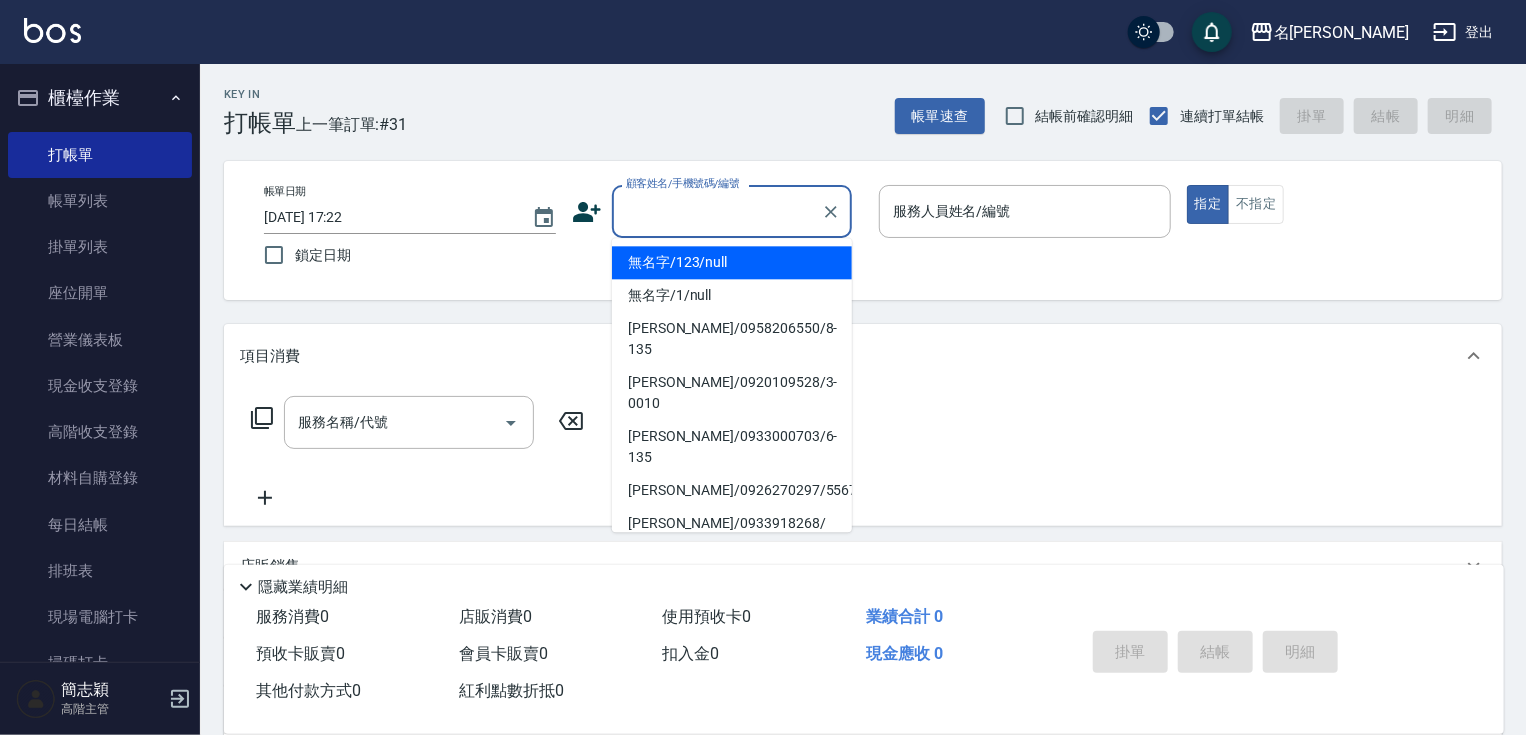 click on "無名字/123/null" at bounding box center (732, 262) 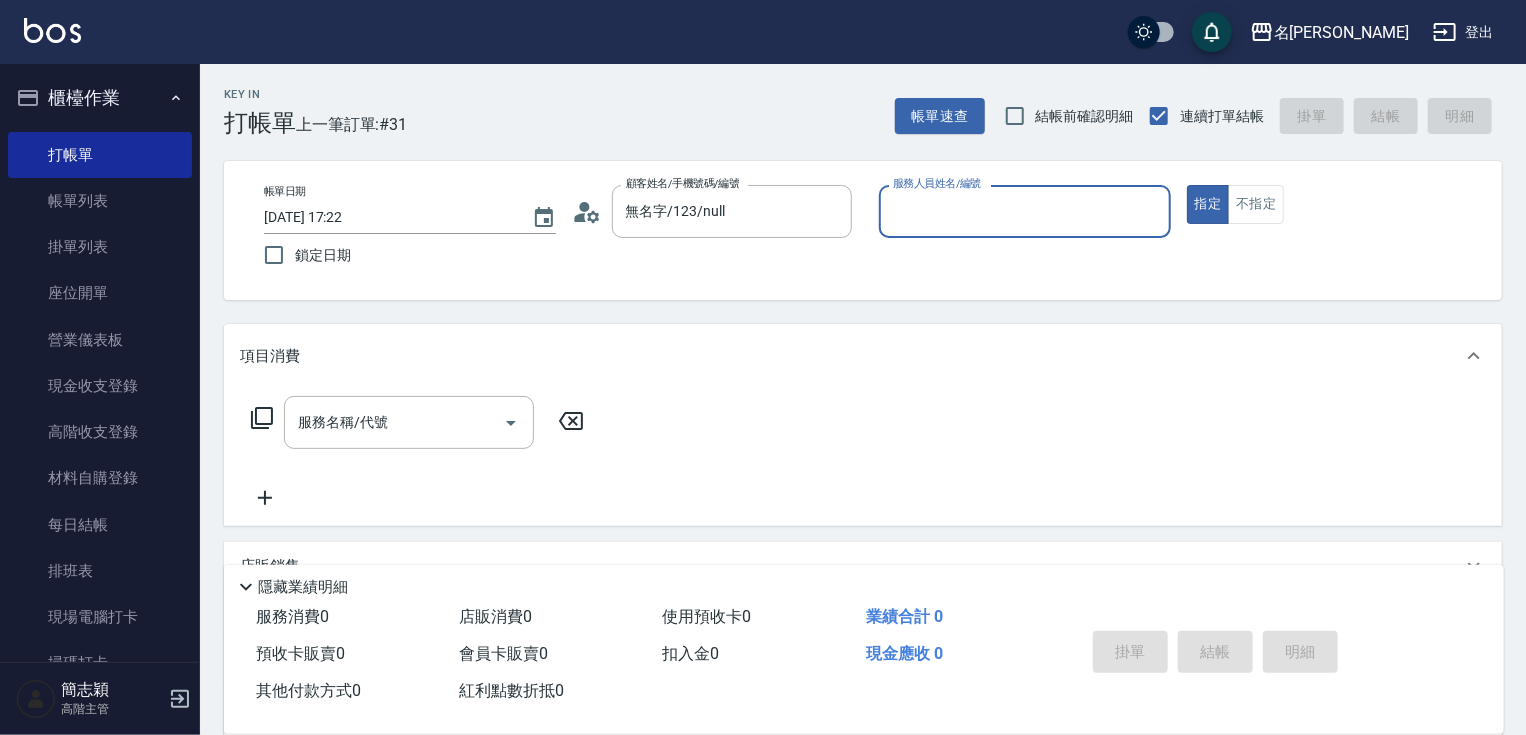 click on "服務人員姓名/編號 服務人員姓名/編號" at bounding box center (1025, 211) 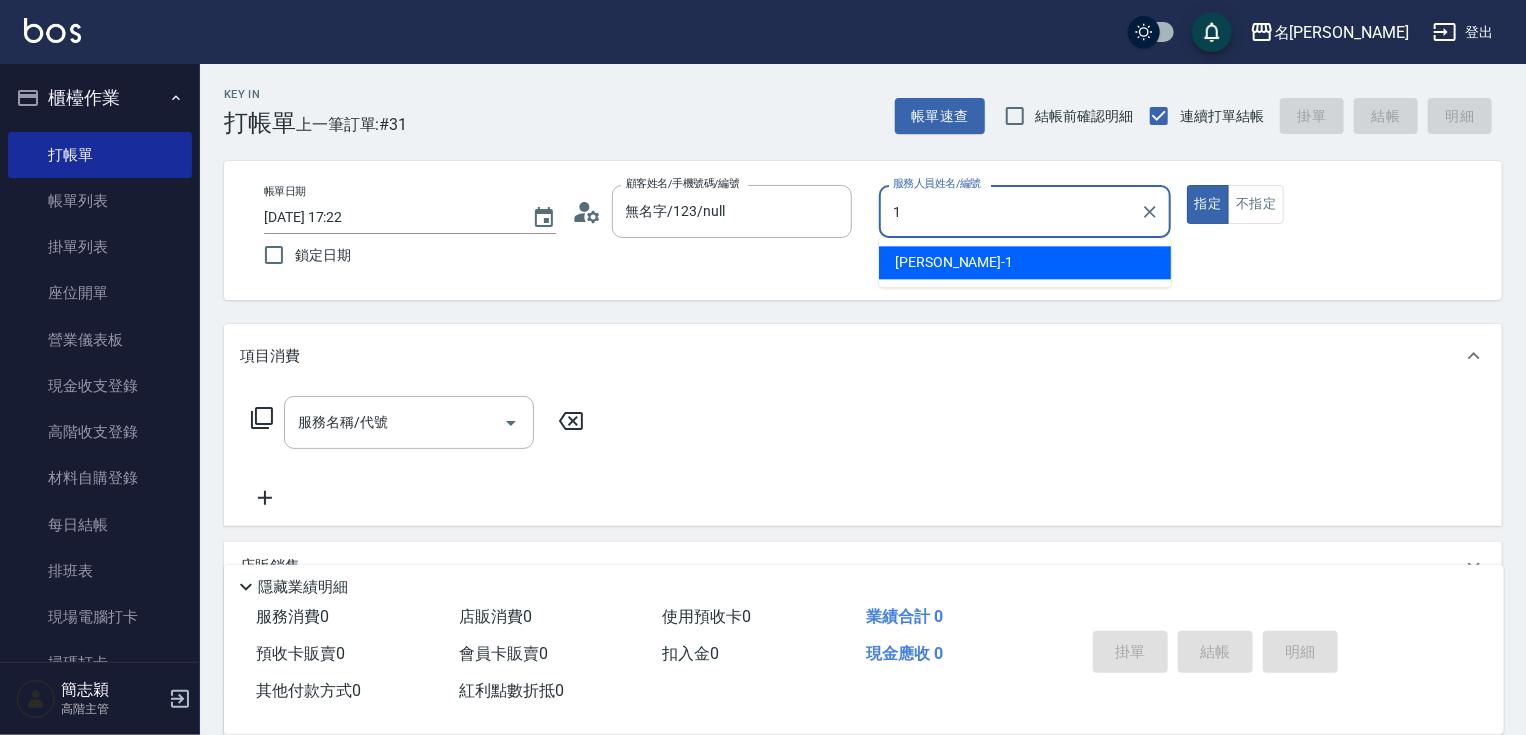 type on "[PERSON_NAME]-1" 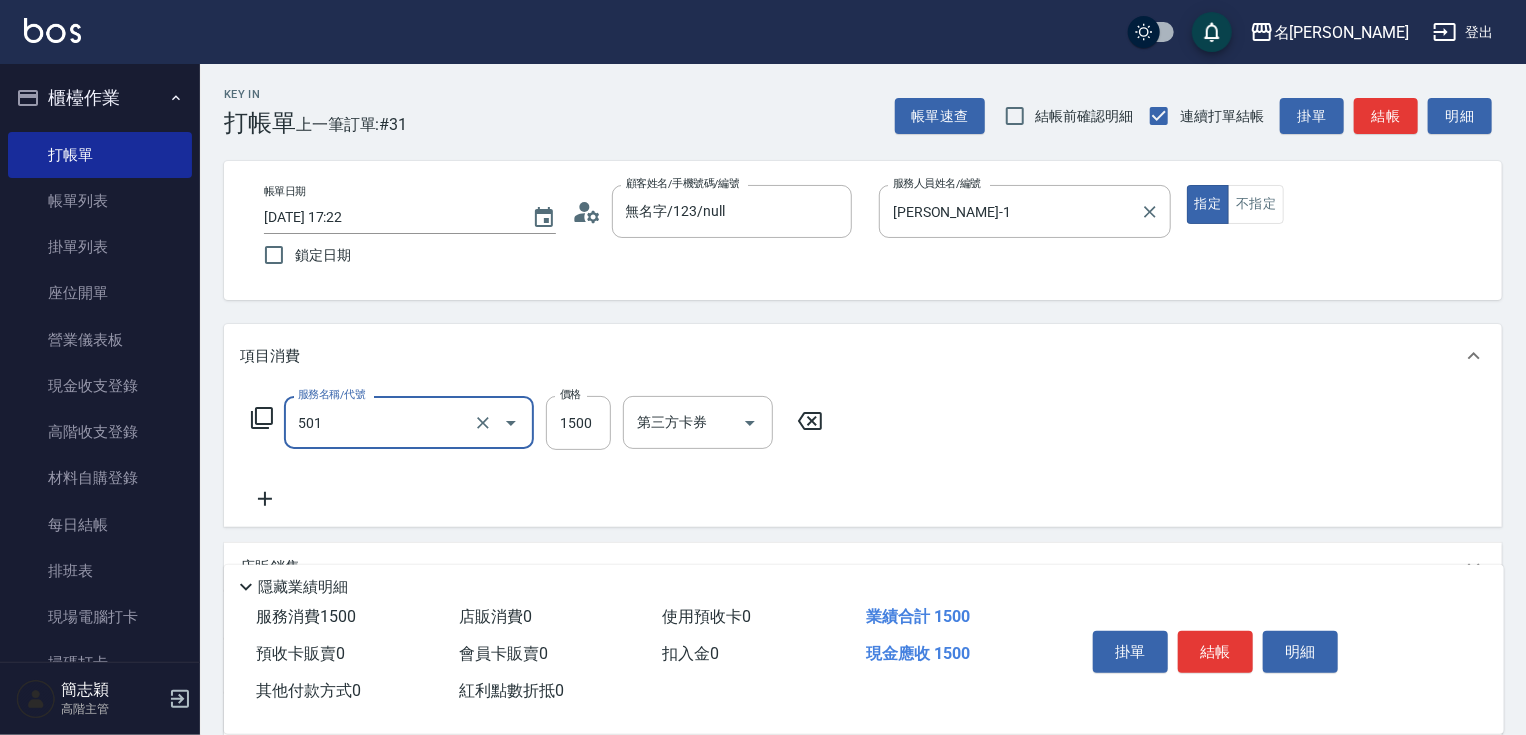 type on "染髮(1500)(501)" 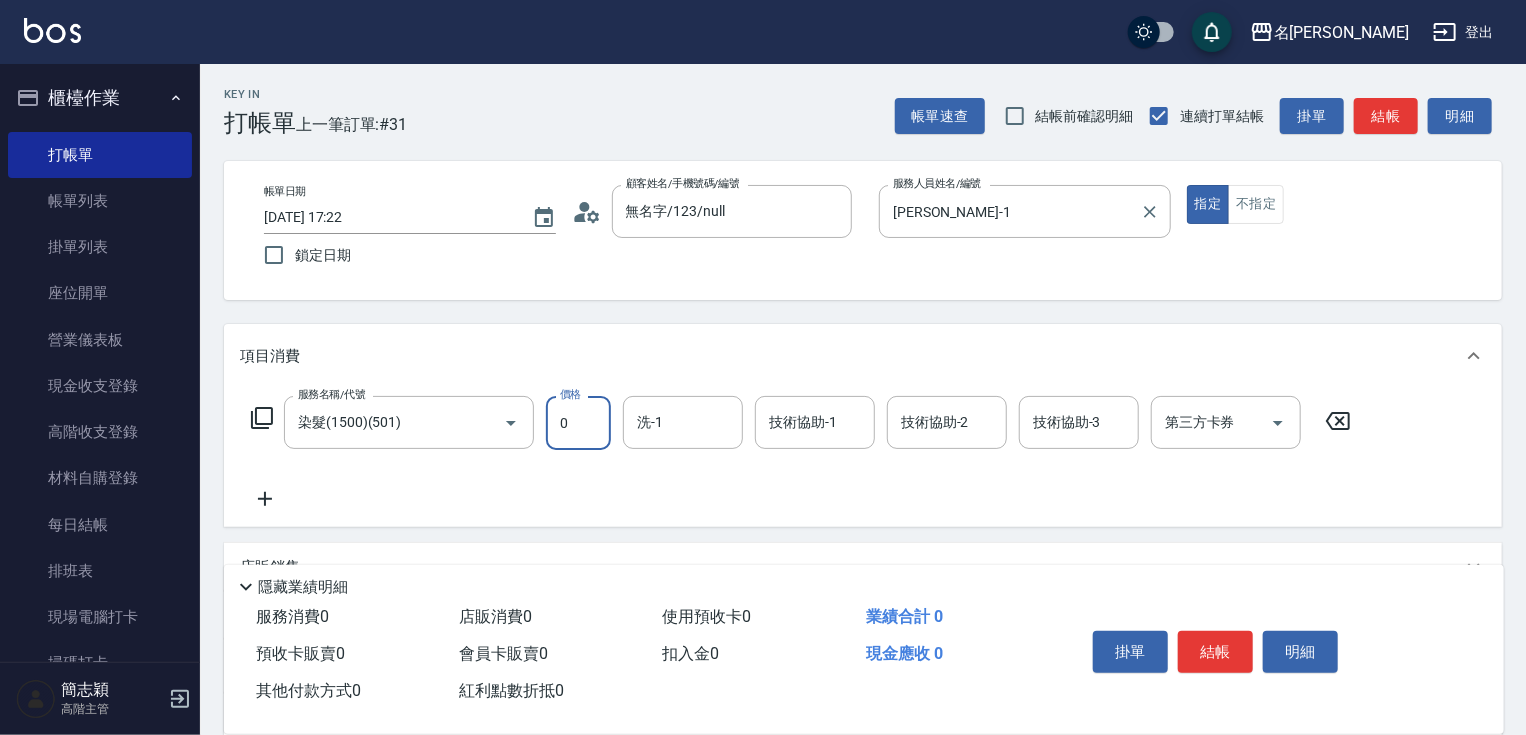 type on "0" 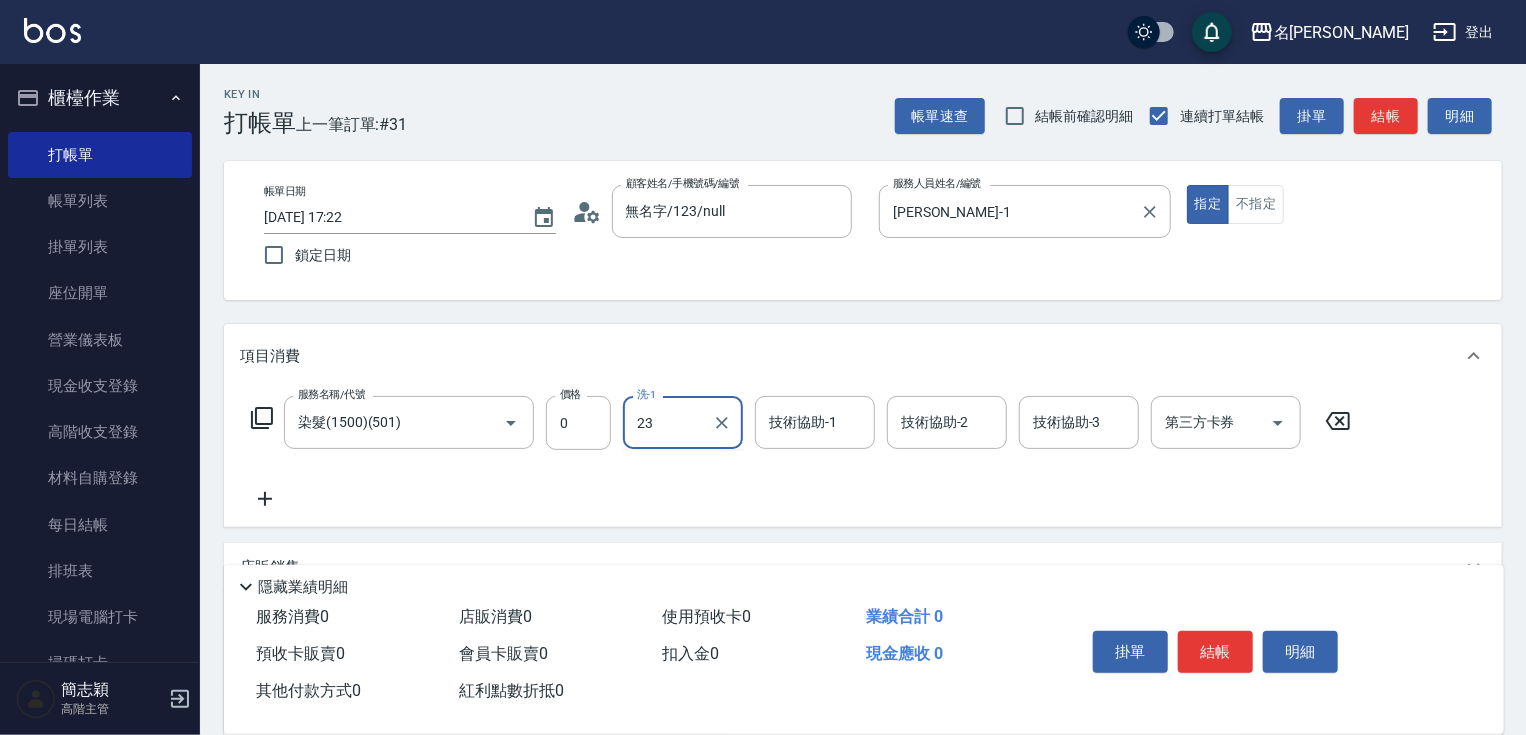 type on "鴨肉-23" 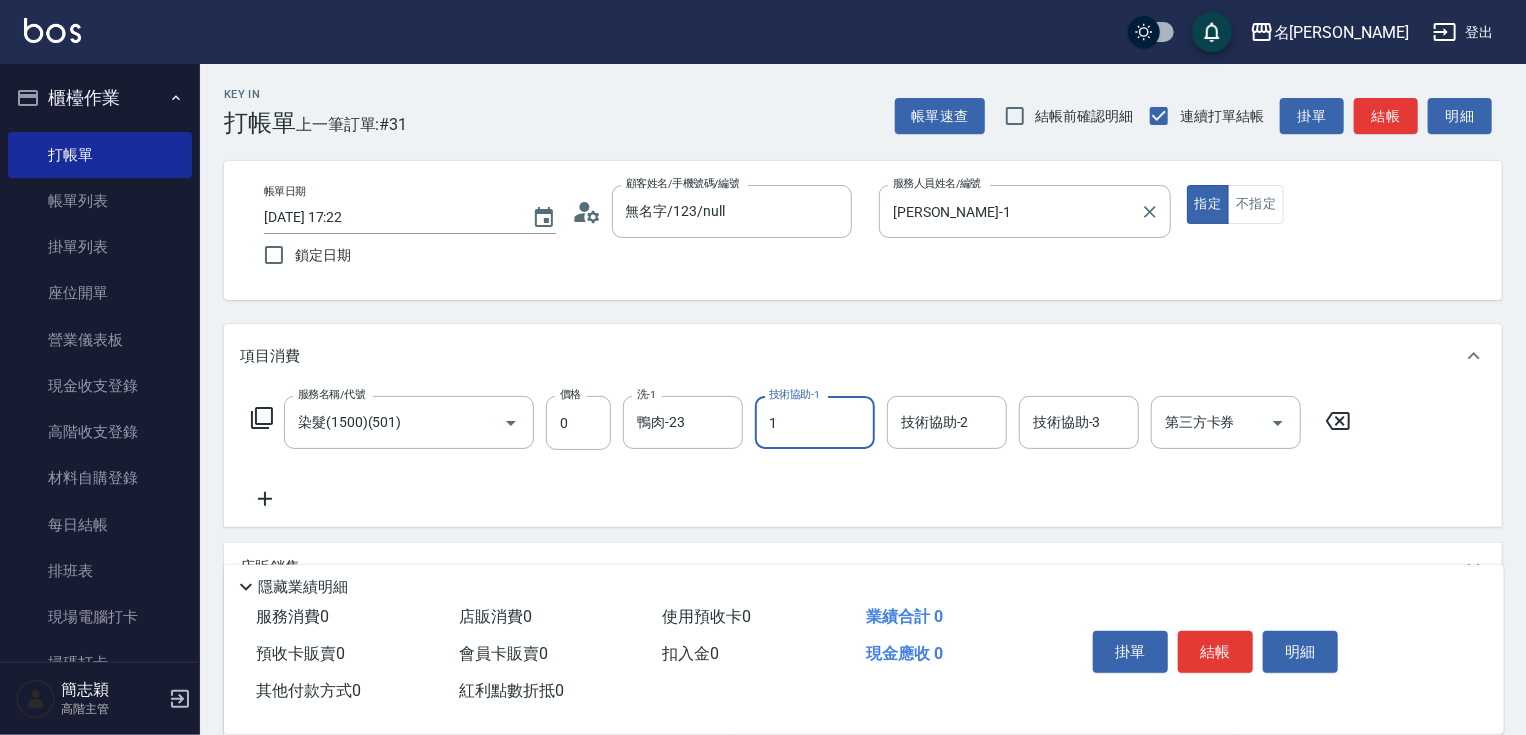 type on "[PERSON_NAME]-1" 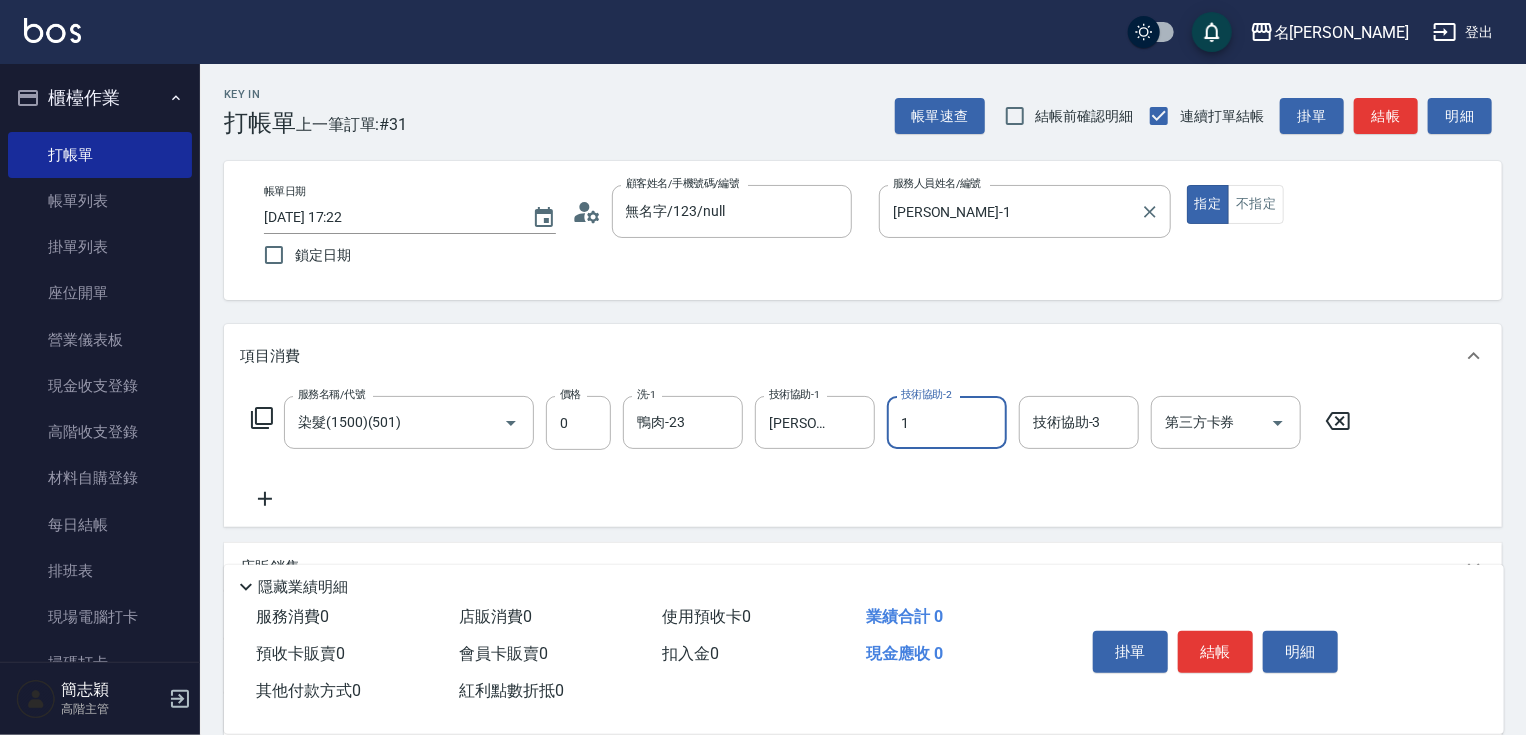 type on "[PERSON_NAME]-1" 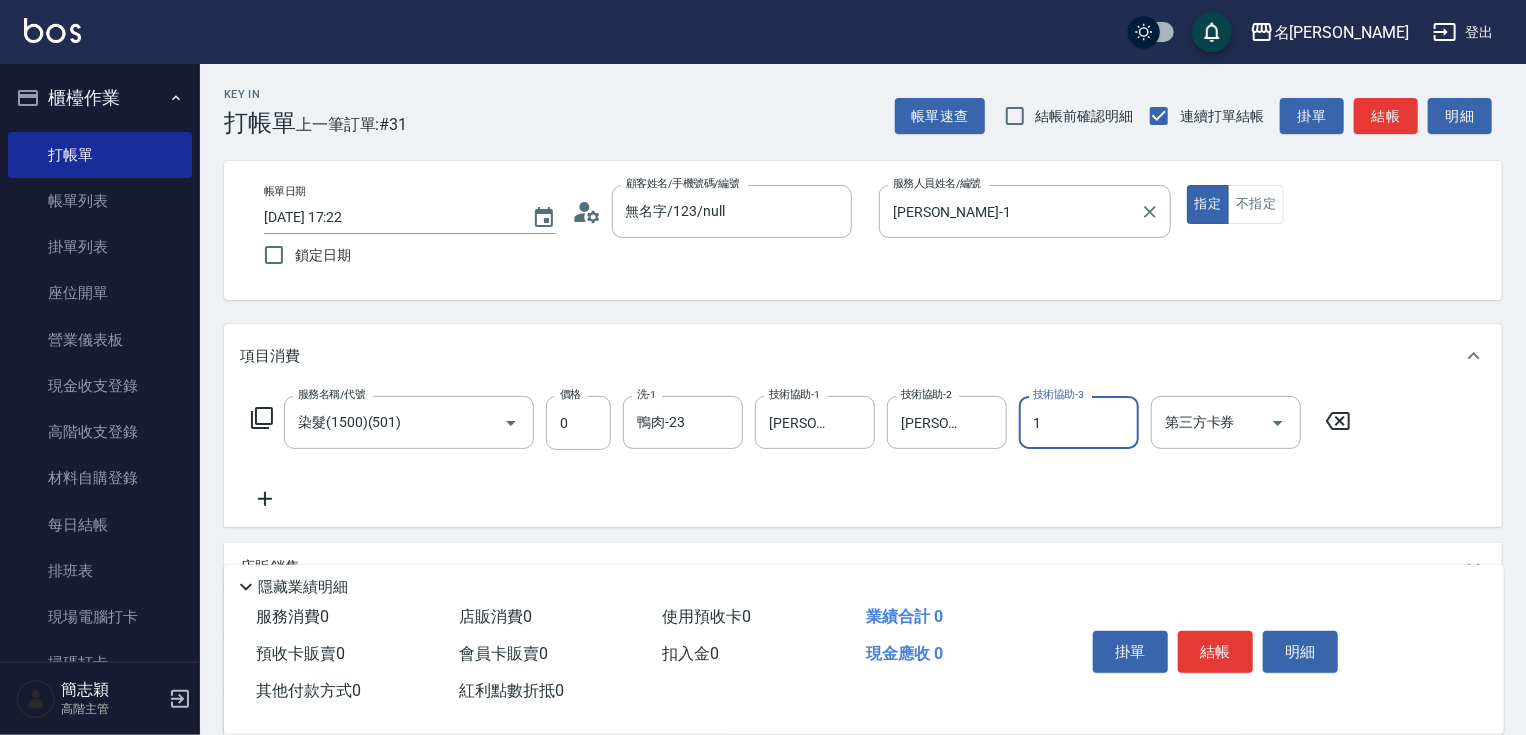 type on "[PERSON_NAME]-1" 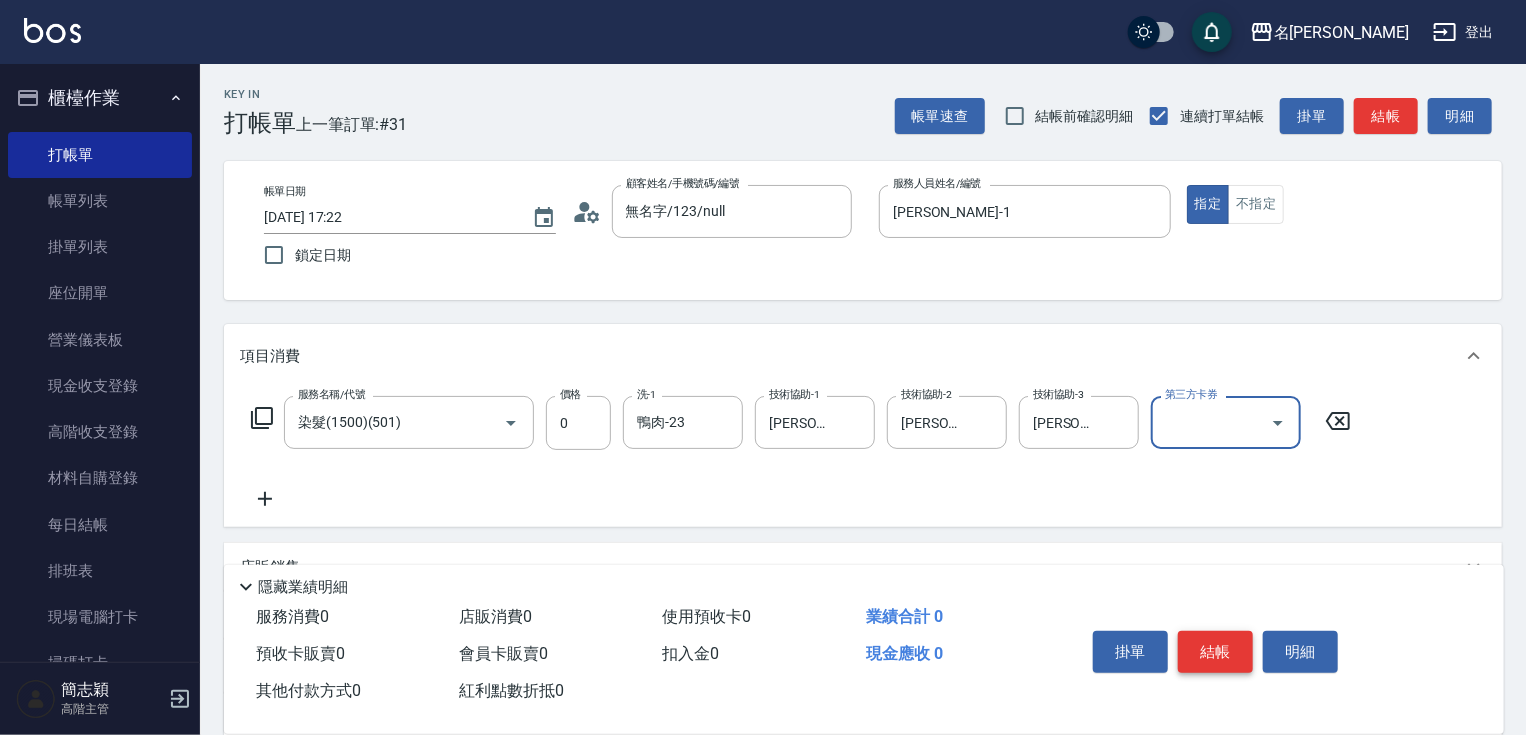 click on "結帳" at bounding box center (1215, 652) 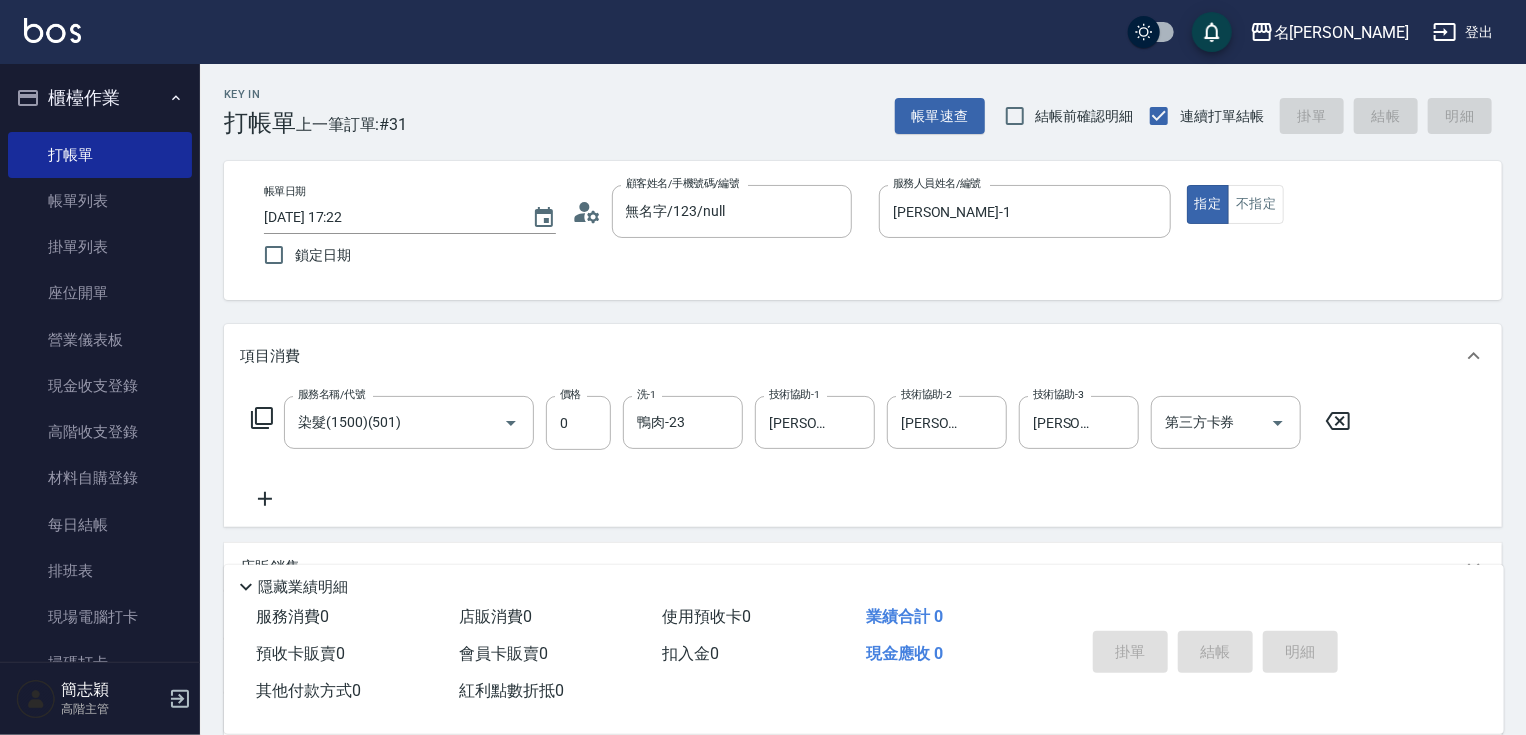 type on "2025/07/12 17:23" 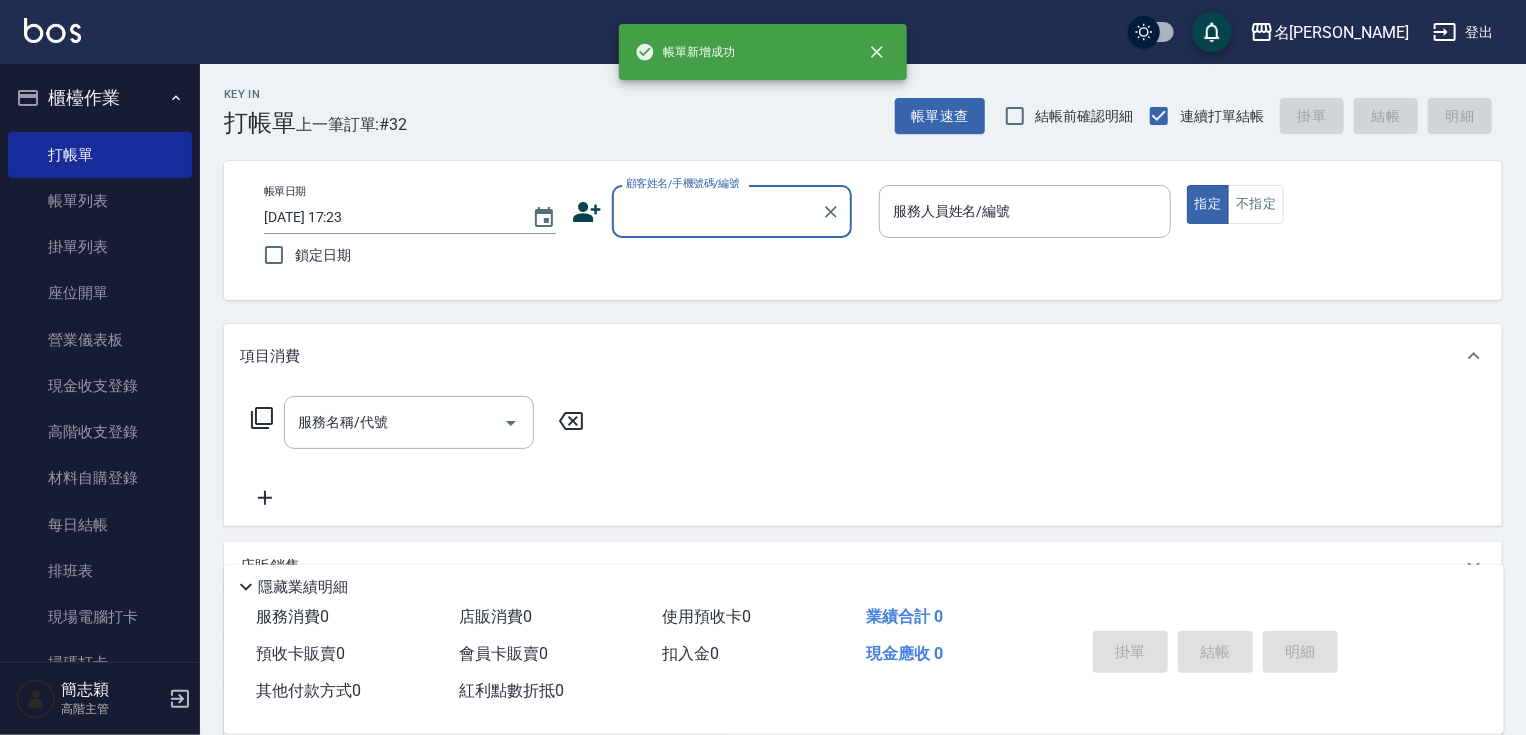 click on "Key In 打帳單 上一筆訂單:#32 帳單速查 結帳前確認明細 連續打單結帳 掛單 結帳 明細 帳單日期 2025/07/12 17:23 鎖定日期 顧客姓名/手機號碼/編號 顧客姓名/手機號碼/編號 服務人員姓名/編號 服務人員姓名/編號 指定 不指定 項目消費 服務名稱/代號 服務名稱/代號 店販銷售 服務人員姓名/編號 服務人員姓名/編號 商品代號/名稱 商品代號/名稱 預收卡販賣 卡券名稱/代號 卡券名稱/代號 使用預收卡 其他付款方式 其他付款方式 其他付款方式 備註及來源 備註 備註 訂單來源 ​ 訂單來源 隱藏業績明細 服務消費  0 店販消費  0 使用預收卡  0 業績合計   0 預收卡販賣  0 會員卡販賣  0 扣入金  0 現金應收   0 其他付款方式  0 紅利點數折抵  0 掛單 結帳 明細" at bounding box center [863, 518] 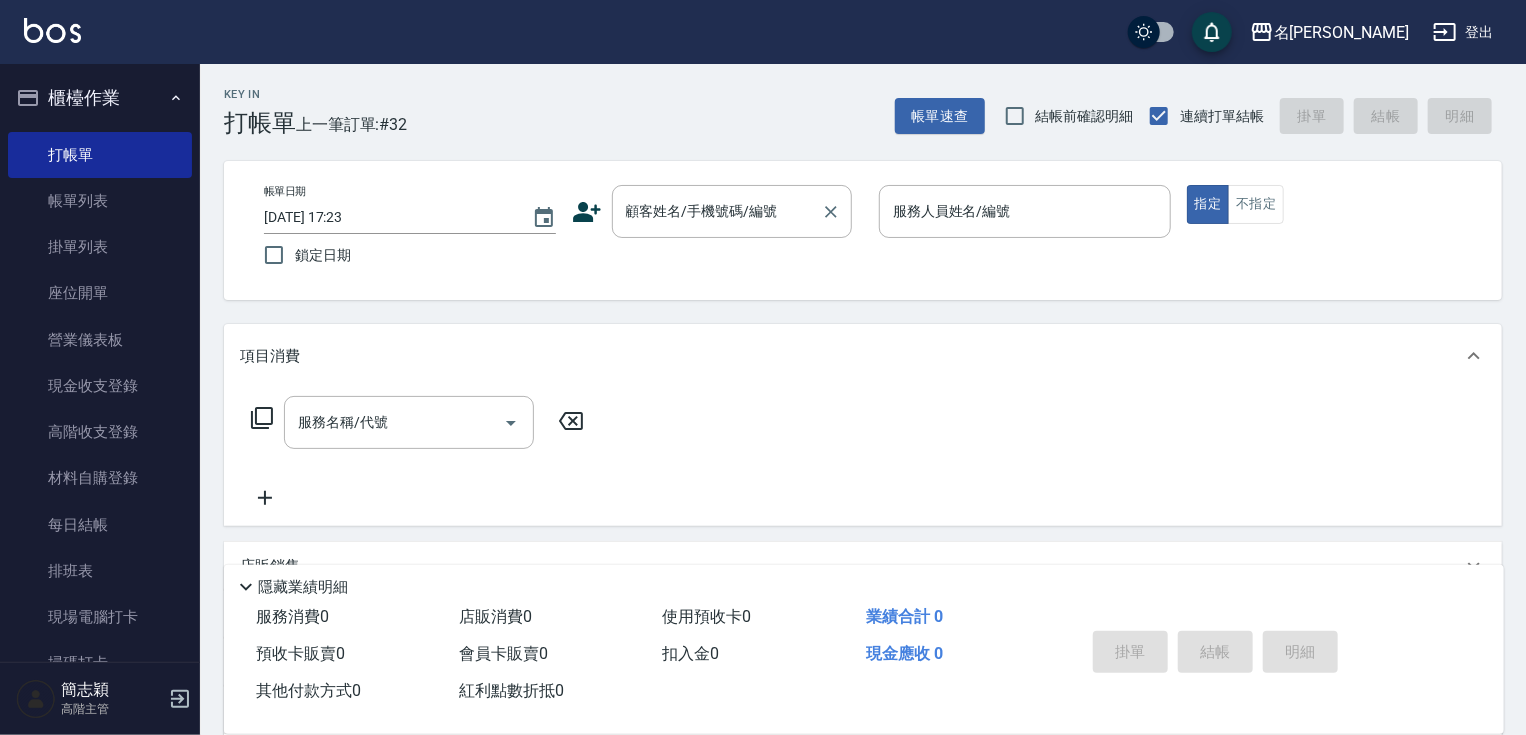 click on "顧客姓名/手機號碼/編號 顧客姓名/手機號碼/編號" at bounding box center (732, 211) 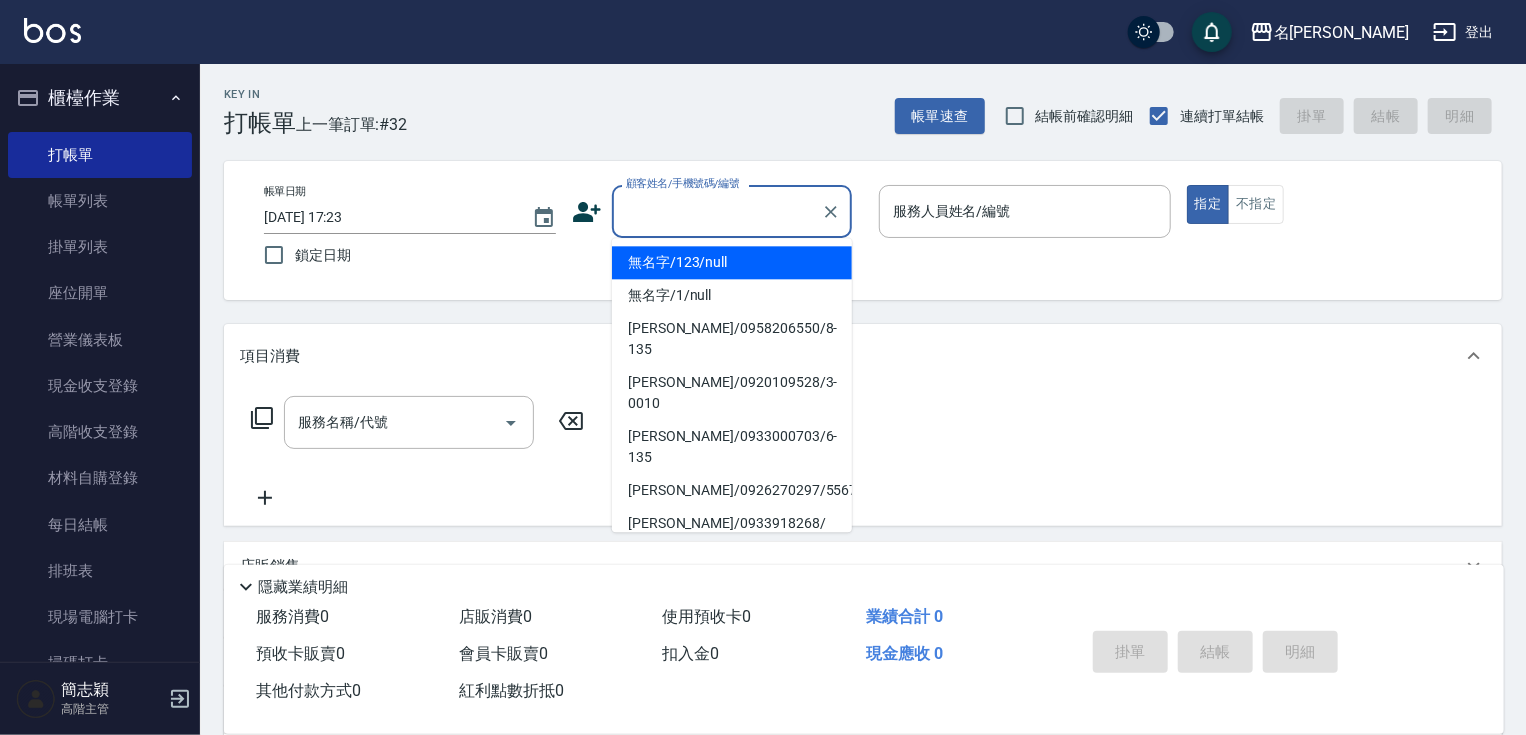 click on "無名字/123/null" at bounding box center (732, 262) 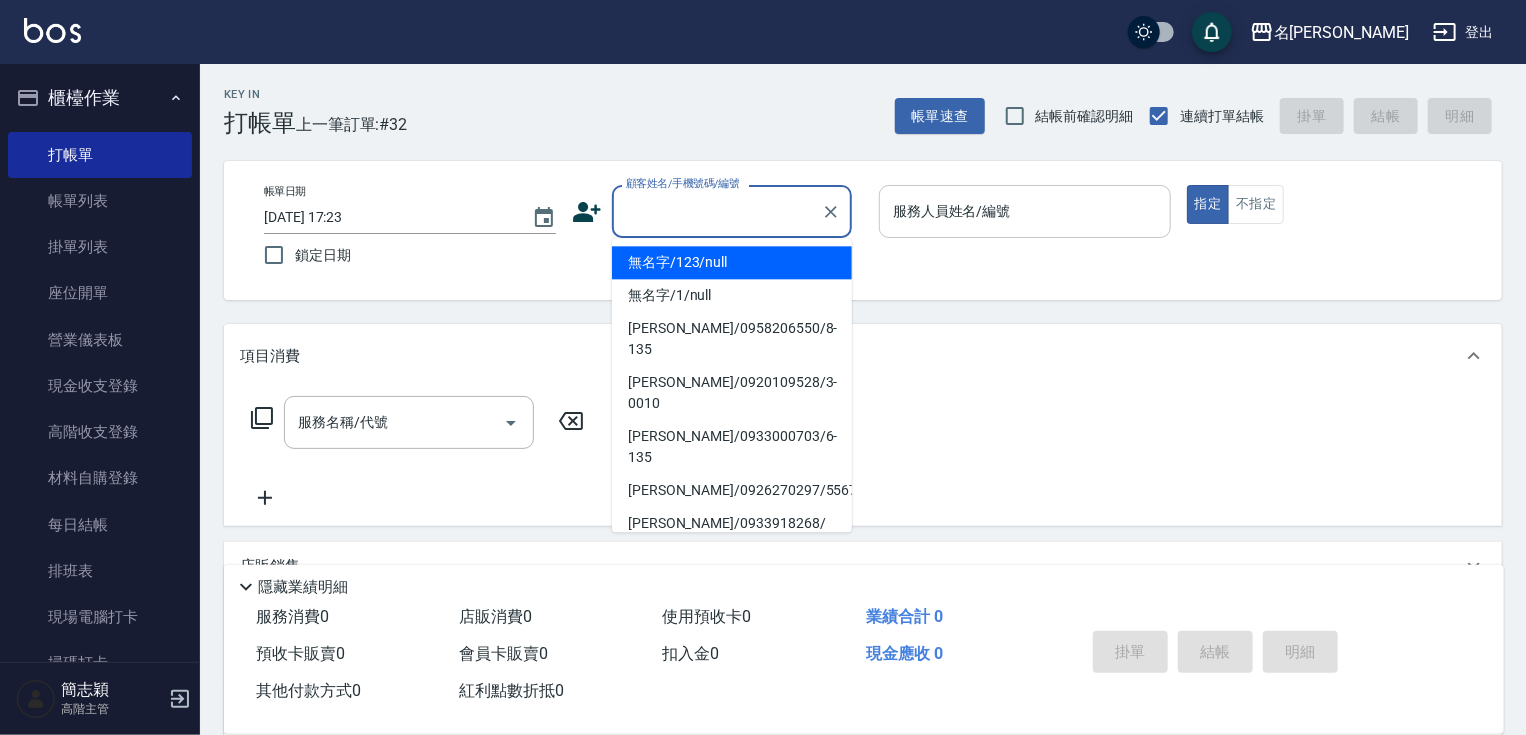 type on "無名字/123/null" 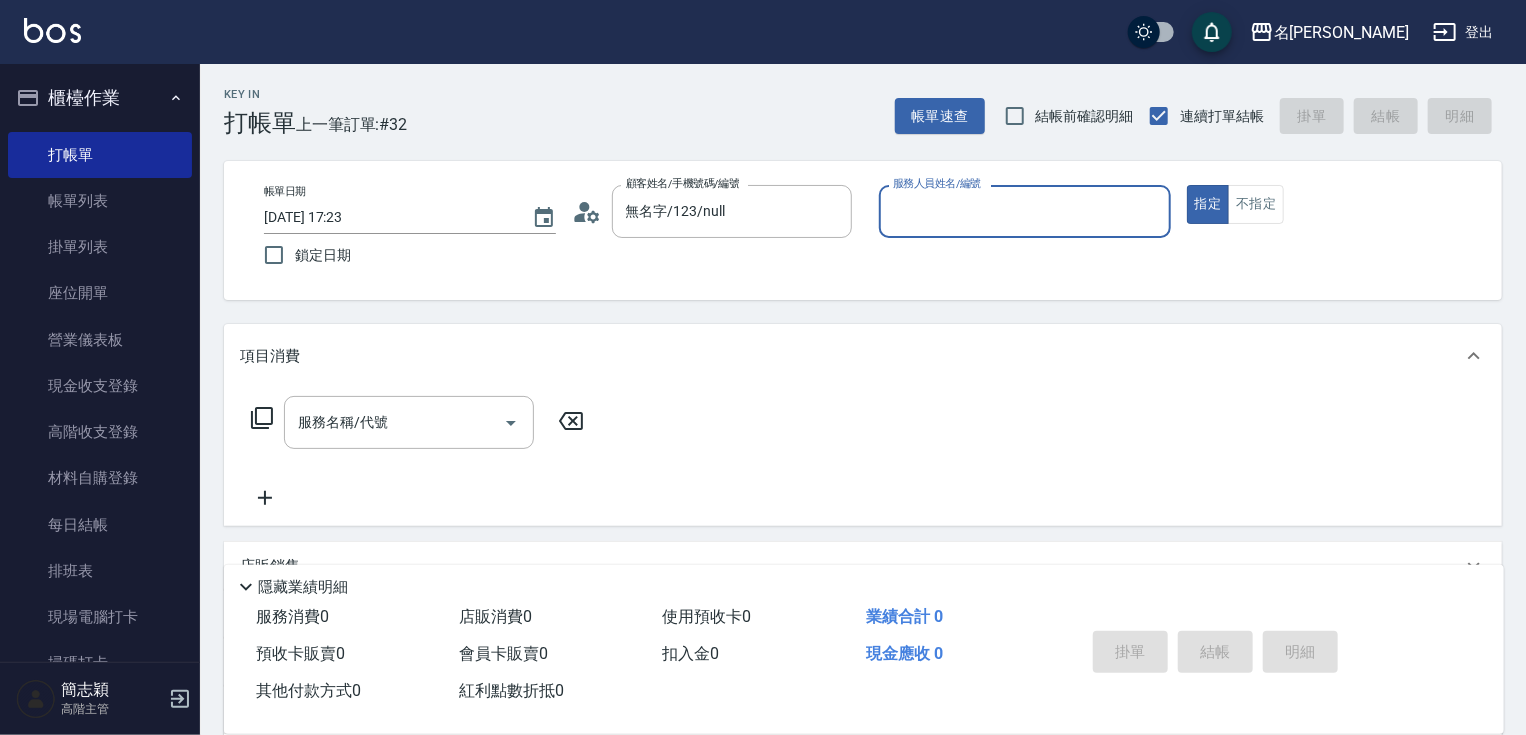 click on "服務人員姓名/編號" at bounding box center [1025, 211] 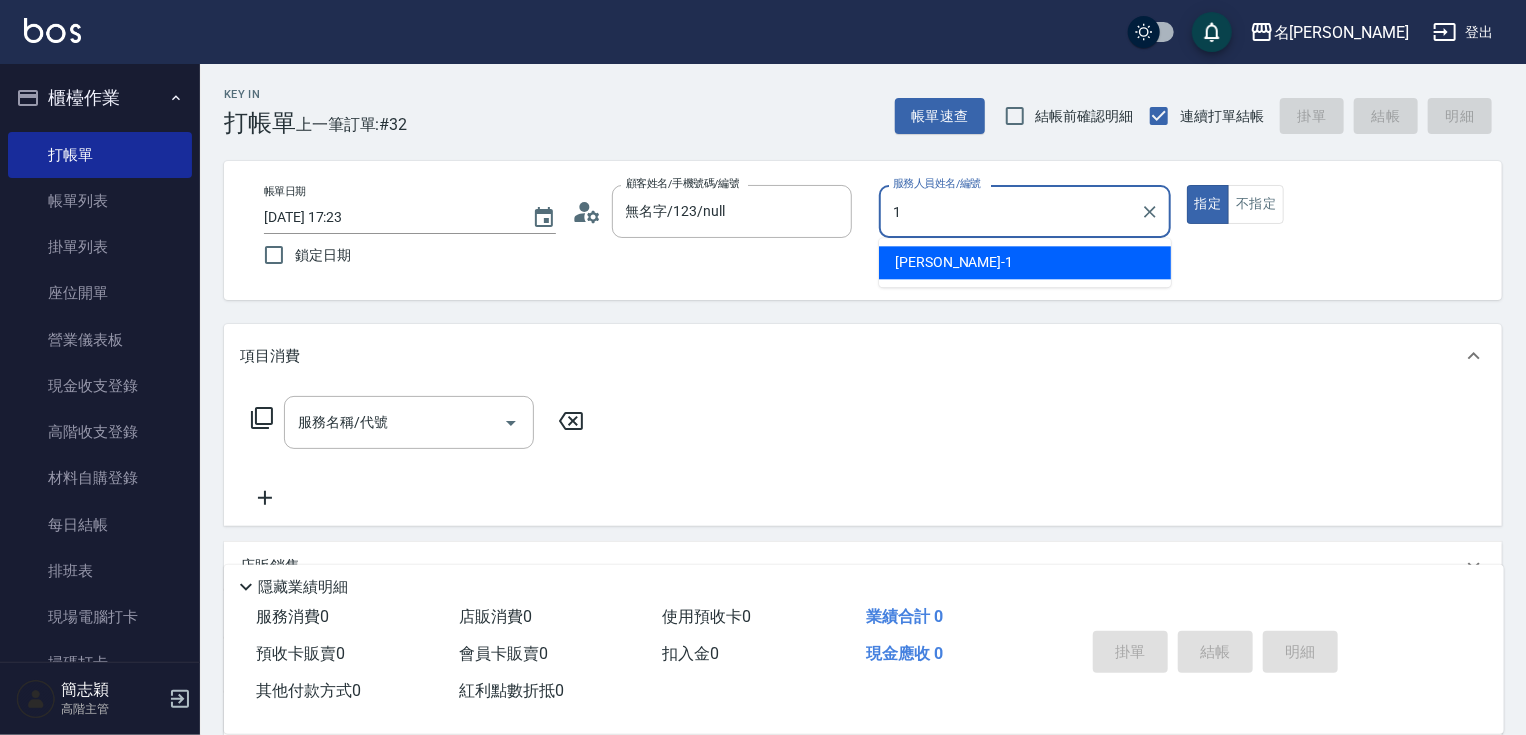type on "[PERSON_NAME]-1" 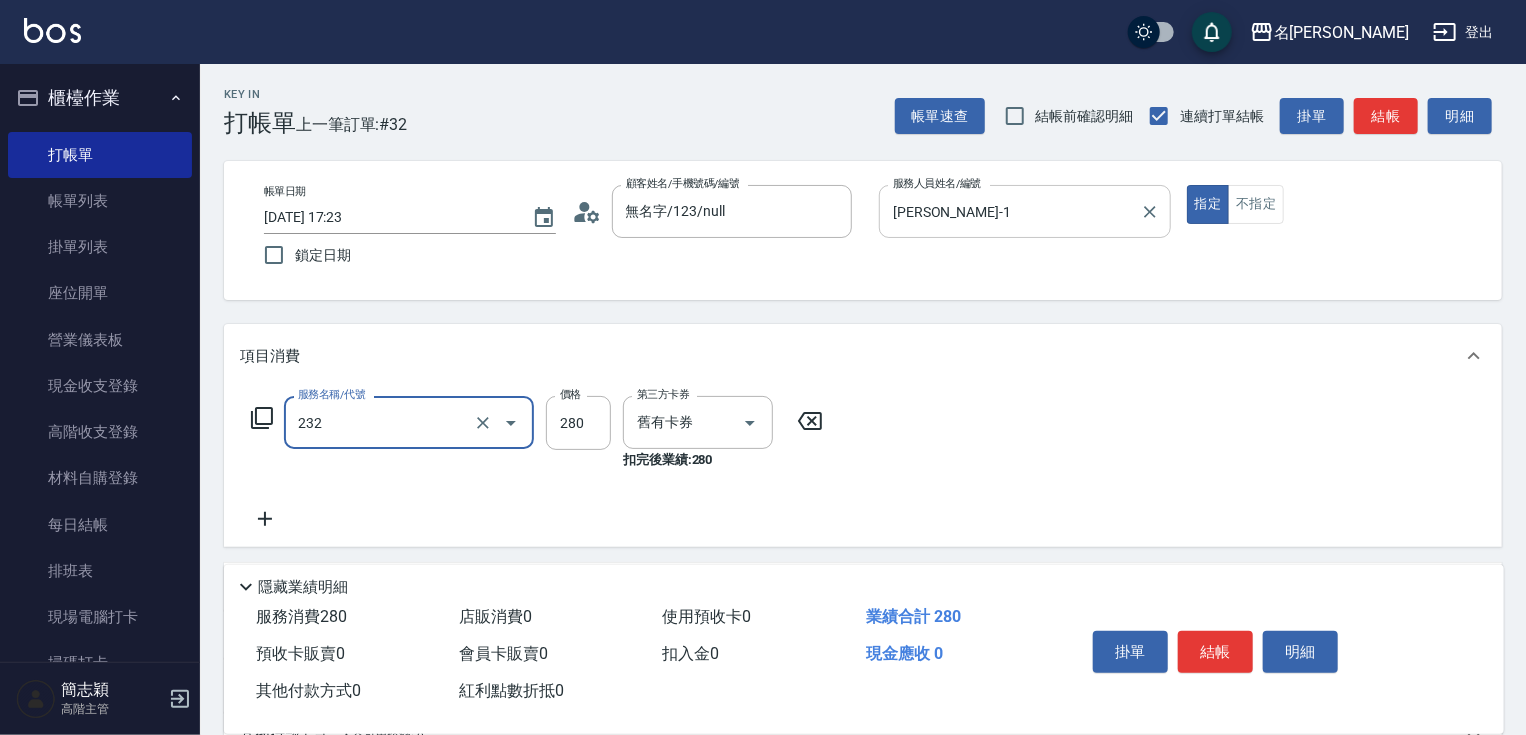 type on "洗髮卷280(232)" 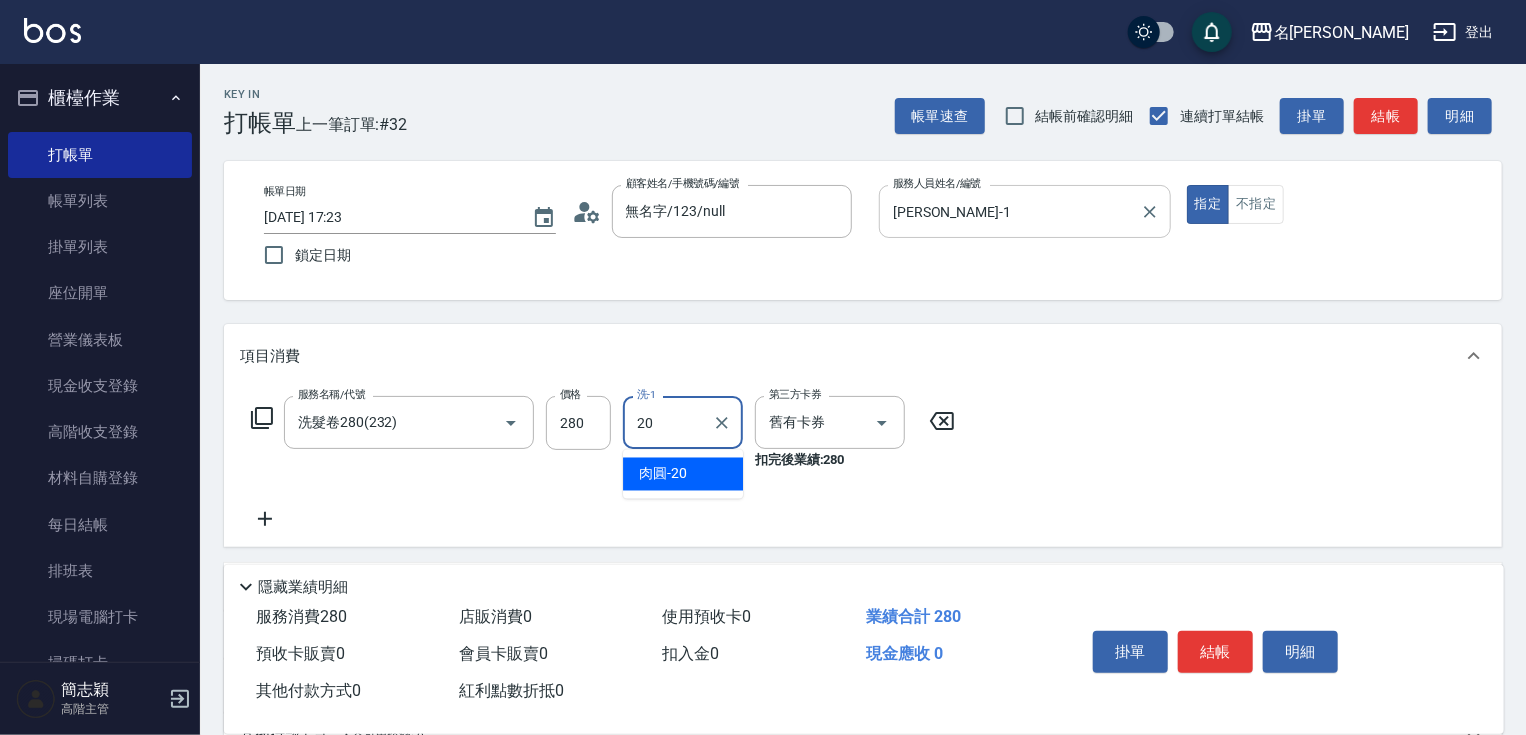 type on "肉圓-20" 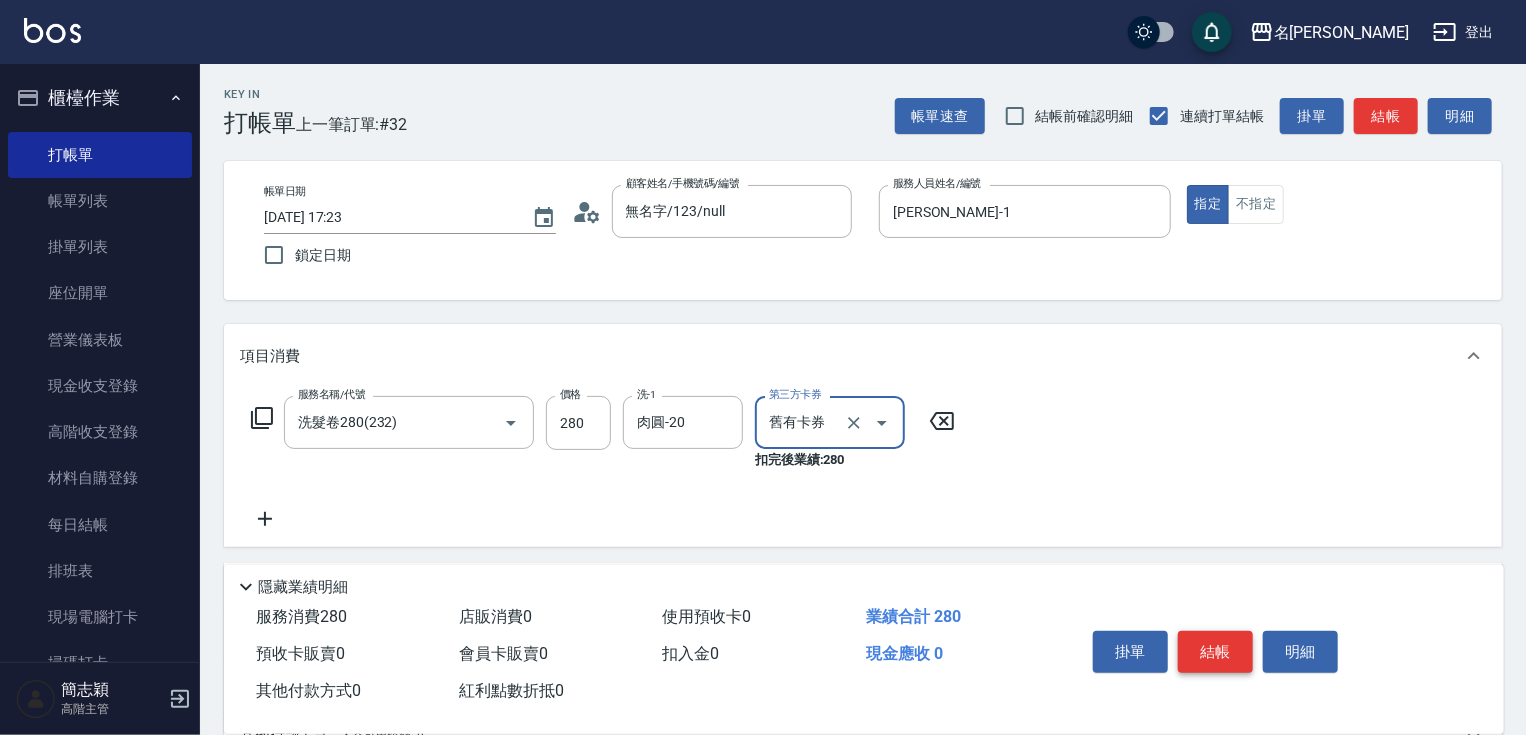 click on "結帳" at bounding box center [1215, 652] 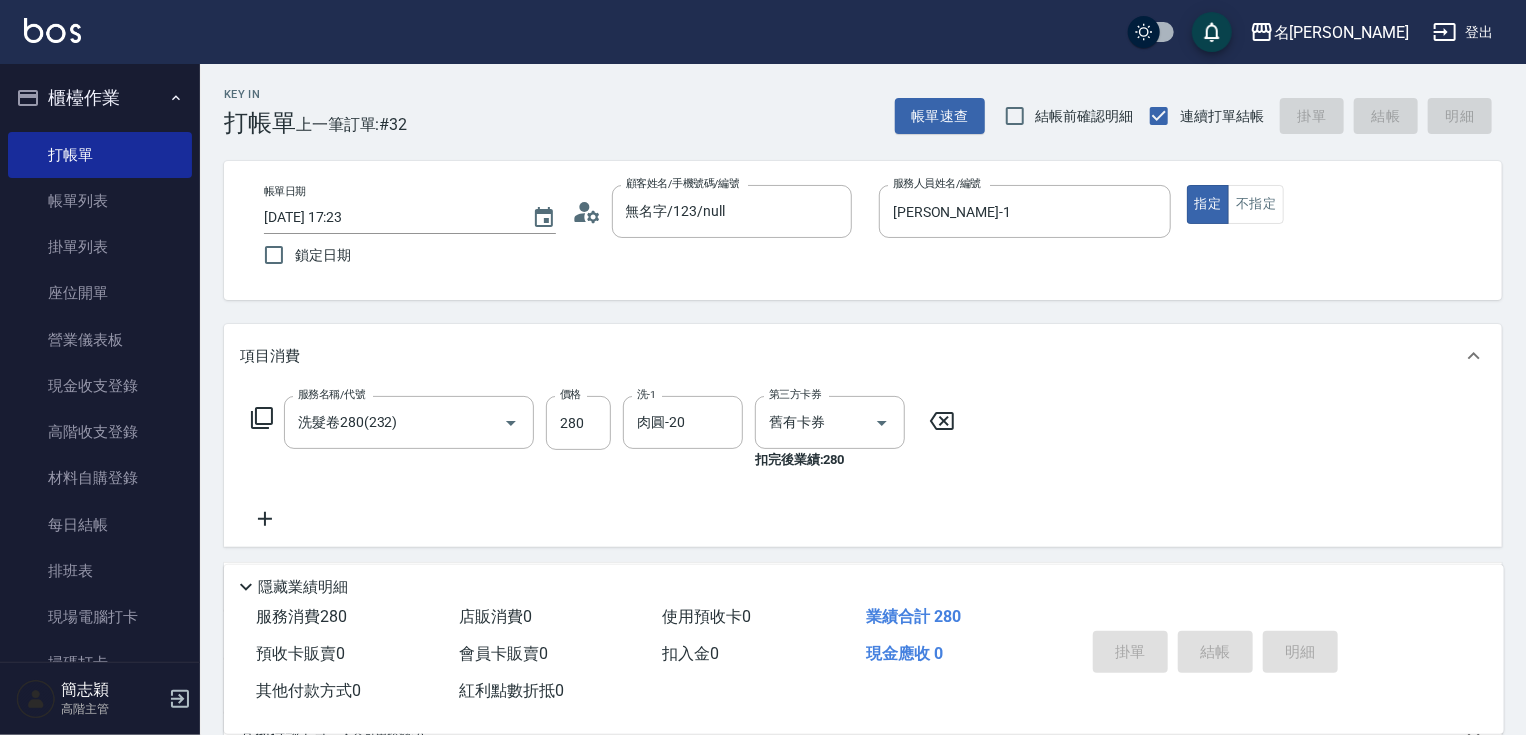 type 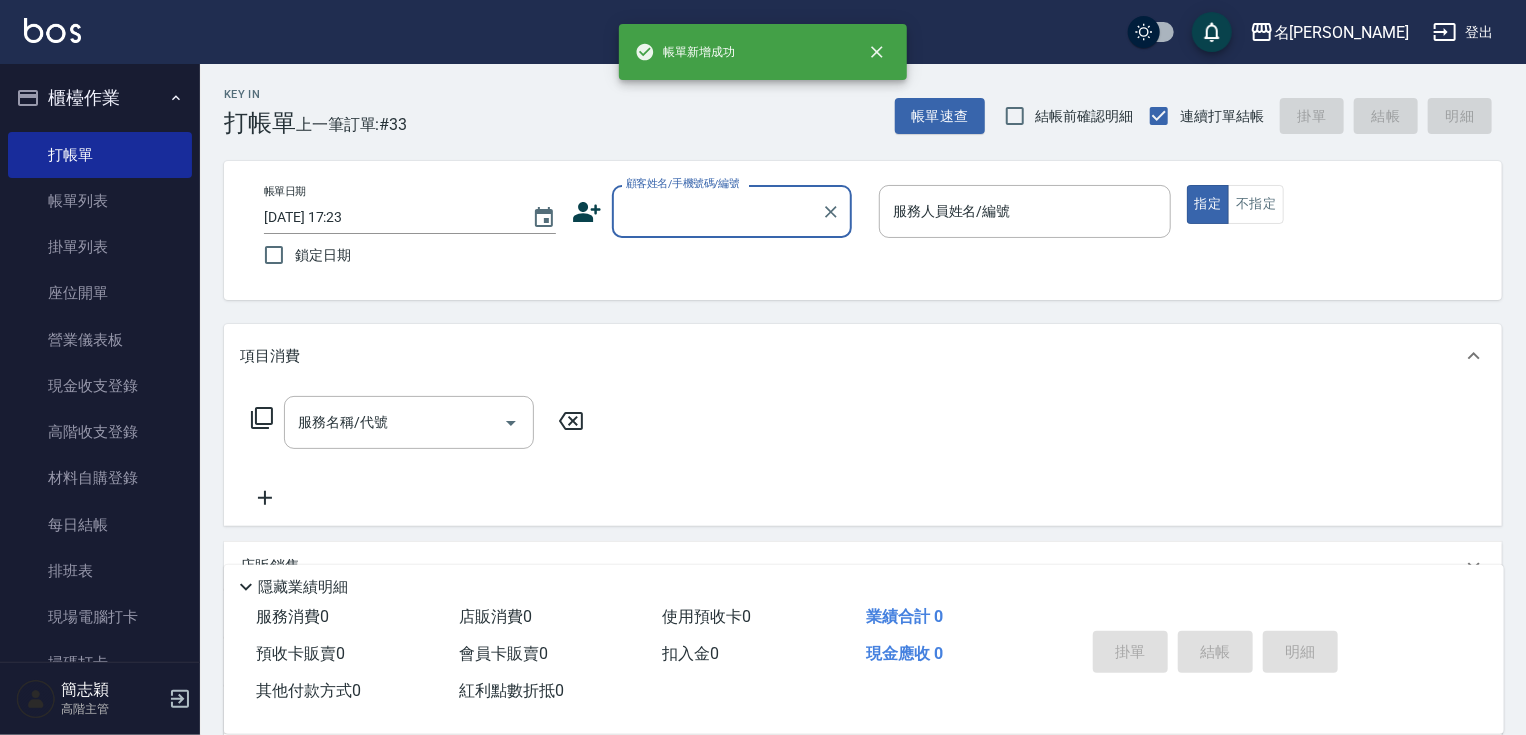 click on "顧客姓名/手機號碼/編號" at bounding box center [732, 211] 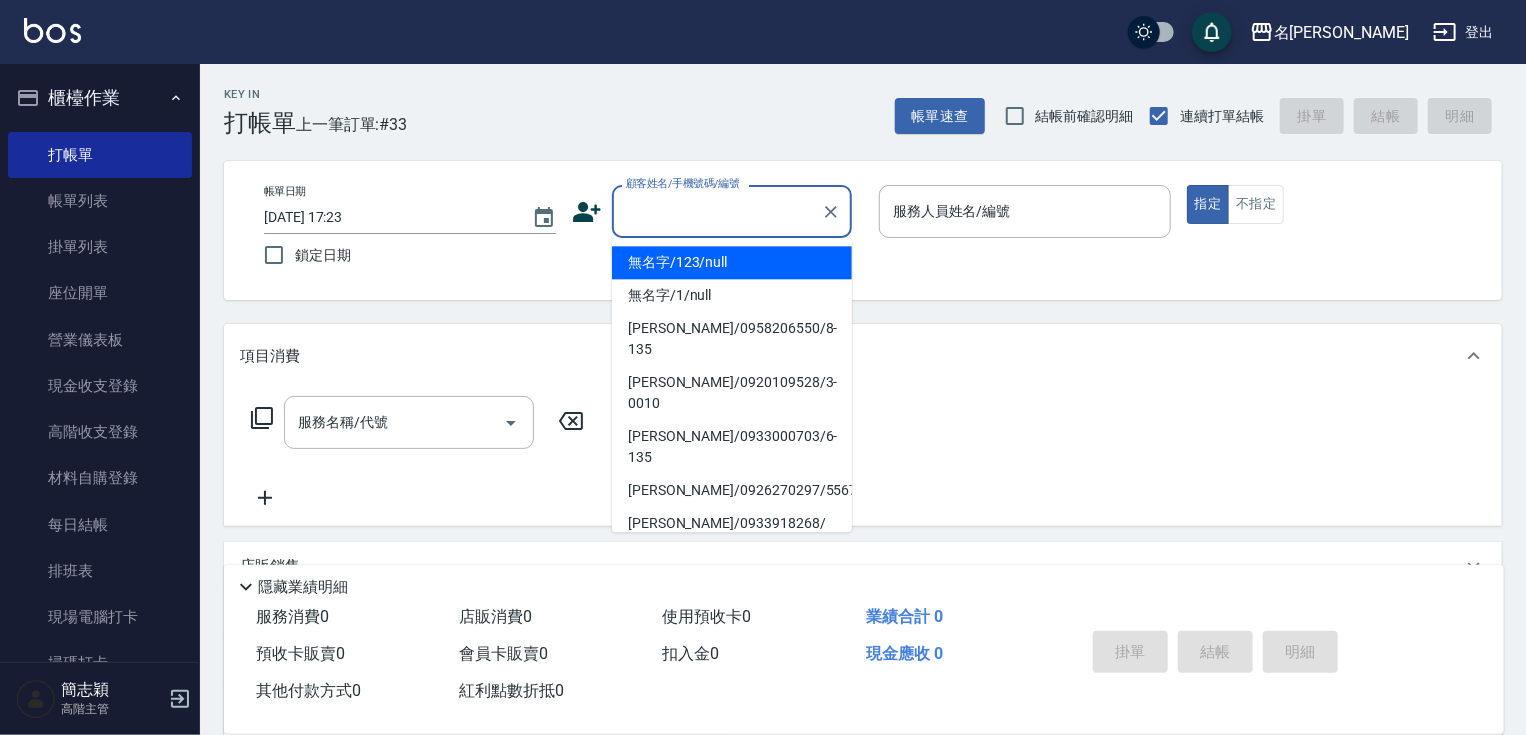 click on "無名字/123/null" at bounding box center [732, 262] 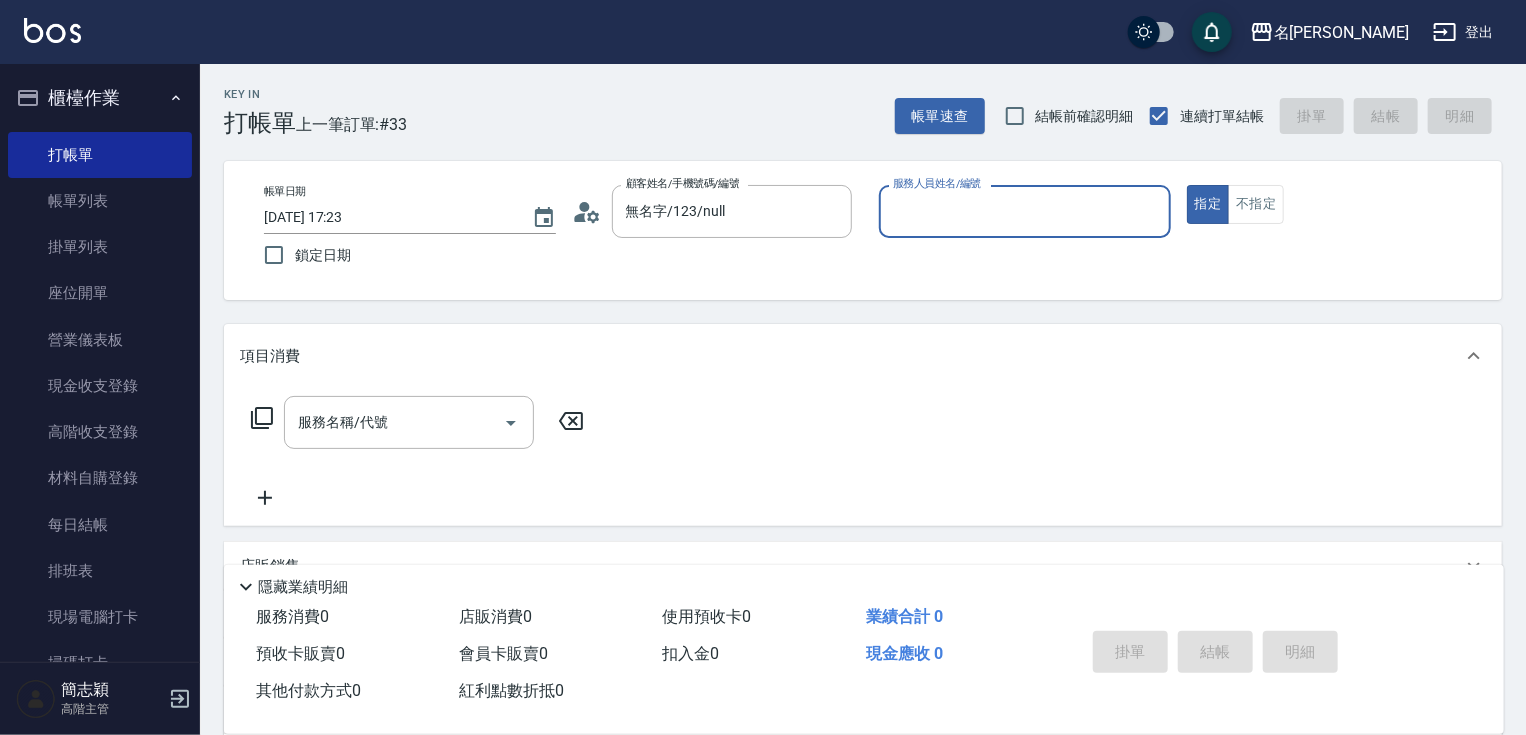 click on "服務人員姓名/編號 服務人員姓名/編號" at bounding box center (1025, 211) 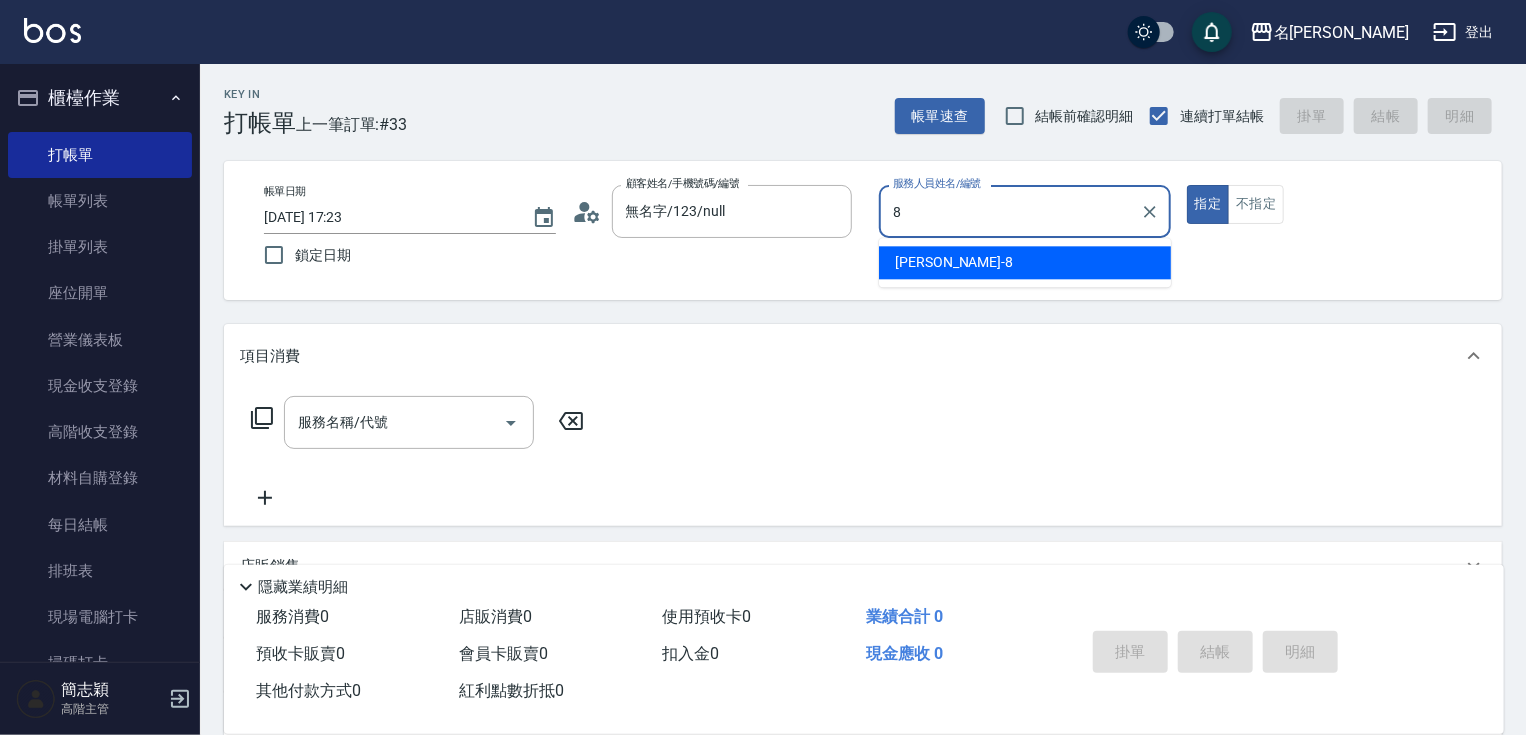 type on "曉容-8" 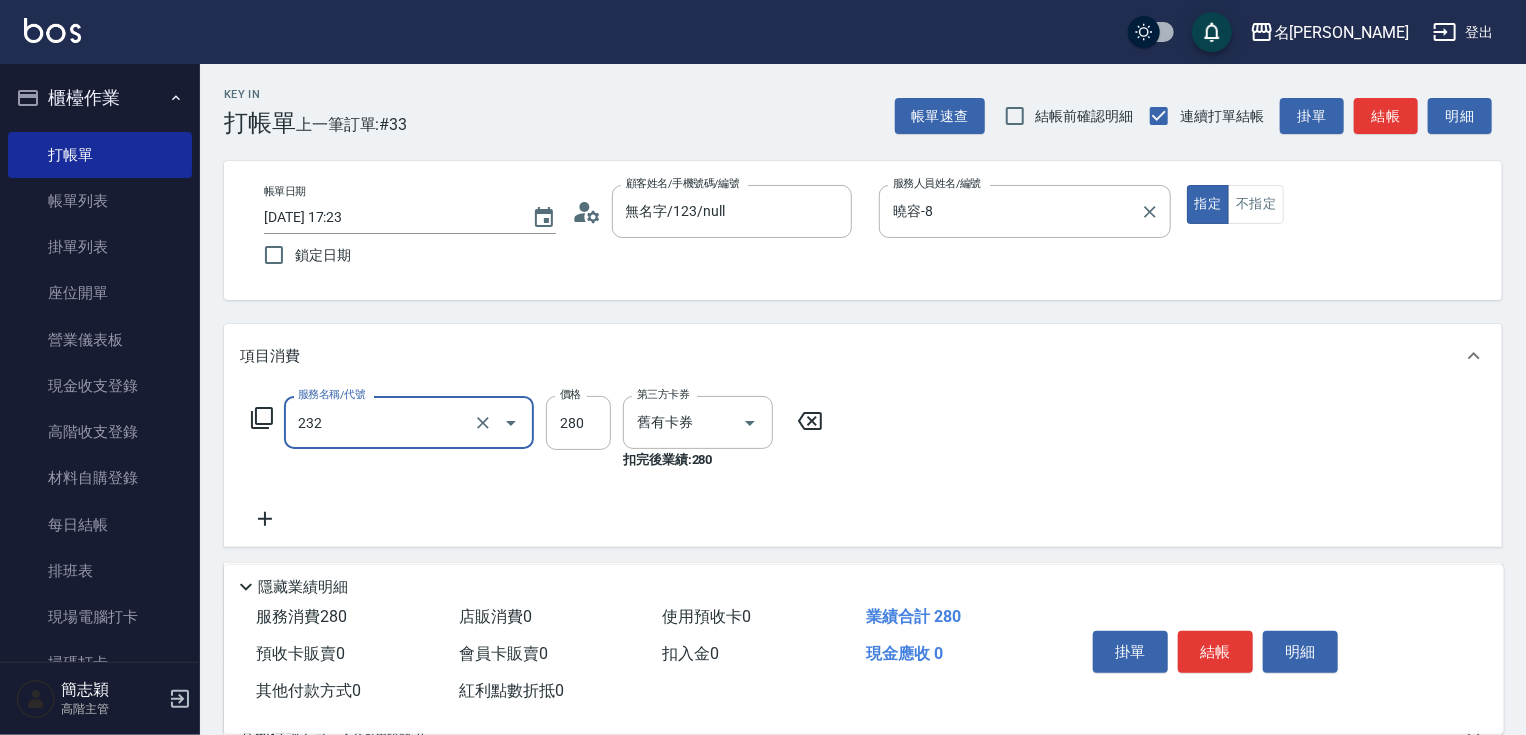 type on "洗髮卷280(232)" 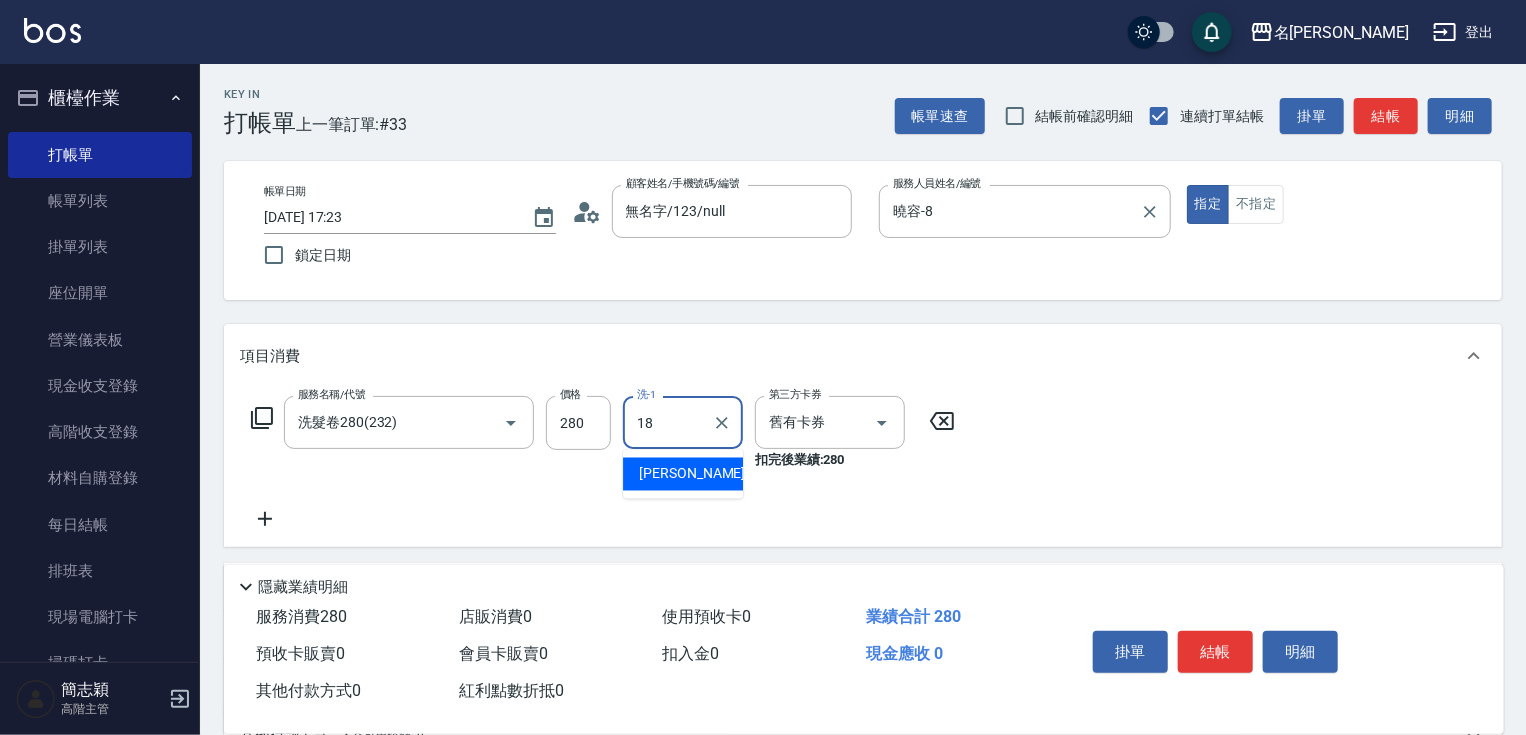 type on "[PERSON_NAME]-18" 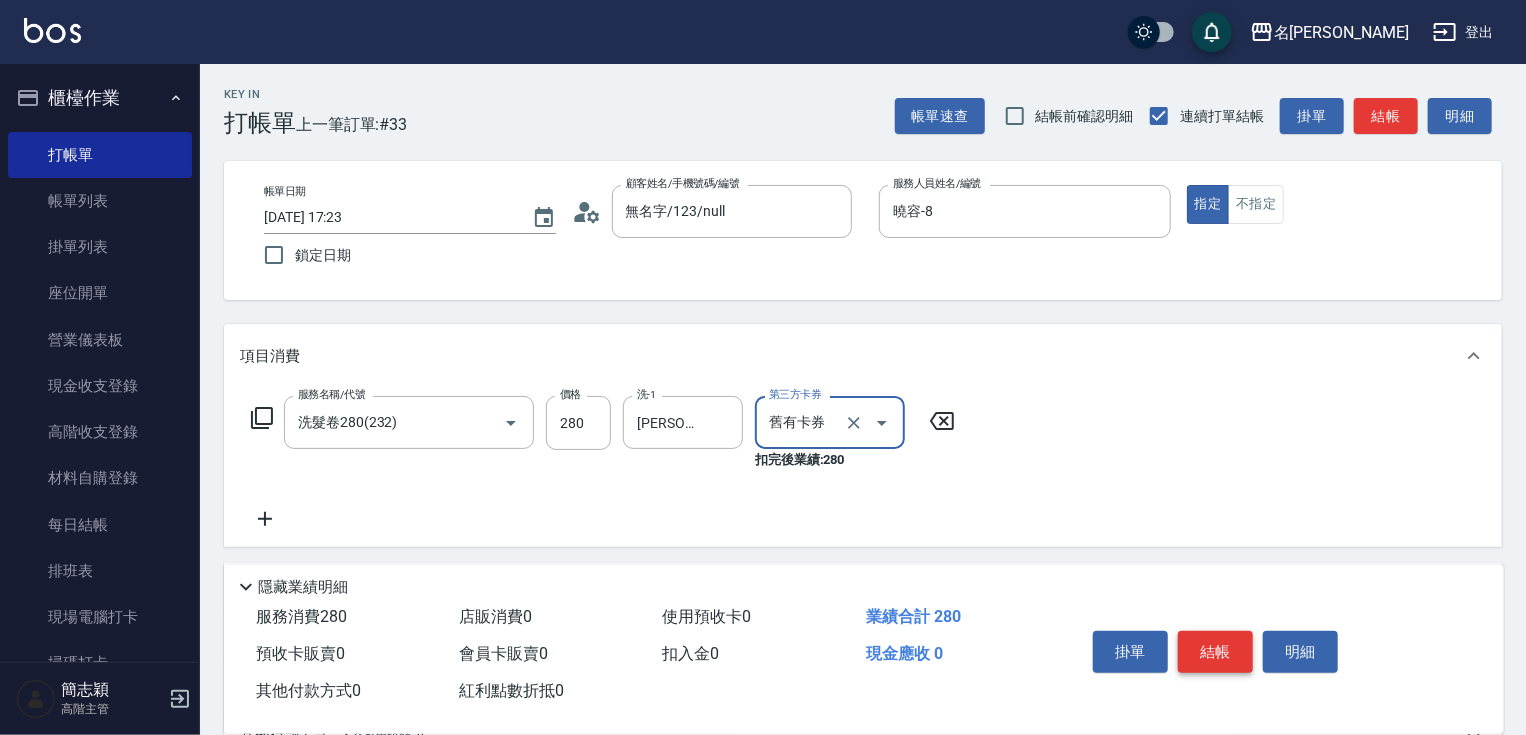 click on "結帳" at bounding box center [1215, 652] 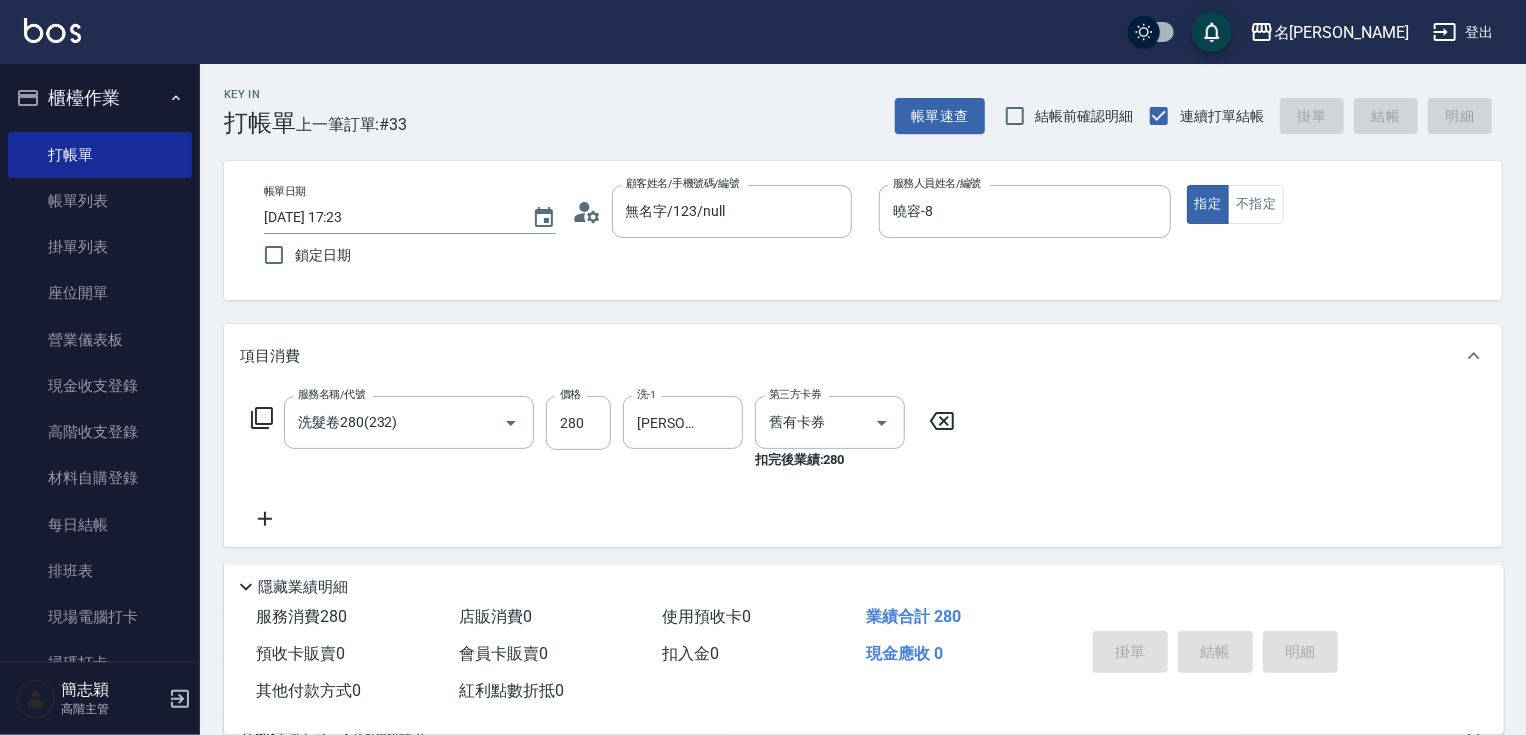 type 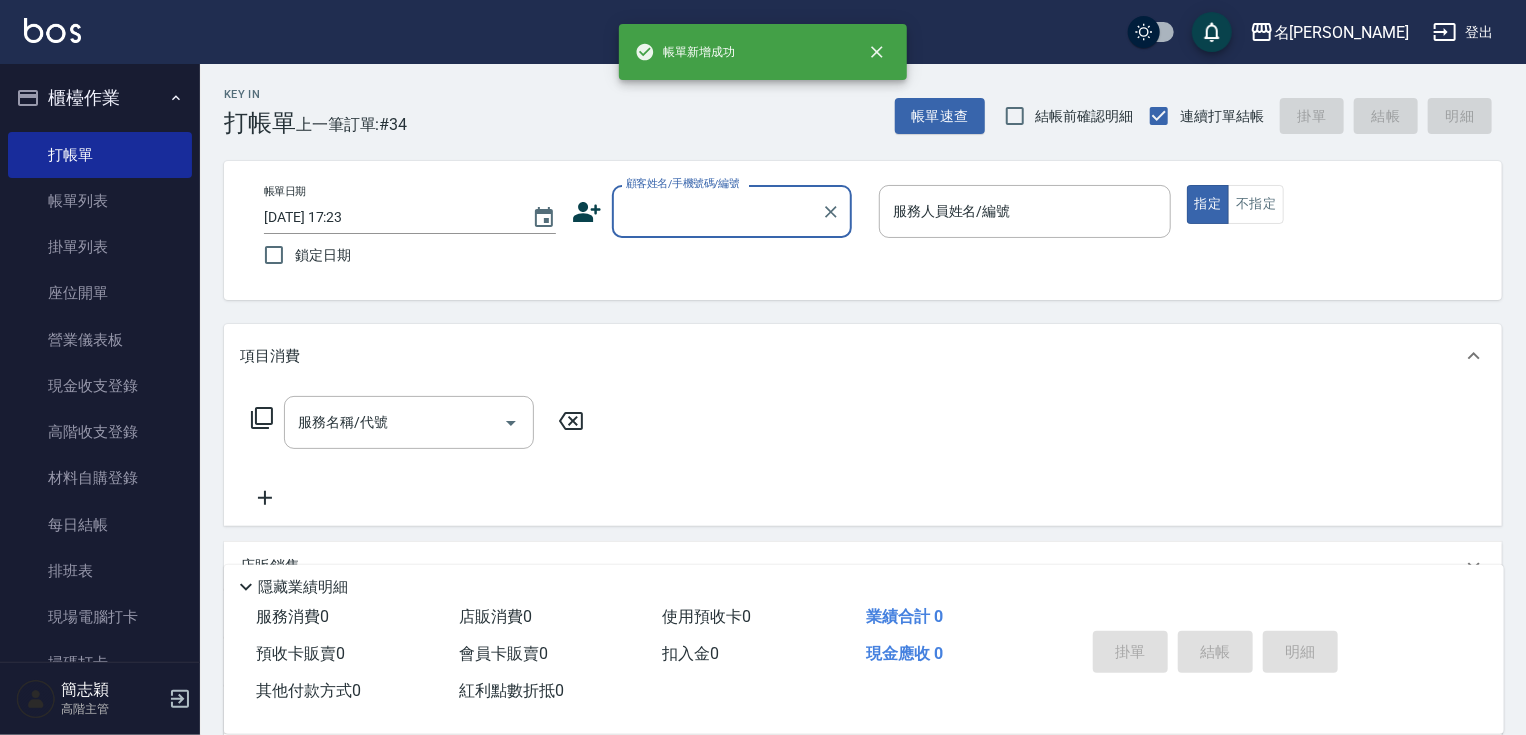 click on "顧客姓名/手機號碼/編號" at bounding box center [717, 211] 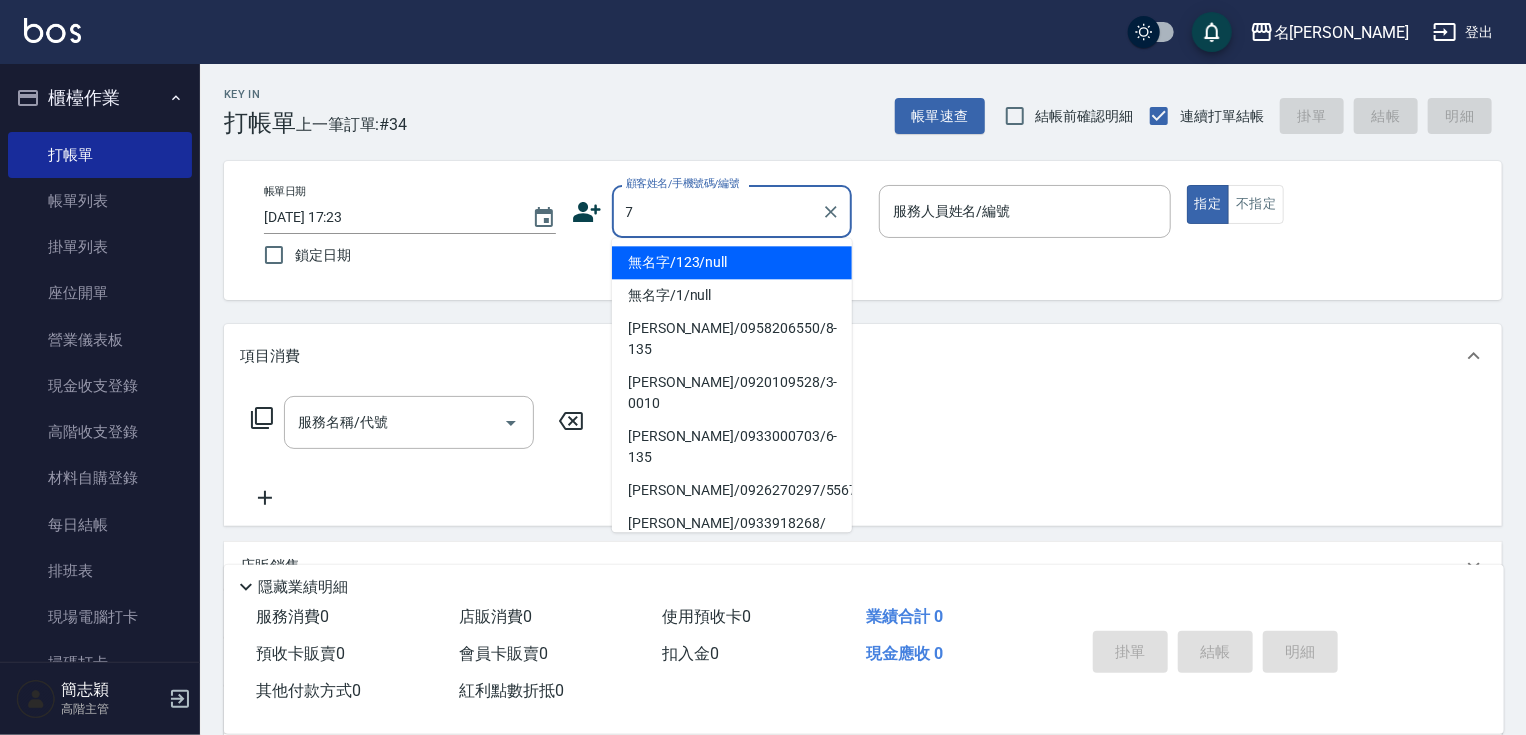type on "77" 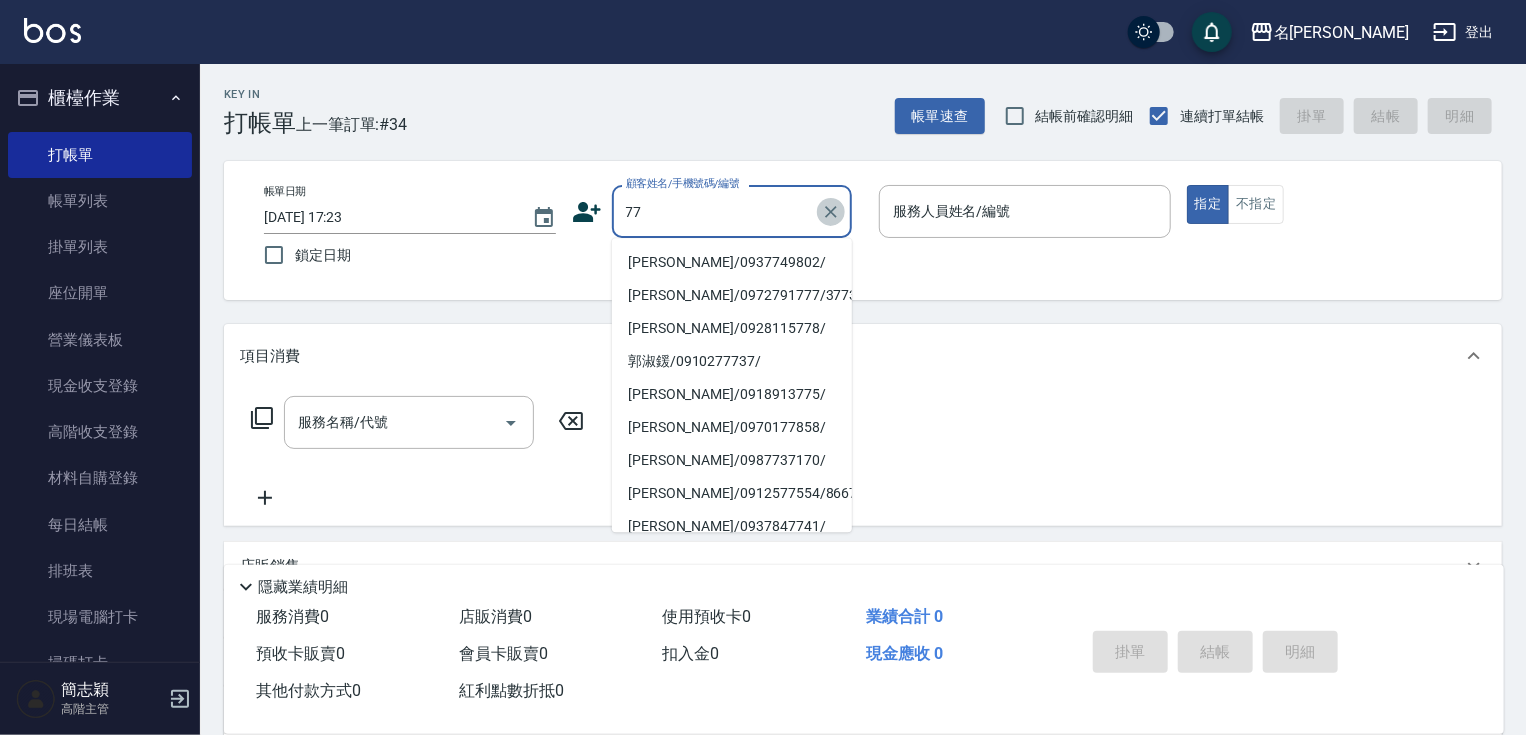 click 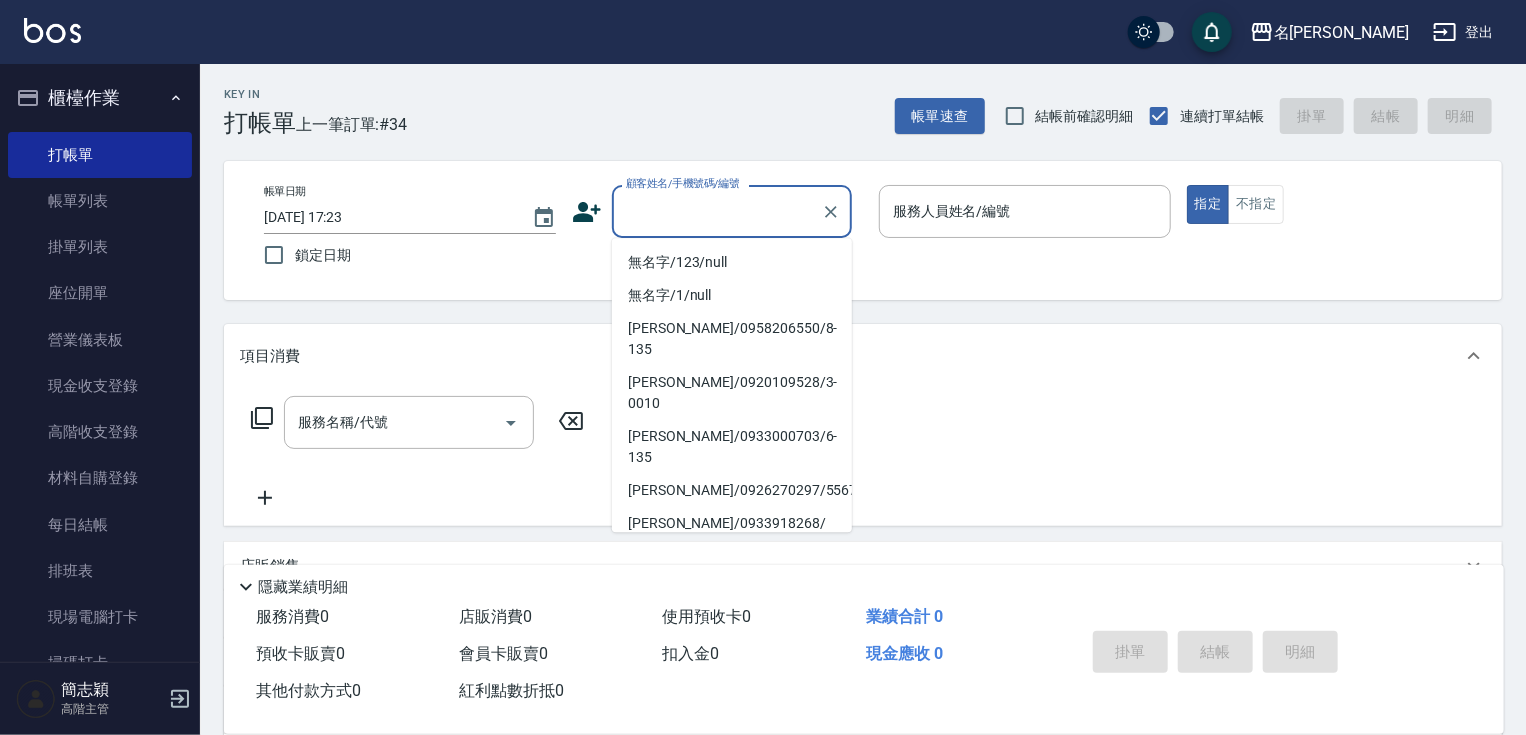 click on "無名字/123/null" at bounding box center [732, 262] 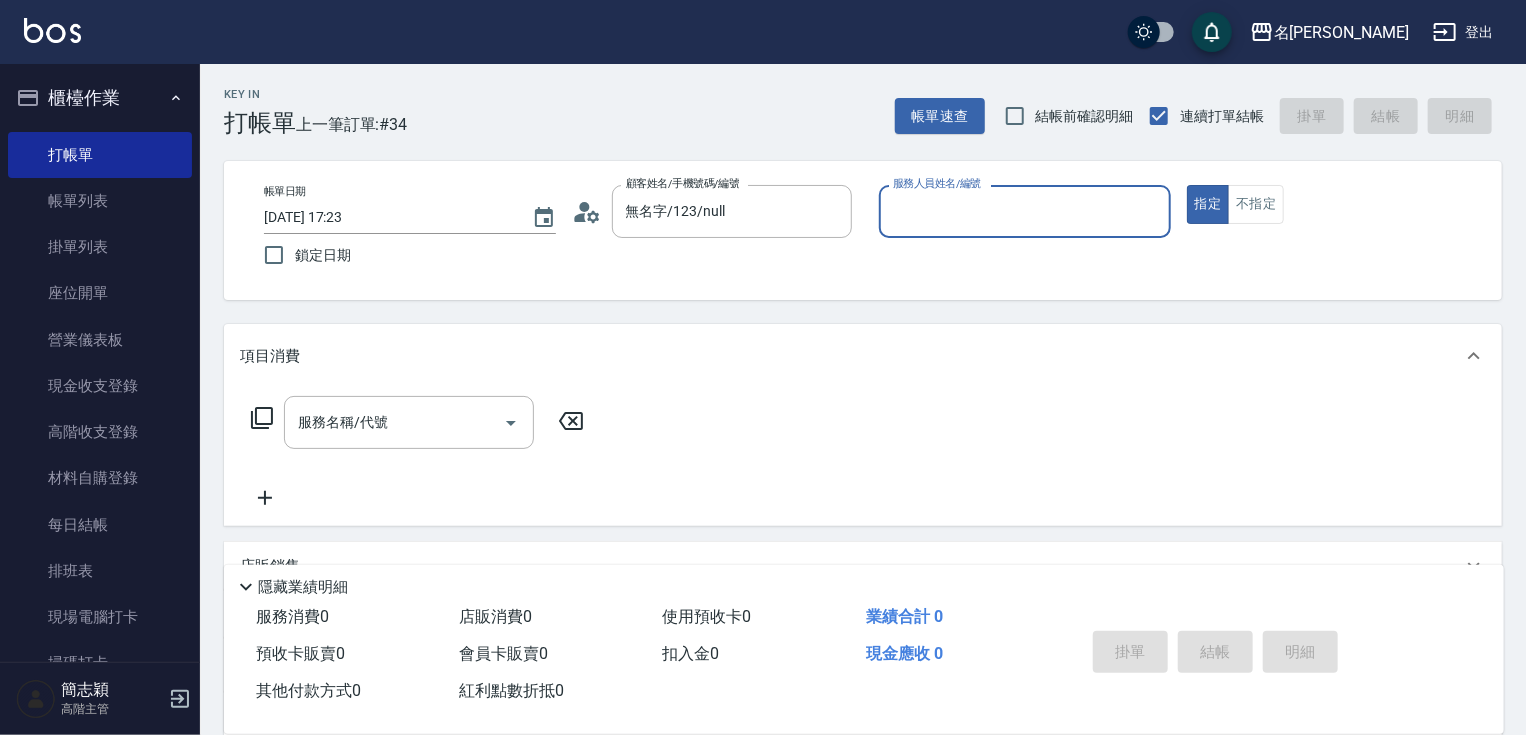 click on "服務人員姓名/編號" at bounding box center (1025, 211) 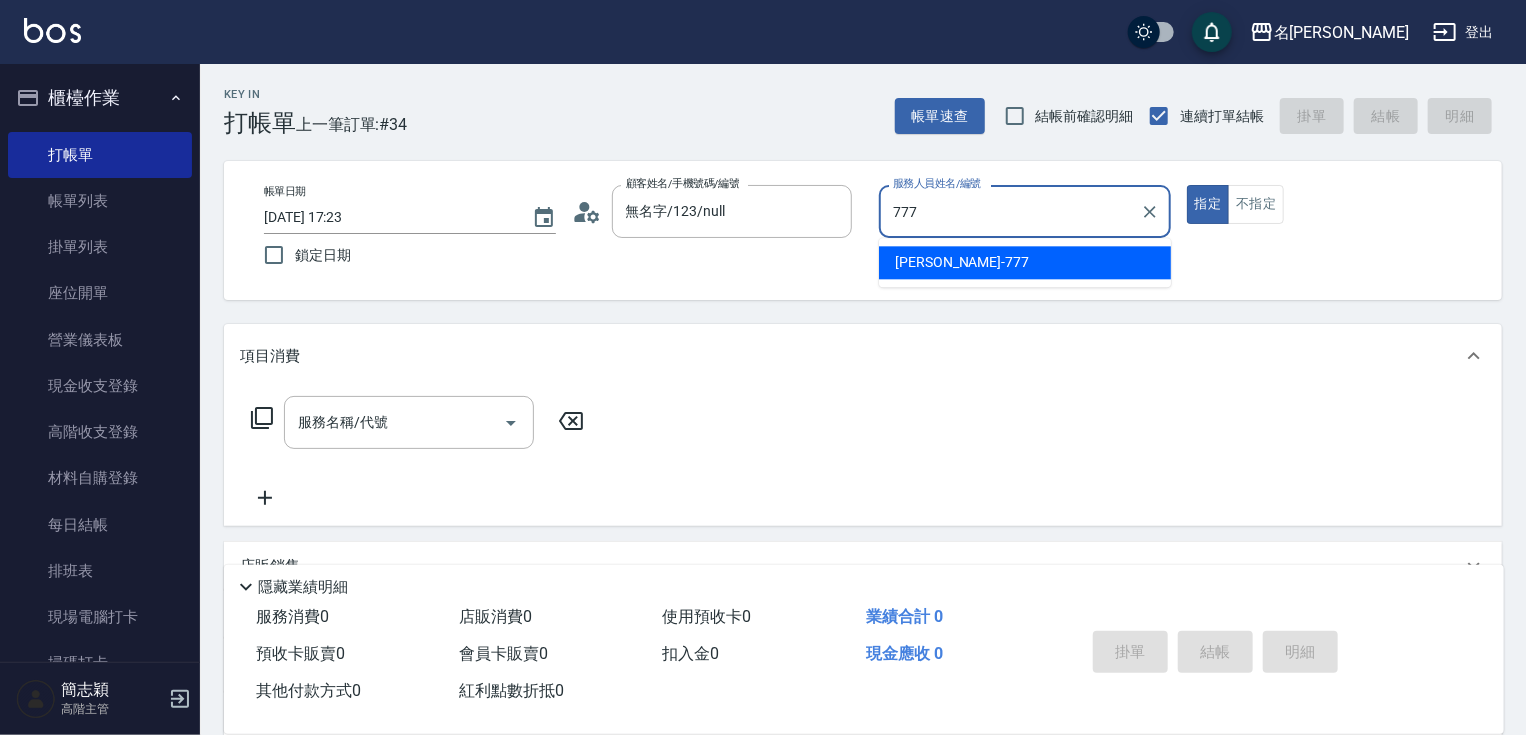 type on "TERRY-777" 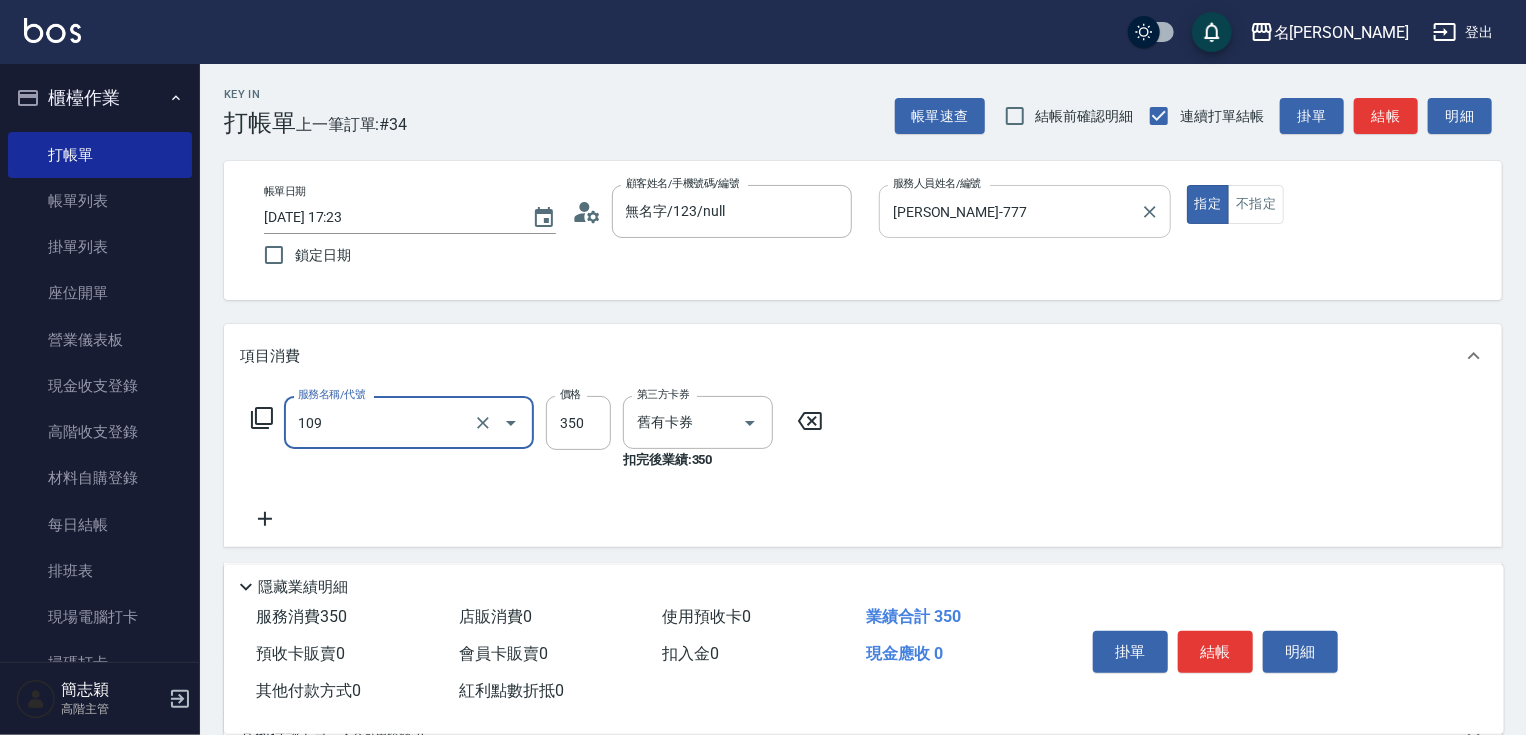 type on "新草本單次(109)" 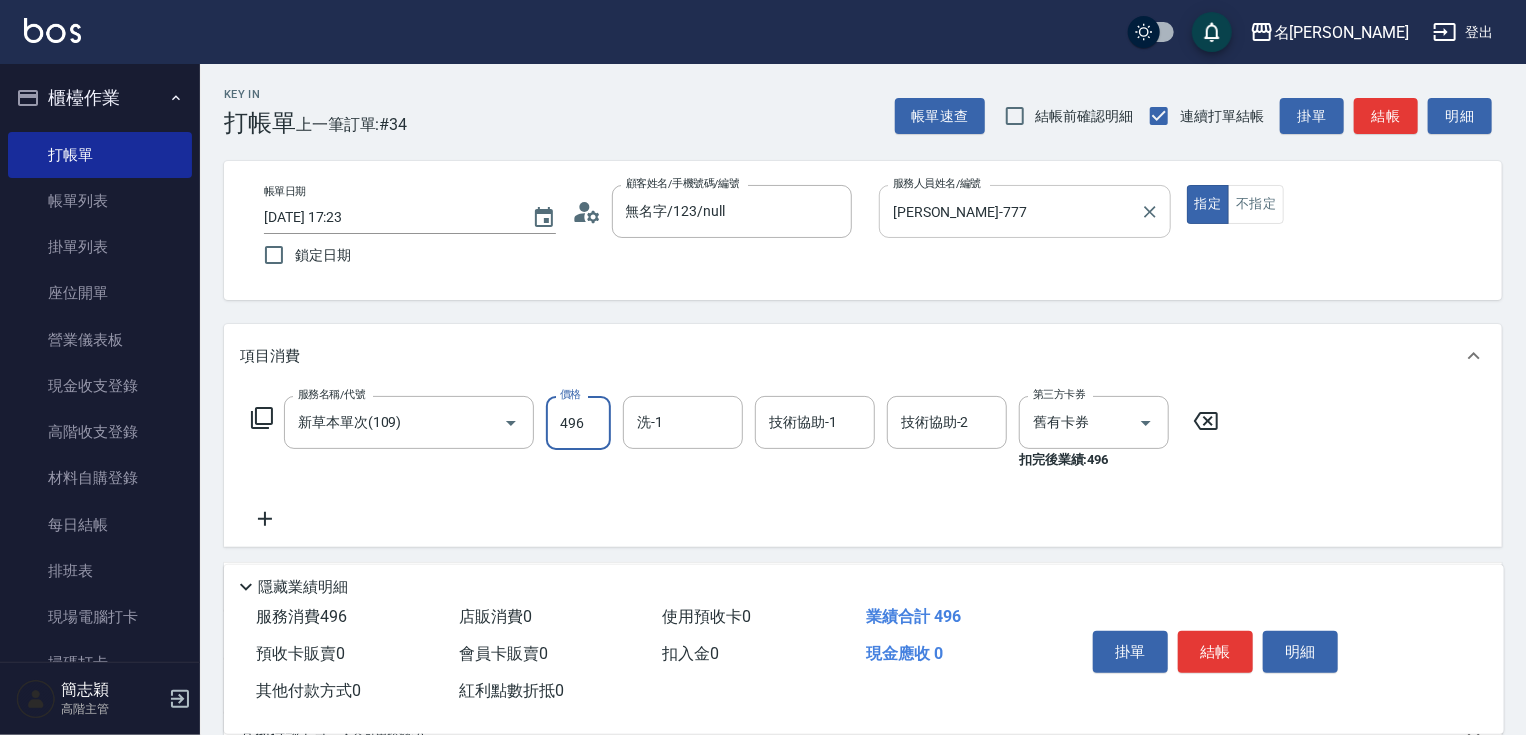 type on "496" 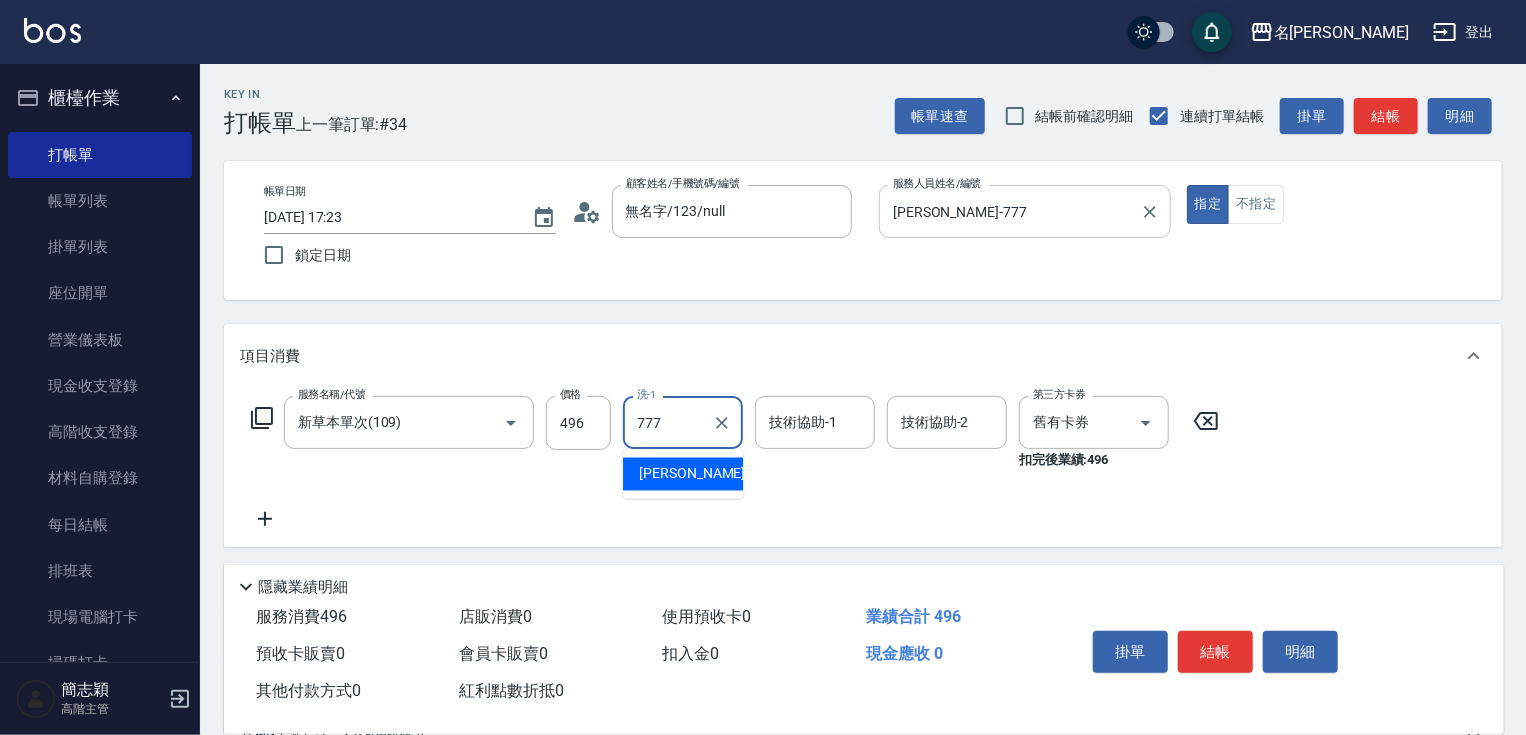 type on "TERRY-777" 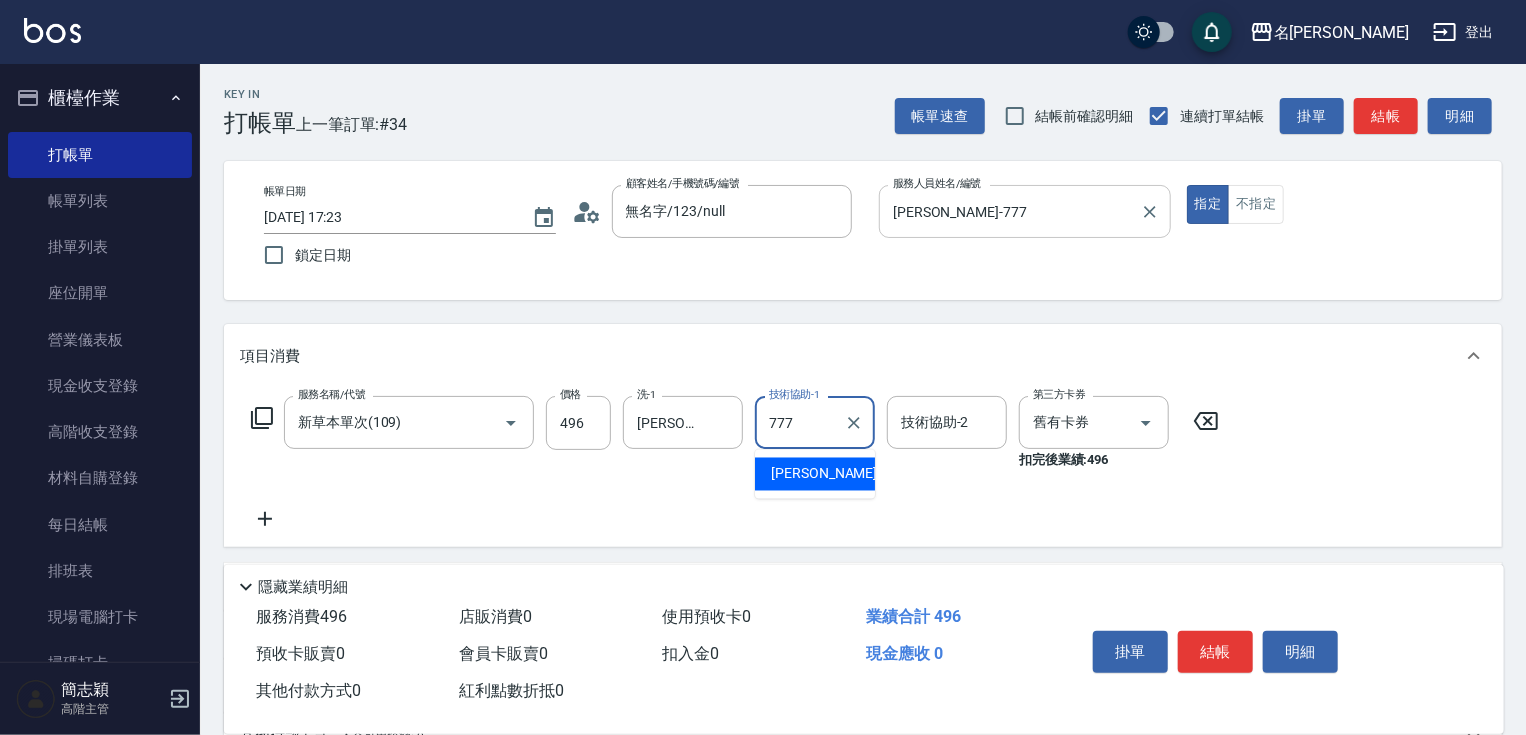 type on "TERRY-777" 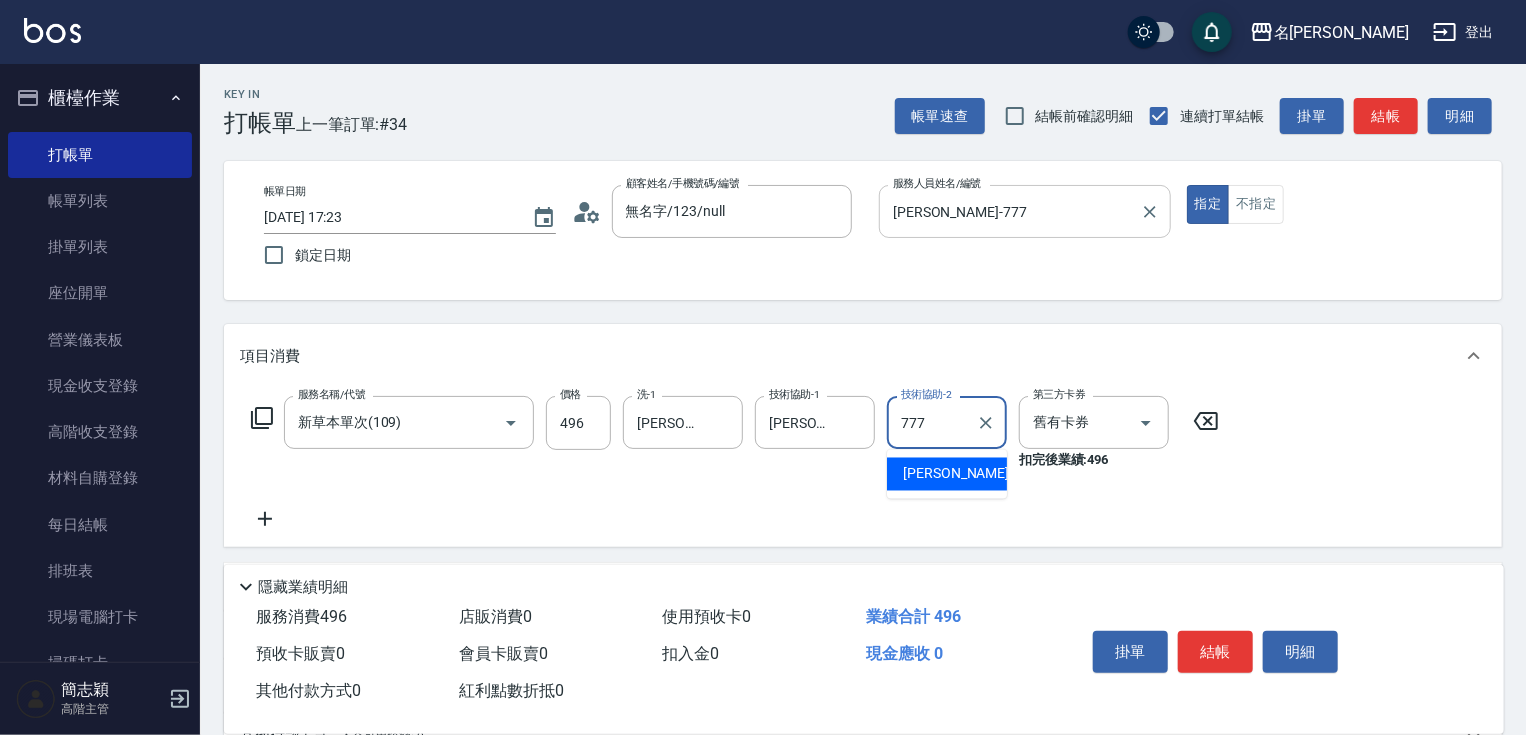 type on "TERRY-777" 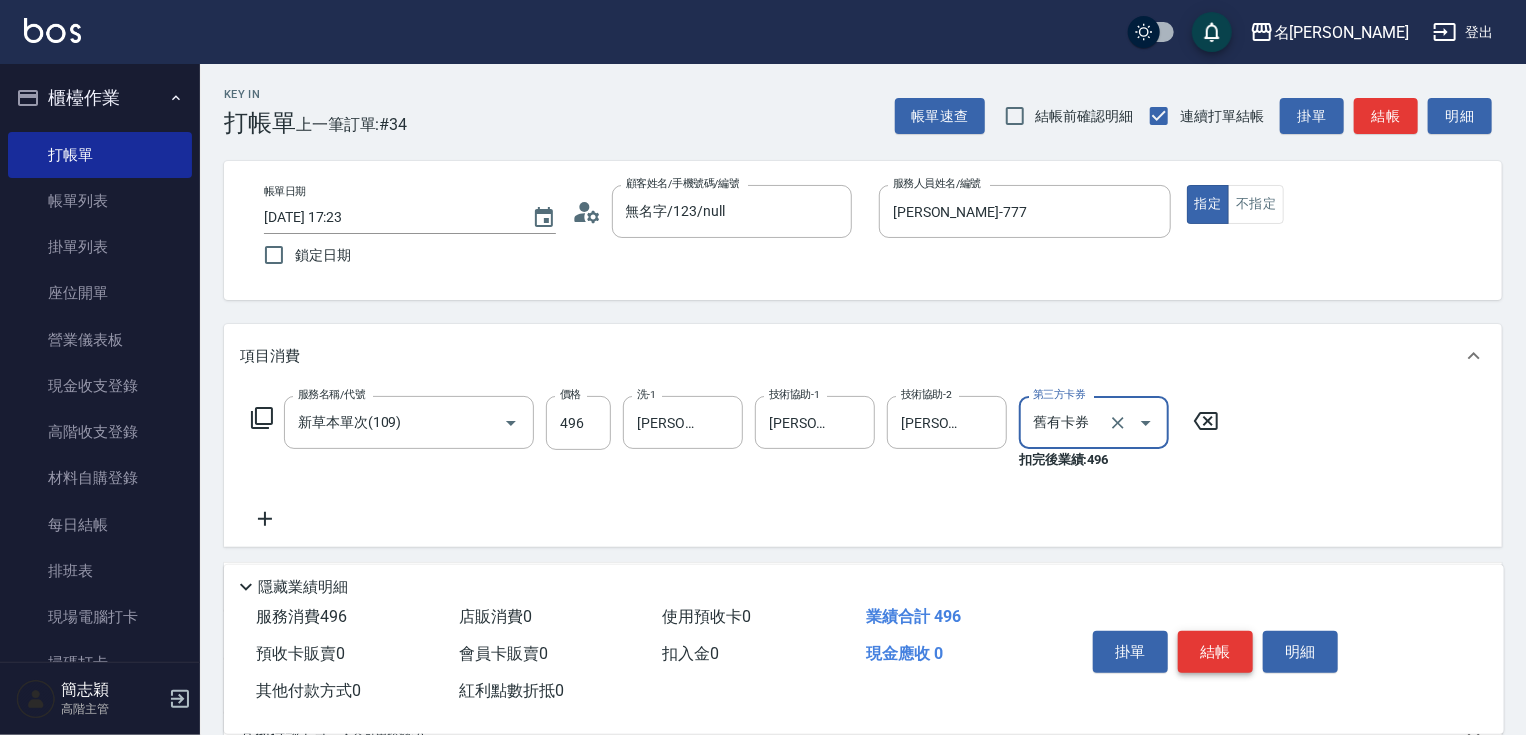 click on "結帳" at bounding box center [1215, 652] 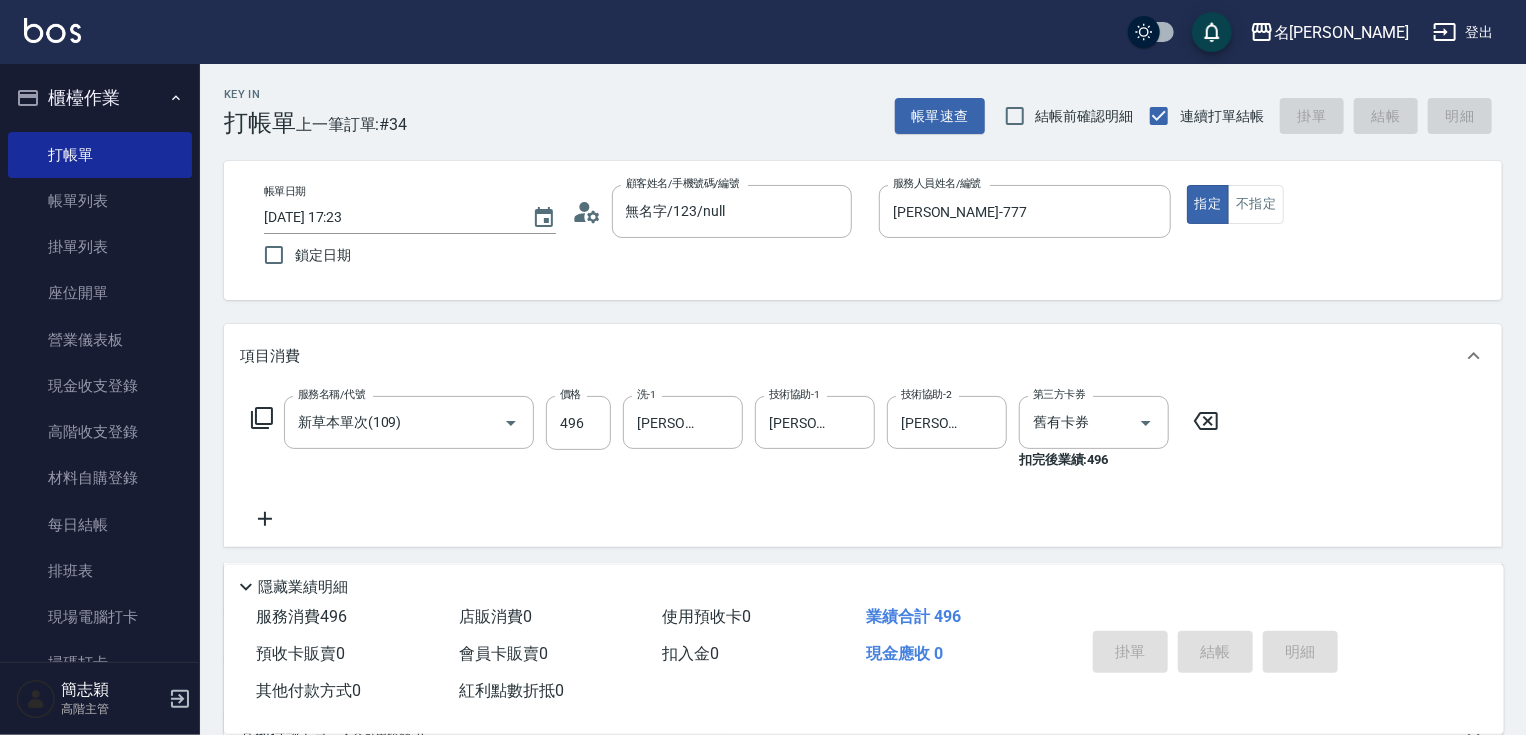 type 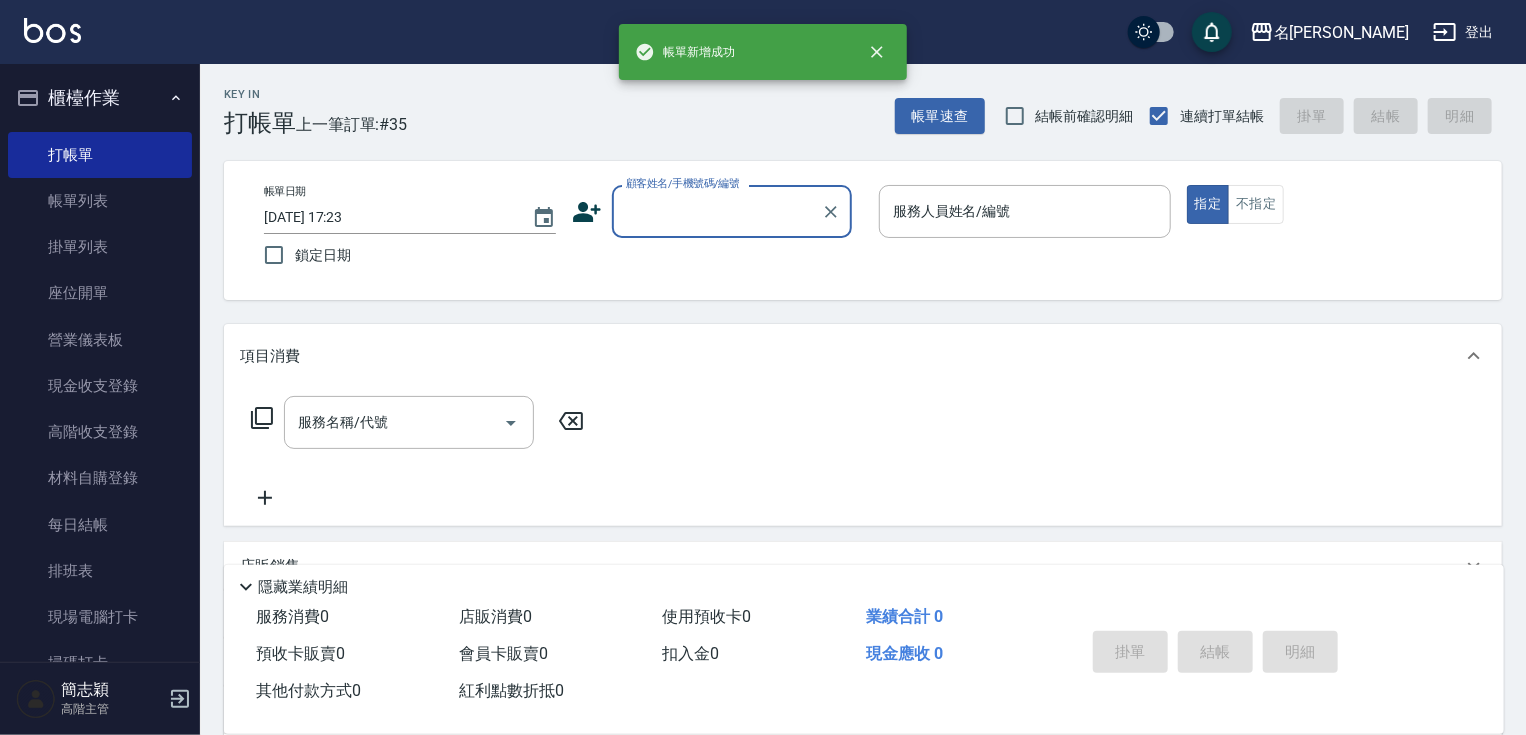 click on "顧客姓名/手機號碼/編號" at bounding box center [717, 211] 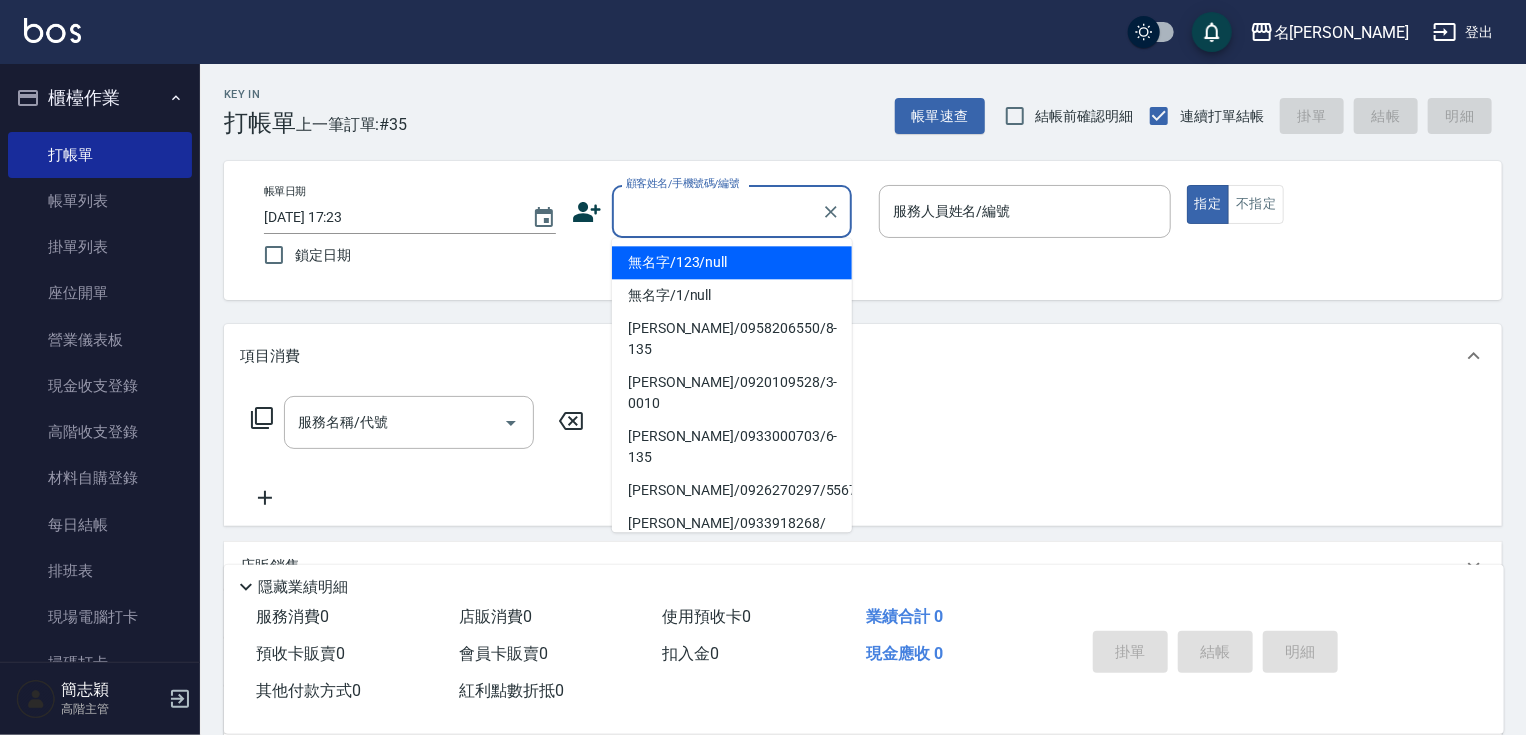 click on "無名字/123/null" at bounding box center (732, 262) 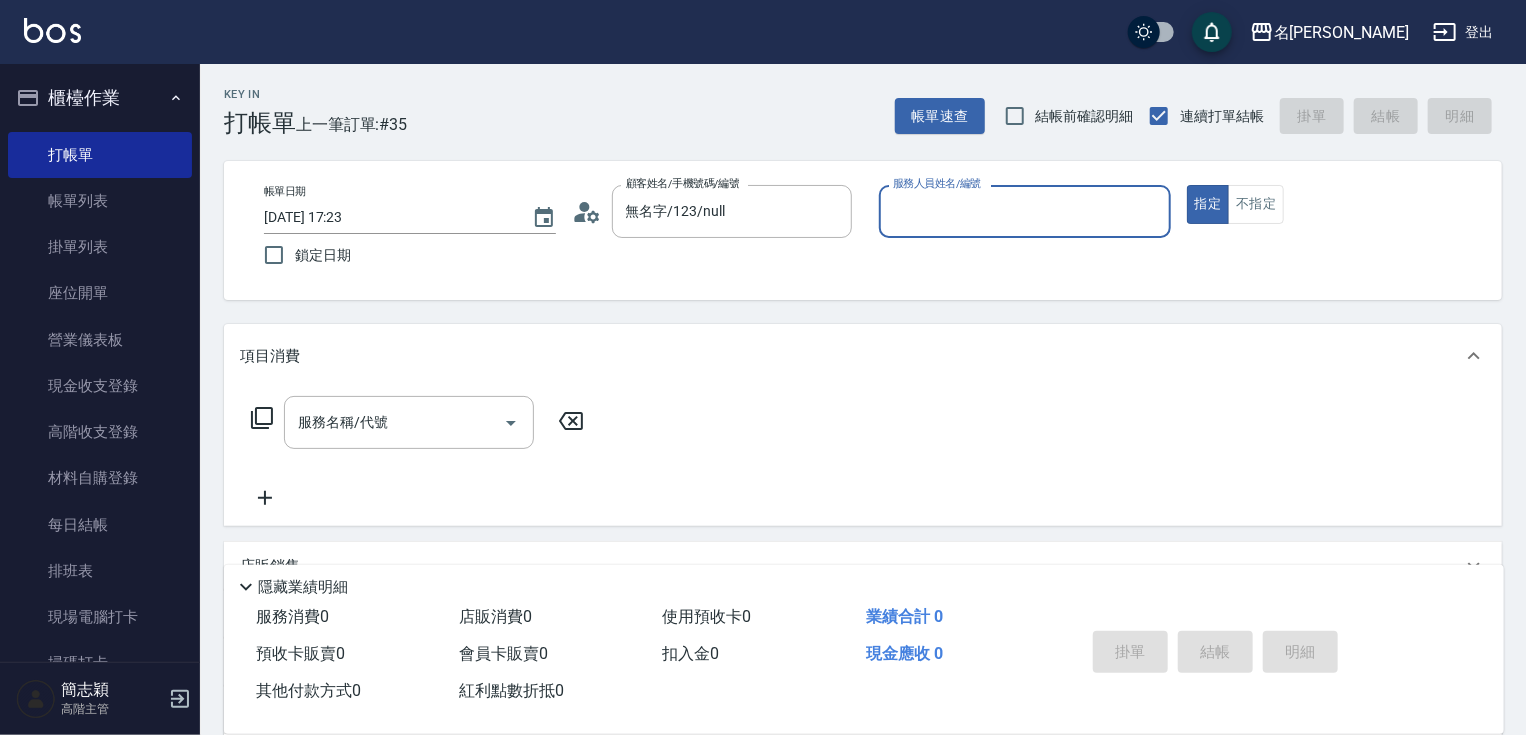 click on "服務人員姓名/編號 服務人員姓名/編號" at bounding box center (1025, 211) 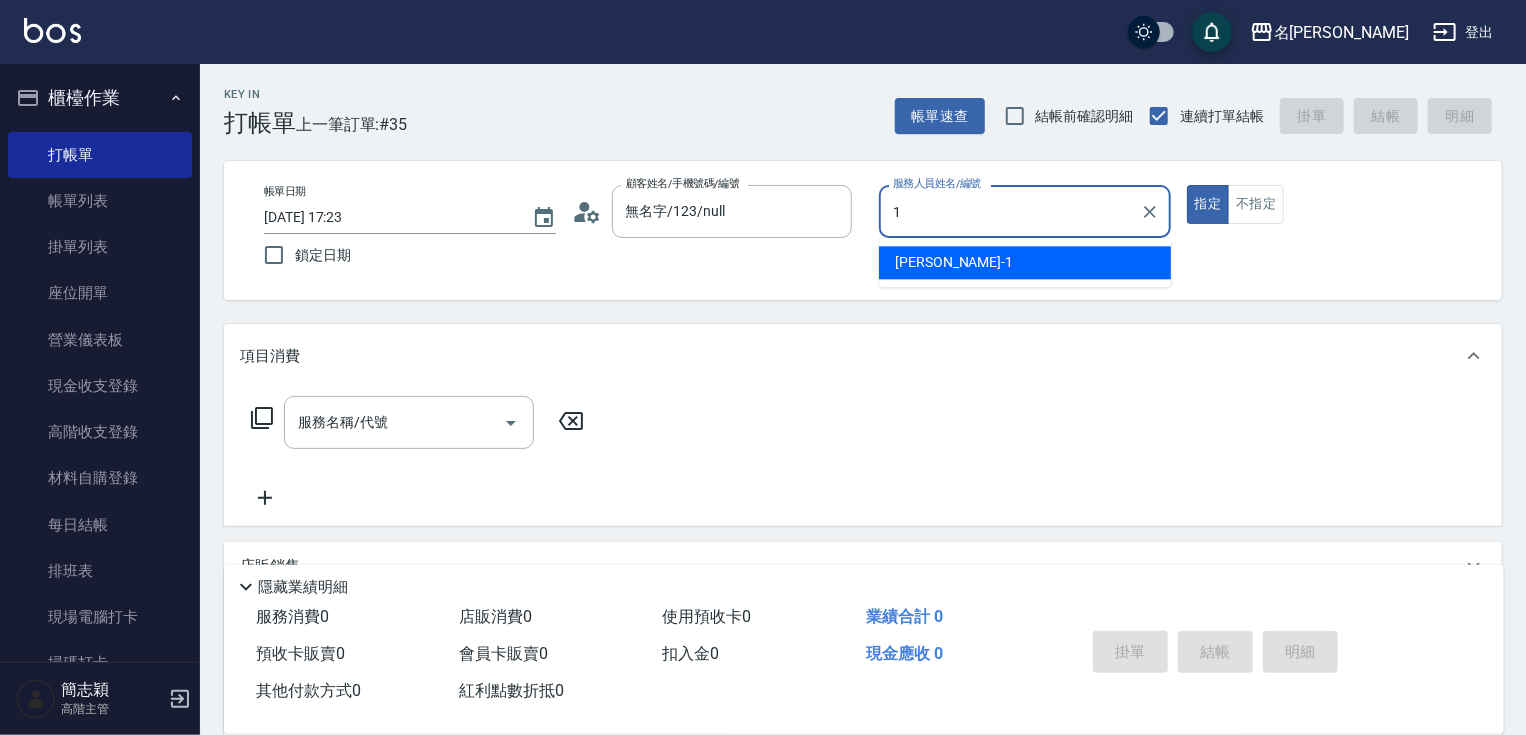 type on "[PERSON_NAME]-1" 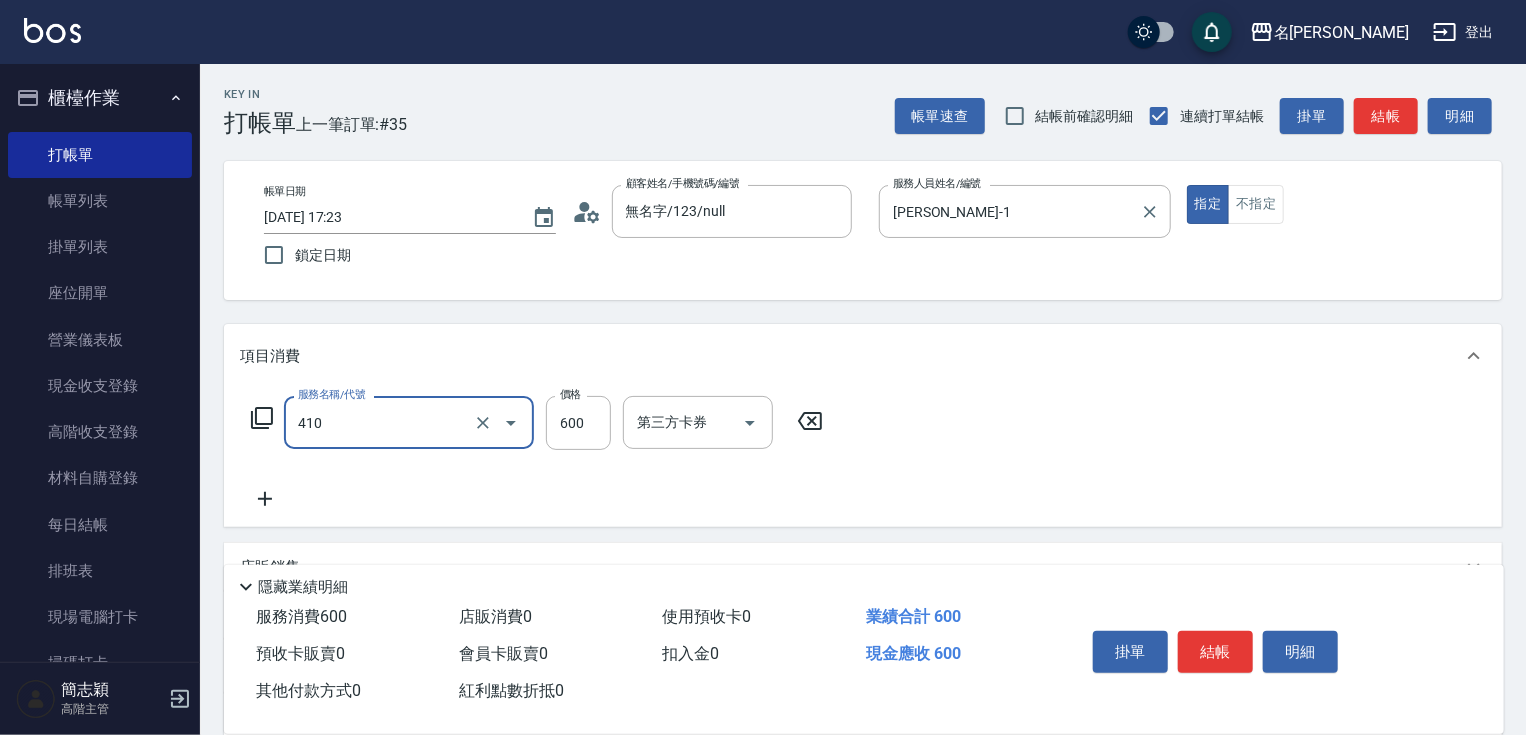 type on "鴻果頭皮SPA(410)" 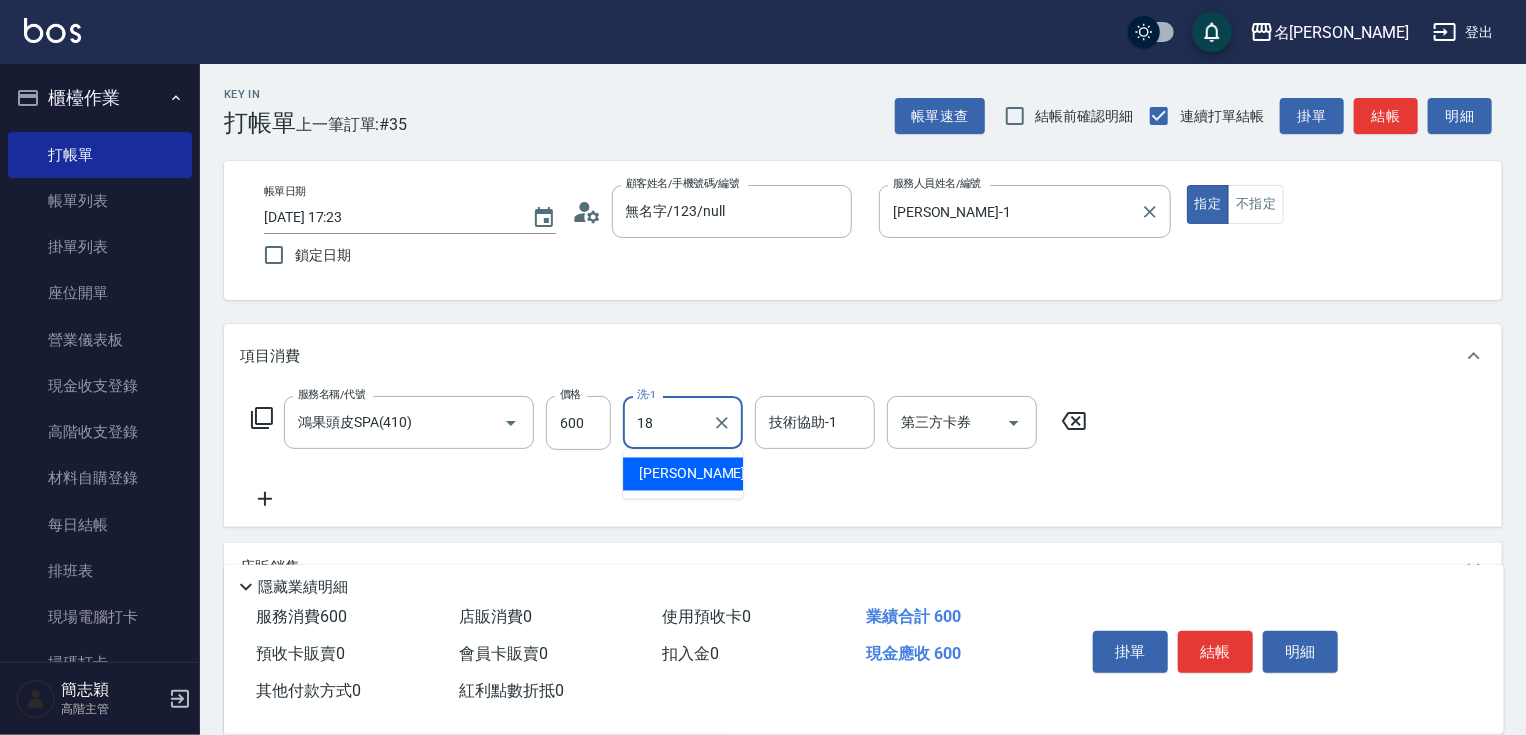 type on "[PERSON_NAME]-18" 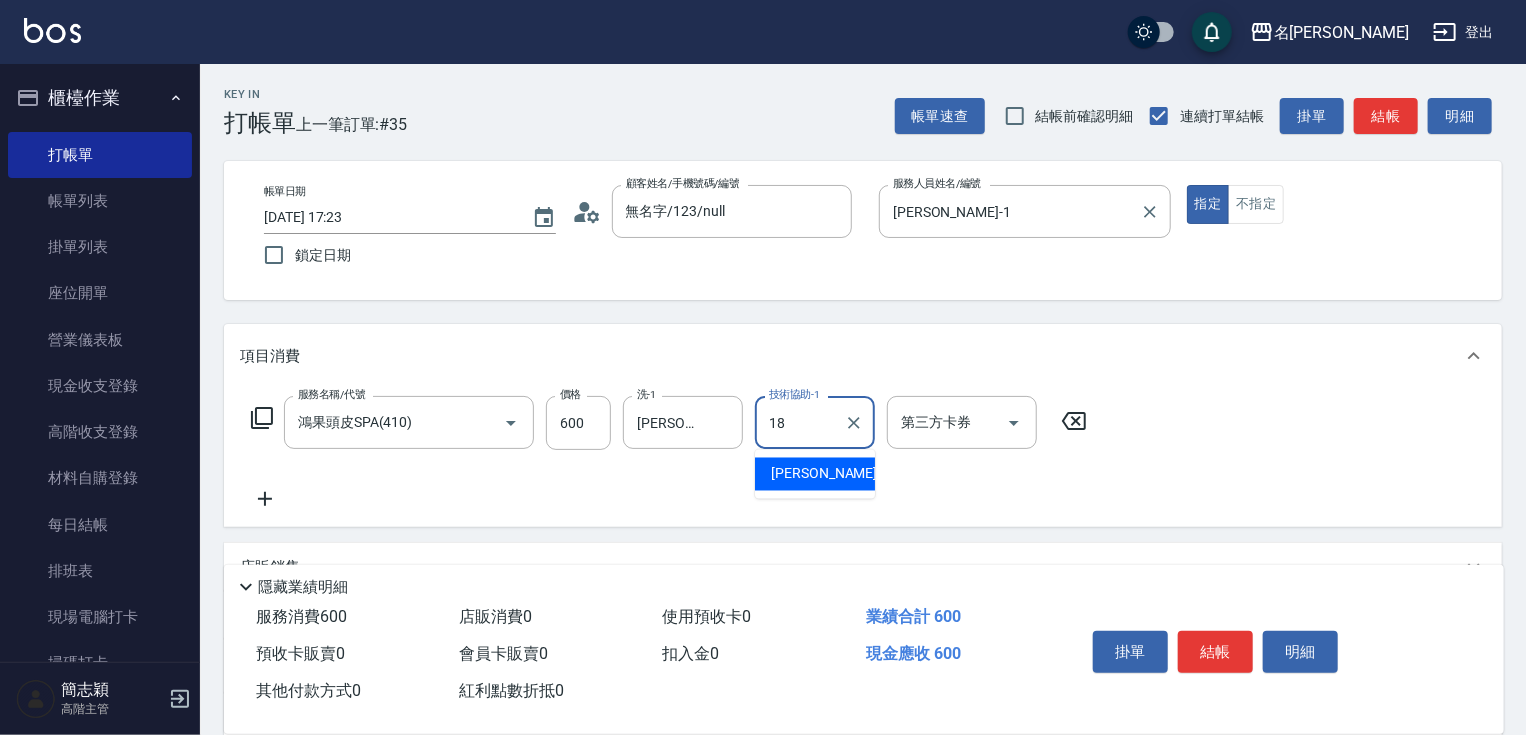 type on "[PERSON_NAME]-18" 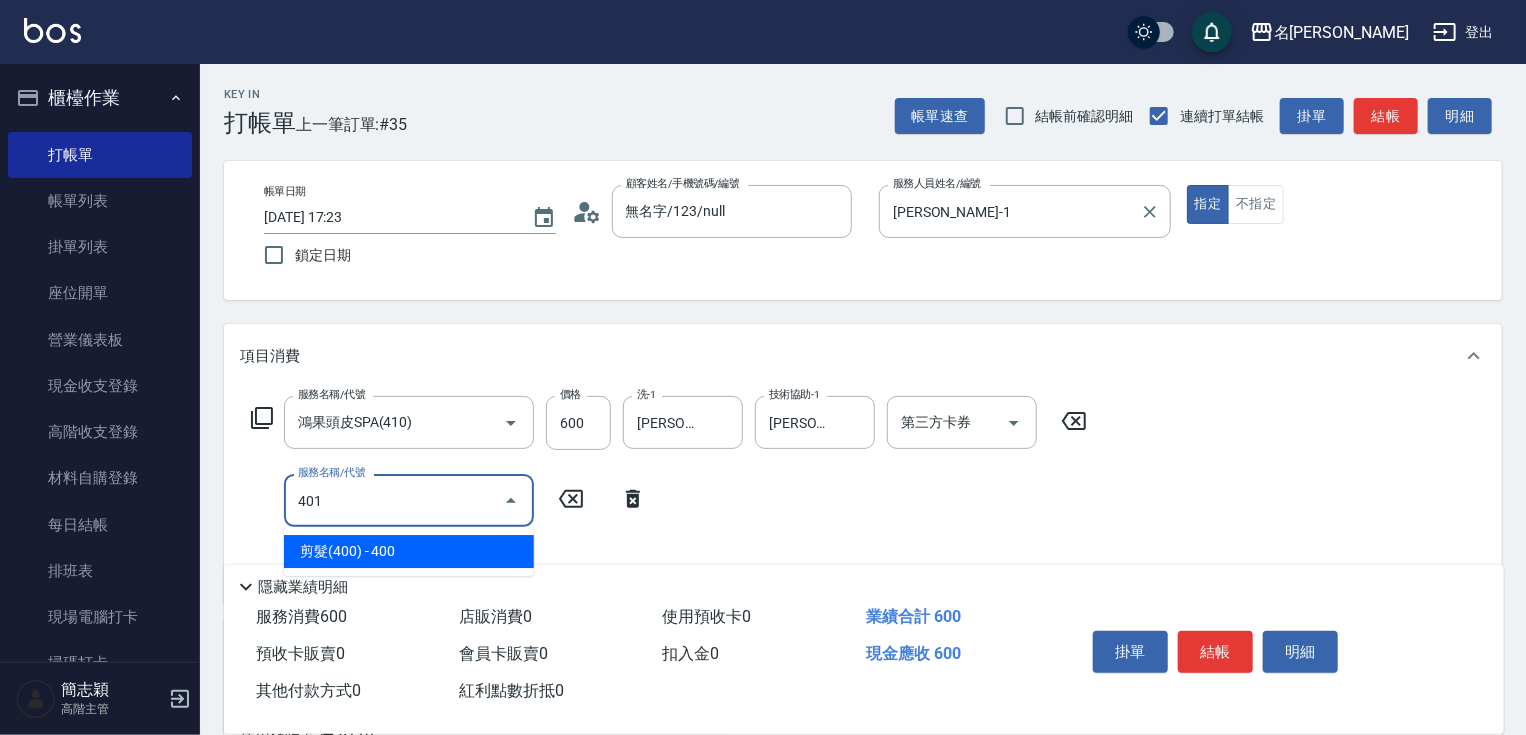 type on "剪髮(400)(401)" 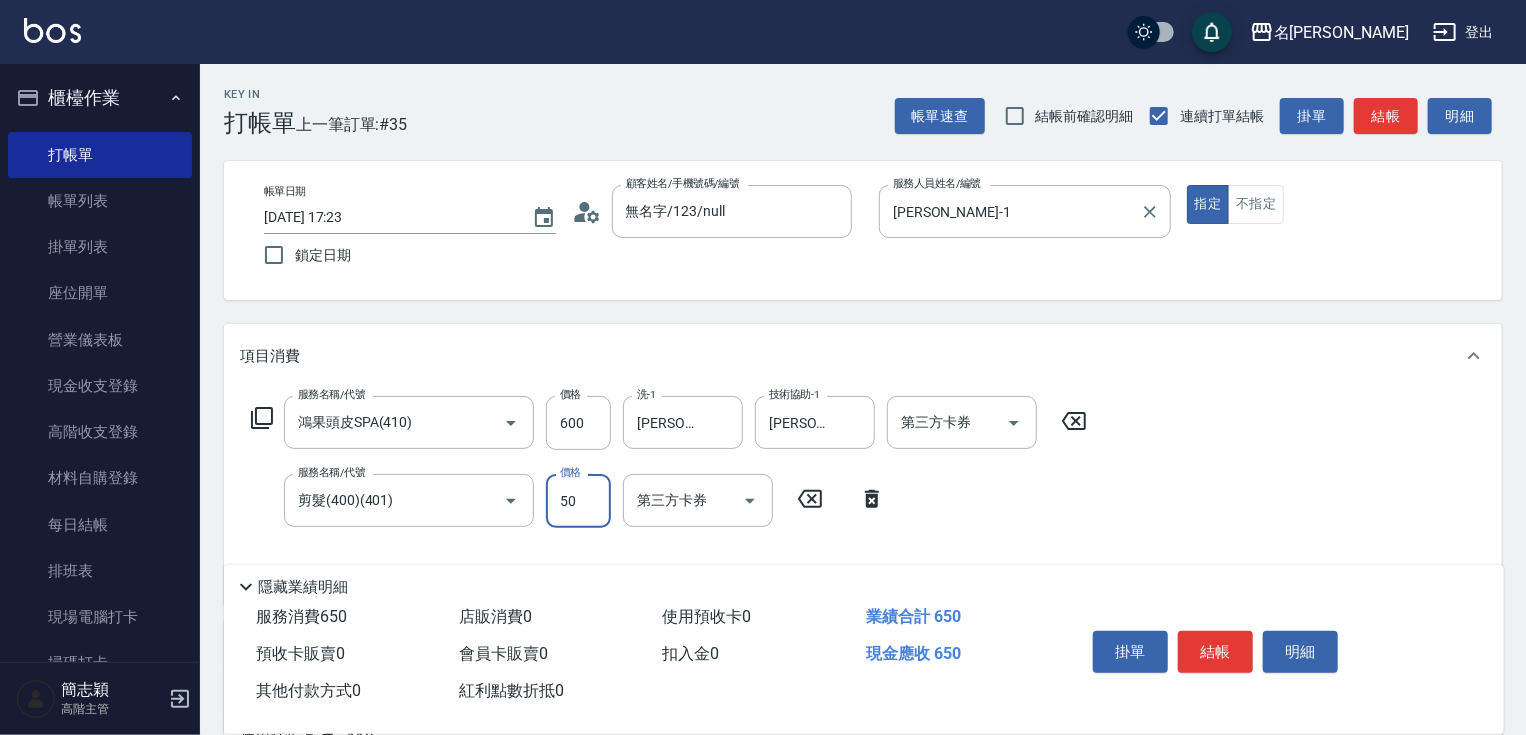 type on "500" 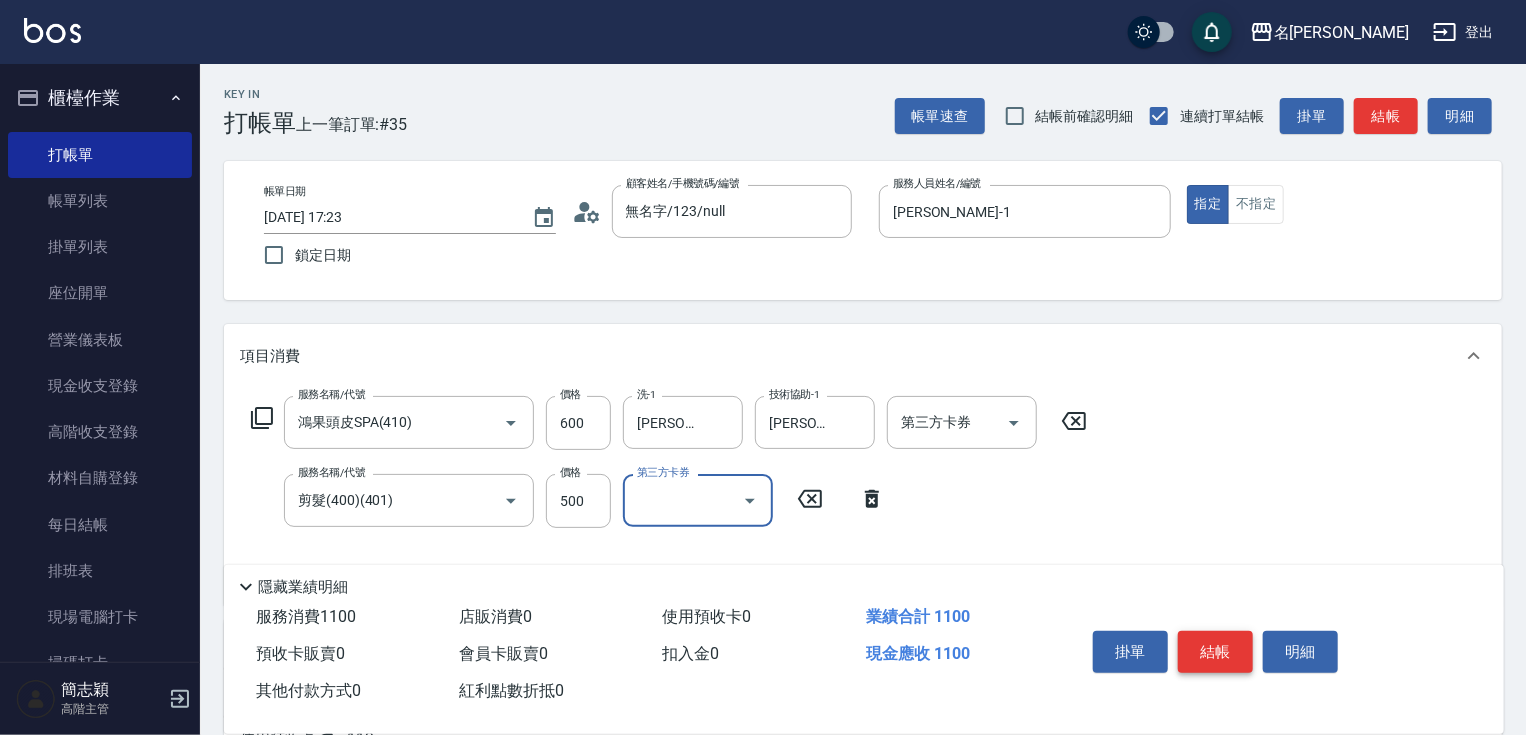click on "結帳" at bounding box center (1215, 652) 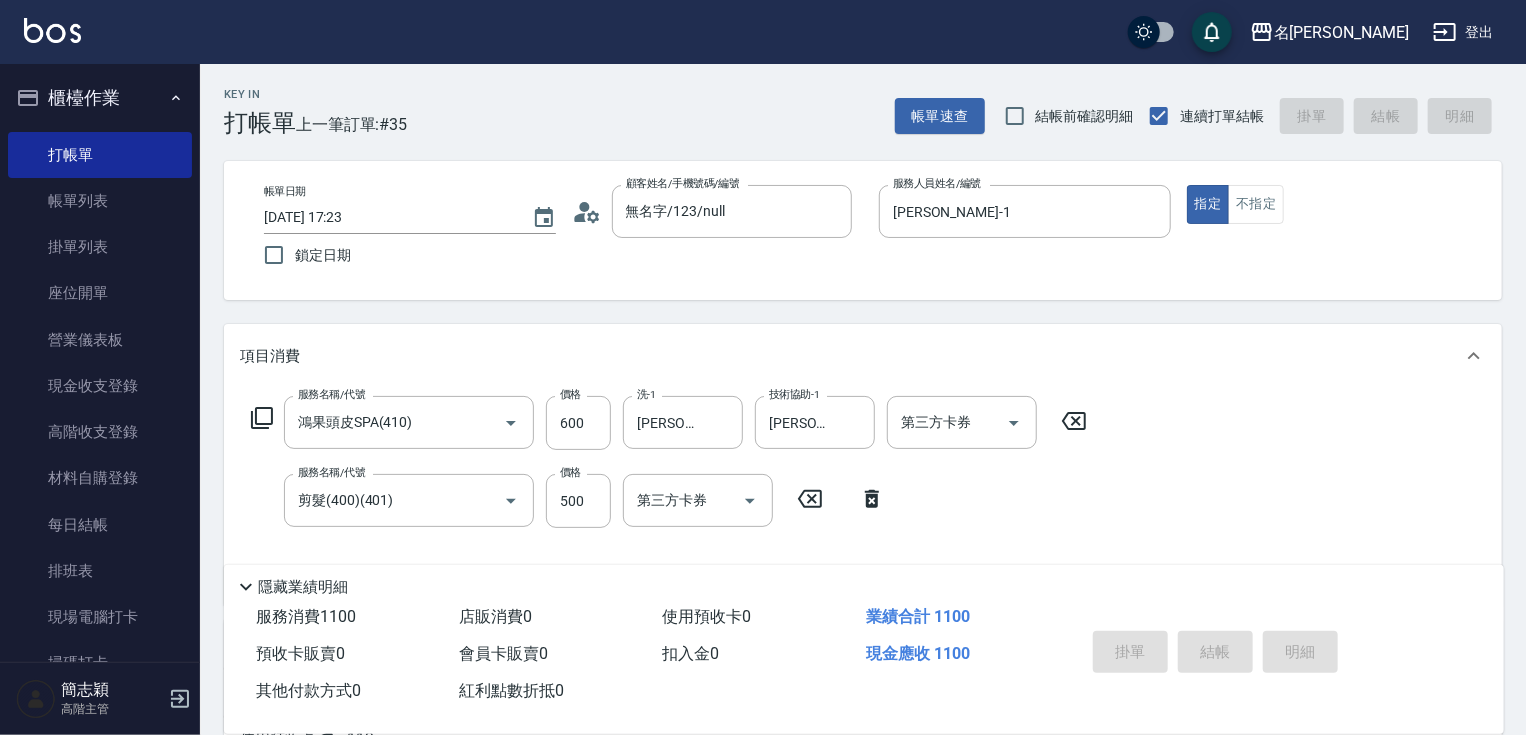 type 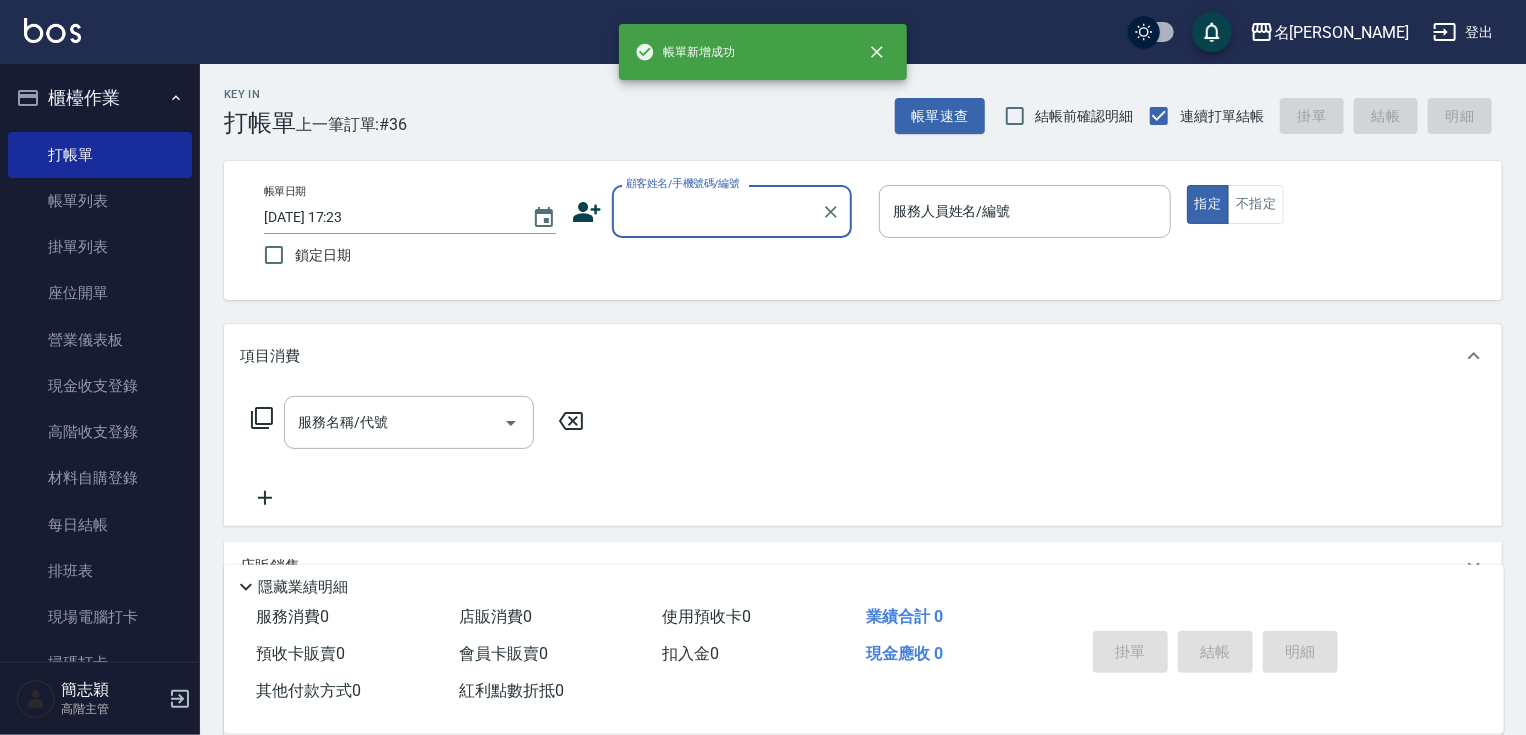 click on "顧客姓名/手機號碼/編號" at bounding box center [717, 211] 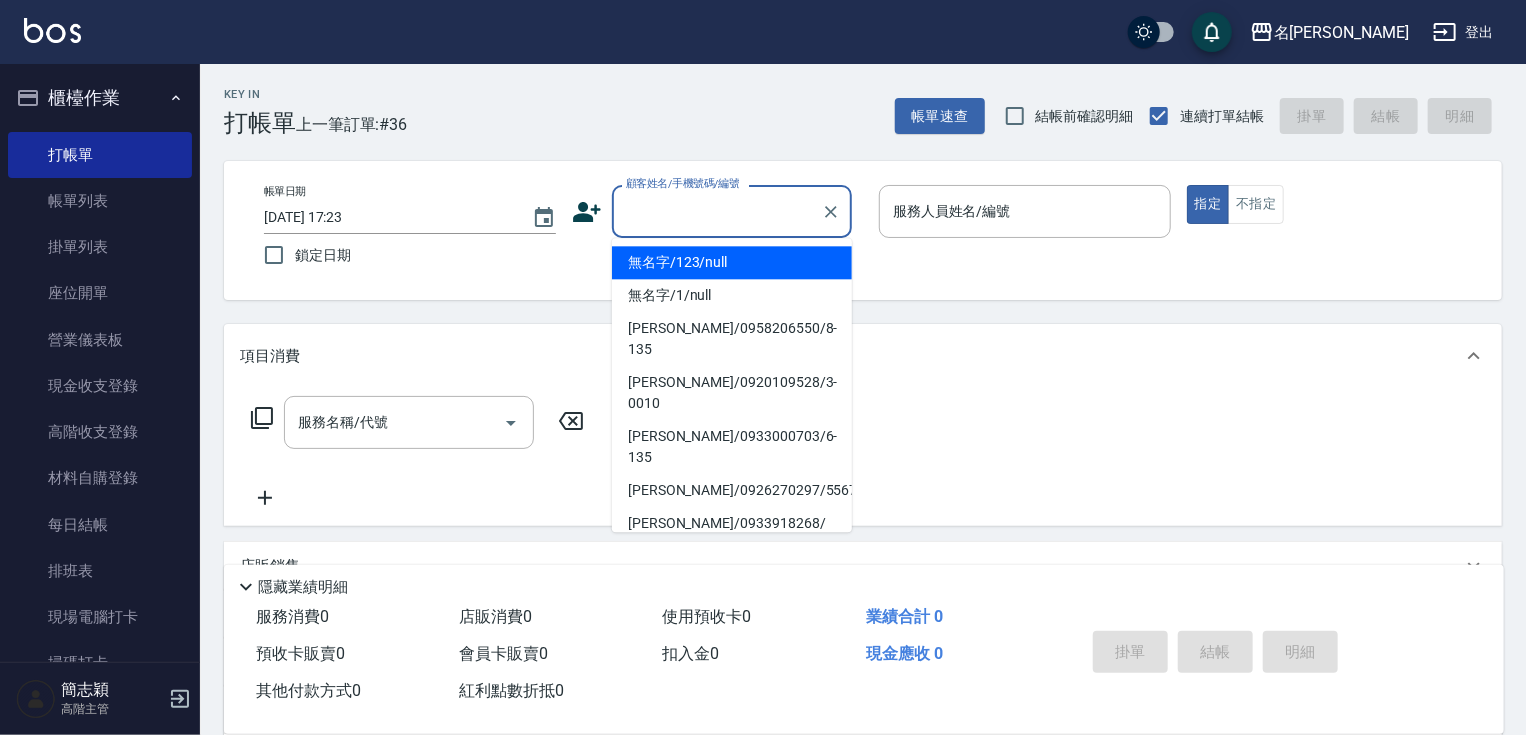 click on "無名字/123/null" at bounding box center (732, 262) 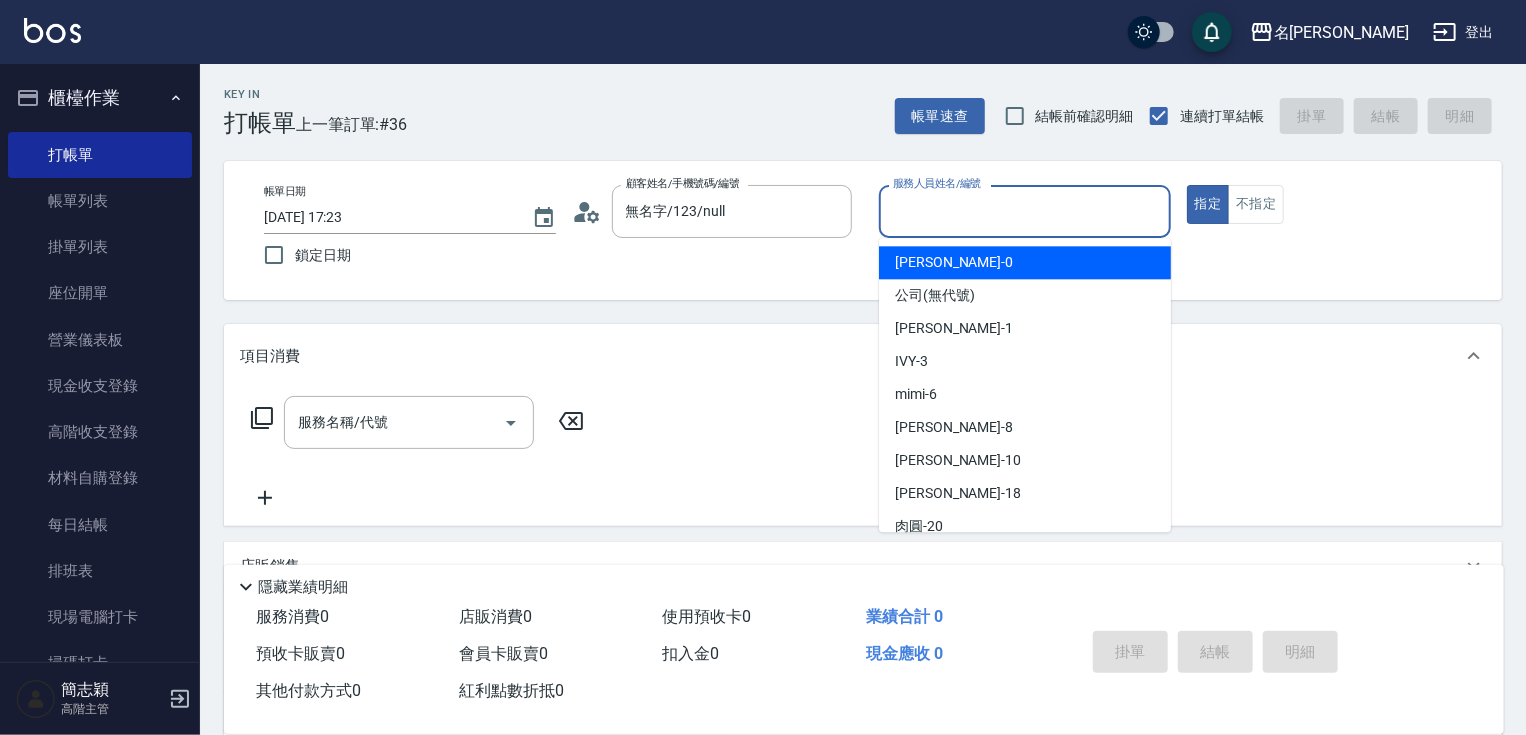 click on "服務人員姓名/編號" at bounding box center [1025, 211] 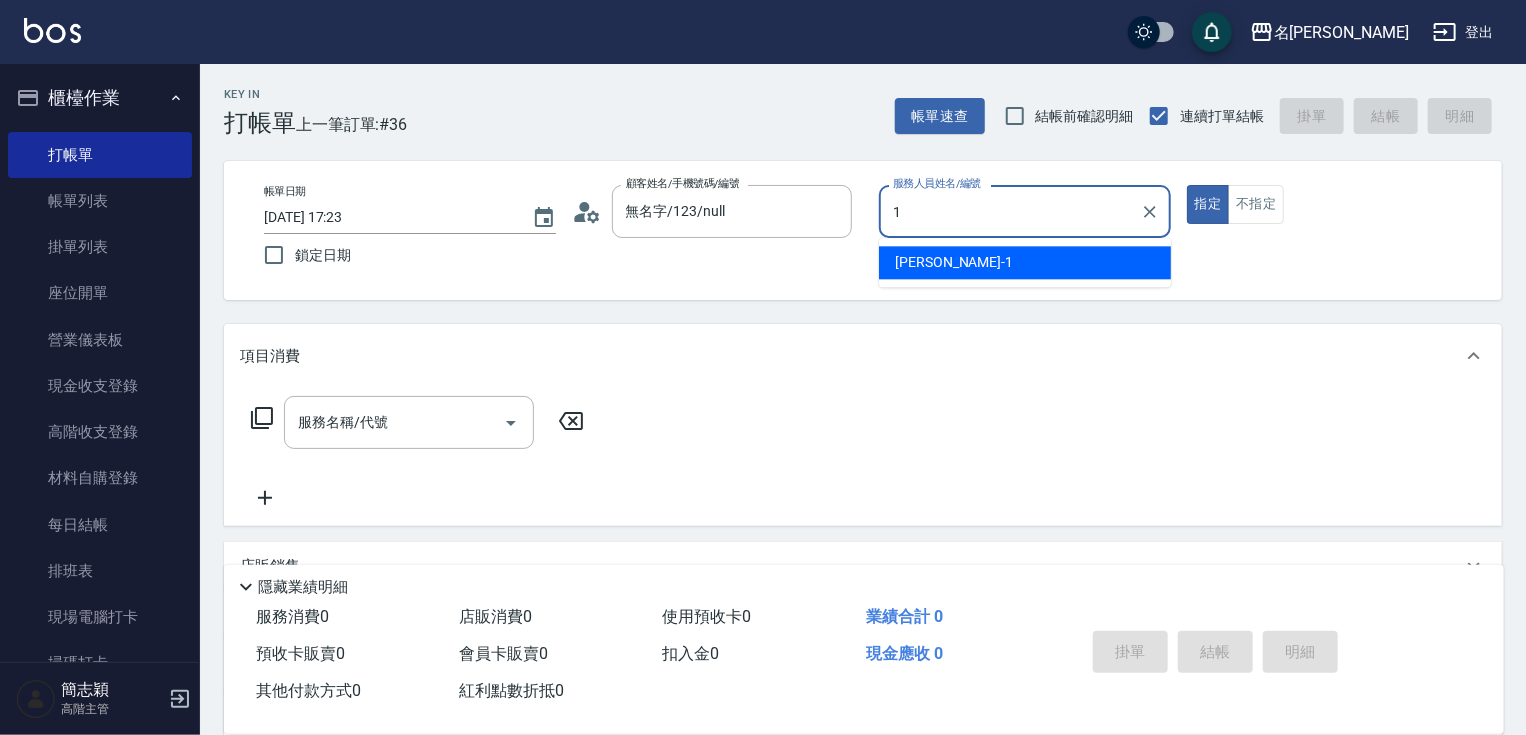 type on "[PERSON_NAME]-1" 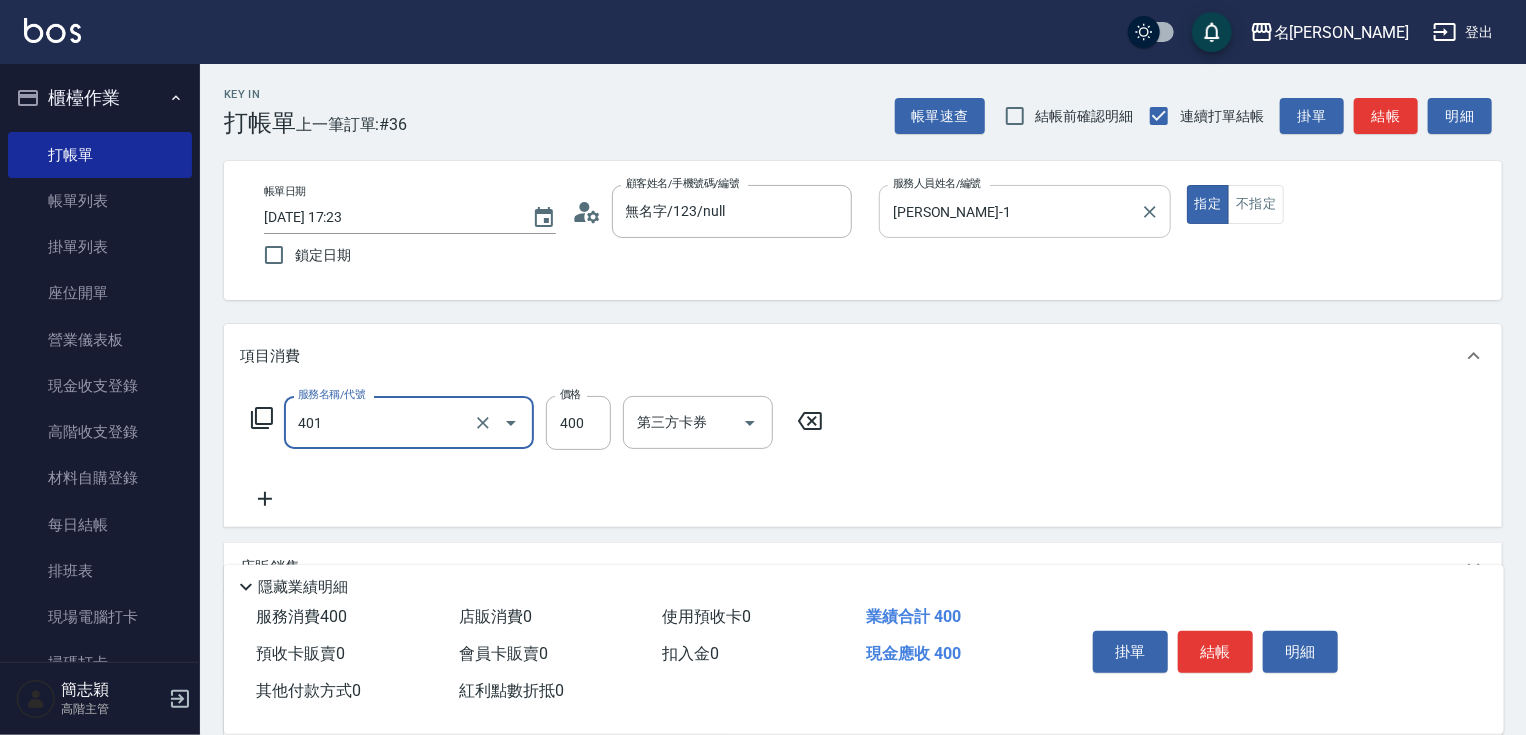 type on "剪髮(400)(401)" 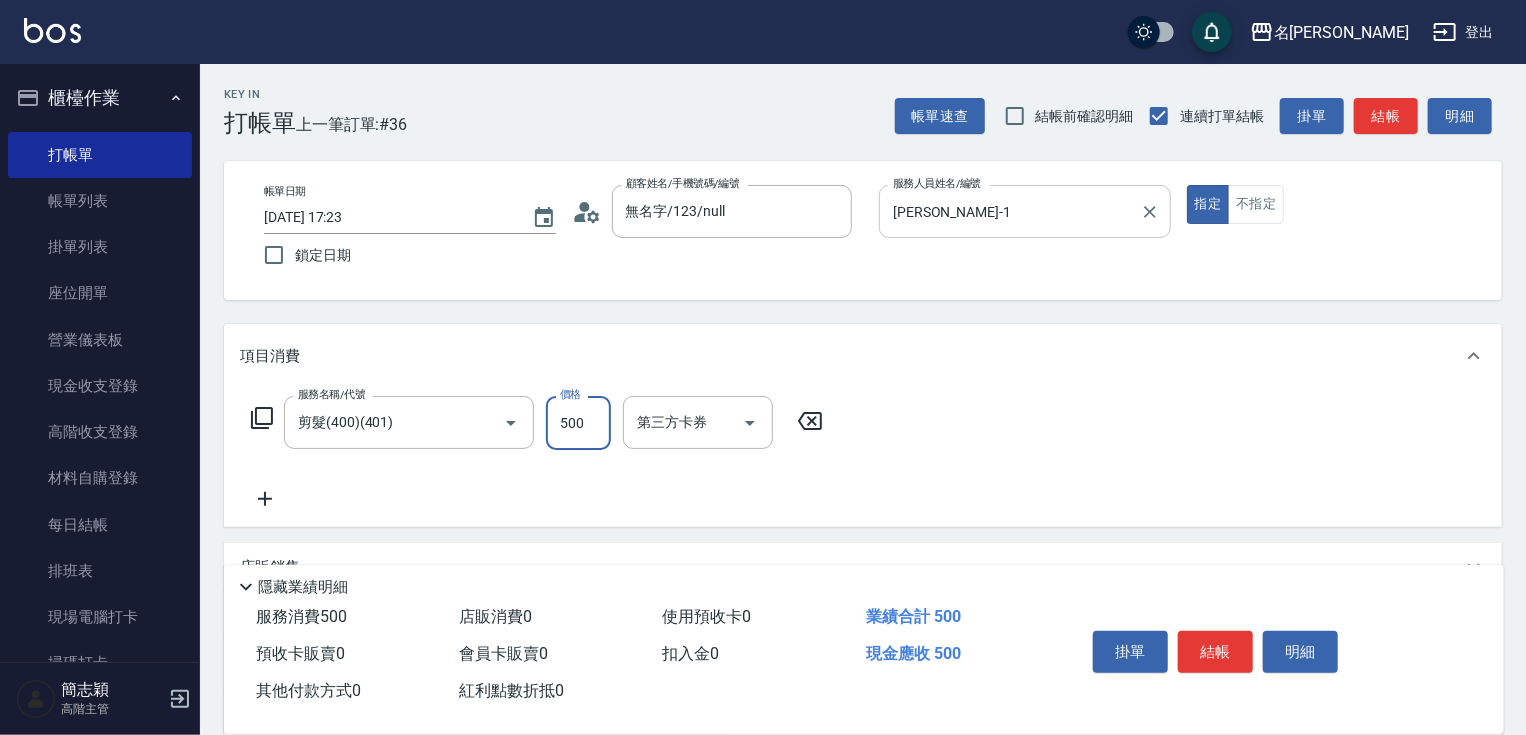 type on "500" 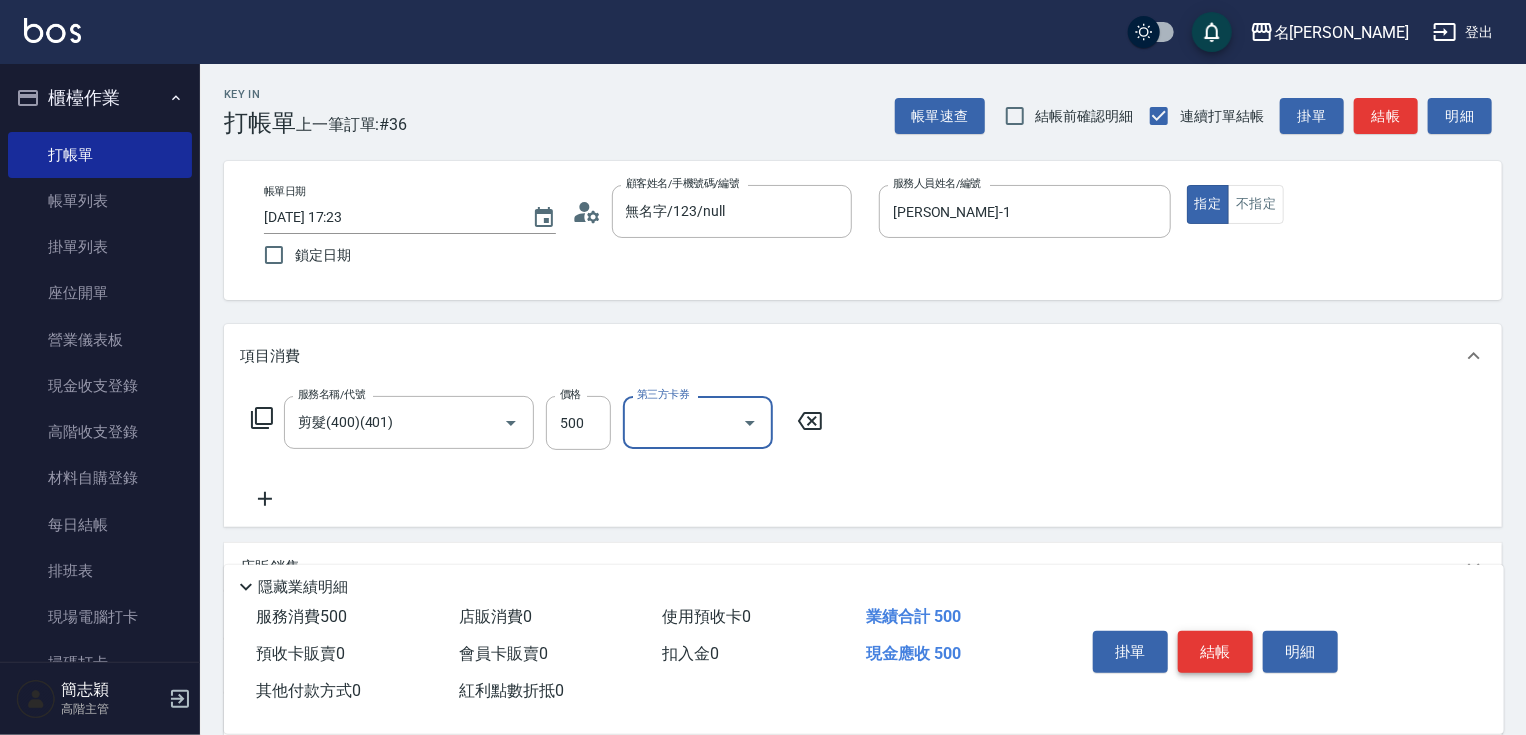 click on "結帳" at bounding box center (1215, 652) 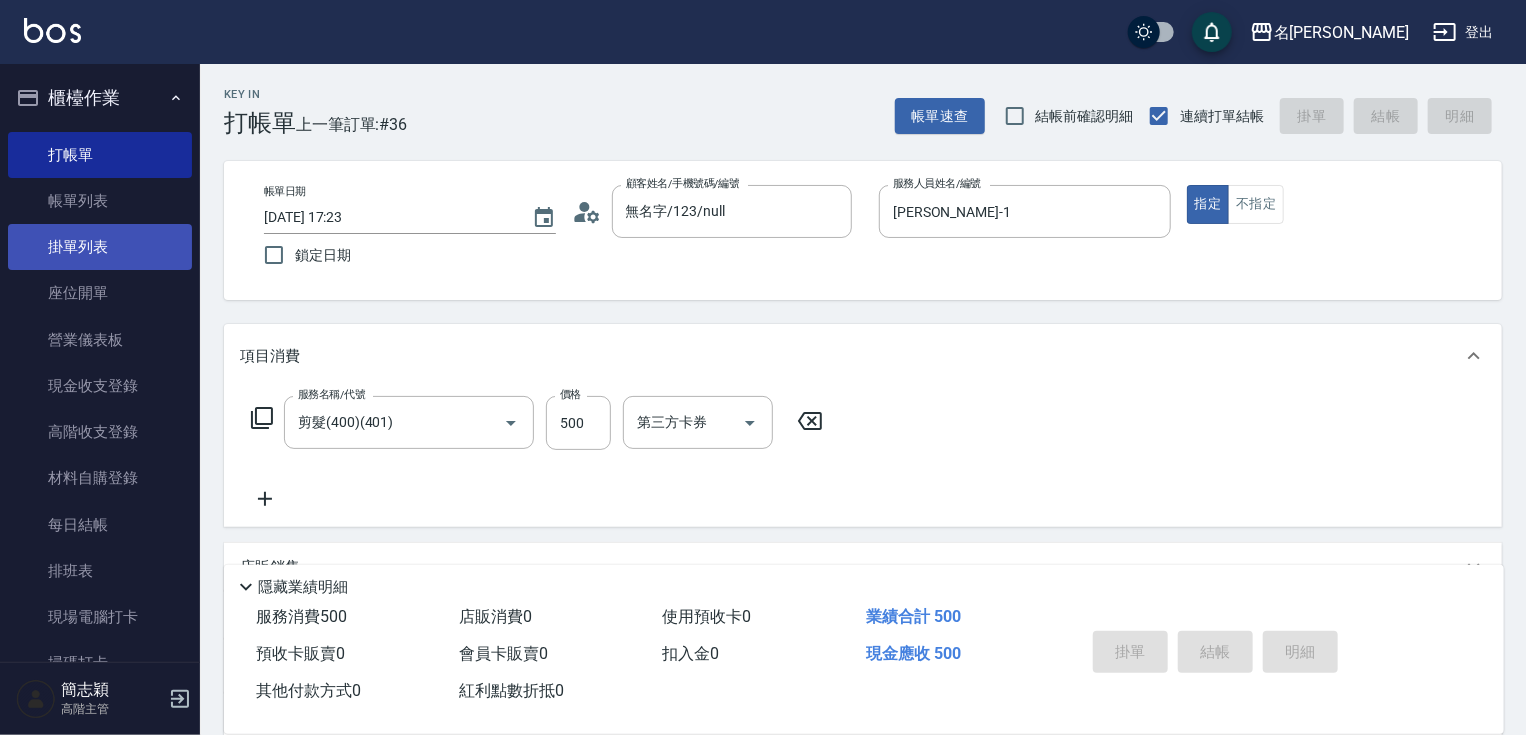 type 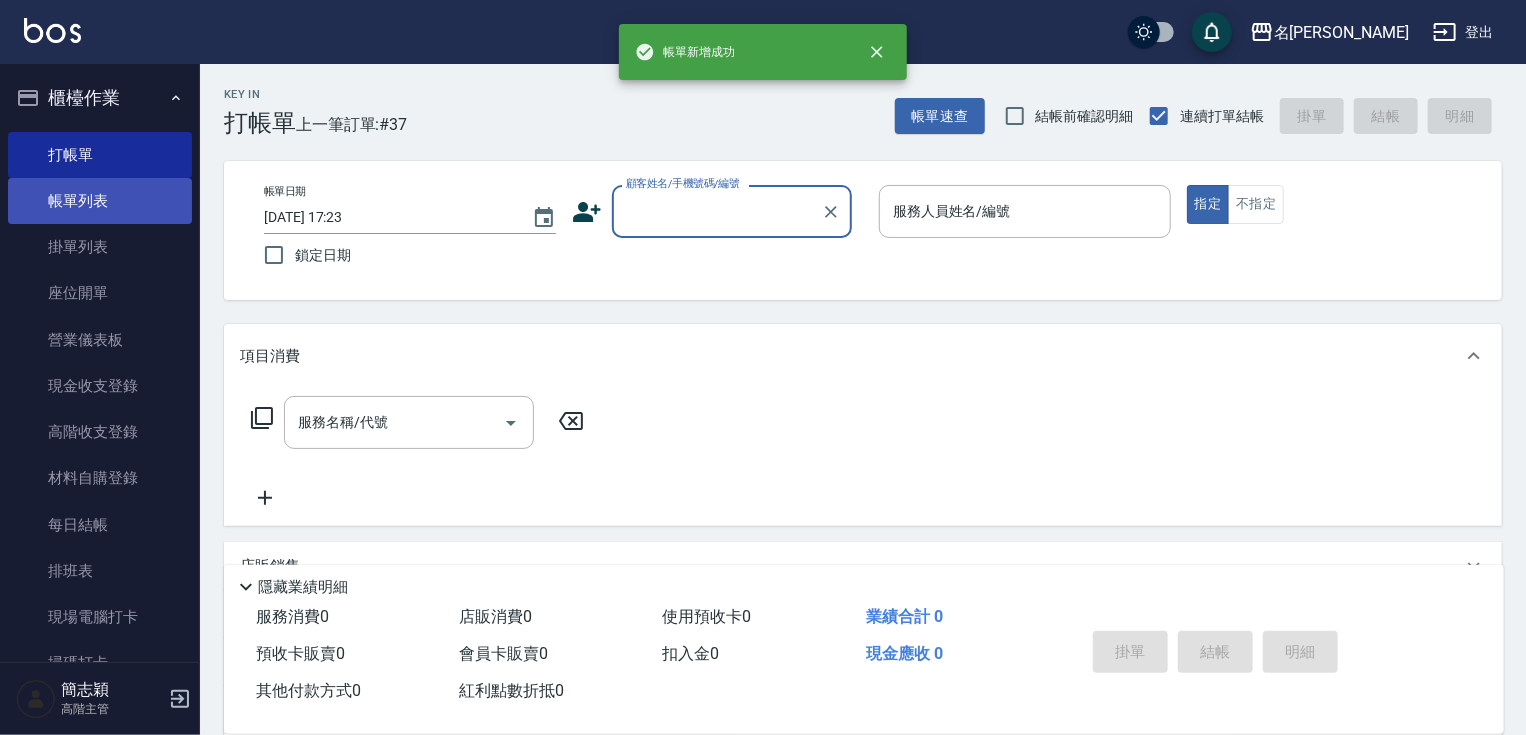 click on "帳單列表" at bounding box center [100, 201] 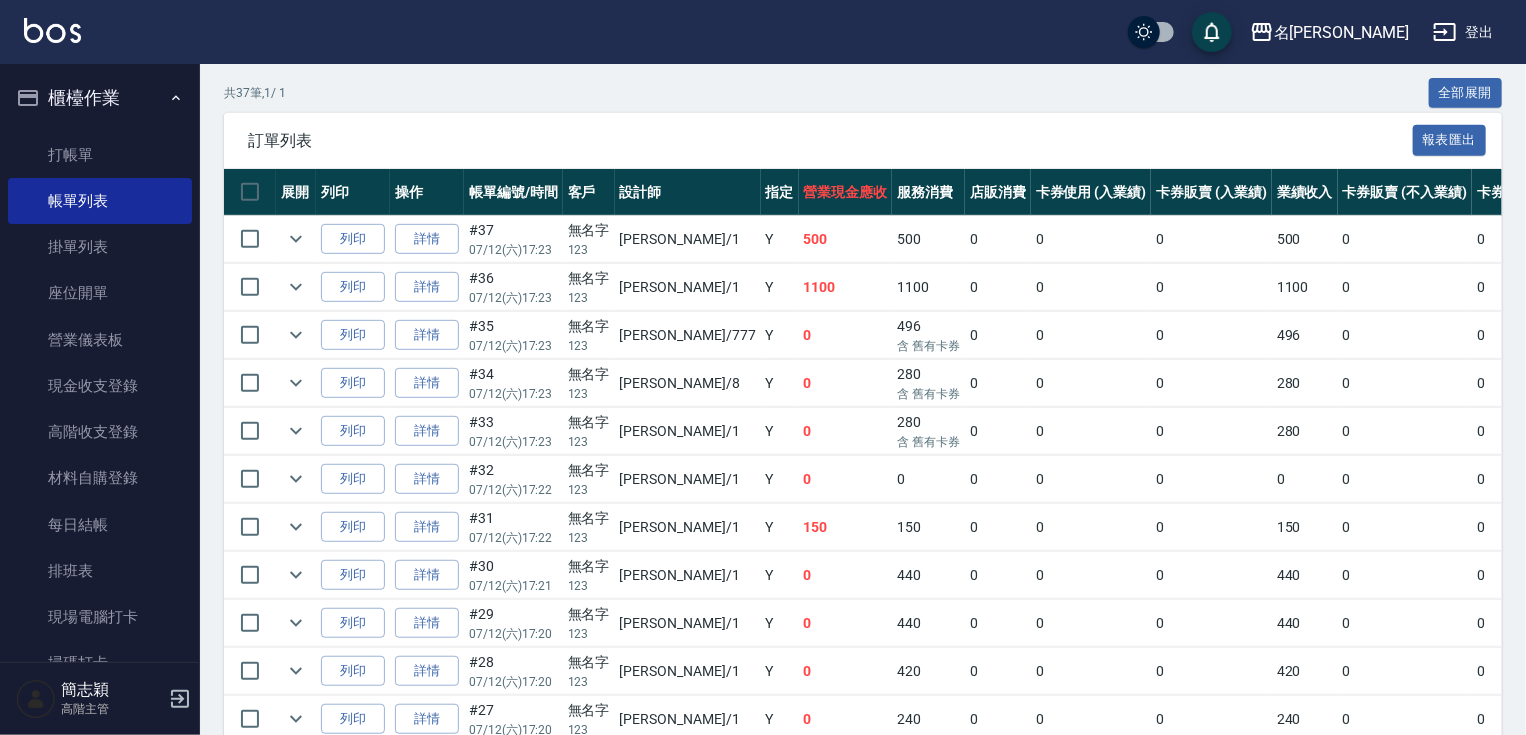 scroll, scrollTop: 484, scrollLeft: 0, axis: vertical 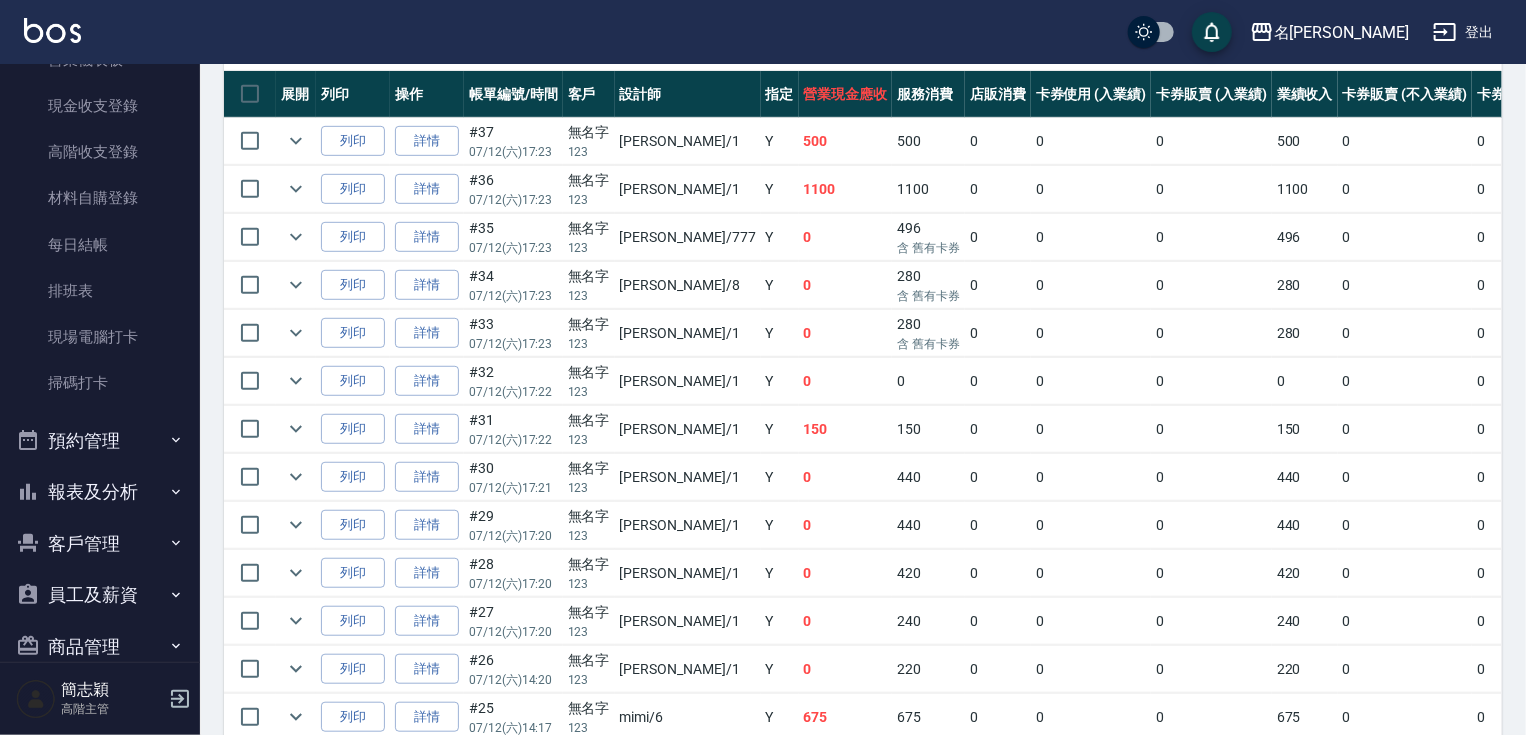 click on "報表及分析" at bounding box center [100, 492] 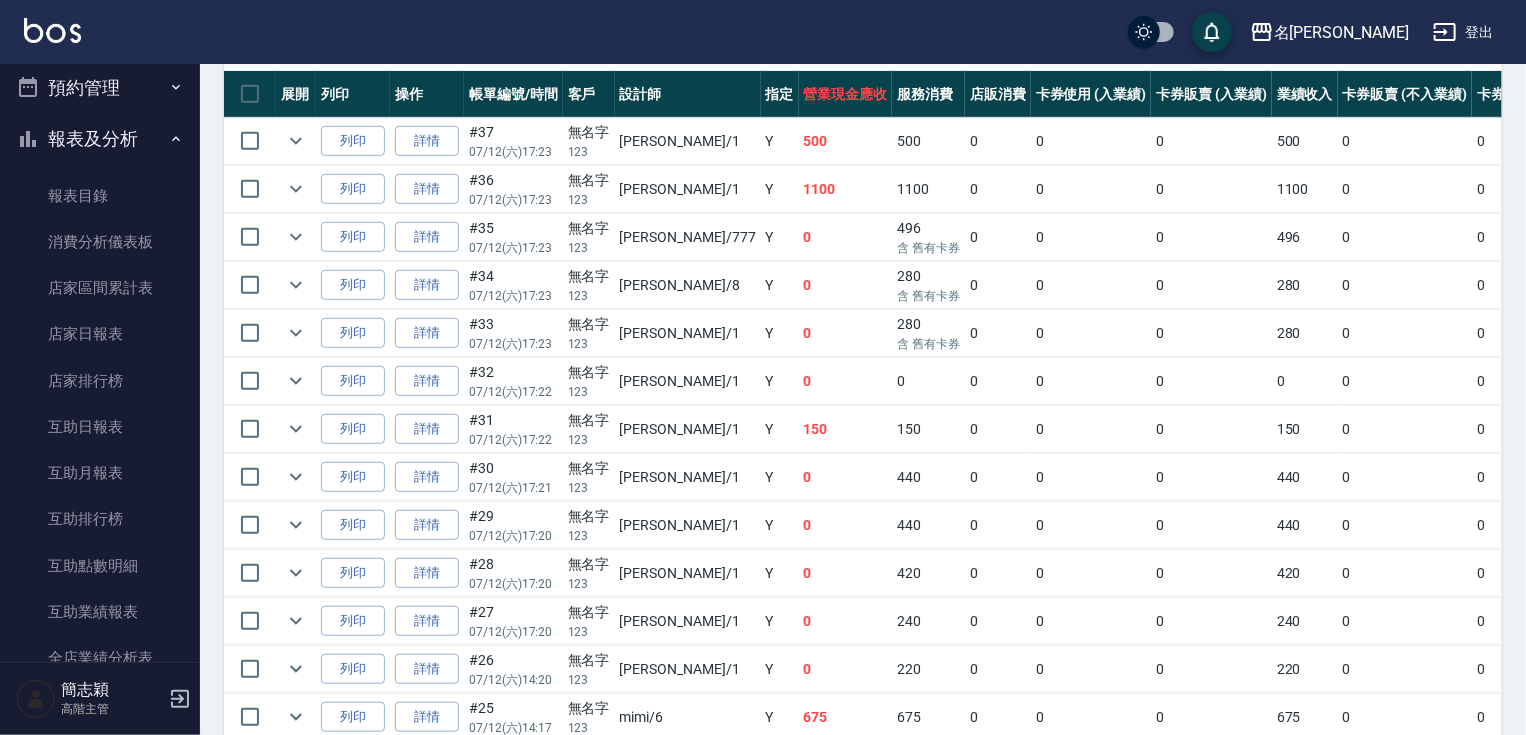 scroll, scrollTop: 637, scrollLeft: 0, axis: vertical 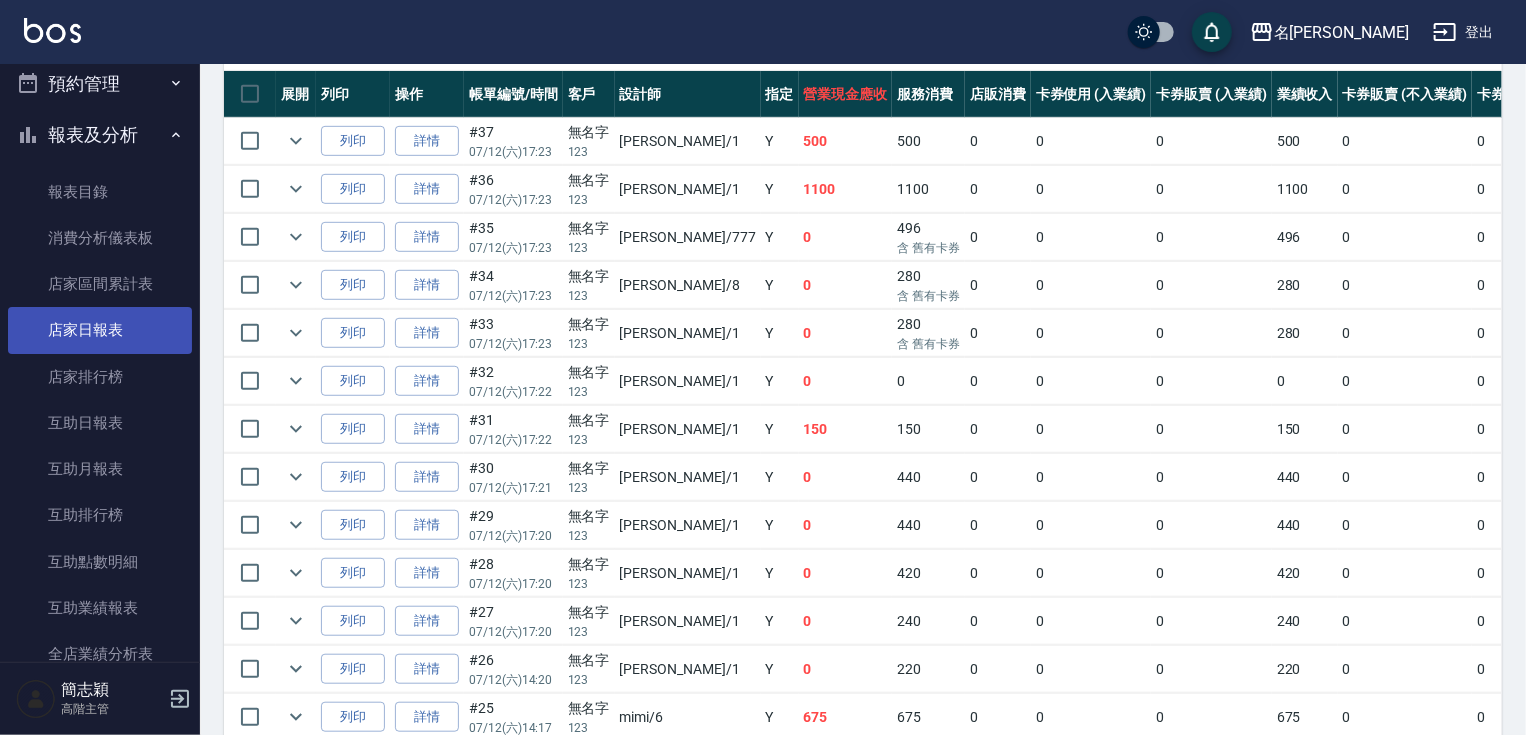 click on "店家日報表" at bounding box center [100, 330] 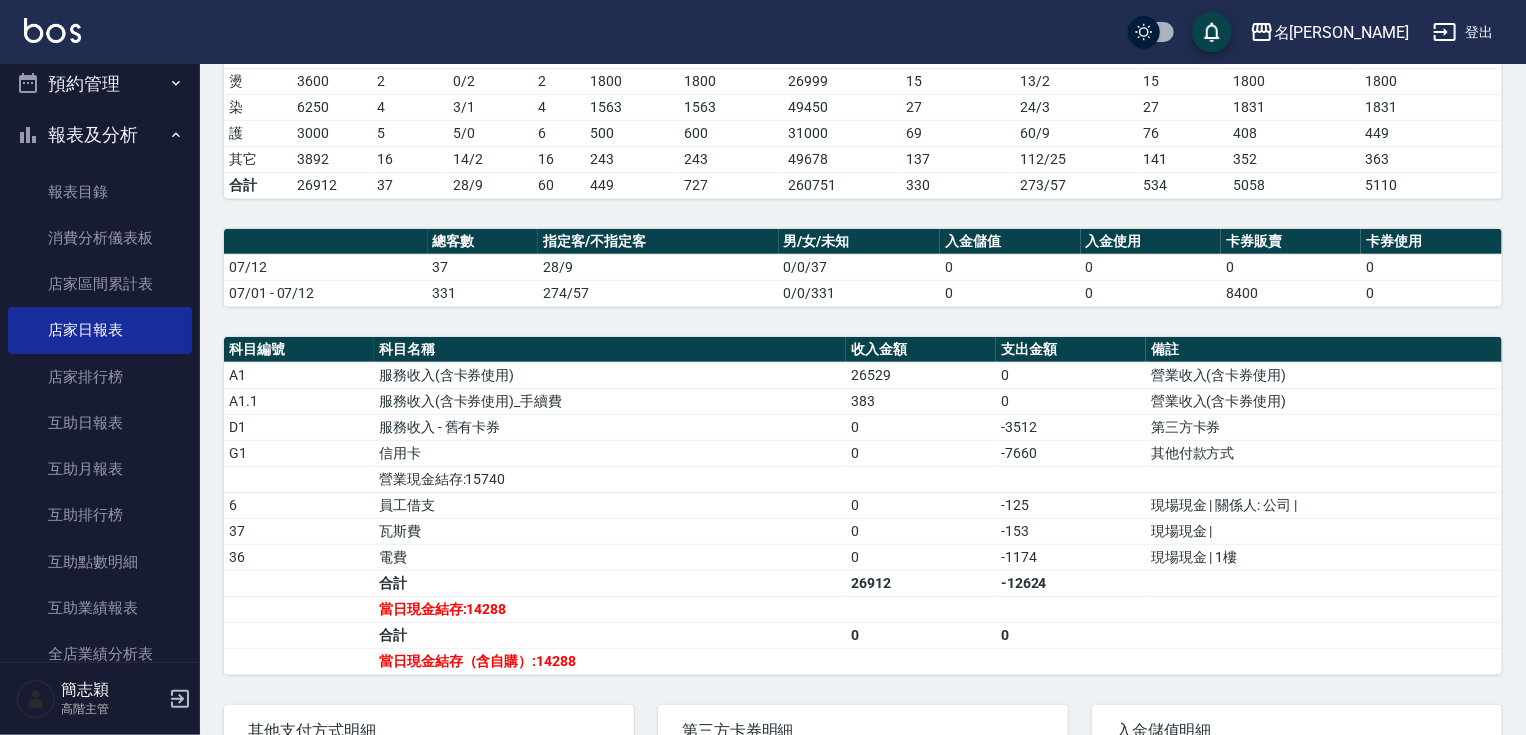 scroll, scrollTop: 0, scrollLeft: 0, axis: both 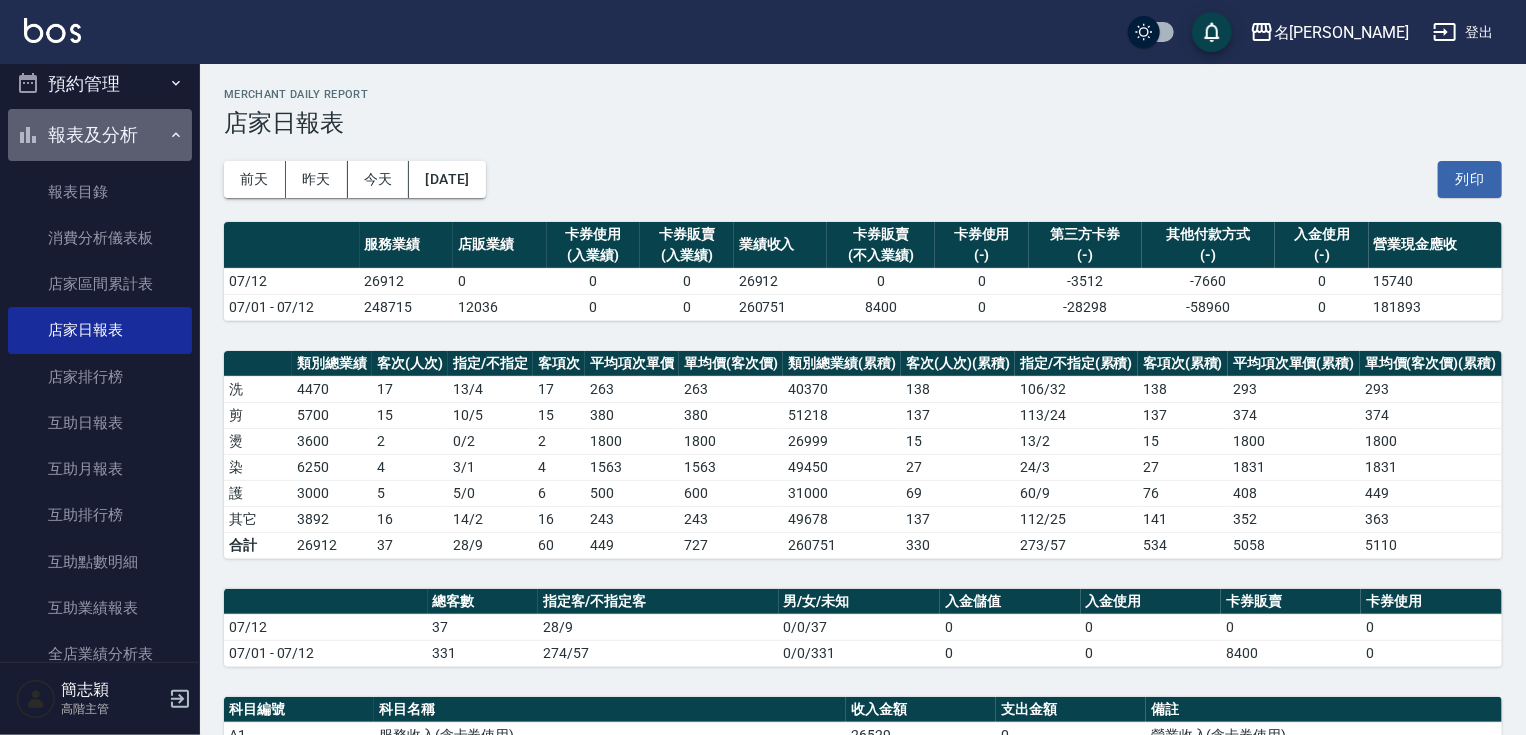 click on "報表及分析" at bounding box center (100, 135) 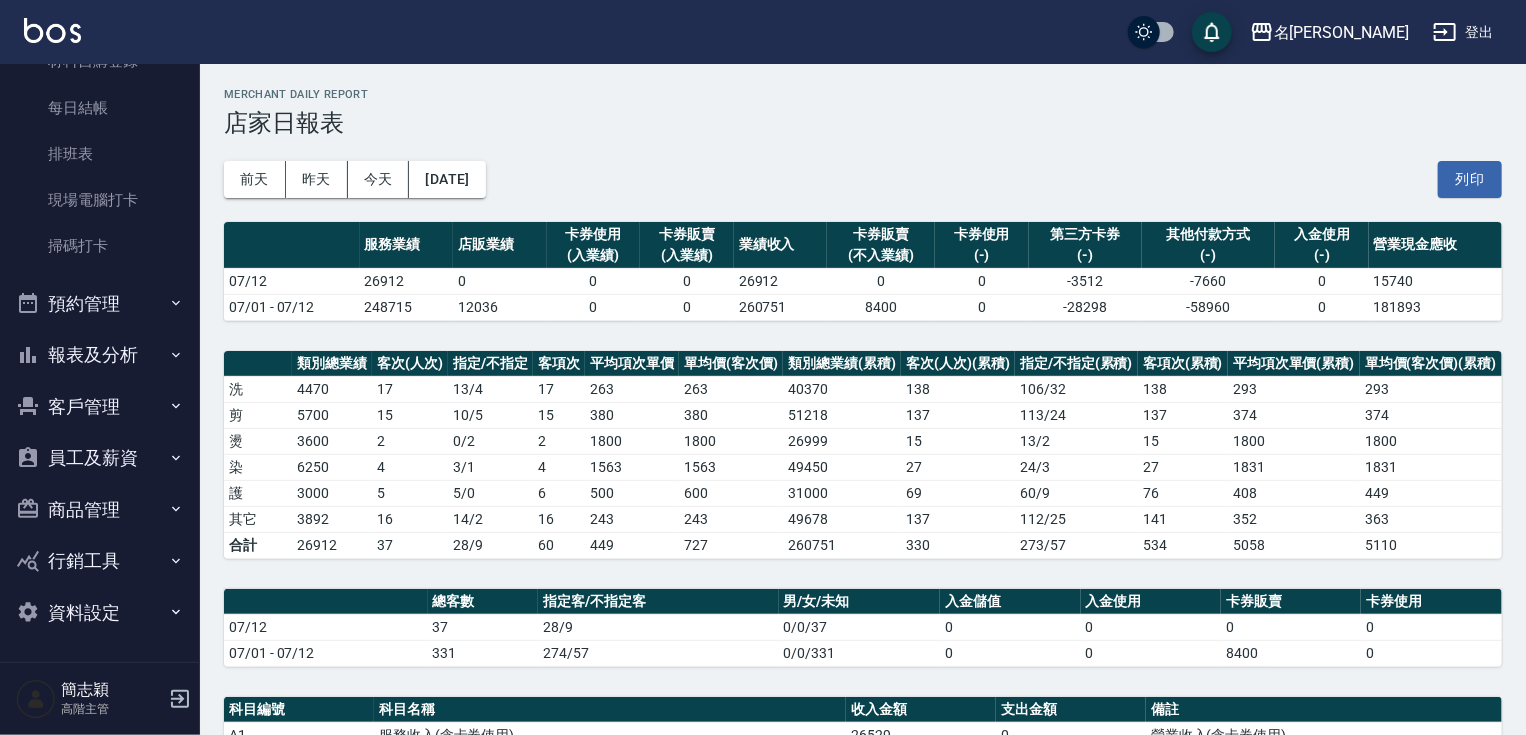 scroll, scrollTop: 416, scrollLeft: 0, axis: vertical 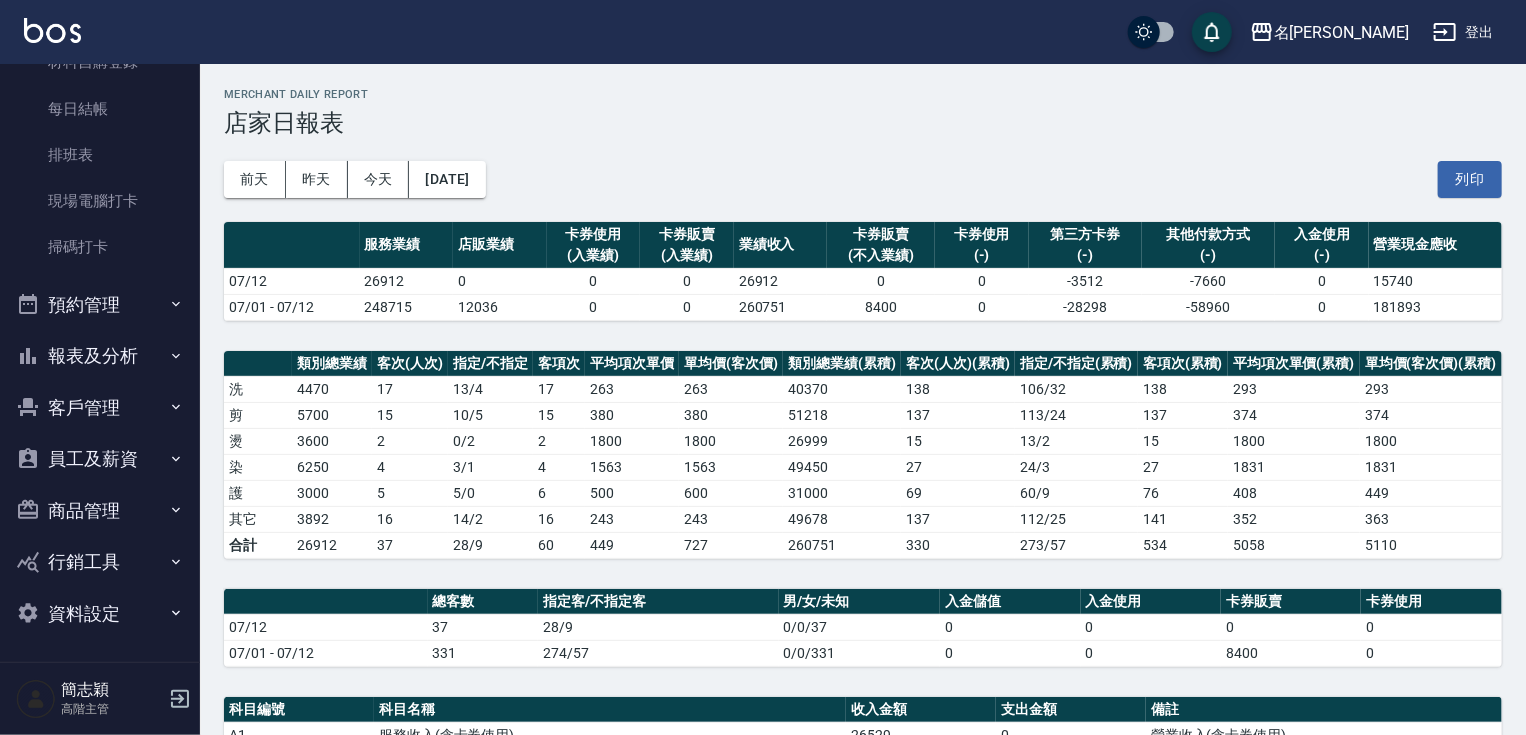 drag, startPoint x: 200, startPoint y: 95, endPoint x: 200, endPoint y: 82, distance: 13 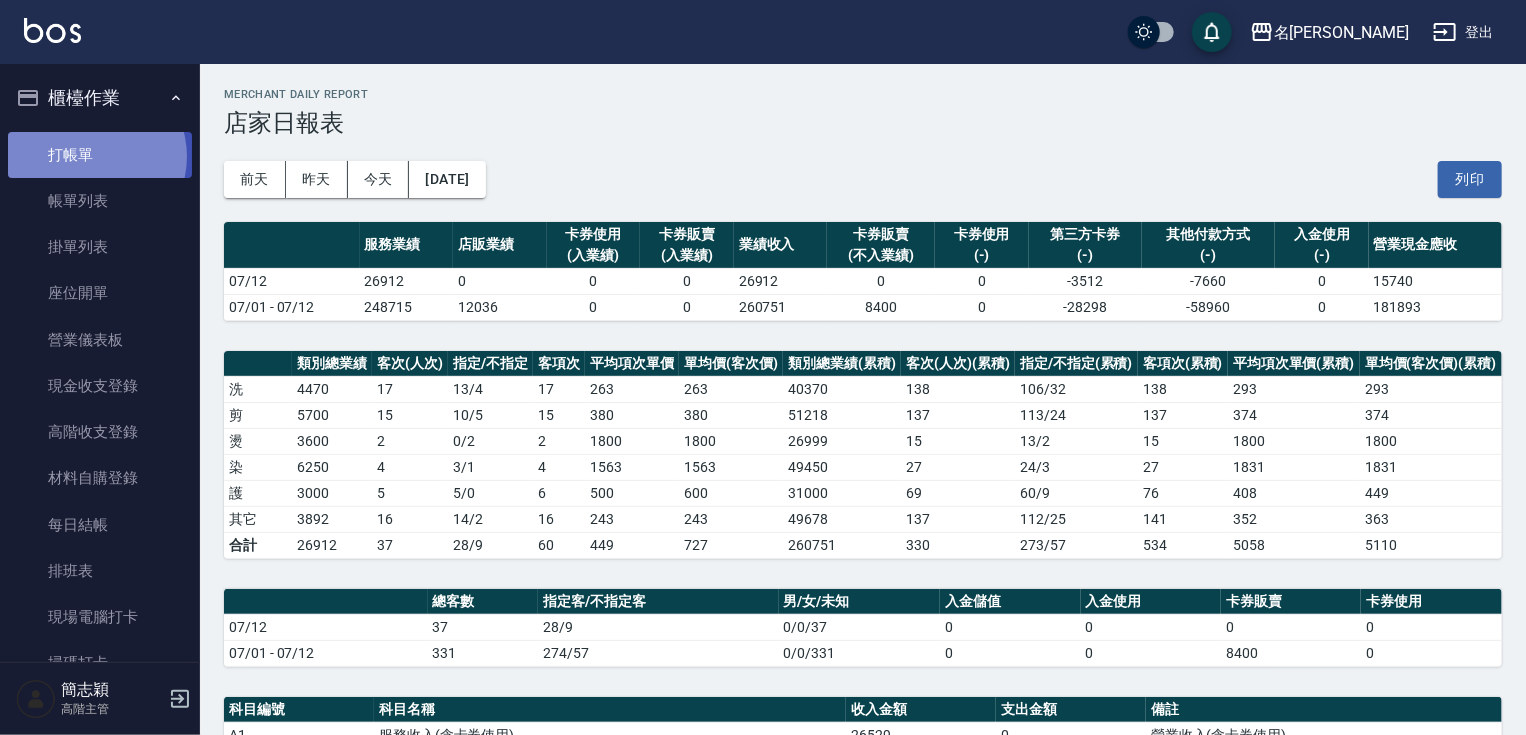 click on "打帳單" at bounding box center (100, 155) 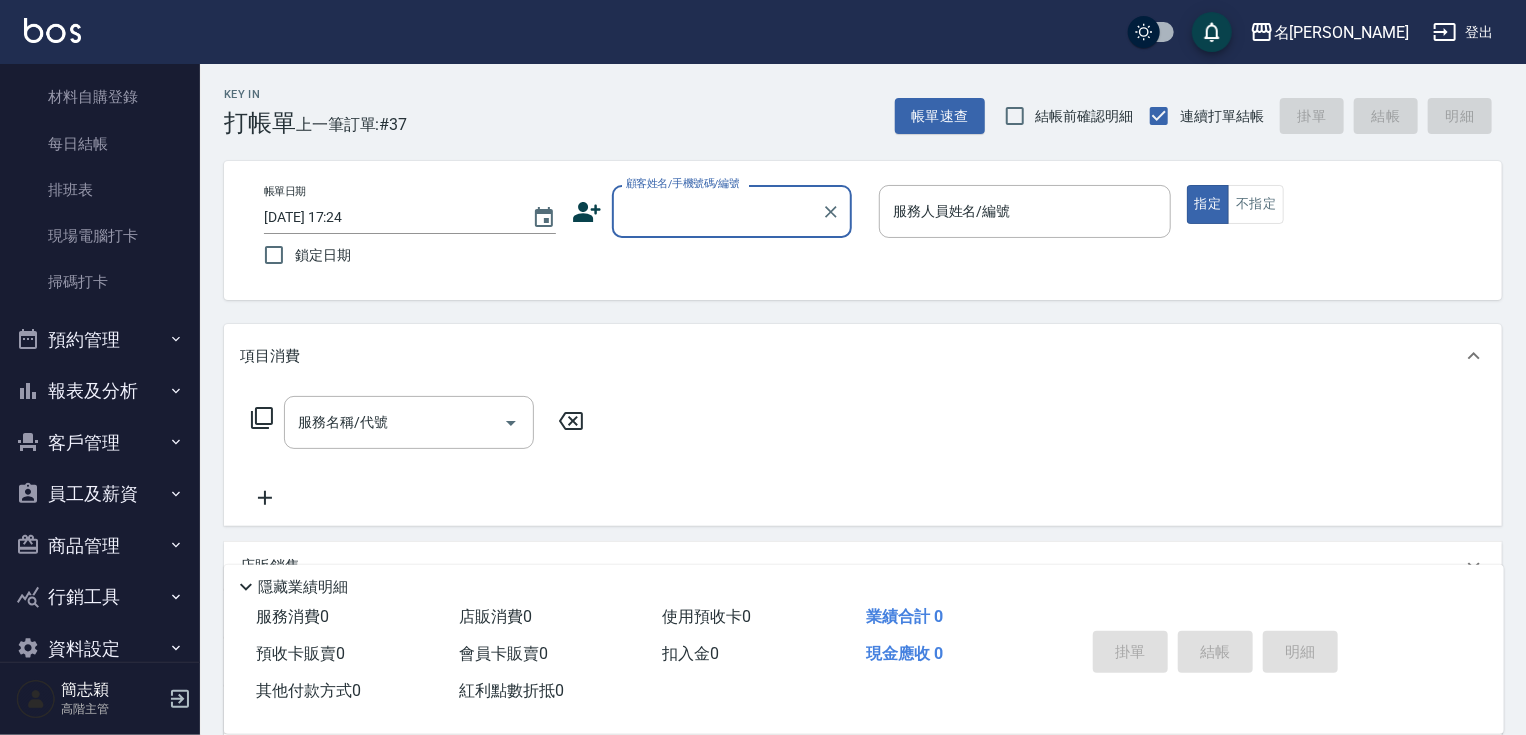 scroll, scrollTop: 416, scrollLeft: 0, axis: vertical 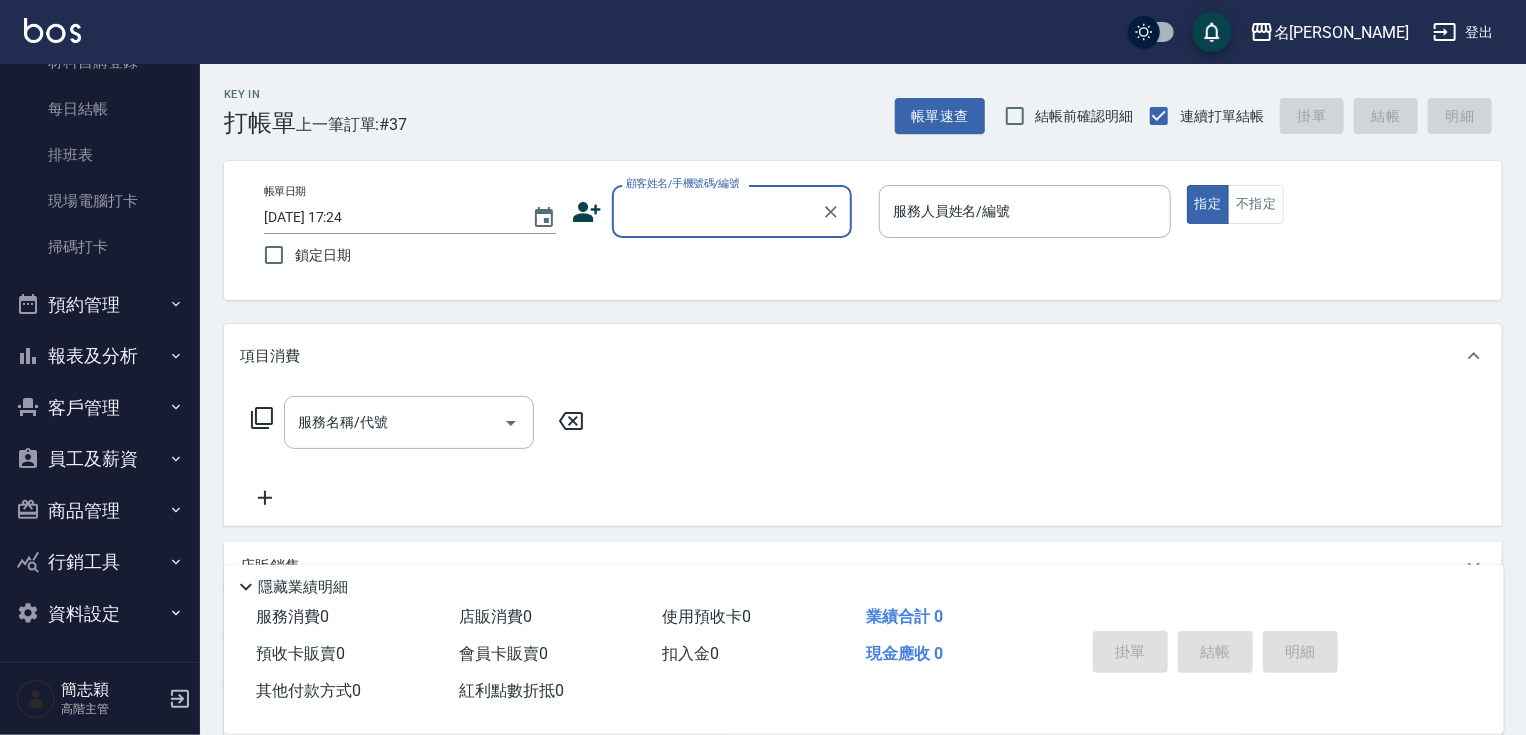 click on "報表及分析" at bounding box center (100, 356) 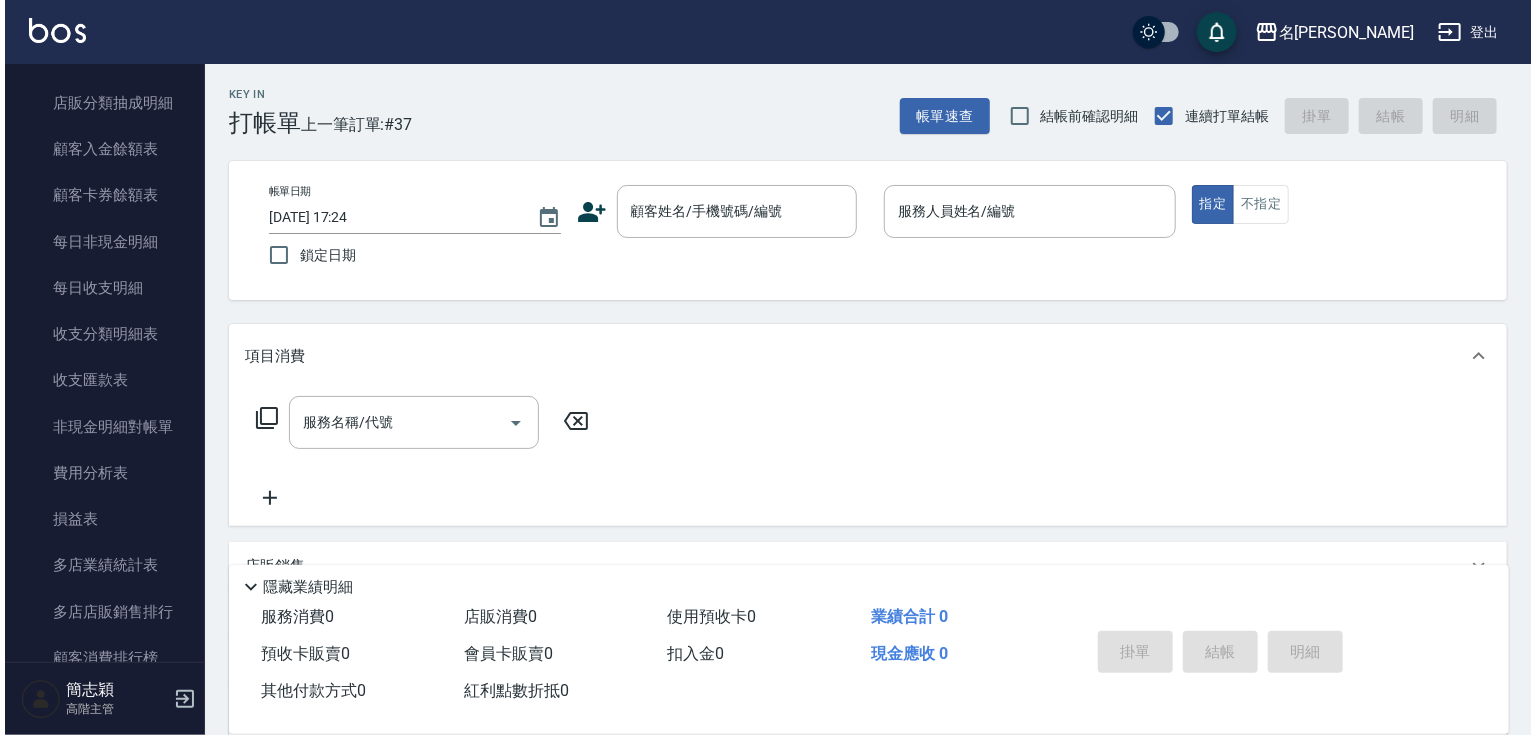 scroll, scrollTop: 2131, scrollLeft: 0, axis: vertical 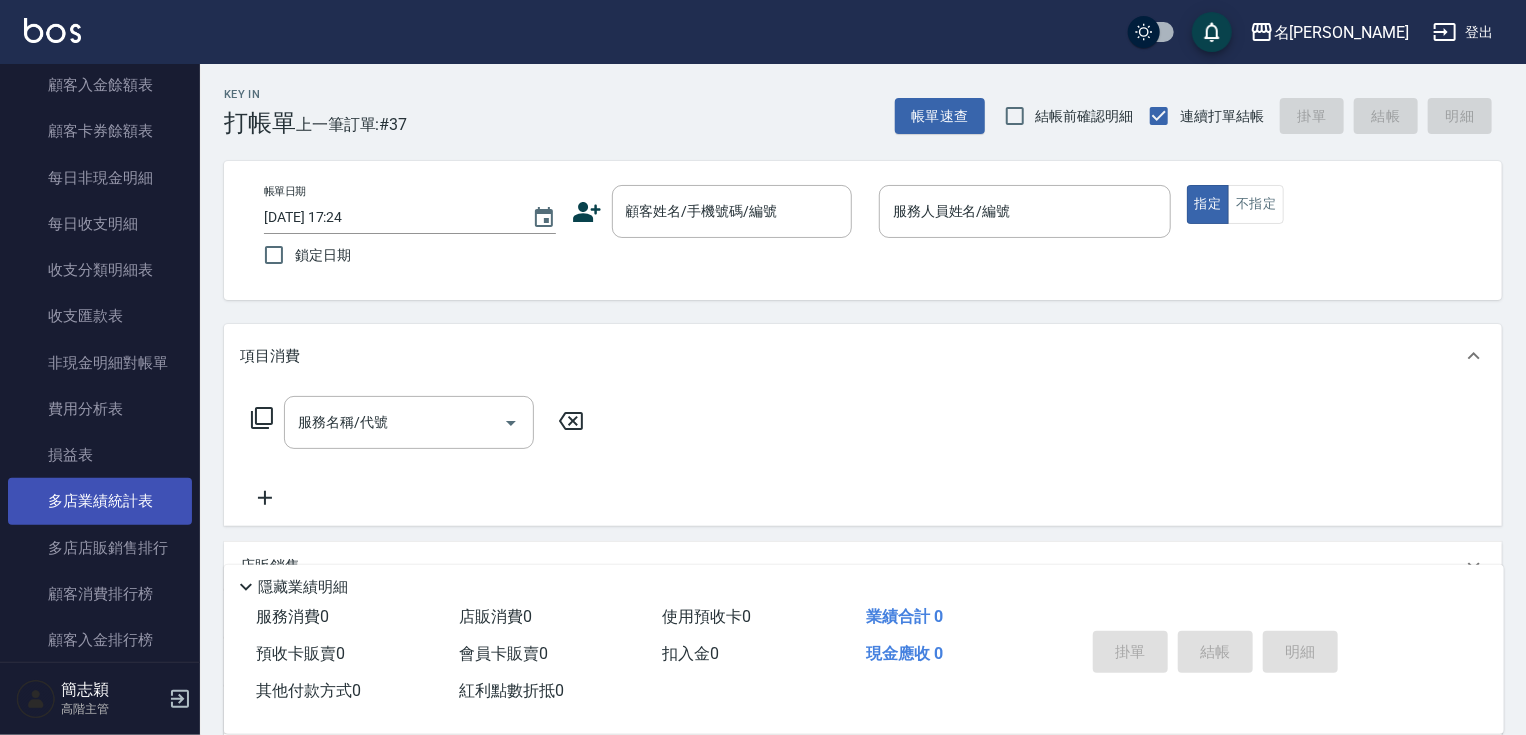 click on "多店業績統計表" at bounding box center [100, 501] 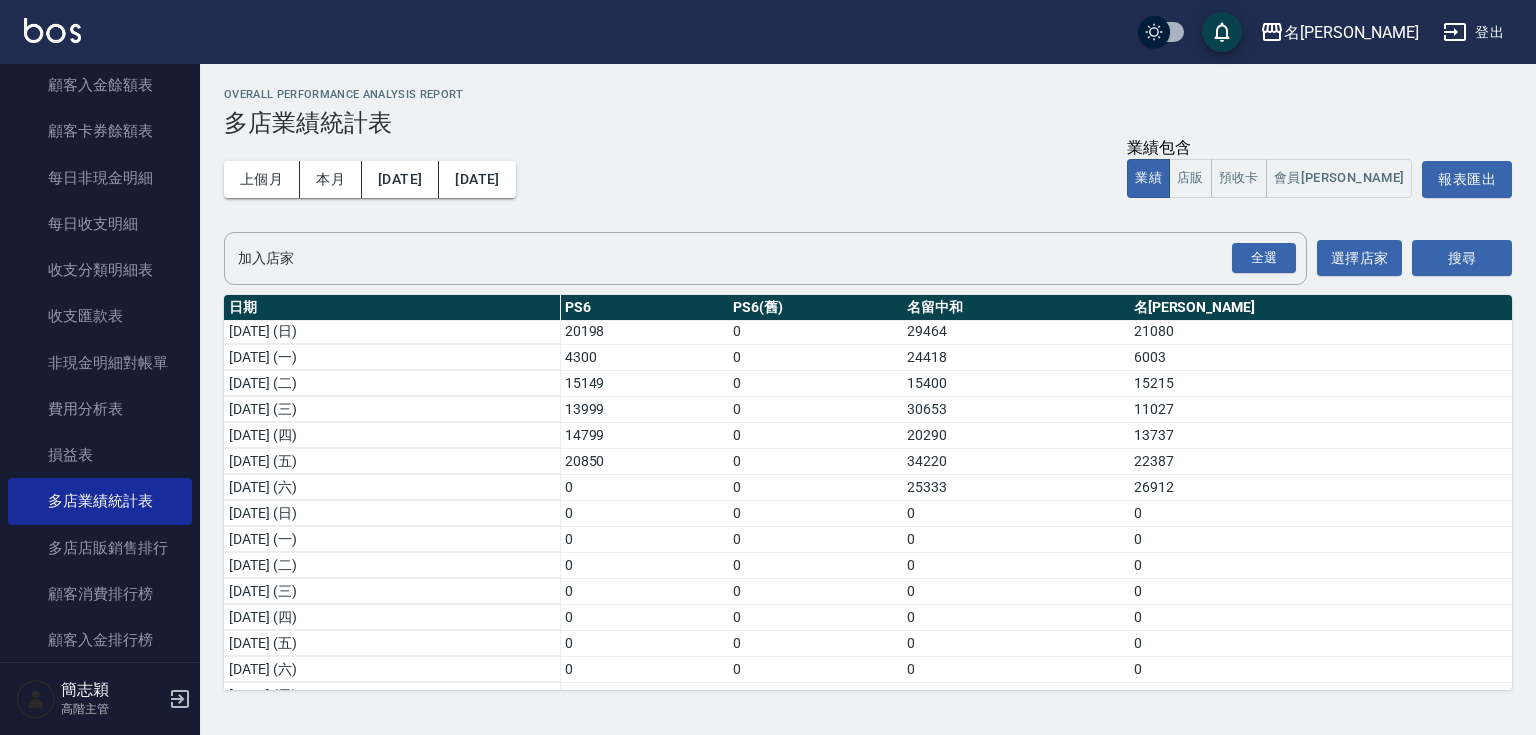 scroll, scrollTop: 160, scrollLeft: 0, axis: vertical 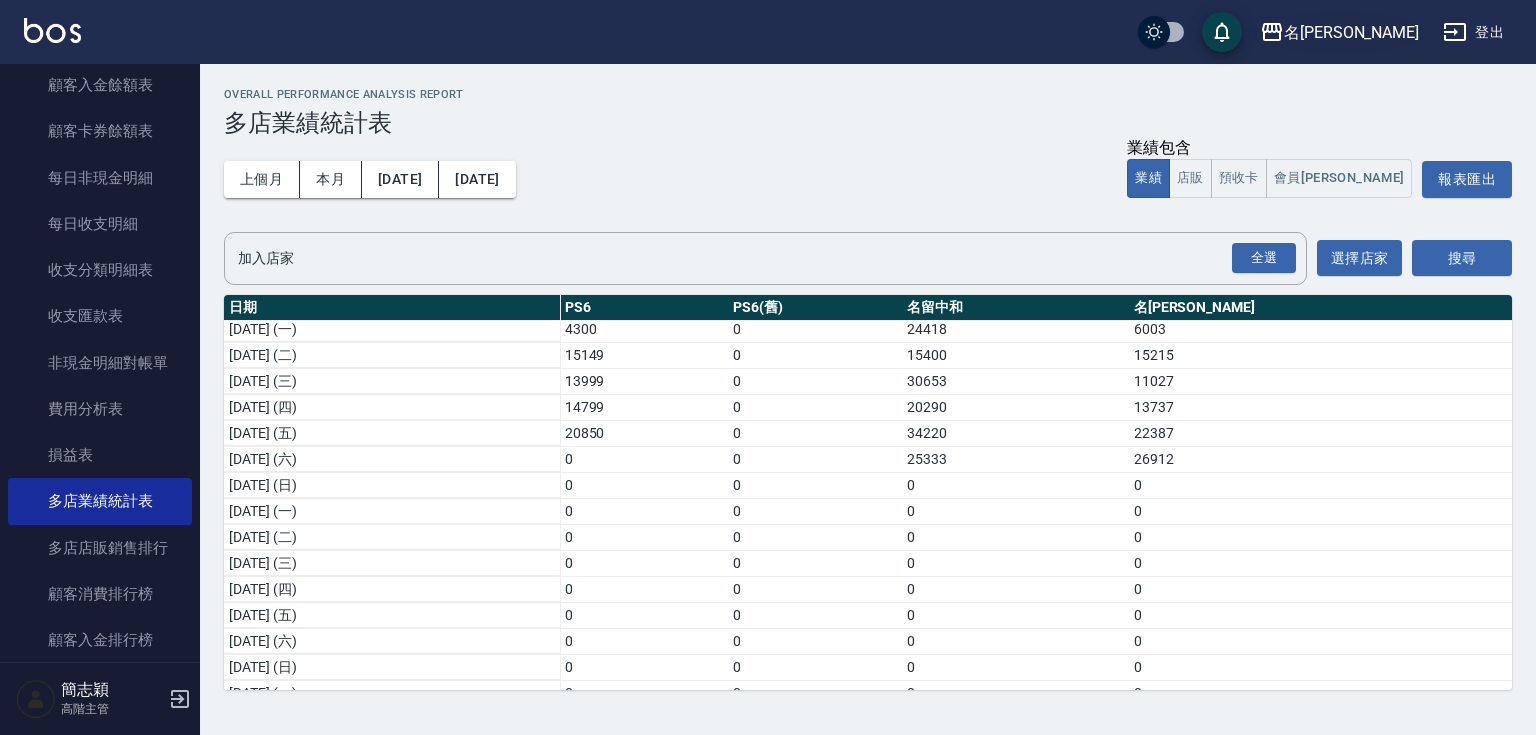 click on "名[PERSON_NAME]" at bounding box center (1351, 32) 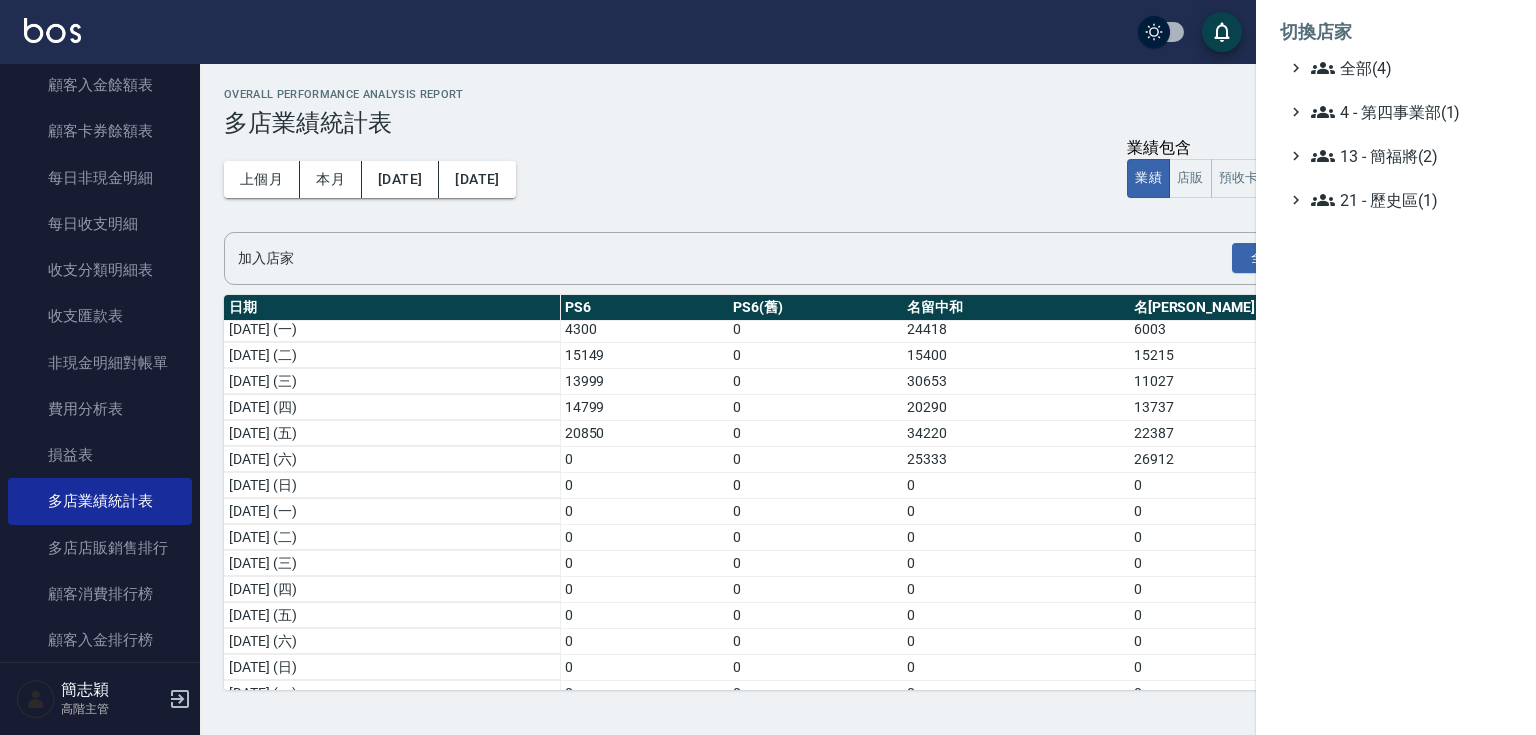 click on "切換店家" at bounding box center (1396, 32) 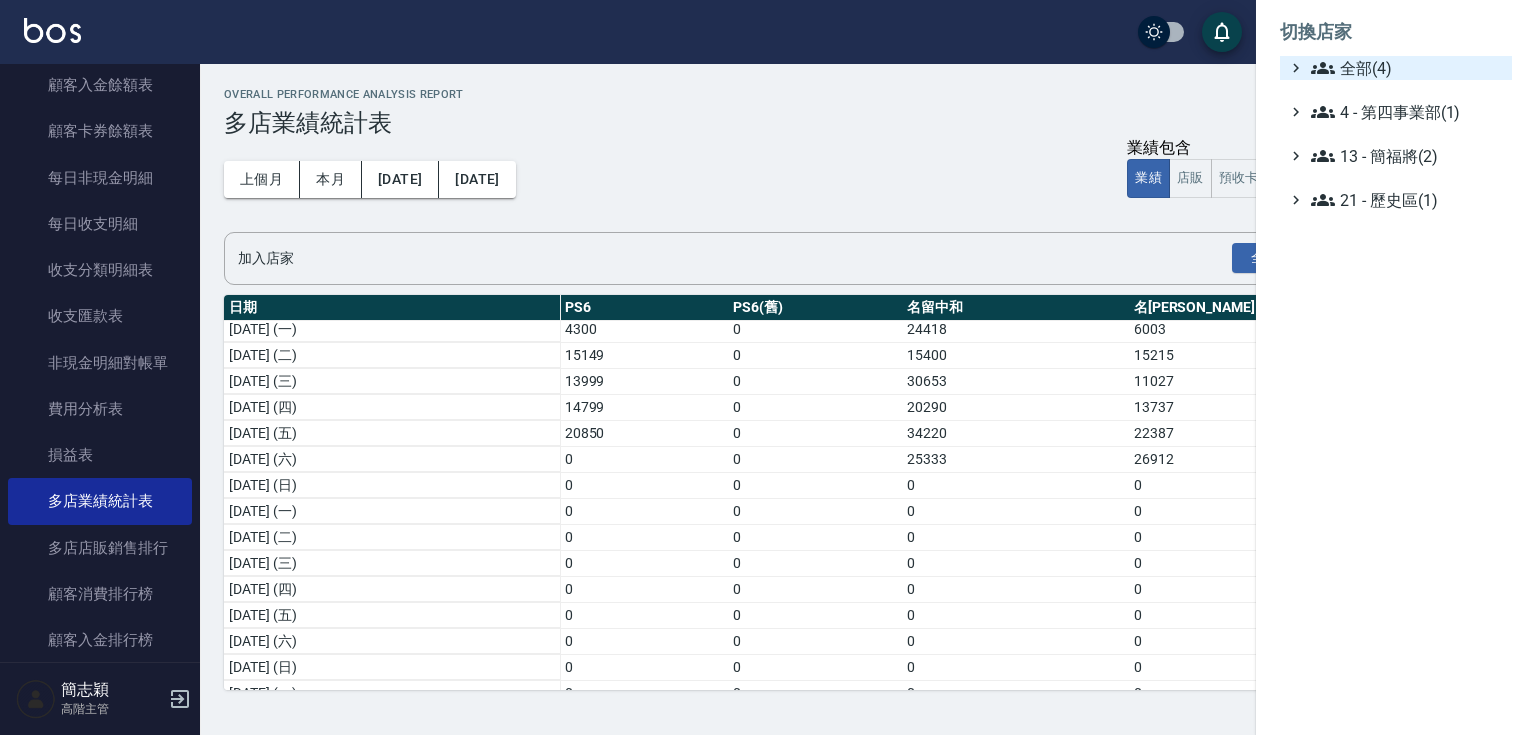 click on "全部(4)" at bounding box center (1407, 68) 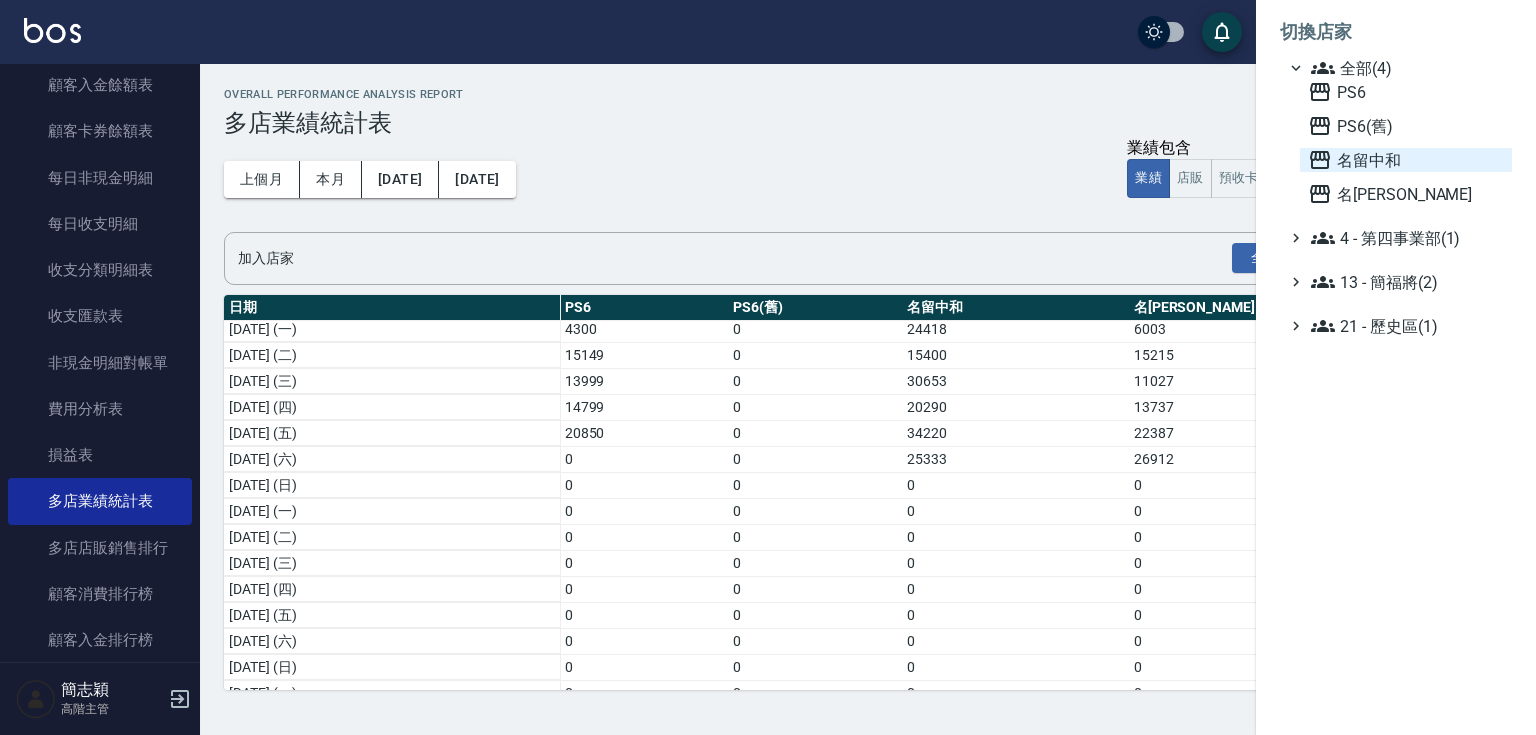 click on "名留中和" at bounding box center [1406, 160] 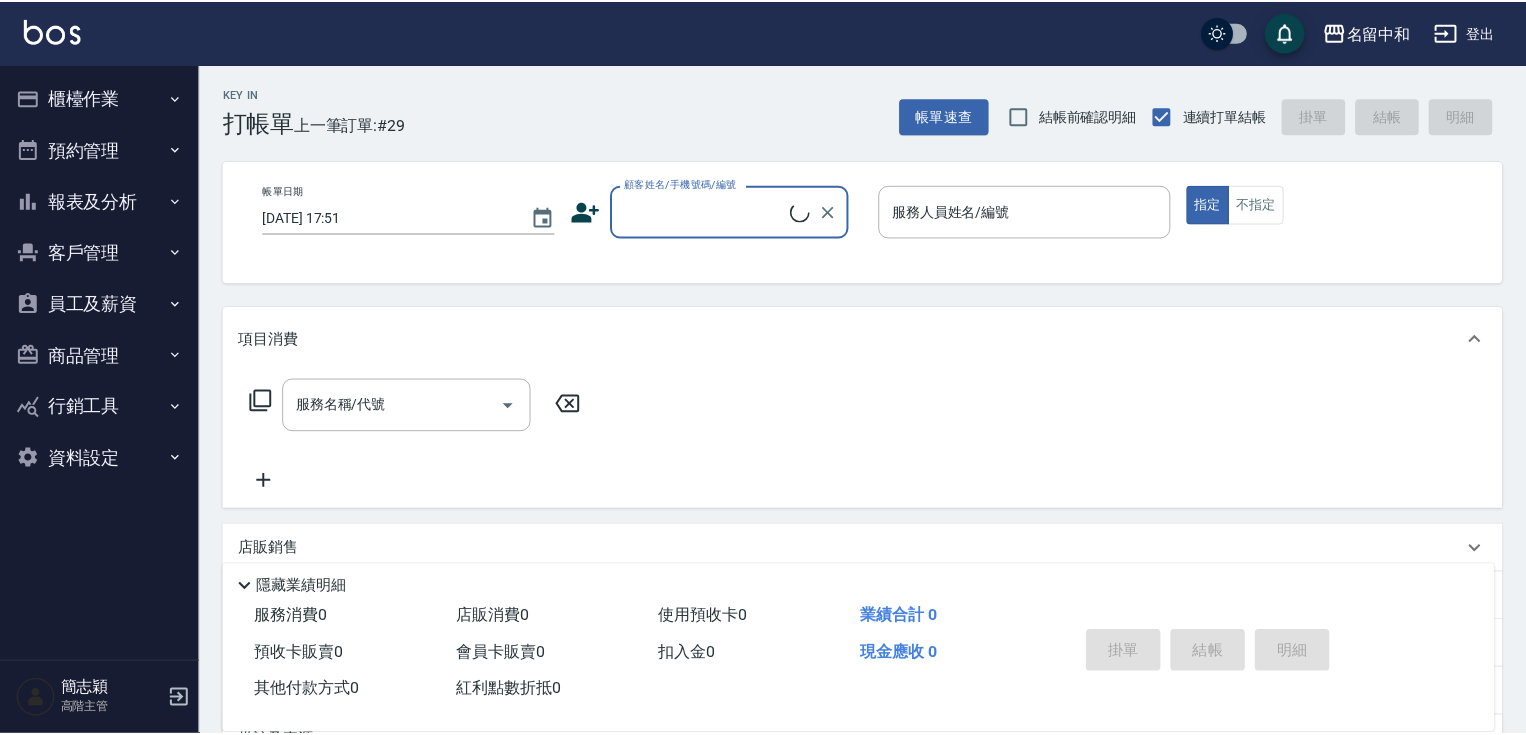 scroll, scrollTop: 0, scrollLeft: 0, axis: both 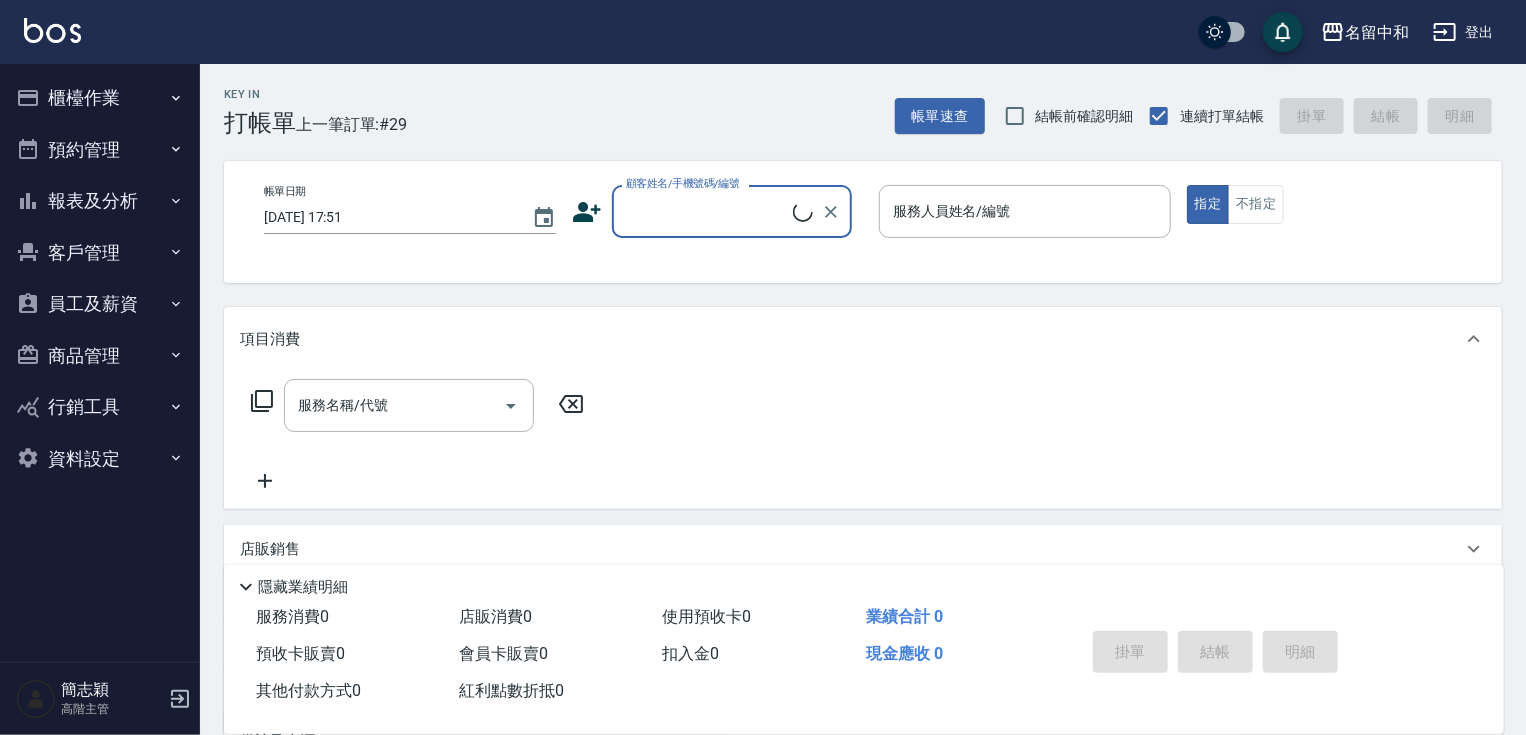 click on "報表及分析" at bounding box center (100, 201) 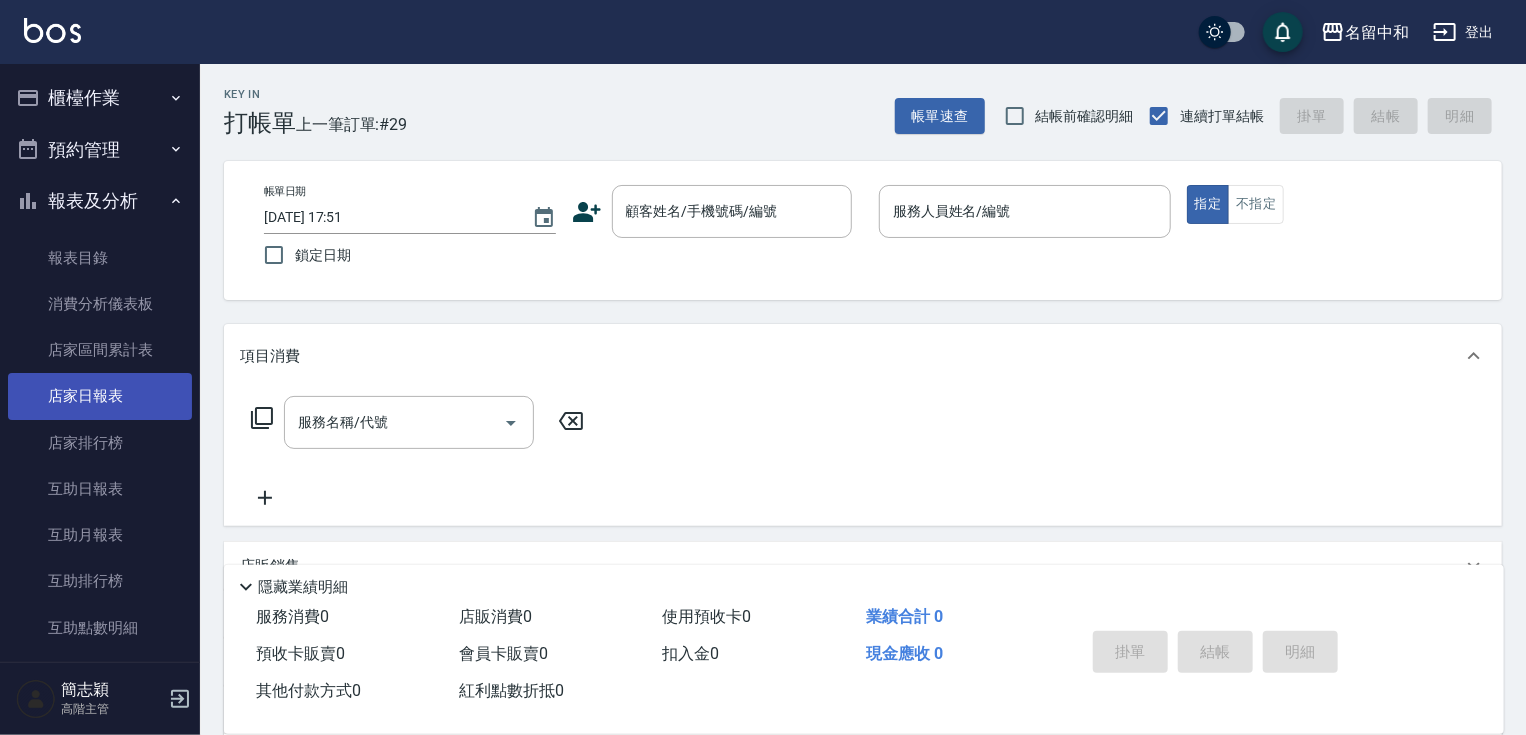 click on "店家日報表" at bounding box center [100, 396] 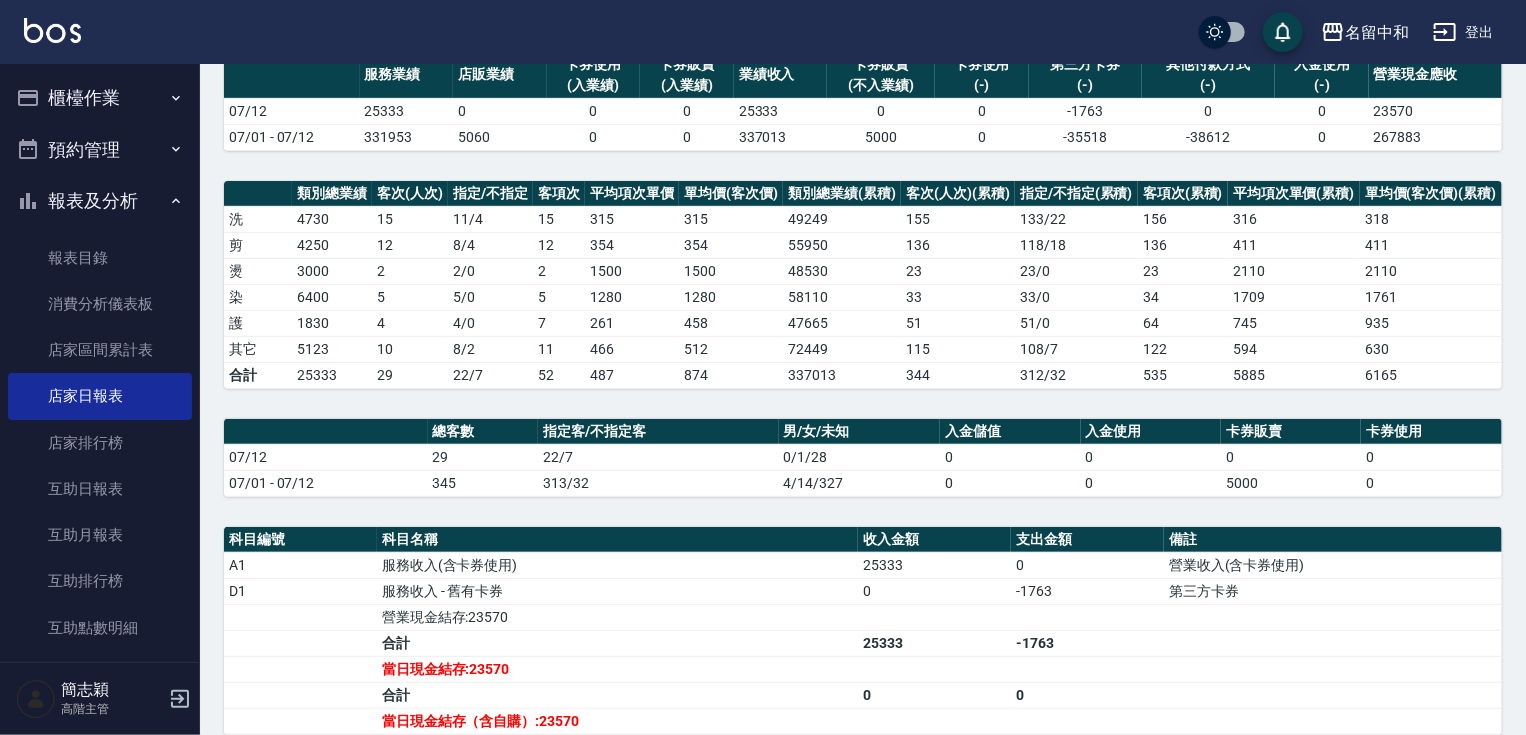scroll, scrollTop: 399, scrollLeft: 0, axis: vertical 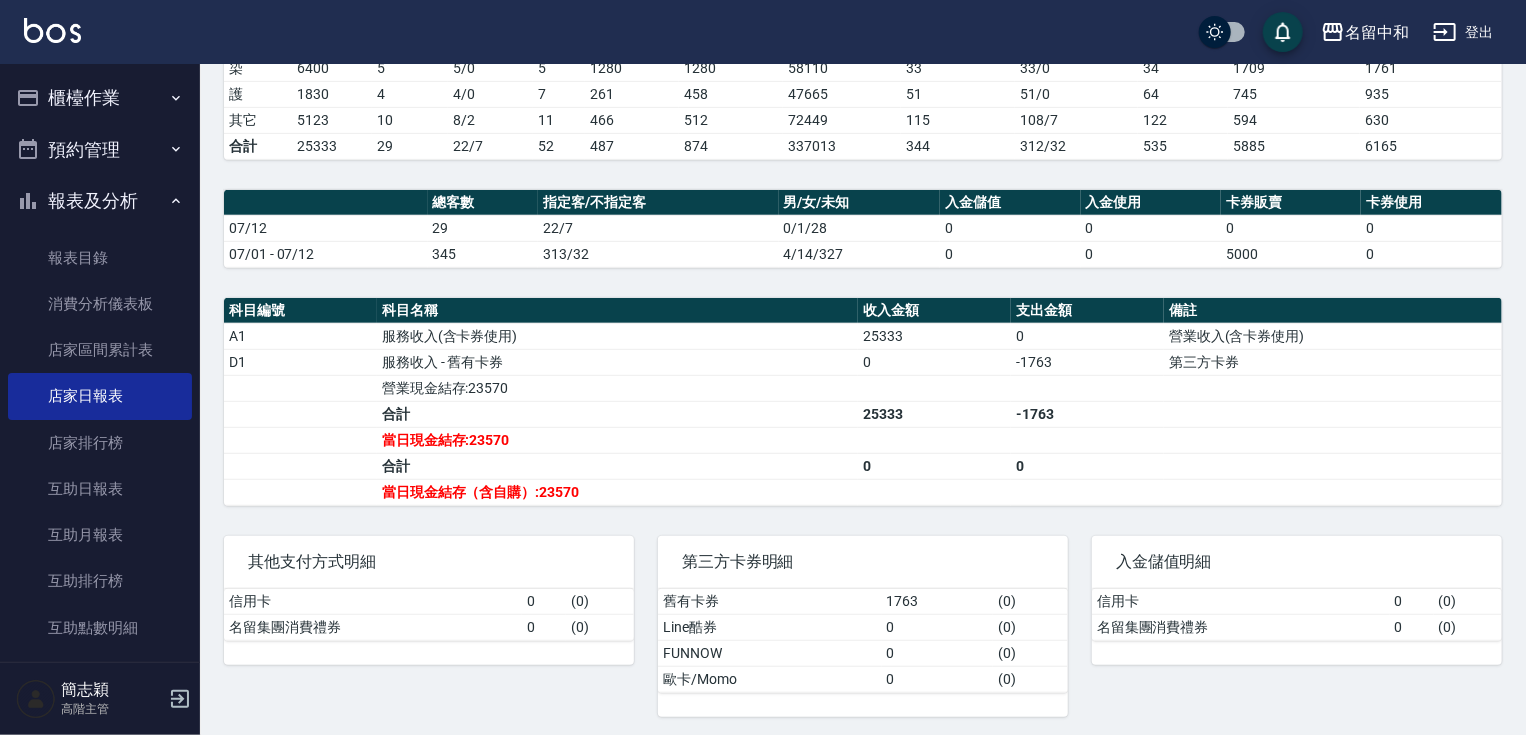 click on "櫃檯作業" at bounding box center [100, 98] 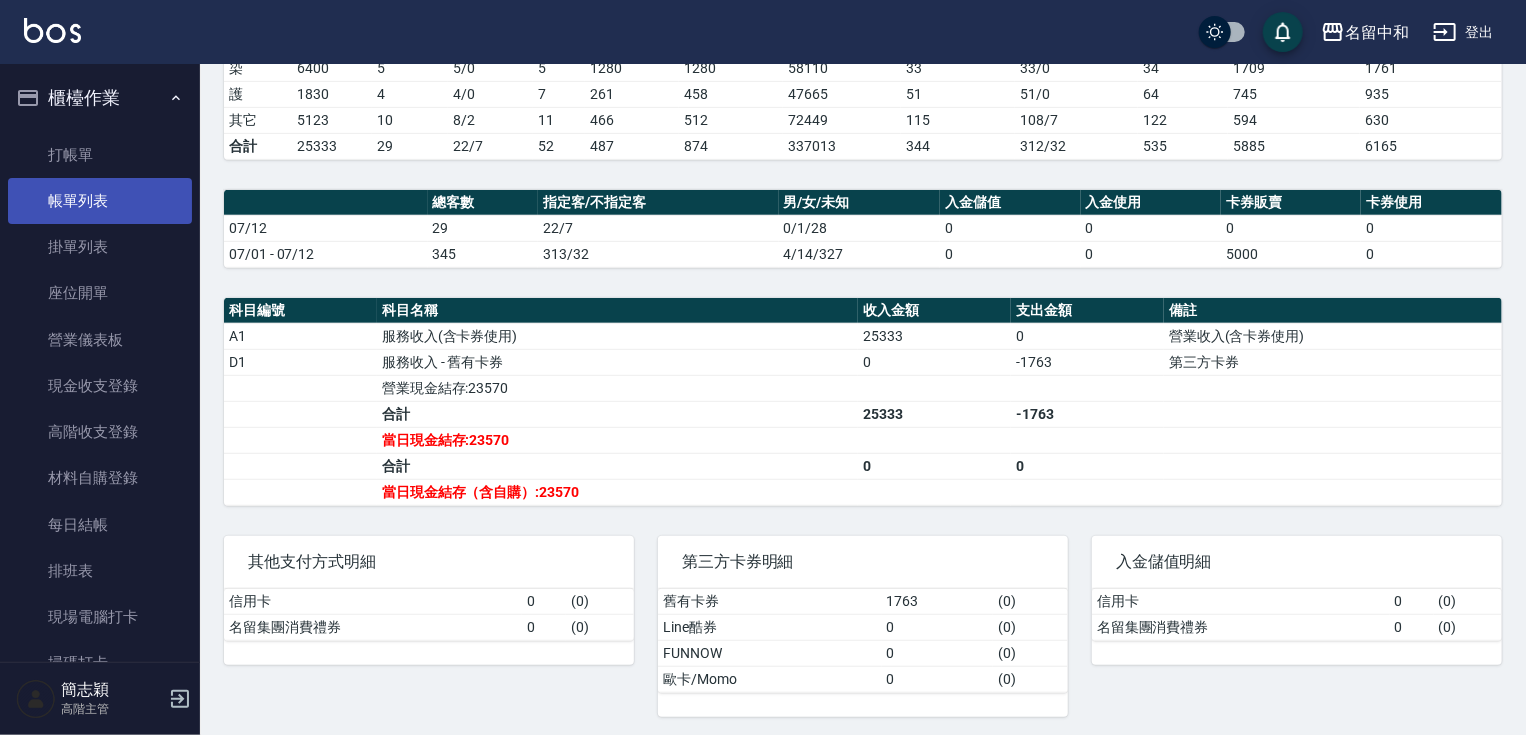 click on "帳單列表" at bounding box center (100, 201) 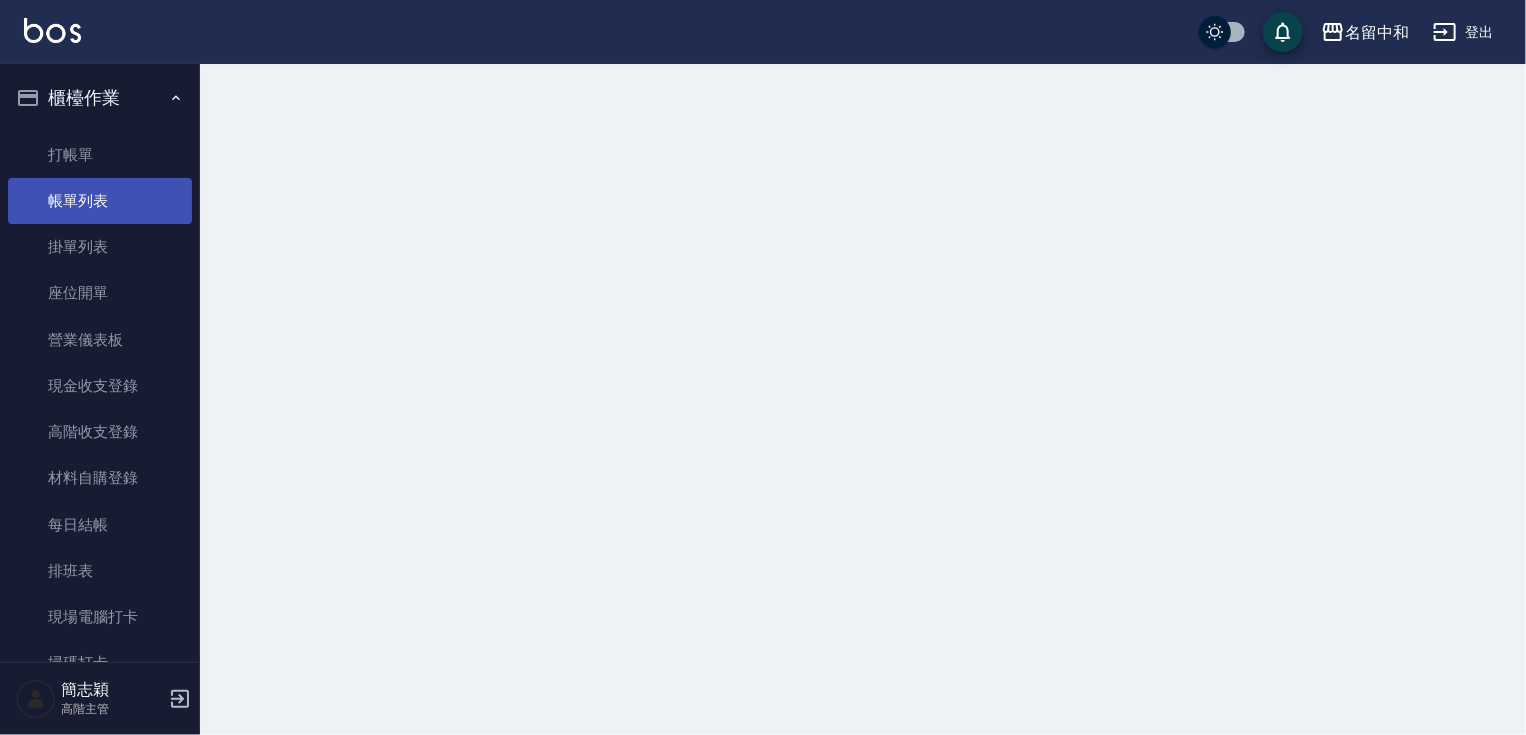 scroll, scrollTop: 0, scrollLeft: 0, axis: both 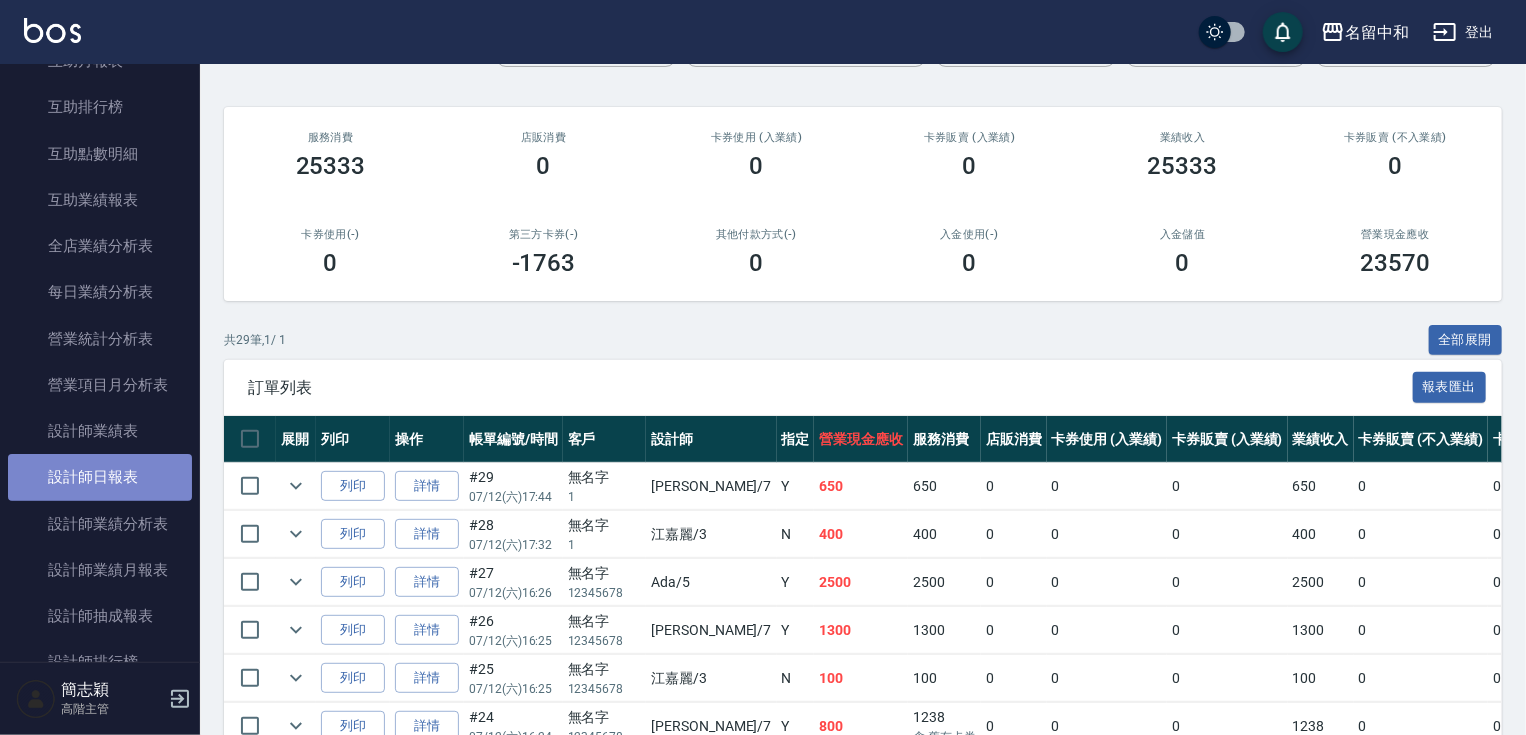click on "設計師日報表" at bounding box center [100, 477] 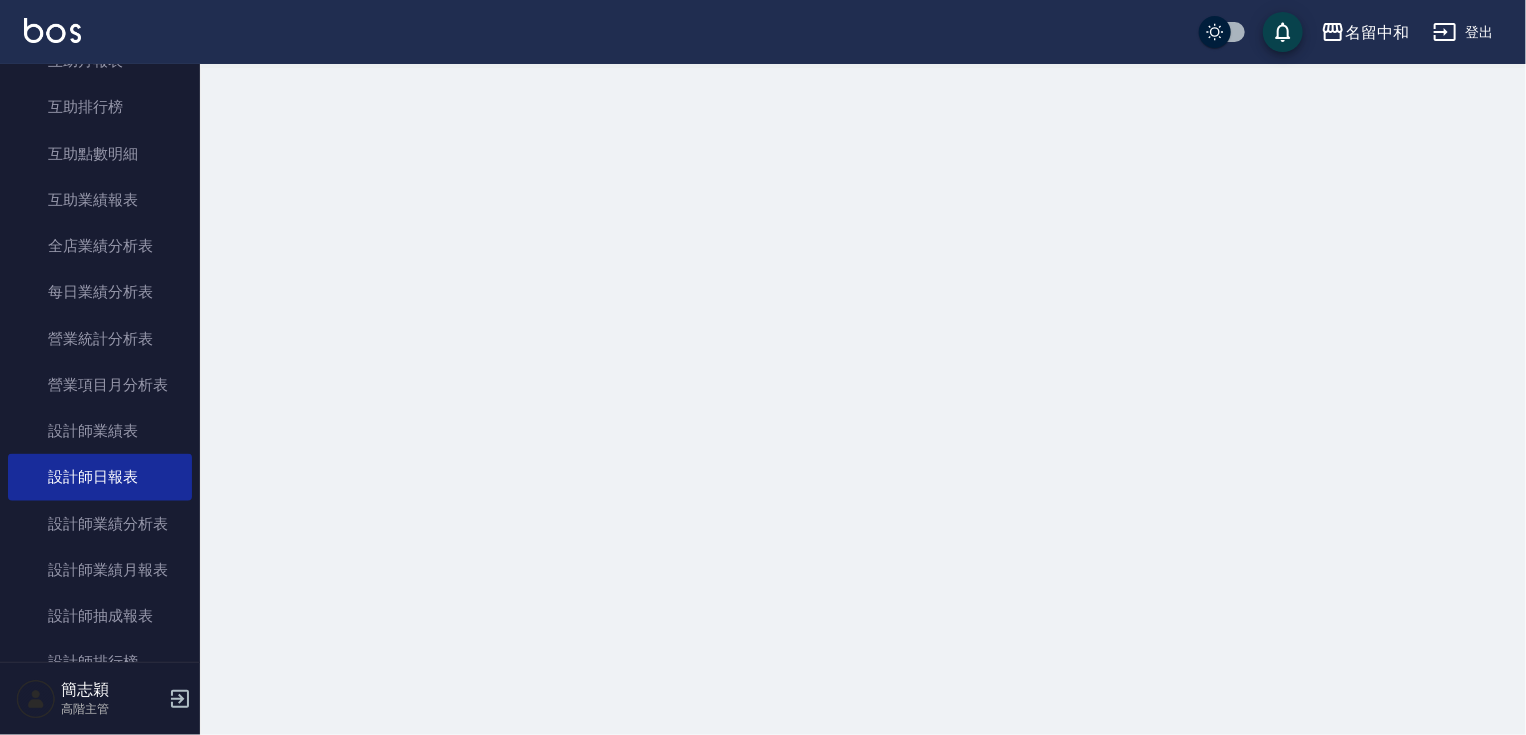 scroll, scrollTop: 0, scrollLeft: 0, axis: both 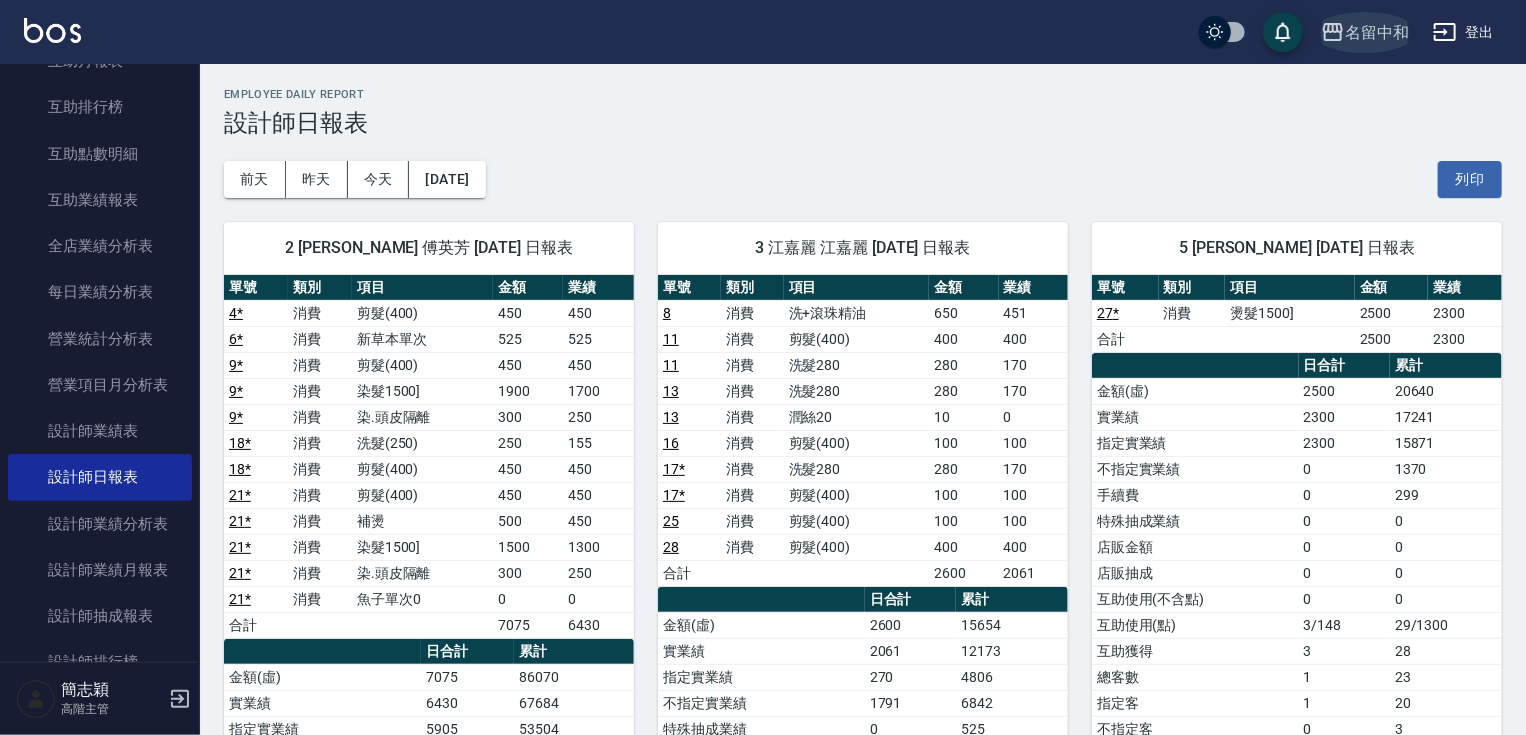 click on "名留中和" at bounding box center [1377, 32] 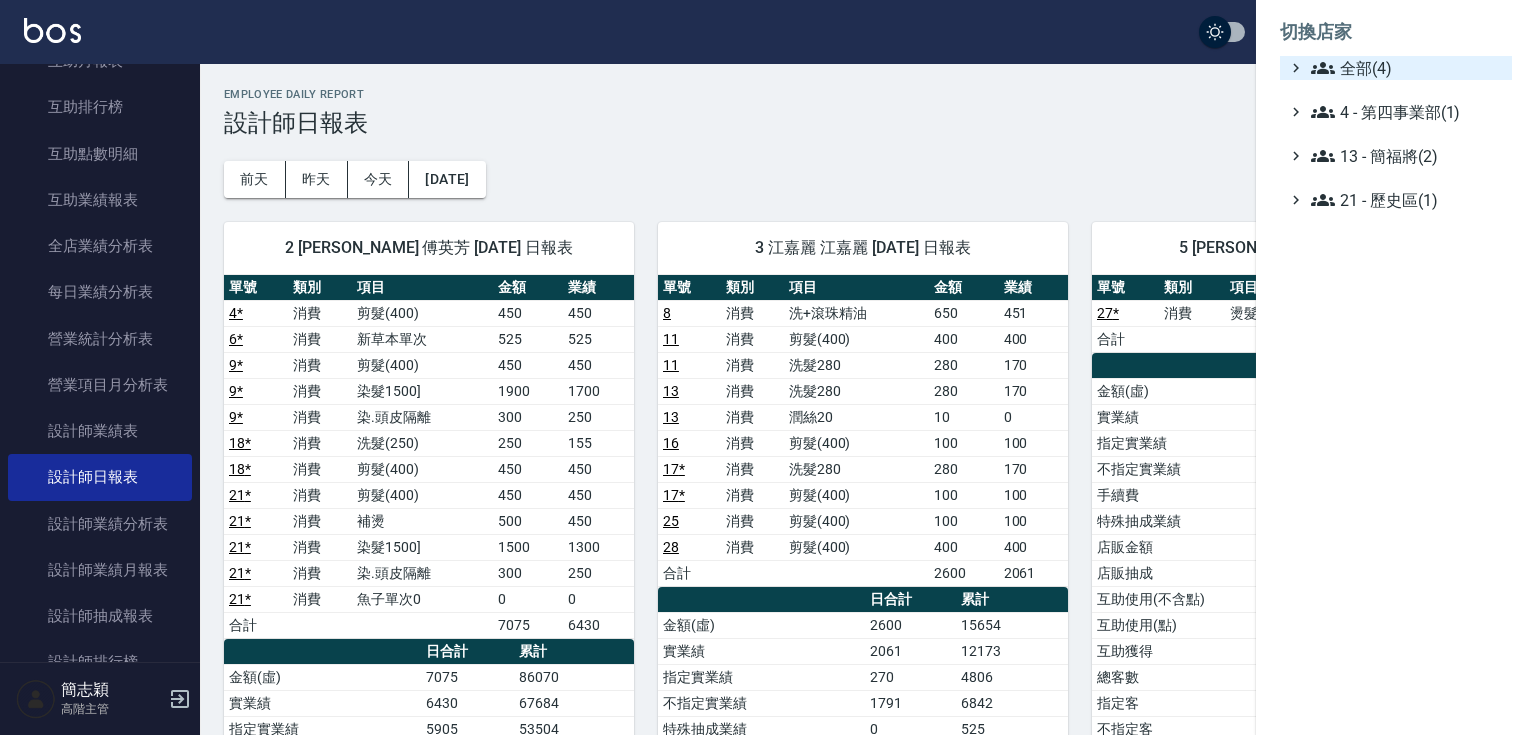 click on "全部(4)" at bounding box center (1407, 68) 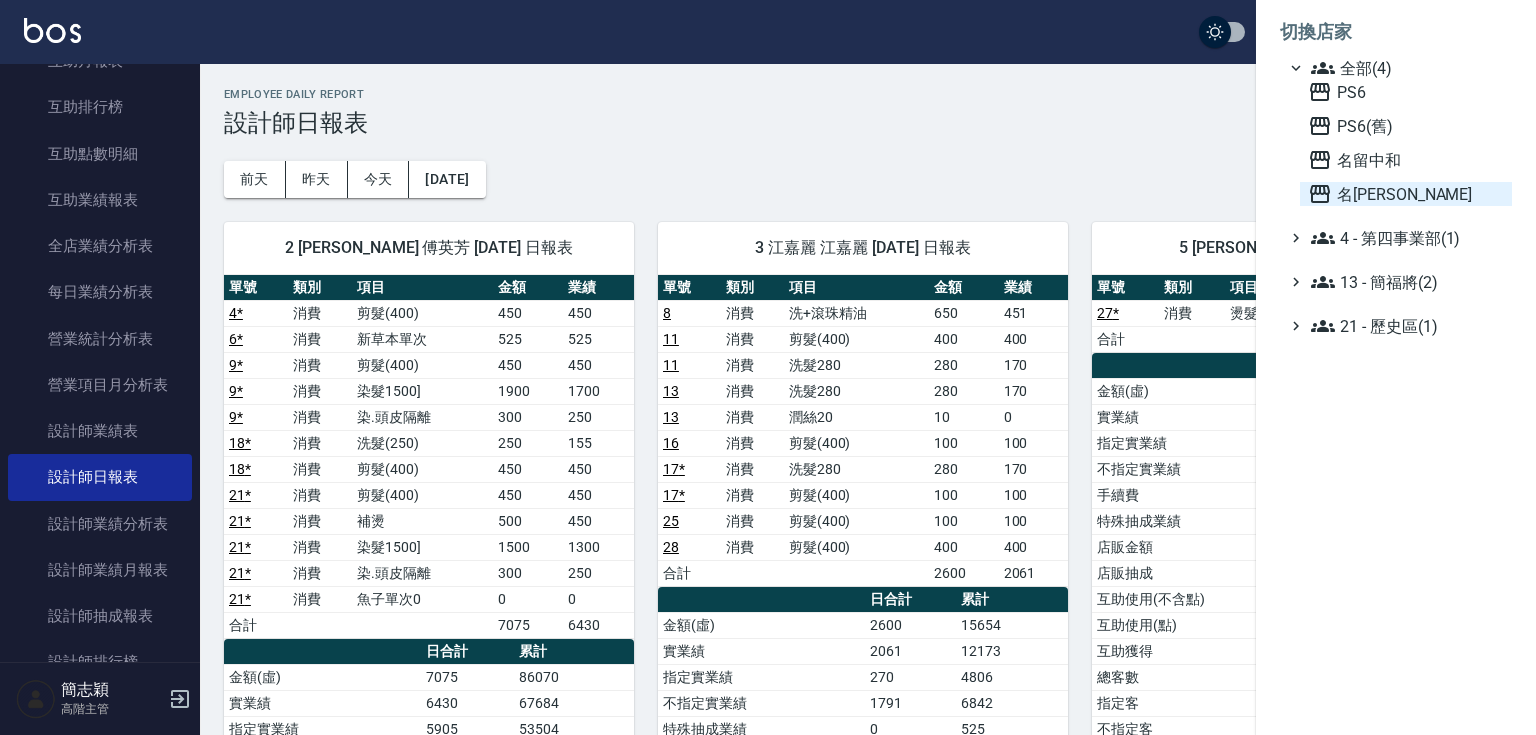 click on "名[PERSON_NAME]" at bounding box center (1406, 194) 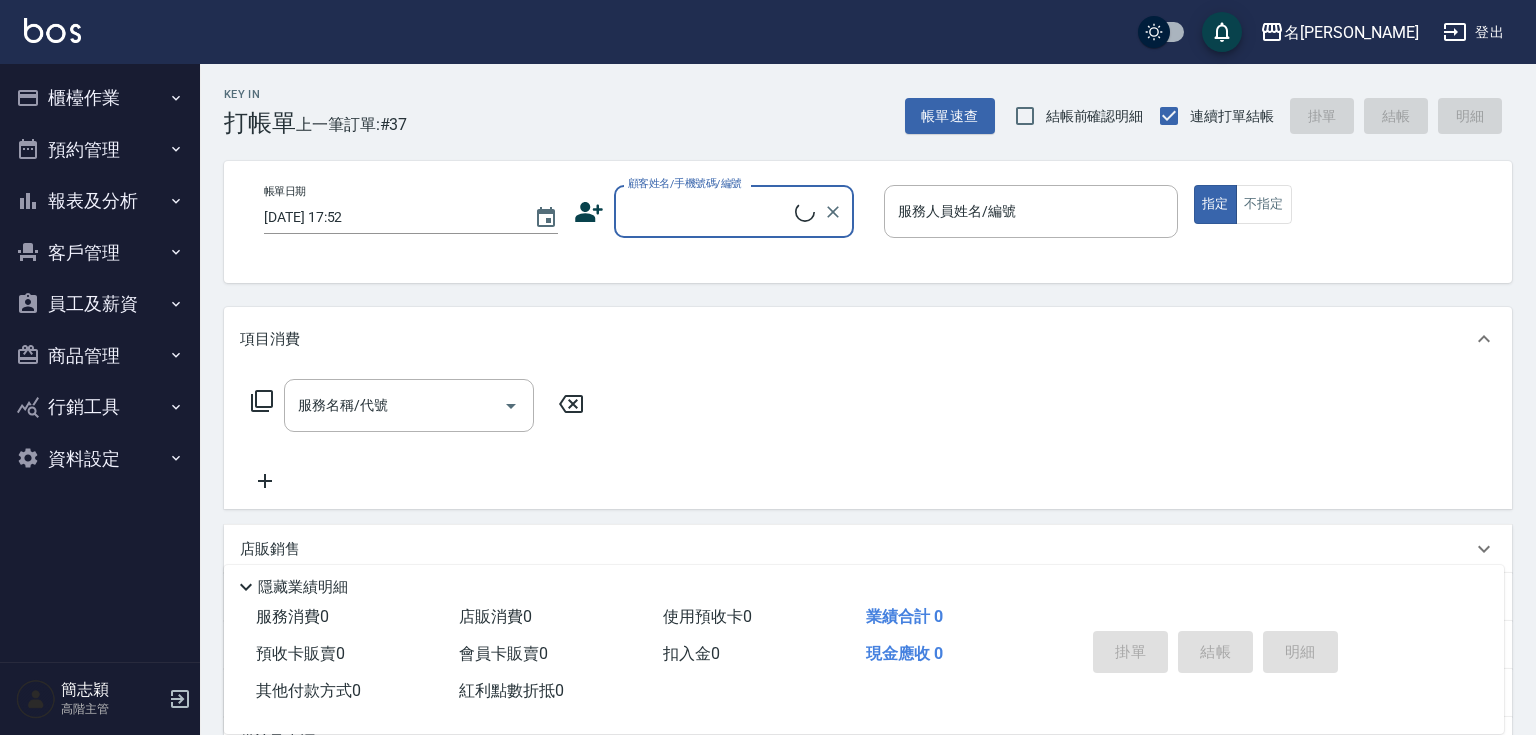 scroll, scrollTop: 0, scrollLeft: 0, axis: both 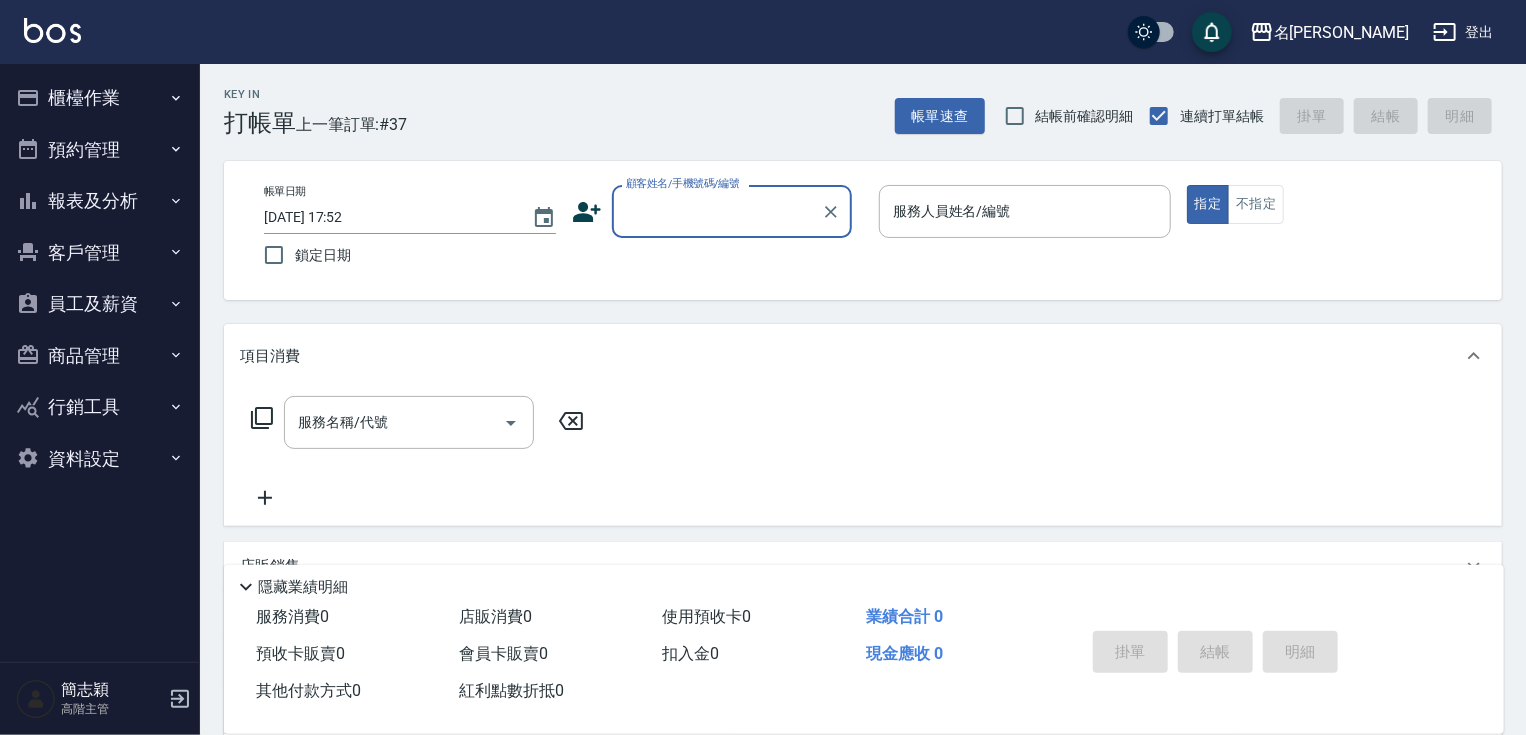 click on "顧客姓名/手機號碼/編號" at bounding box center (732, 211) 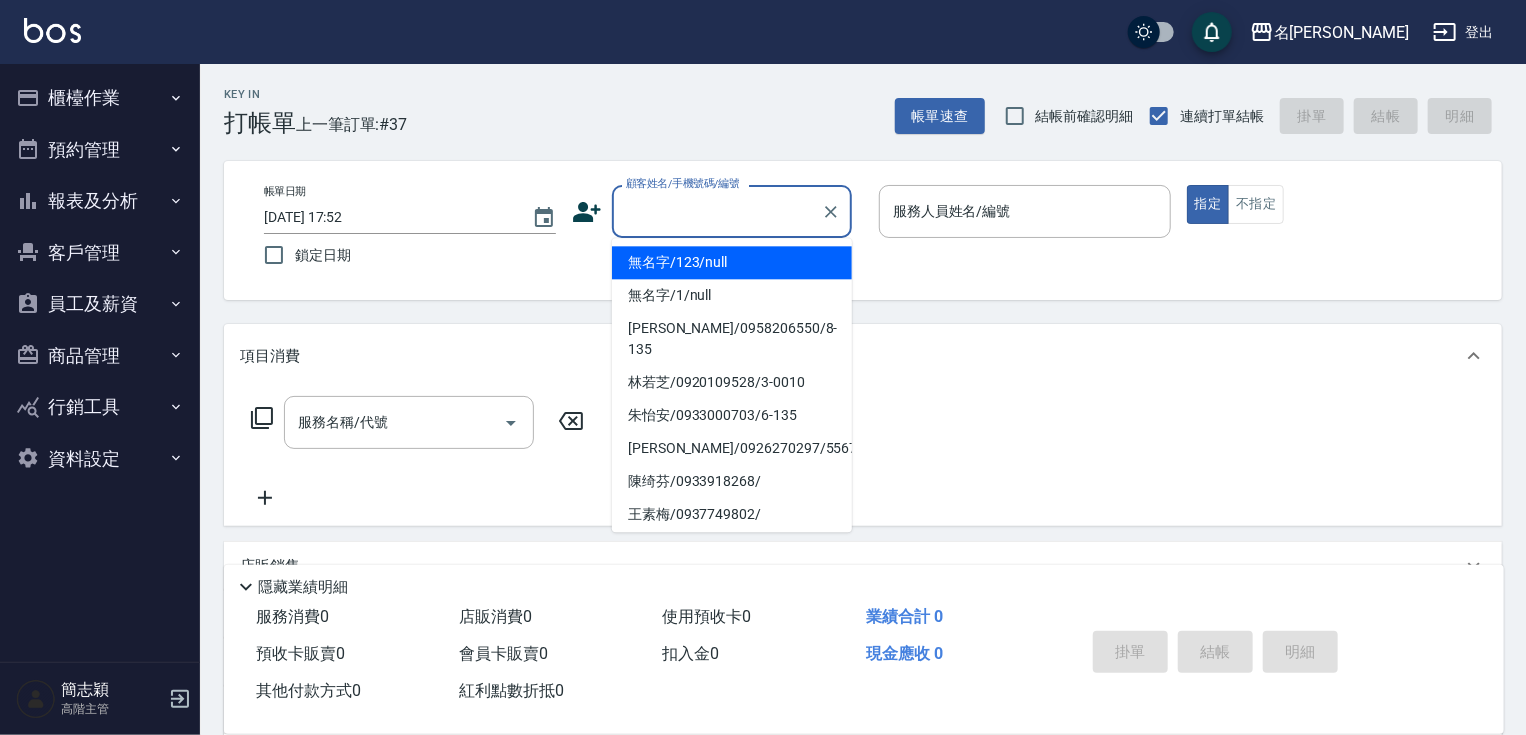 click on "無名字/123/null" at bounding box center (732, 262) 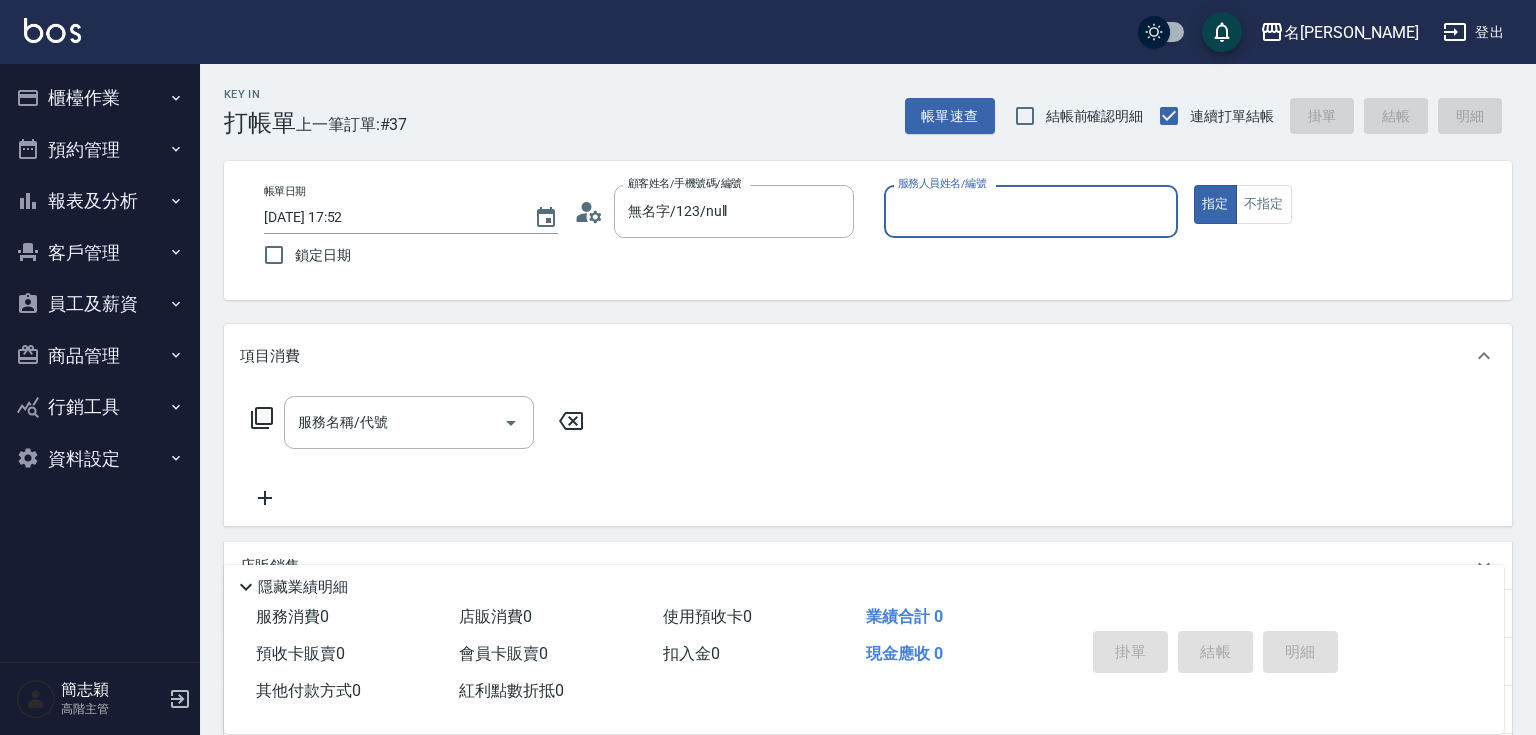 click on "名留竹林 登出 櫃檯作業 打帳單 帳單列表 掛單列表 座位開單 營業儀表板 現金收支登錄 高階收支登錄 材料自購登錄 每日結帳 排班表 現場電腦打卡 掃碼打卡 預約管理 預約管理 單日預約紀錄 單週預約紀錄 報表及分析 報表目錄 消費分析儀表板 店家區間累計表 店家日報表 店家排行榜 互助日報表 互助月報表 互助排行榜 互助點數明細 互助業績報表 全店業績分析表 每日業績分析表 營業統計分析表 營業項目月分析表 設計師業績表 設計師日報表 設計師業績分析表 設計師業績月報表 設計師抽成報表 設計師排行榜 商品銷售排行榜 商品消耗明細 商品進銷貨報表 商品庫存表 商品庫存盤點表 會員卡銷售報表 服務扣項明細表 單一服務項目查詢 店販抽成明細 店販分類抽成明細 顧客入金餘額表 顧客卡券餘額表 每日非現金明細 每日收支明細 收支分類明細表 收支匯款表 0" at bounding box center (768, 486) 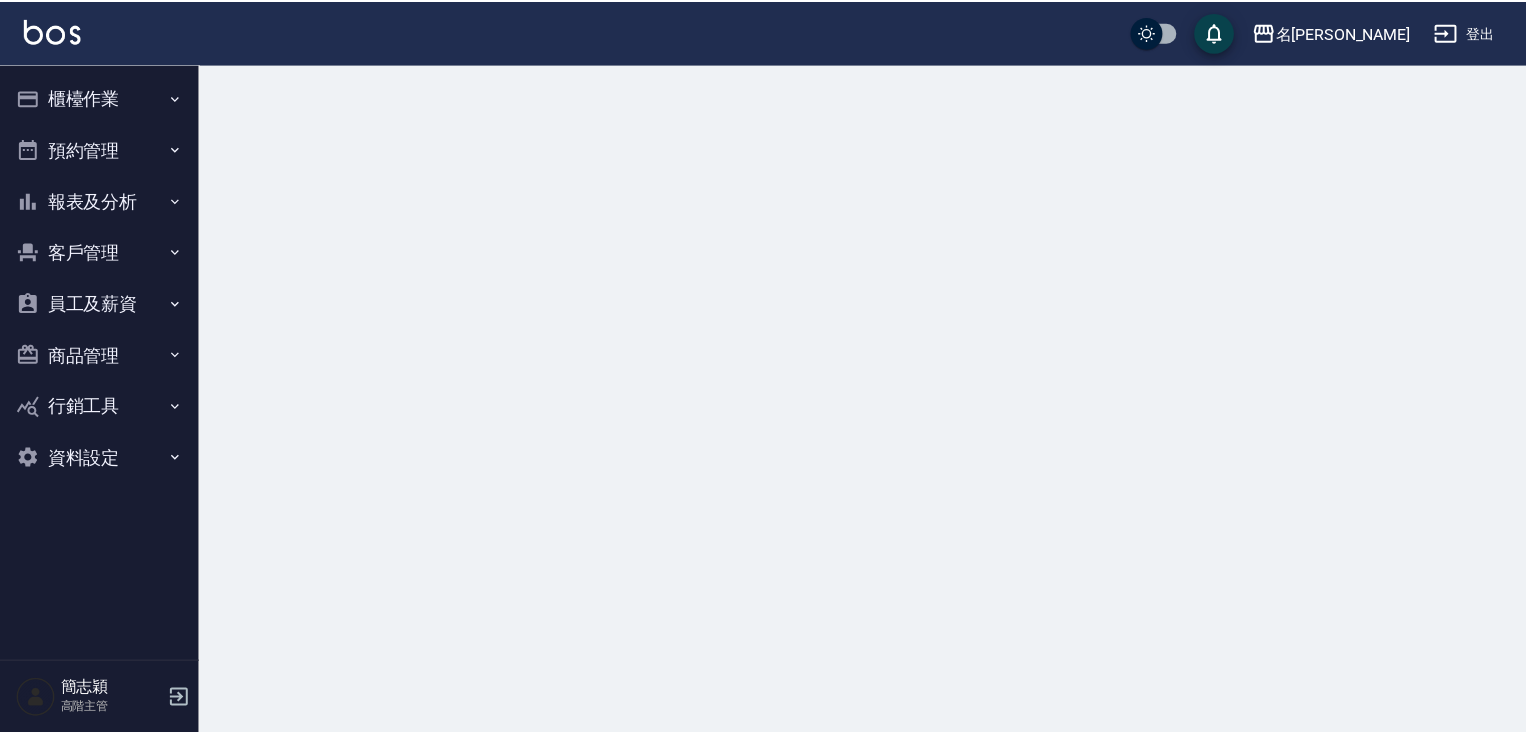 scroll, scrollTop: 0, scrollLeft: 0, axis: both 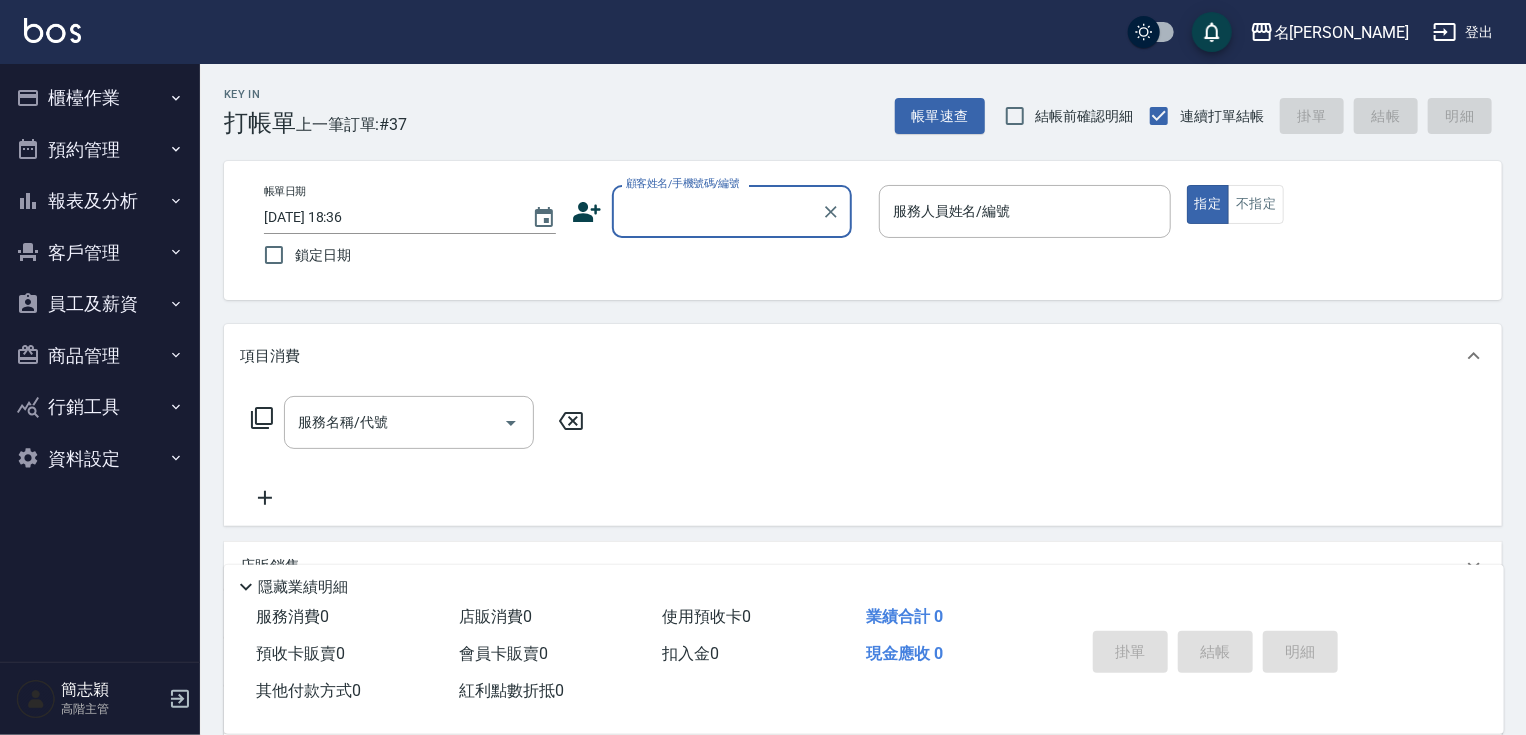 click on "顧客姓名/手機號碼/編號" at bounding box center (717, 211) 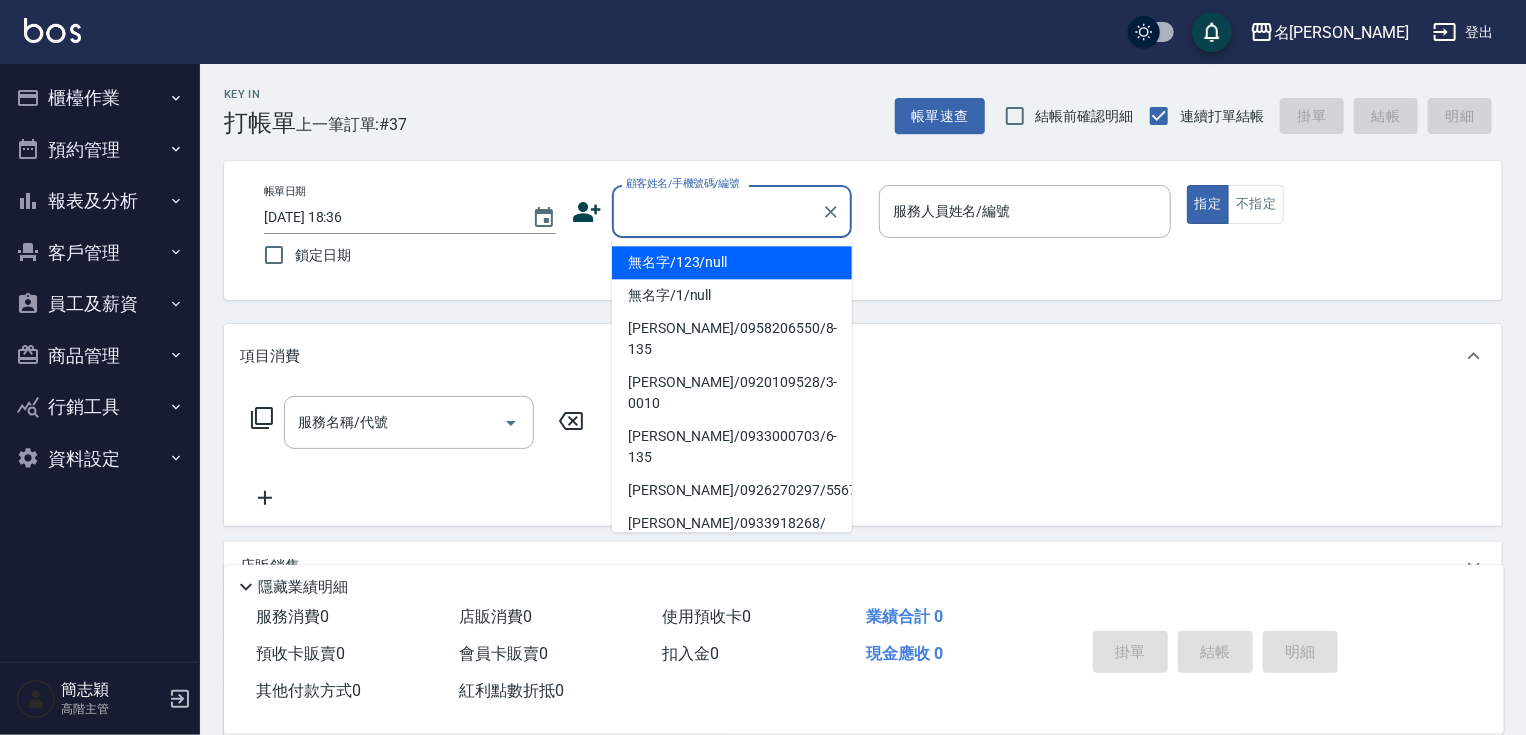 click on "無名字/123/null" at bounding box center [732, 262] 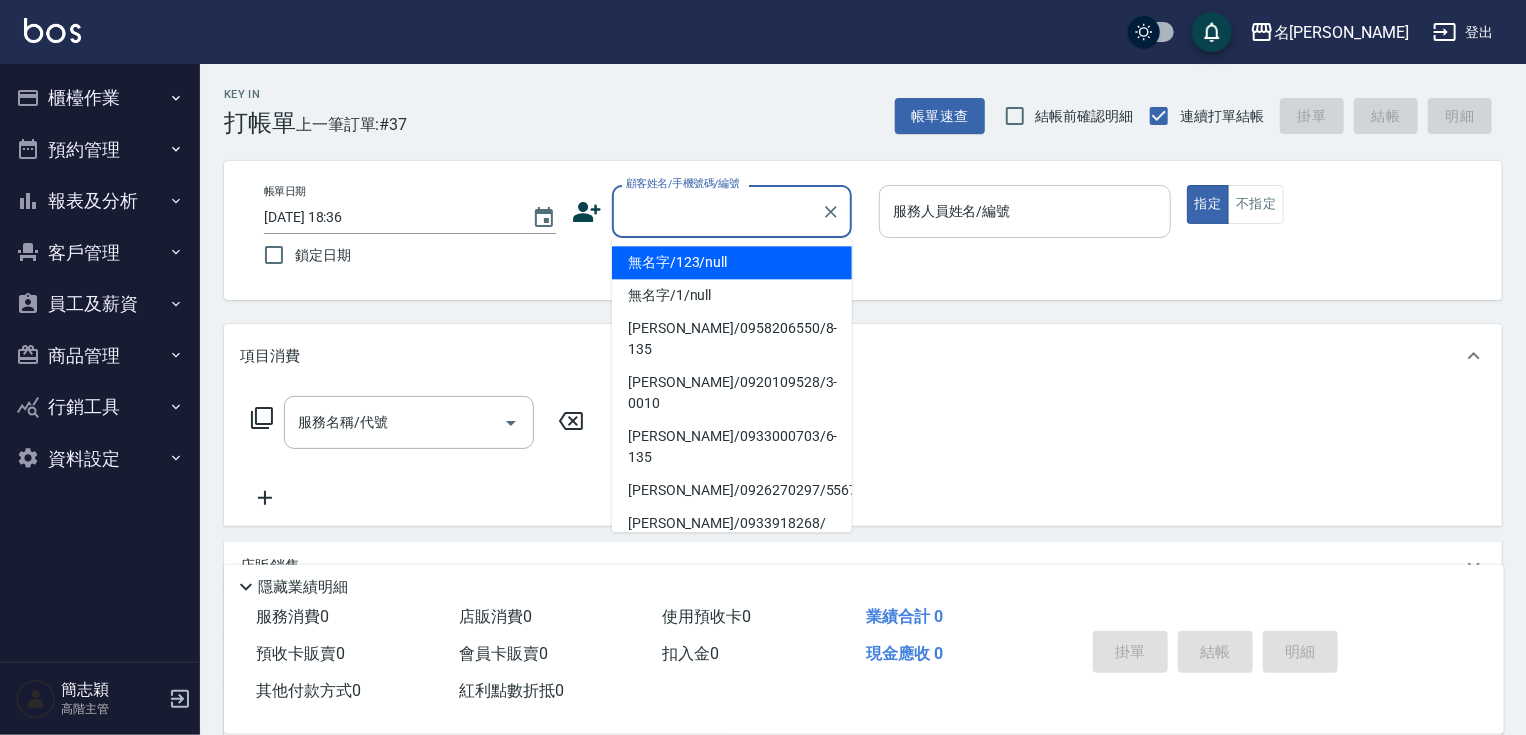 type on "無名字/123/null" 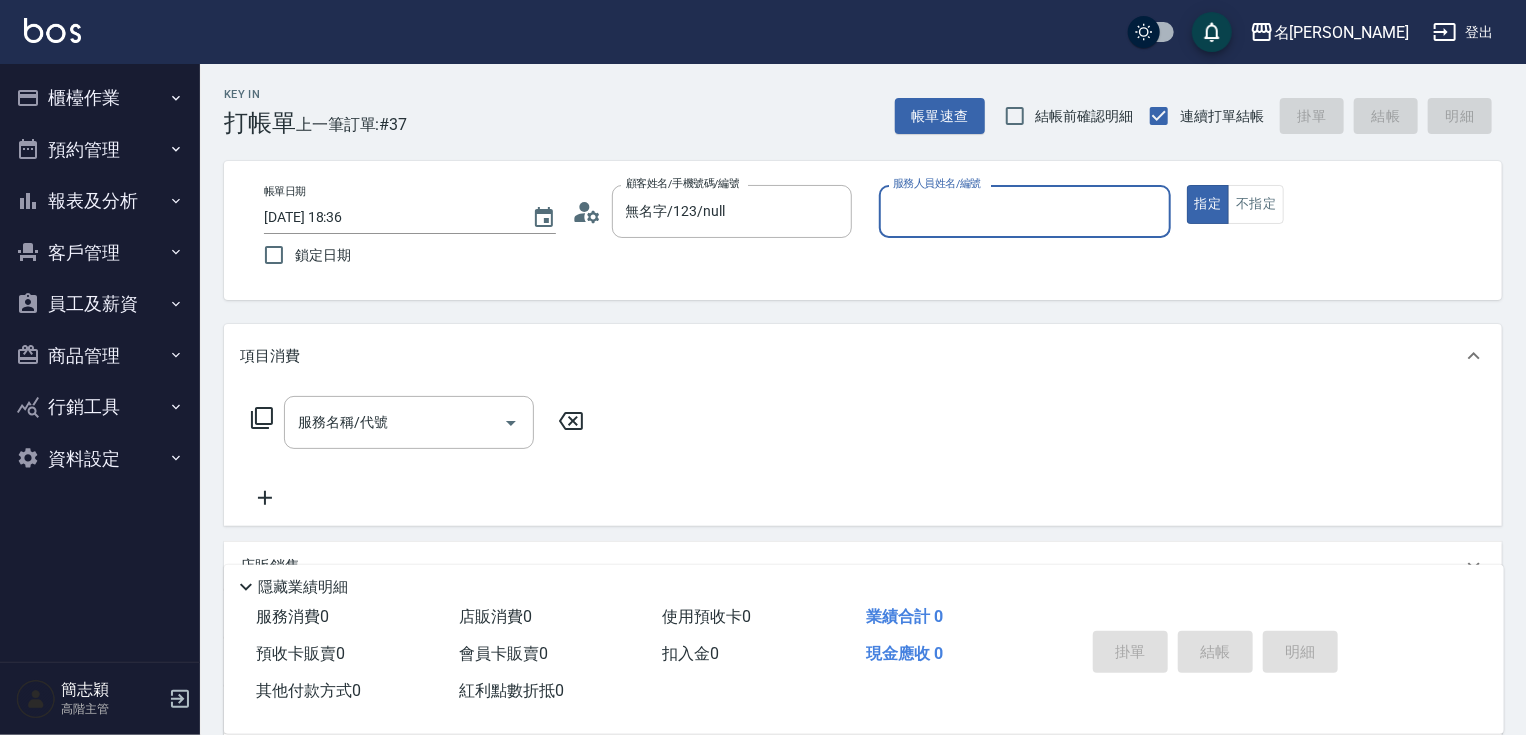click on "服務人員姓名/編號" at bounding box center (1025, 211) 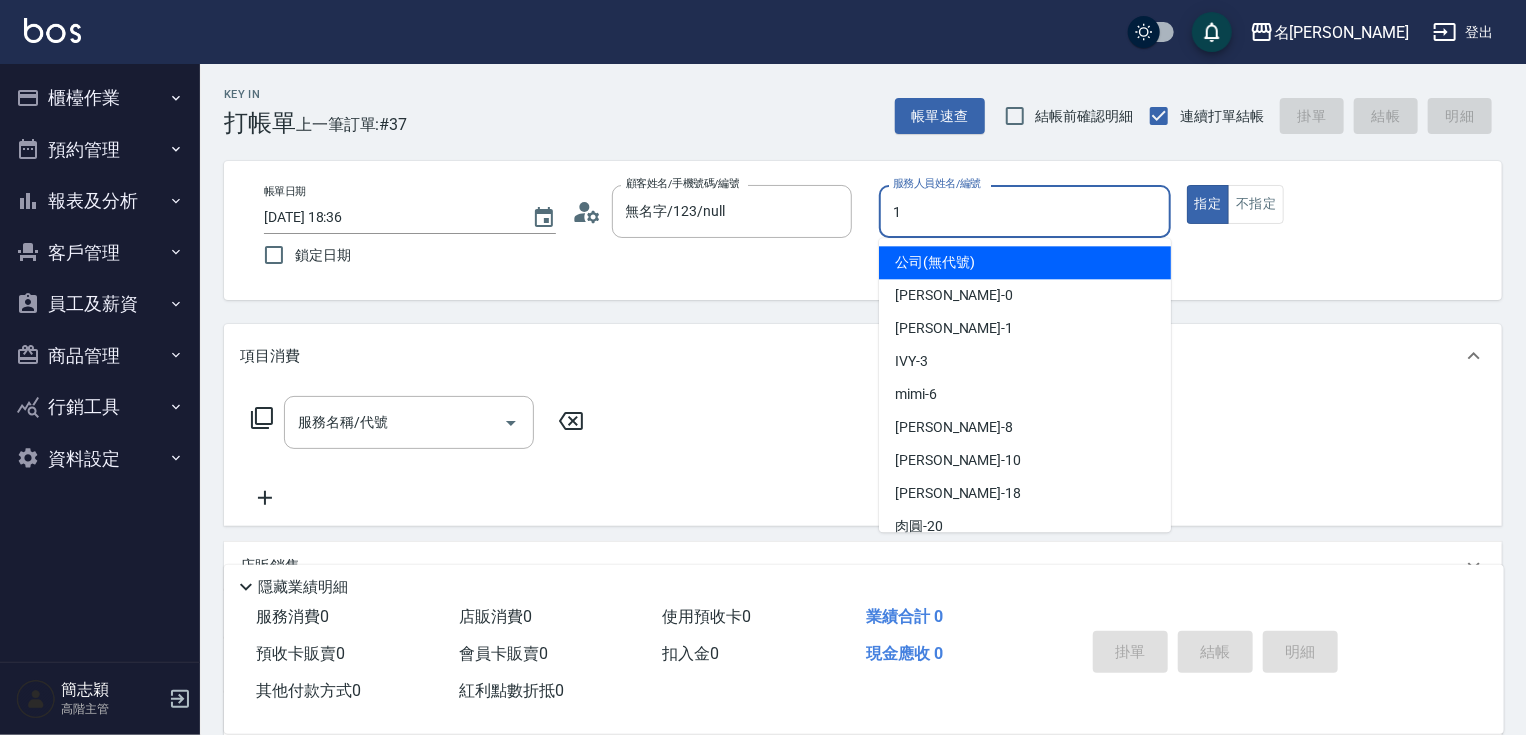 type on "Joanne-1" 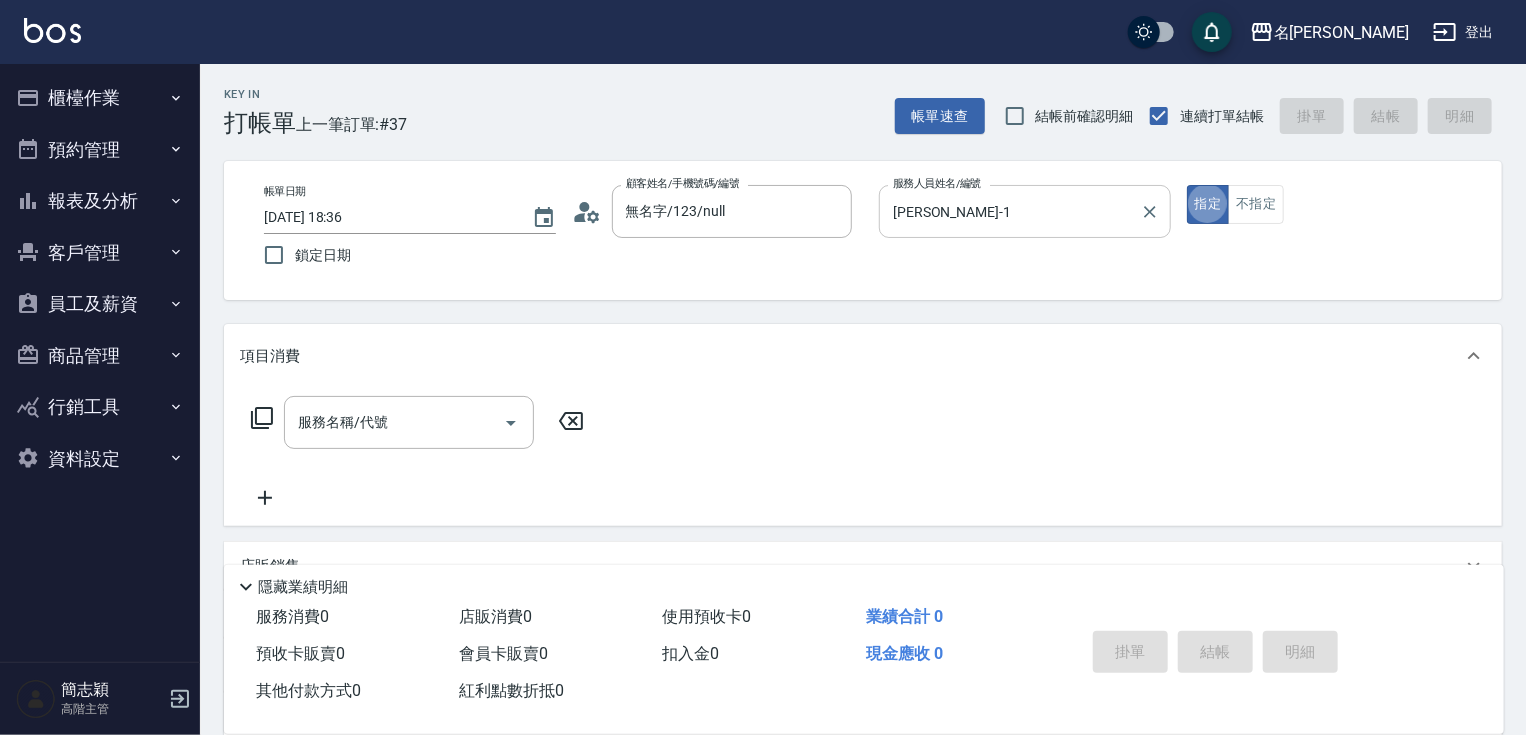 type on "true" 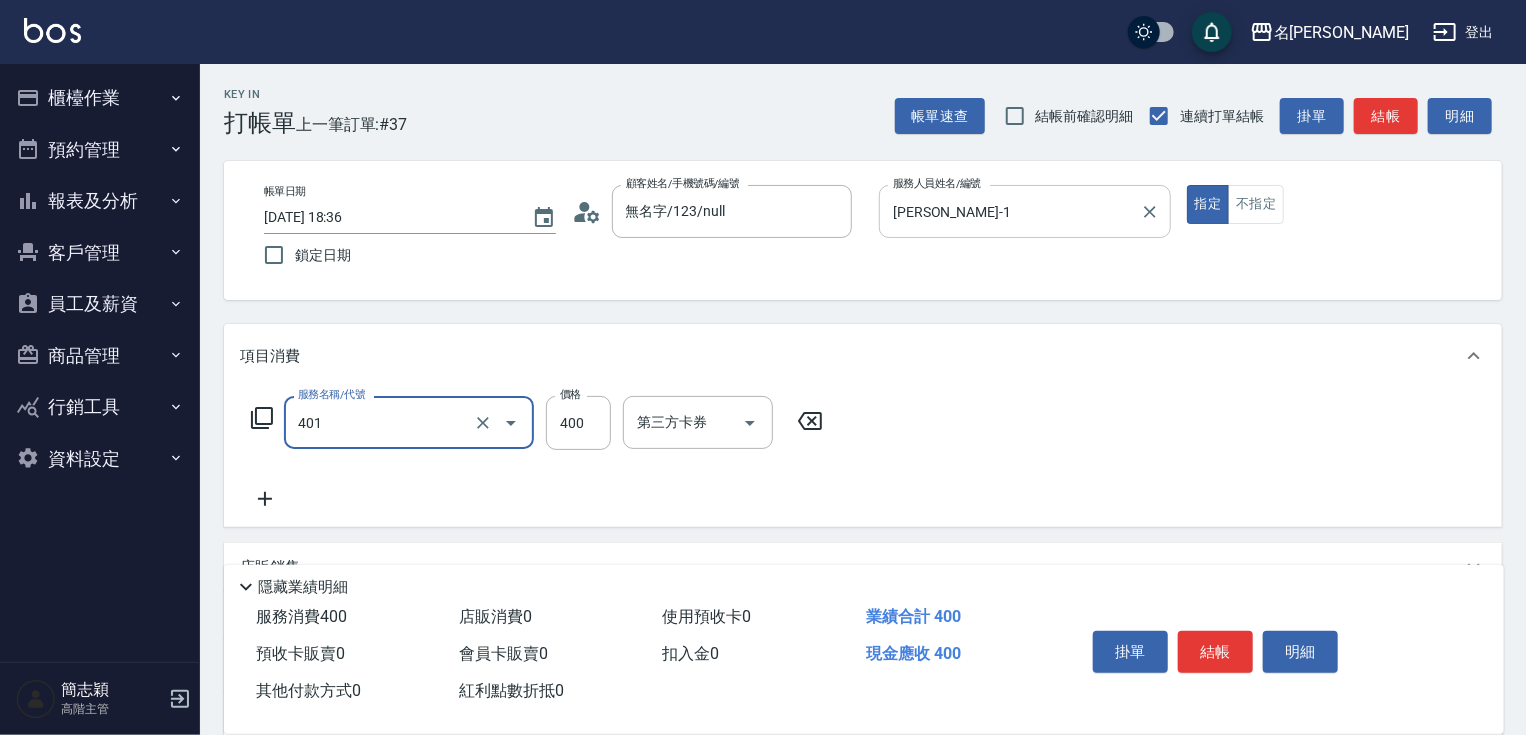 type on "剪髮(400)(401)" 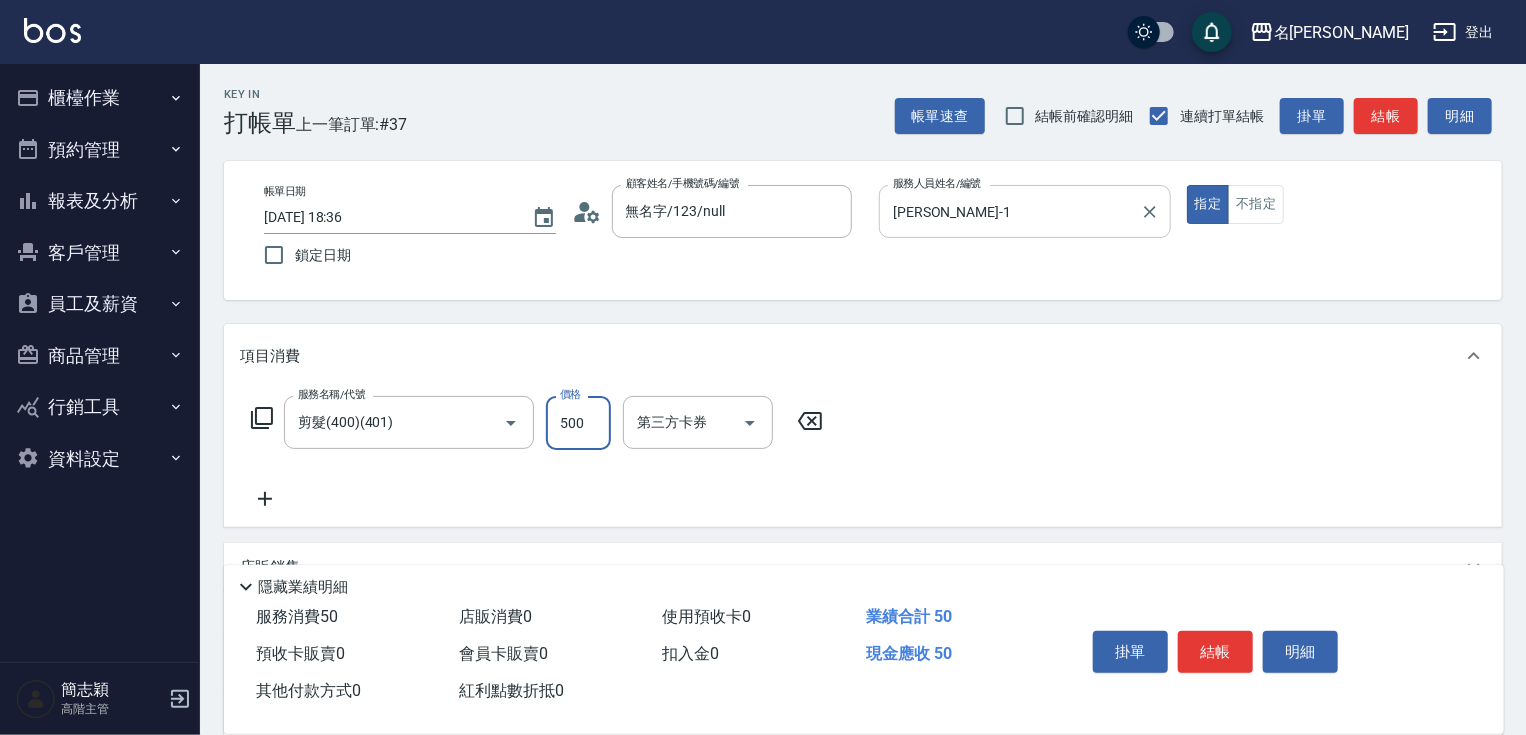 type on "500" 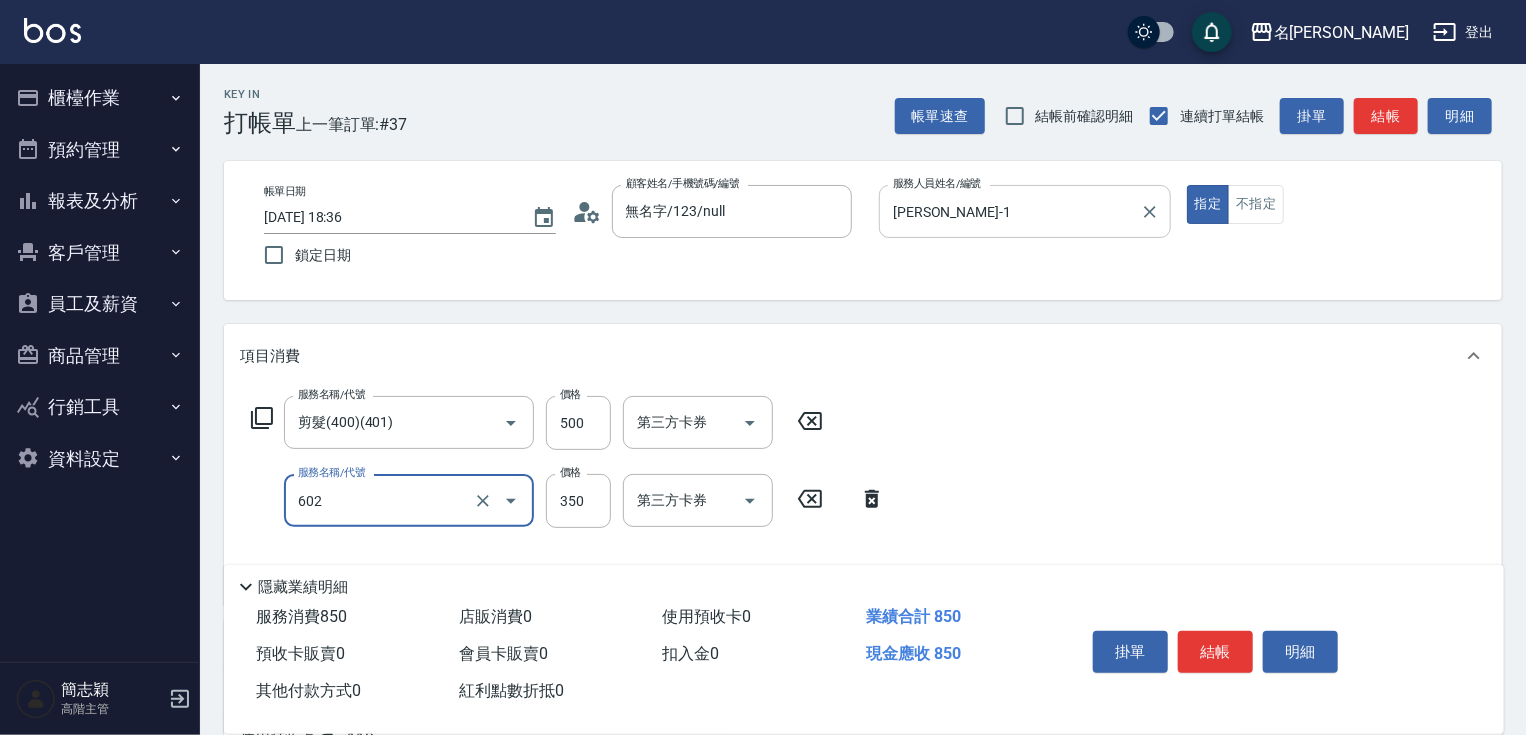 type on "護髮(602)" 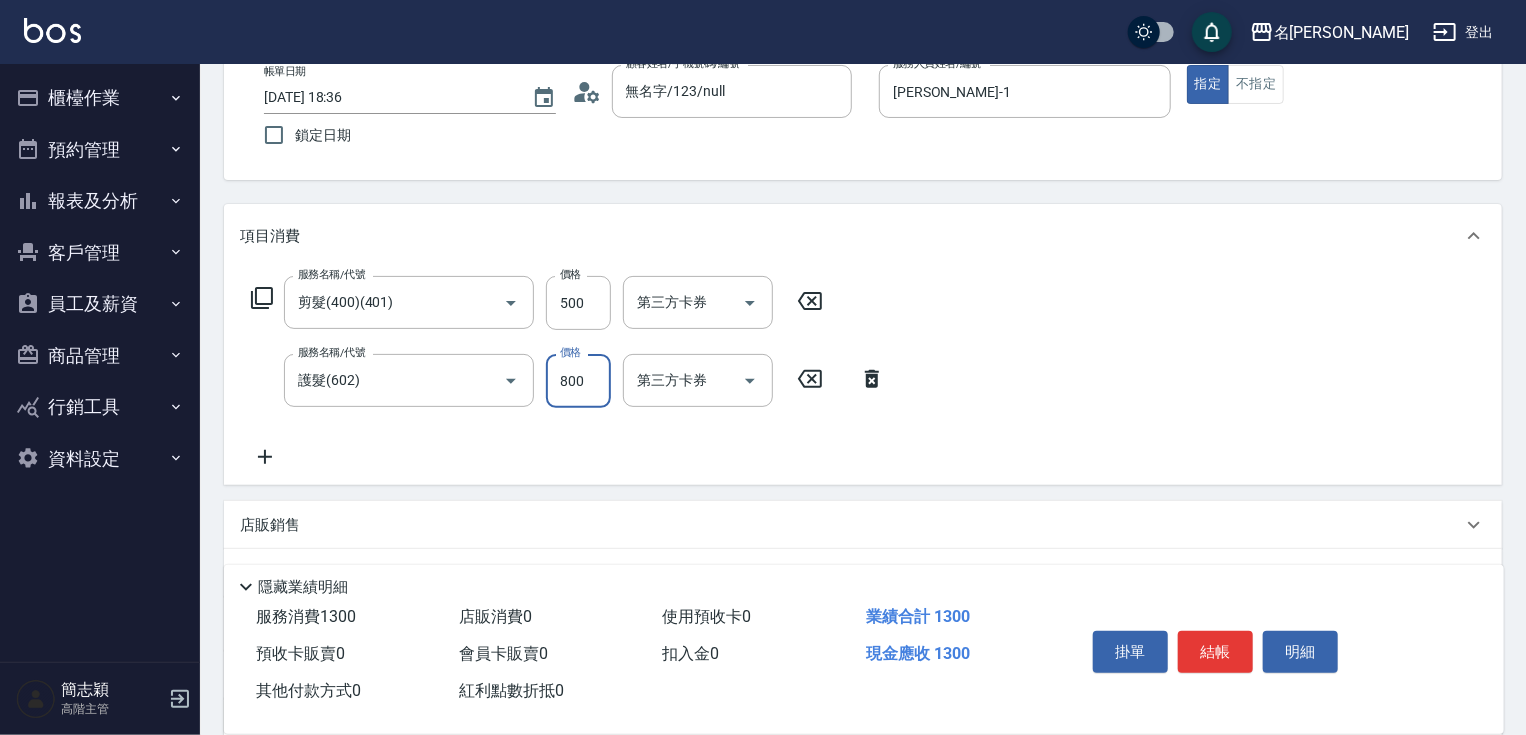 scroll, scrollTop: 144, scrollLeft: 0, axis: vertical 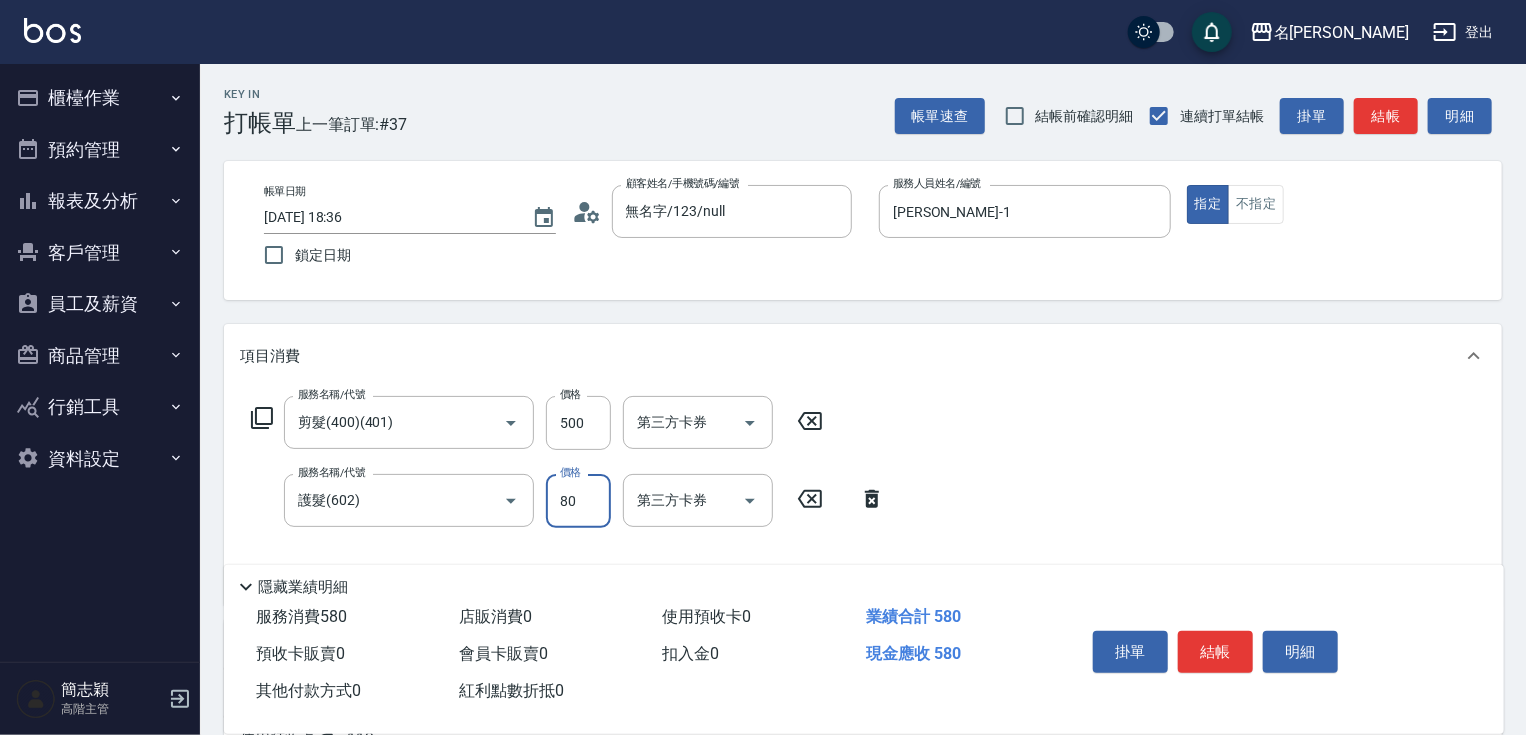 type on "800" 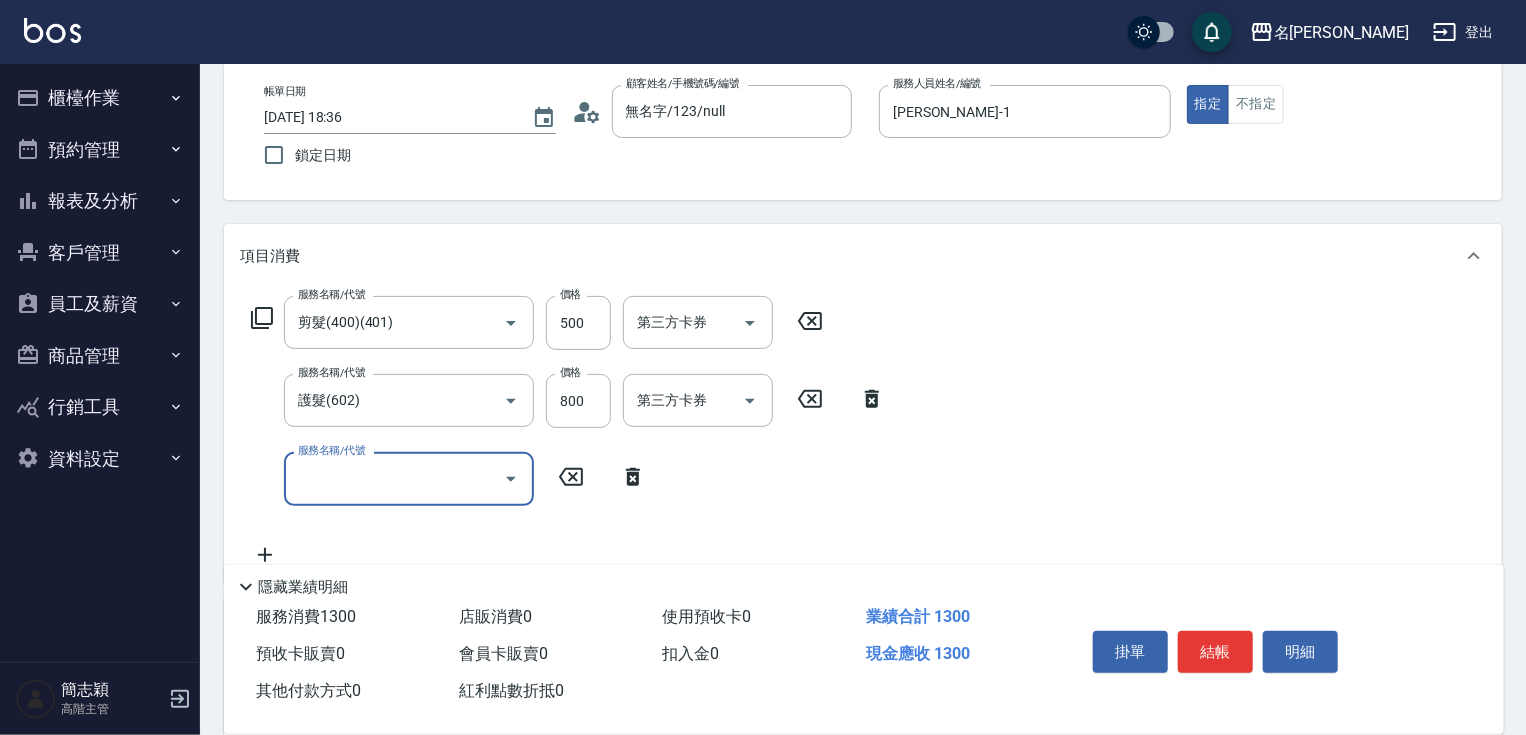 scroll, scrollTop: 164, scrollLeft: 0, axis: vertical 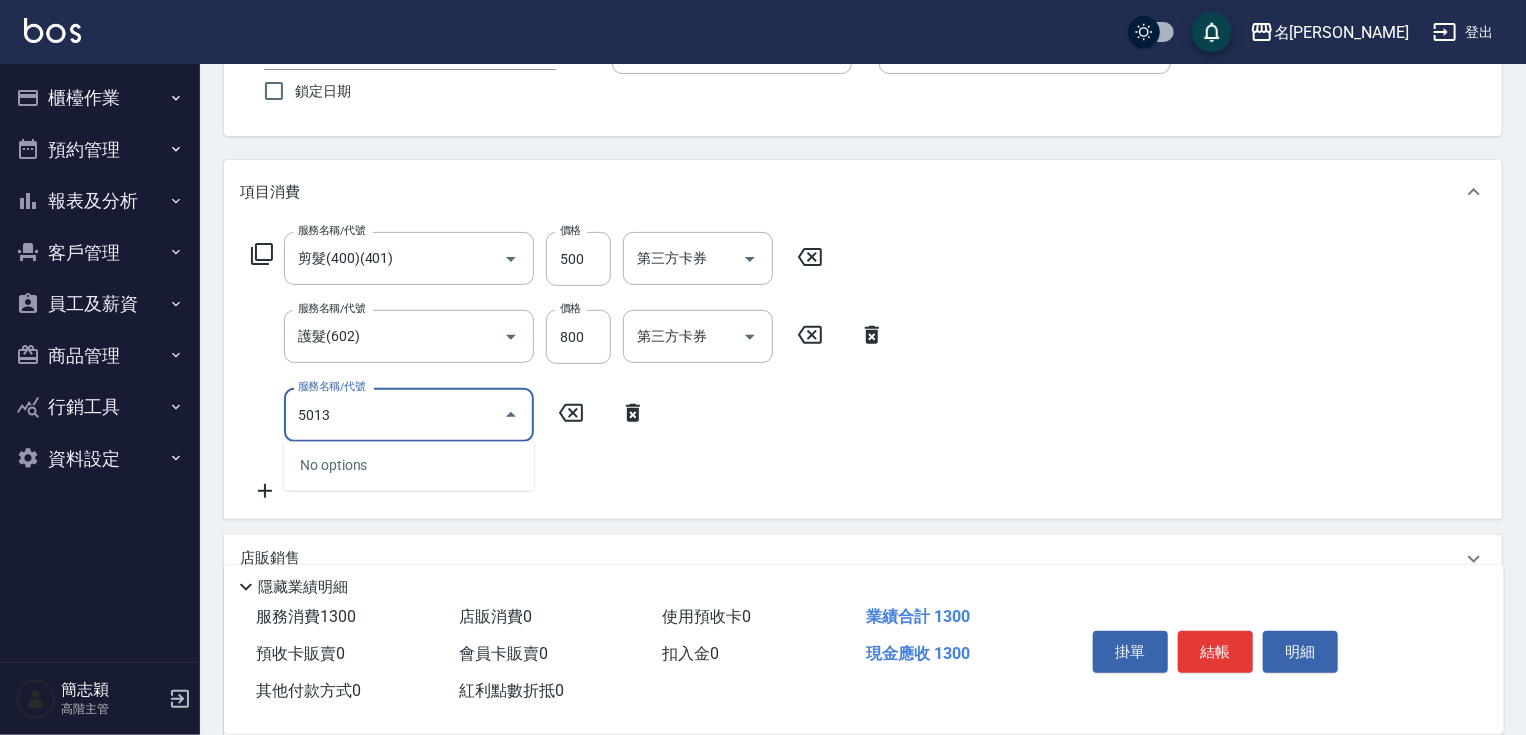 type on "501" 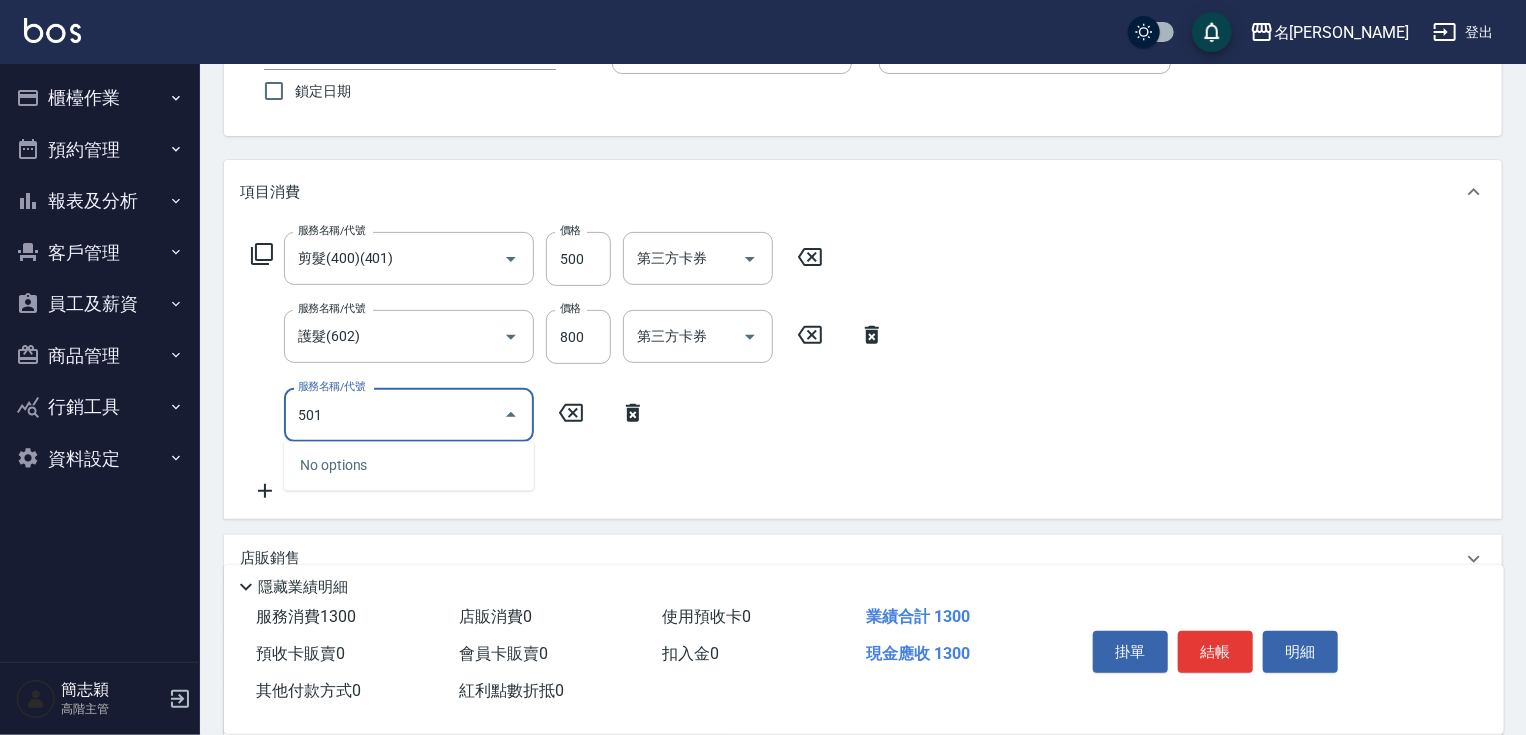 type 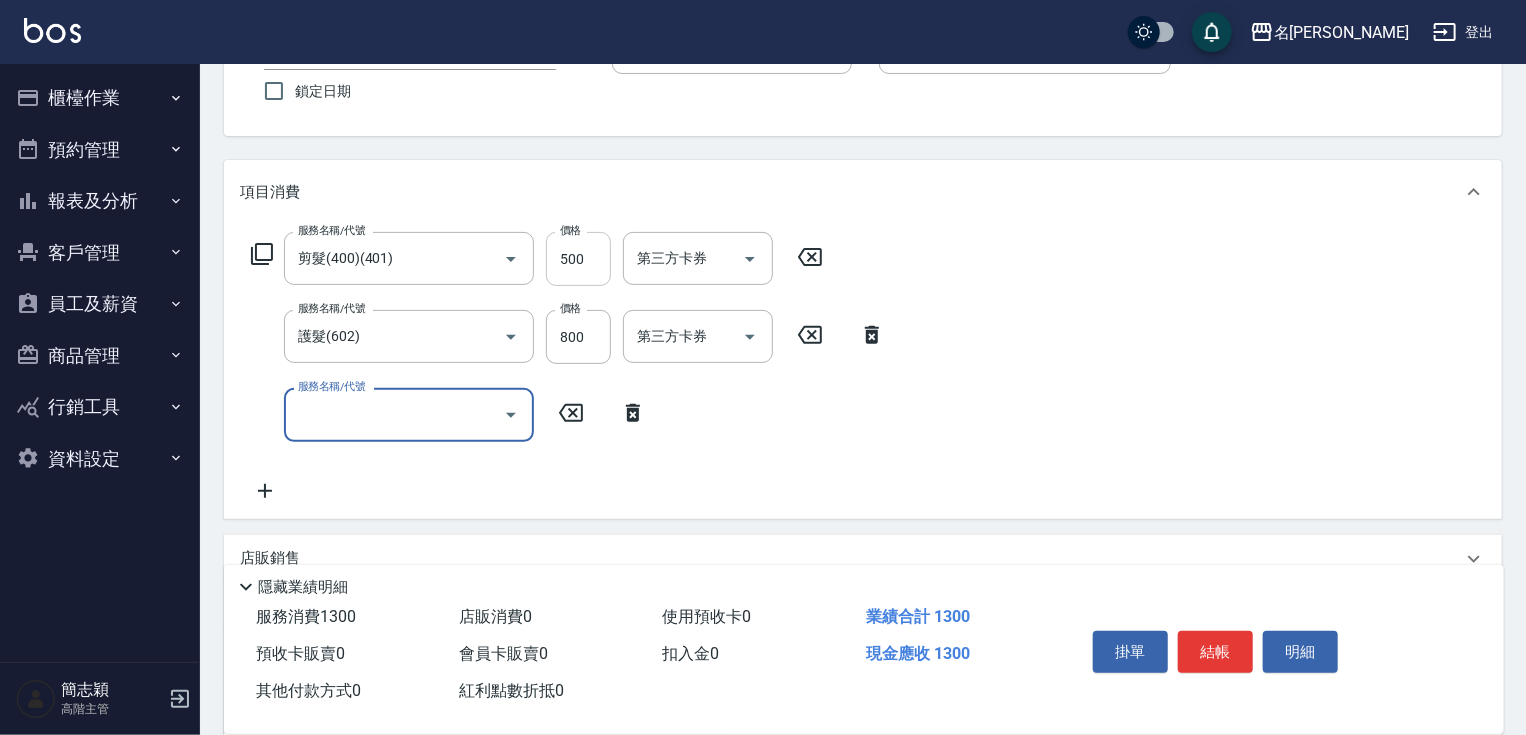 click on "500" at bounding box center [578, 259] 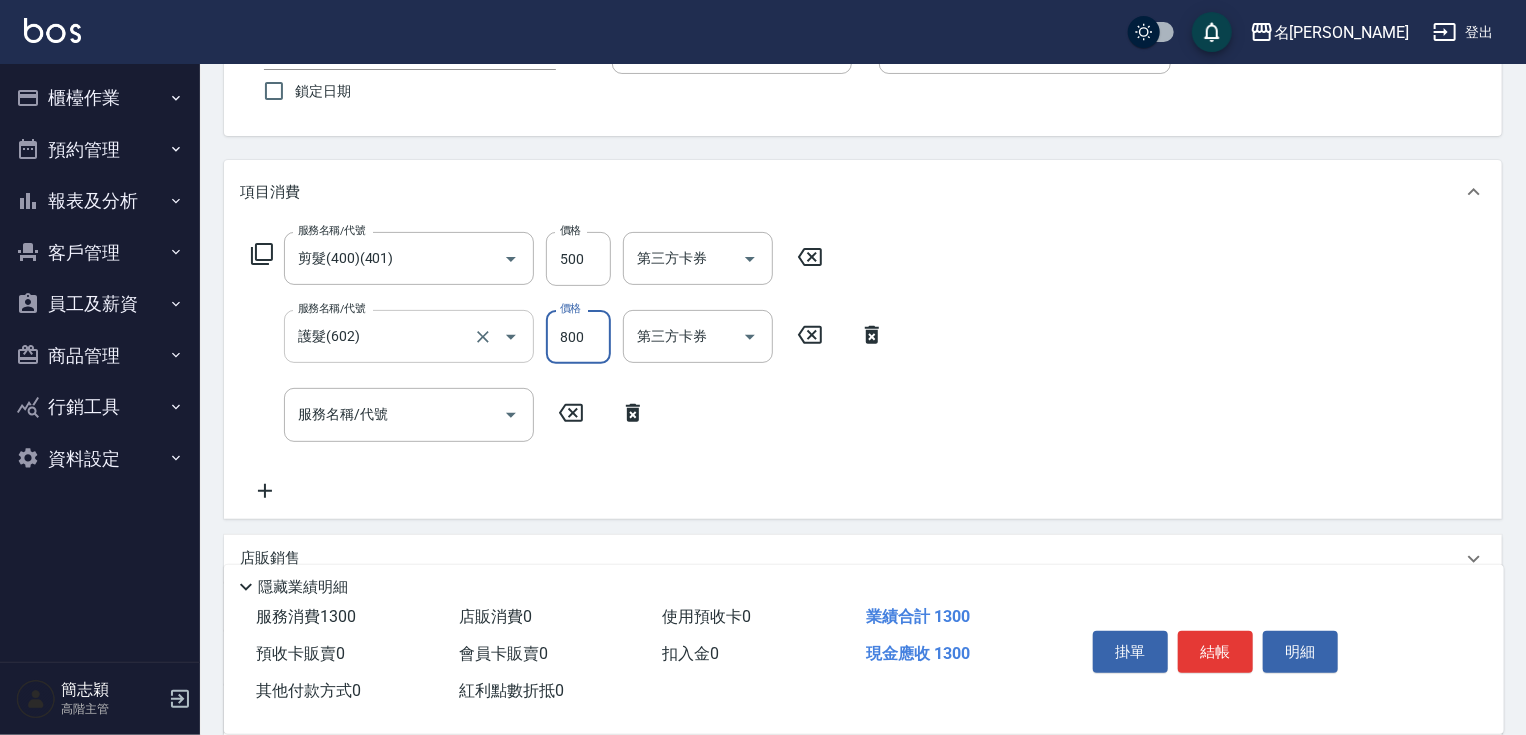 click on "護髮(602)" at bounding box center [381, 336] 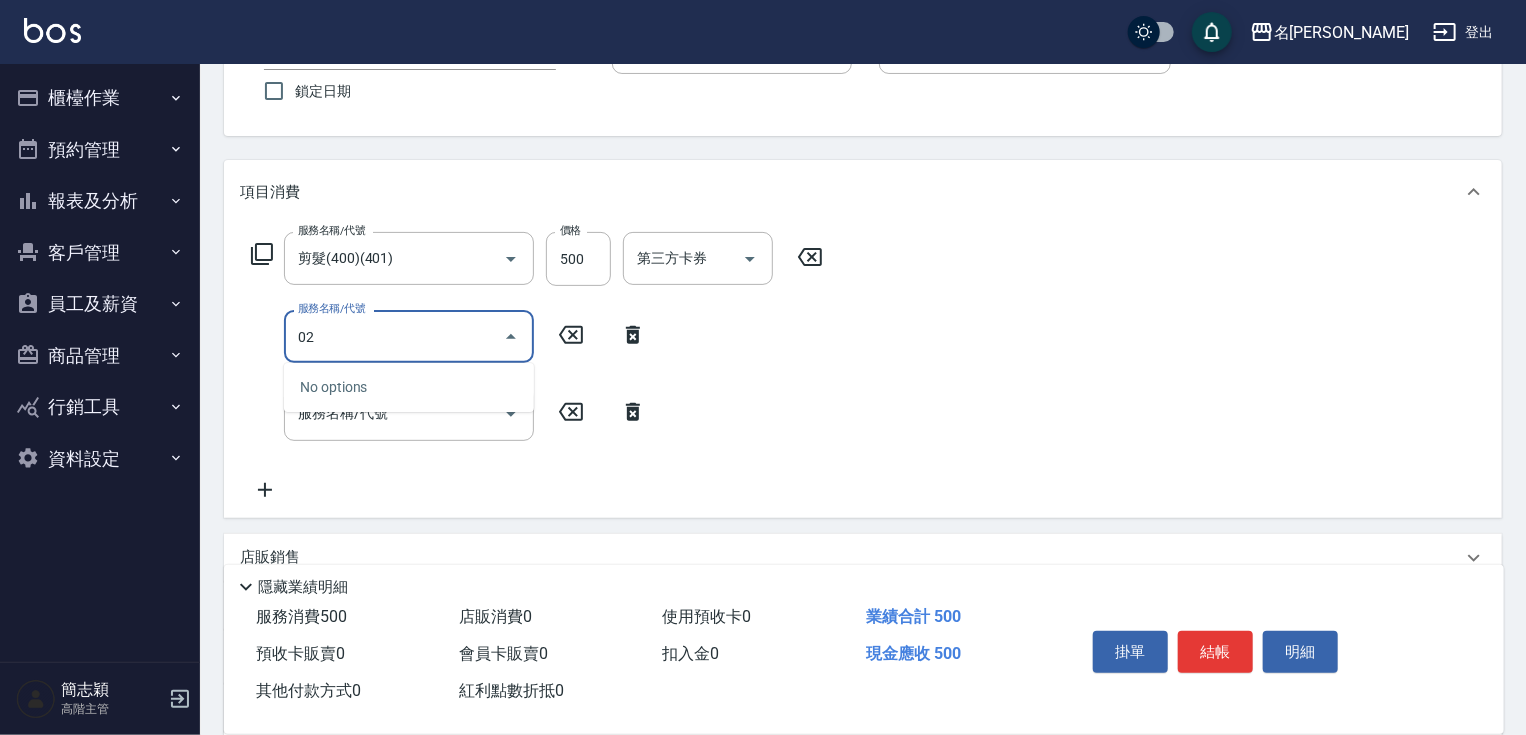 type on "0" 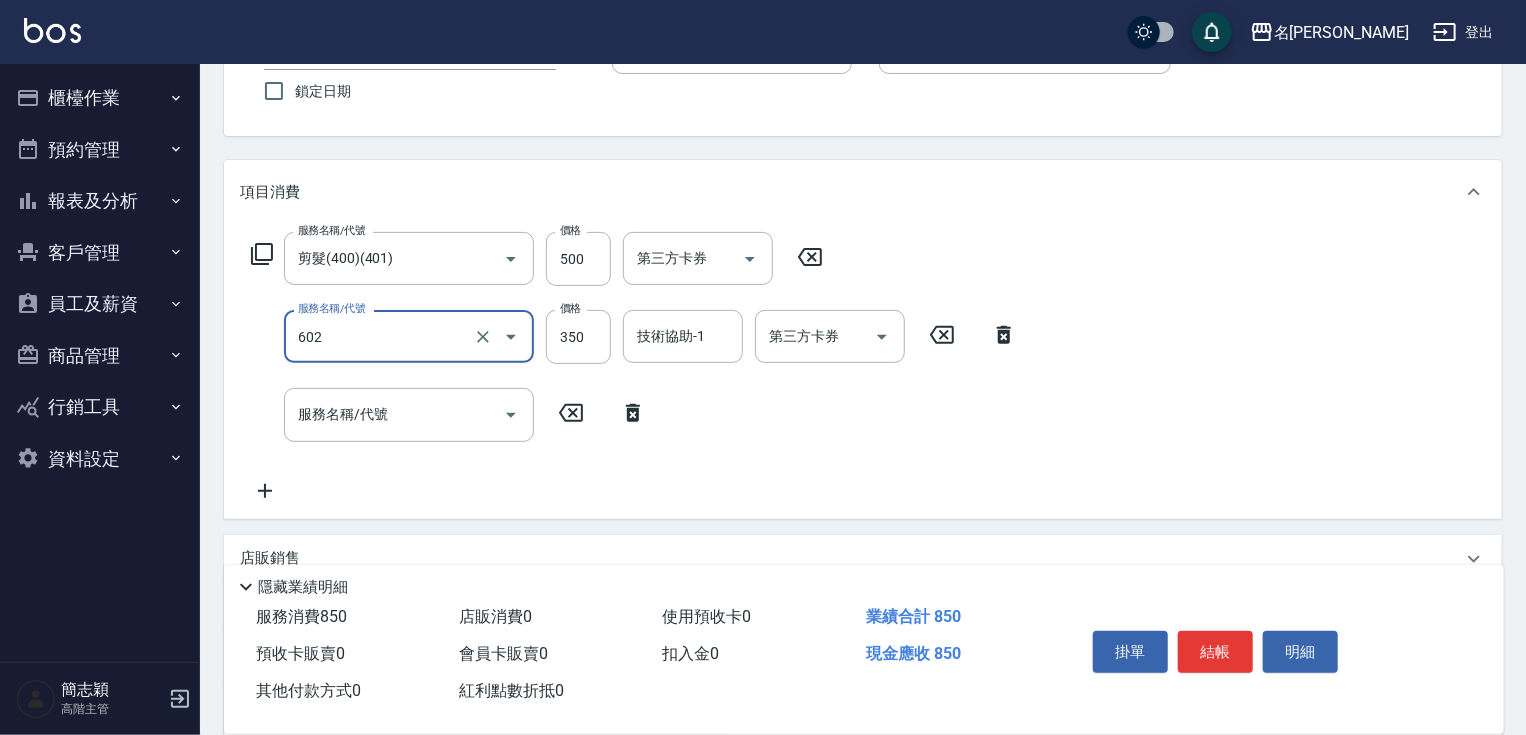 type on "護髮(602)" 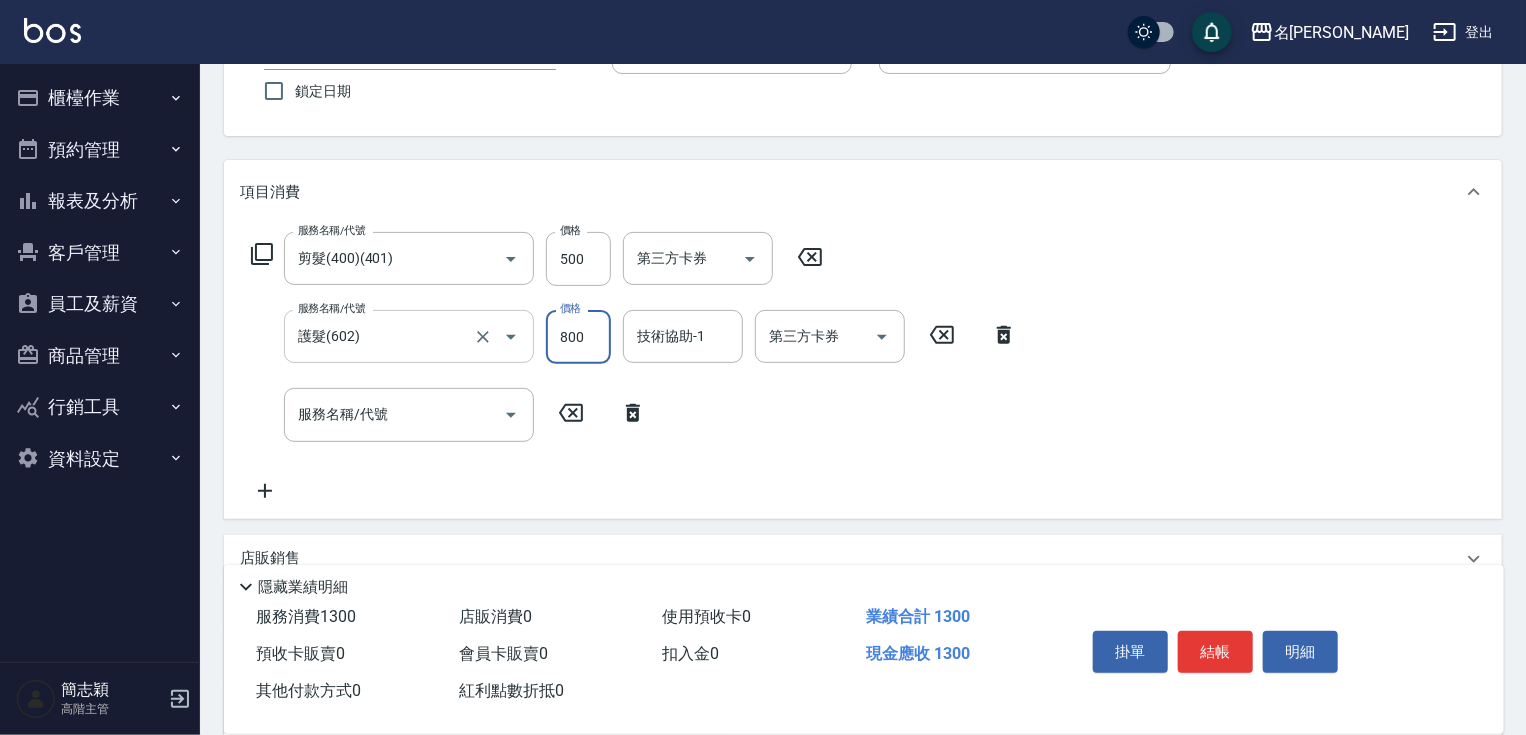 type on "800" 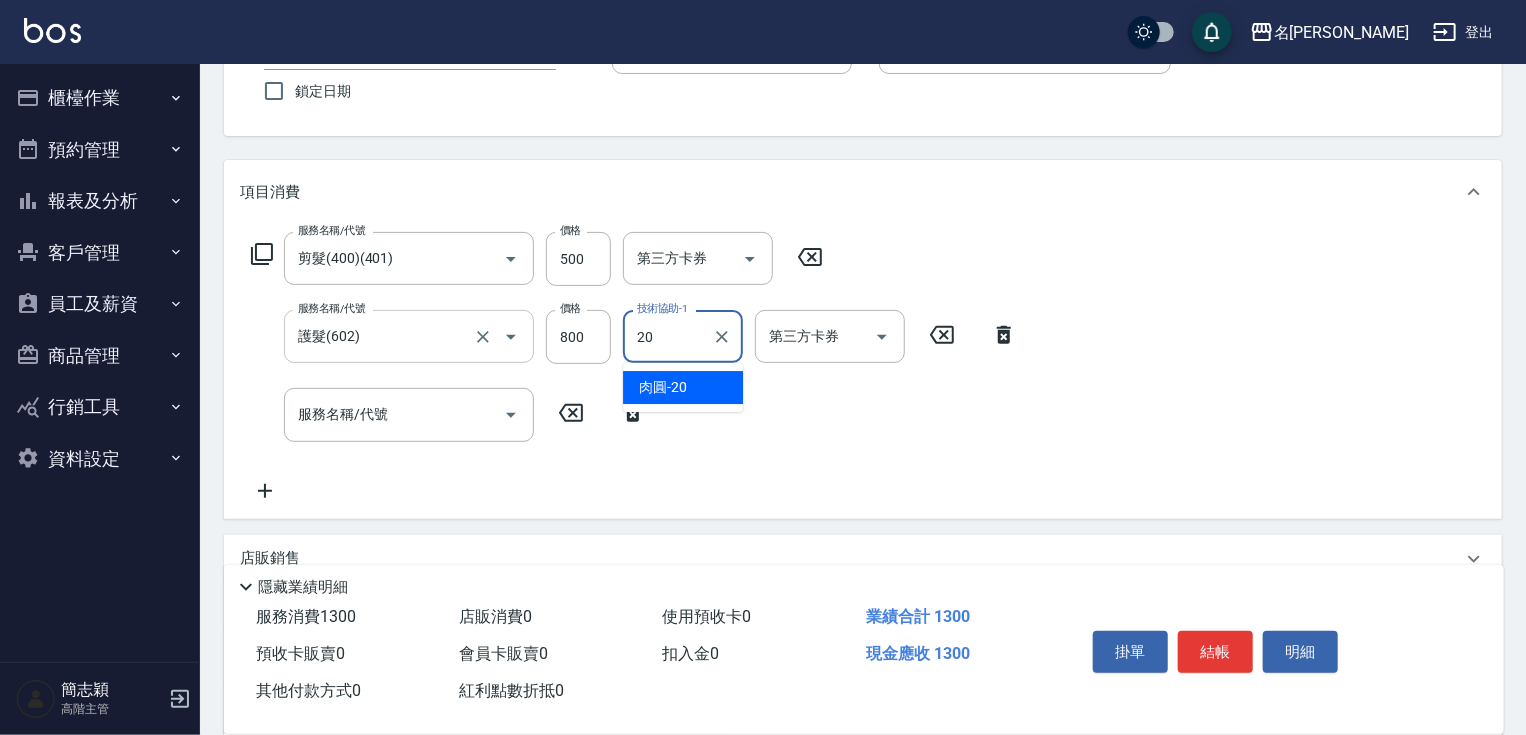 type on "肉圓-20" 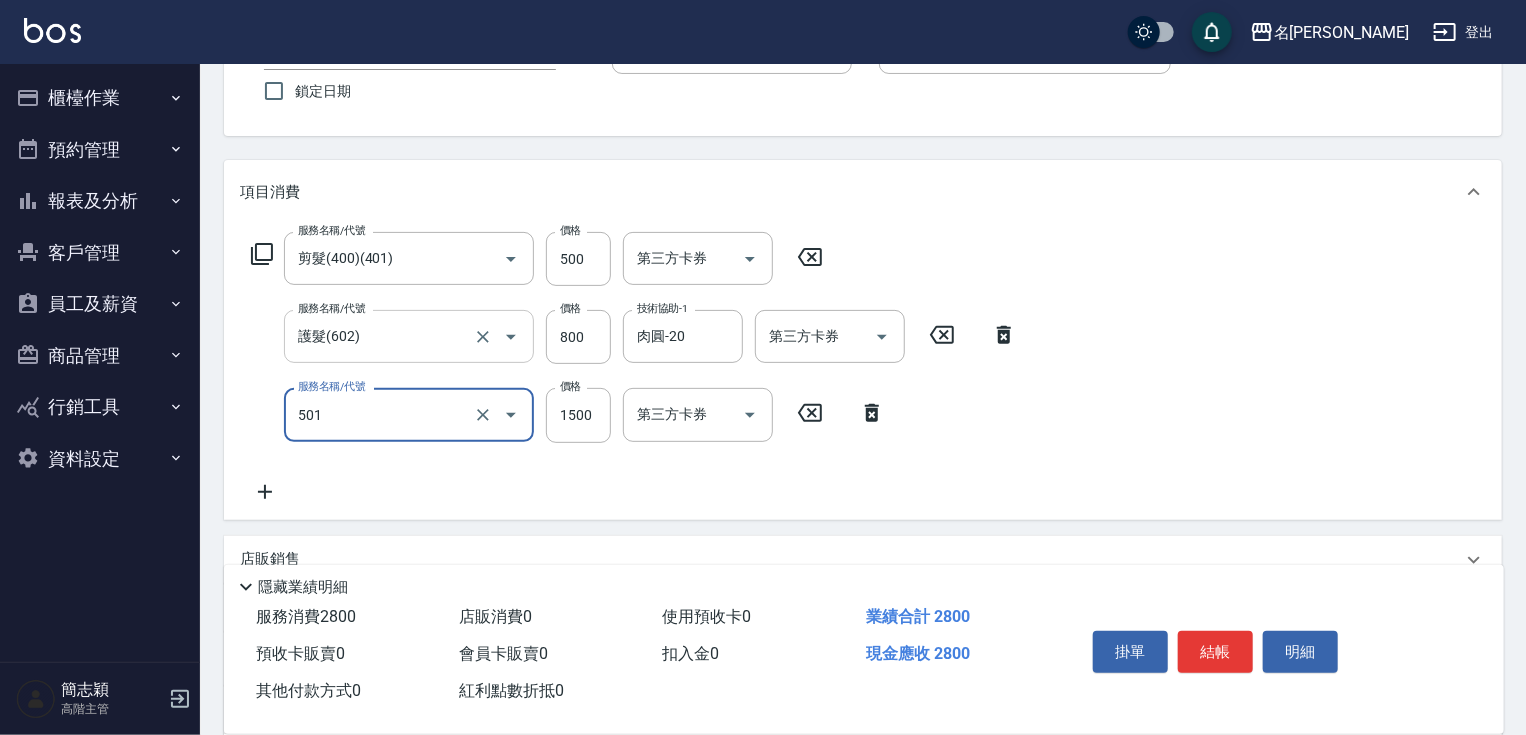 type on "染髮(1500)(501)" 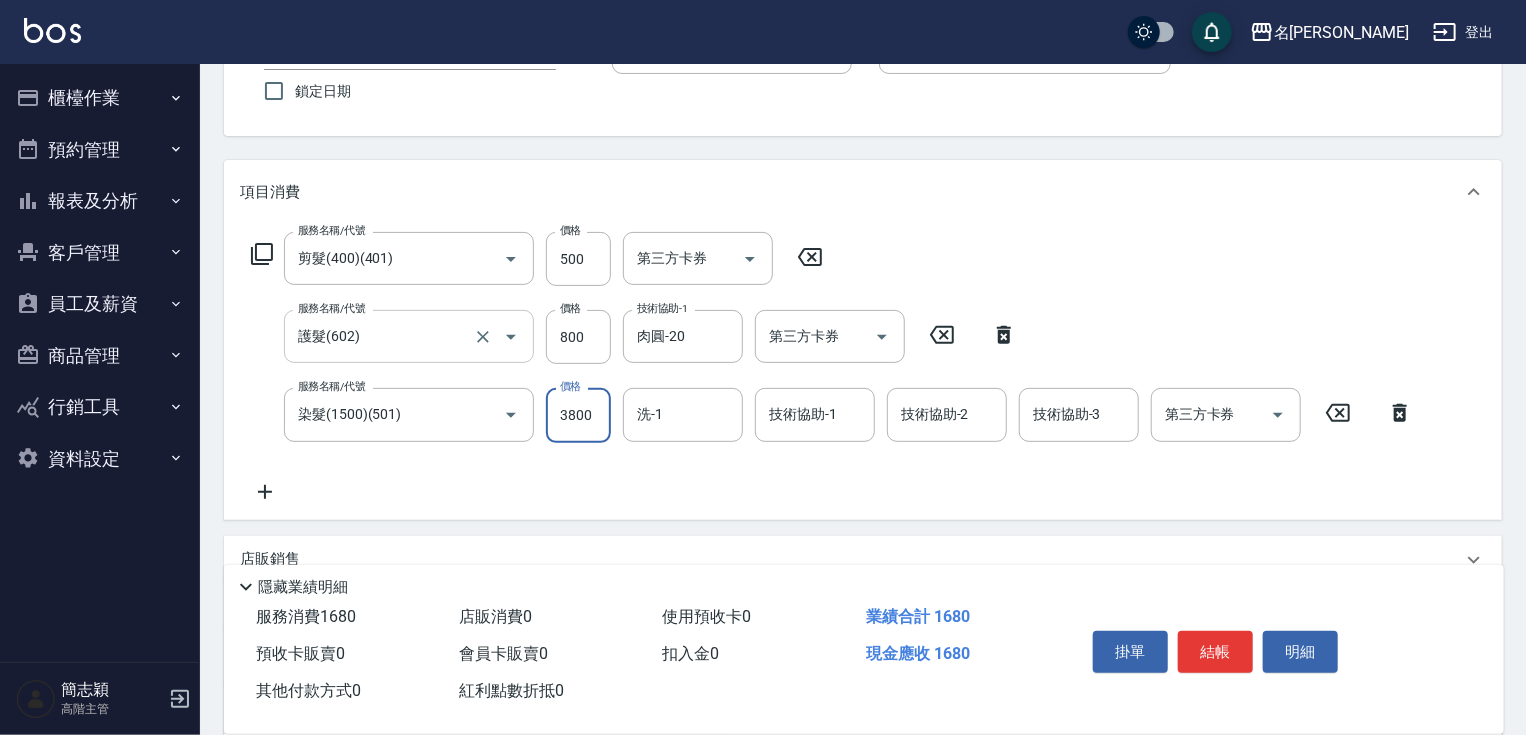 type on "3800" 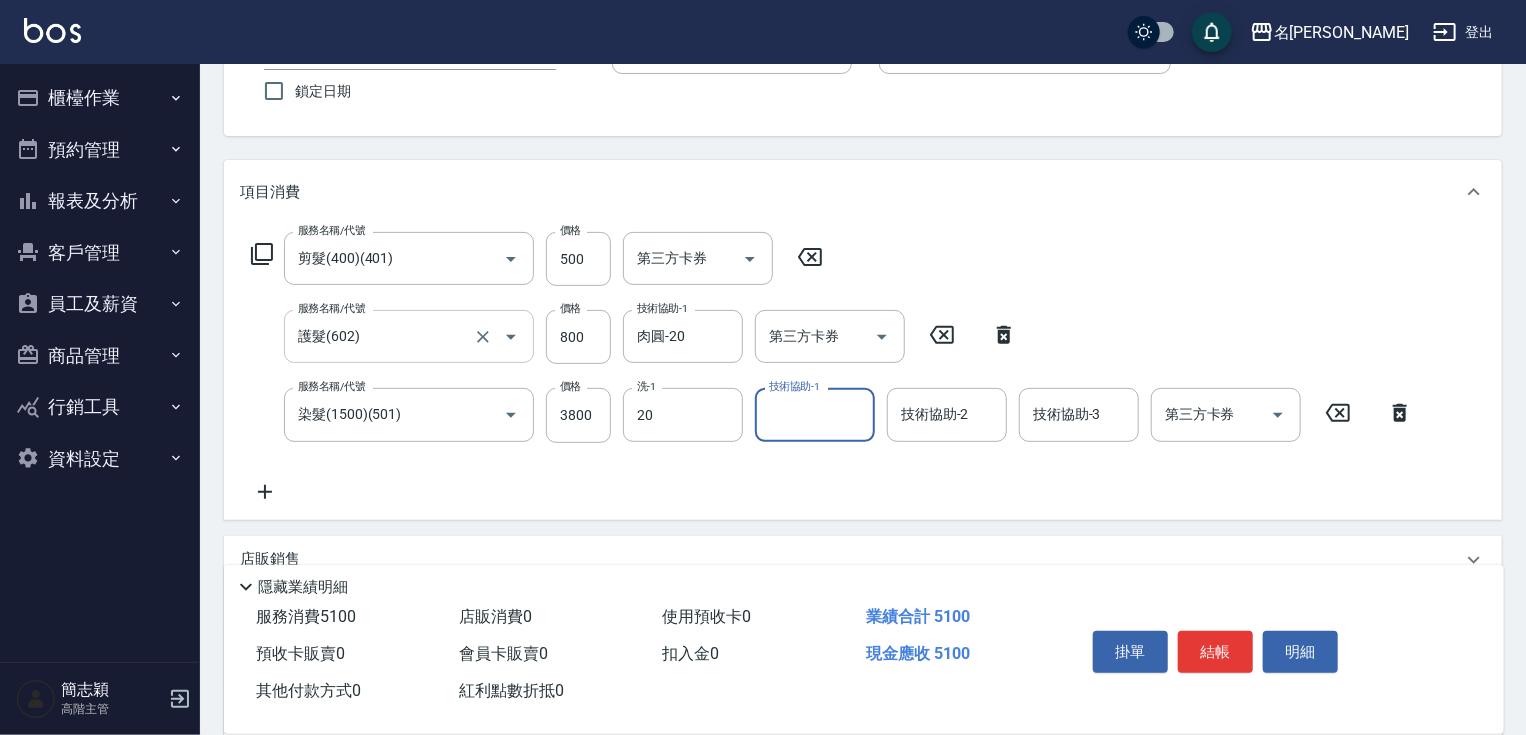 type on "肉圓-20" 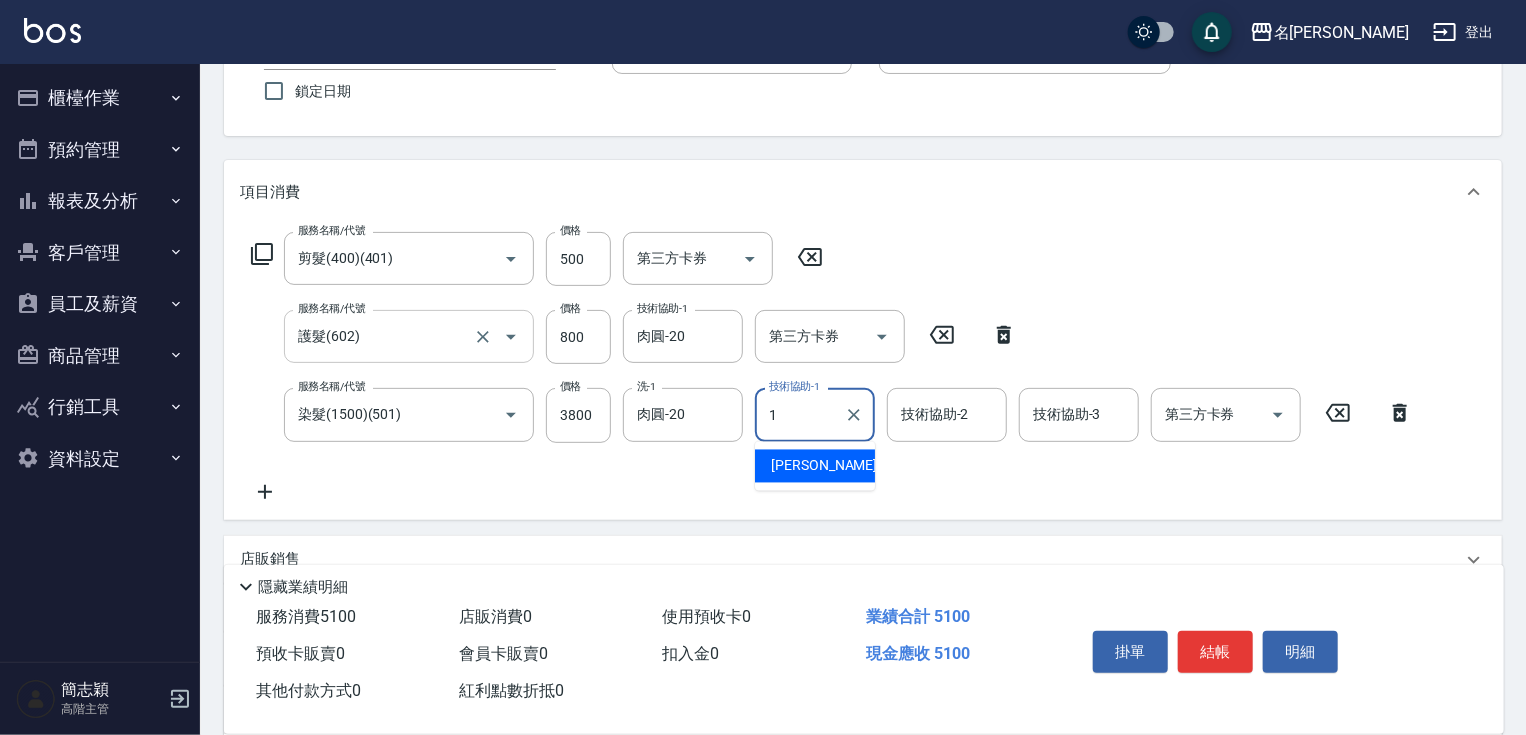 type on "1" 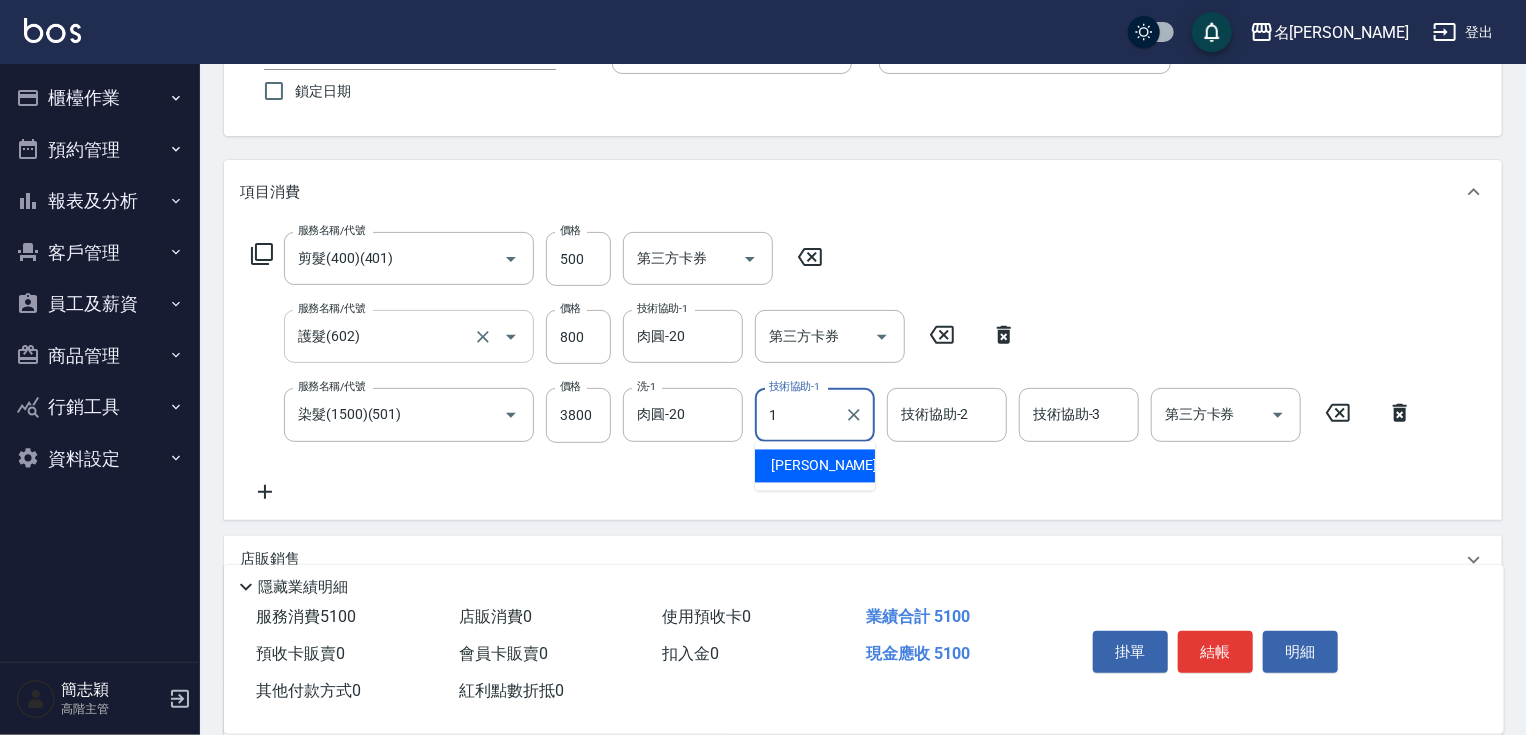 type on "1" 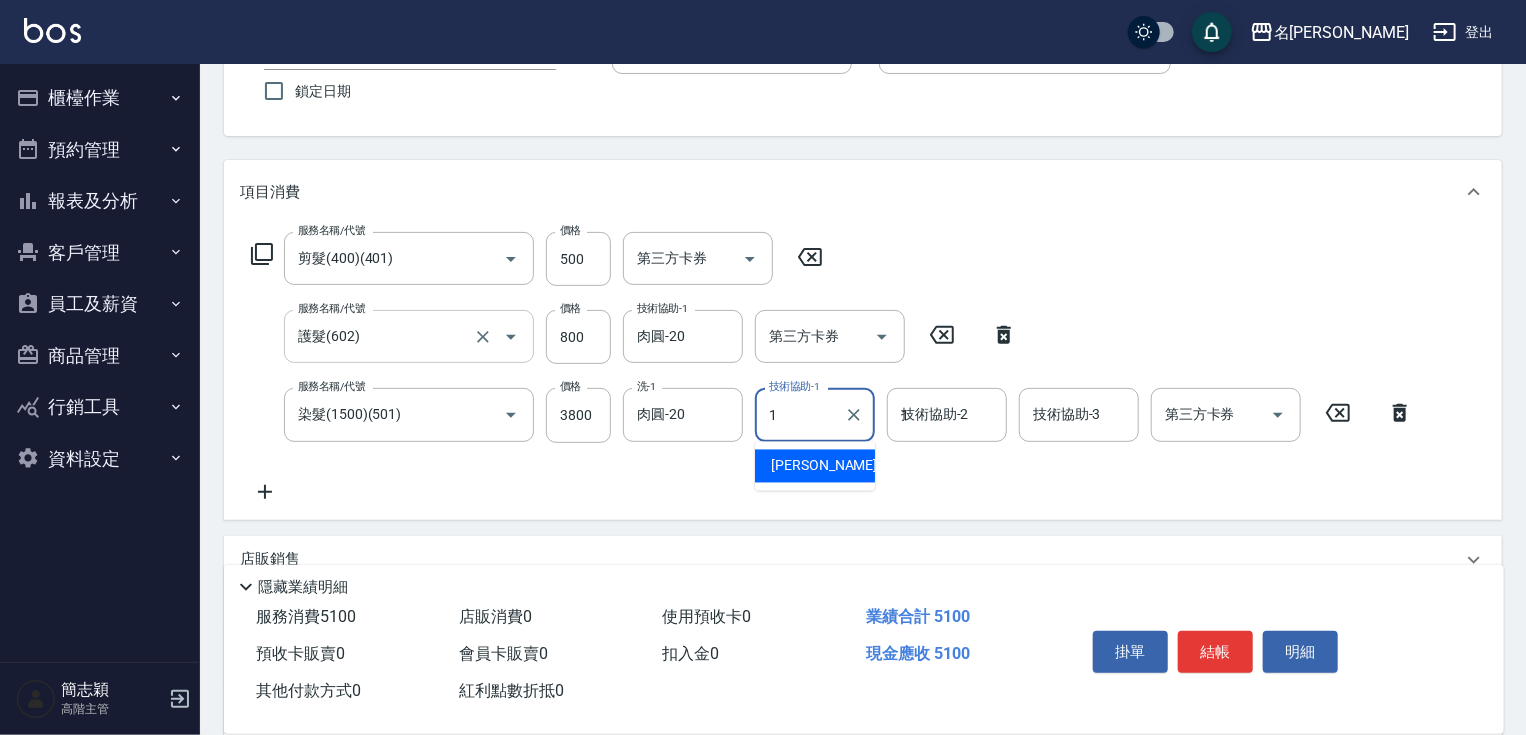 type on "Joanne-1" 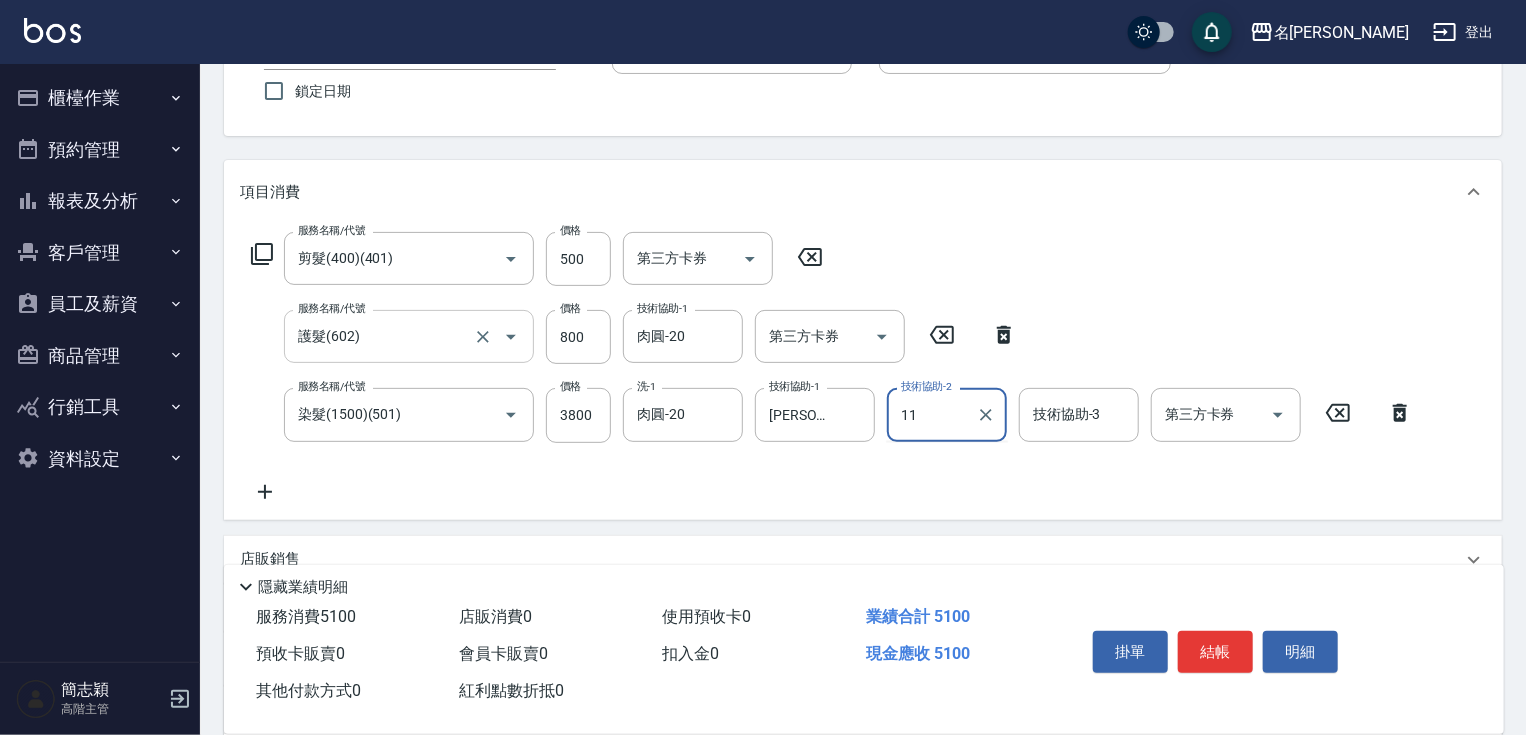 type on "11" 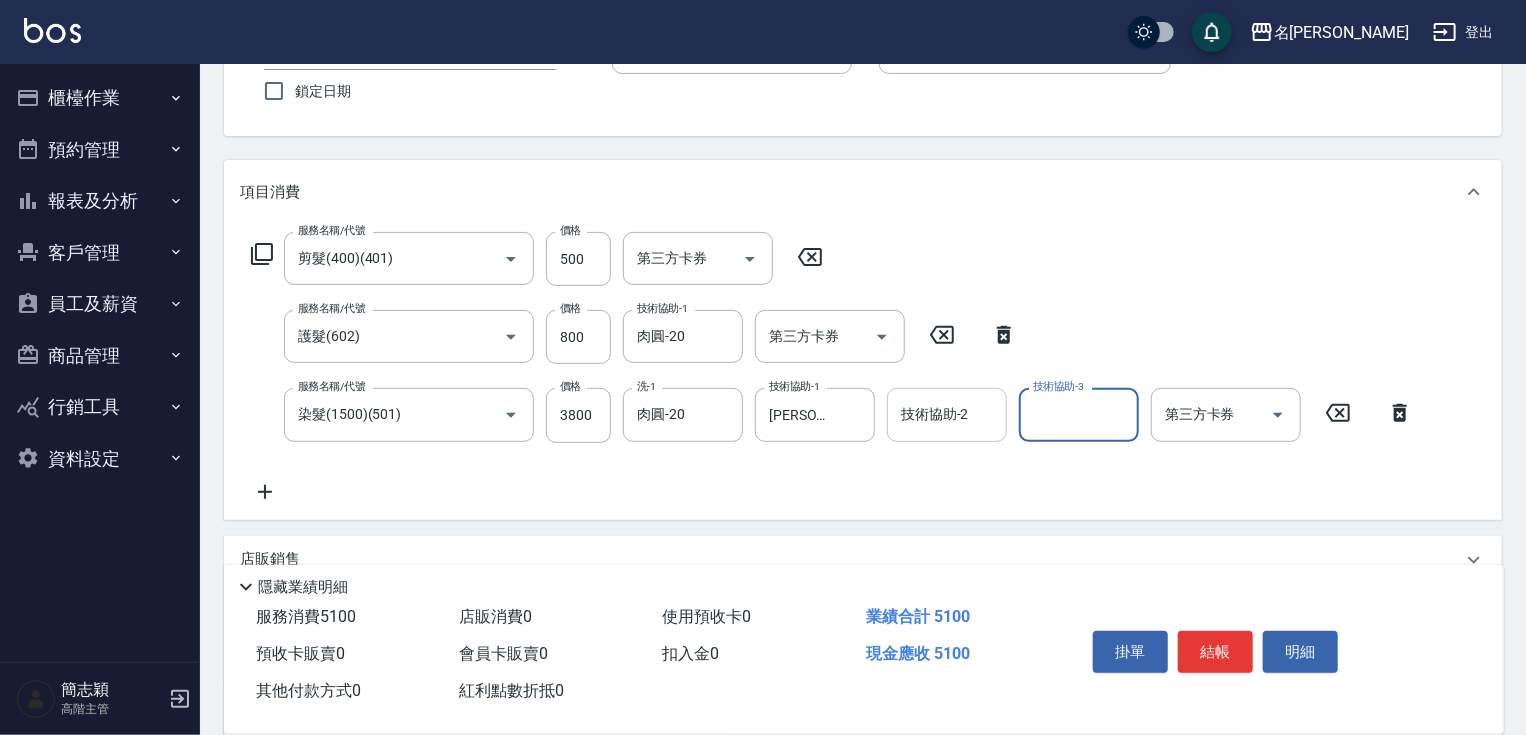 click on "技術協助-2 技術協助-2" at bounding box center (947, 414) 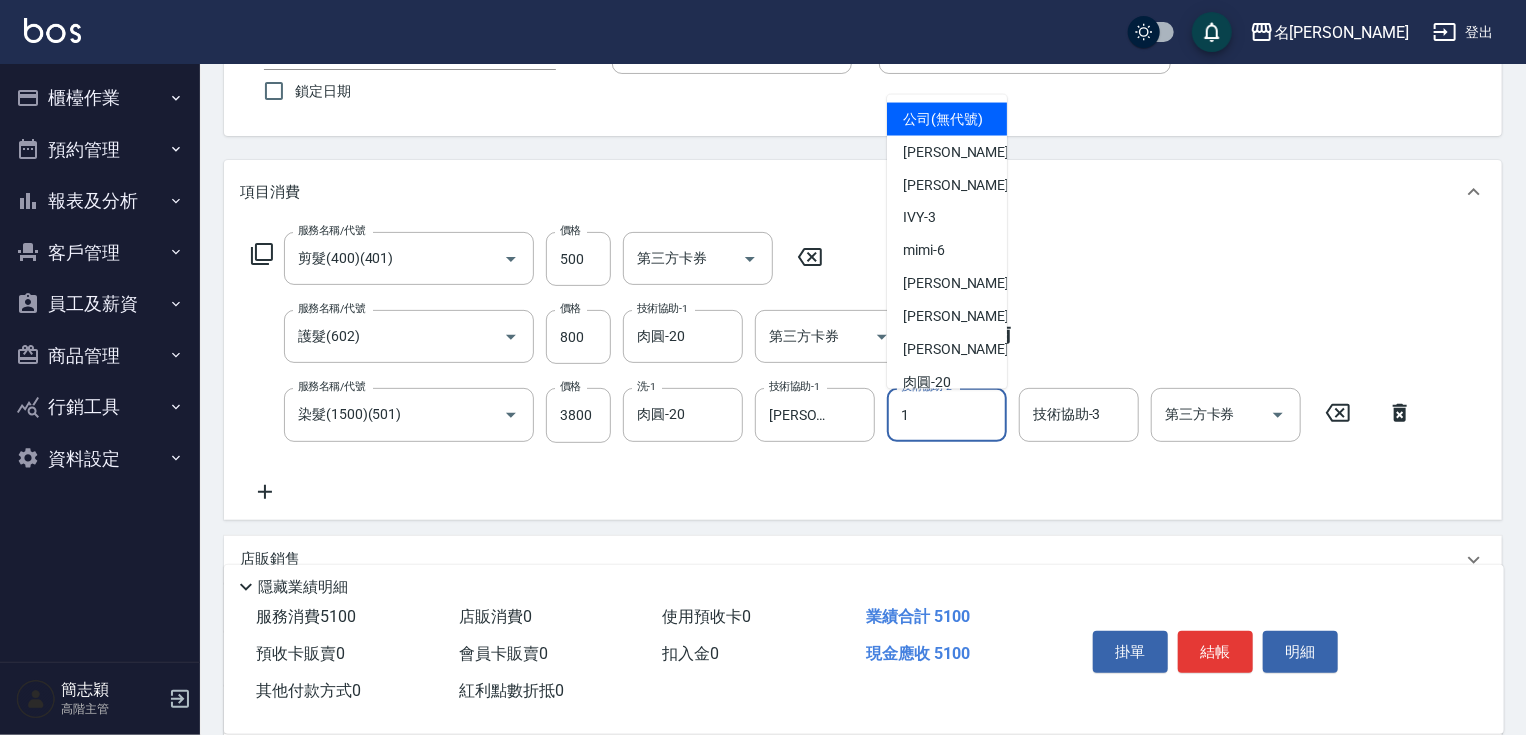 type on "Joanne-1" 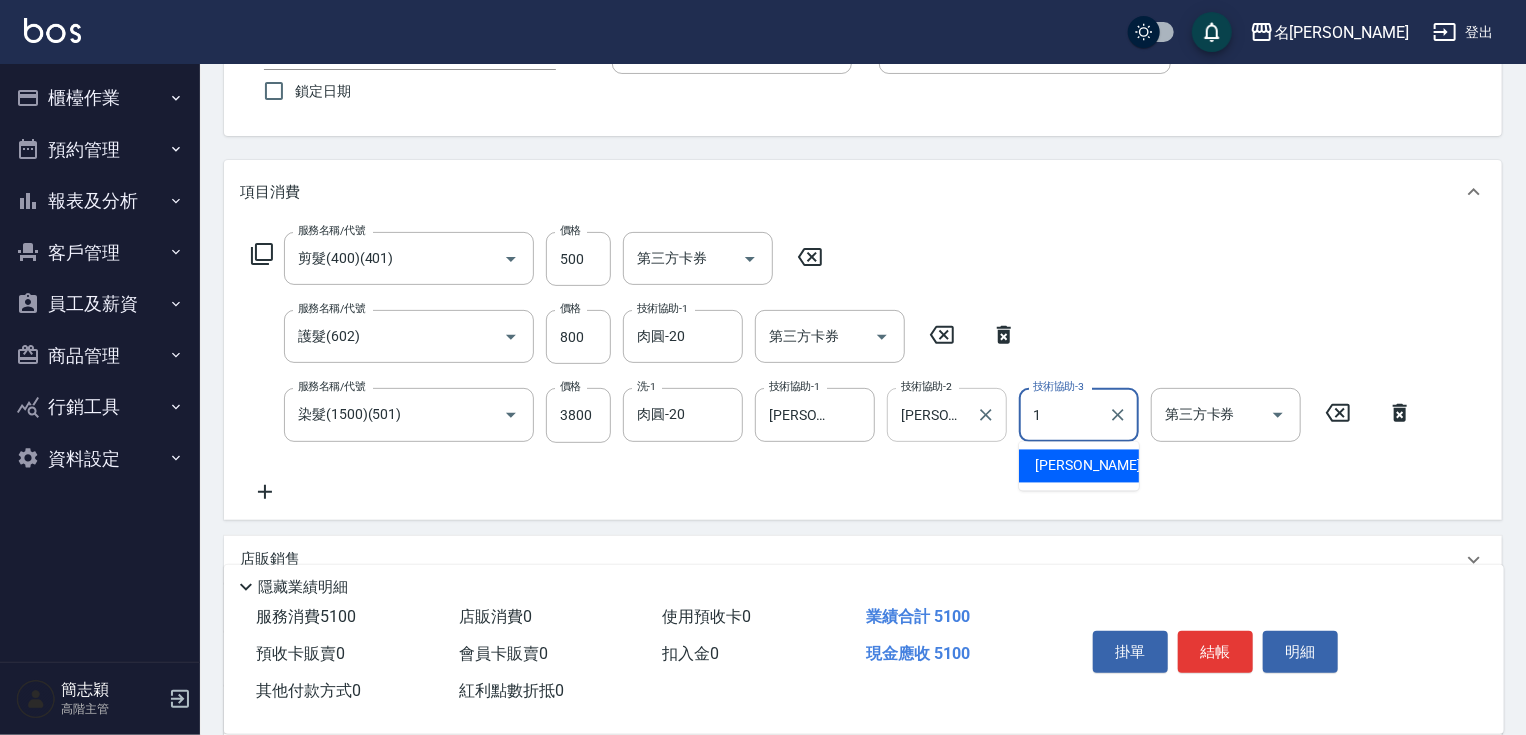 type on "Joanne-1" 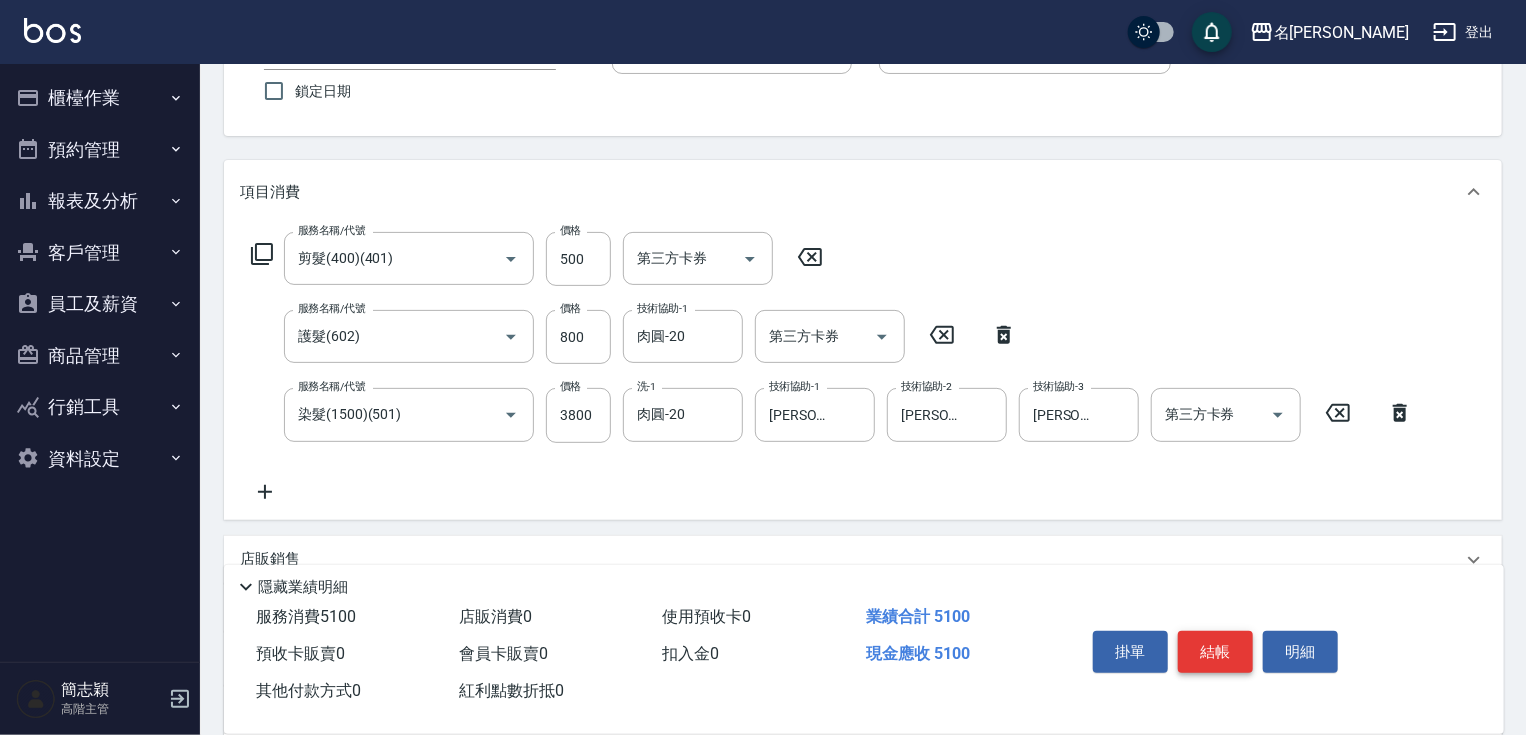 drag, startPoint x: 1253, startPoint y: 633, endPoint x: 1243, endPoint y: 636, distance: 10.440307 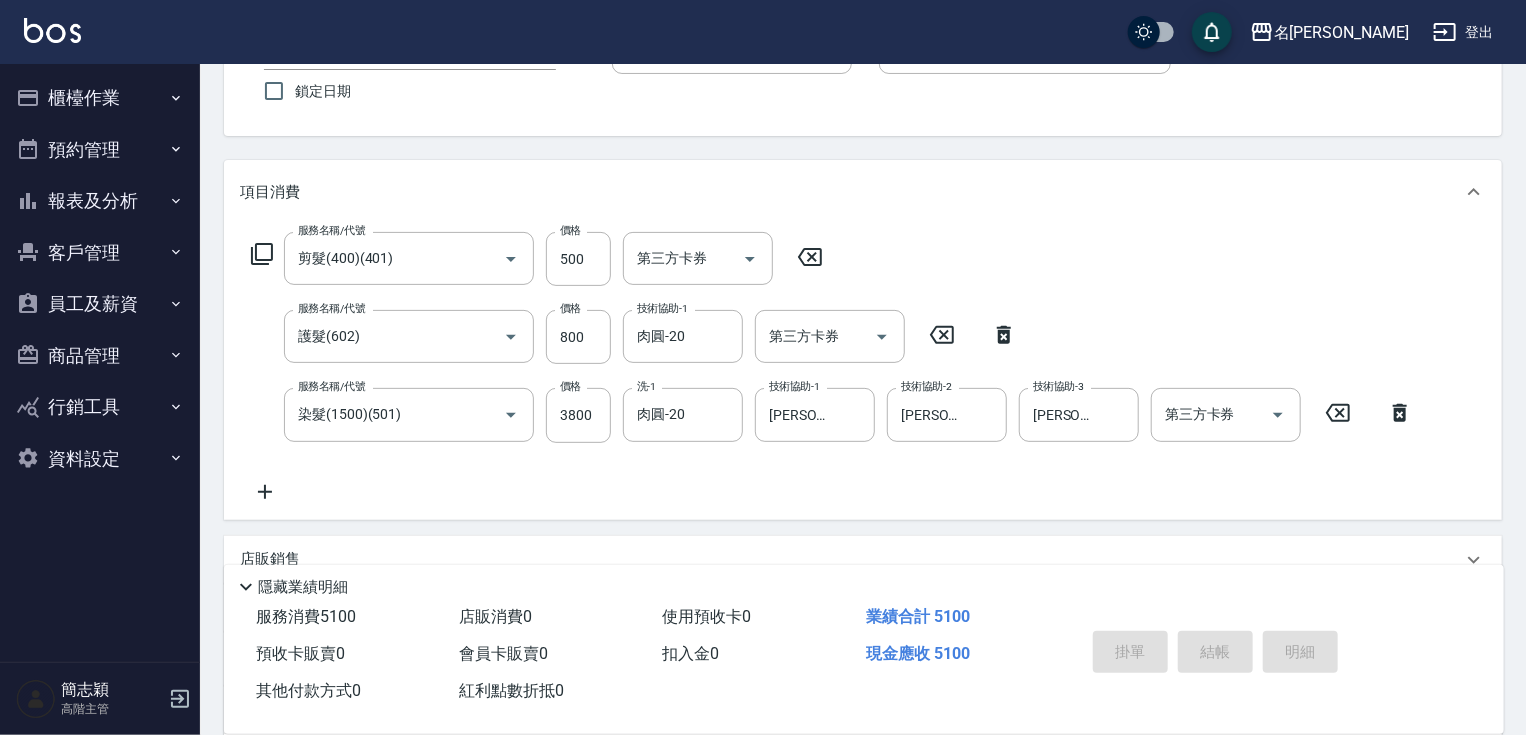 type on "2025/07/12 18:41" 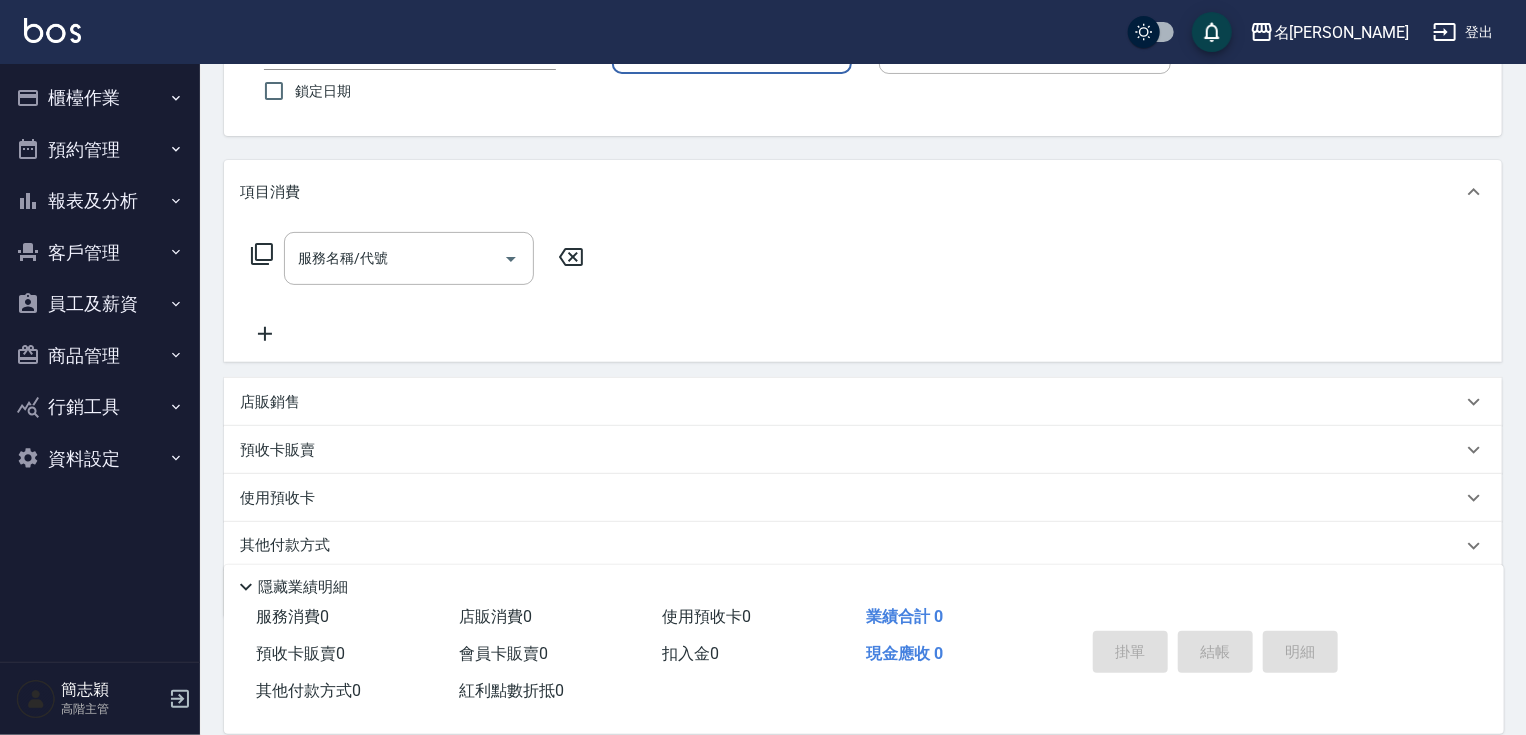 scroll, scrollTop: 84, scrollLeft: 0, axis: vertical 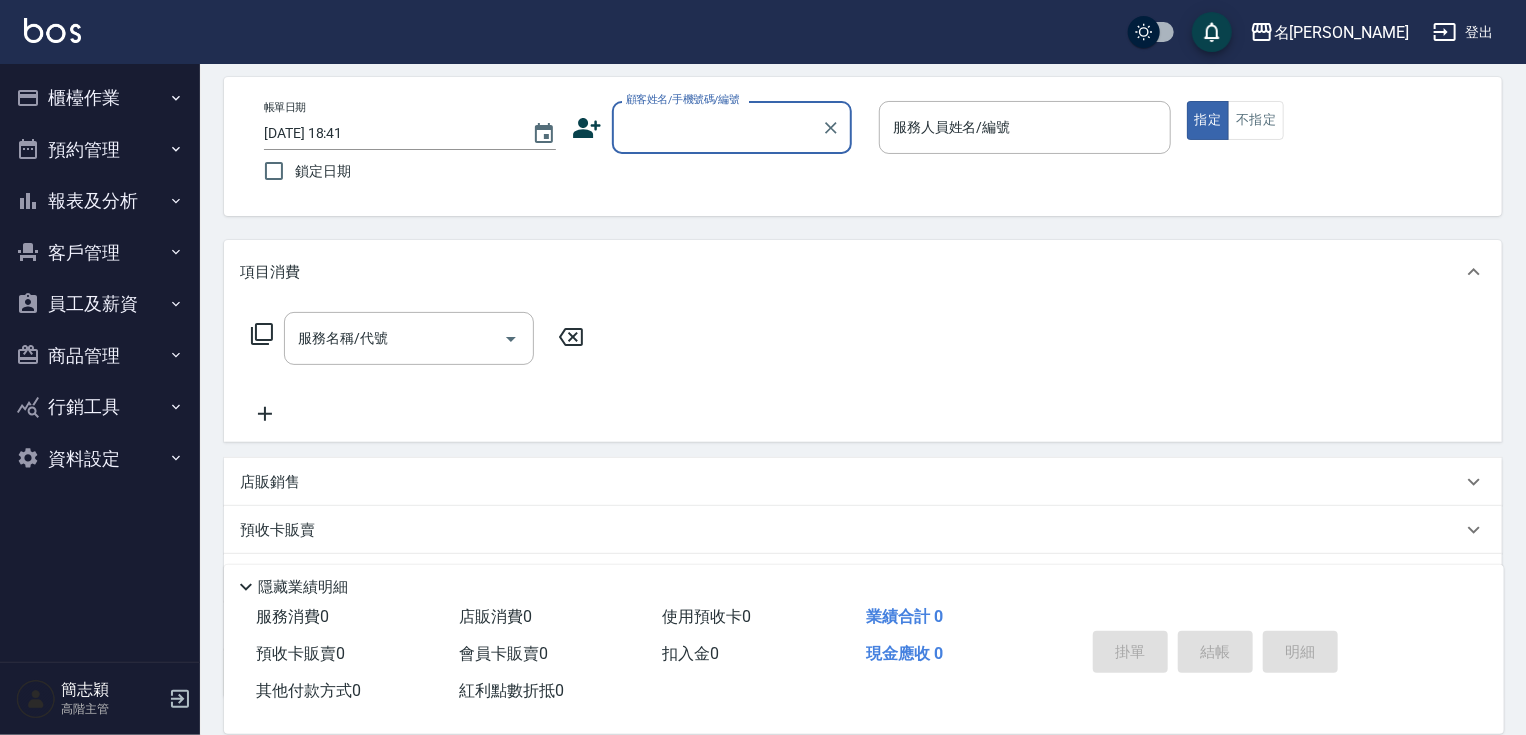 click on "顧客姓名/手機號碼/編號" at bounding box center [717, 127] 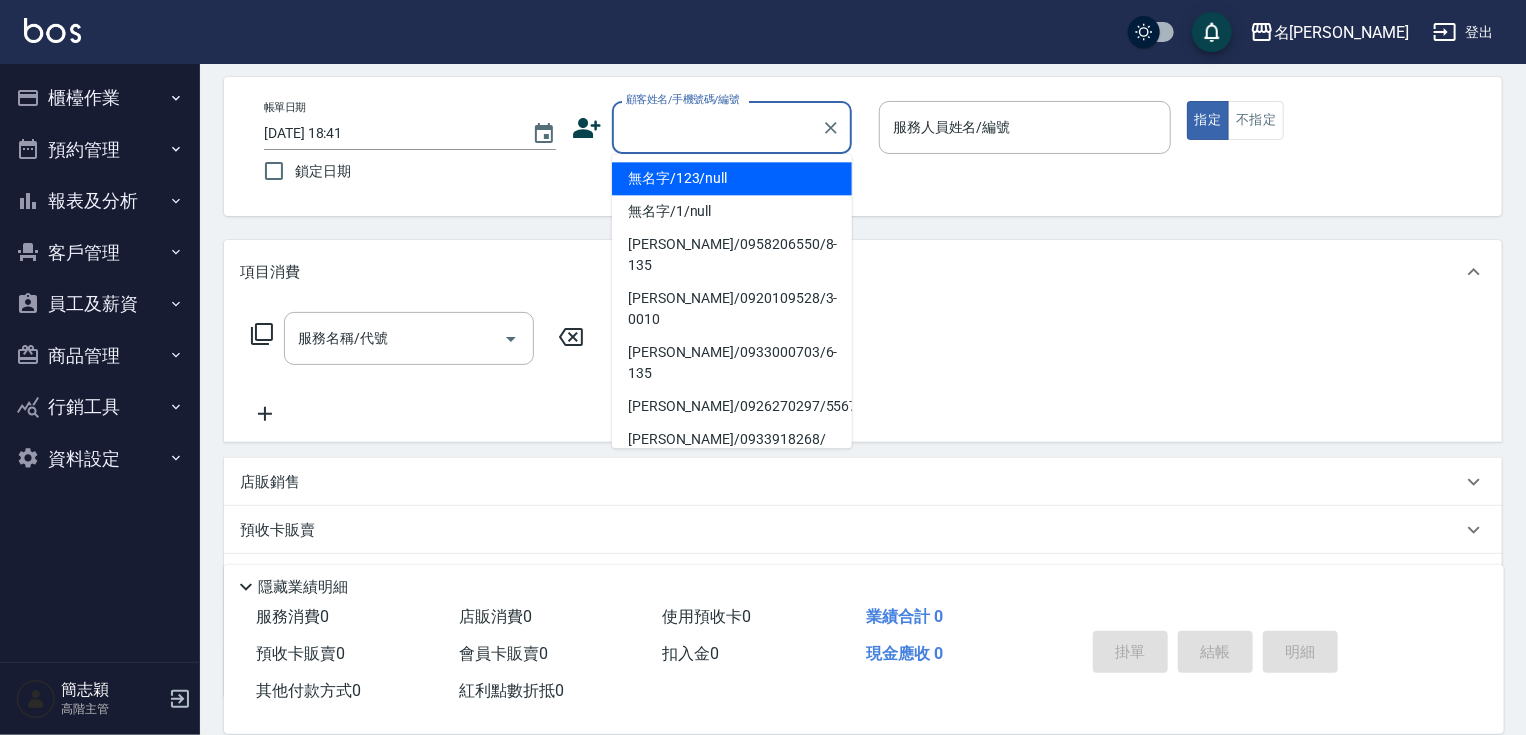 click on "無名字/123/null" at bounding box center [732, 178] 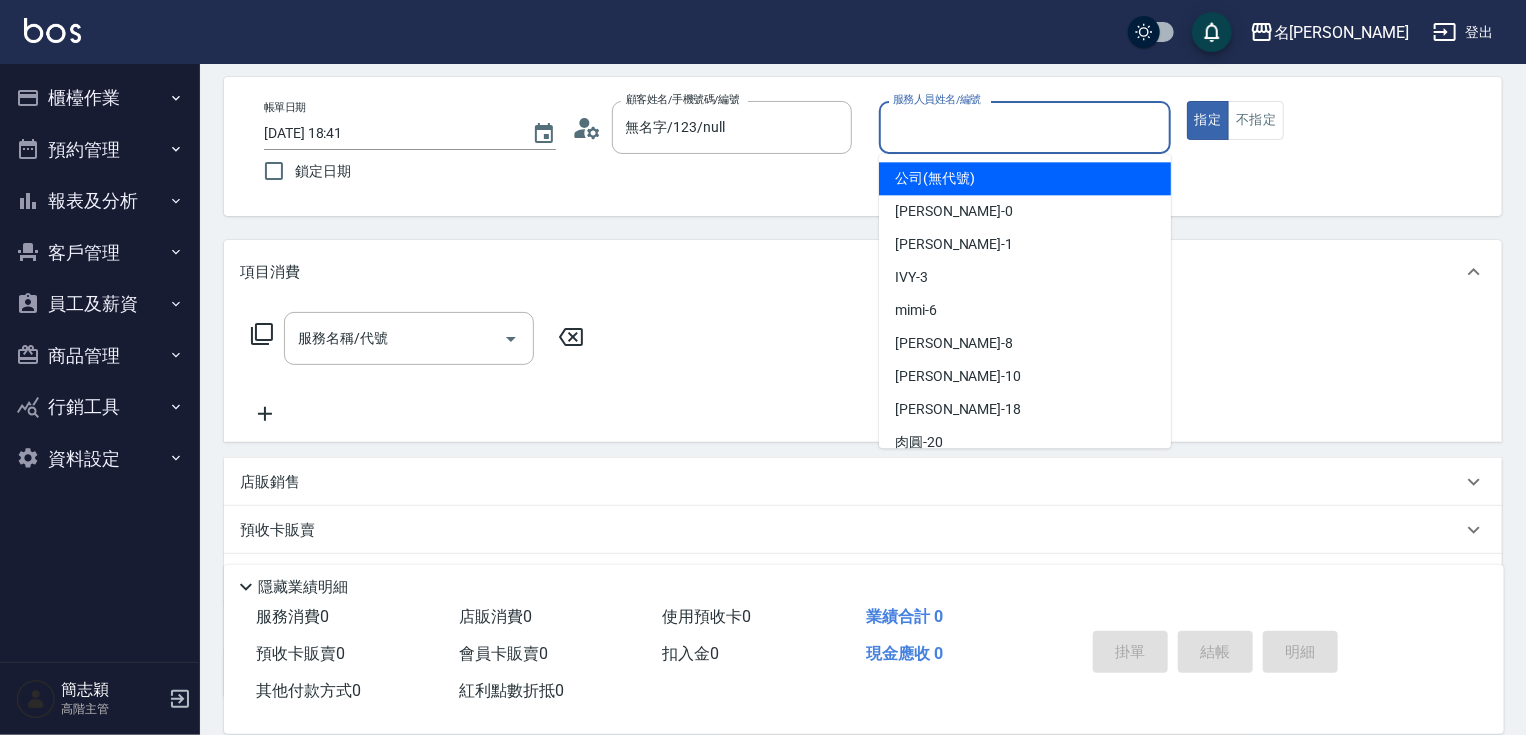 click on "服務人員姓名/編號" at bounding box center [1025, 127] 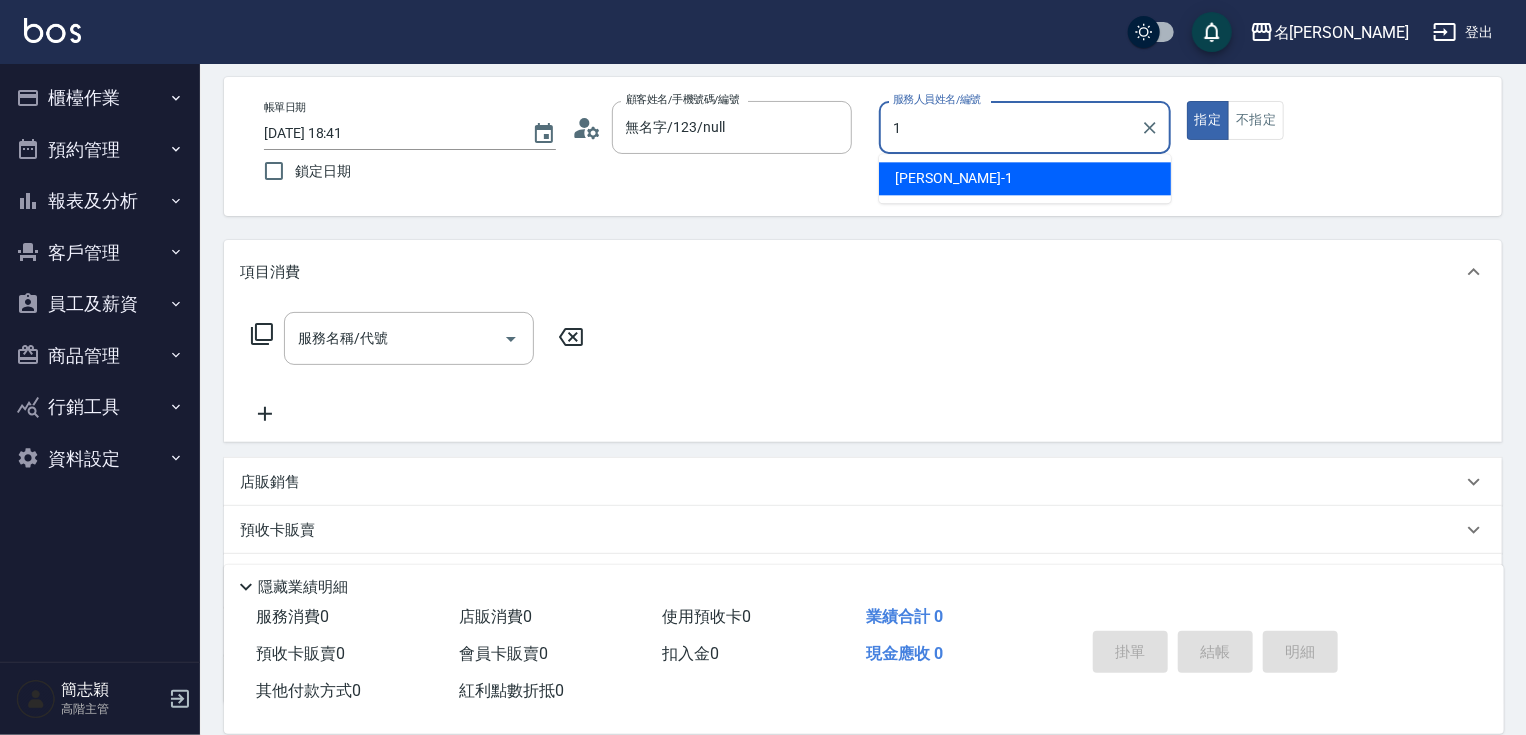 type on "[PERSON_NAME]-1" 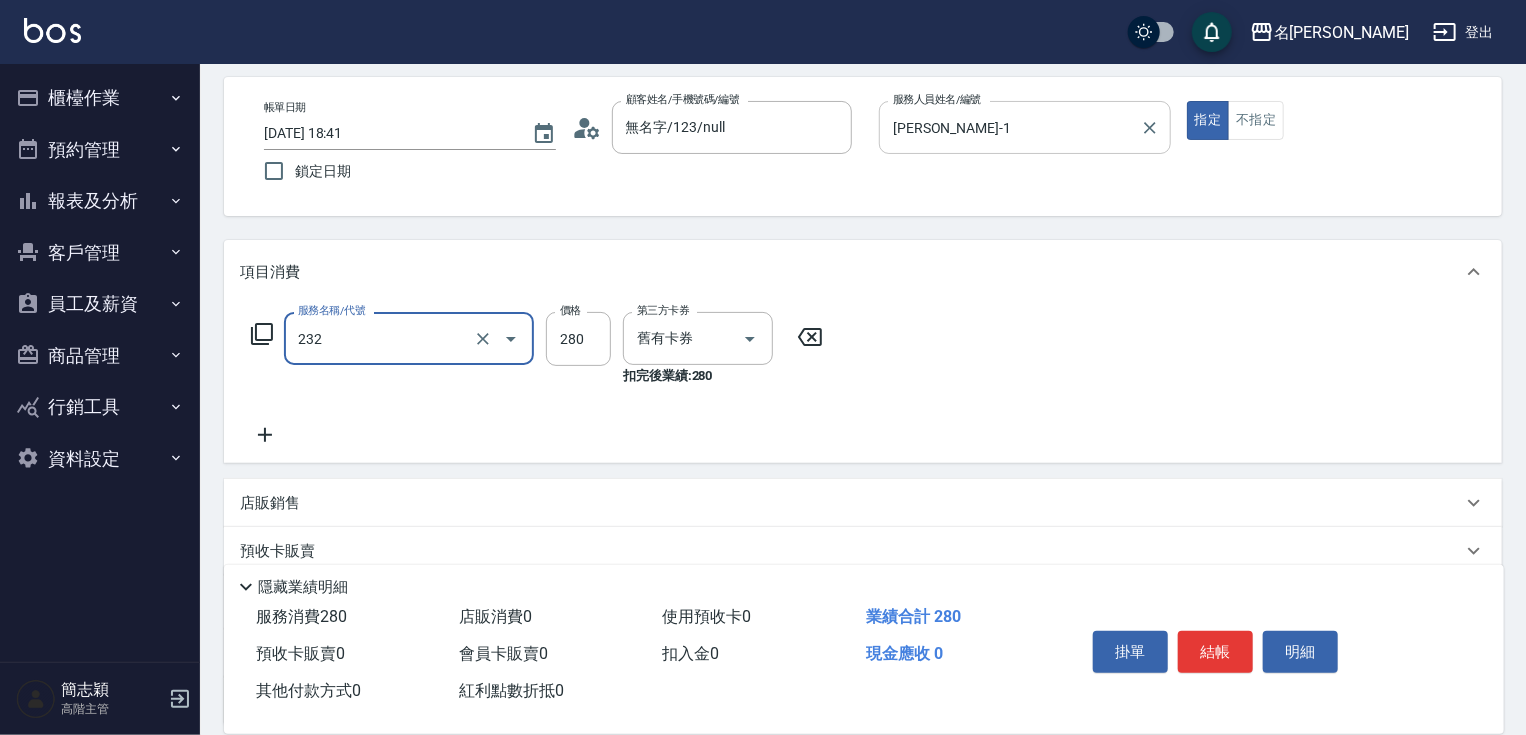 type on "洗髮卷280(232)" 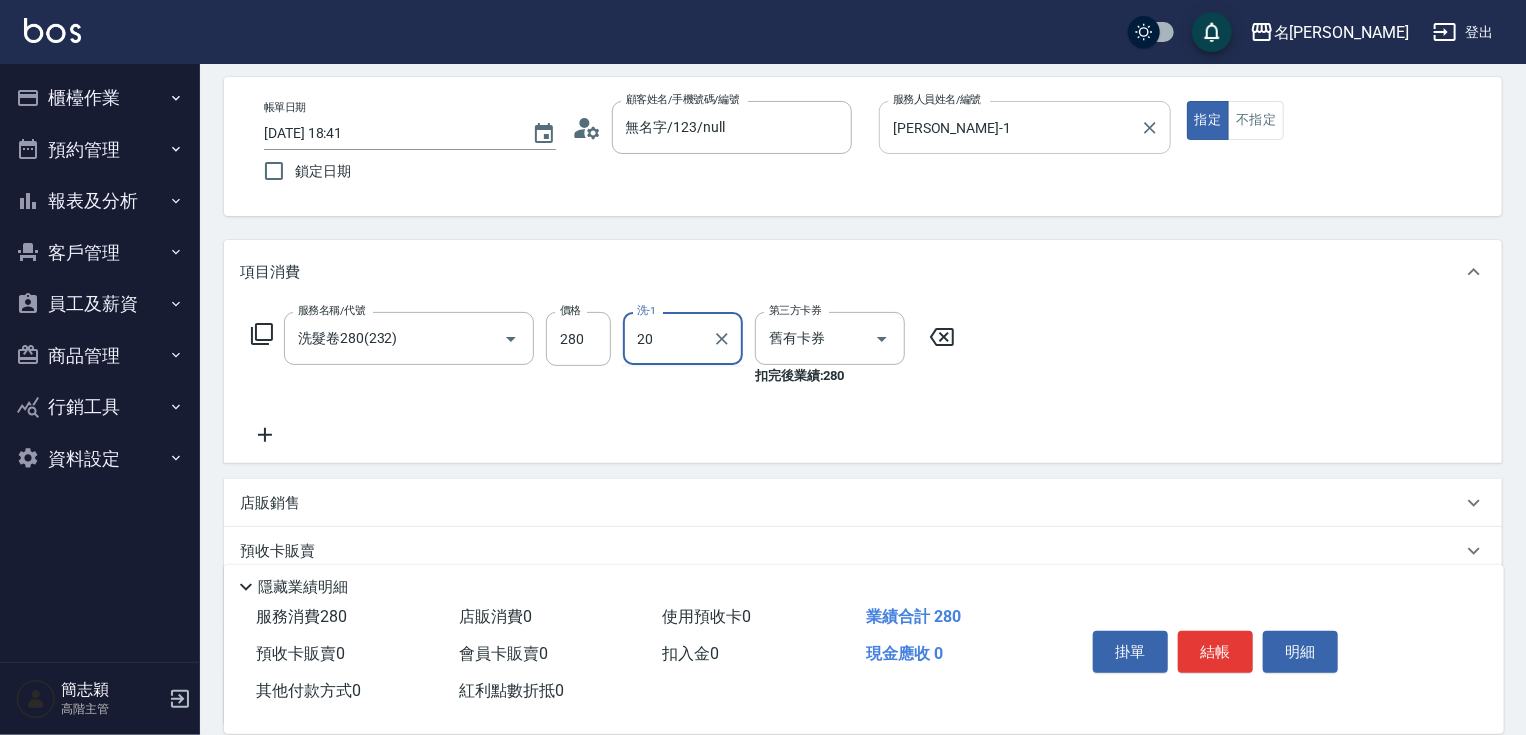 type on "肉圓-20" 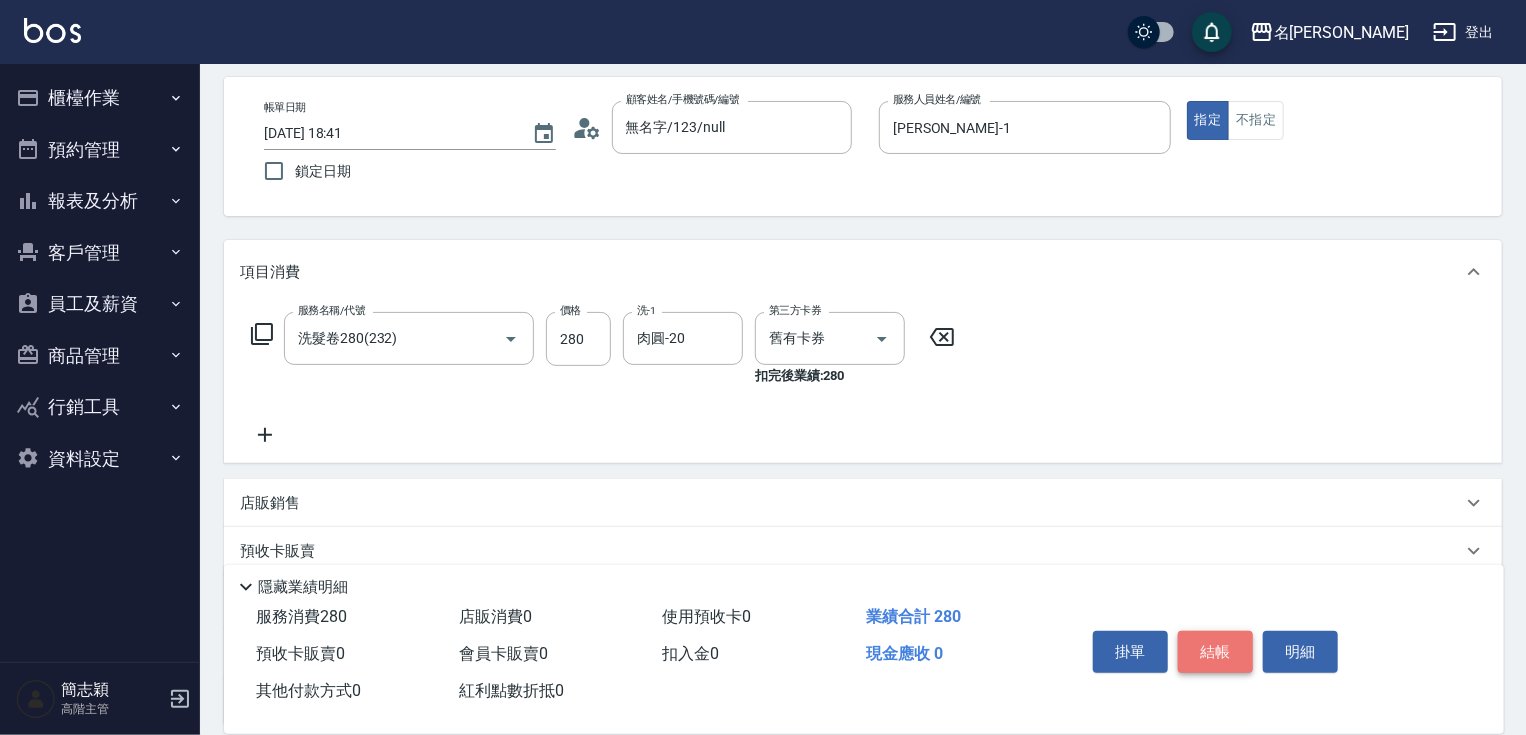 click on "結帳" at bounding box center (1215, 652) 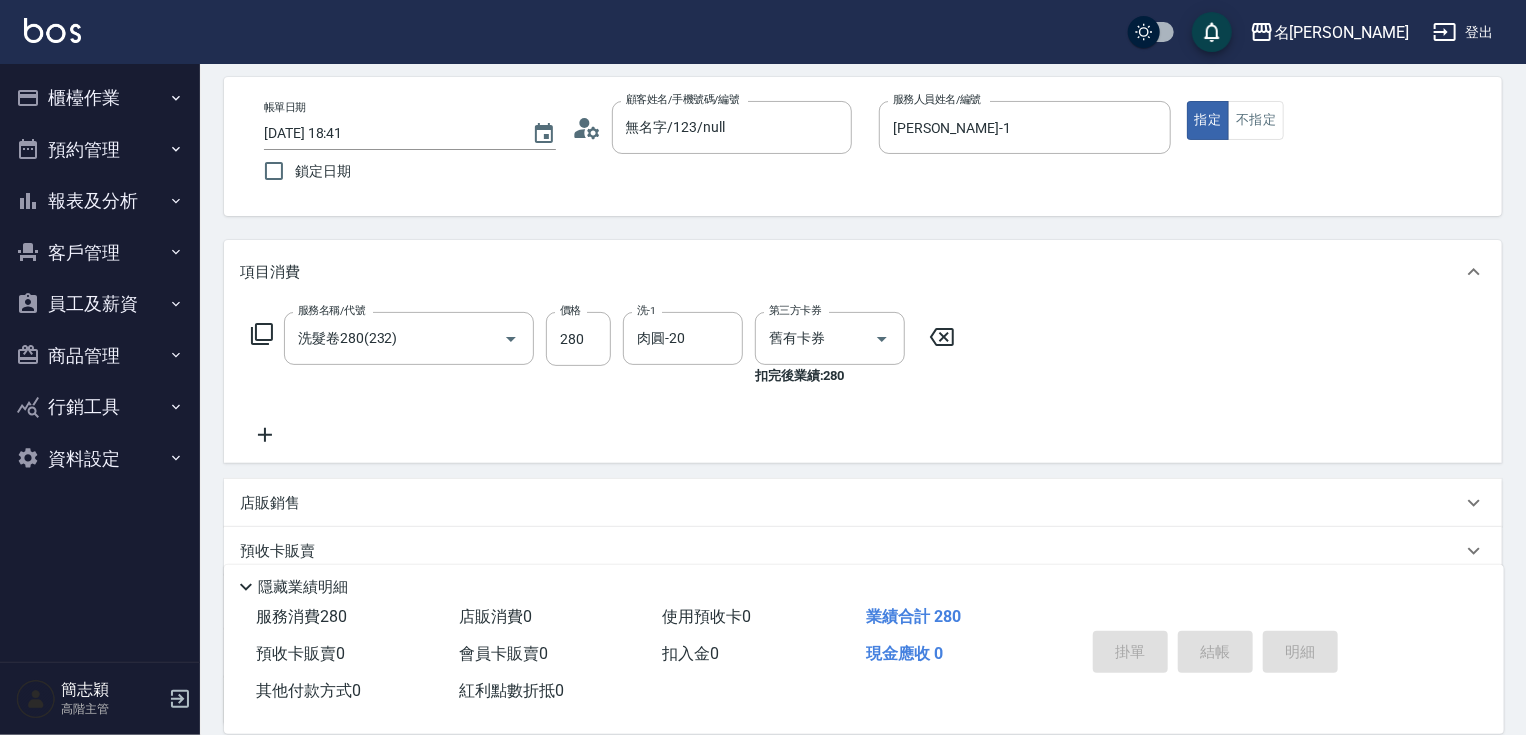 type 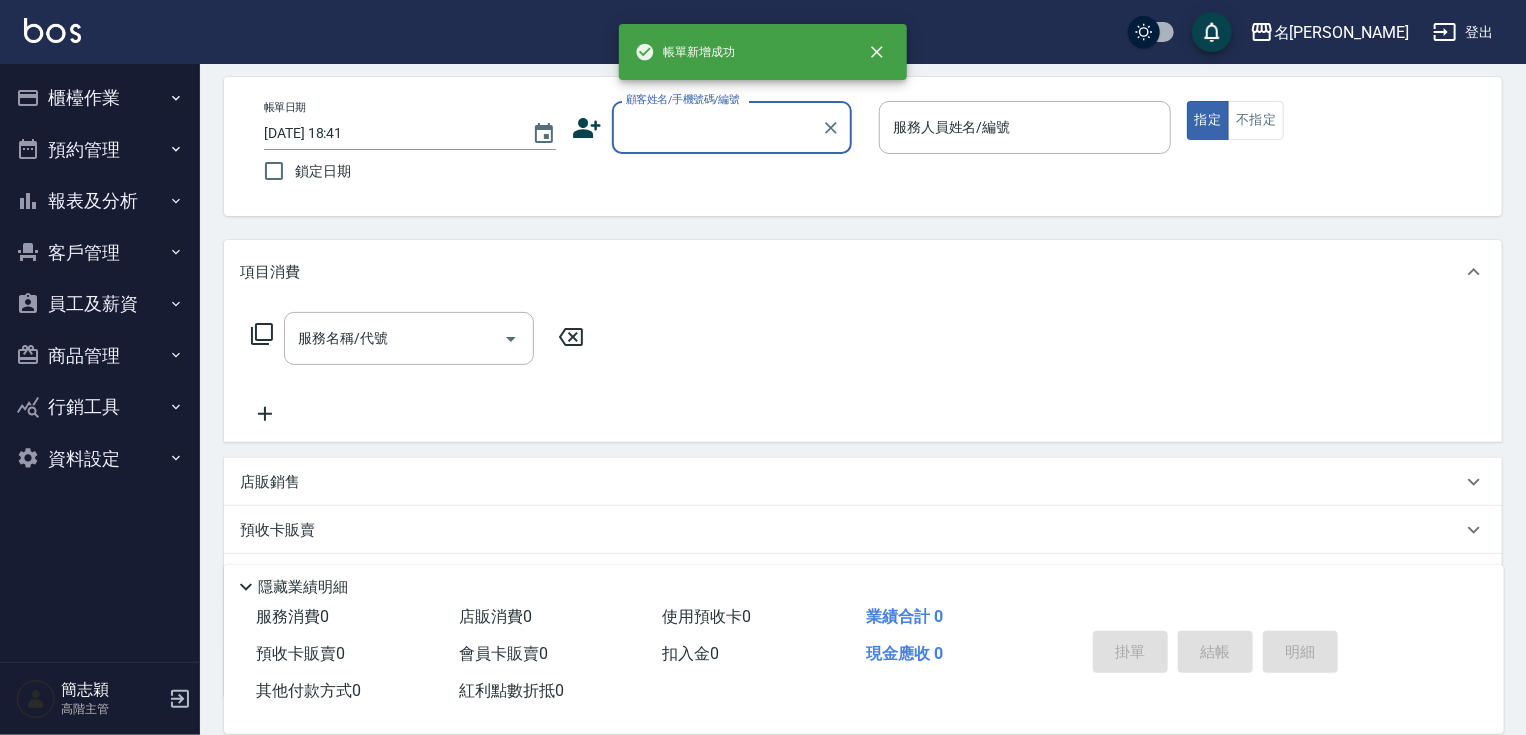 click on "顧客姓名/手機號碼/編號" at bounding box center [717, 127] 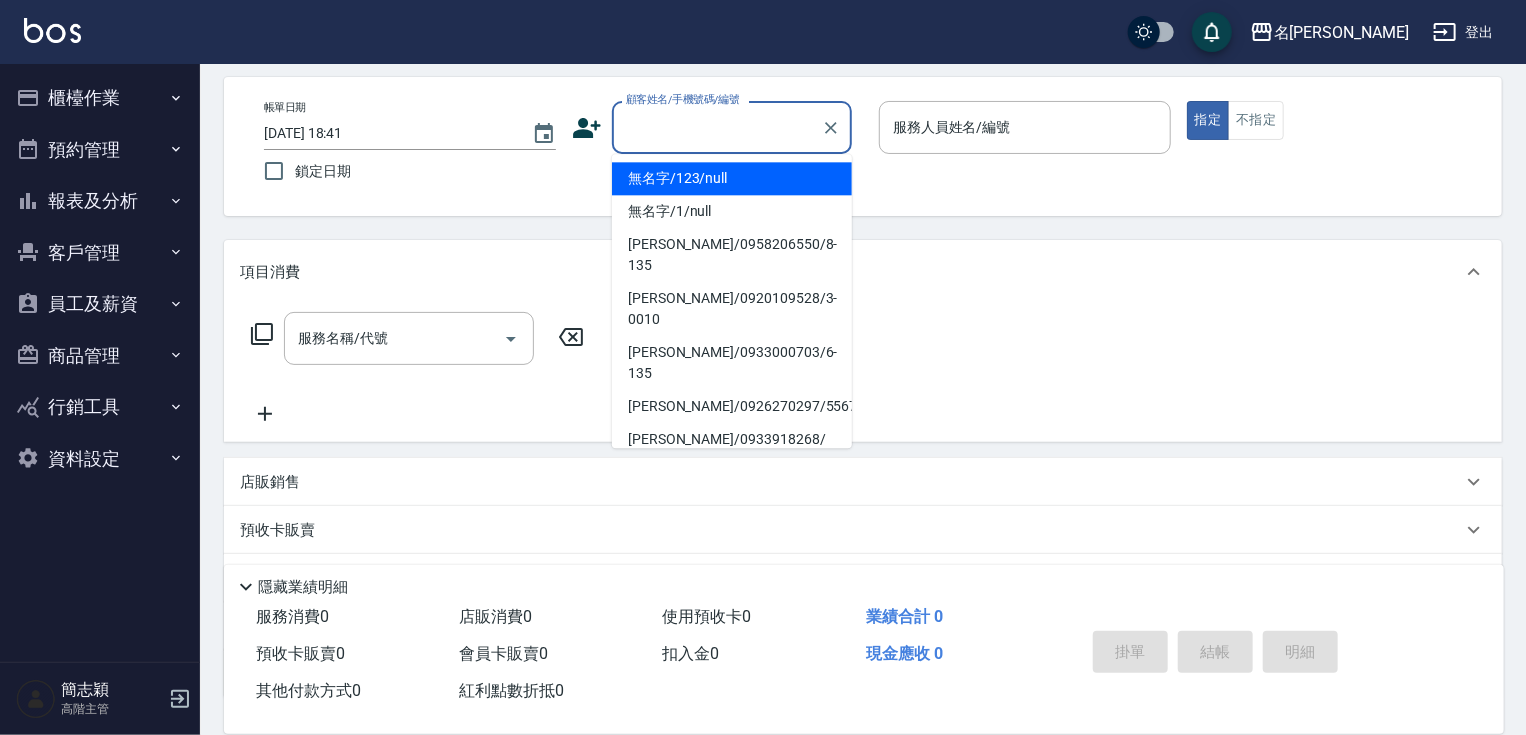 click on "無名字/123/null" at bounding box center [732, 178] 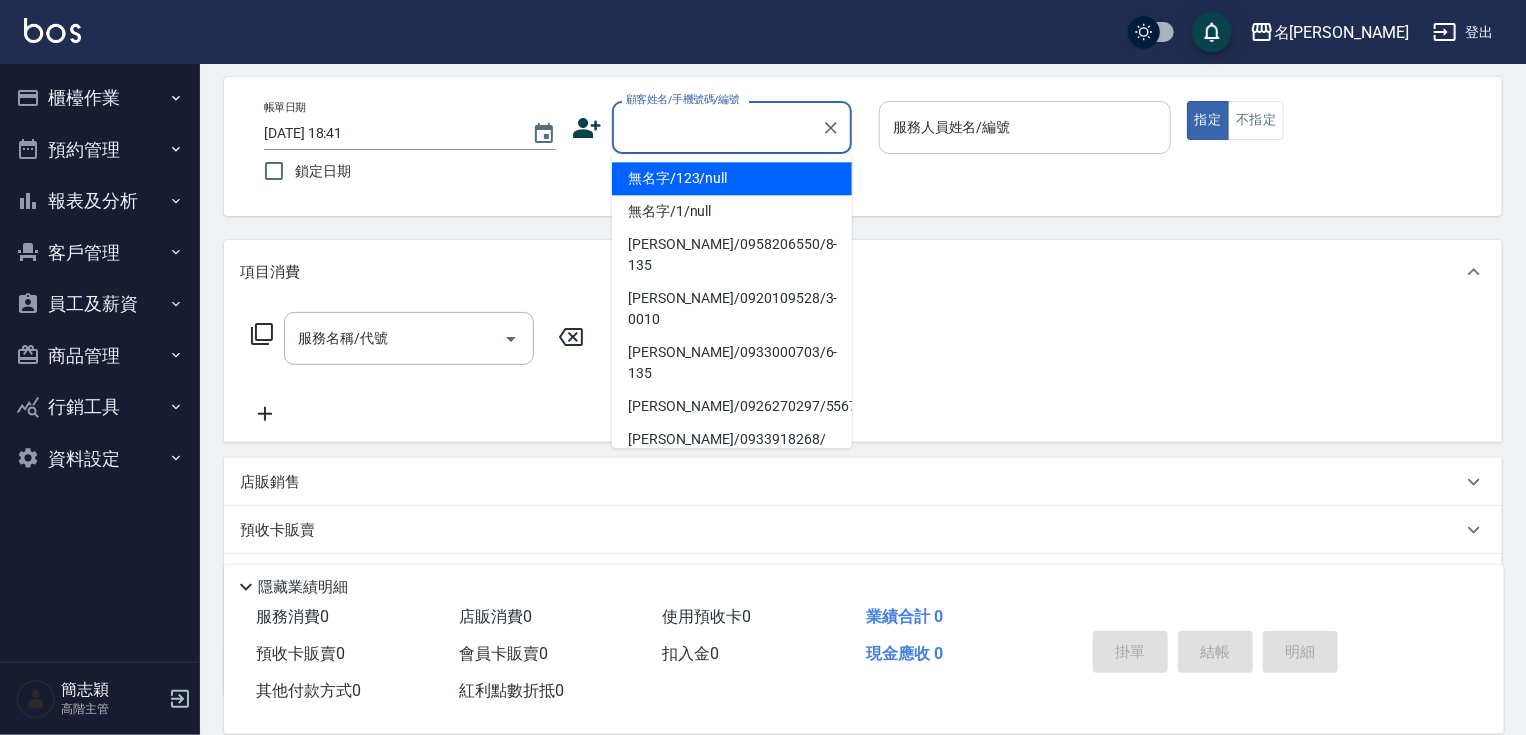 type on "無名字/123/null" 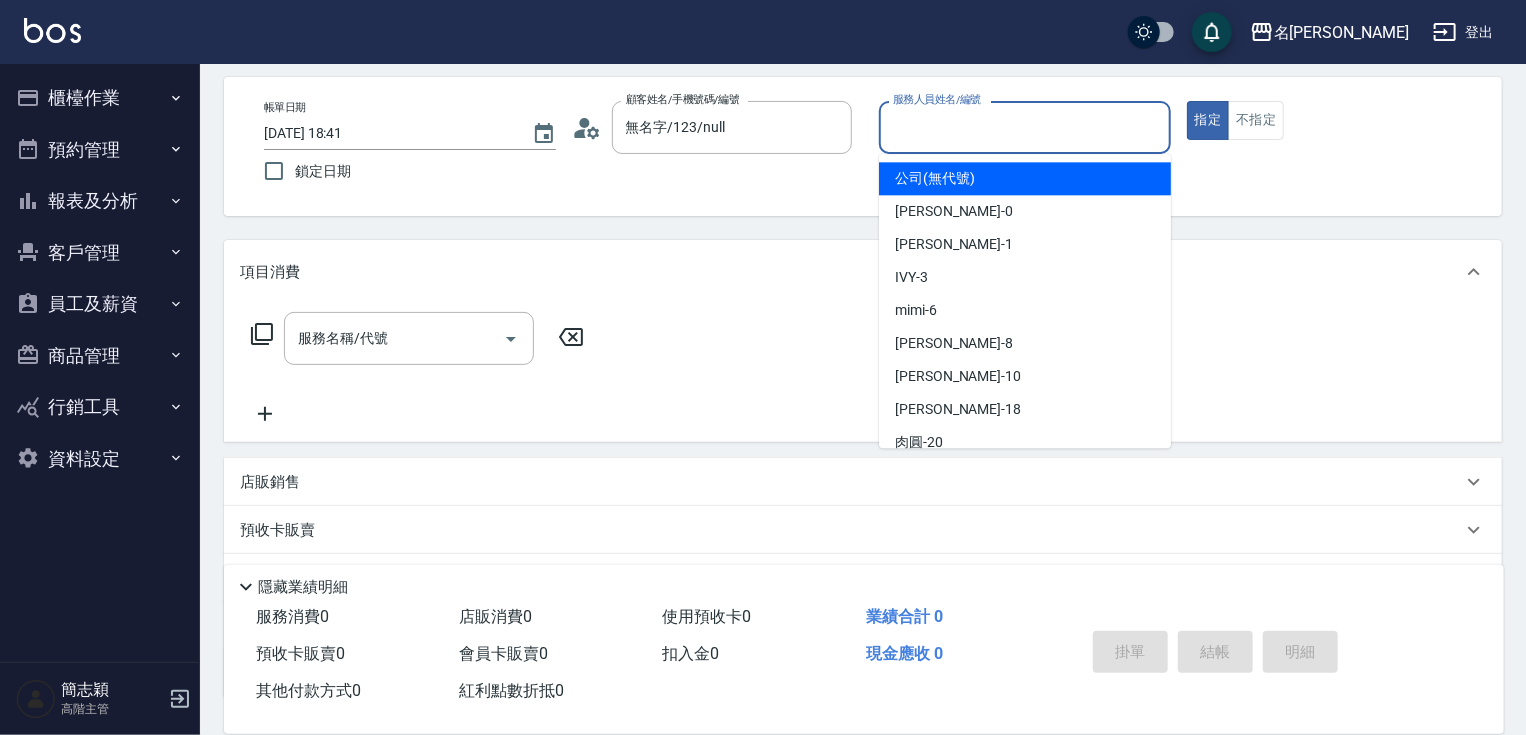 click on "服務人員姓名/編號" at bounding box center (1025, 127) 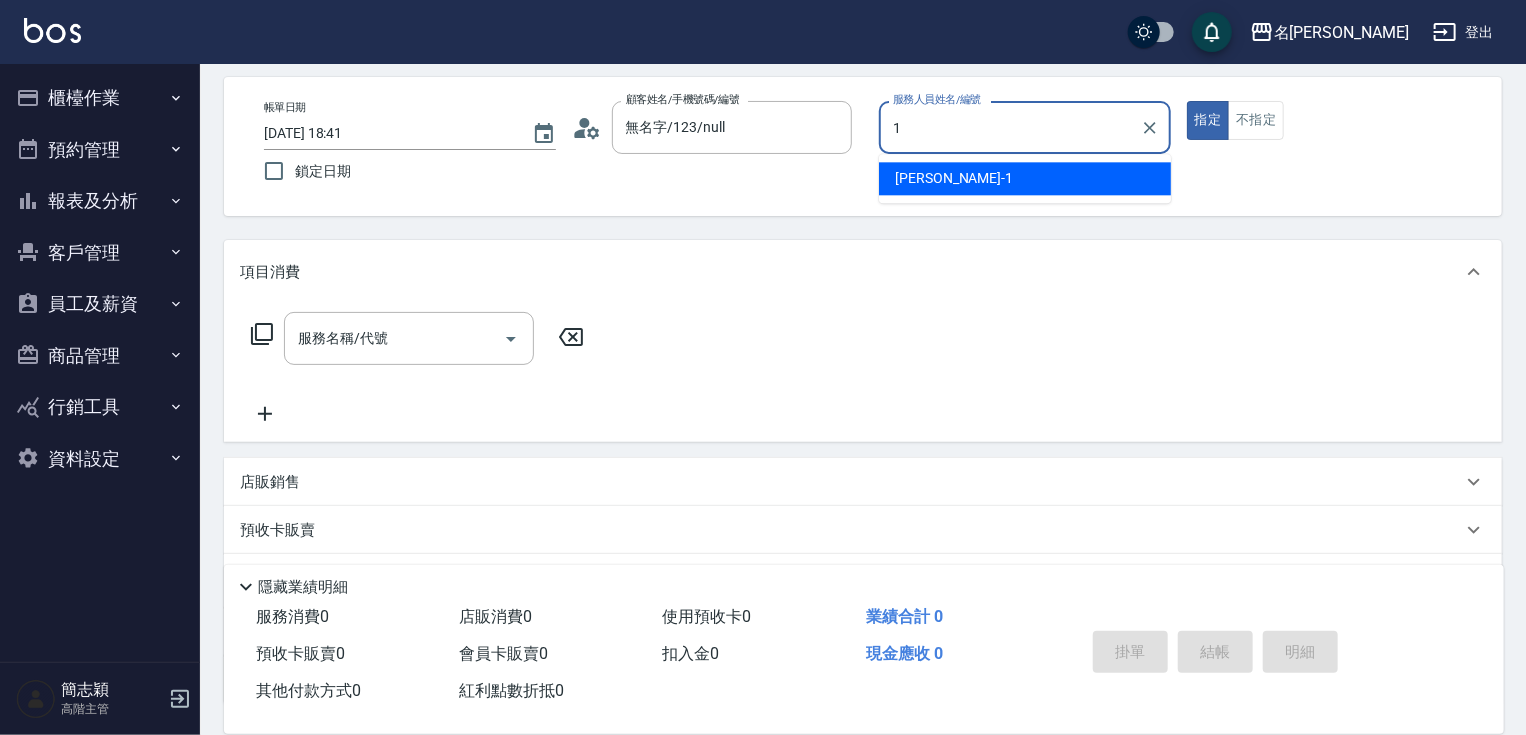 type on "[PERSON_NAME]-1" 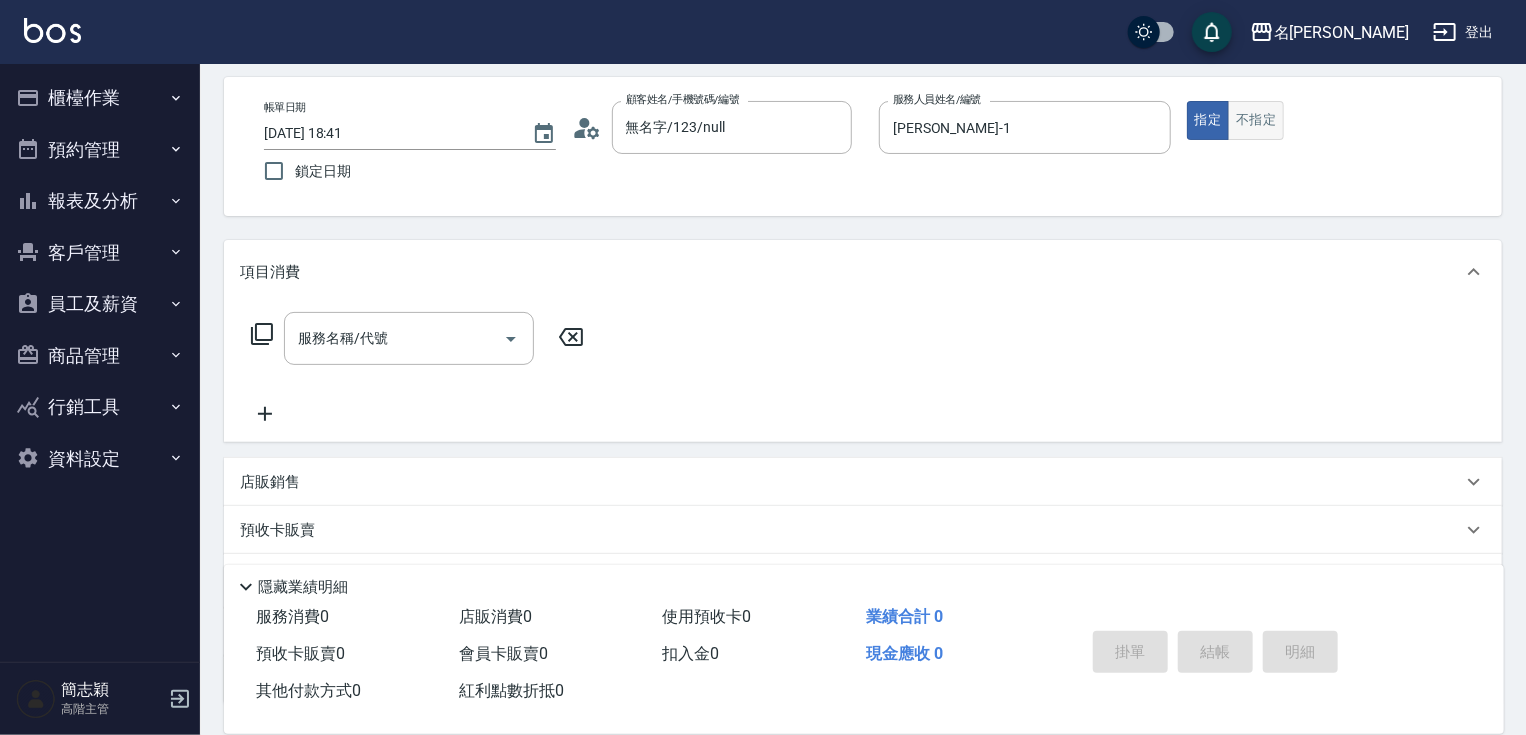 click on "不指定" at bounding box center [1256, 120] 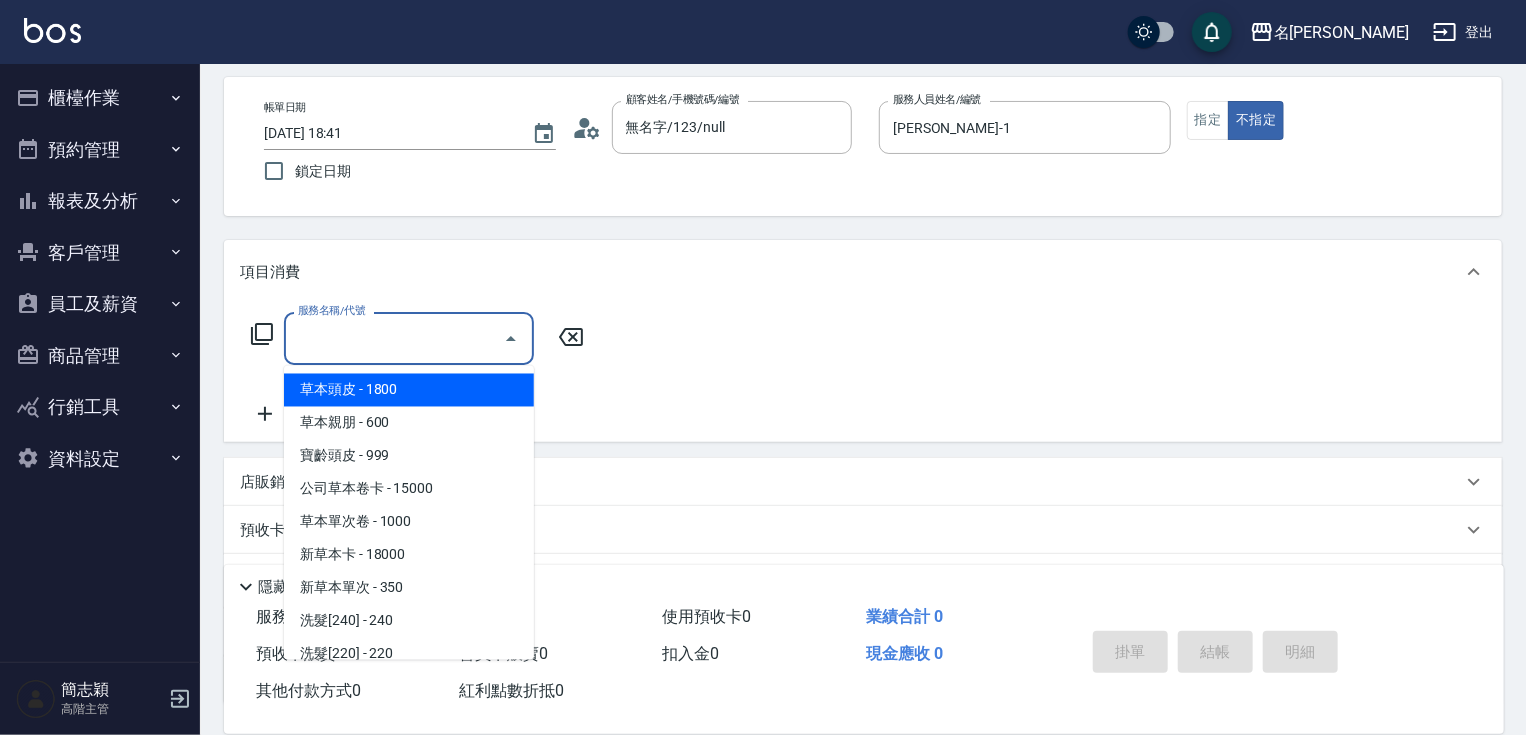 click on "服務名稱/代號" at bounding box center [394, 338] 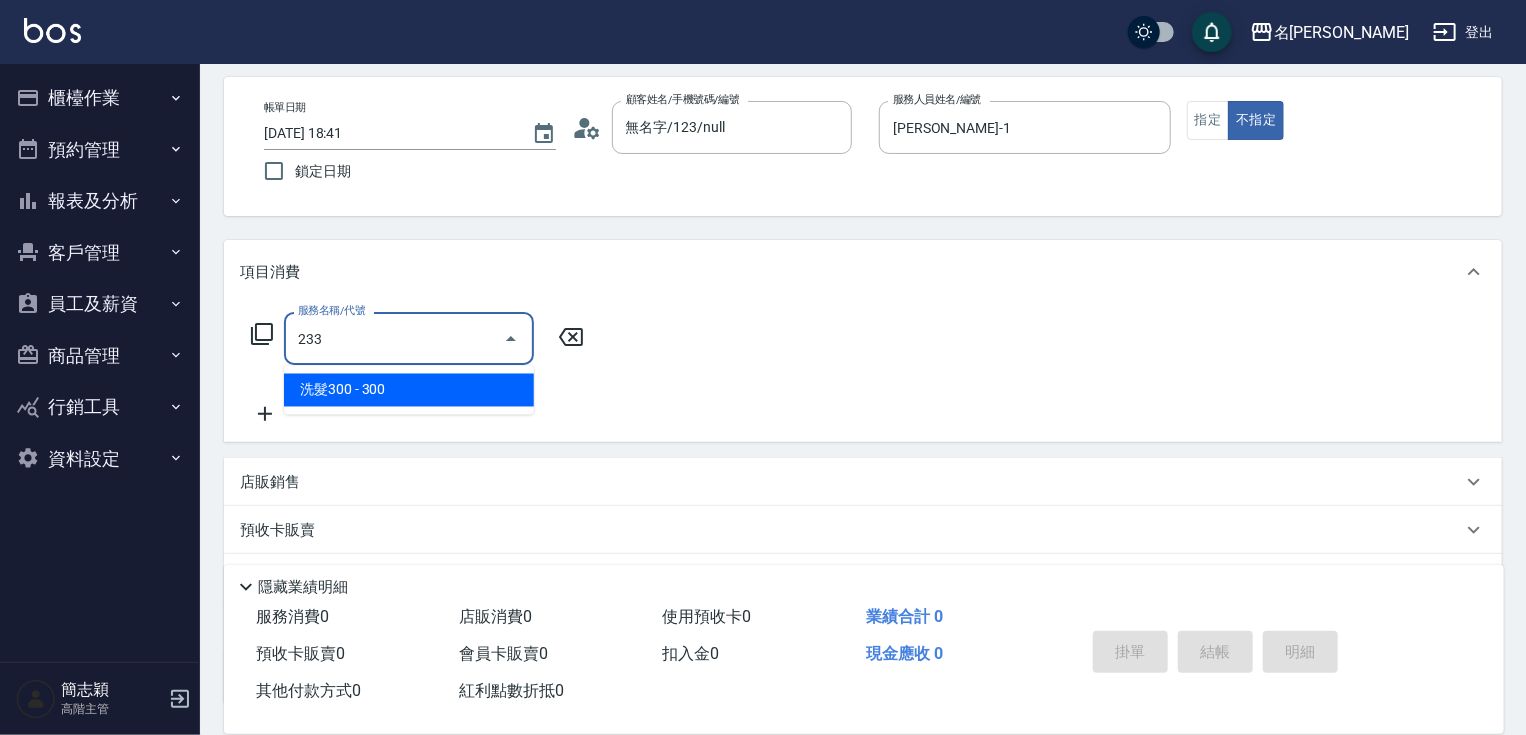 type on "洗髮300(233)" 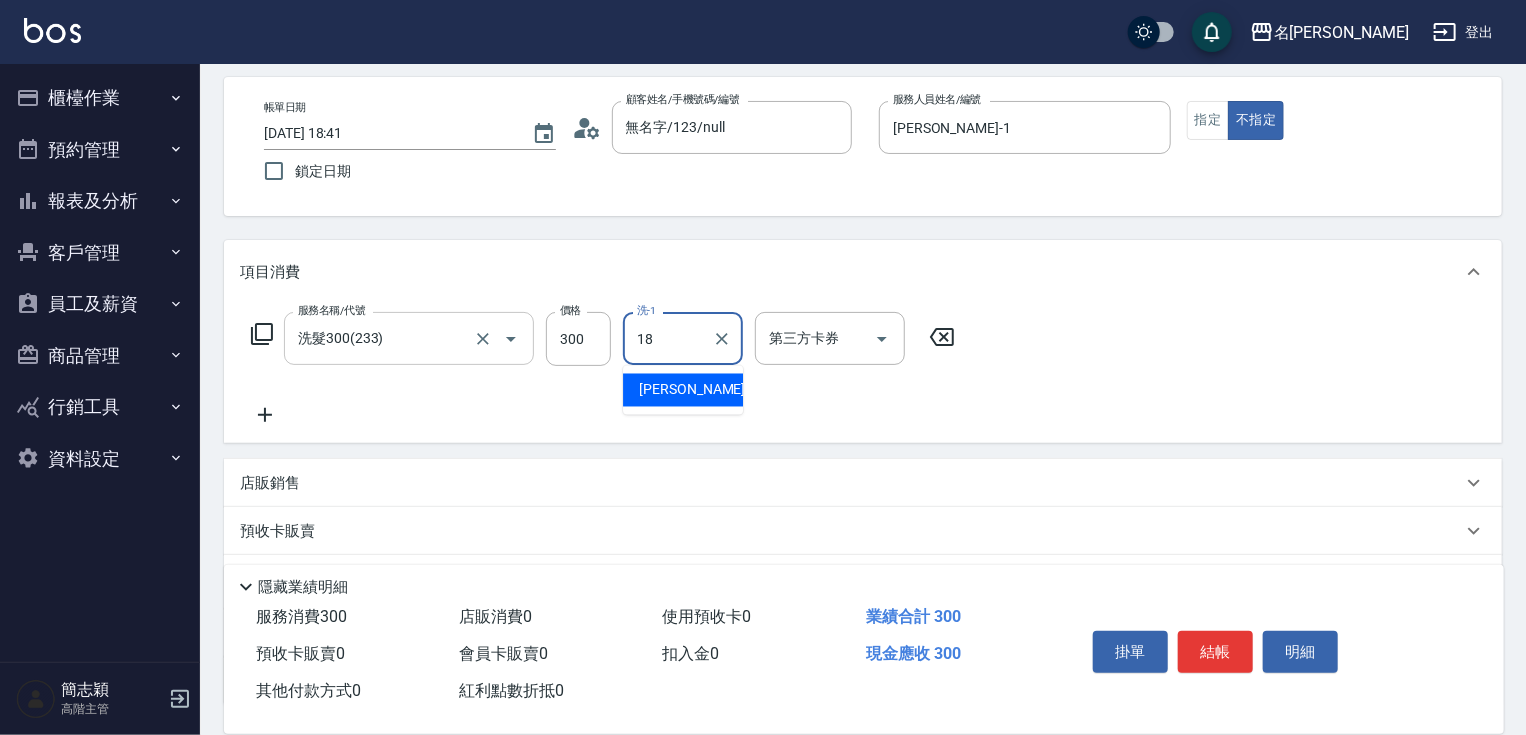 type on "[PERSON_NAME]-18" 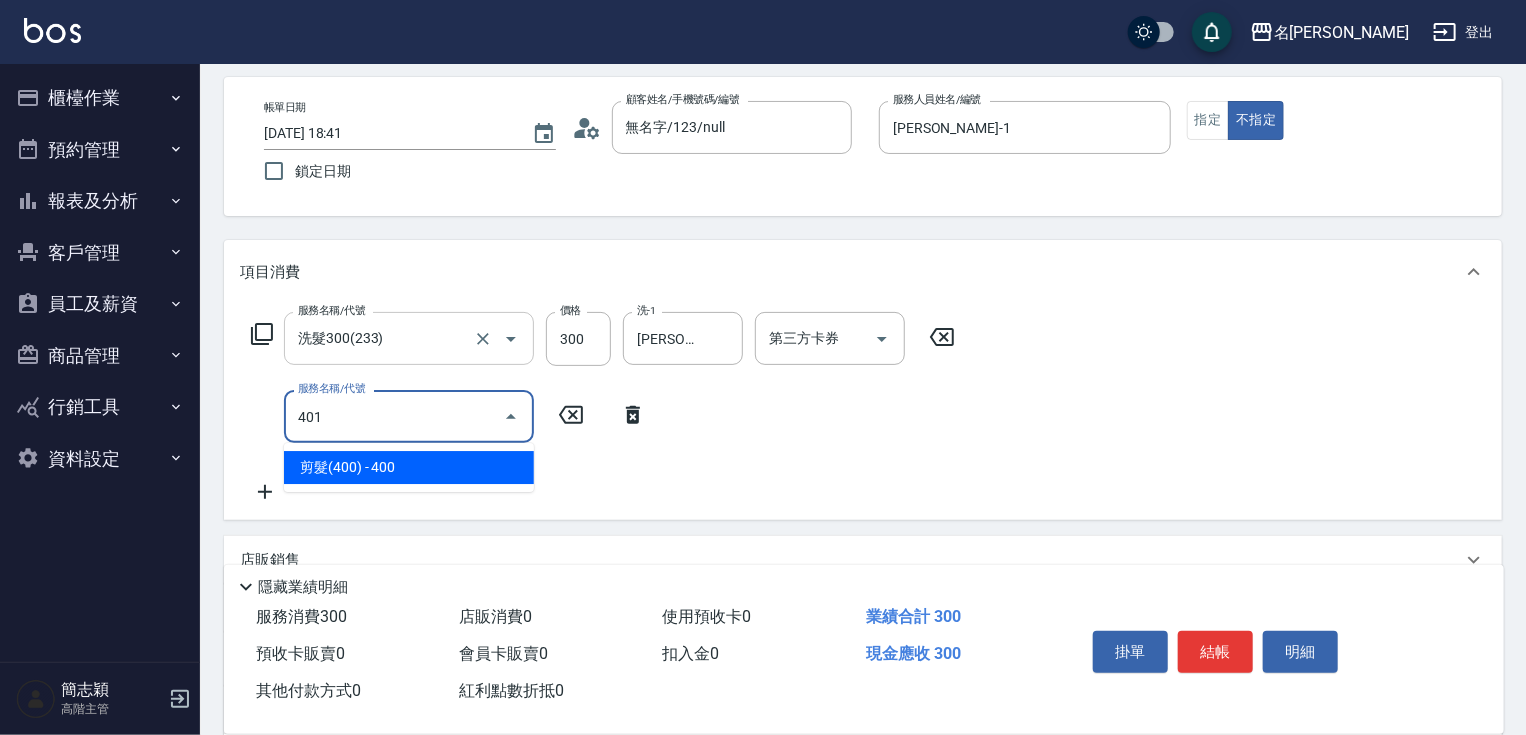 type on "剪髮(400)(401)" 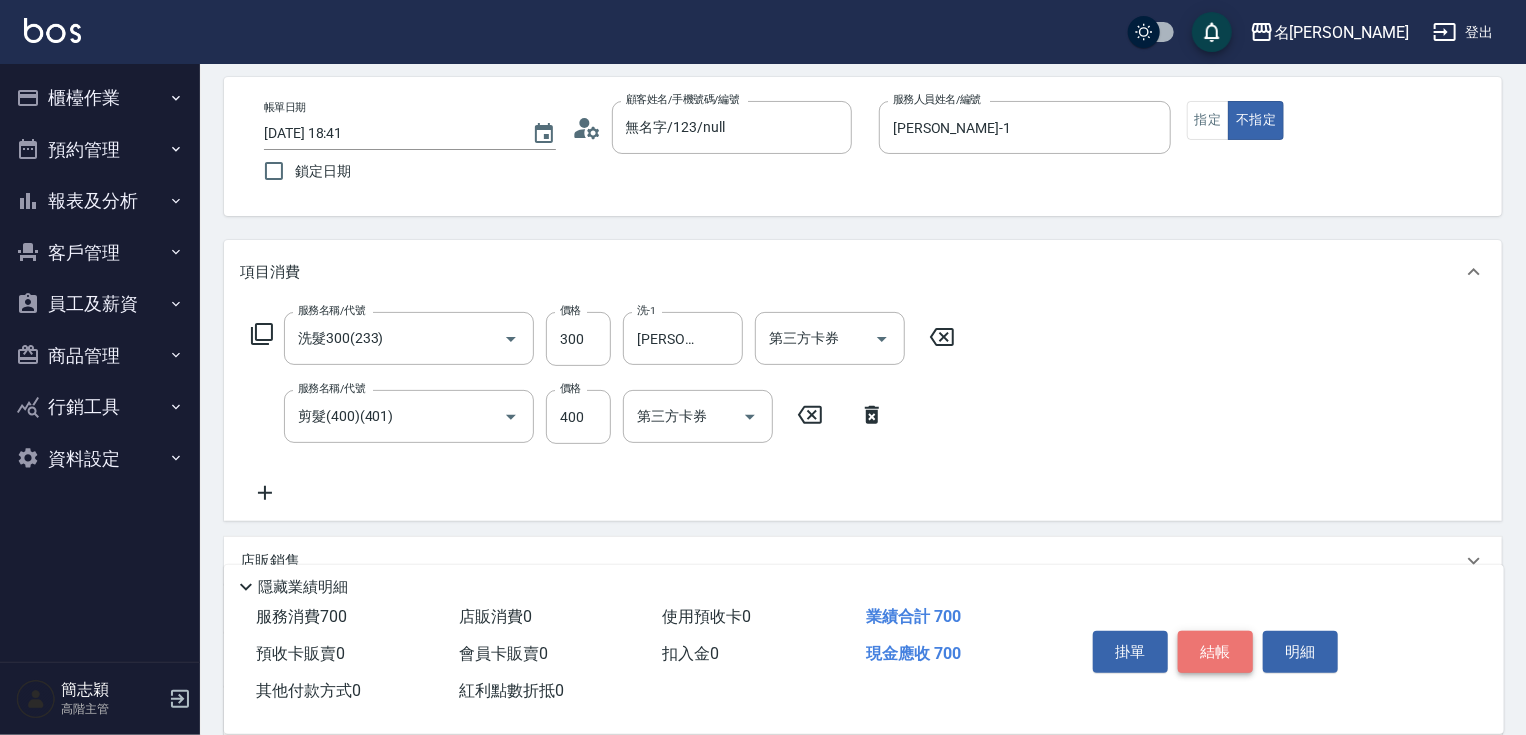 click on "結帳" at bounding box center (1215, 652) 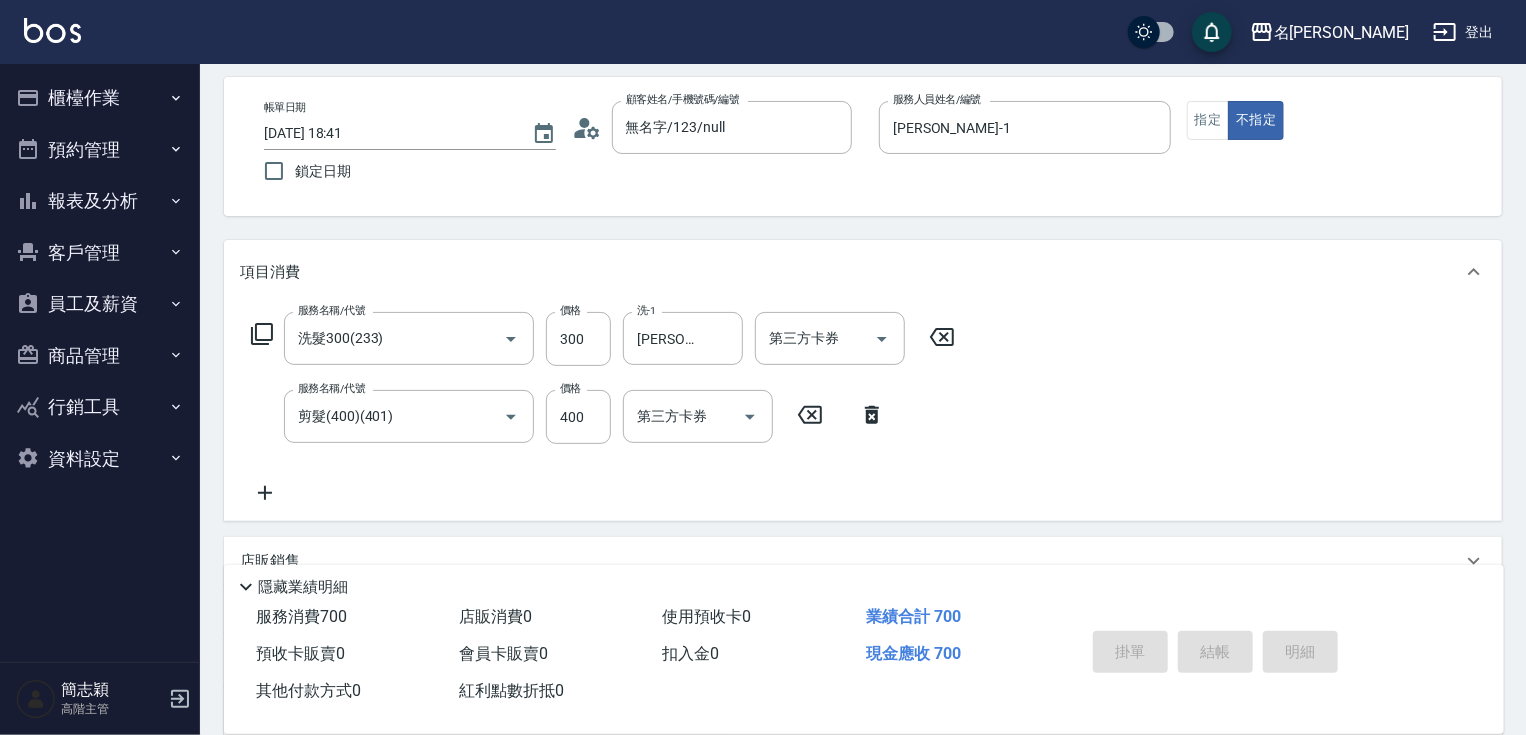 type 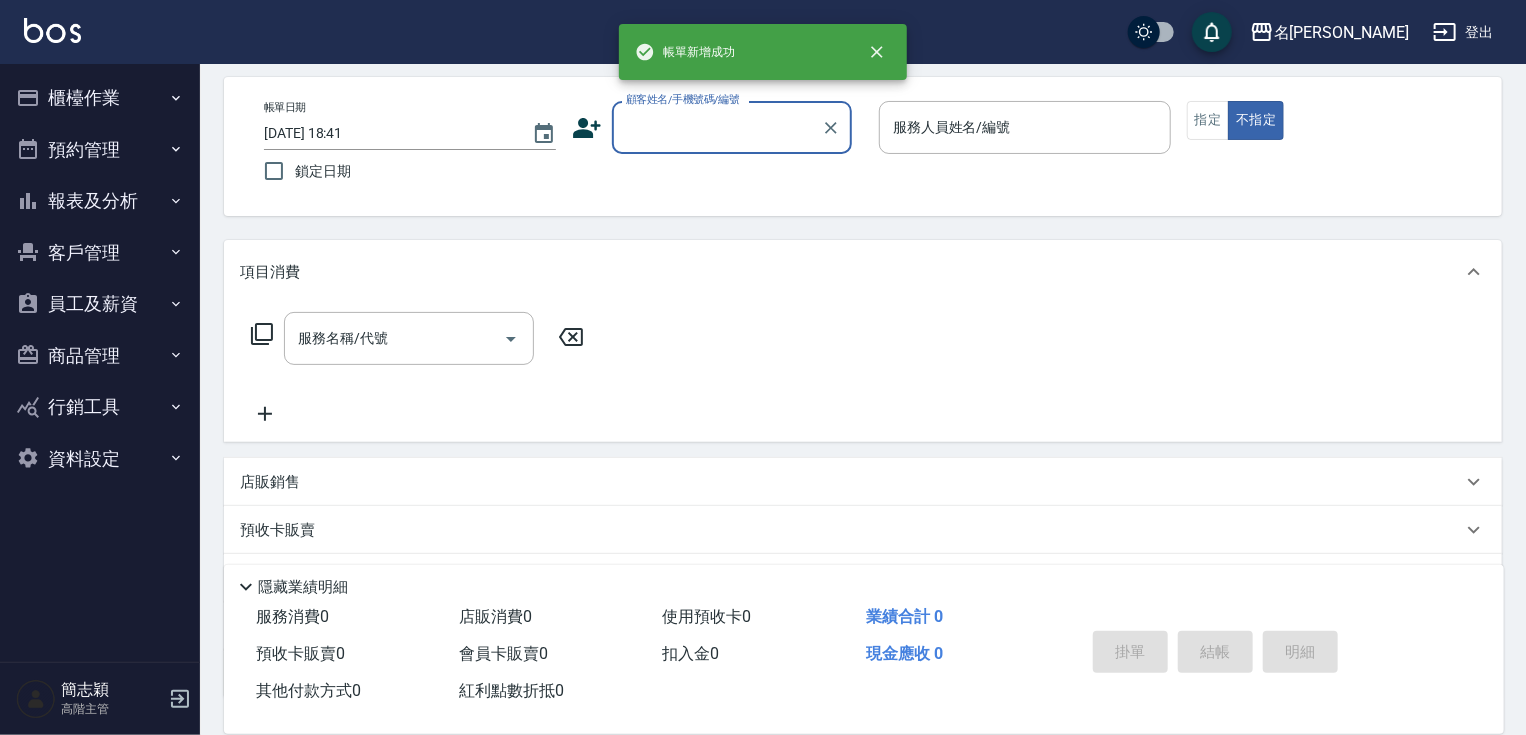 click on "顧客姓名/手機號碼/編號" at bounding box center (717, 127) 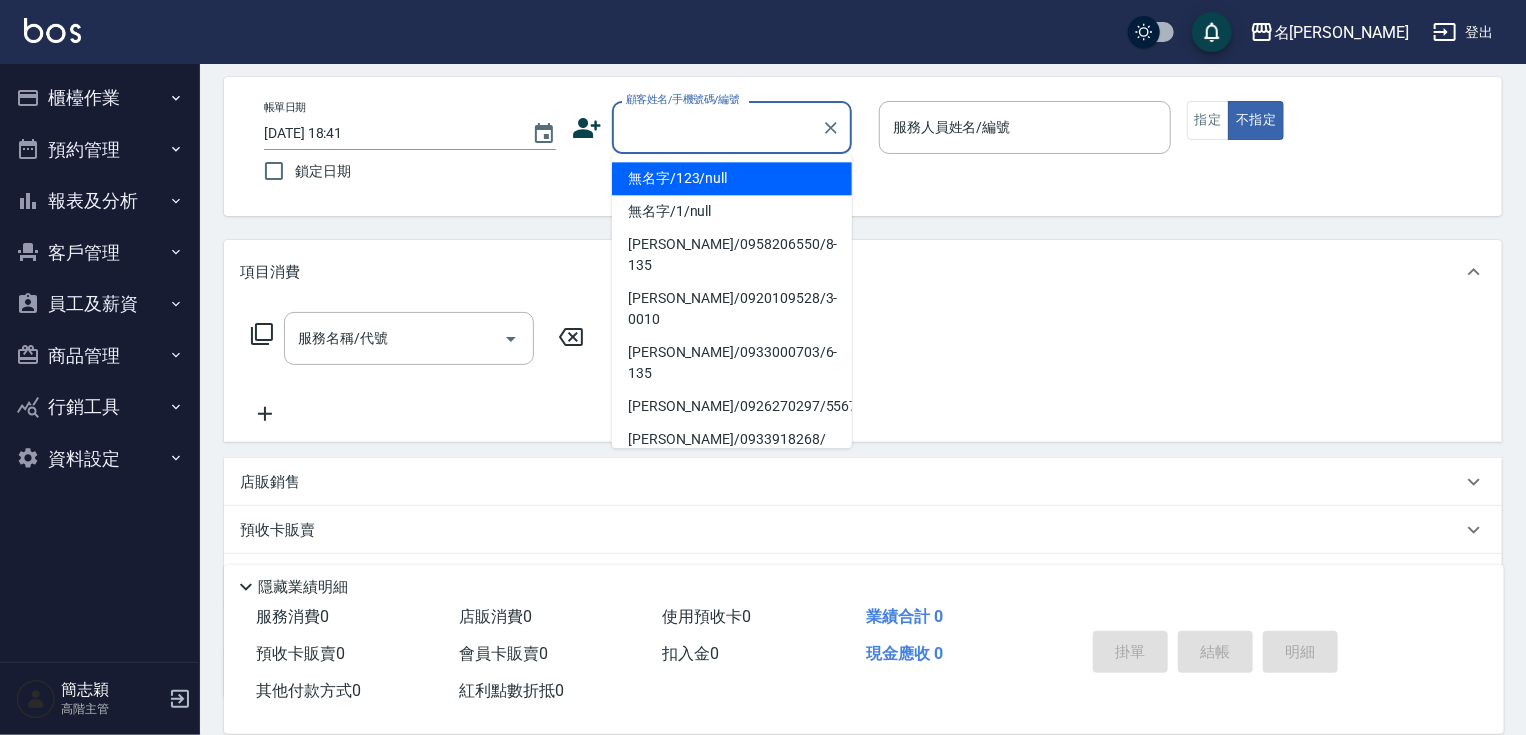 click on "無名字/123/null" at bounding box center (732, 178) 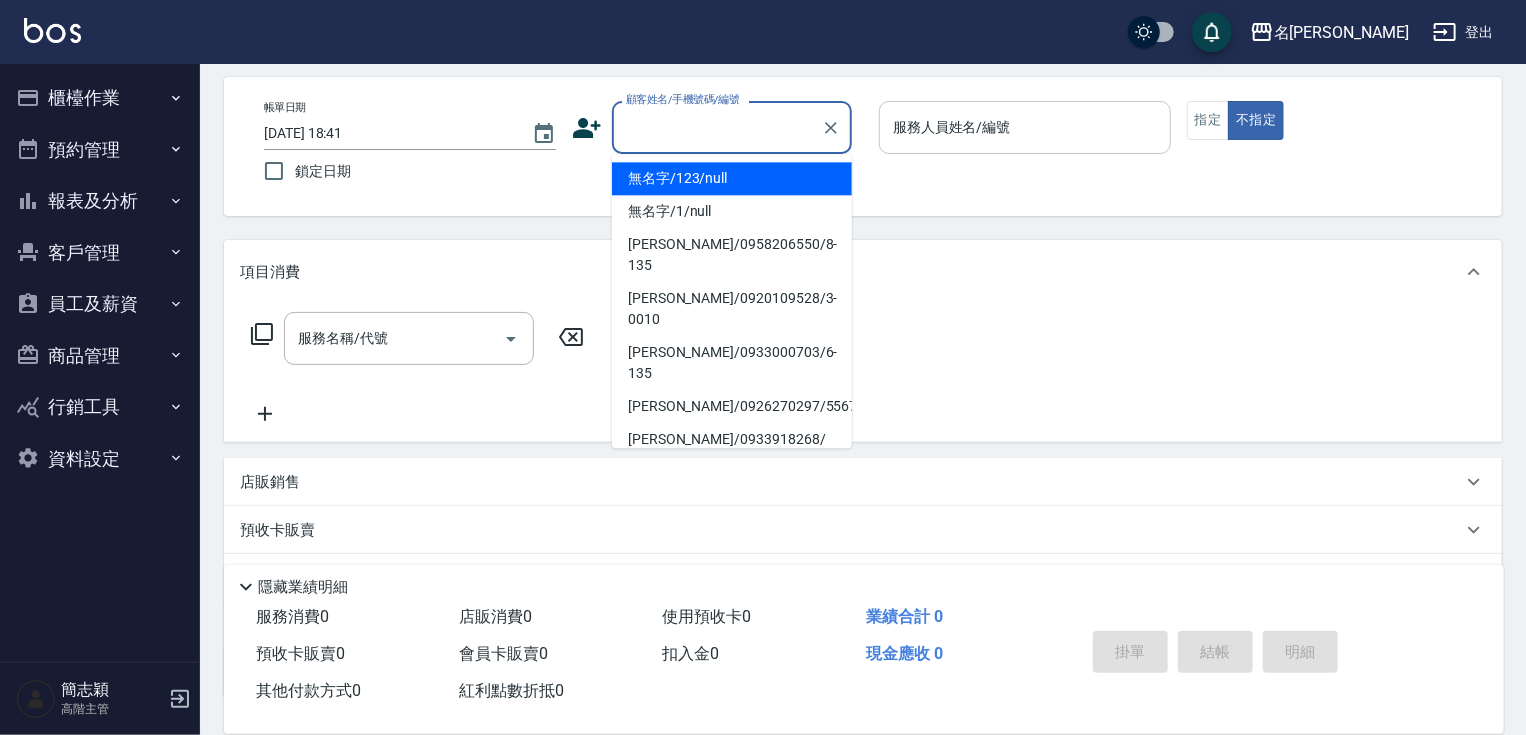type on "無名字/123/null" 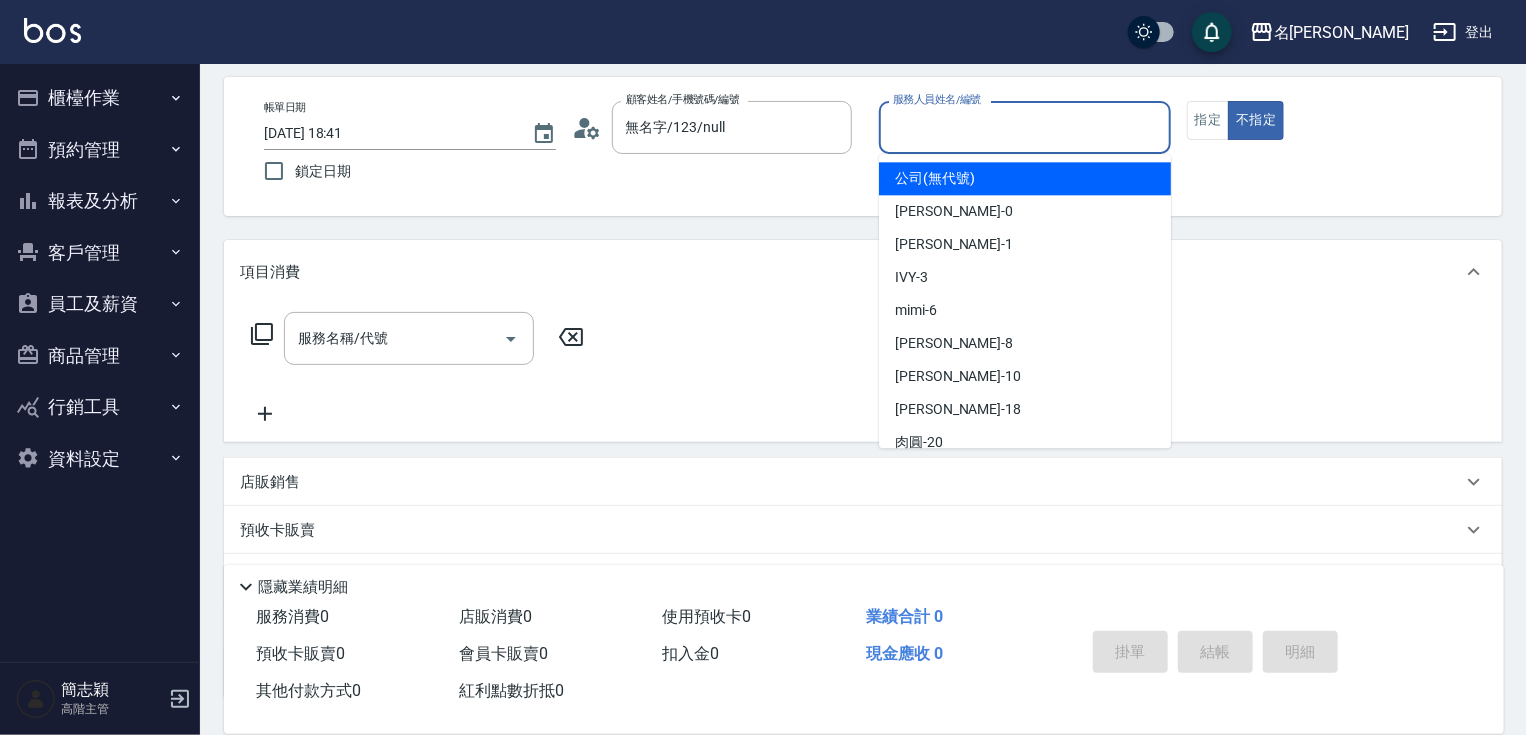 click on "服務人員姓名/編號" at bounding box center (1025, 127) 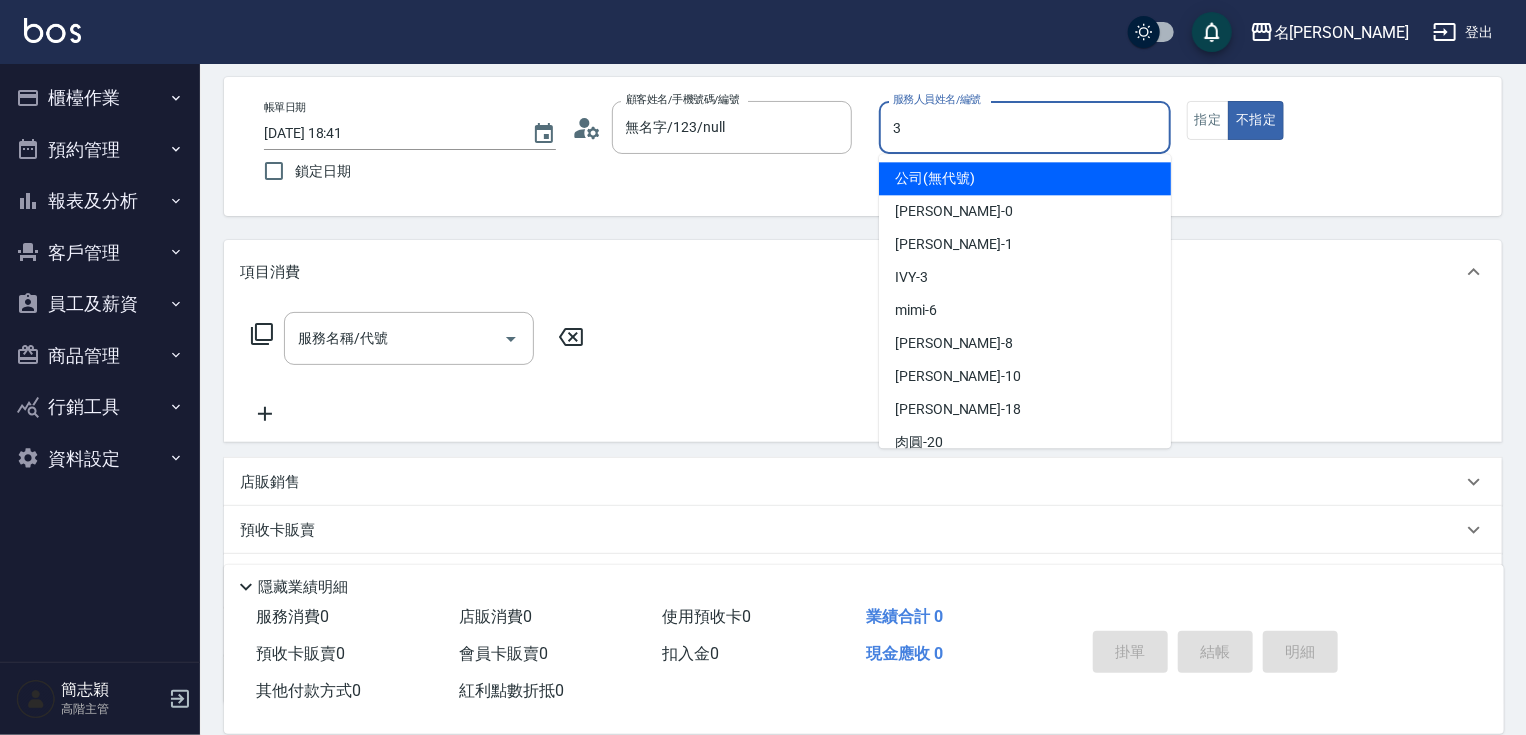 type on "3" 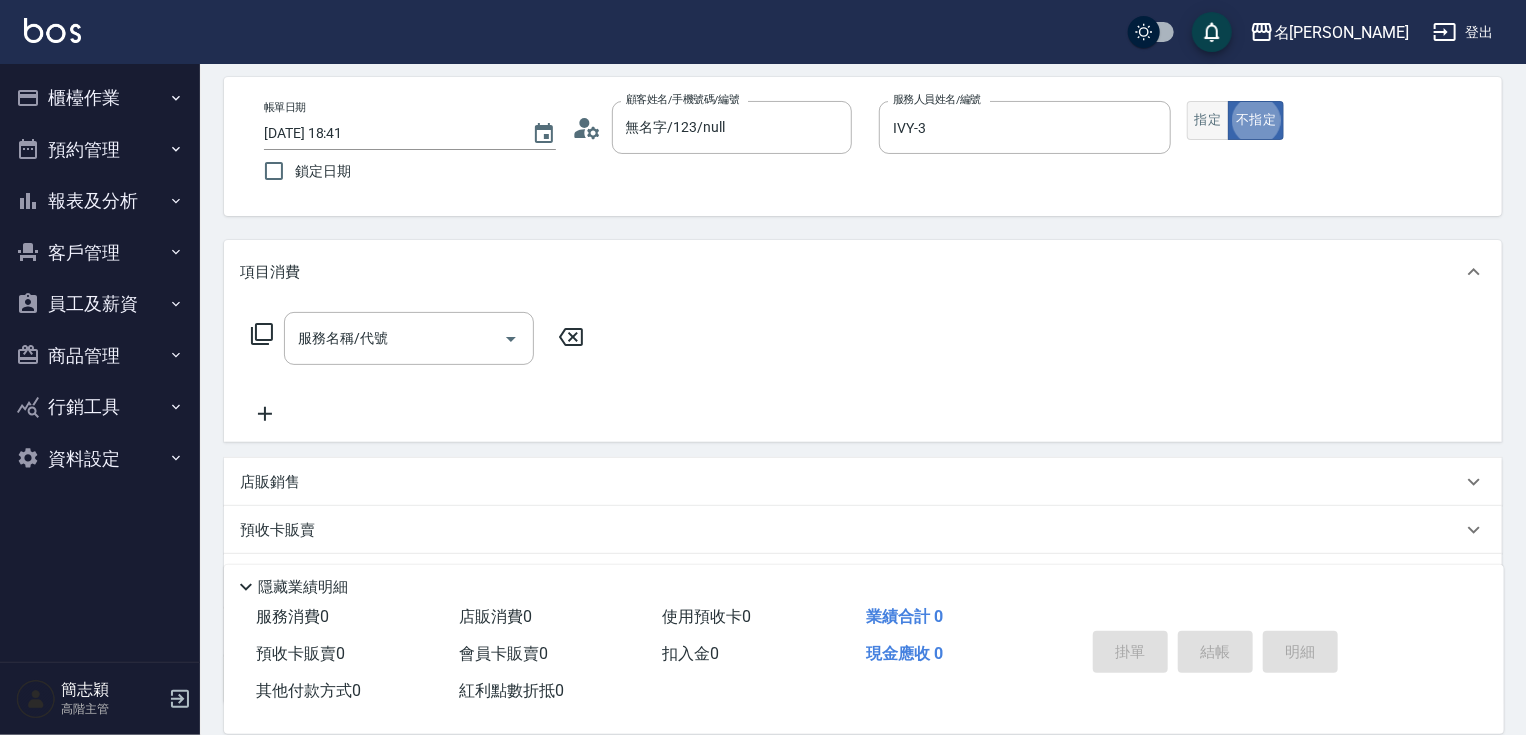 click on "指定" at bounding box center [1208, 120] 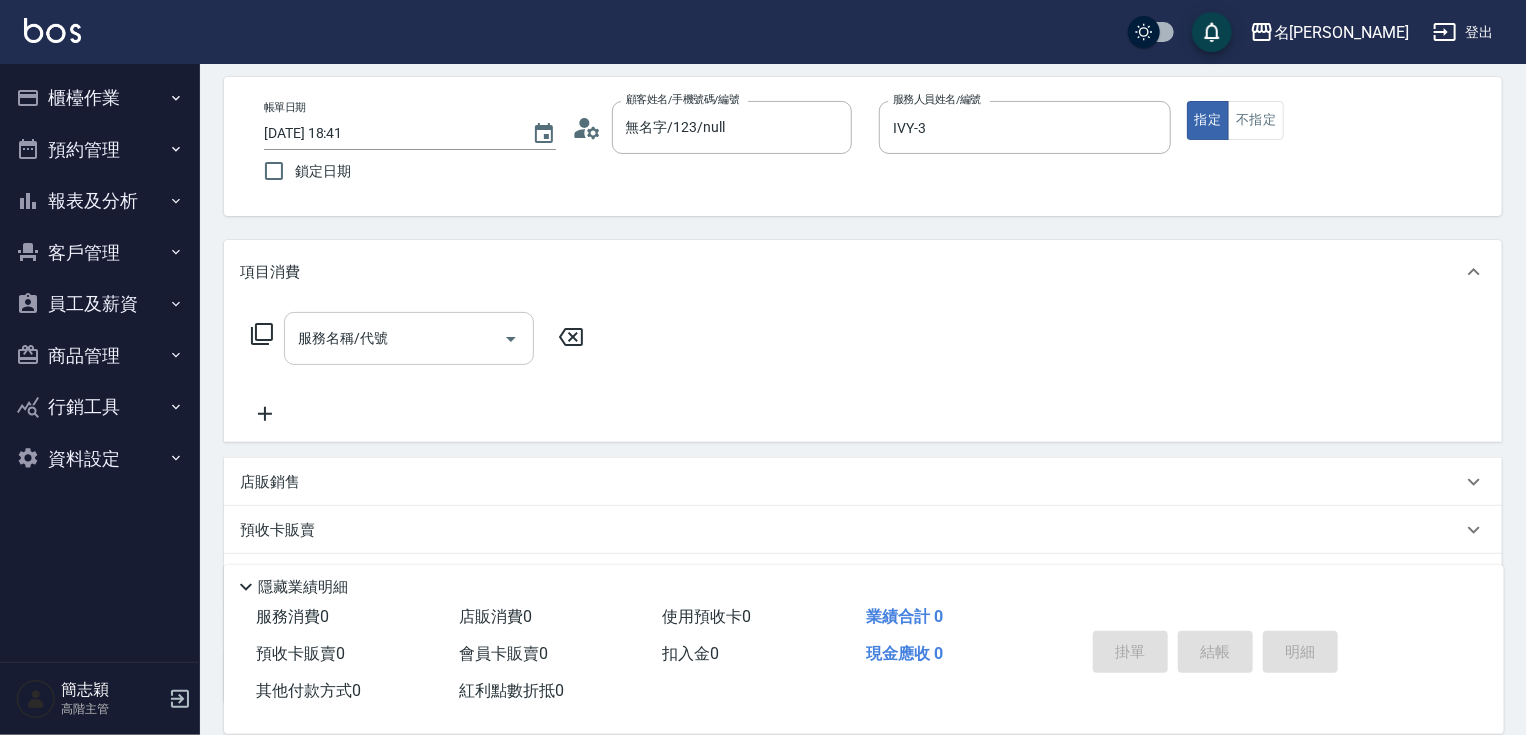 click on "服務名稱/代號" at bounding box center [394, 338] 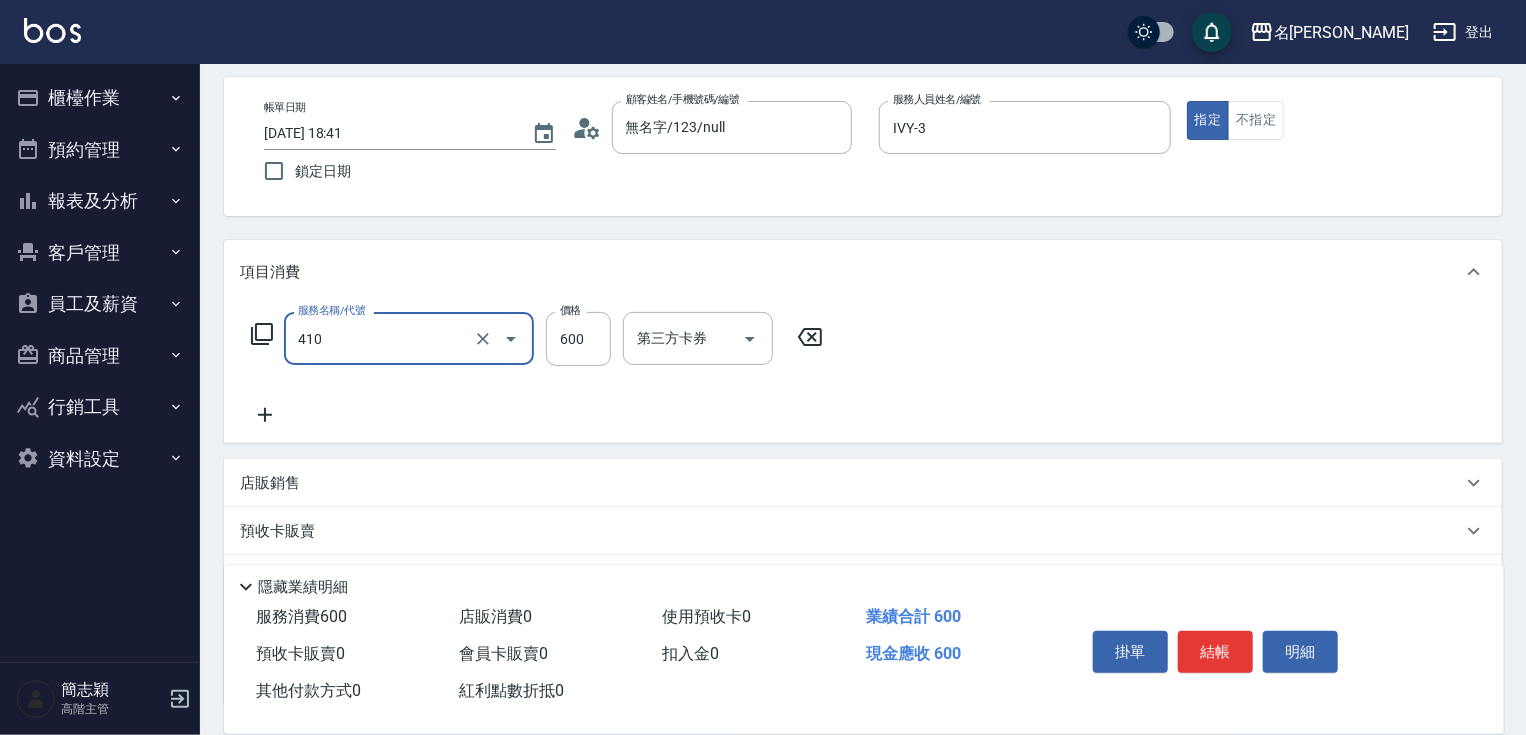 type on "鴻果頭皮SPA(410)" 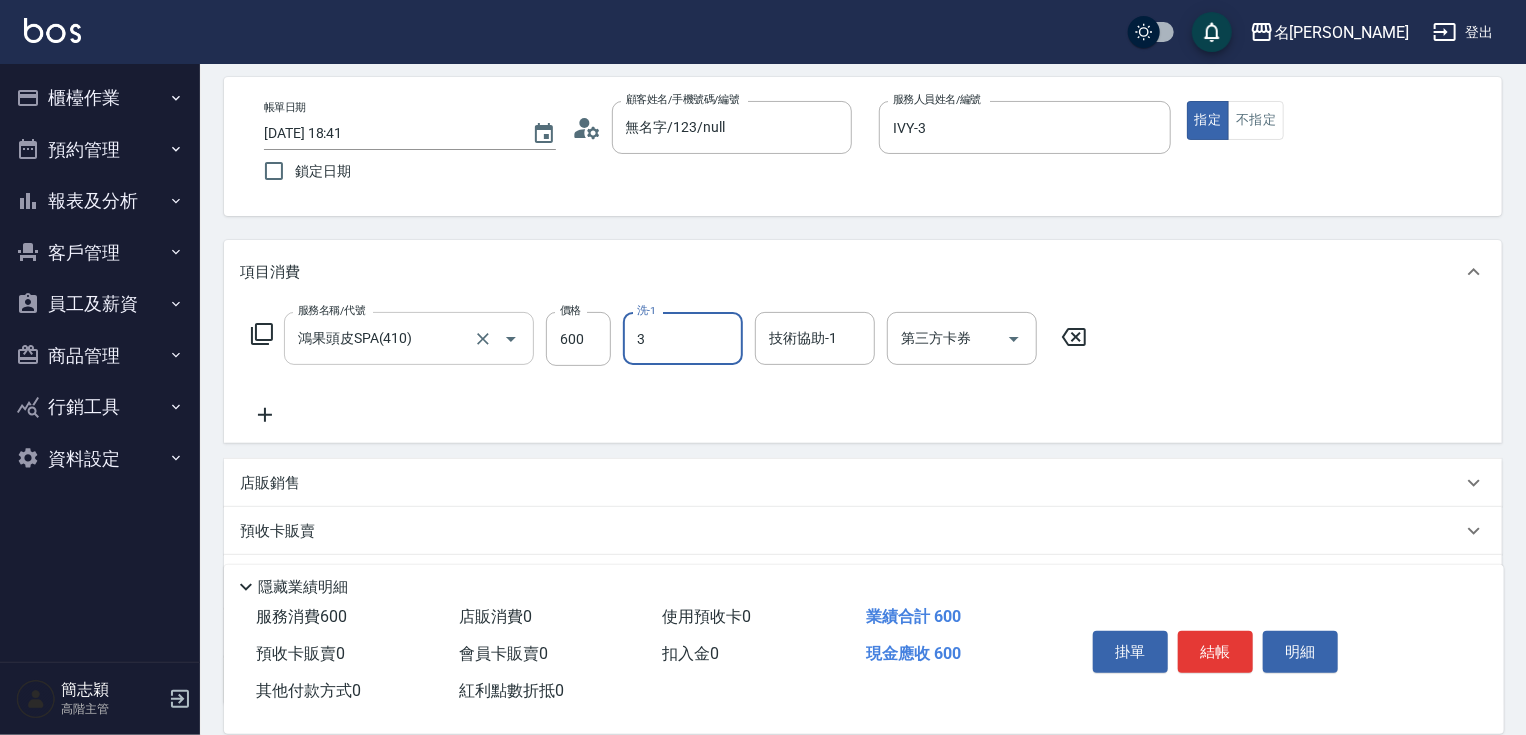 type on "IVY-3" 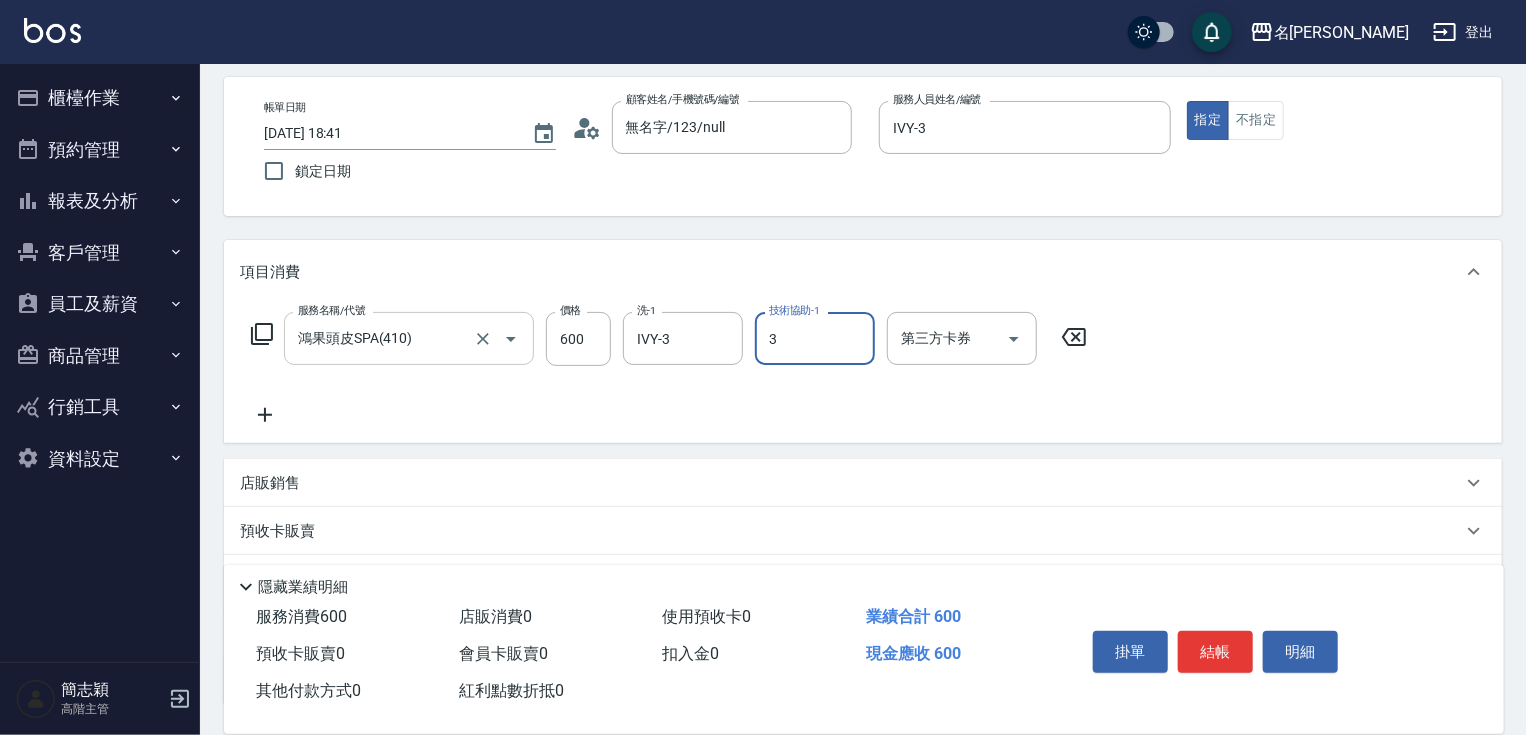 type on "IVY-3" 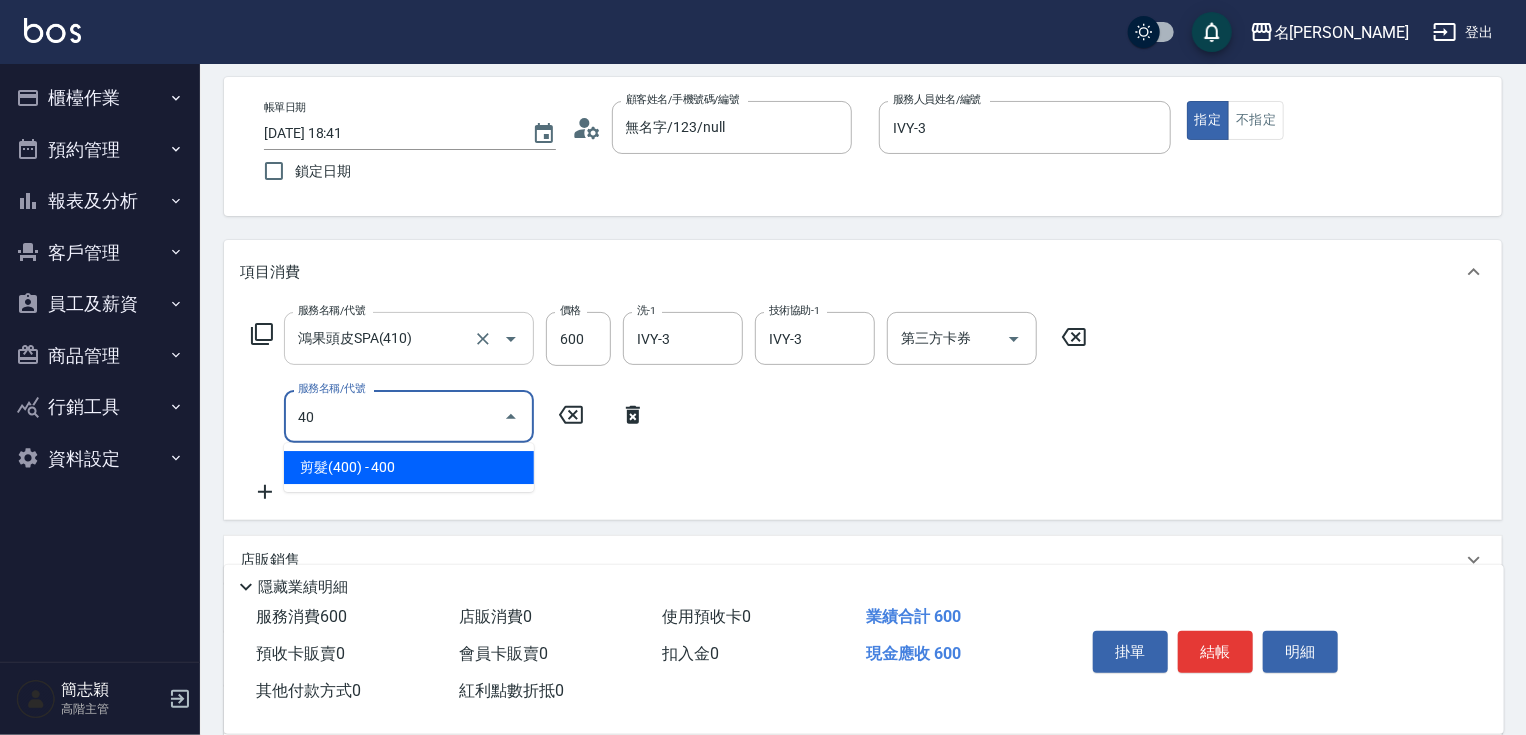 type on "4" 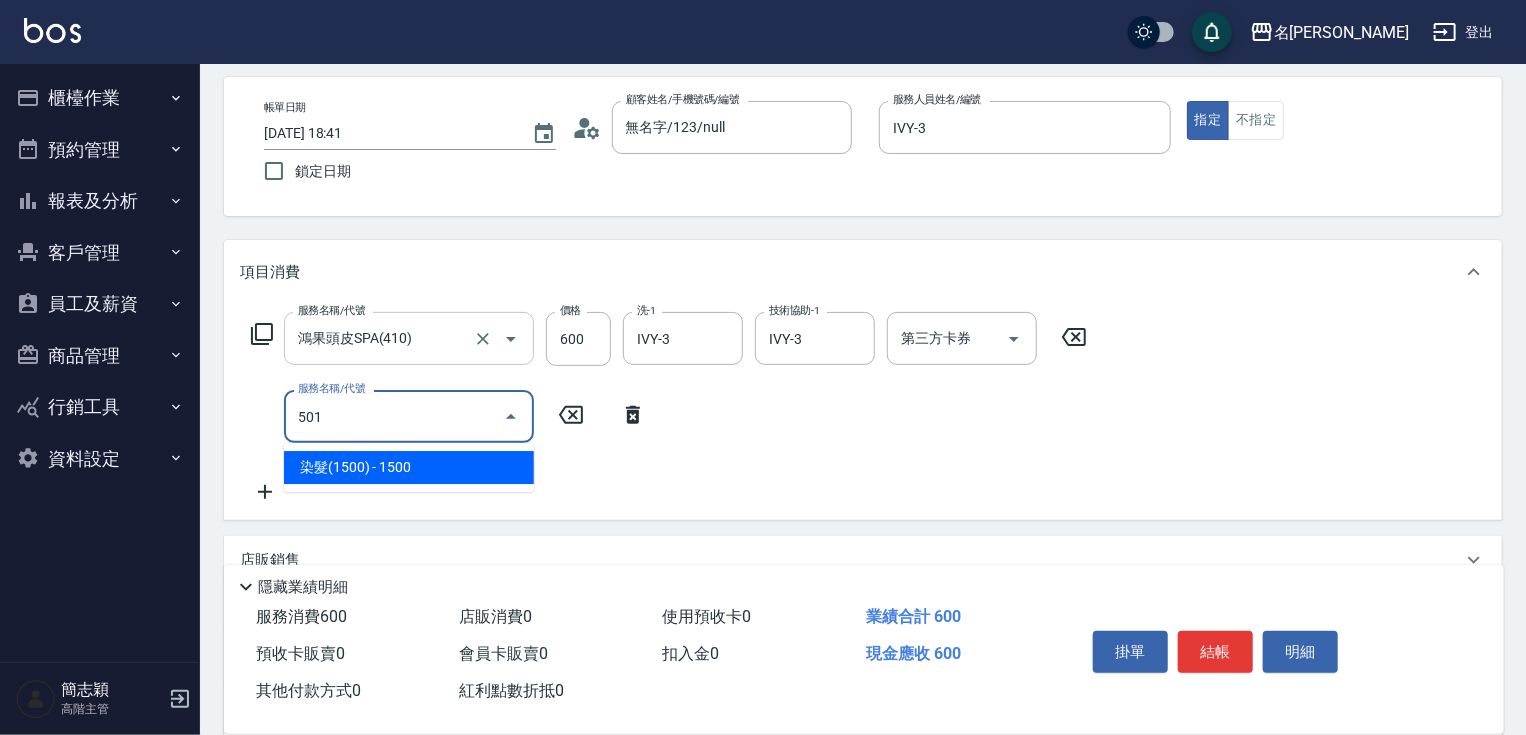 type on "染髮(1500)(501)" 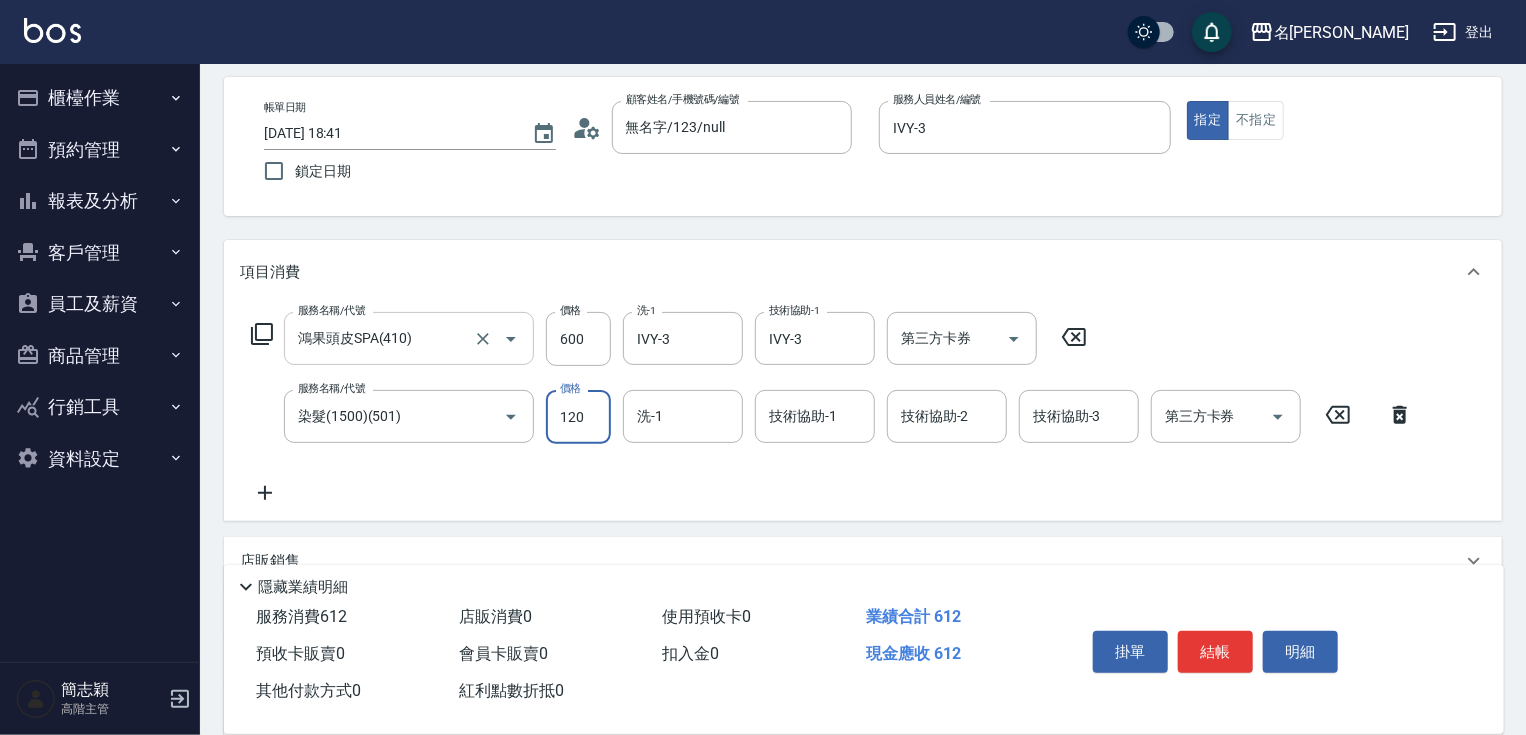 type on "1200" 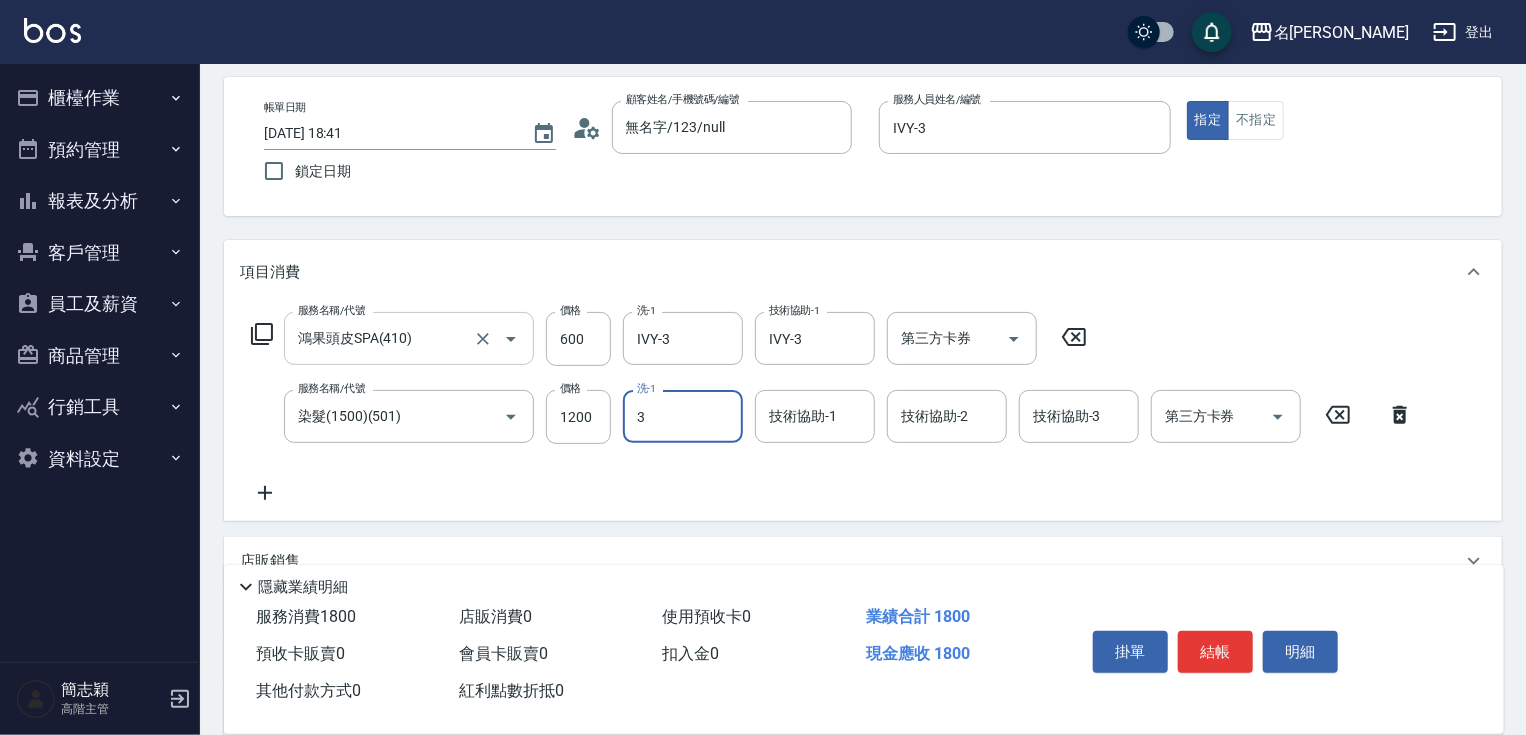 type on "IVY-3" 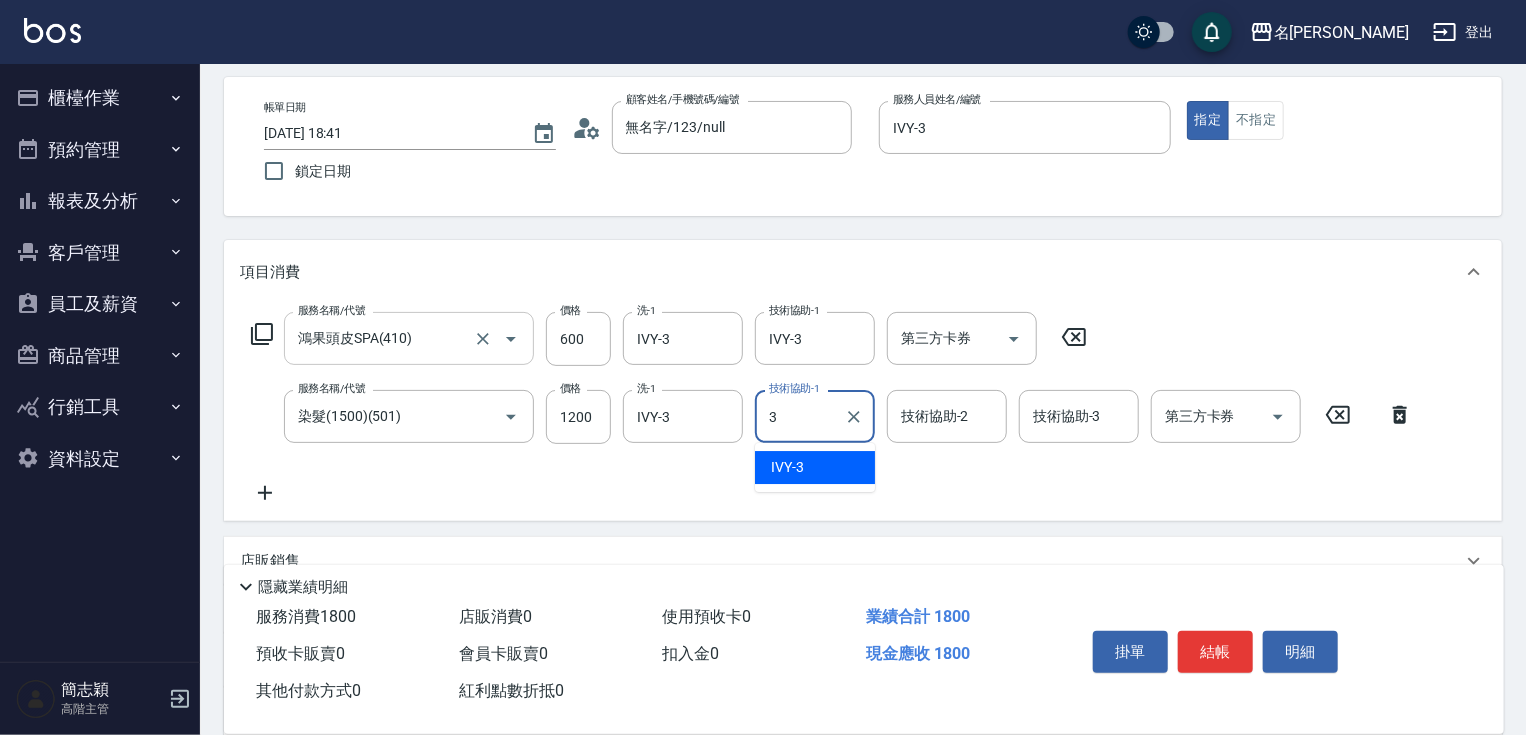 type on "IVY-3" 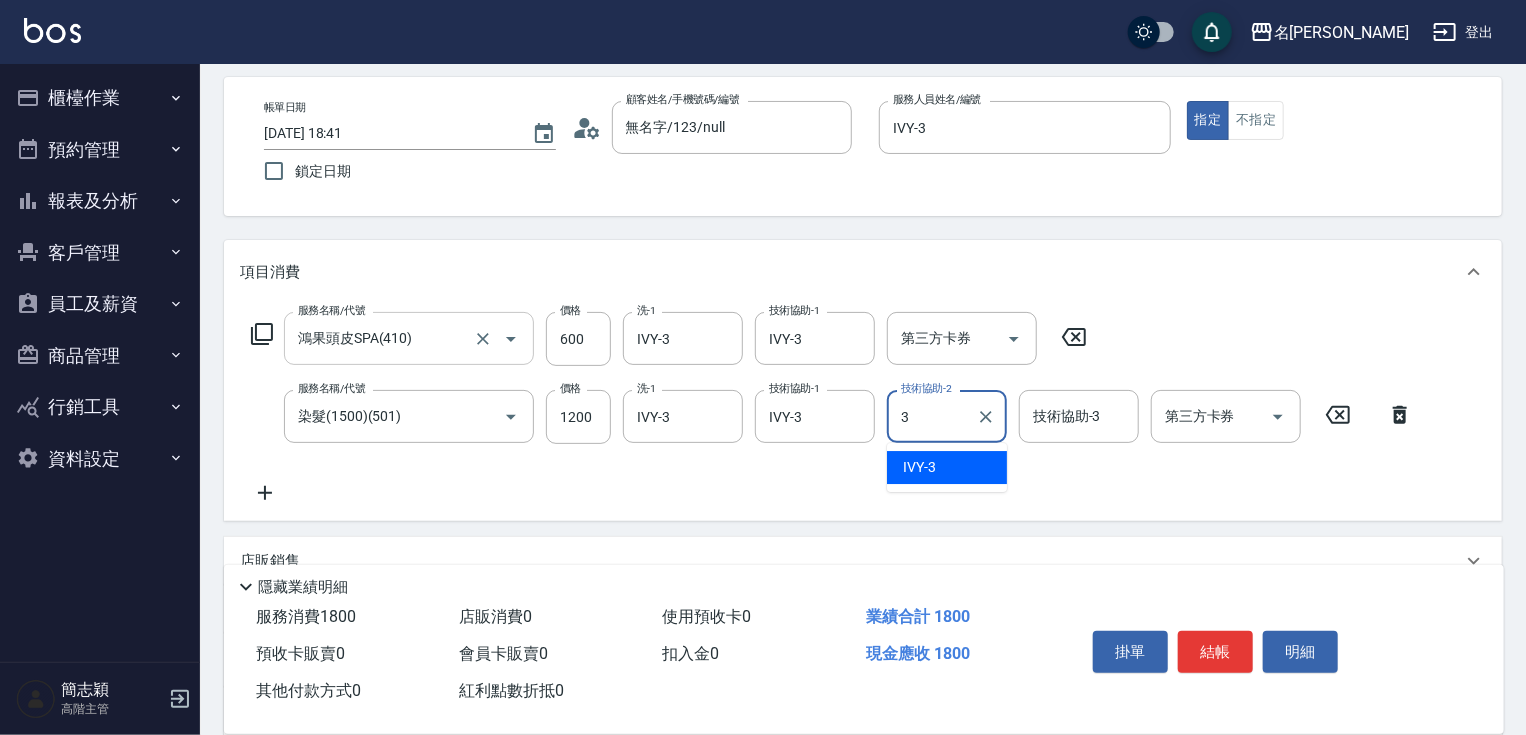 type on "IVY-3" 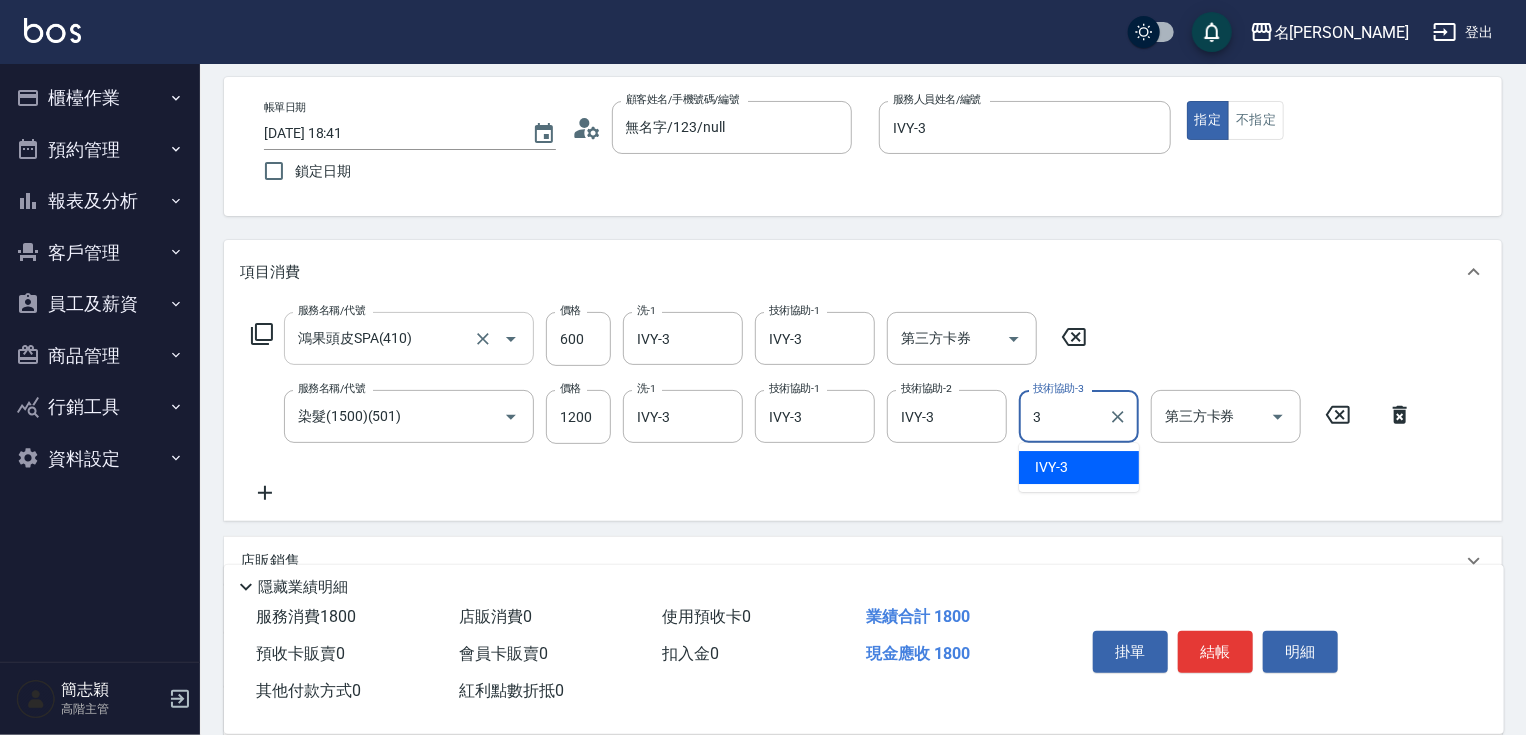 type on "IVY-3" 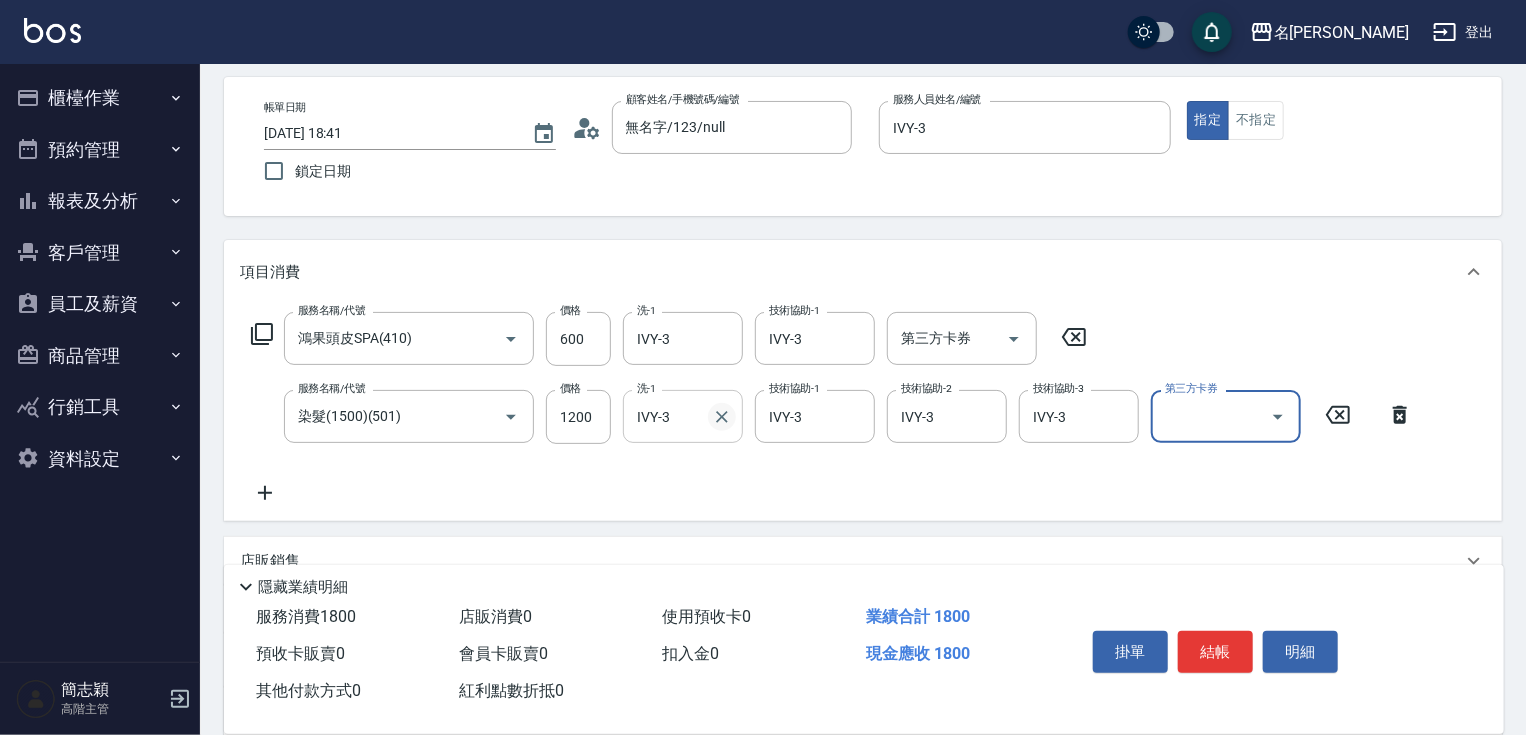 click 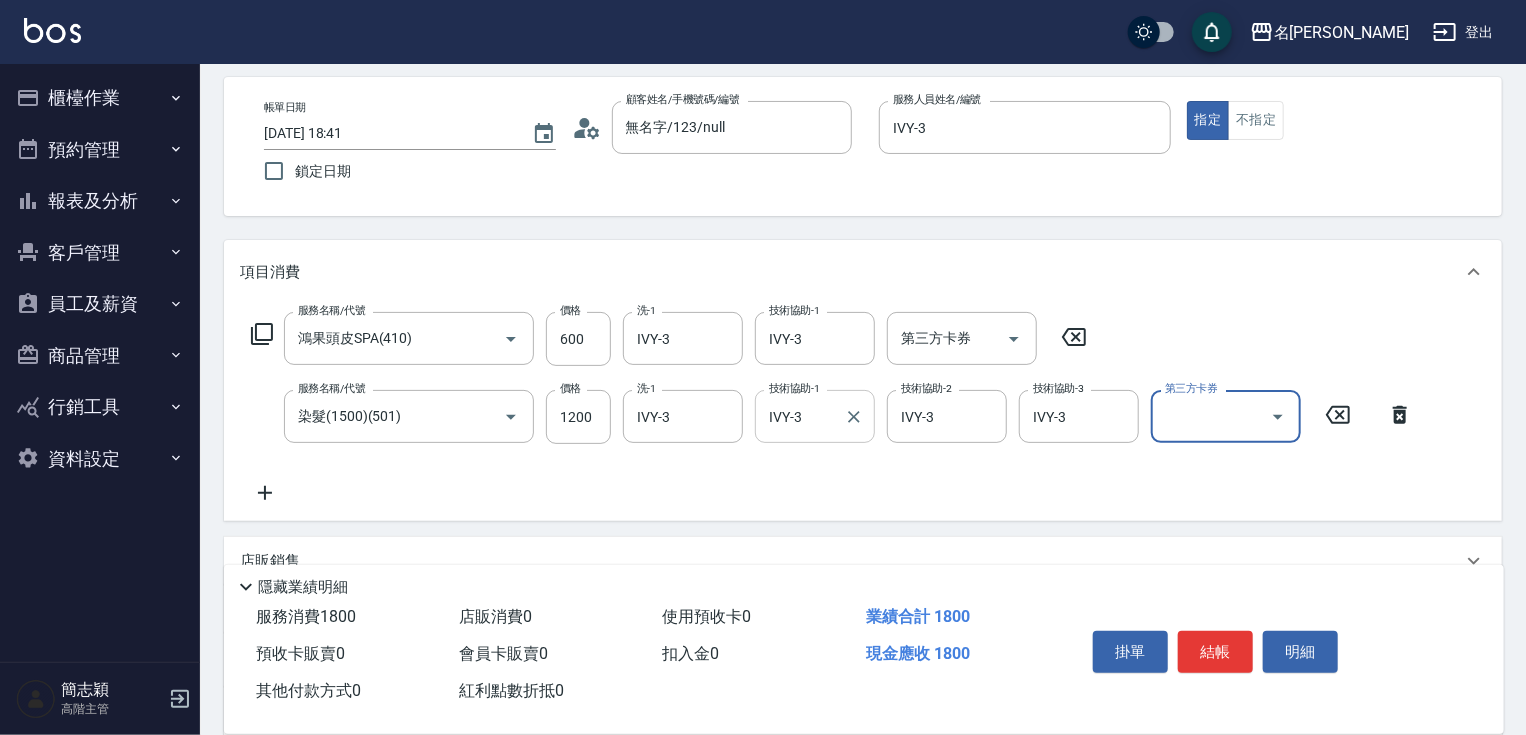 type 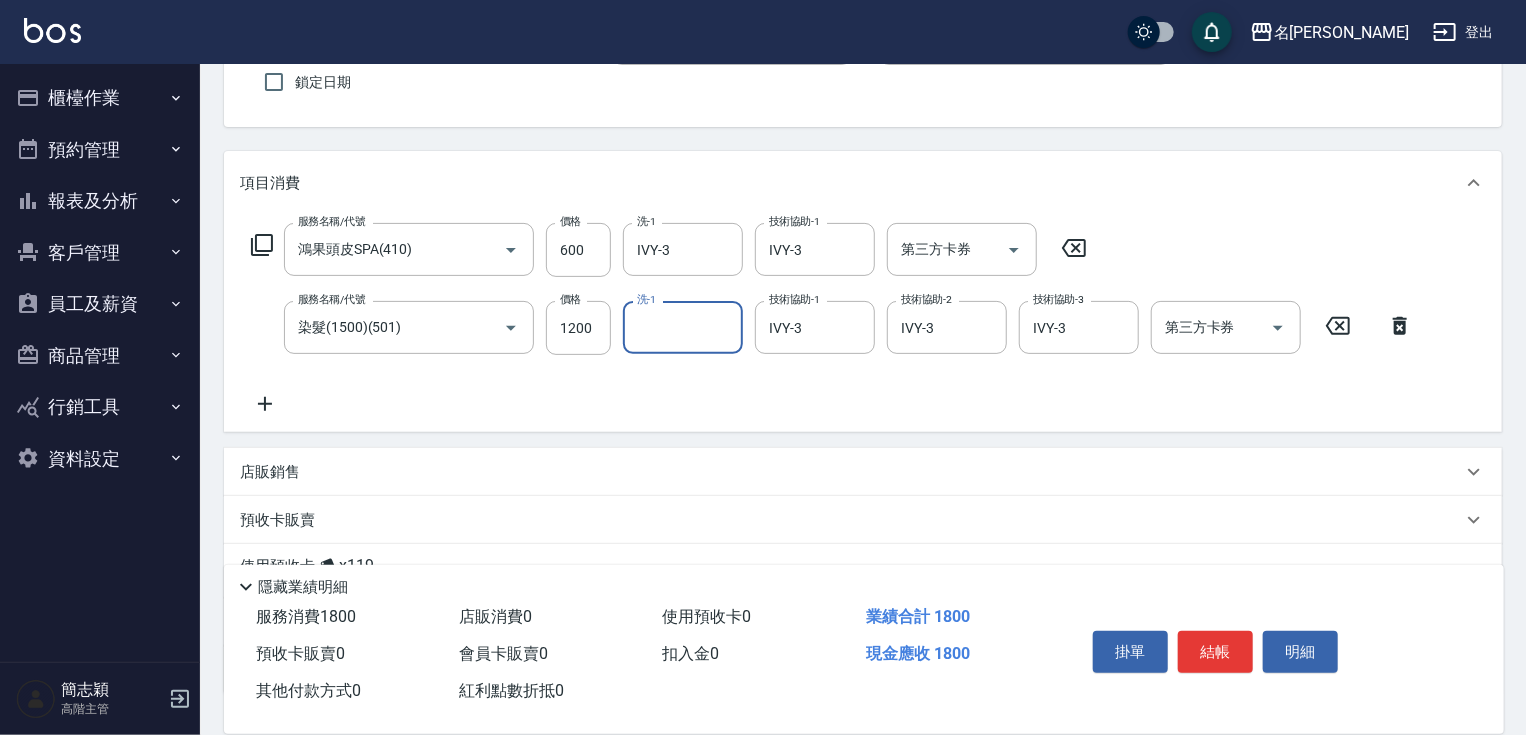 scroll, scrollTop: 321, scrollLeft: 0, axis: vertical 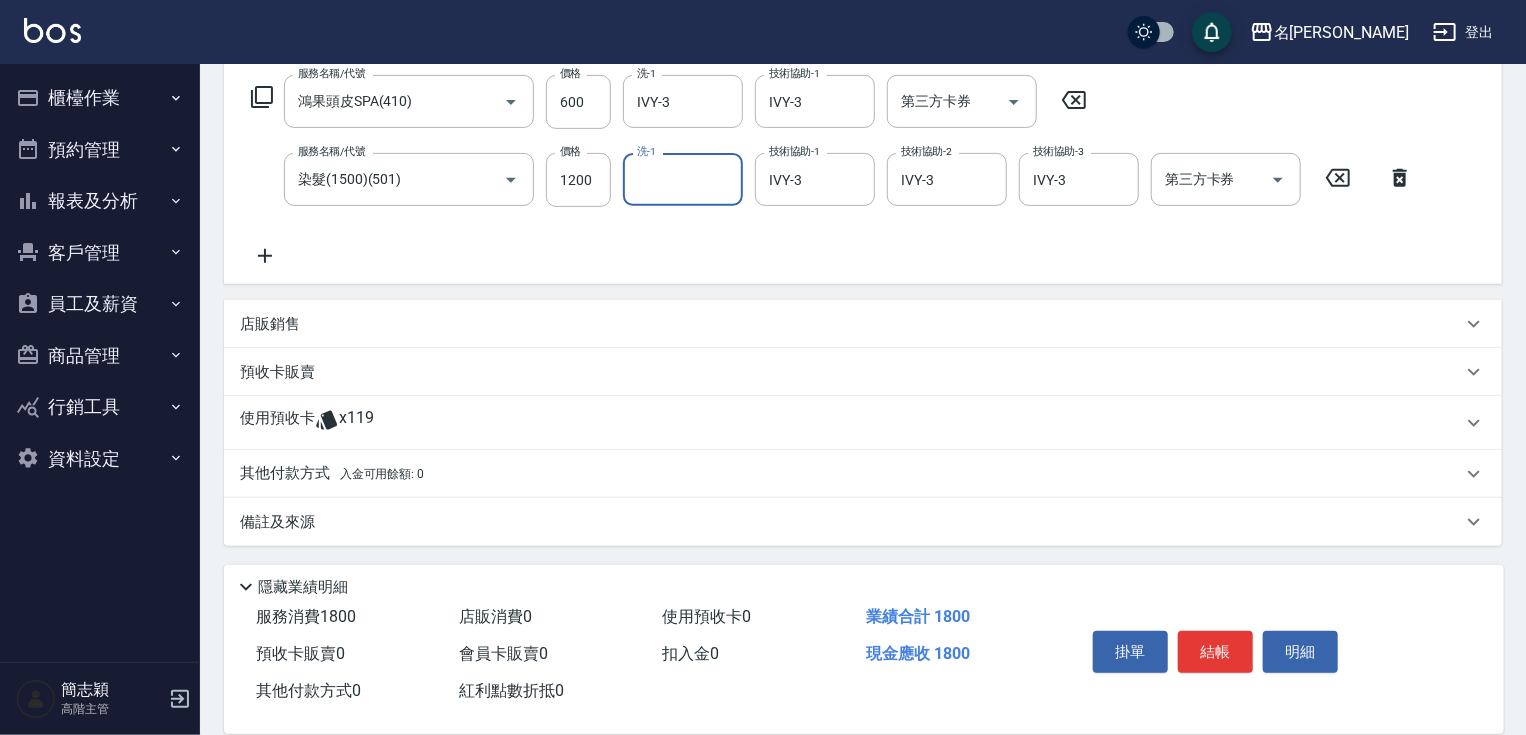click on "其他付款方式 入金可用餘額: 0" at bounding box center [332, 474] 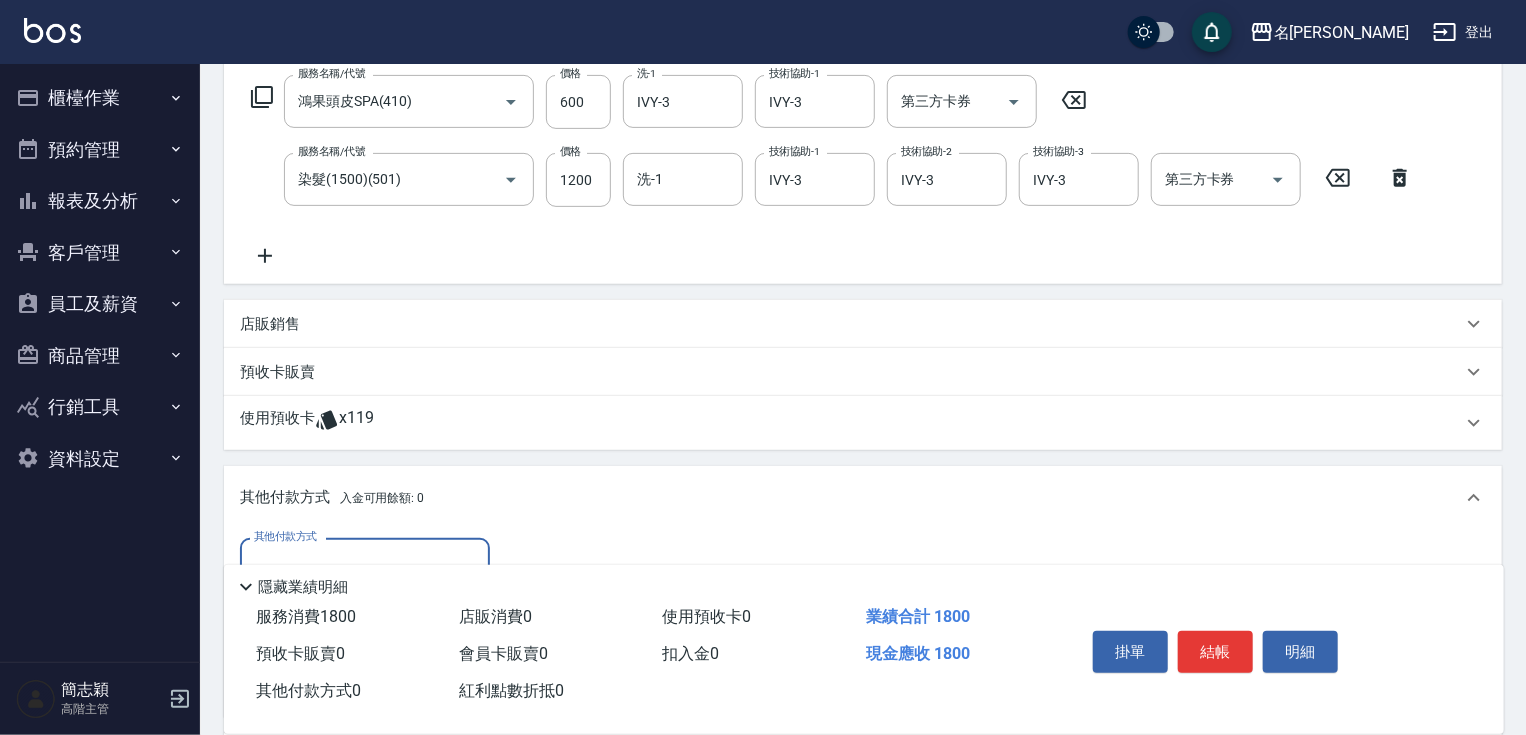 scroll, scrollTop: 0, scrollLeft: 0, axis: both 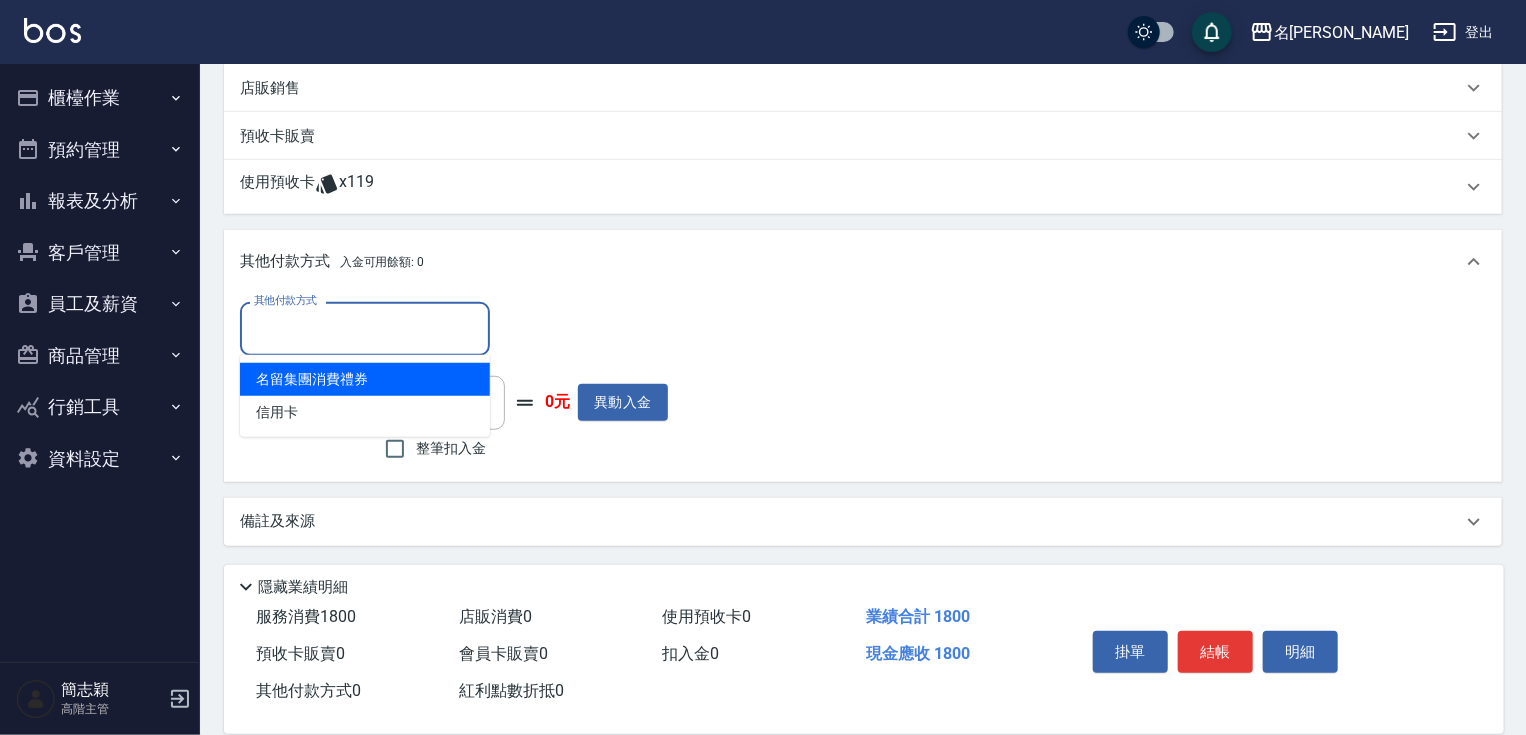 click on "其他付款方式" at bounding box center (365, 328) 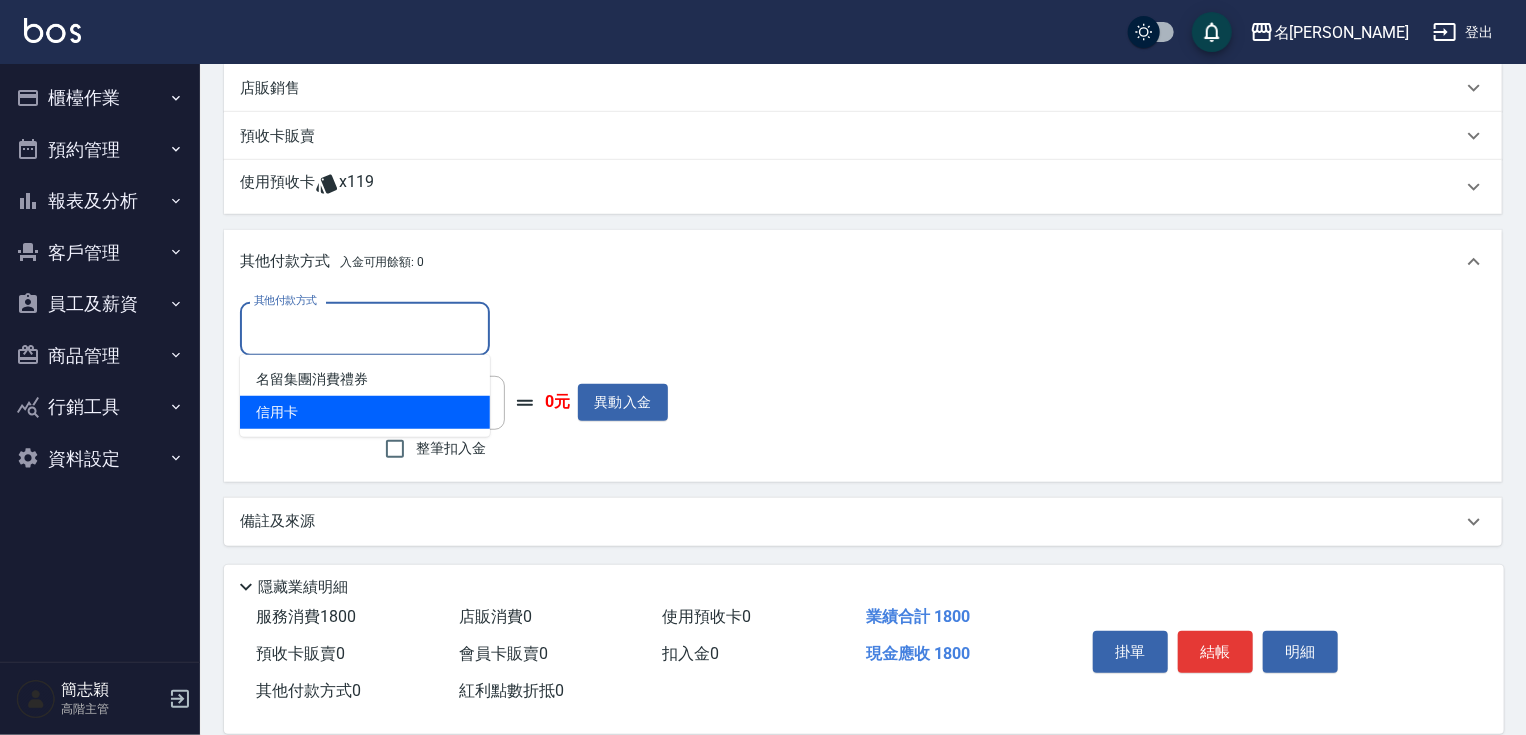 drag, startPoint x: 328, startPoint y: 412, endPoint x: 371, endPoint y: 408, distance: 43.185646 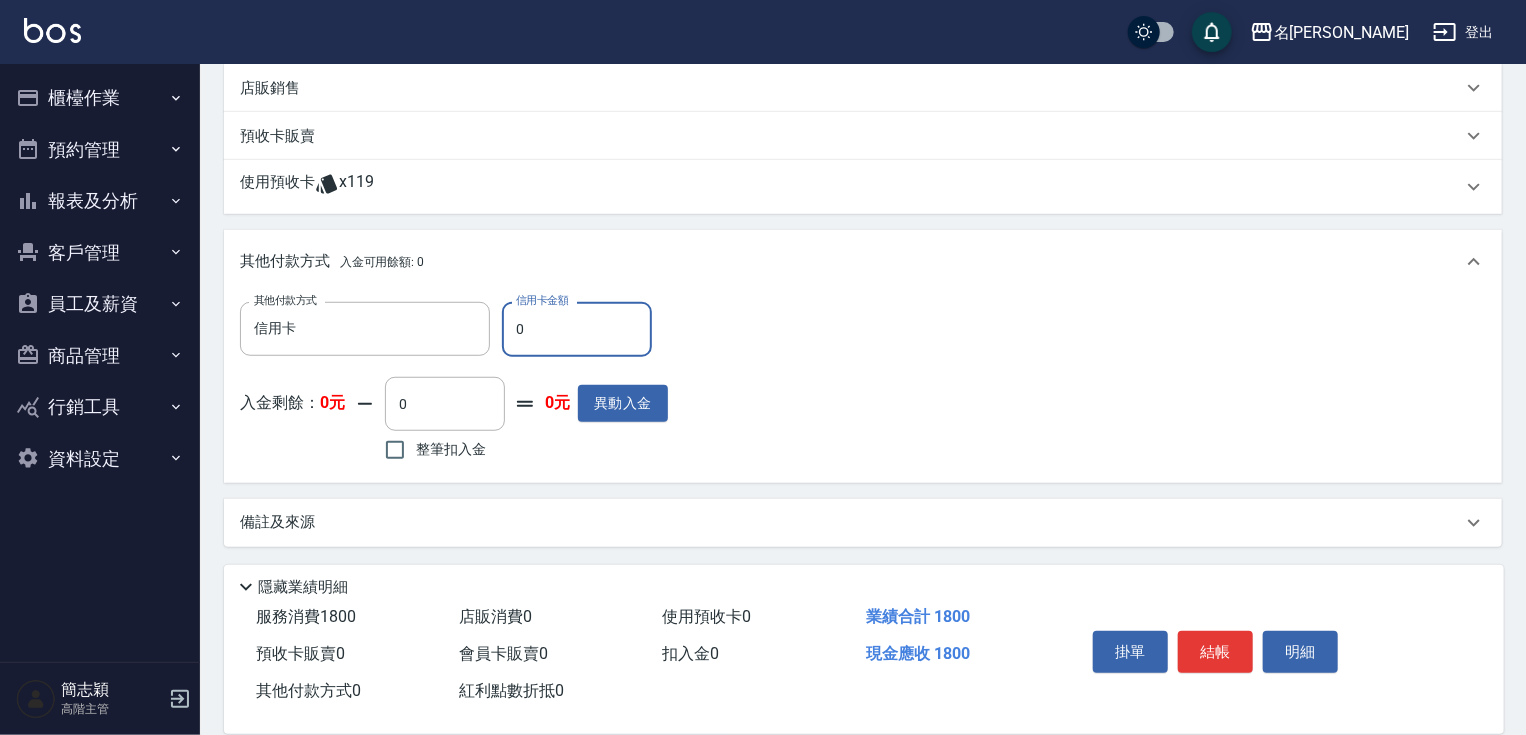 drag, startPoint x: 512, startPoint y: 333, endPoint x: 590, endPoint y: 332, distance: 78.00641 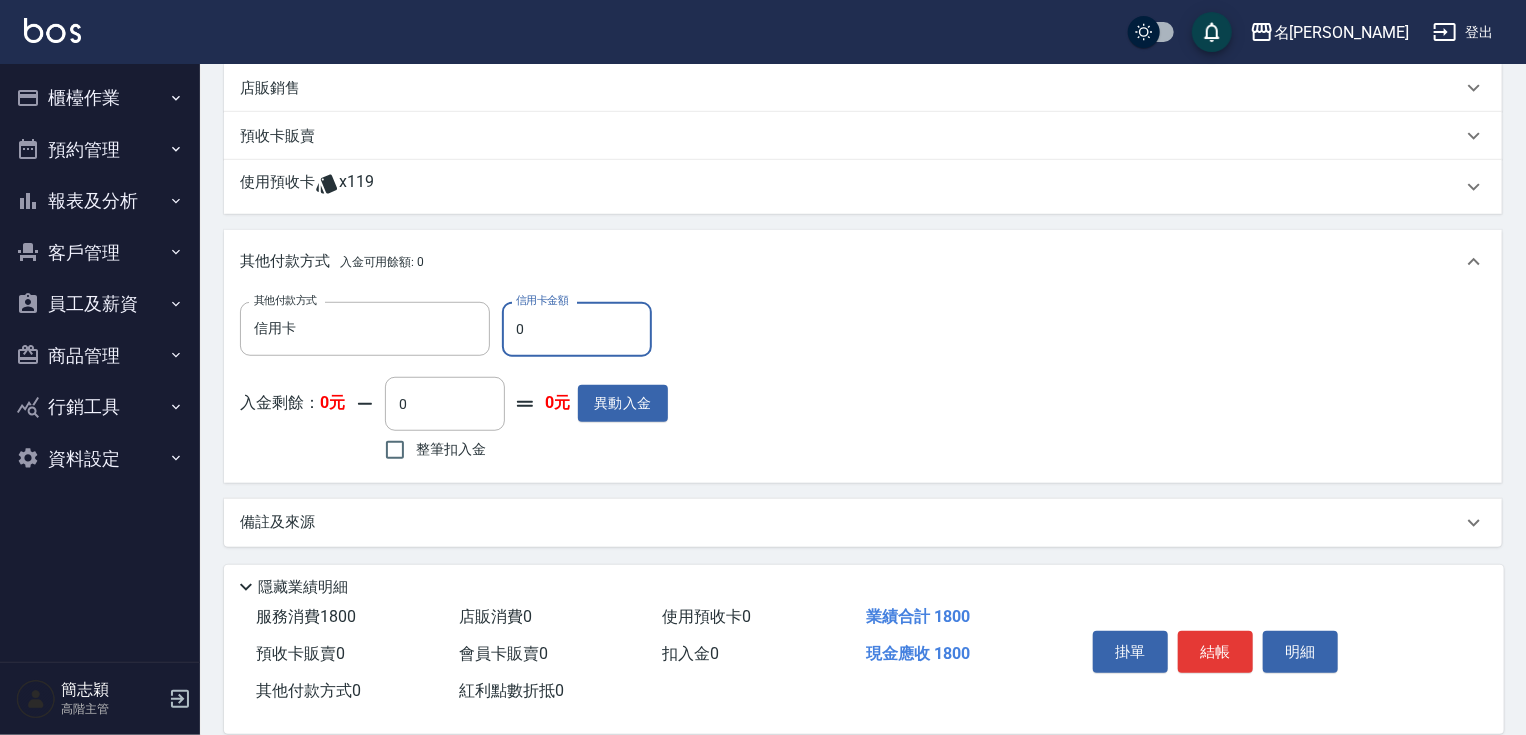 click on "0" at bounding box center (577, 329) 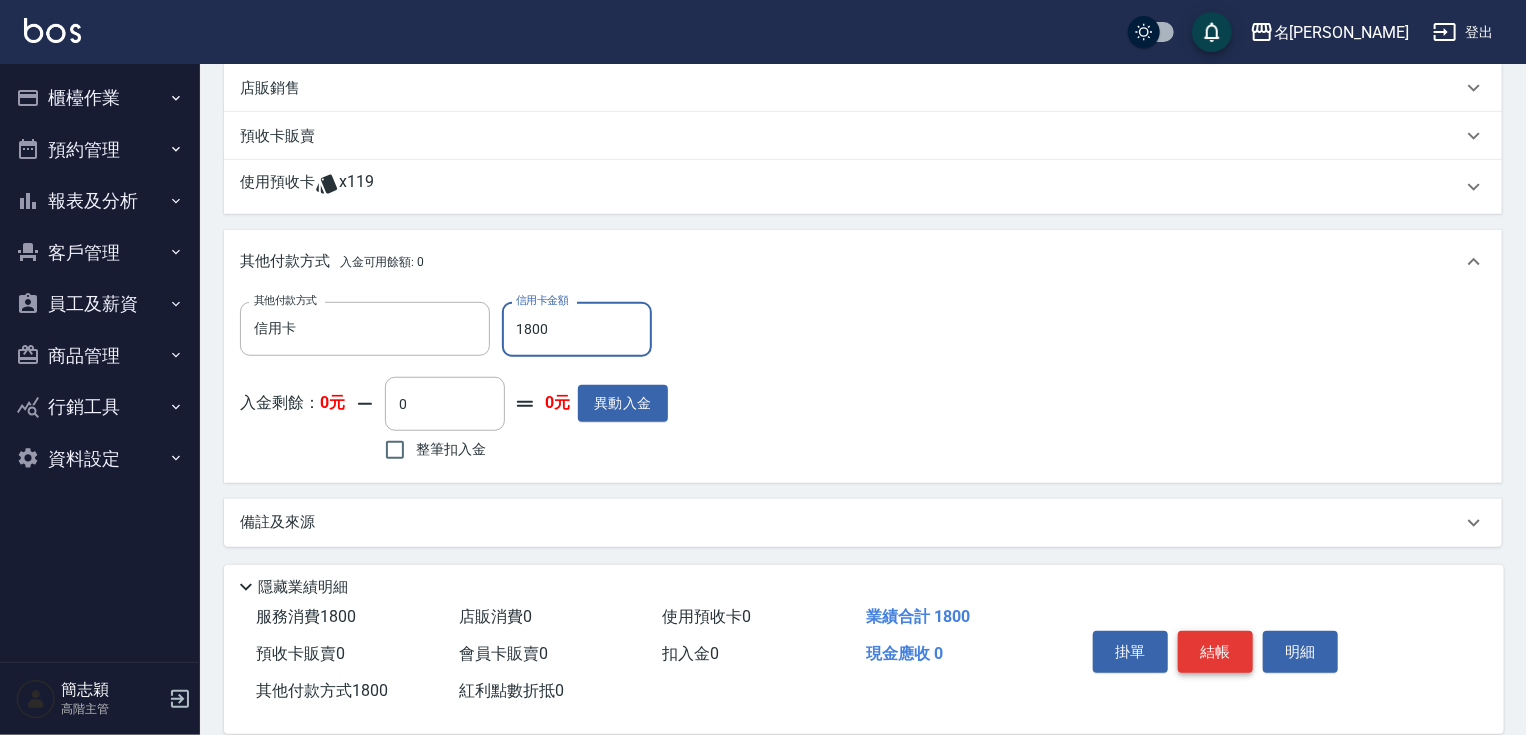 type on "1800" 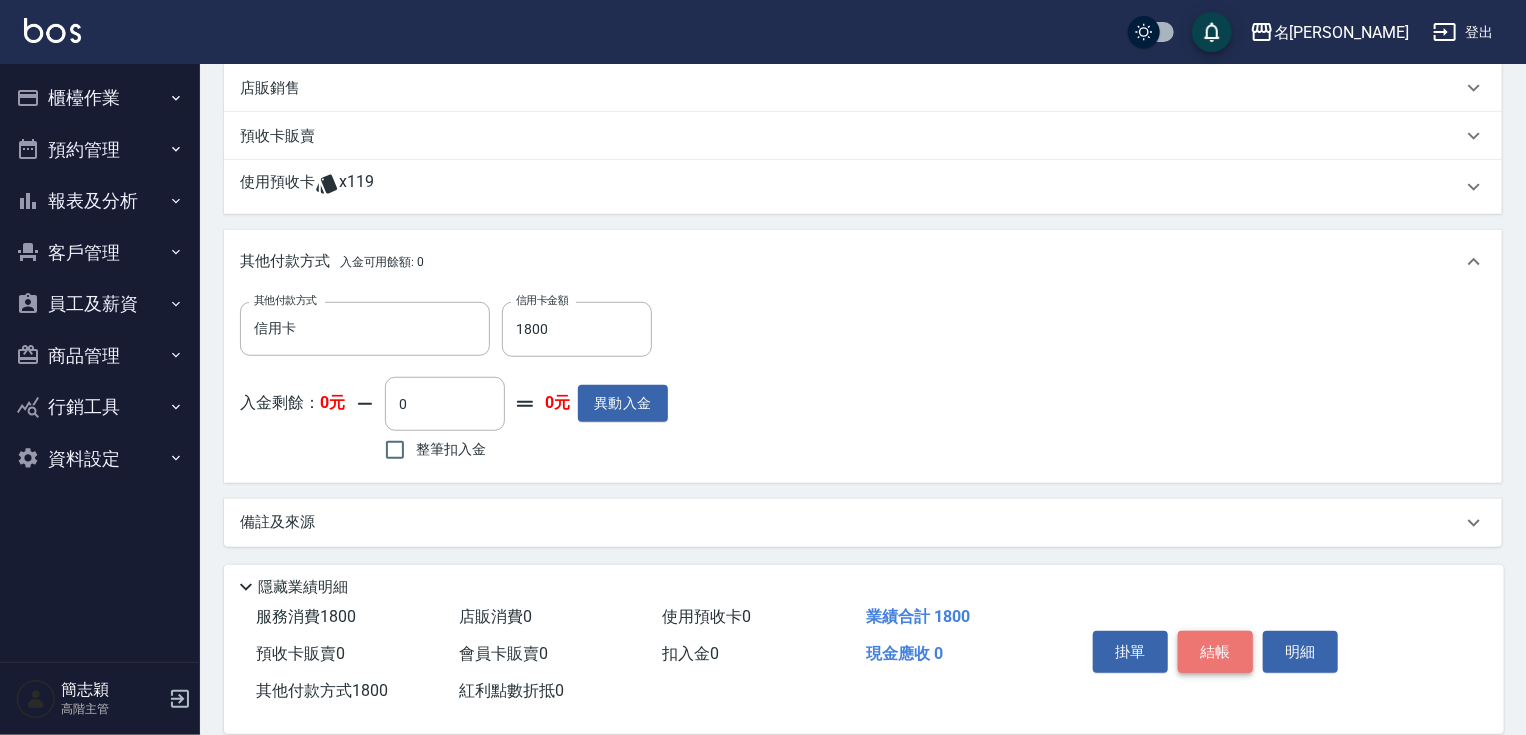 click on "結帳" at bounding box center [1215, 652] 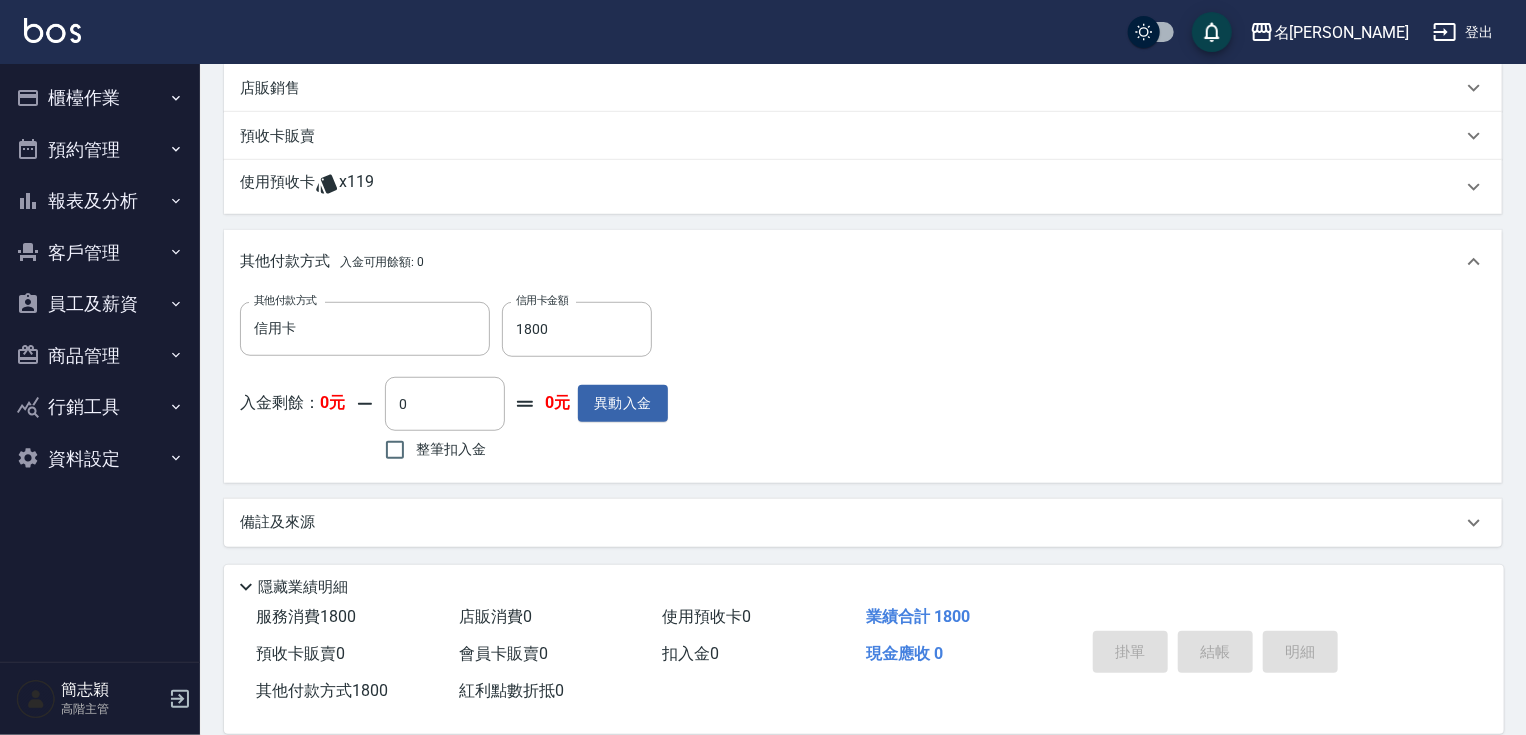 type on "2025/07/12 18:42" 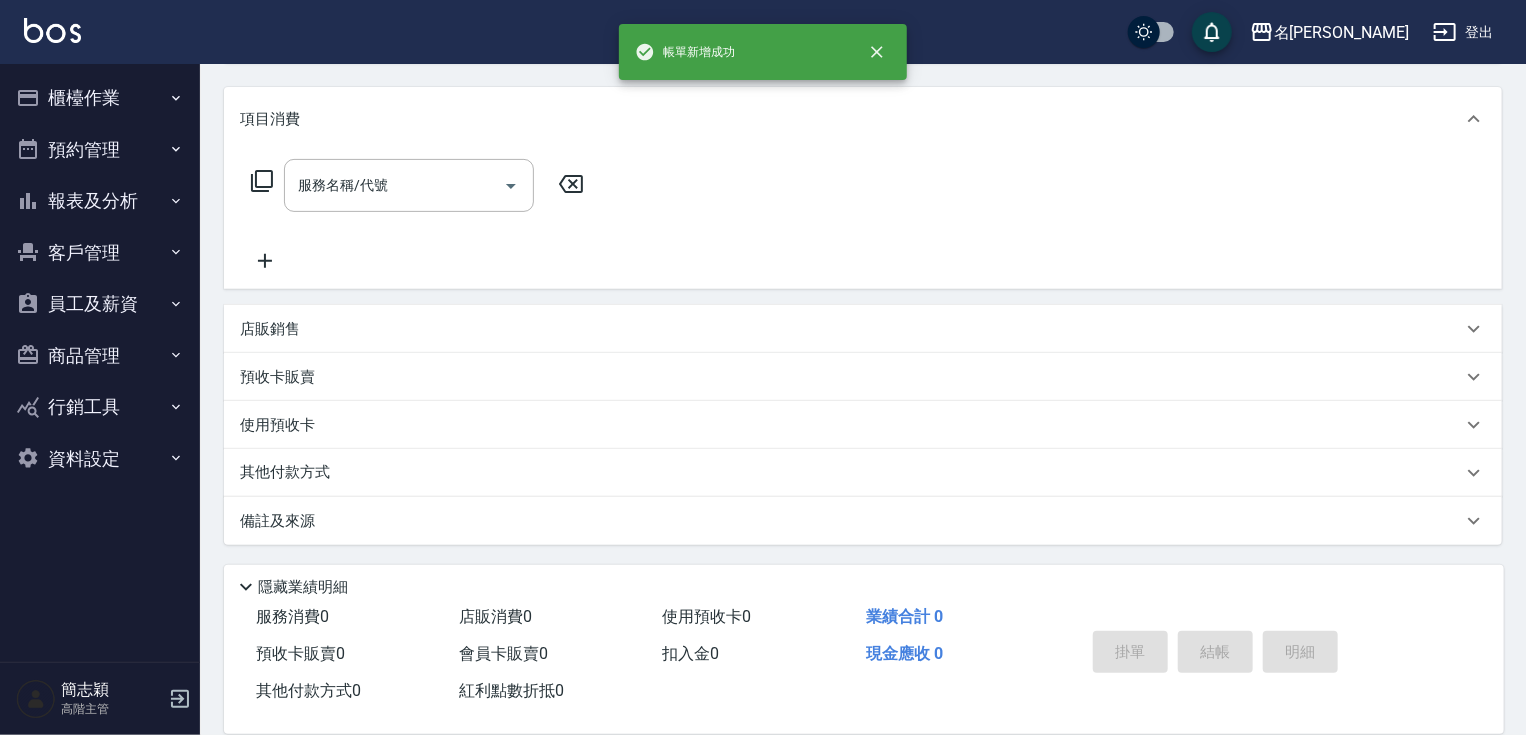 scroll, scrollTop: 0, scrollLeft: 0, axis: both 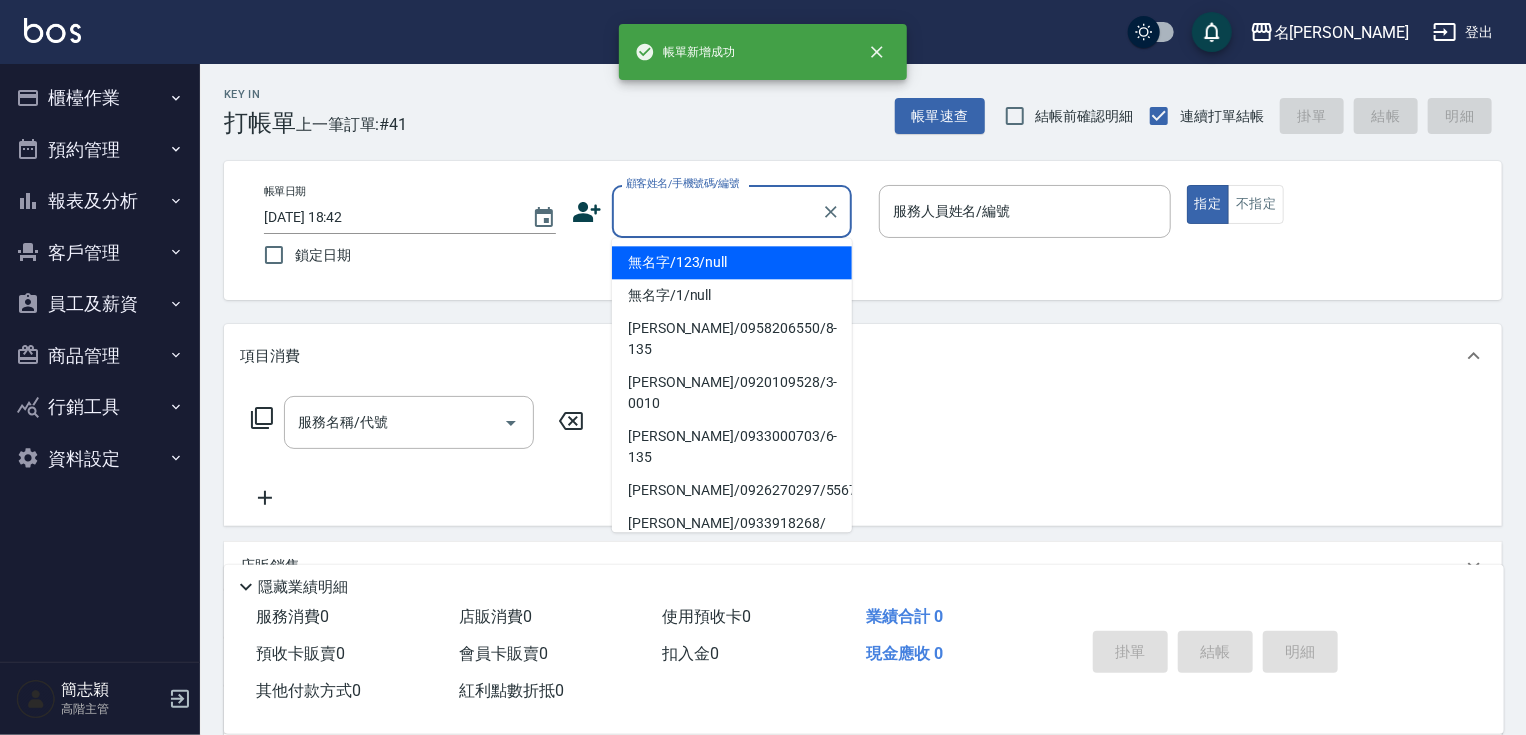 click on "顧客姓名/手機號碼/編號" at bounding box center (717, 211) 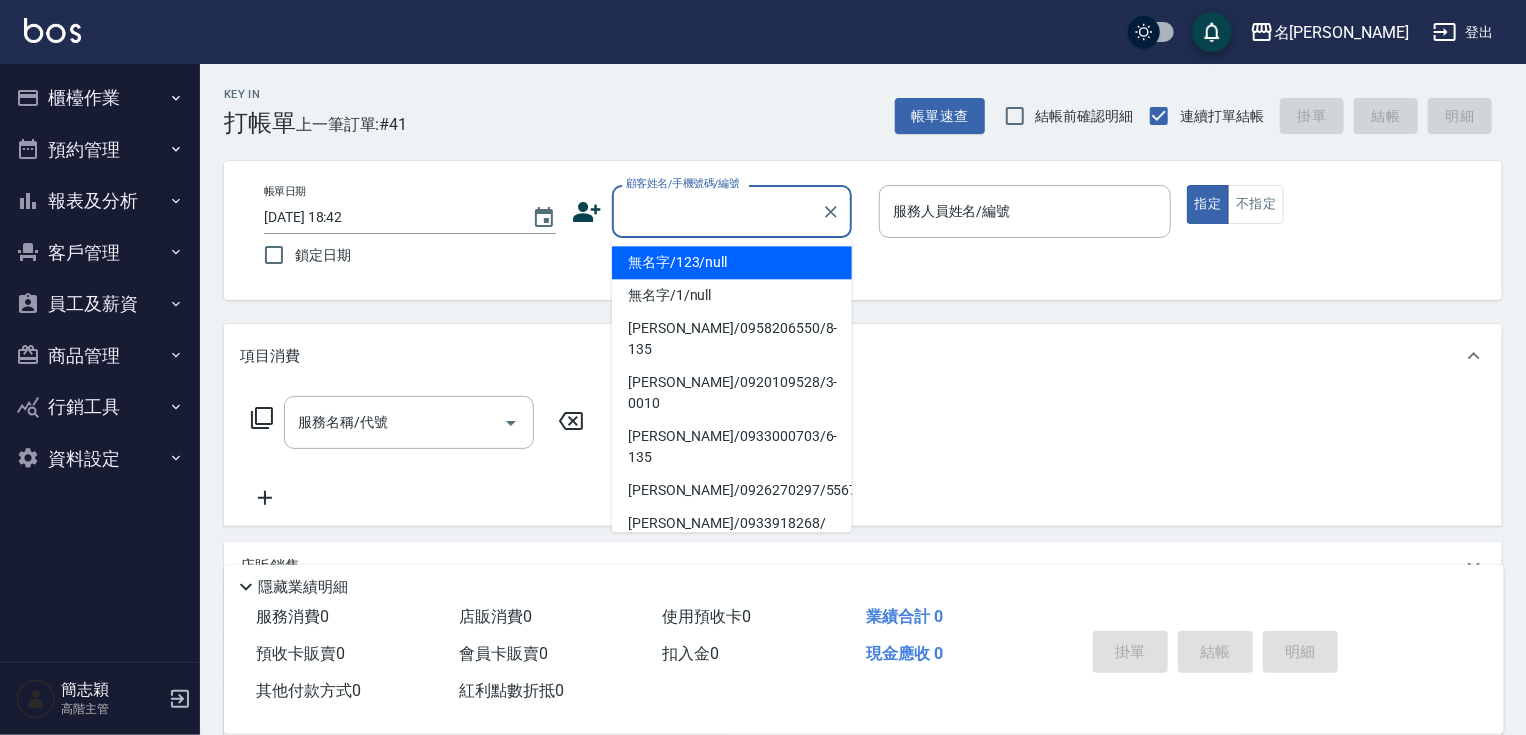 drag, startPoint x: 737, startPoint y: 263, endPoint x: 945, endPoint y: 214, distance: 213.69371 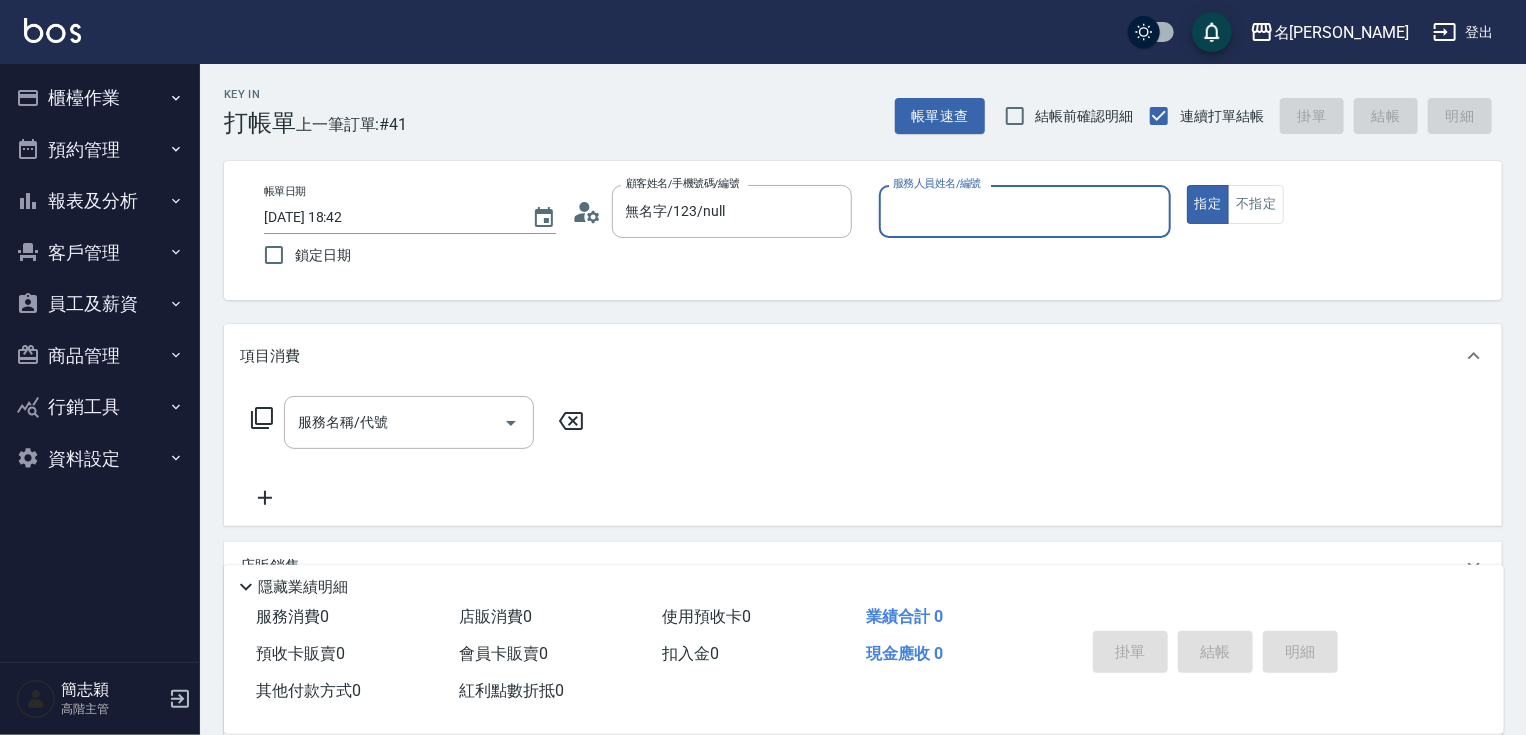 click on "服務人員姓名/編號 服務人員姓名/編號" at bounding box center (1025, 211) 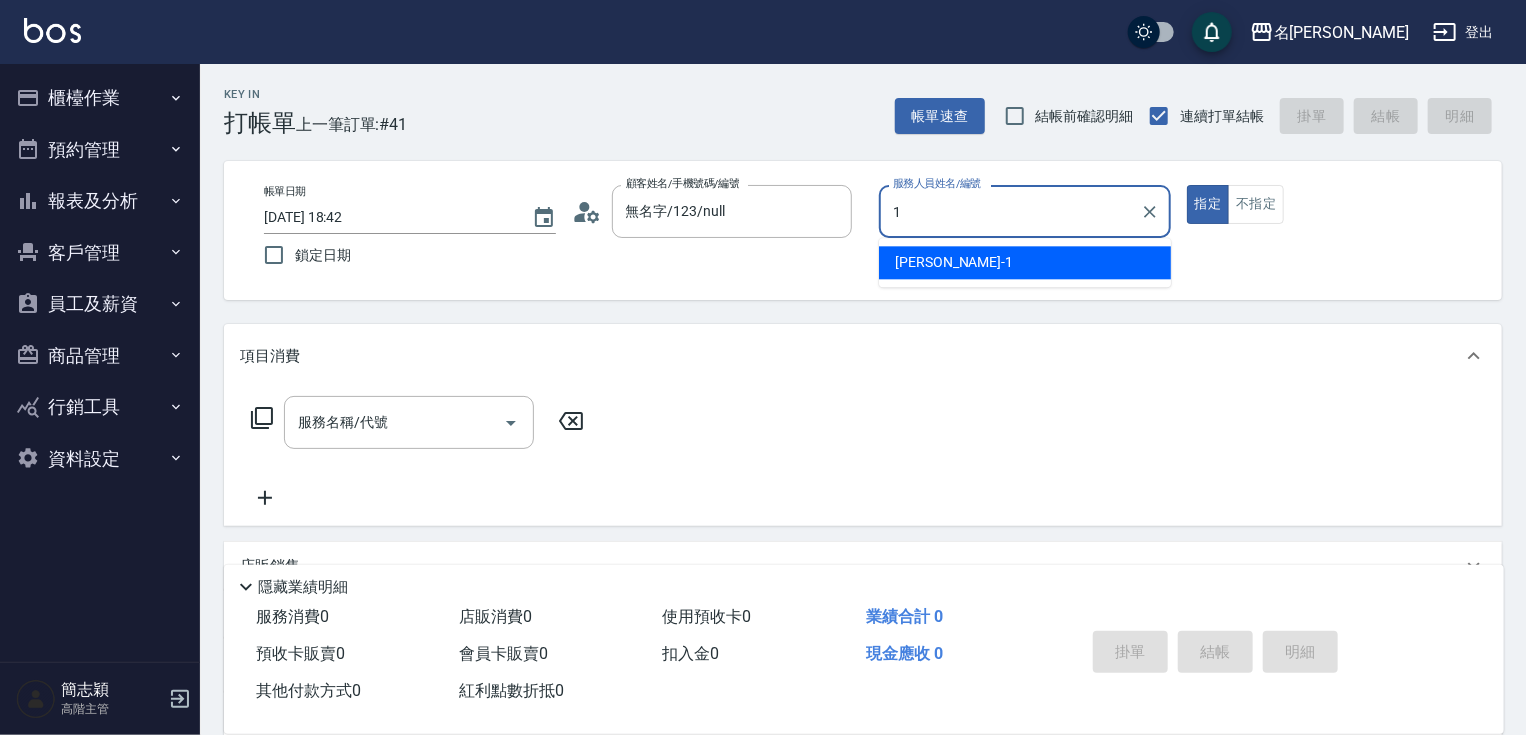 type on "[PERSON_NAME]-1" 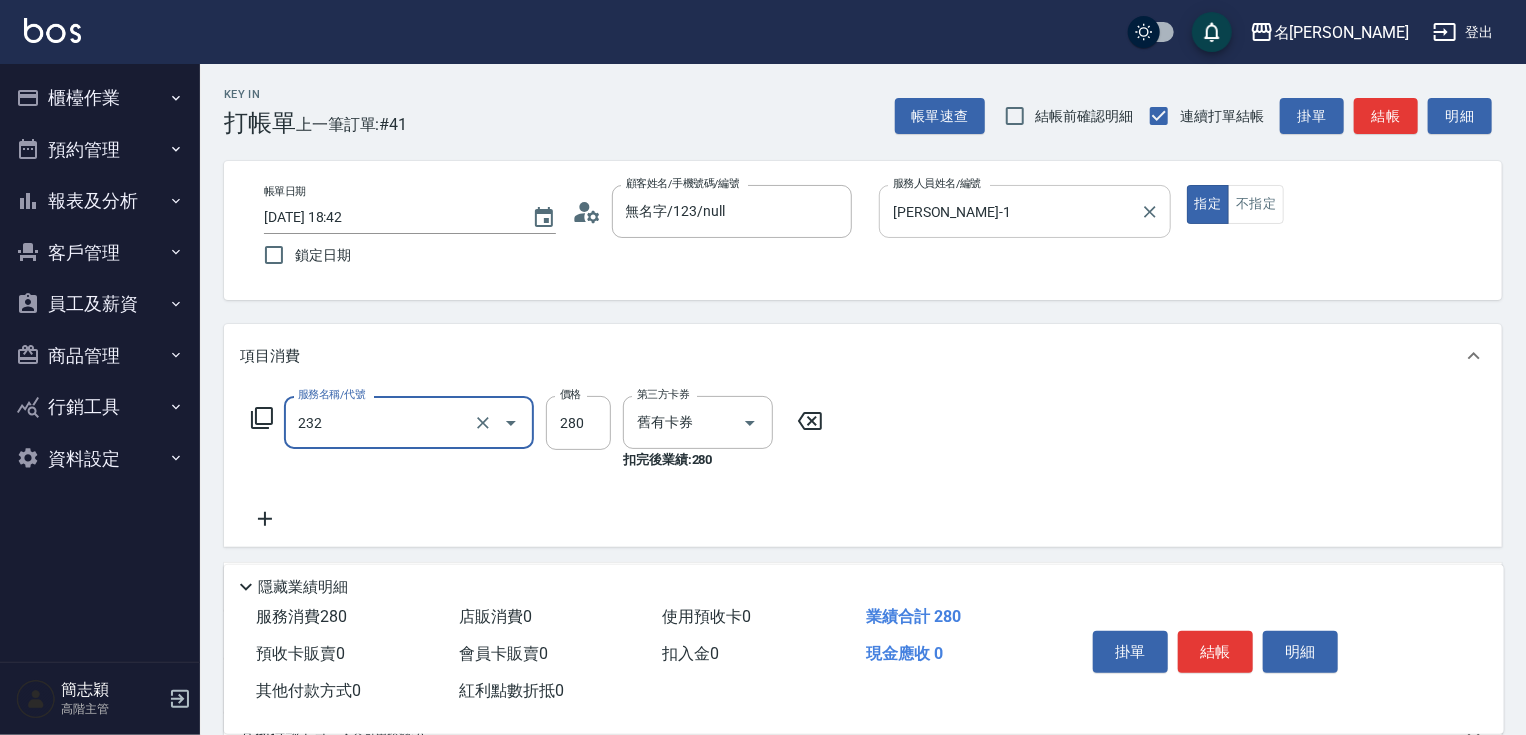 type on "洗髮卷280(232)" 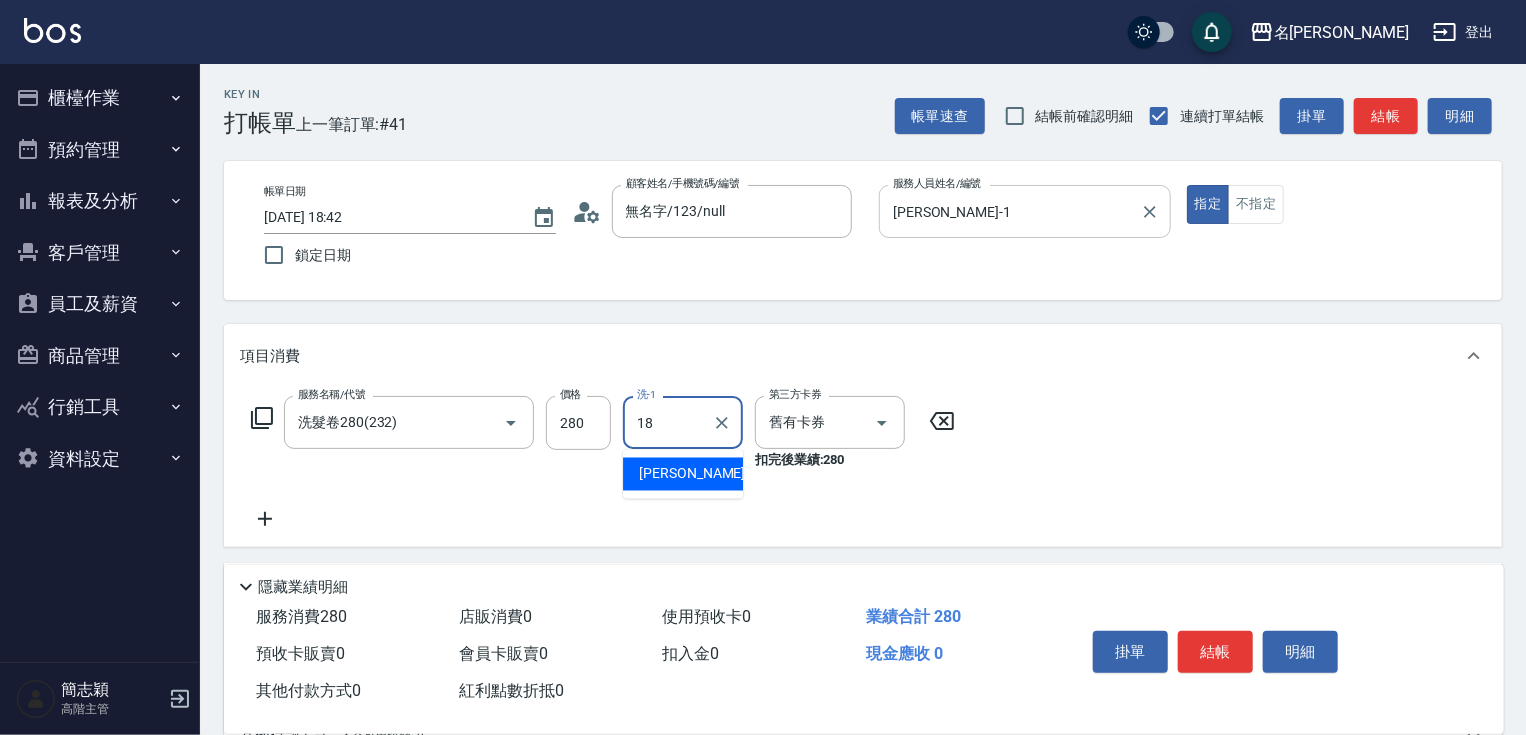 type on "[PERSON_NAME]-18" 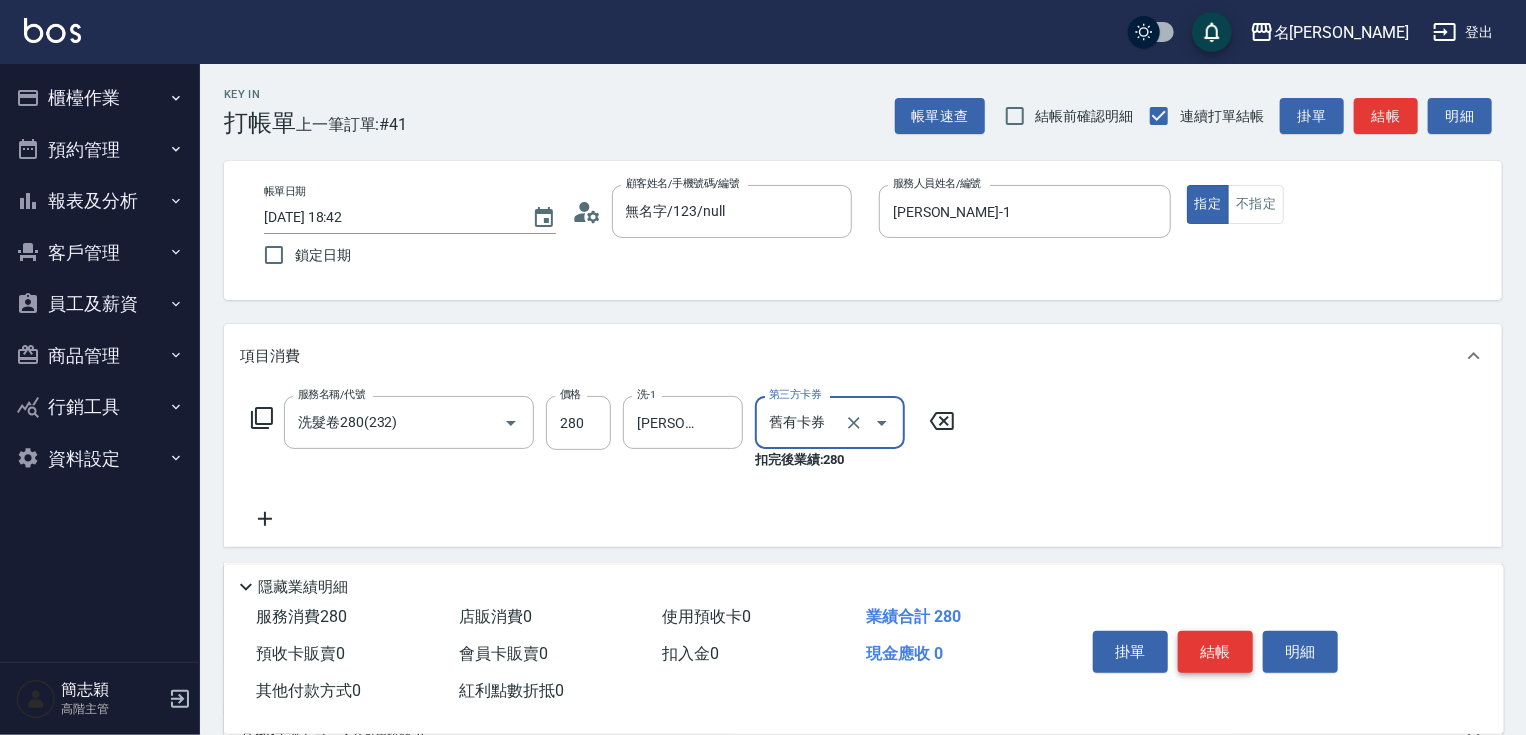 click on "結帳" at bounding box center [1215, 652] 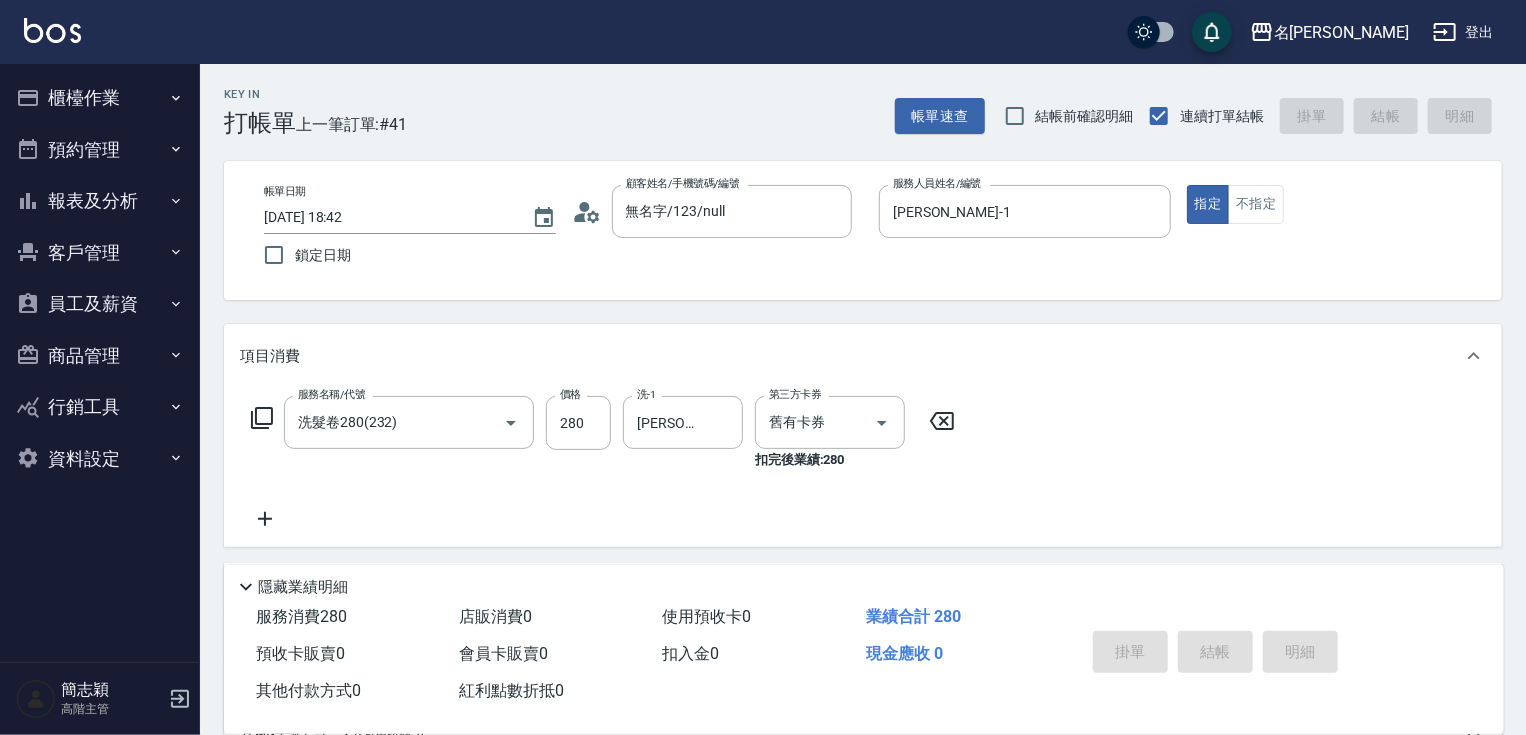 type 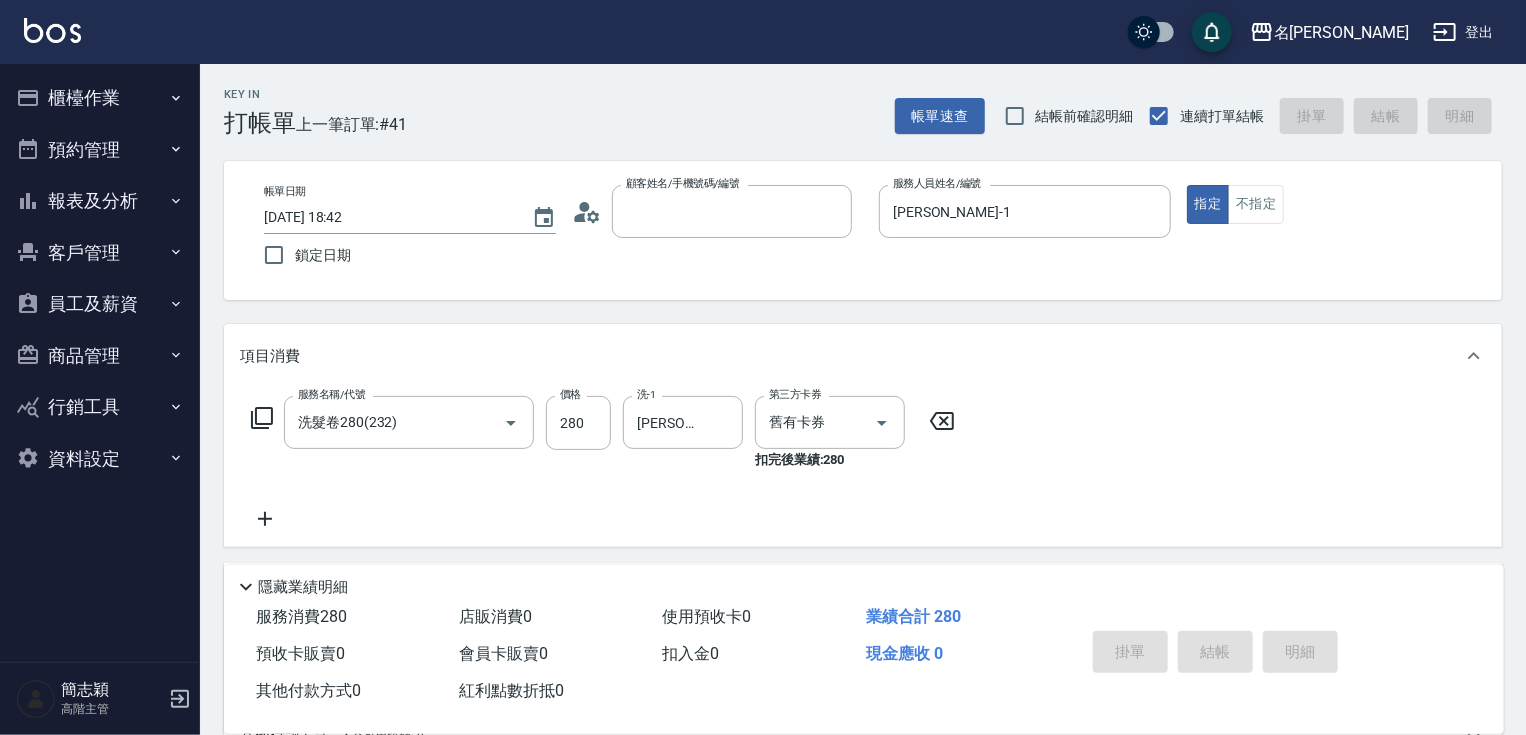 type 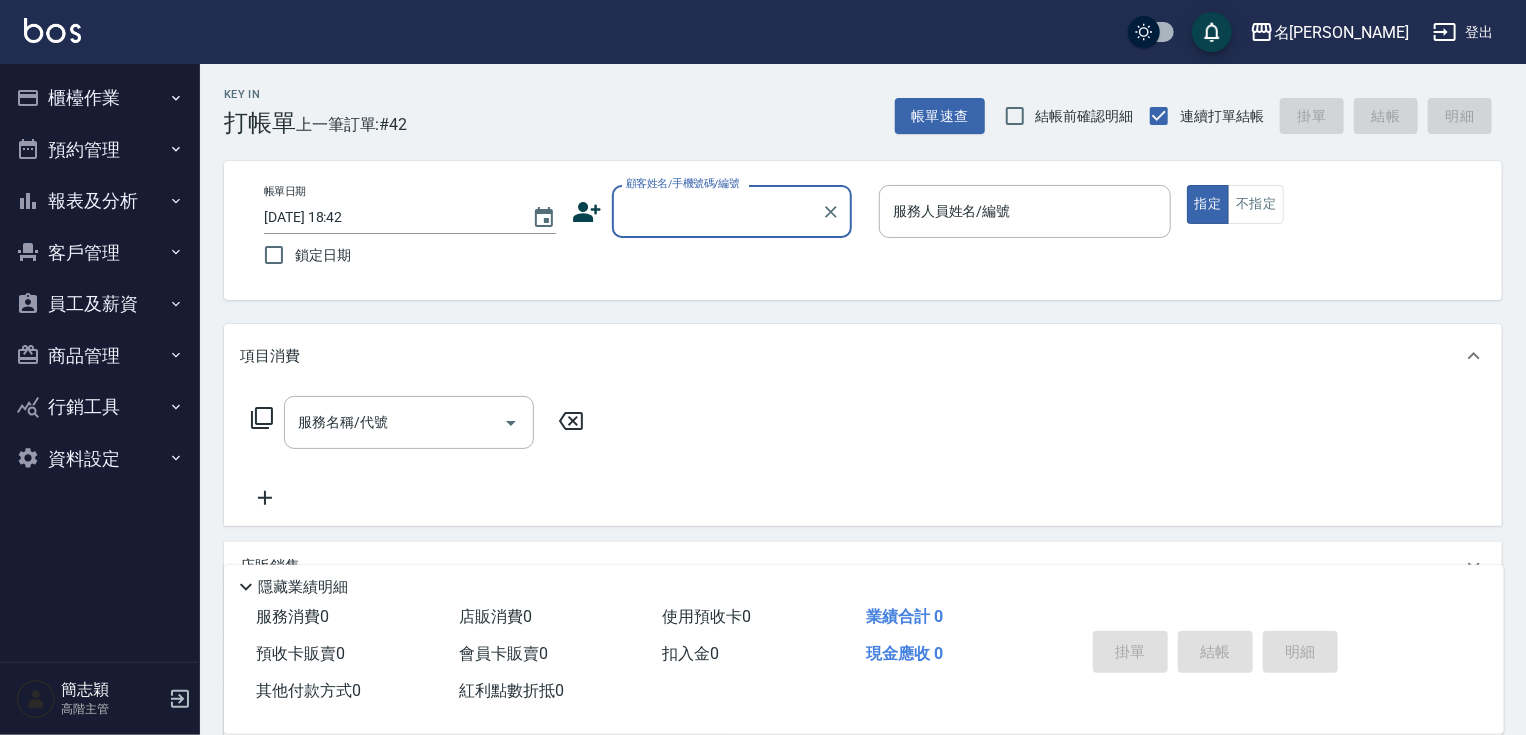 click on "櫃檯作業" at bounding box center [100, 98] 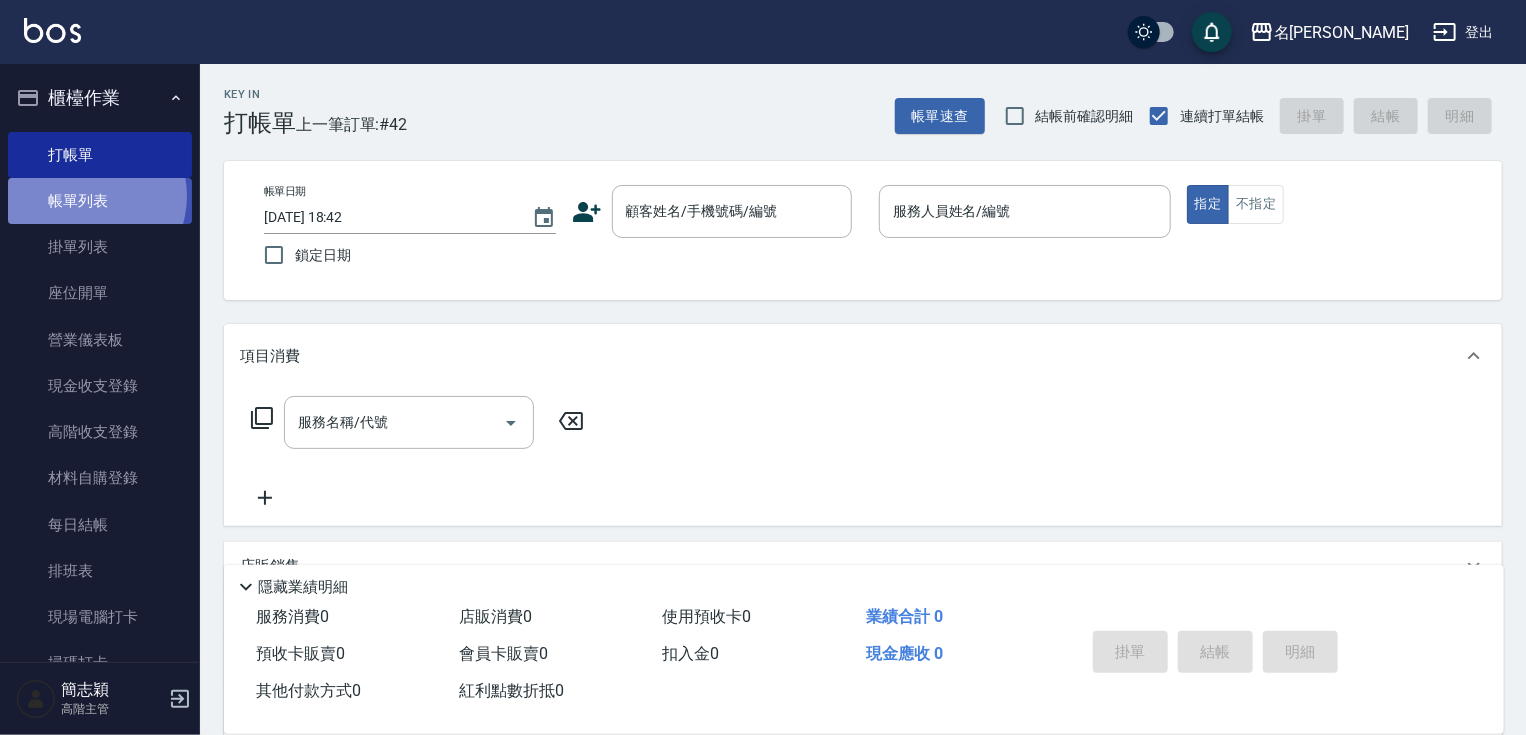 click on "帳單列表" at bounding box center [100, 201] 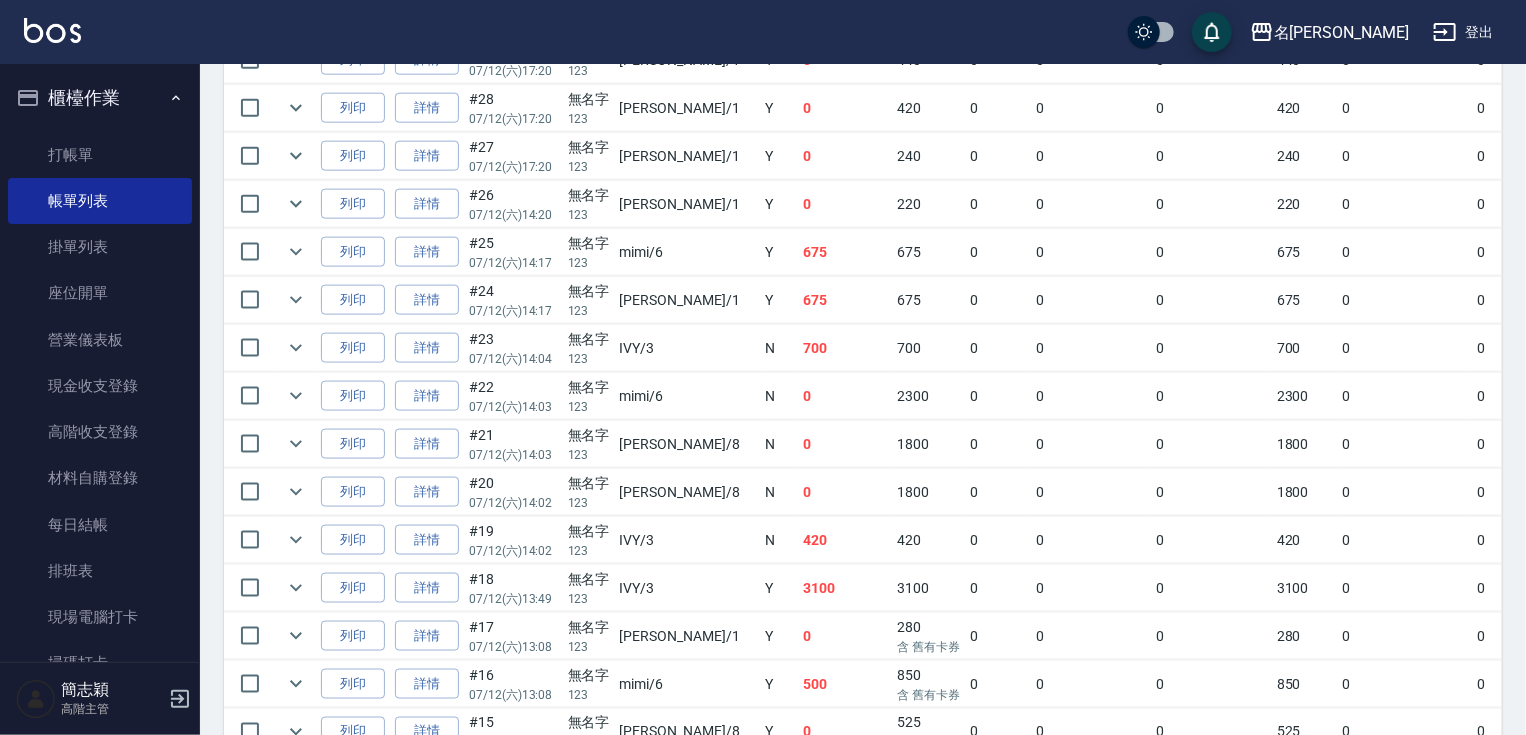 scroll, scrollTop: 1216, scrollLeft: 0, axis: vertical 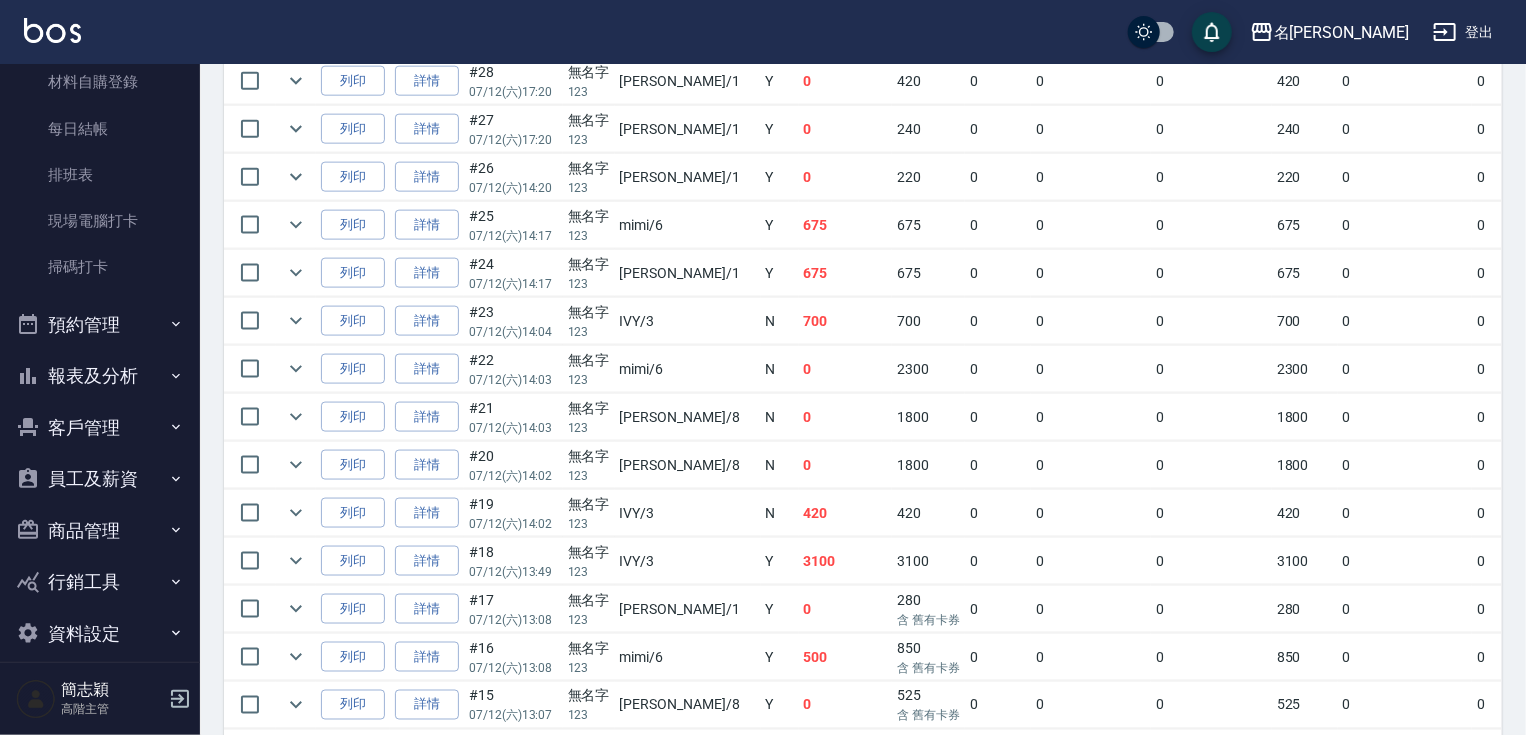 click on "報表及分析" at bounding box center [100, 376] 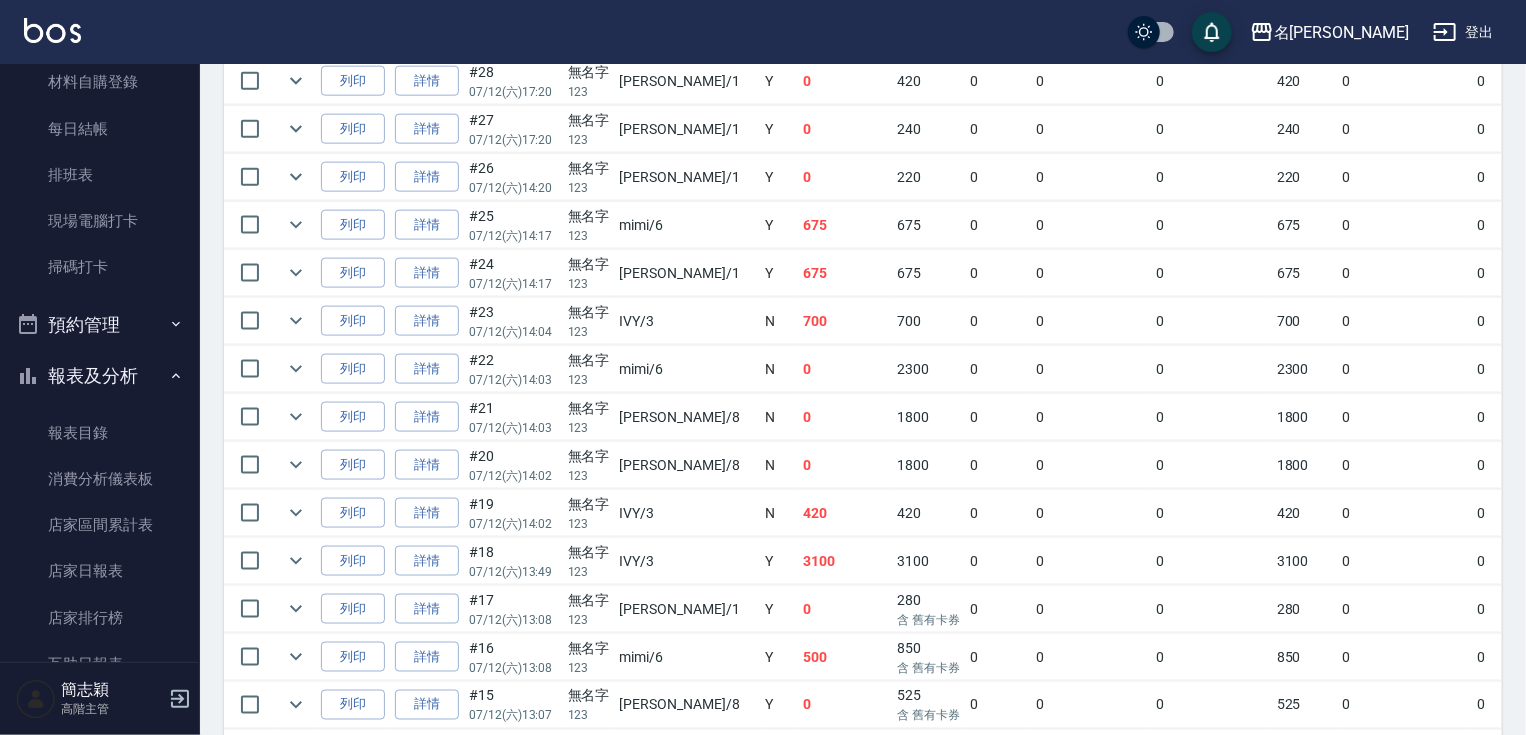 scroll, scrollTop: 2421, scrollLeft: 0, axis: vertical 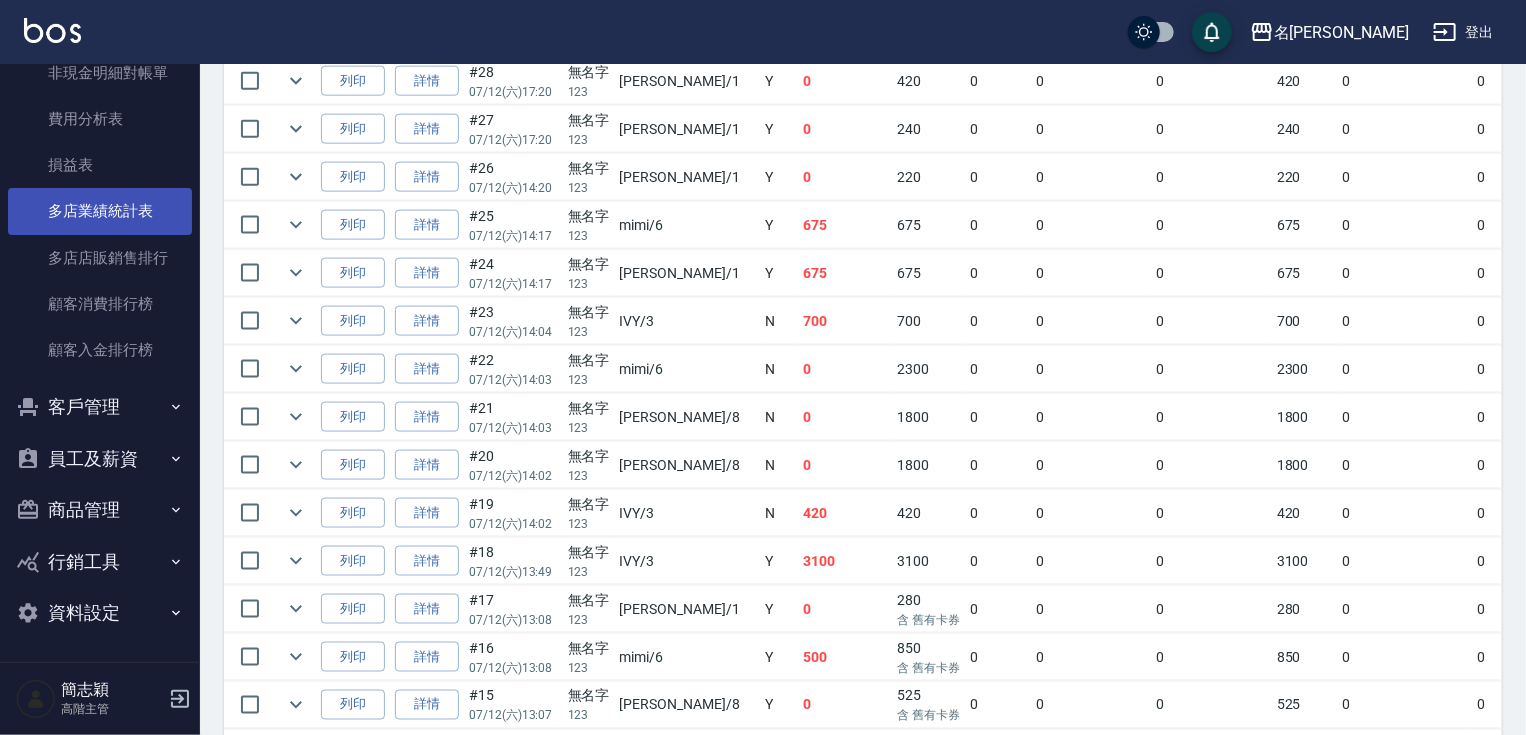 click on "多店業績統計表" at bounding box center [100, 211] 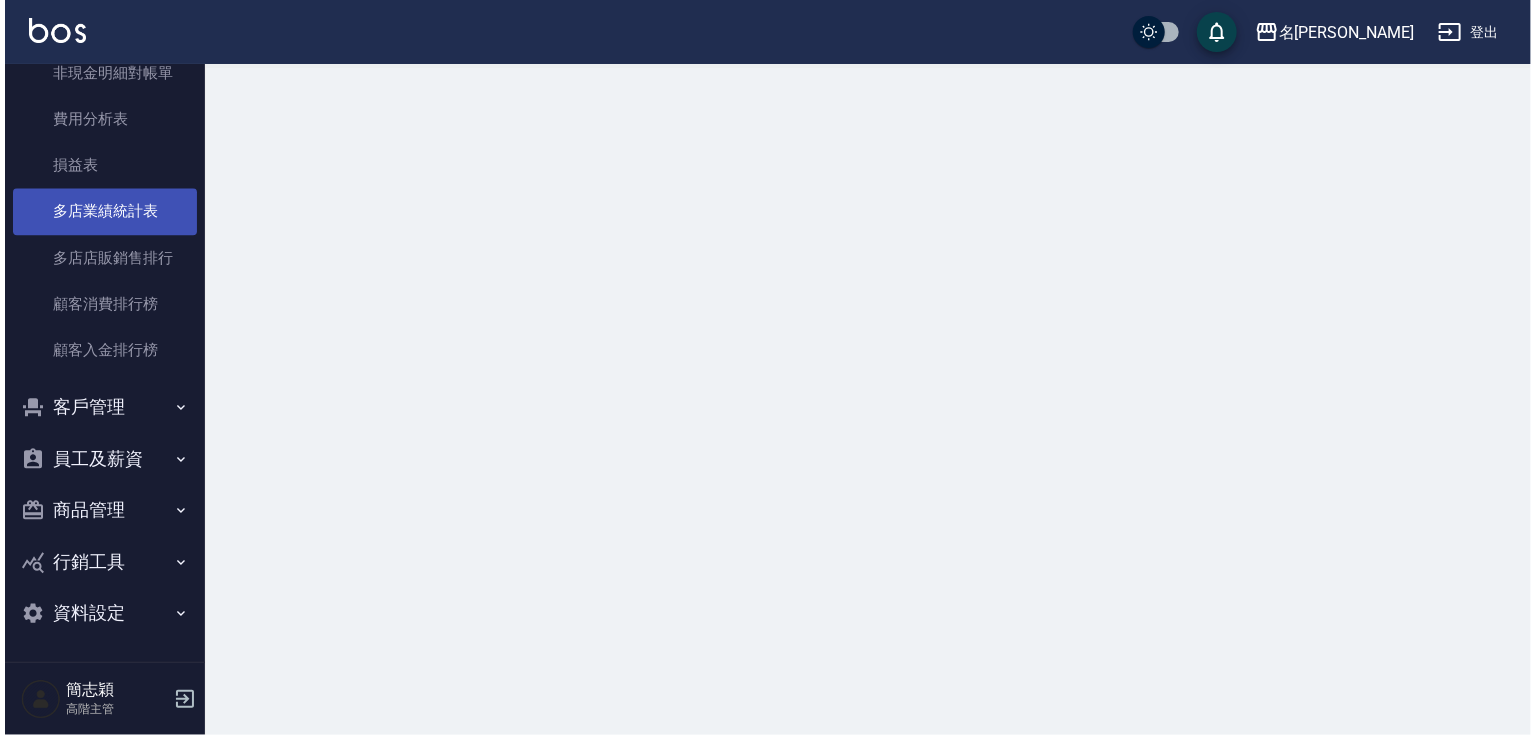 scroll, scrollTop: 0, scrollLeft: 0, axis: both 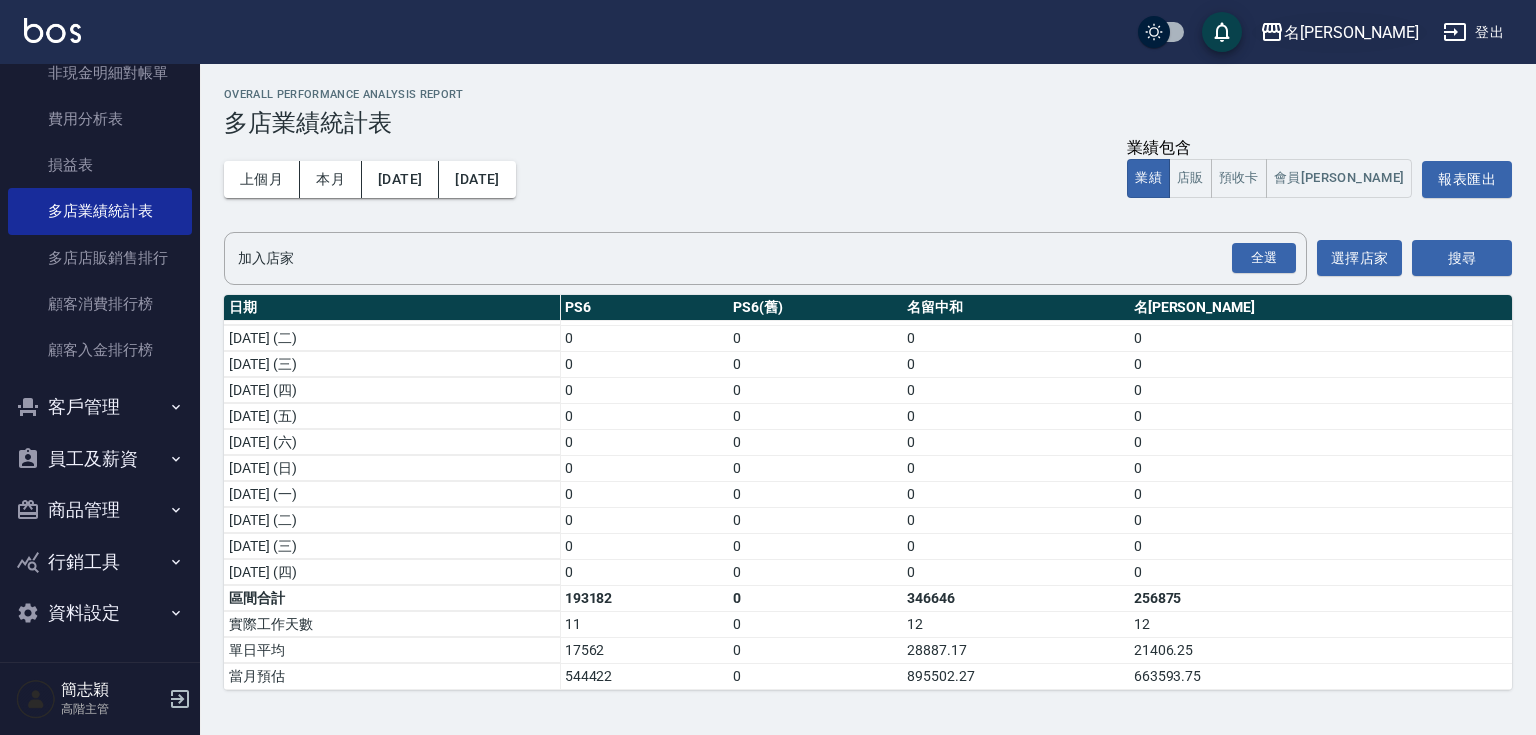 click on "名[PERSON_NAME]" at bounding box center (1351, 32) 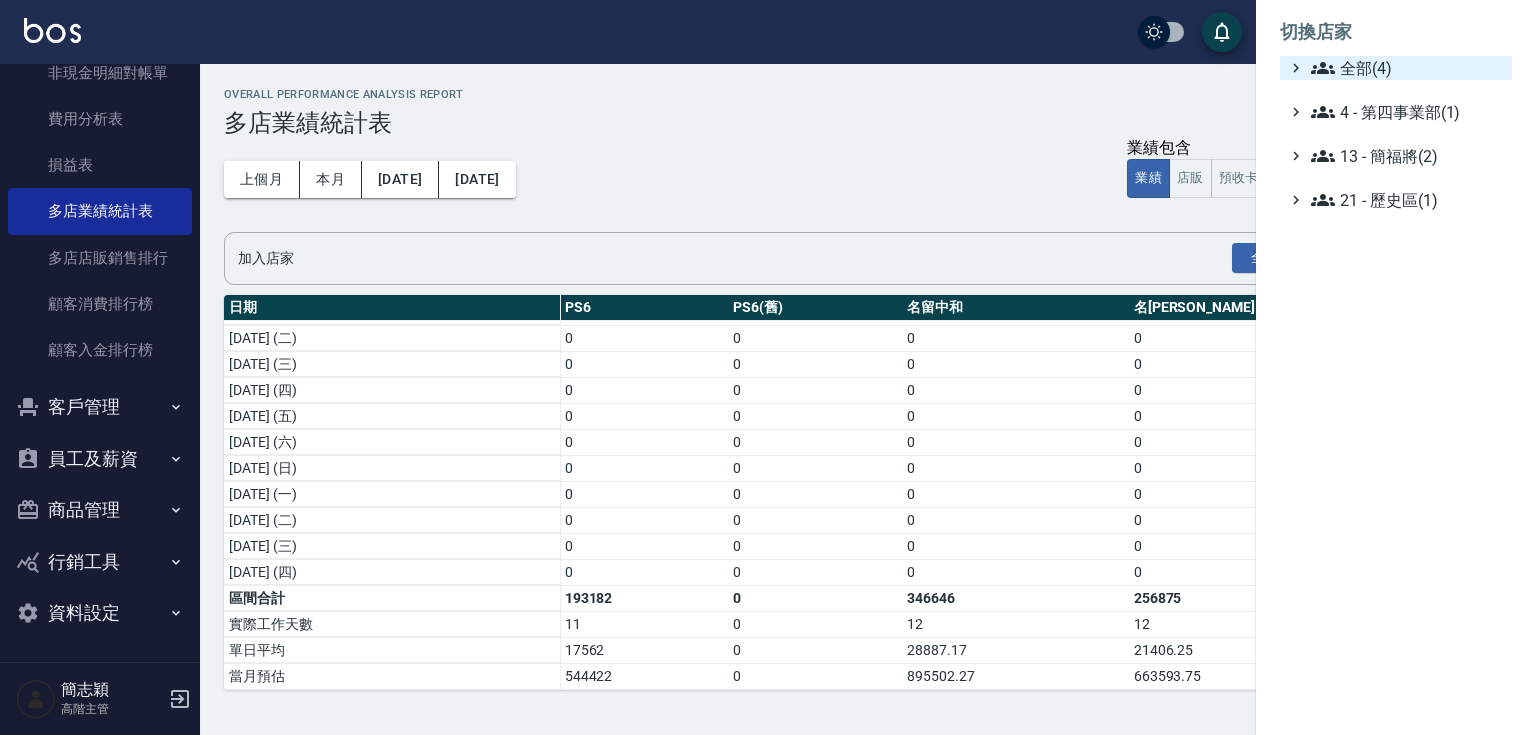 click on "全部(4)" at bounding box center (1407, 68) 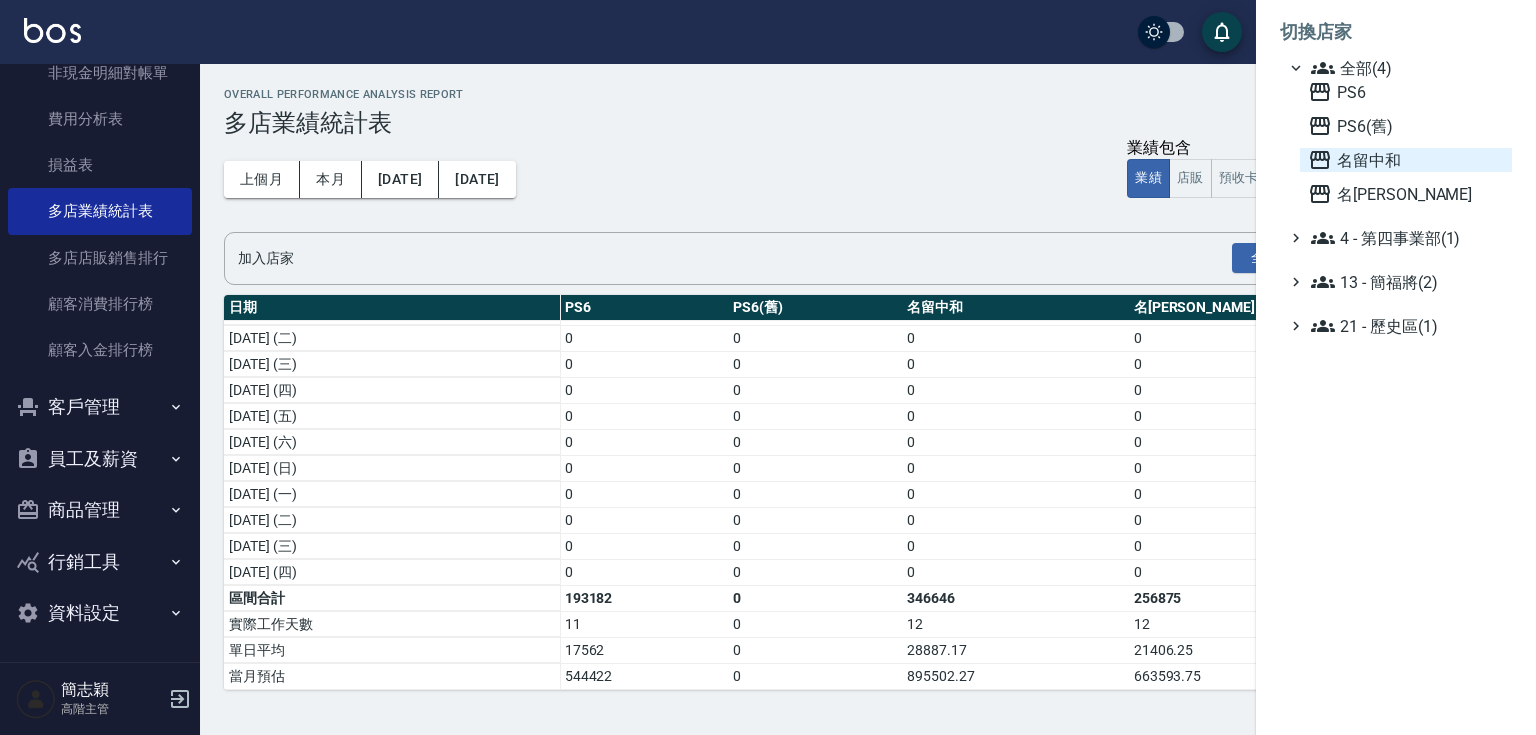 click on "名留中和" at bounding box center [1406, 160] 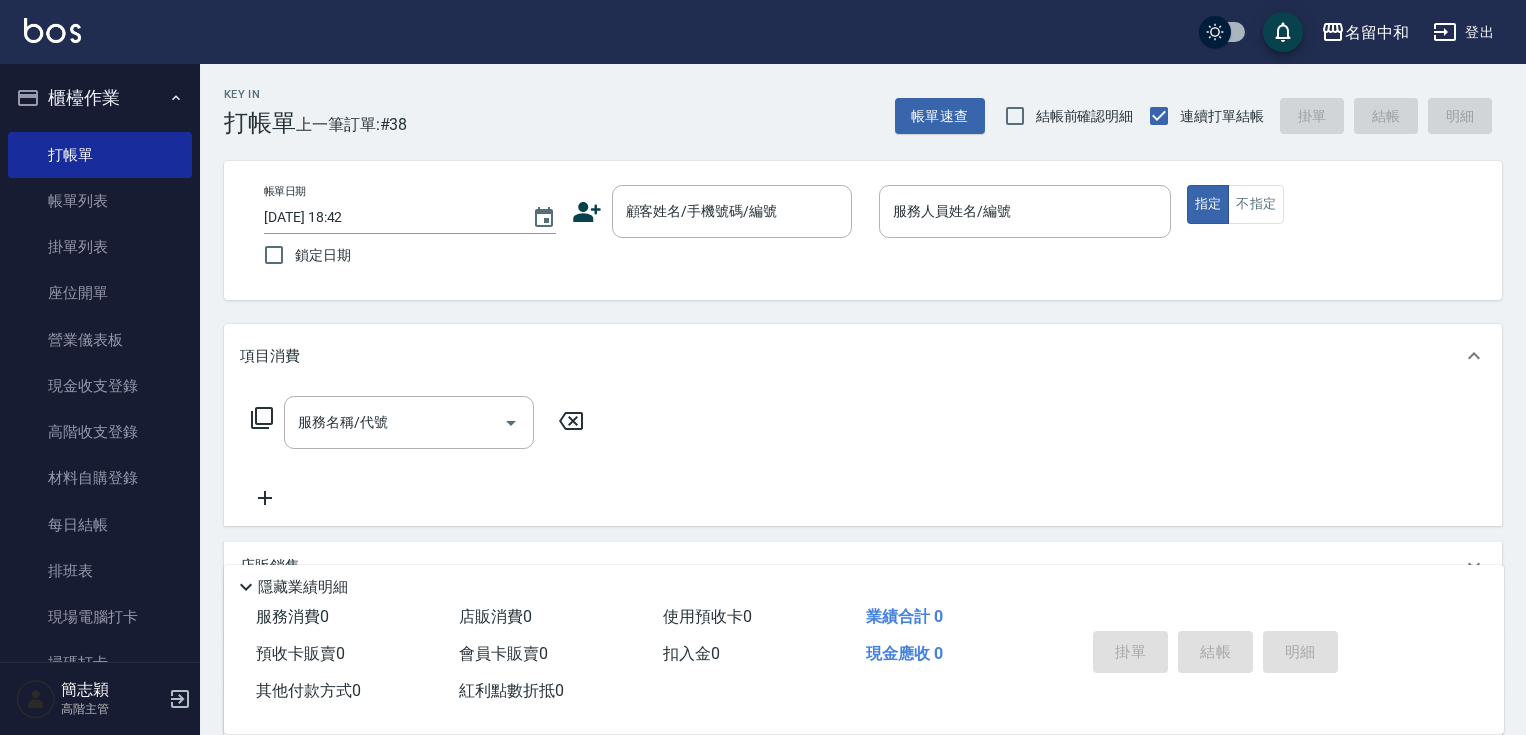 scroll, scrollTop: 0, scrollLeft: 0, axis: both 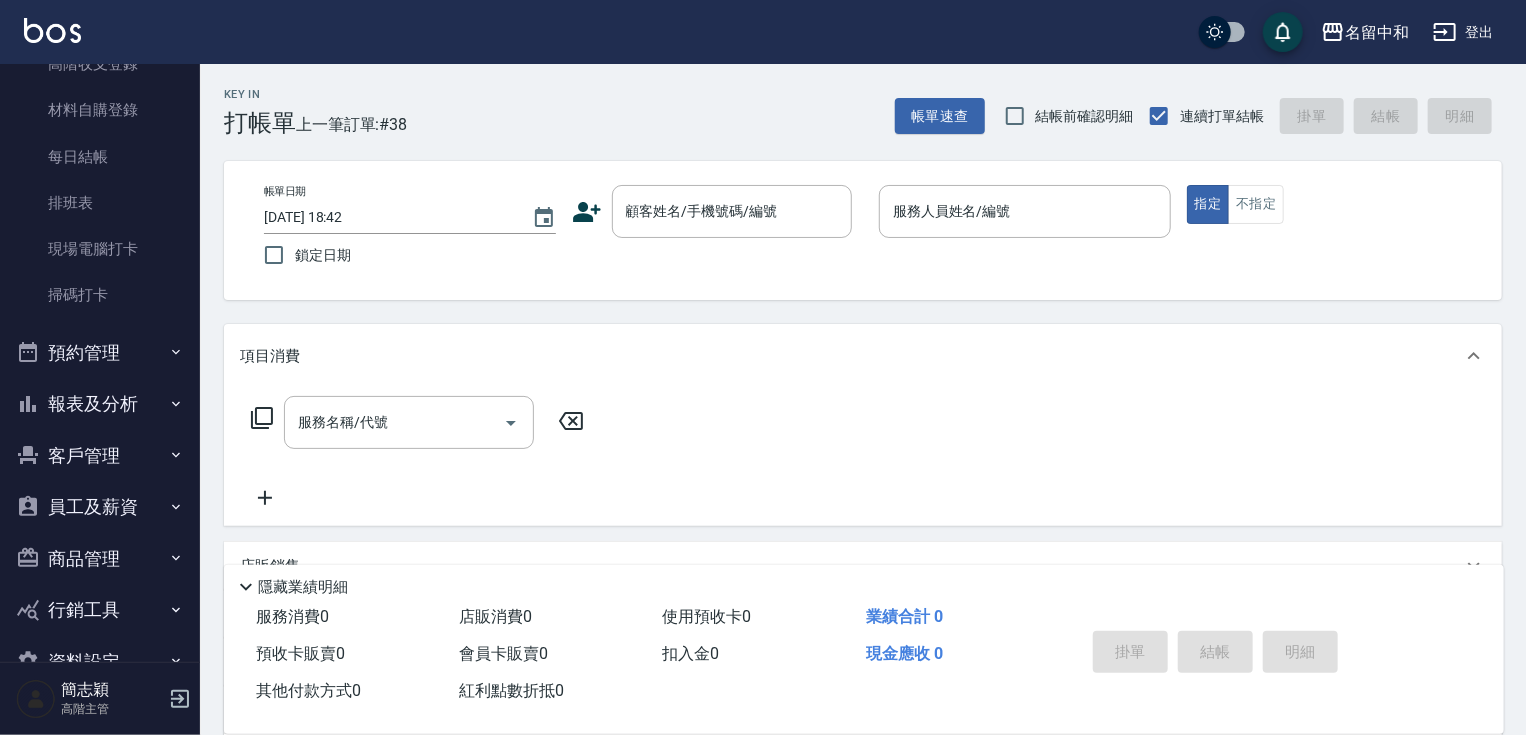 click on "報表及分析" at bounding box center [100, 404] 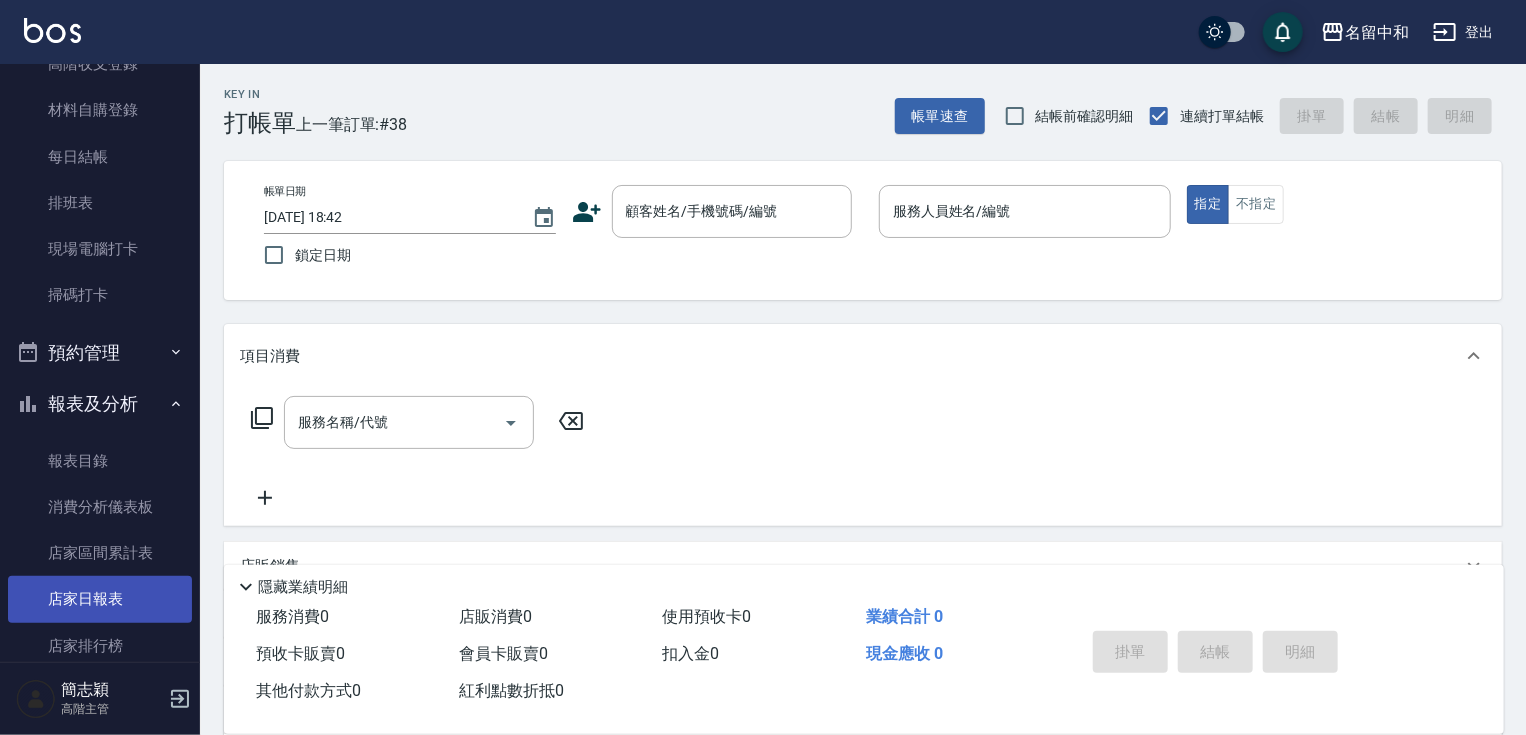 click on "店家日報表" at bounding box center [100, 599] 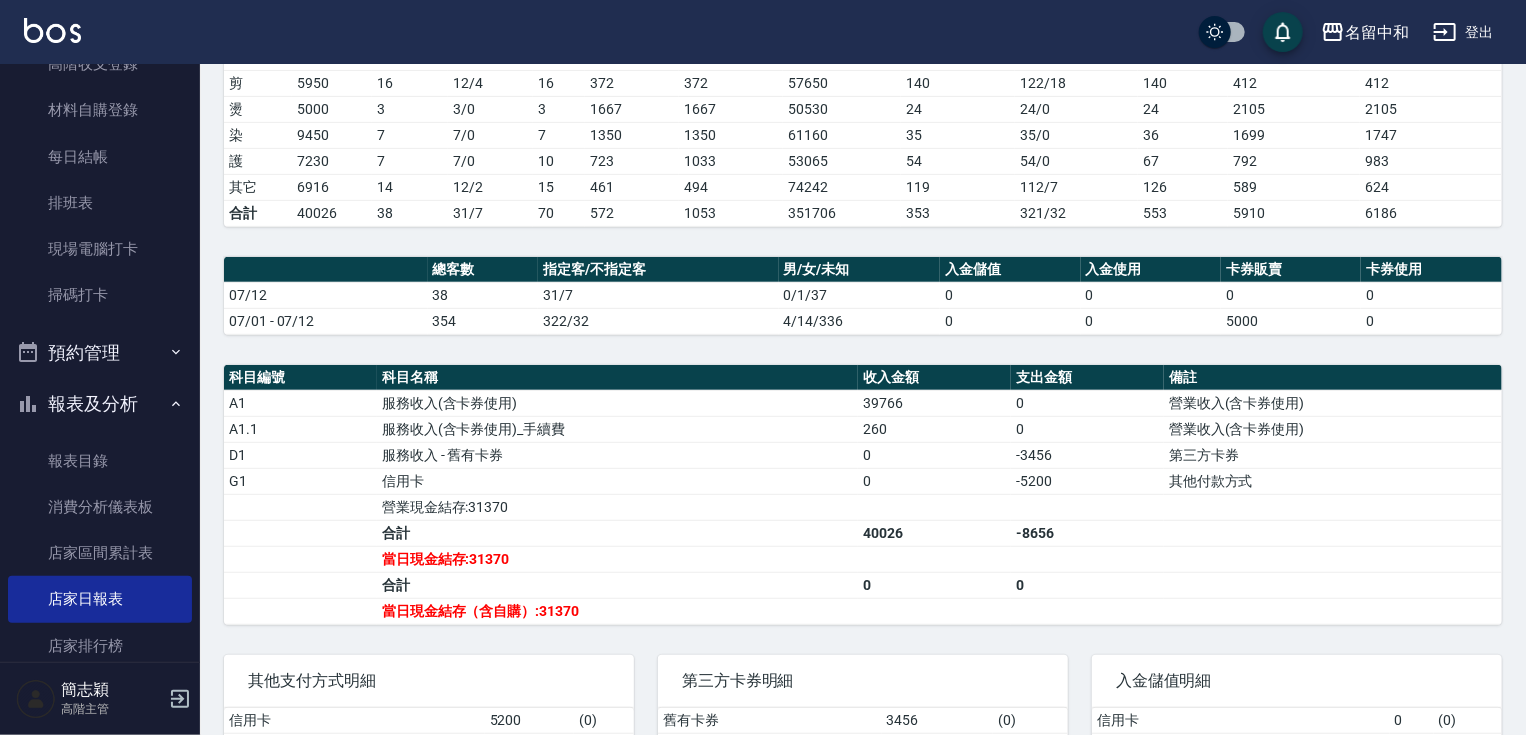 scroll, scrollTop: 450, scrollLeft: 0, axis: vertical 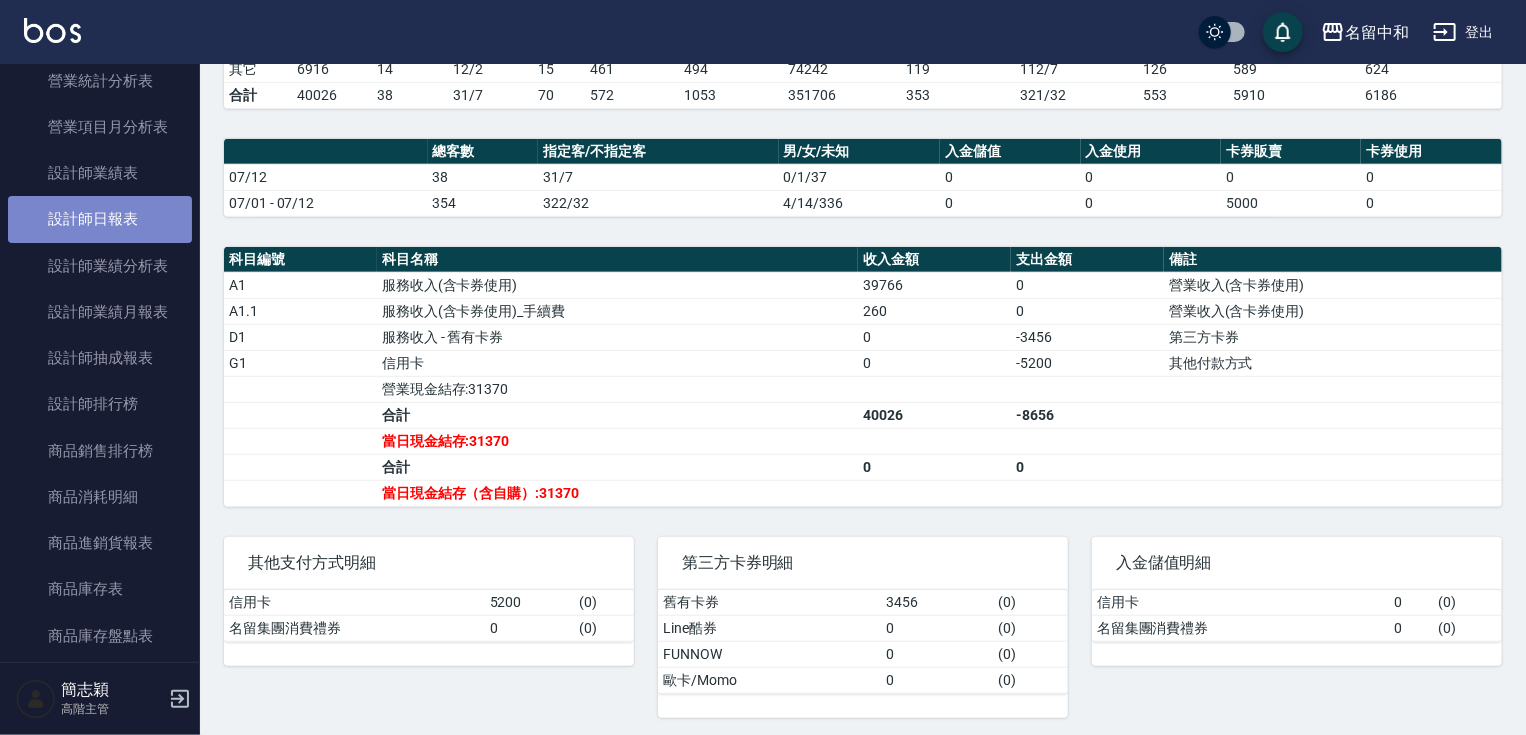 click on "設計師日報表" at bounding box center [100, 219] 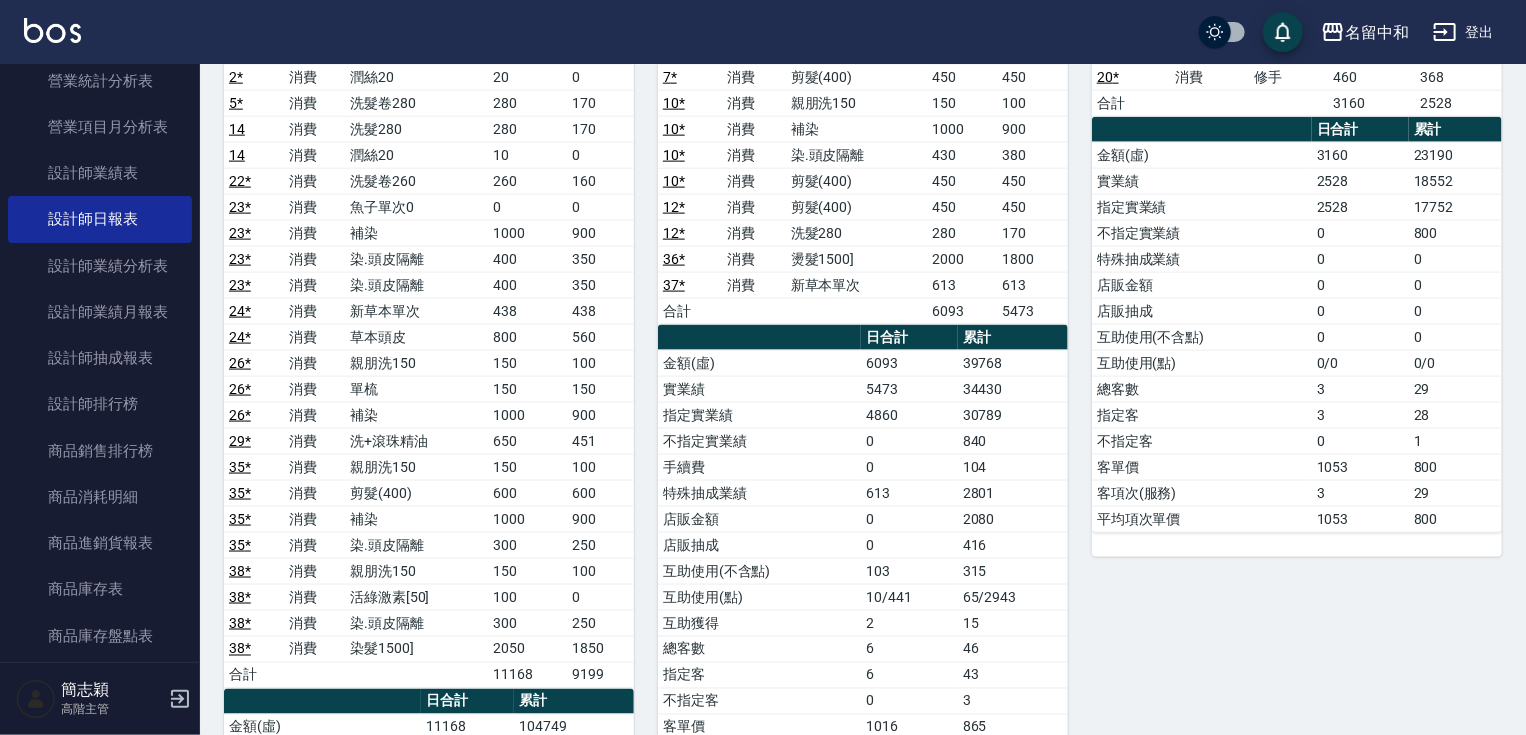 scroll, scrollTop: 1284, scrollLeft: 0, axis: vertical 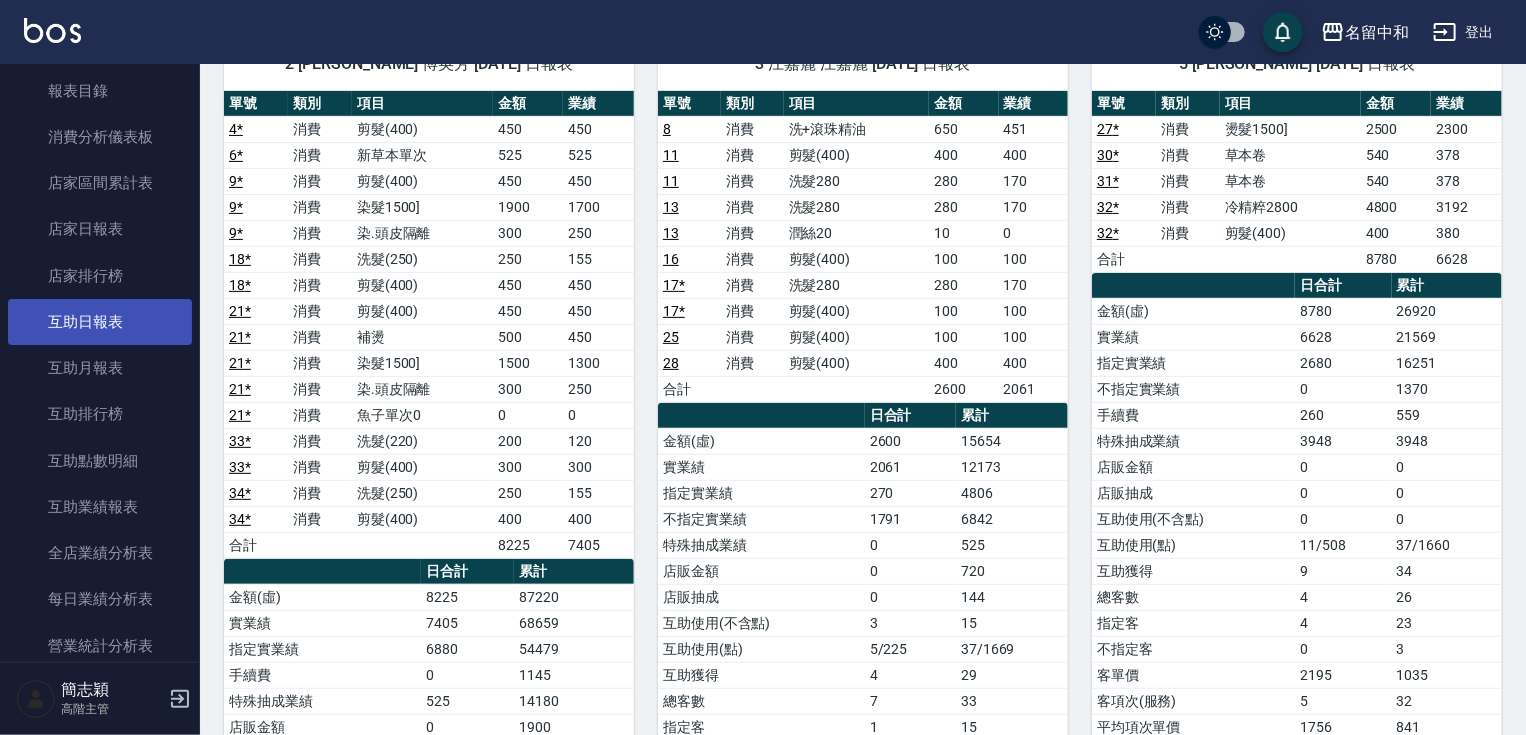 click on "互助日報表" at bounding box center (100, 322) 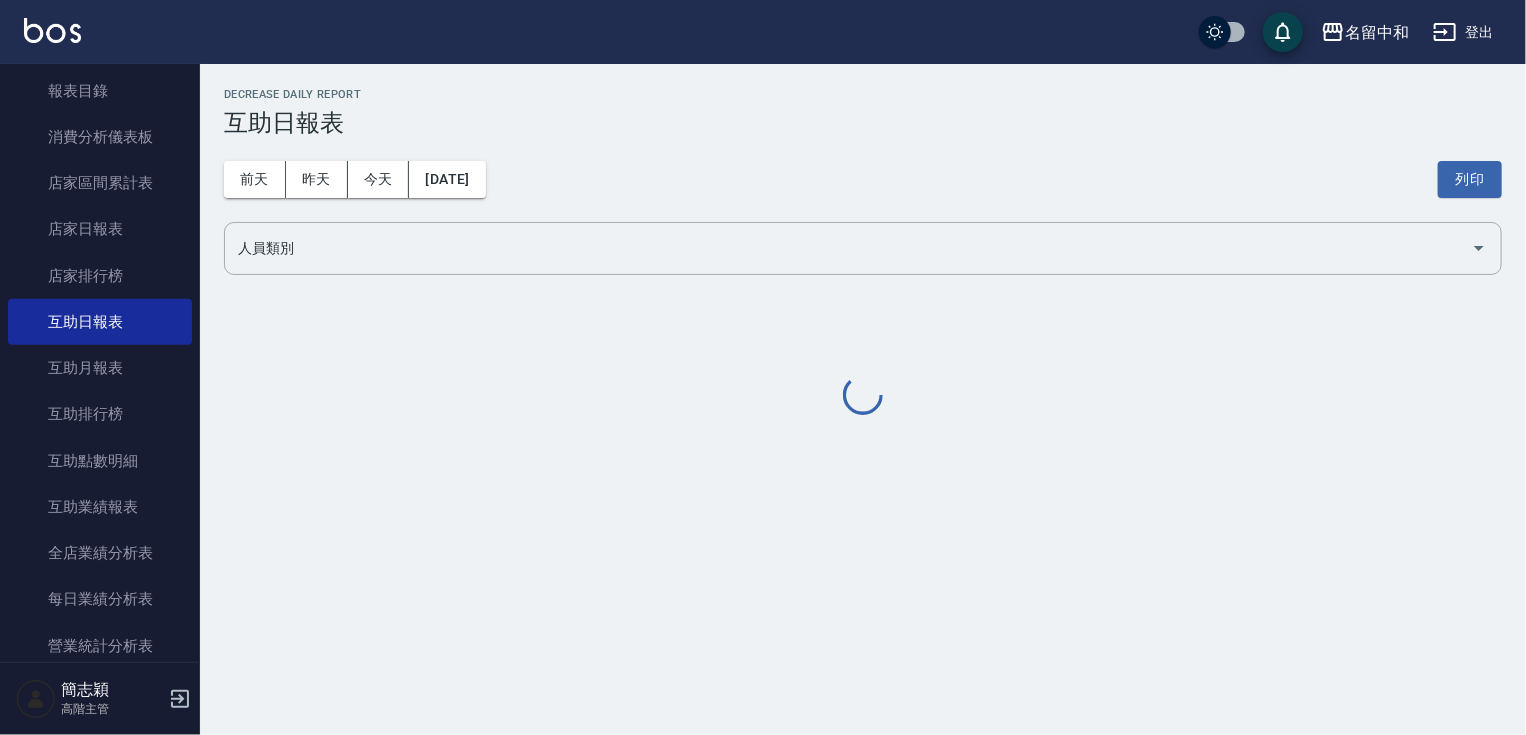 scroll, scrollTop: 0, scrollLeft: 0, axis: both 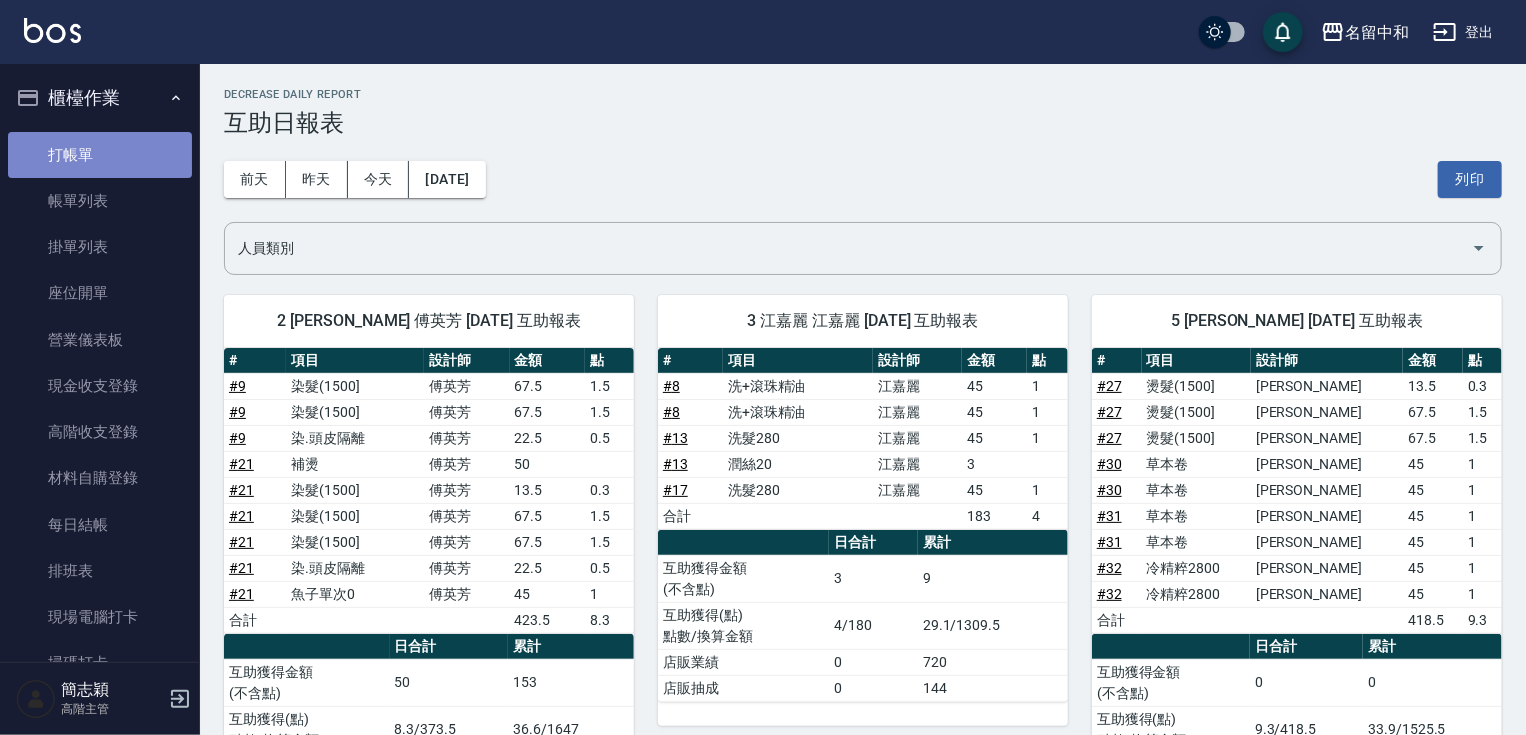 click on "打帳單" at bounding box center [100, 155] 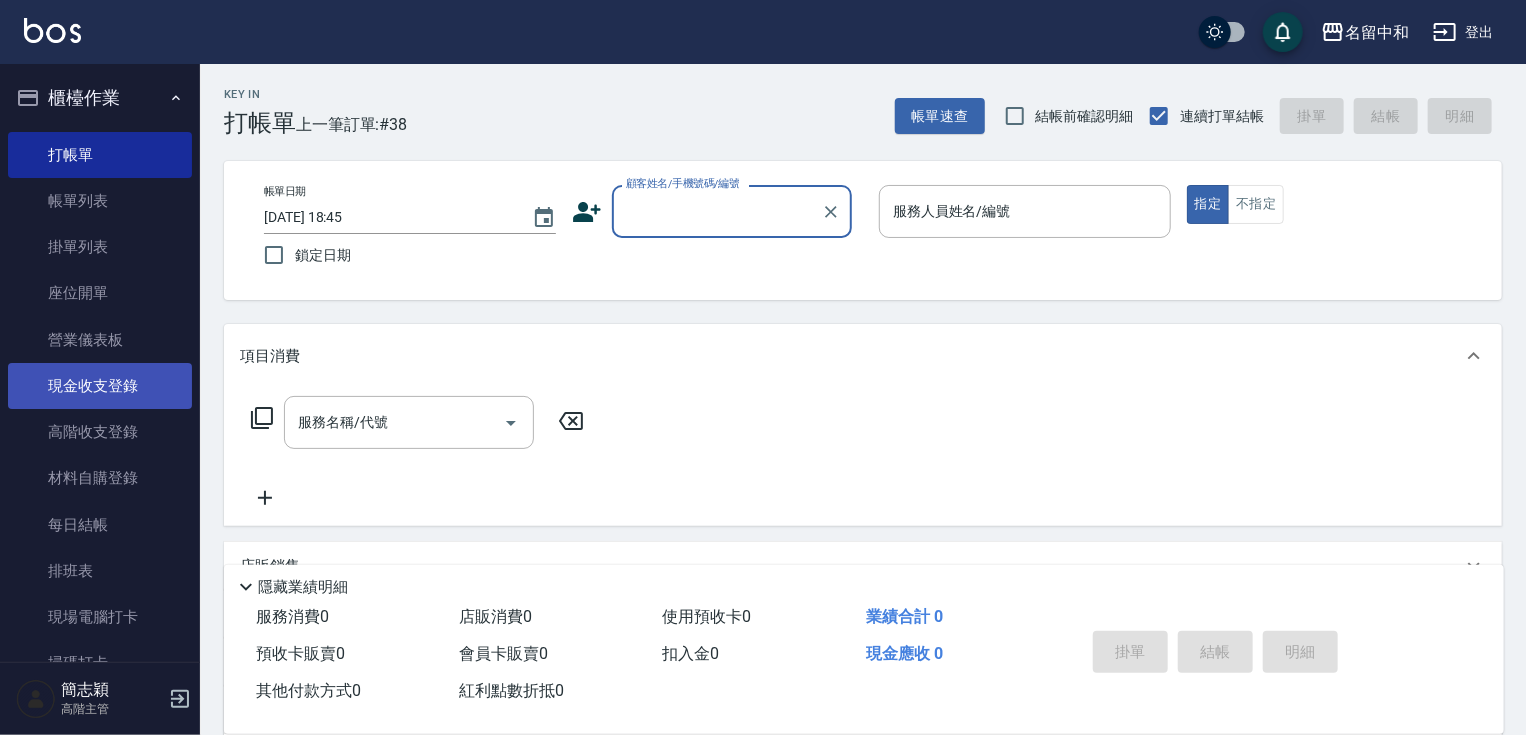 click on "現金收支登錄" at bounding box center [100, 386] 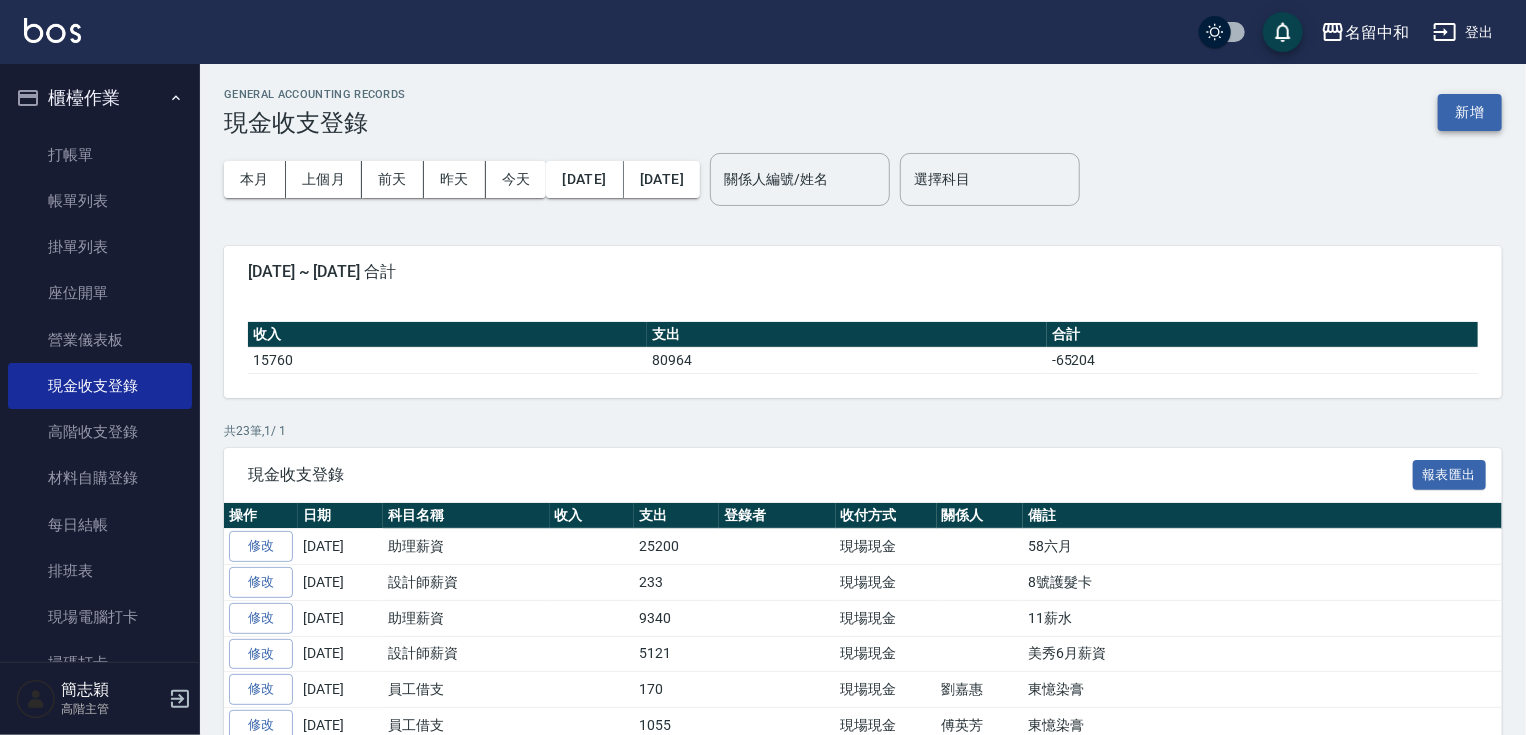 click on "新增" at bounding box center [1470, 112] 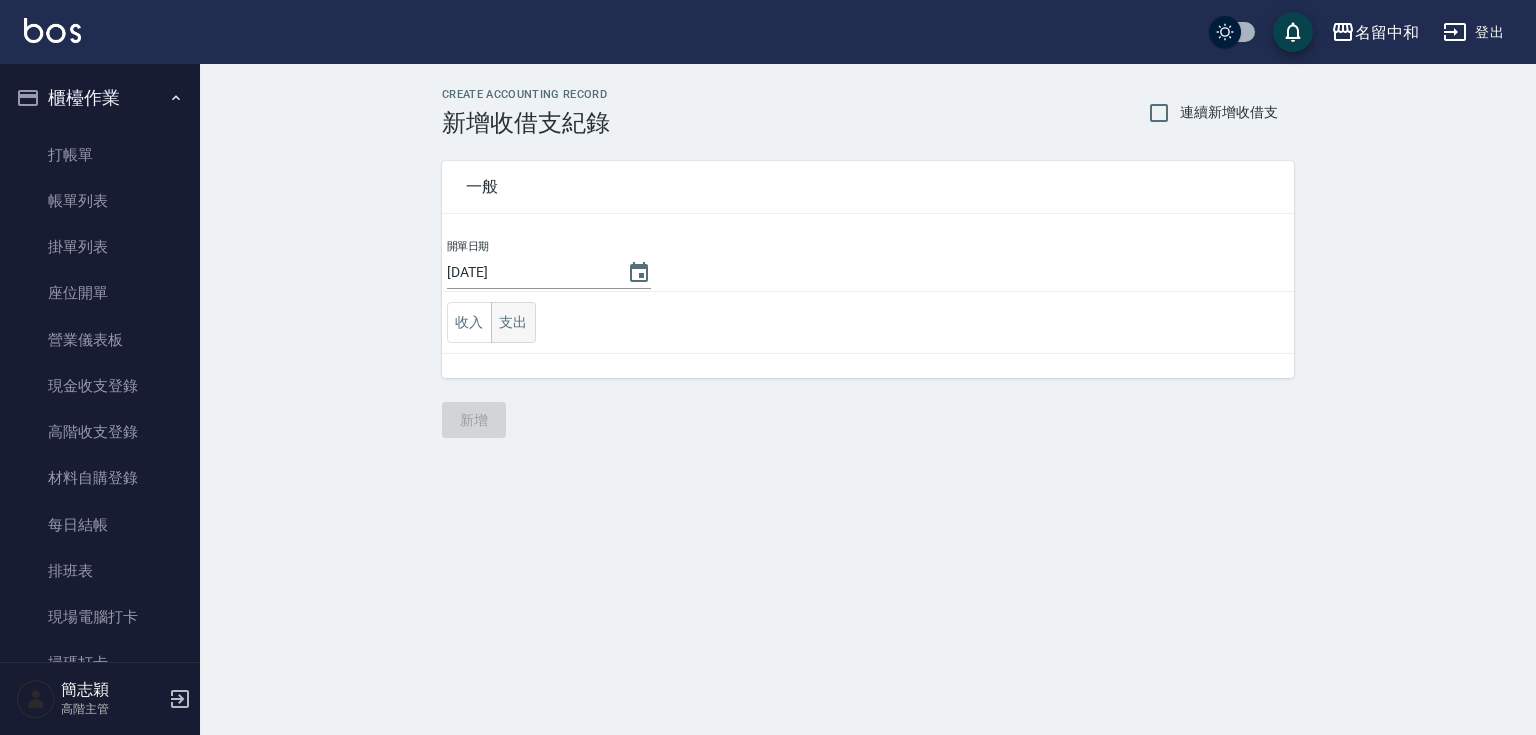 click on "支出" at bounding box center (513, 322) 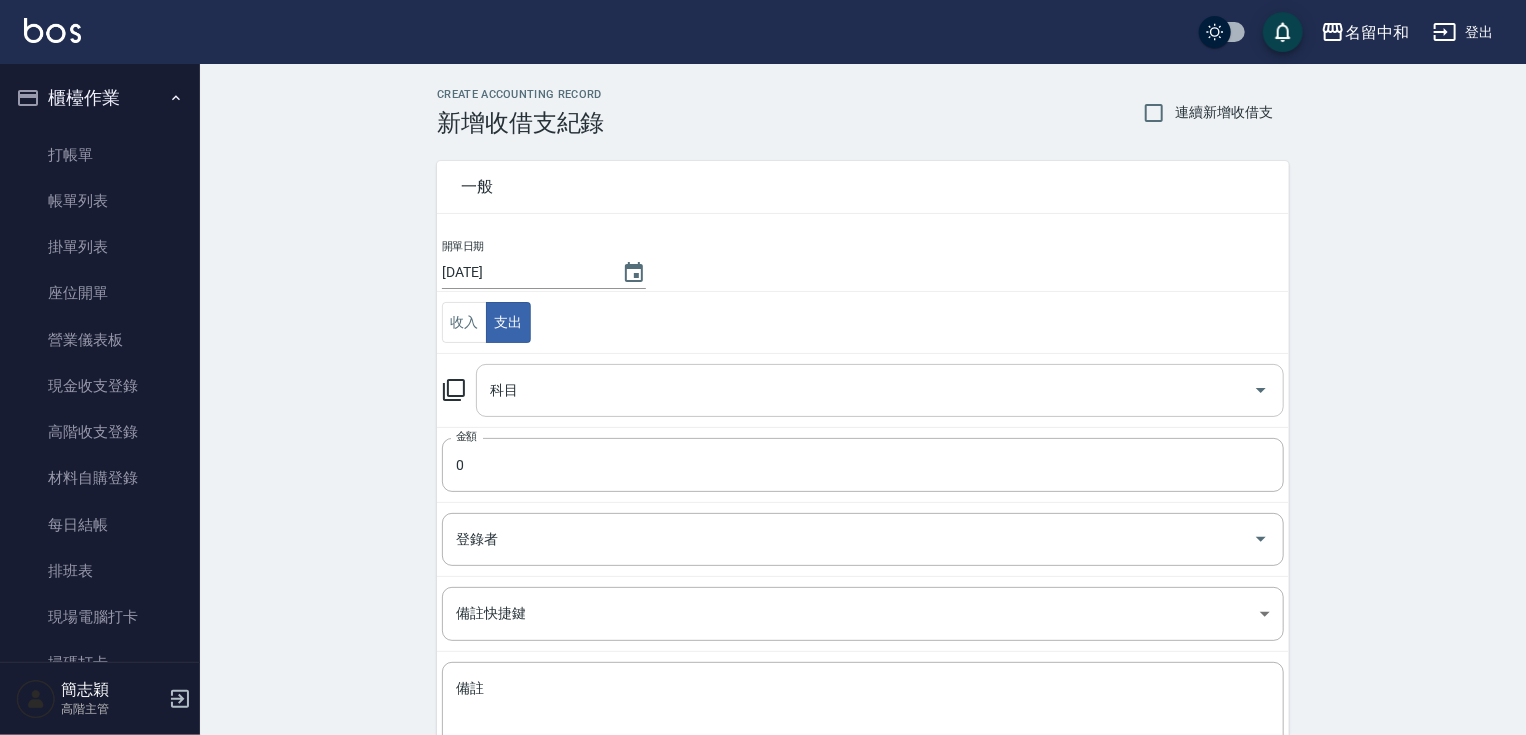 click on "科目" at bounding box center [865, 390] 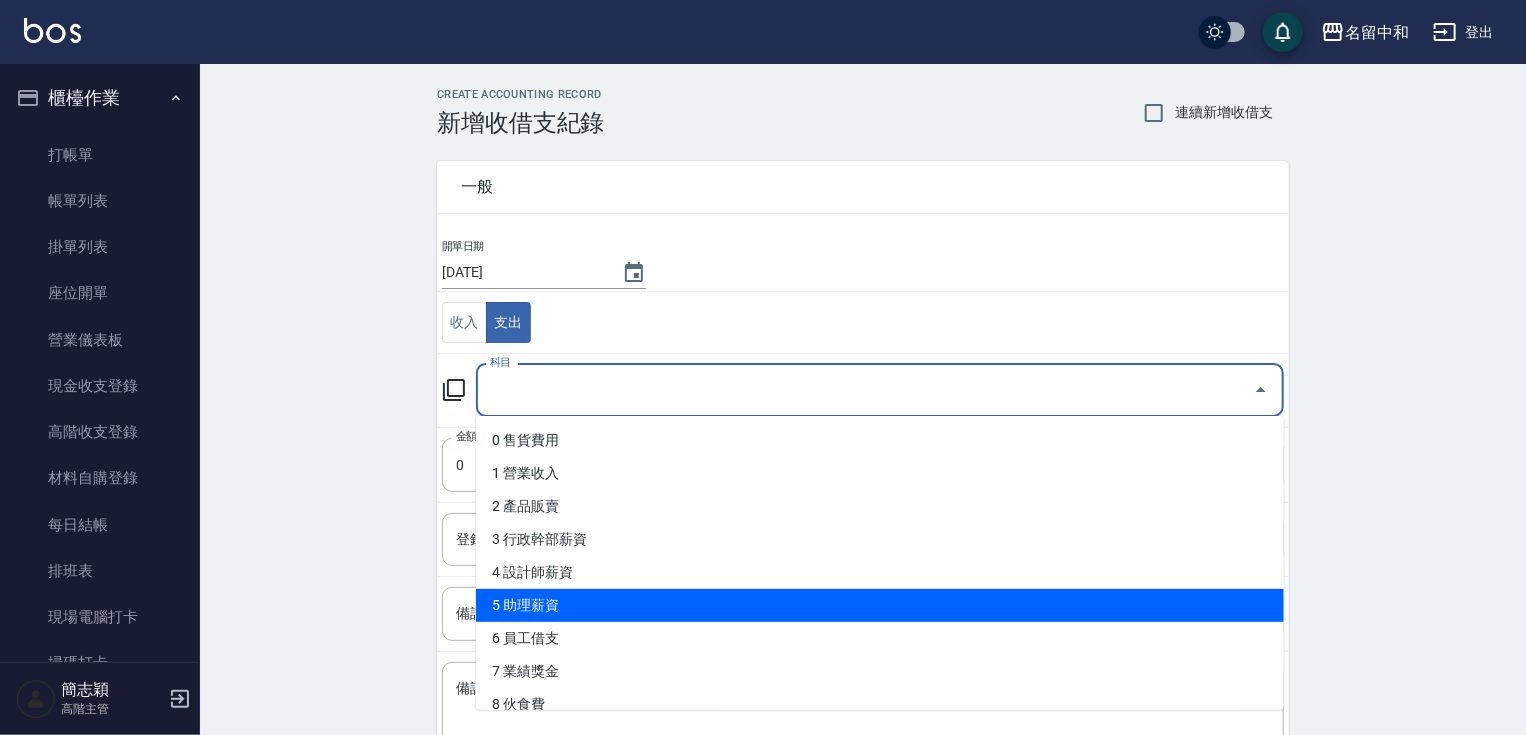 click on "5 助理薪資" at bounding box center (880, 605) 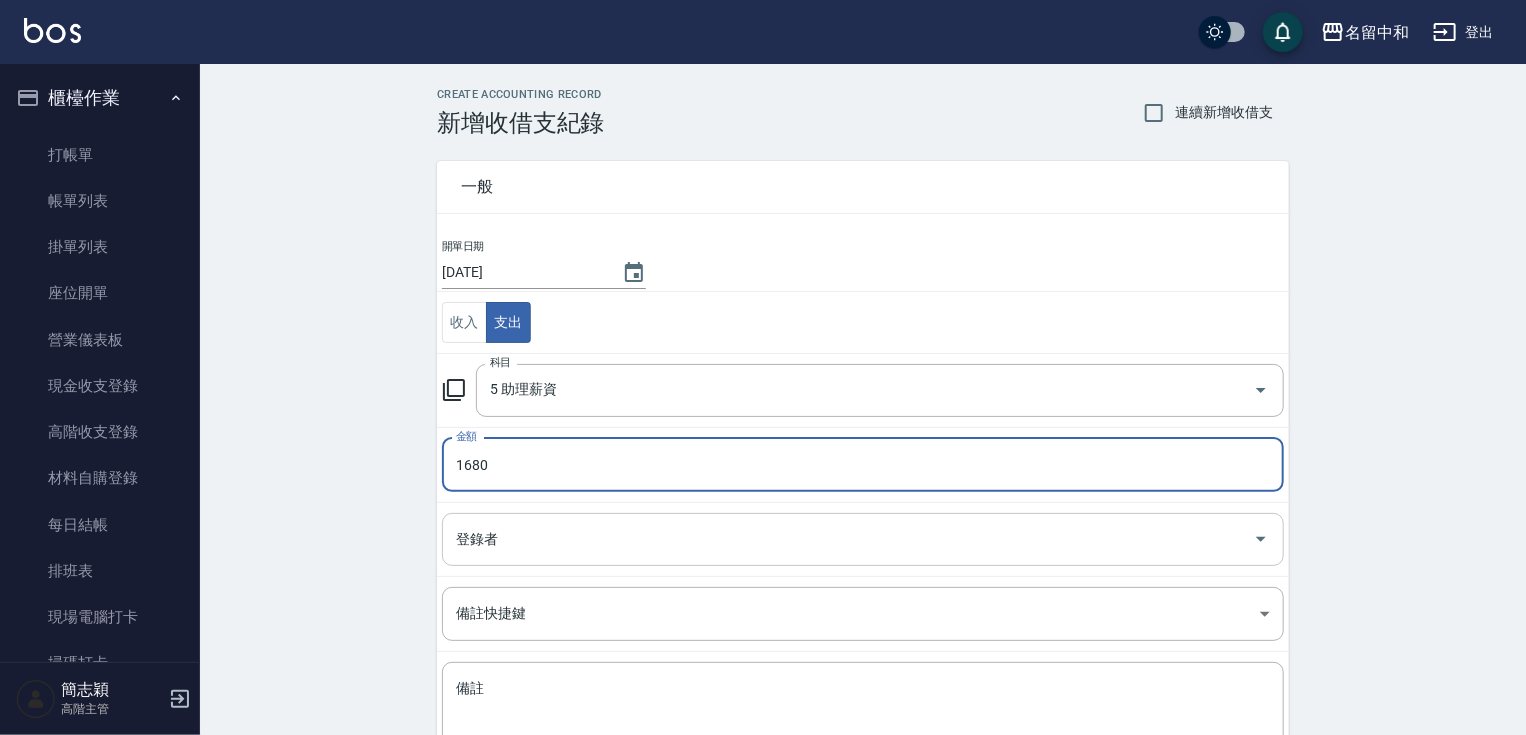 type on "1680" 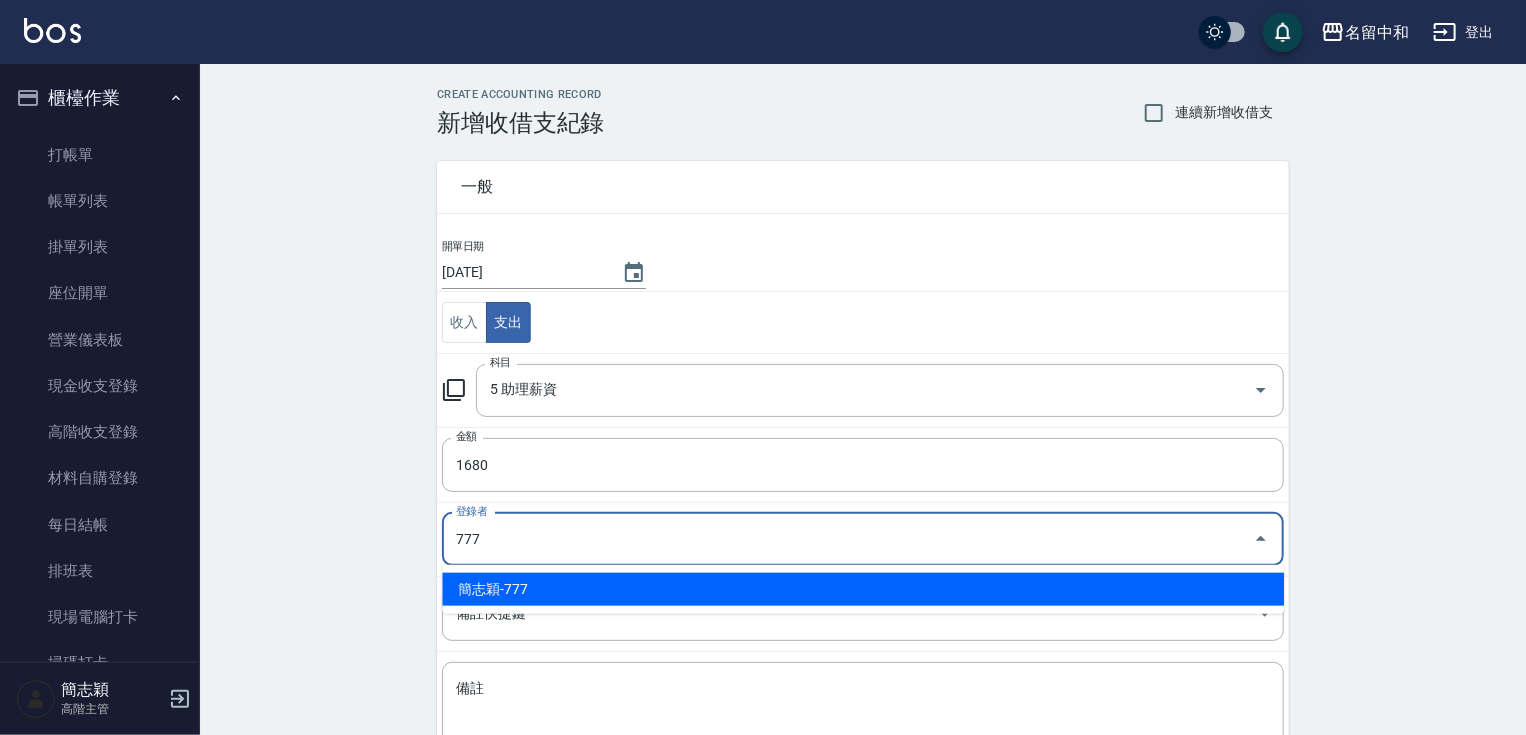 type on "簡志穎-777" 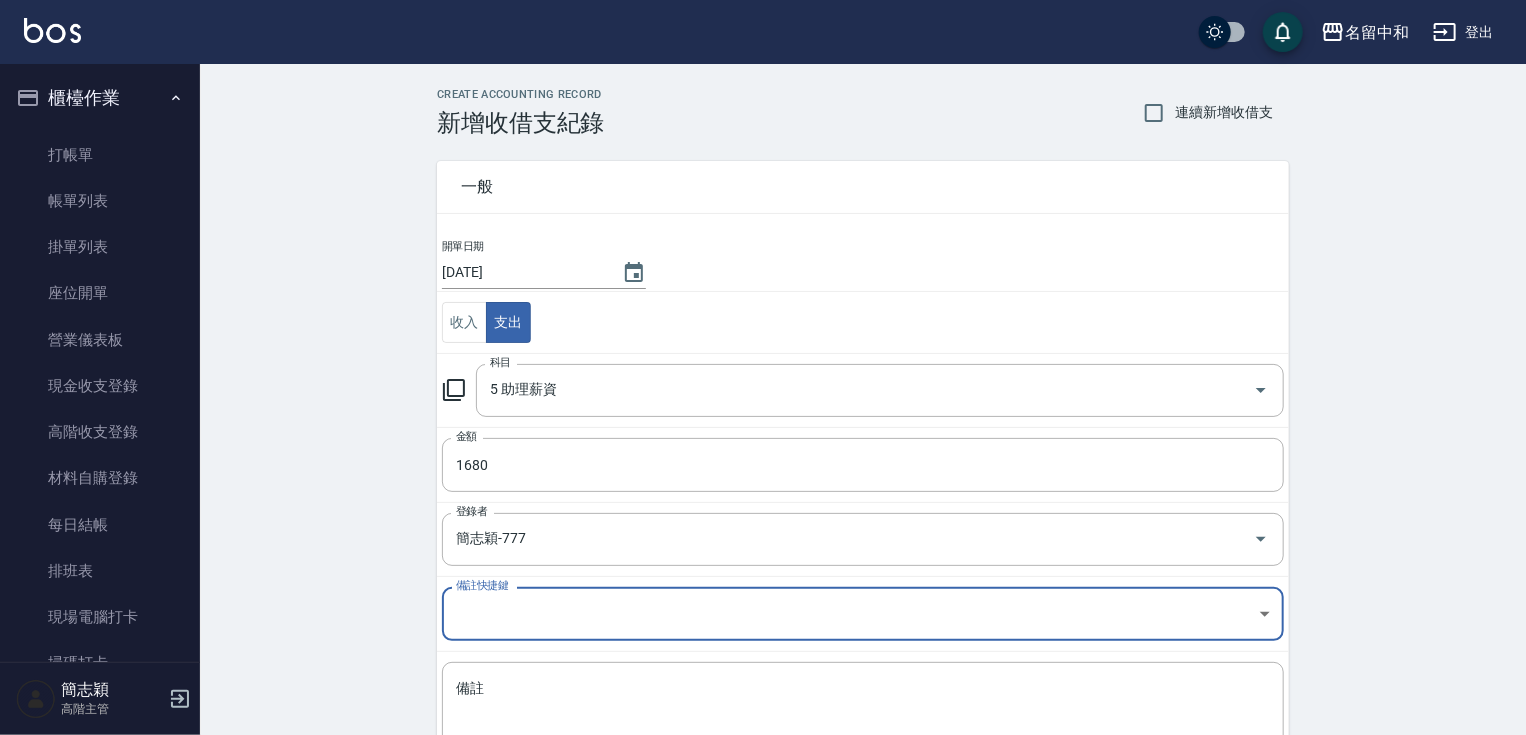 scroll, scrollTop: 145, scrollLeft: 0, axis: vertical 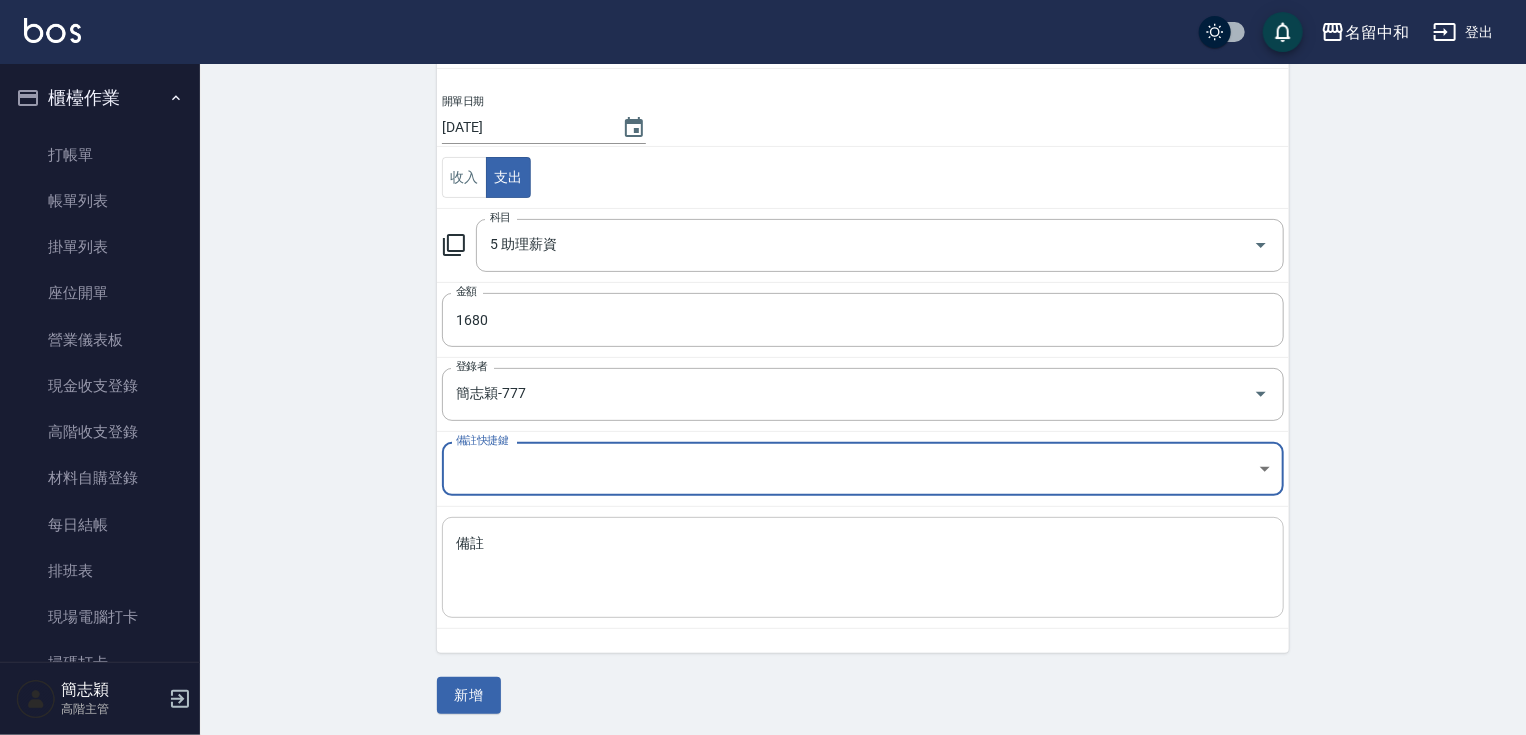 click on "備註" at bounding box center [863, 568] 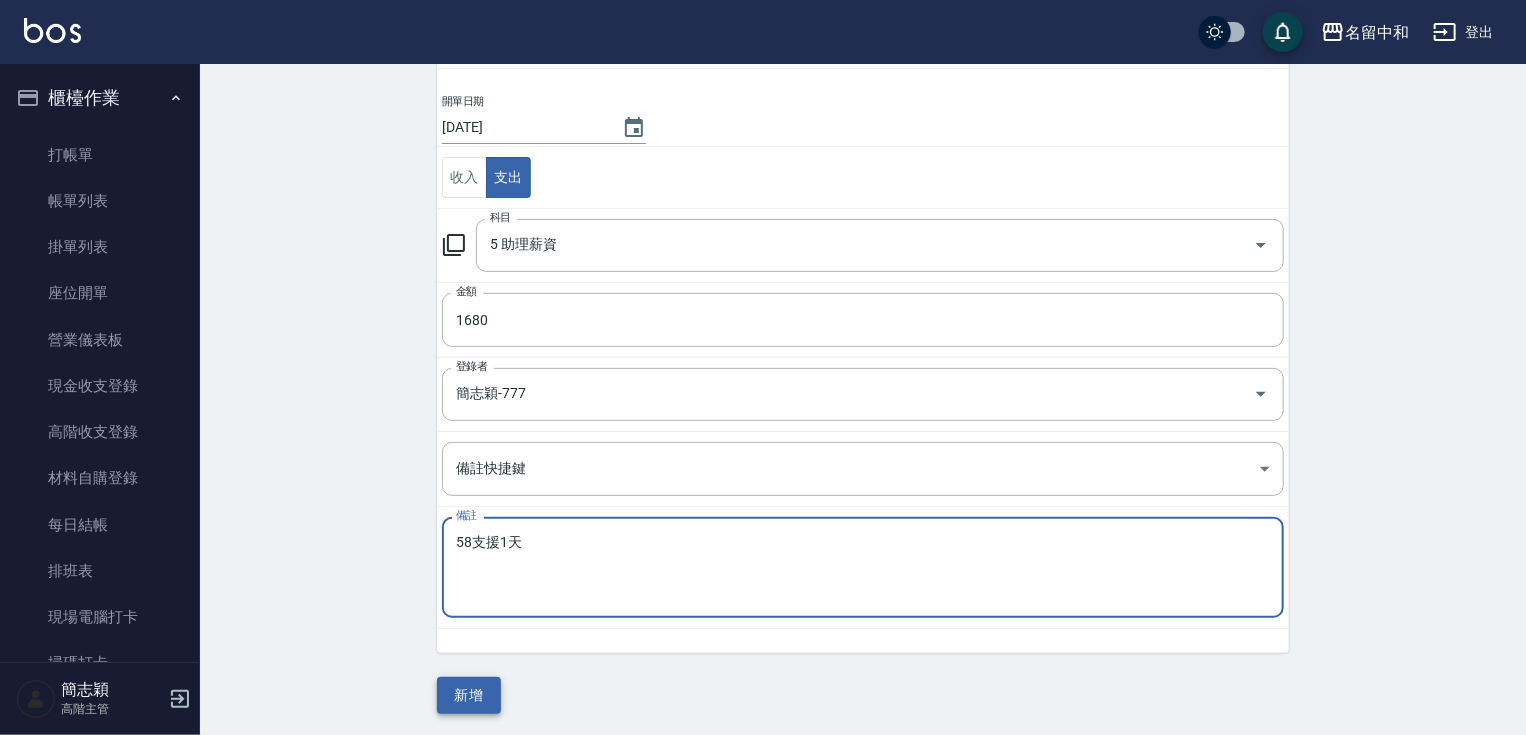type on "58支援1天" 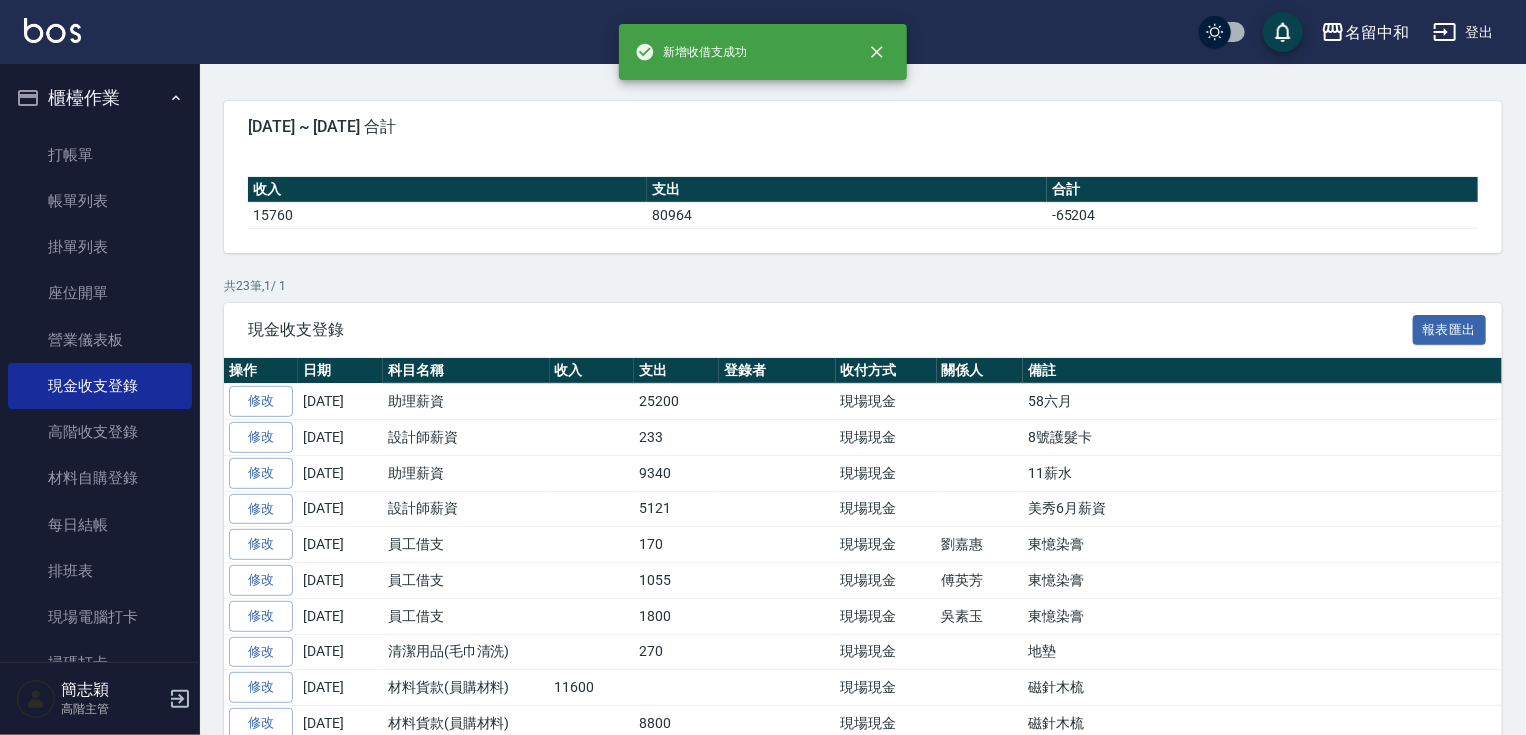 scroll, scrollTop: 0, scrollLeft: 0, axis: both 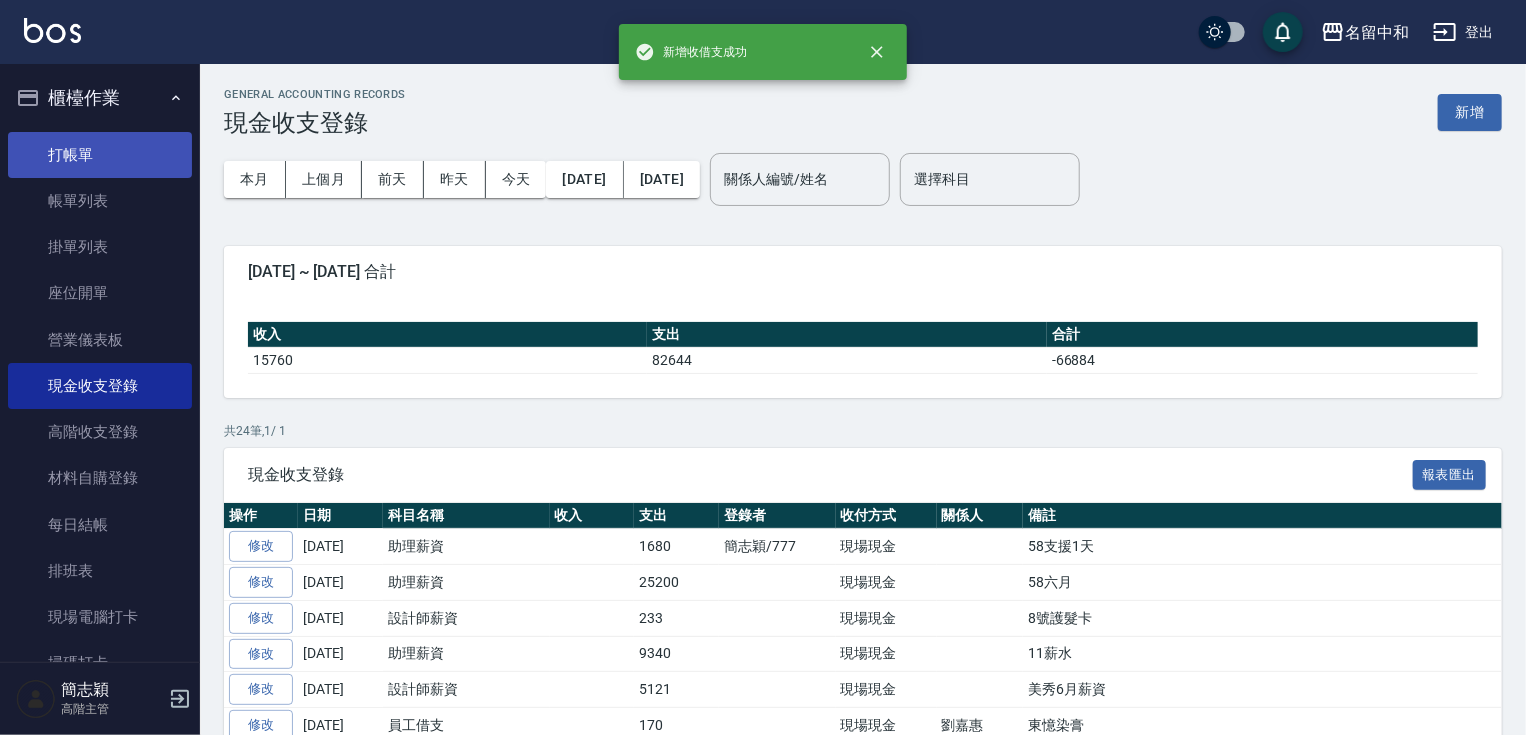click on "打帳單" at bounding box center [100, 155] 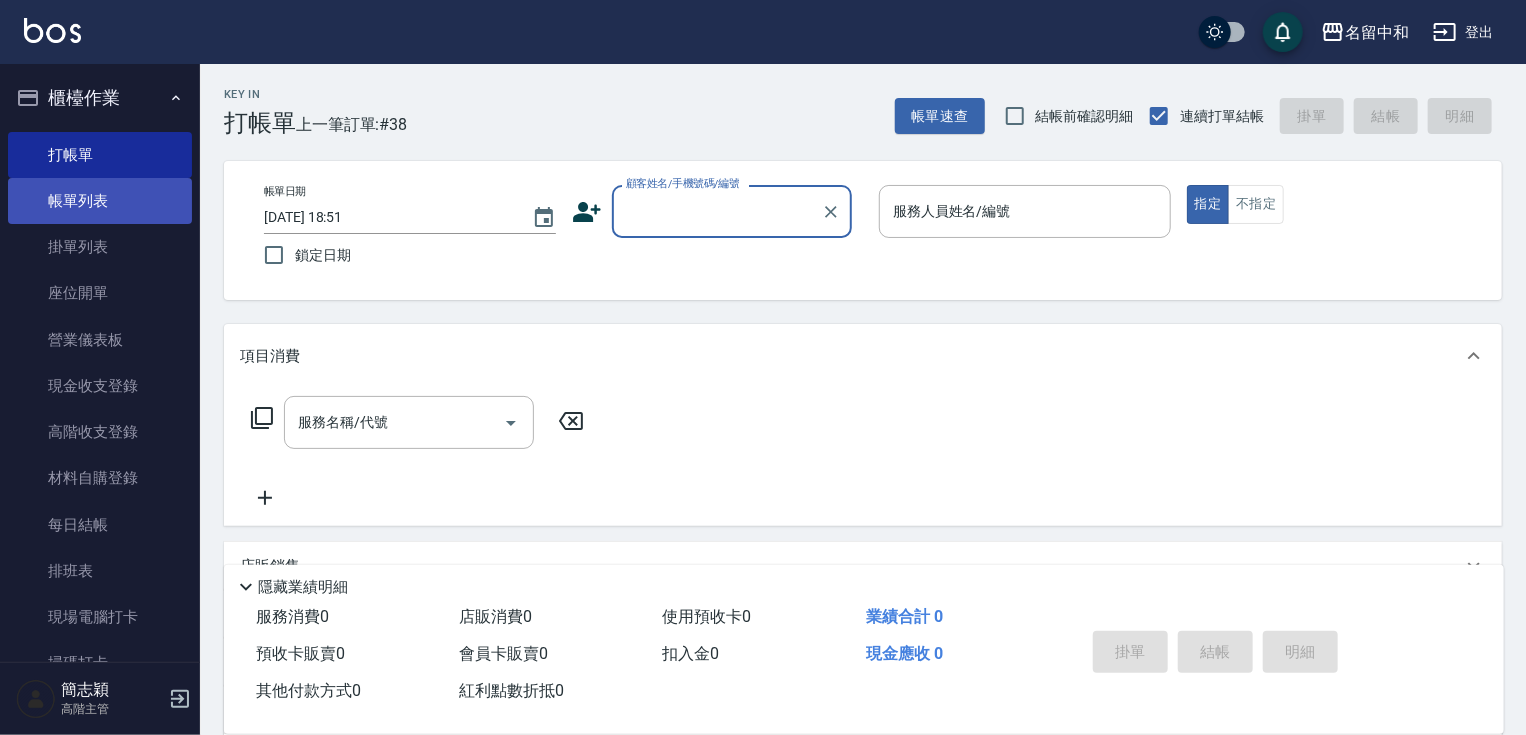 click on "帳單列表" at bounding box center [100, 201] 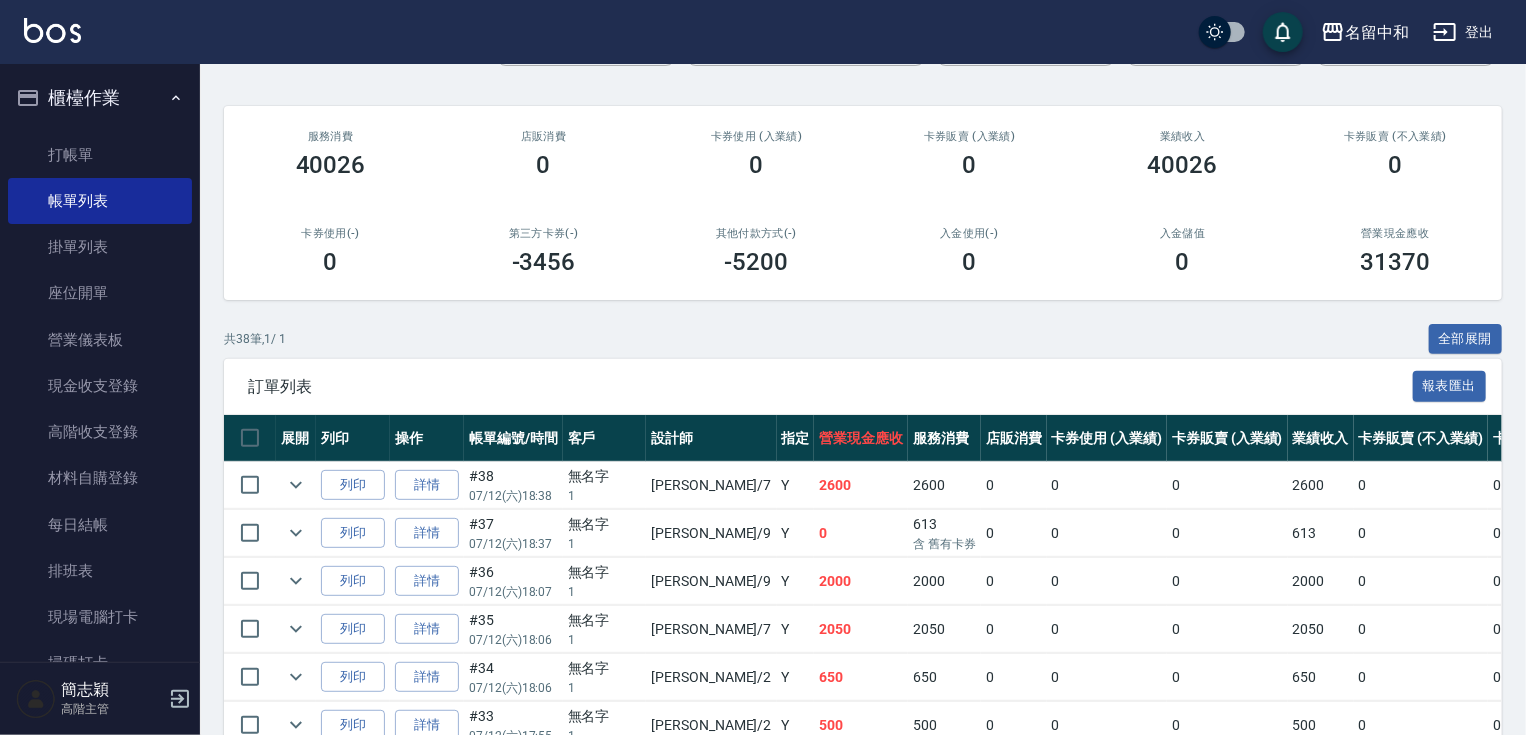 scroll, scrollTop: 468, scrollLeft: 0, axis: vertical 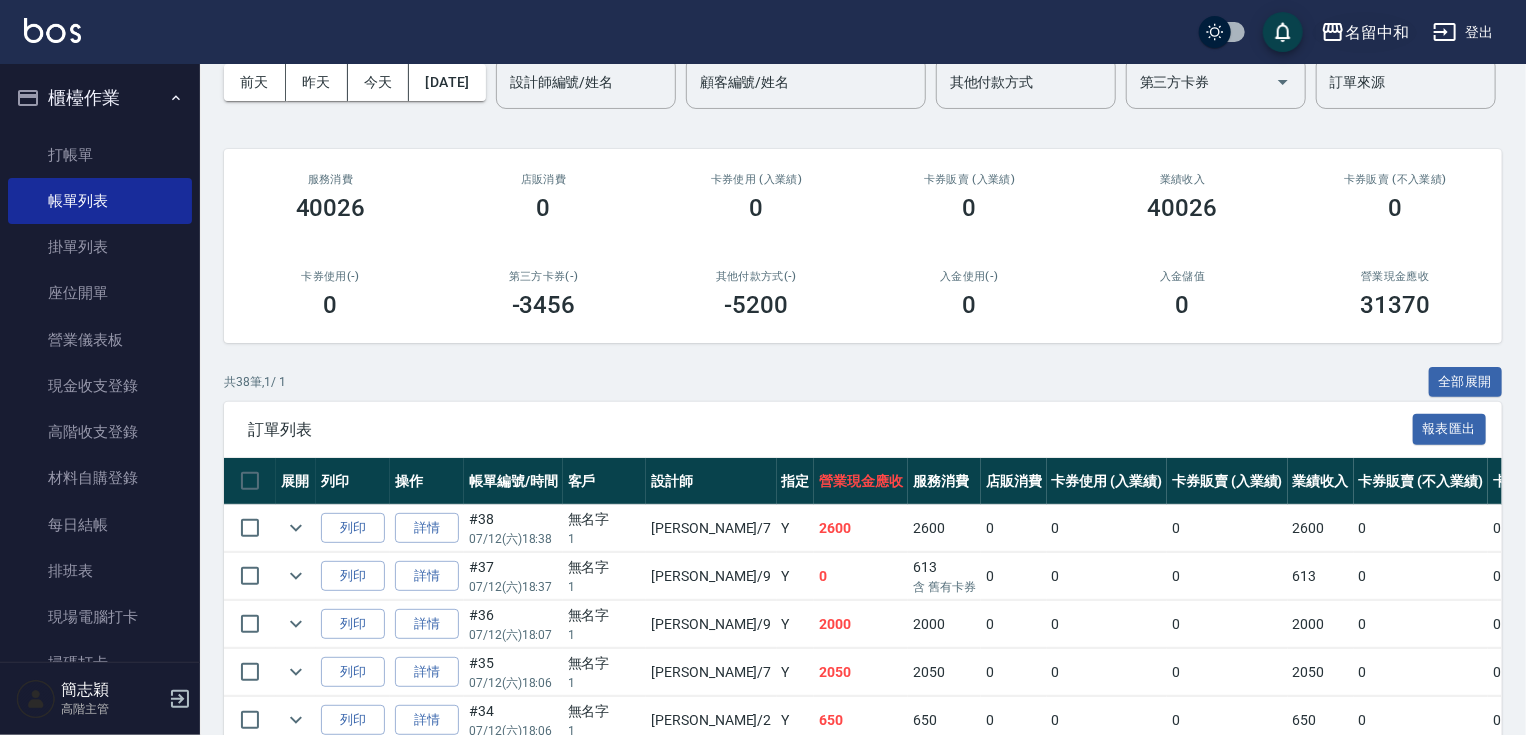 click on "名留中和" at bounding box center [1377, 32] 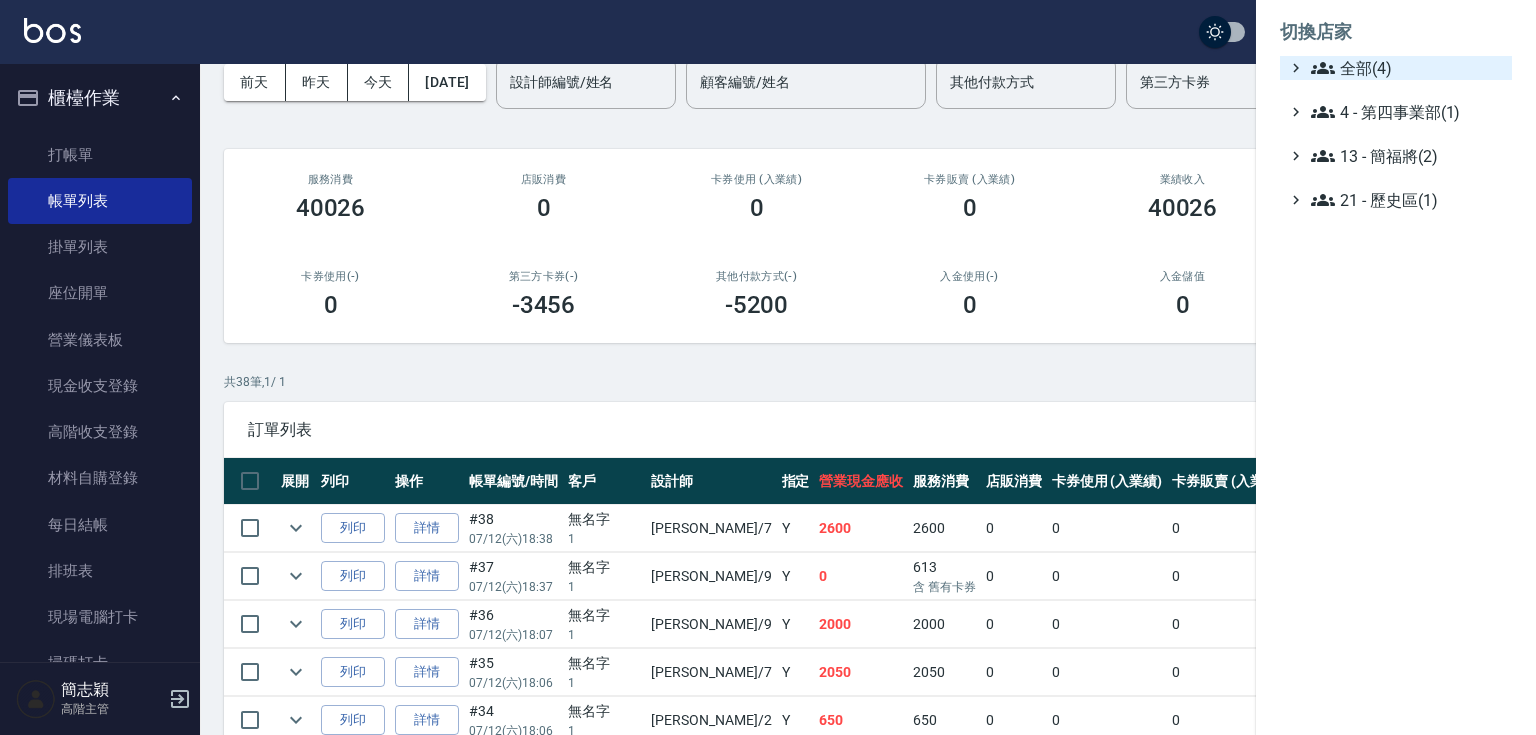 click on "全部(4)" at bounding box center (1407, 68) 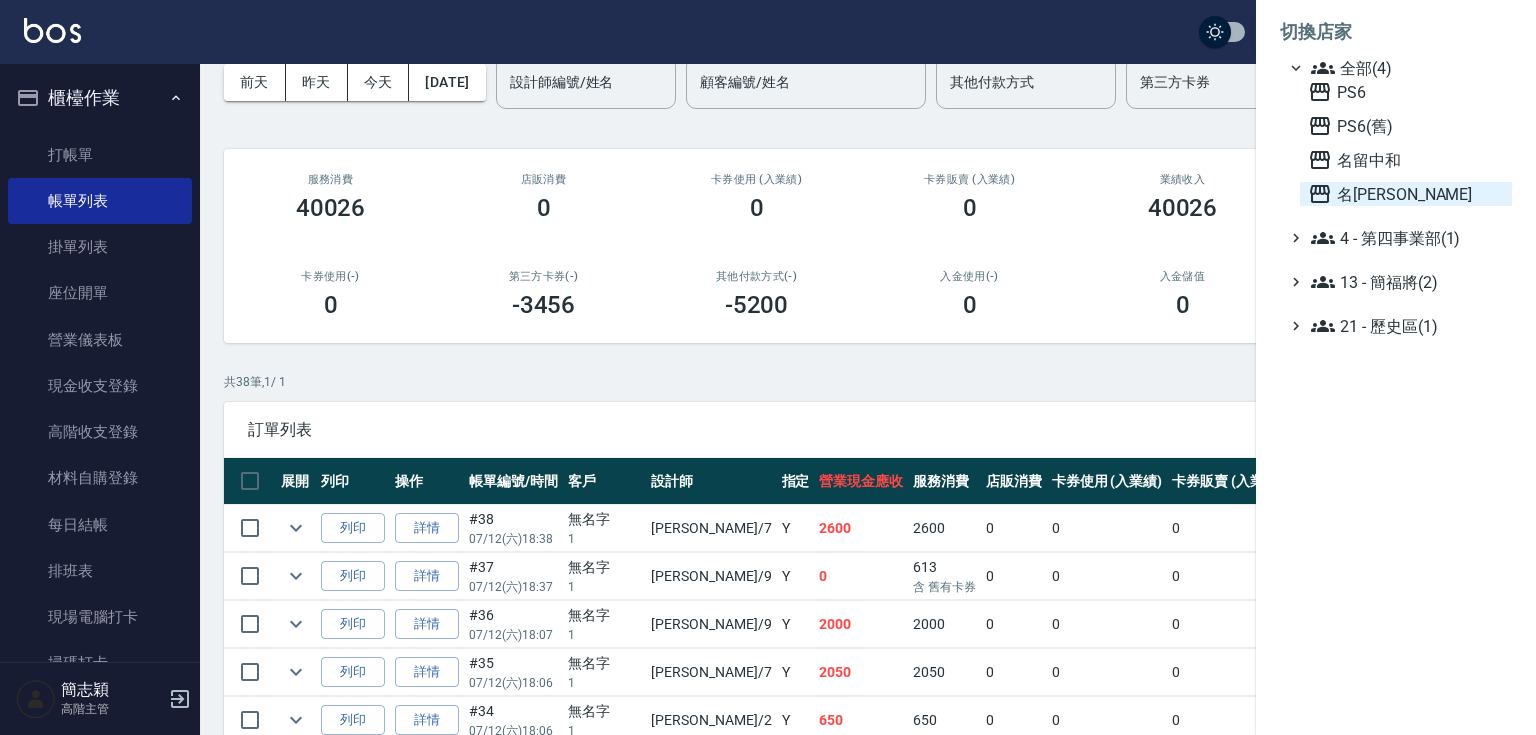 click on "名[PERSON_NAME]" at bounding box center [1406, 194] 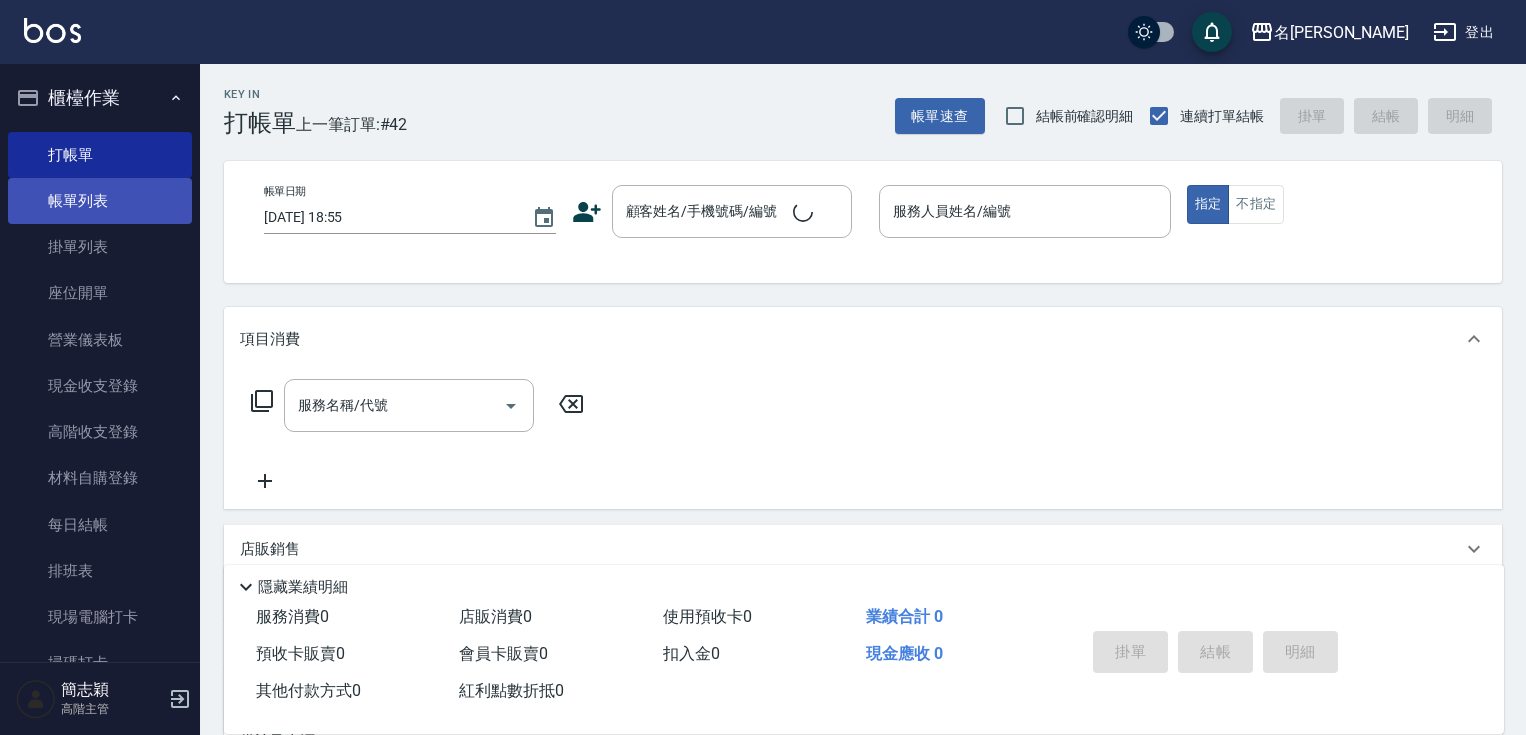 scroll, scrollTop: 0, scrollLeft: 0, axis: both 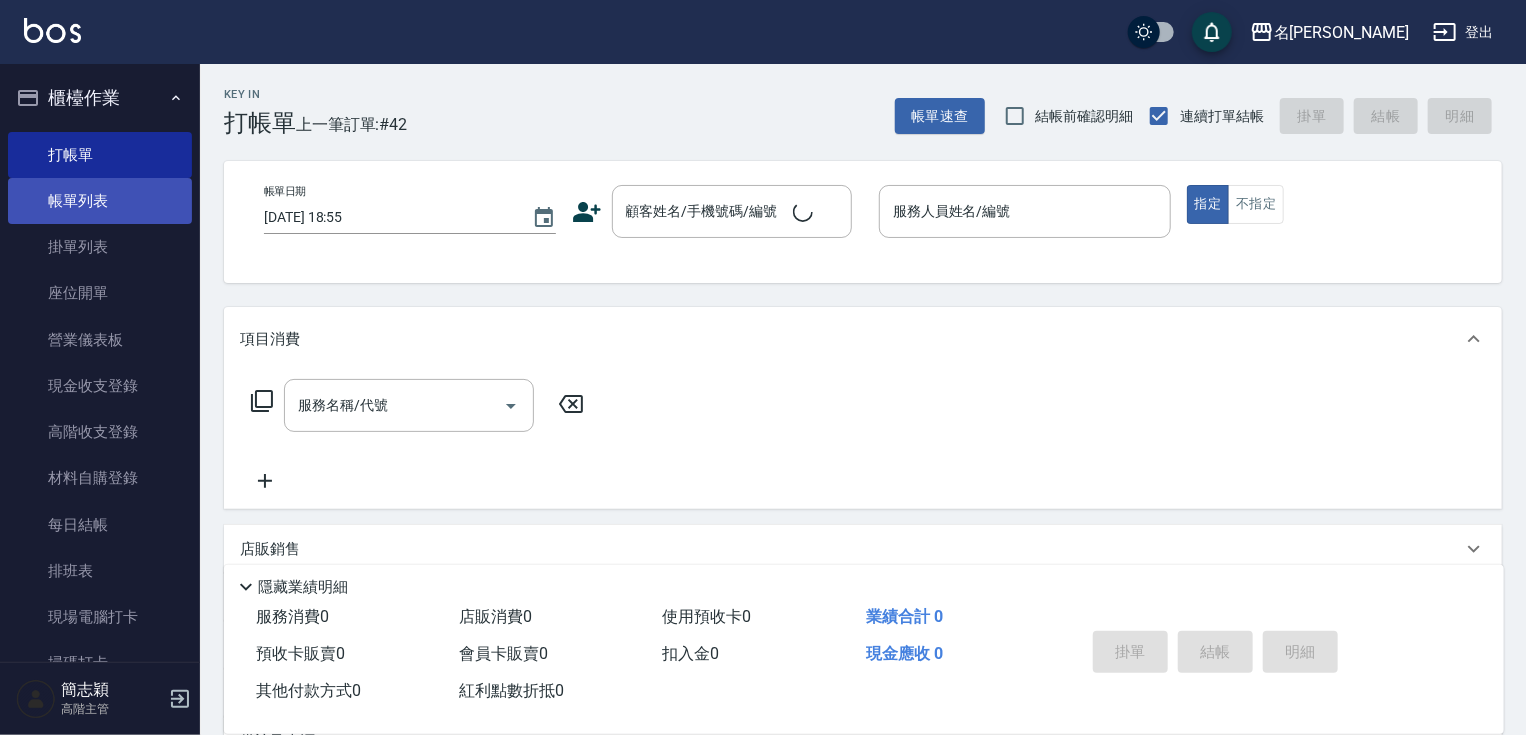 click on "帳單列表" at bounding box center (100, 201) 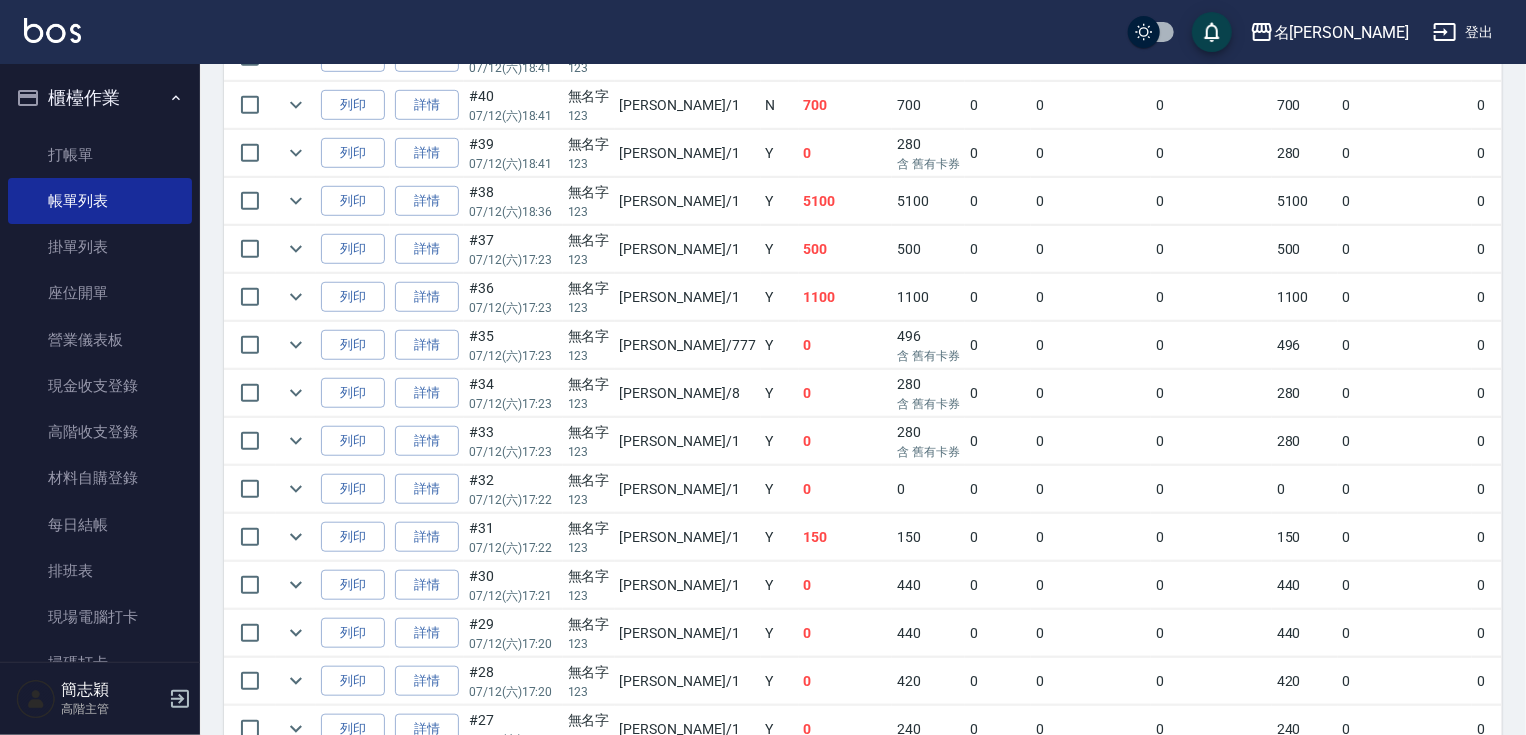 scroll, scrollTop: 0, scrollLeft: 0, axis: both 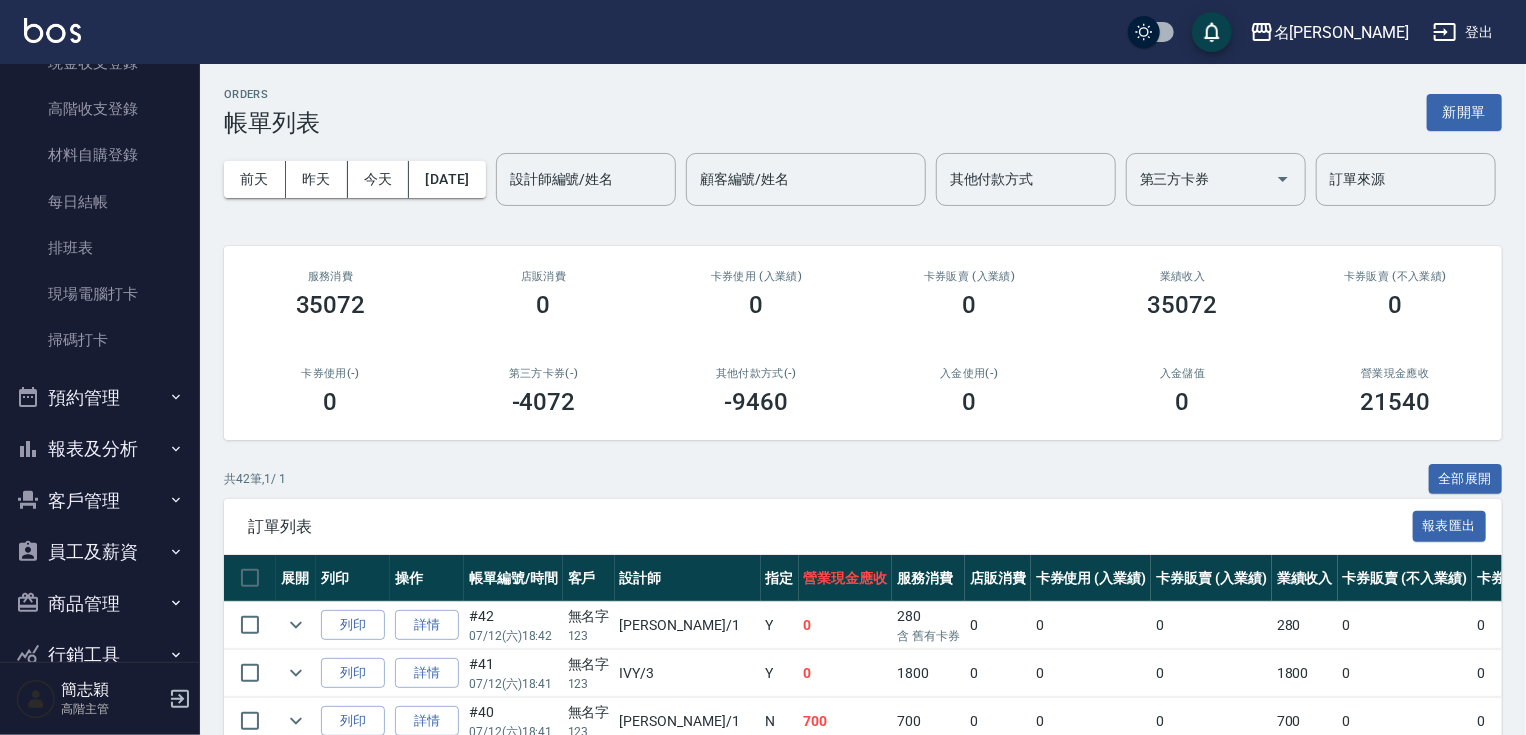 click on "報表及分析" at bounding box center [100, 449] 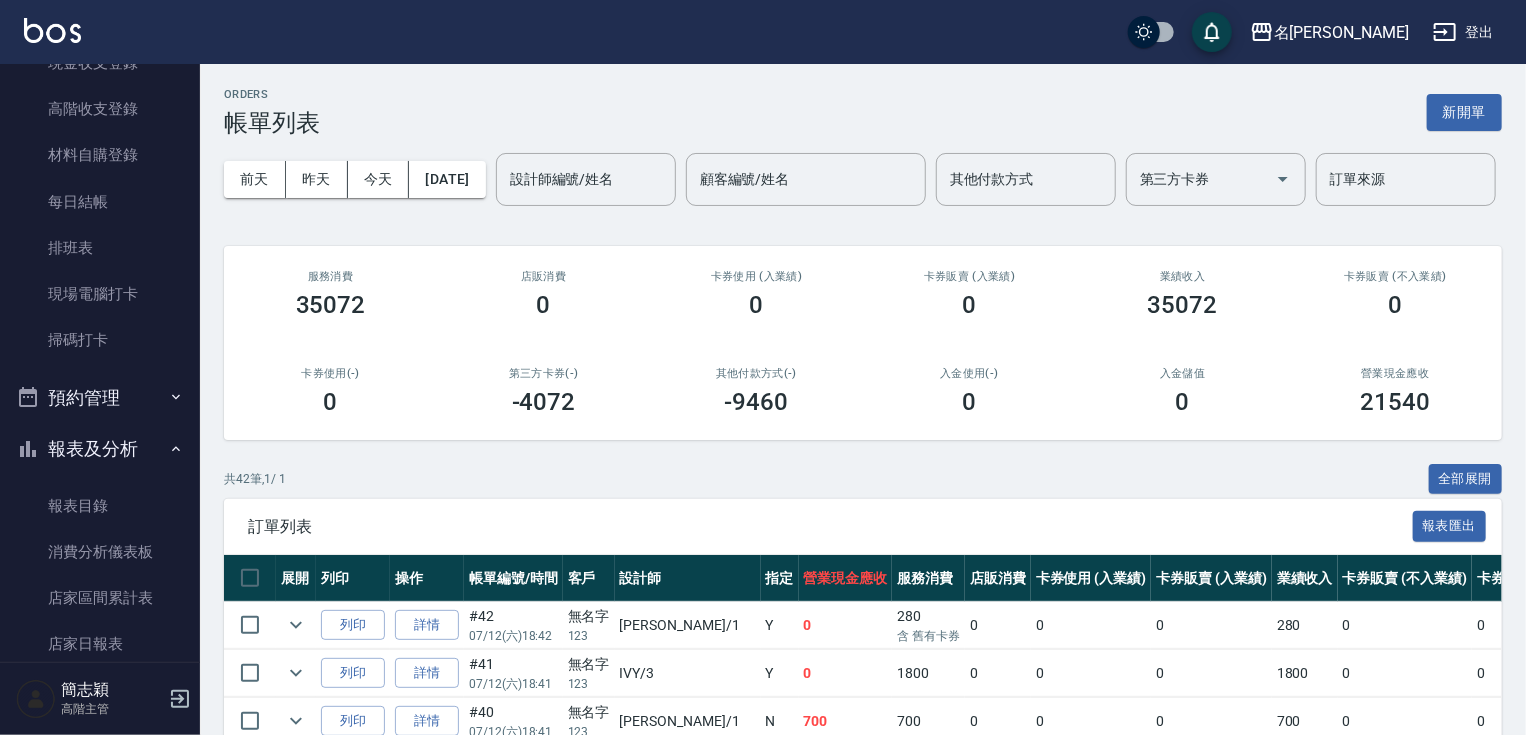 scroll, scrollTop: 641, scrollLeft: 0, axis: vertical 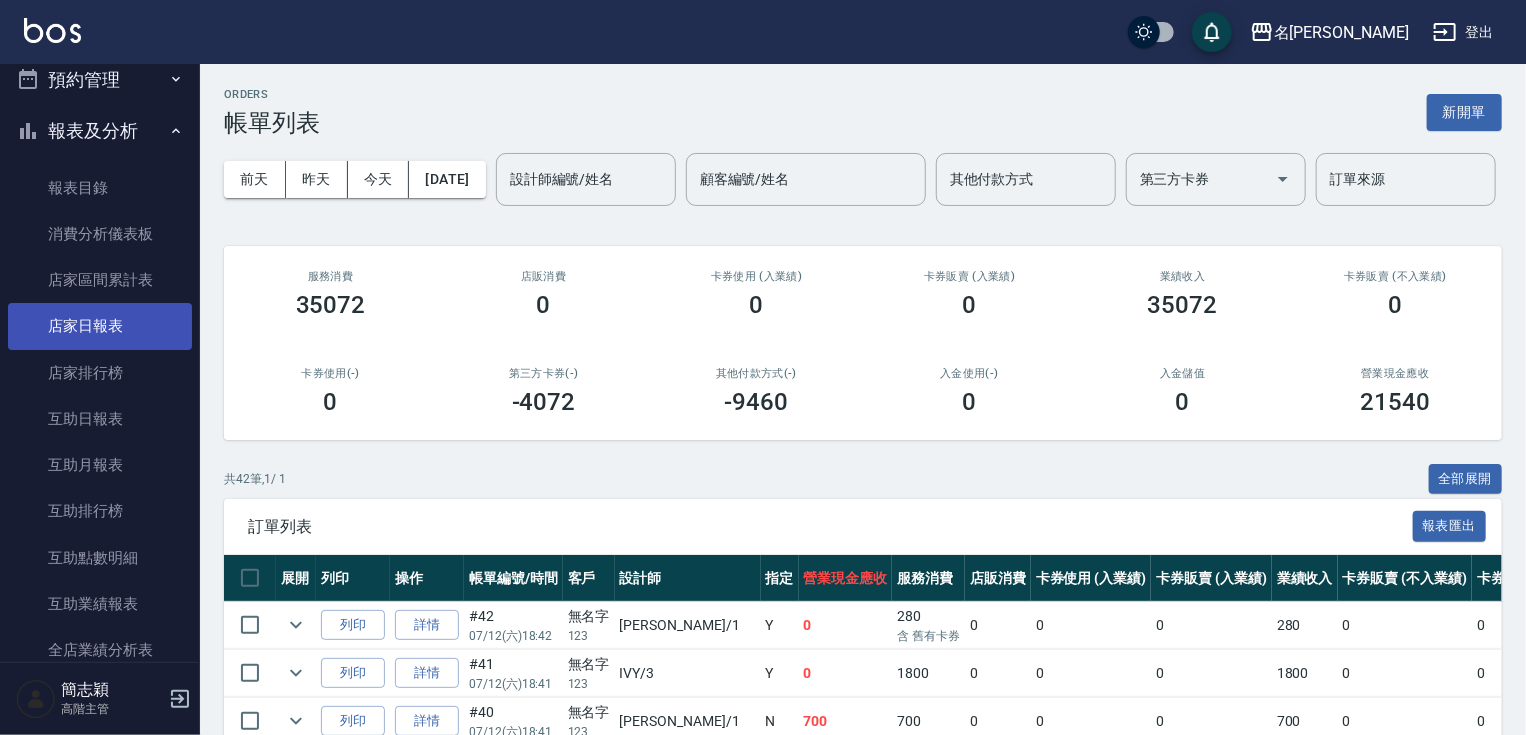 click on "店家日報表" at bounding box center [100, 326] 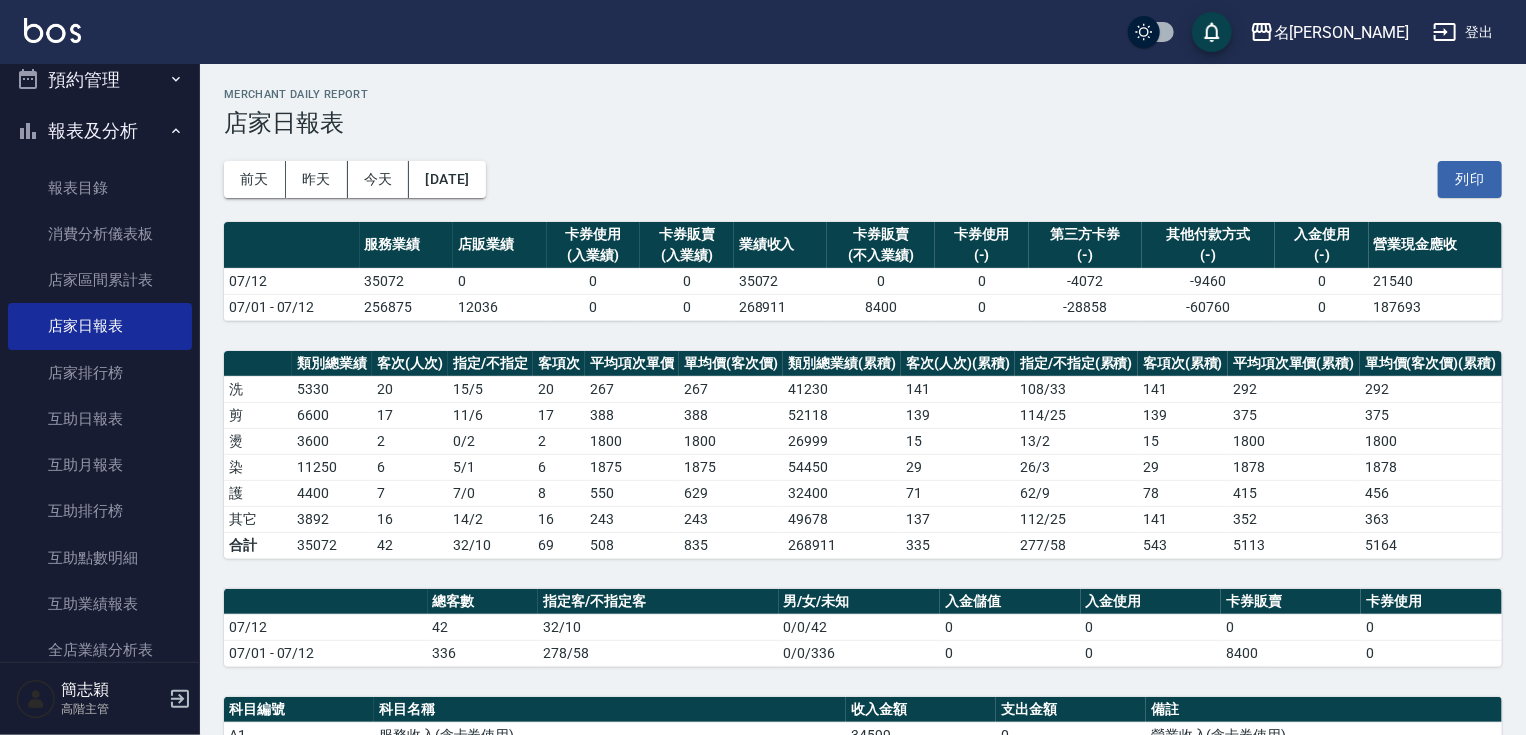click on "報表及分析" at bounding box center [100, 131] 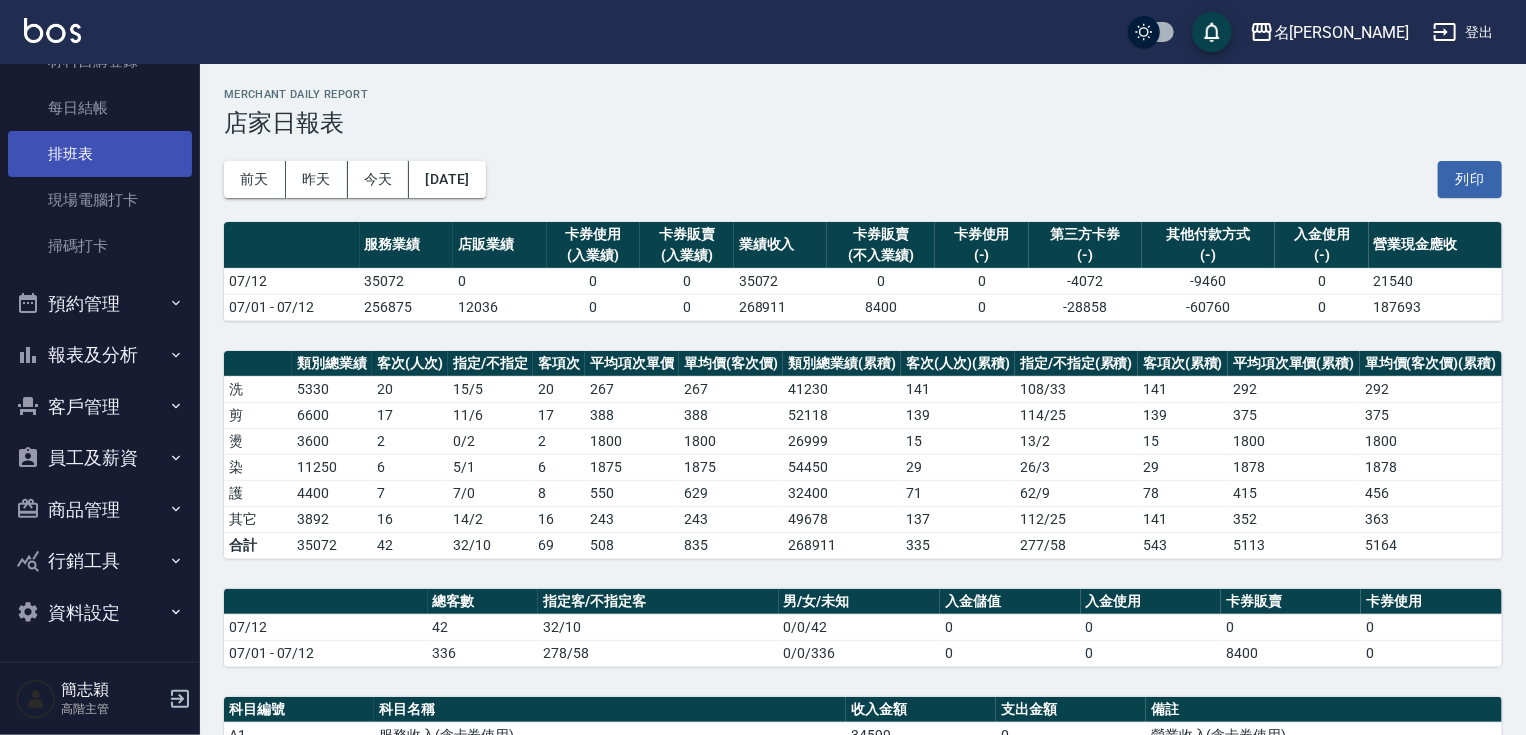 scroll, scrollTop: 416, scrollLeft: 0, axis: vertical 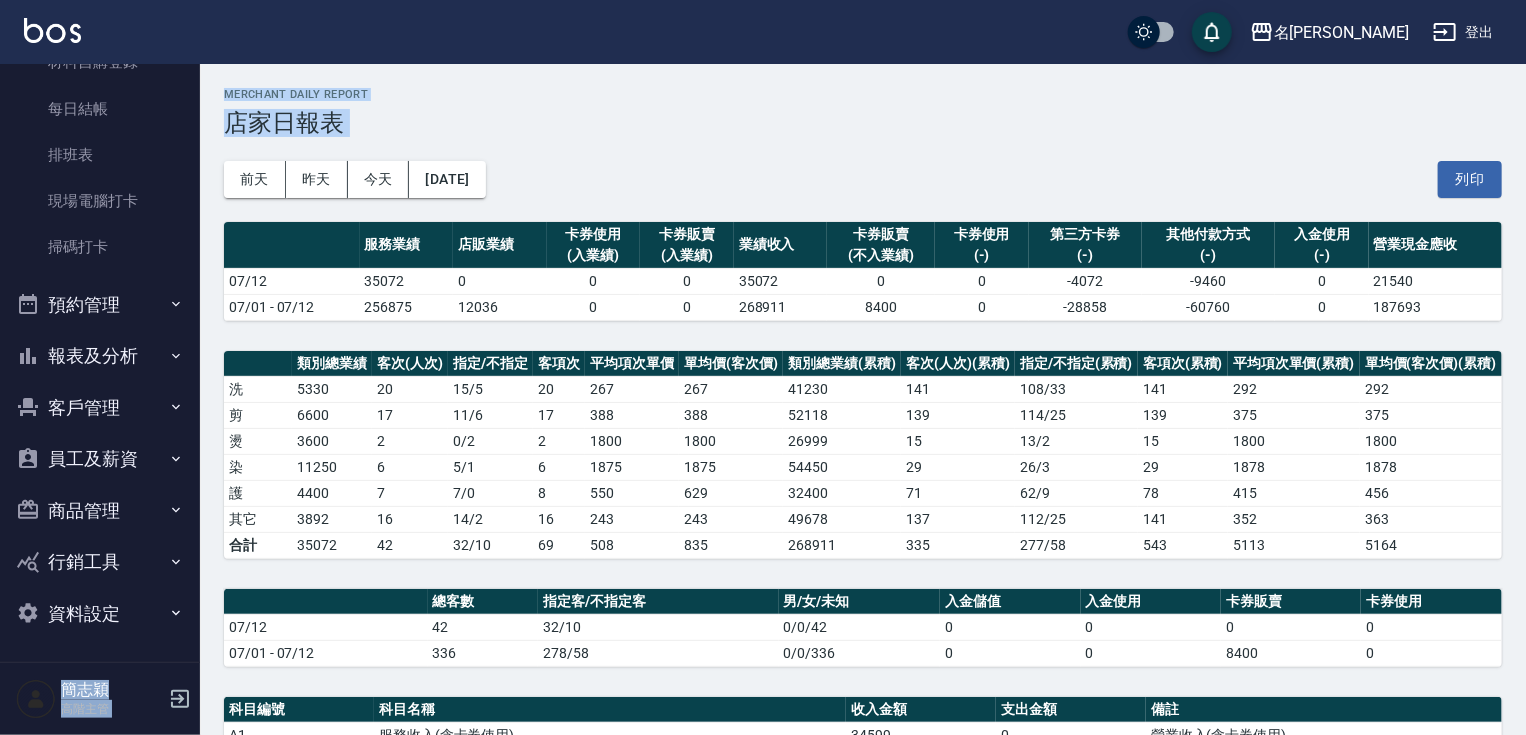 drag, startPoint x: 189, startPoint y: 374, endPoint x: 203, endPoint y: 287, distance: 88.11924 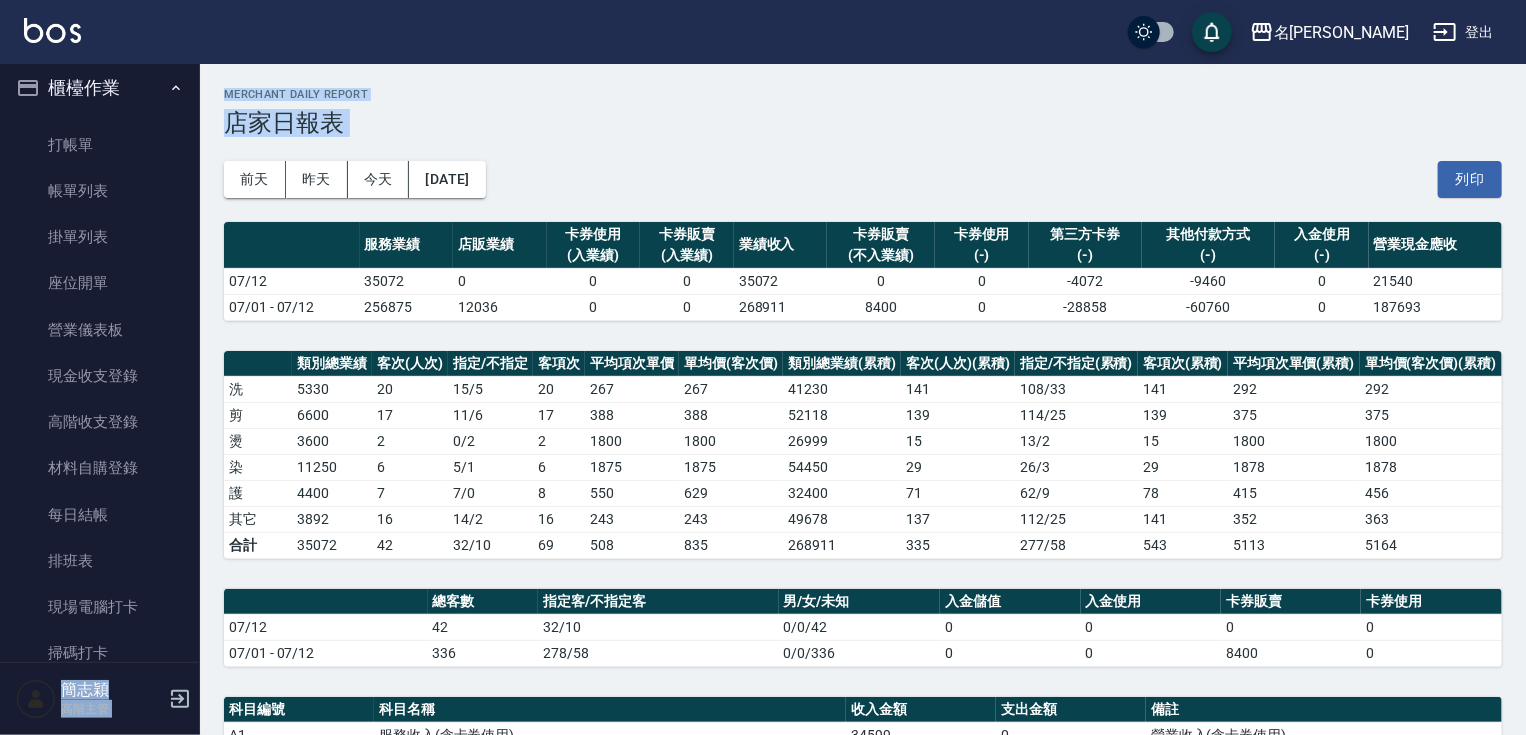 scroll, scrollTop: 8, scrollLeft: 0, axis: vertical 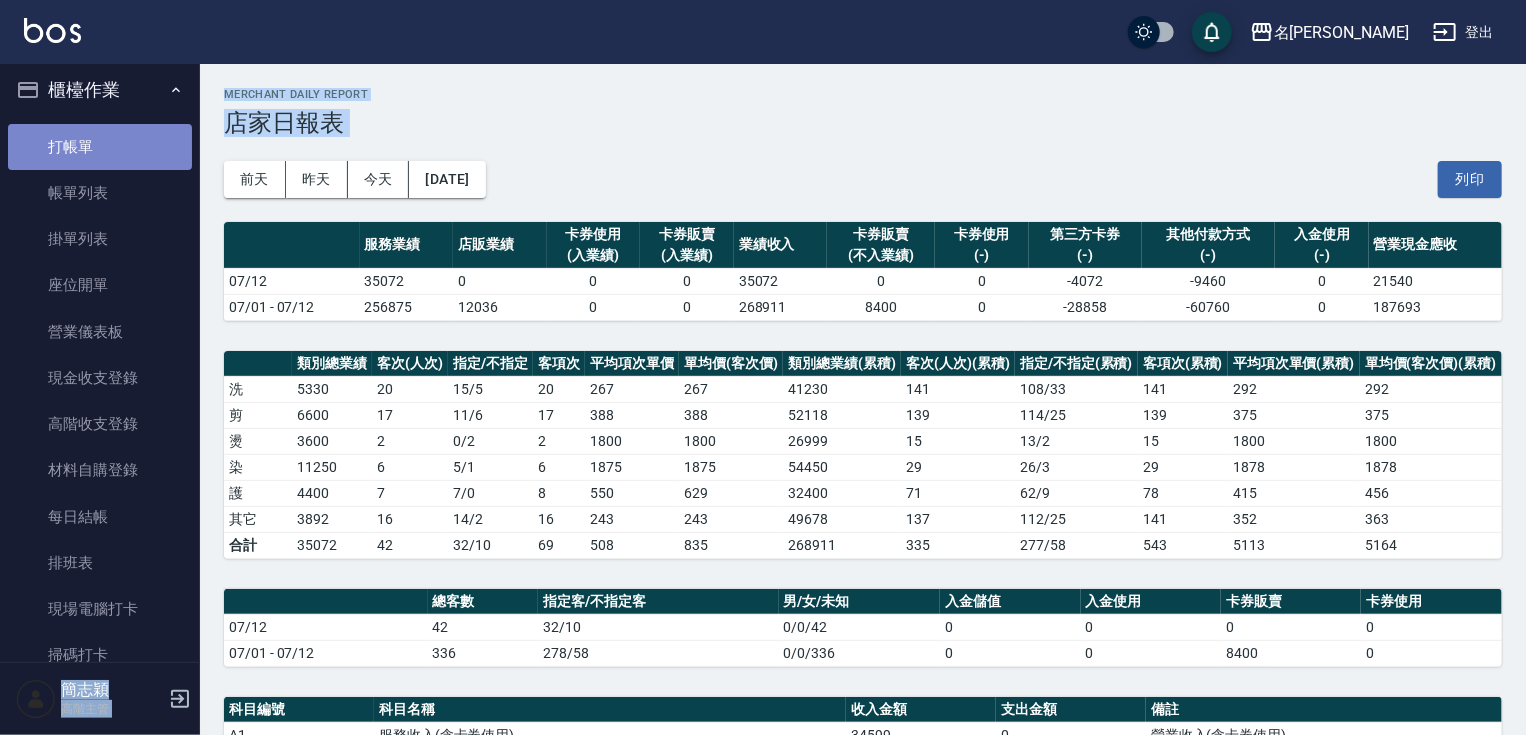 click on "打帳單" at bounding box center [100, 147] 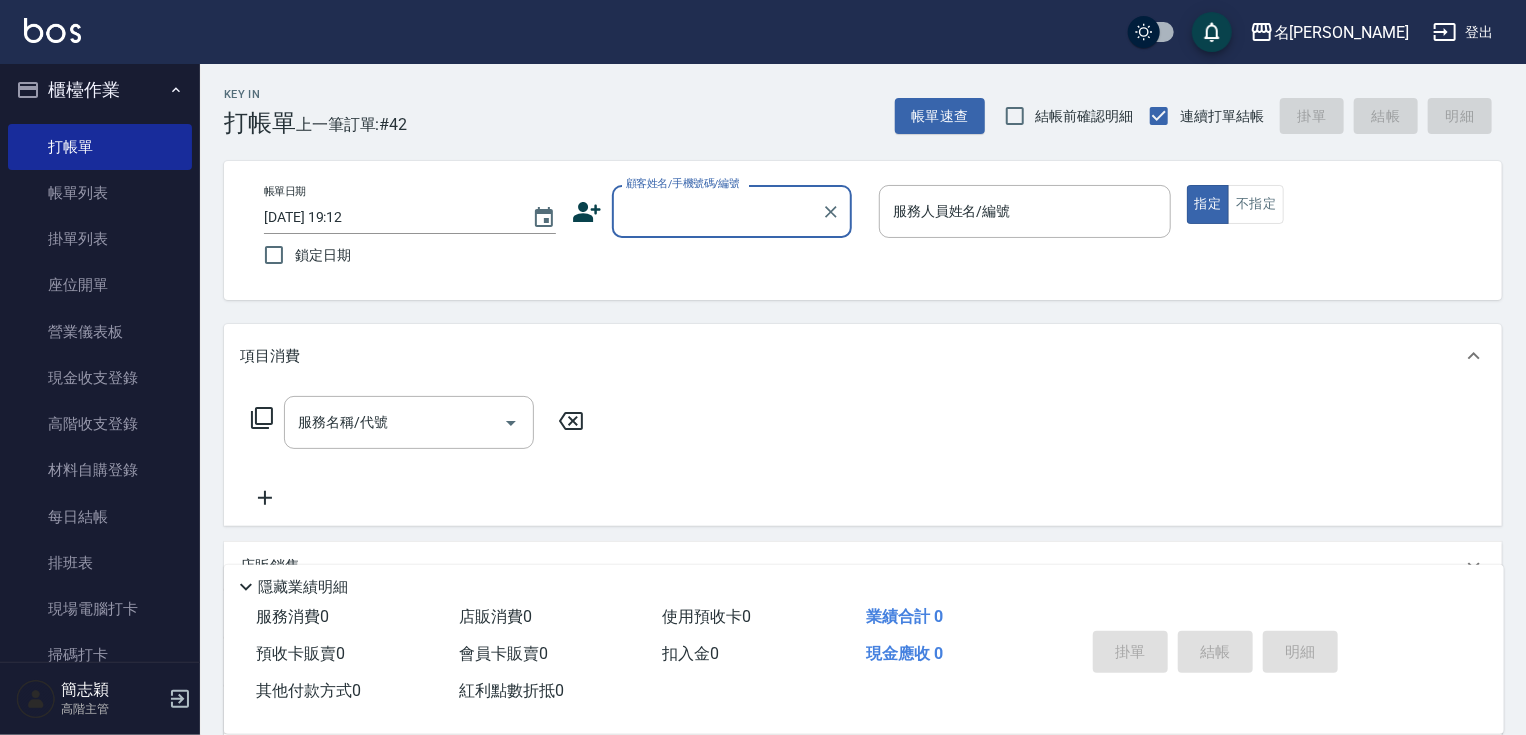 click on "顧客姓名/手機號碼/編號" at bounding box center [717, 211] 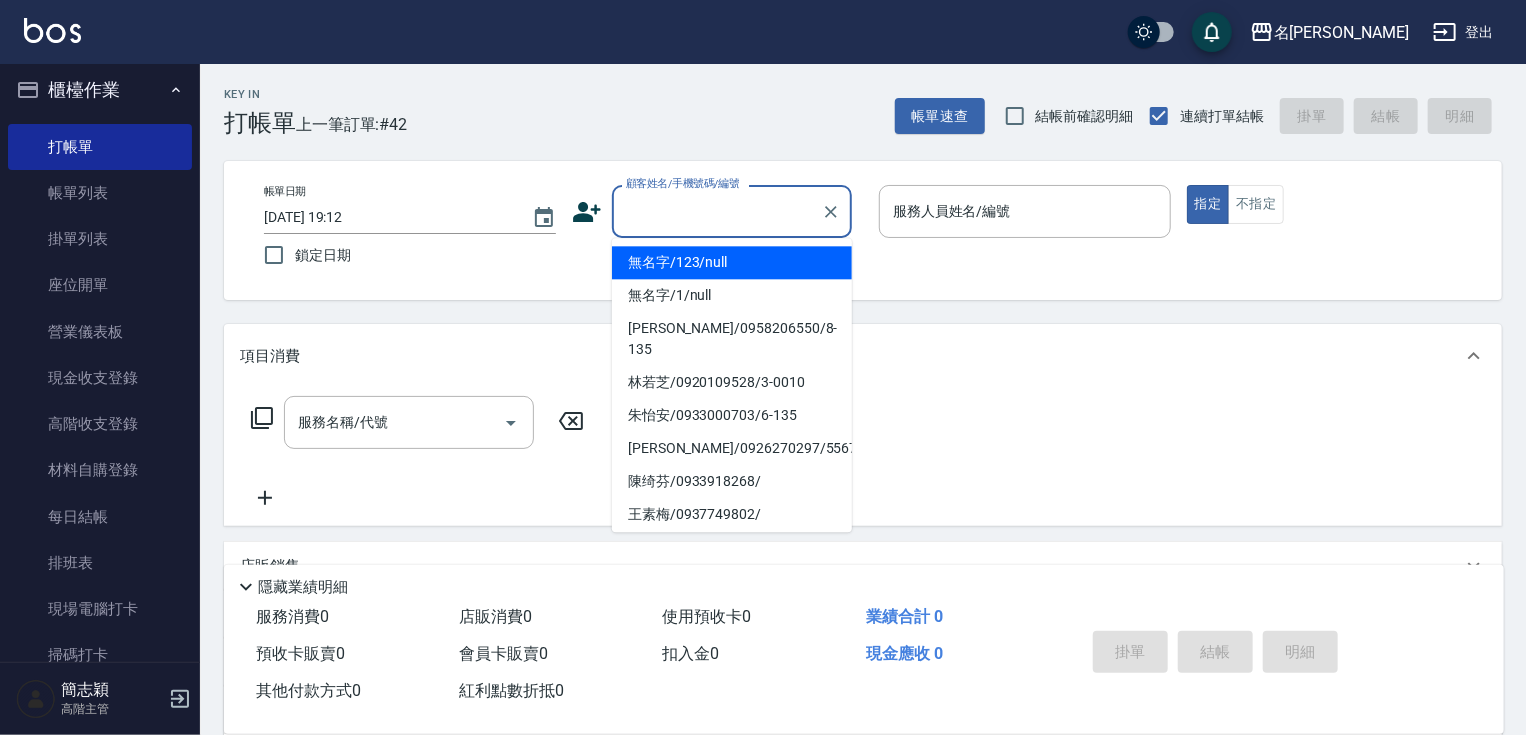 click on "無名字/123/null" at bounding box center [732, 262] 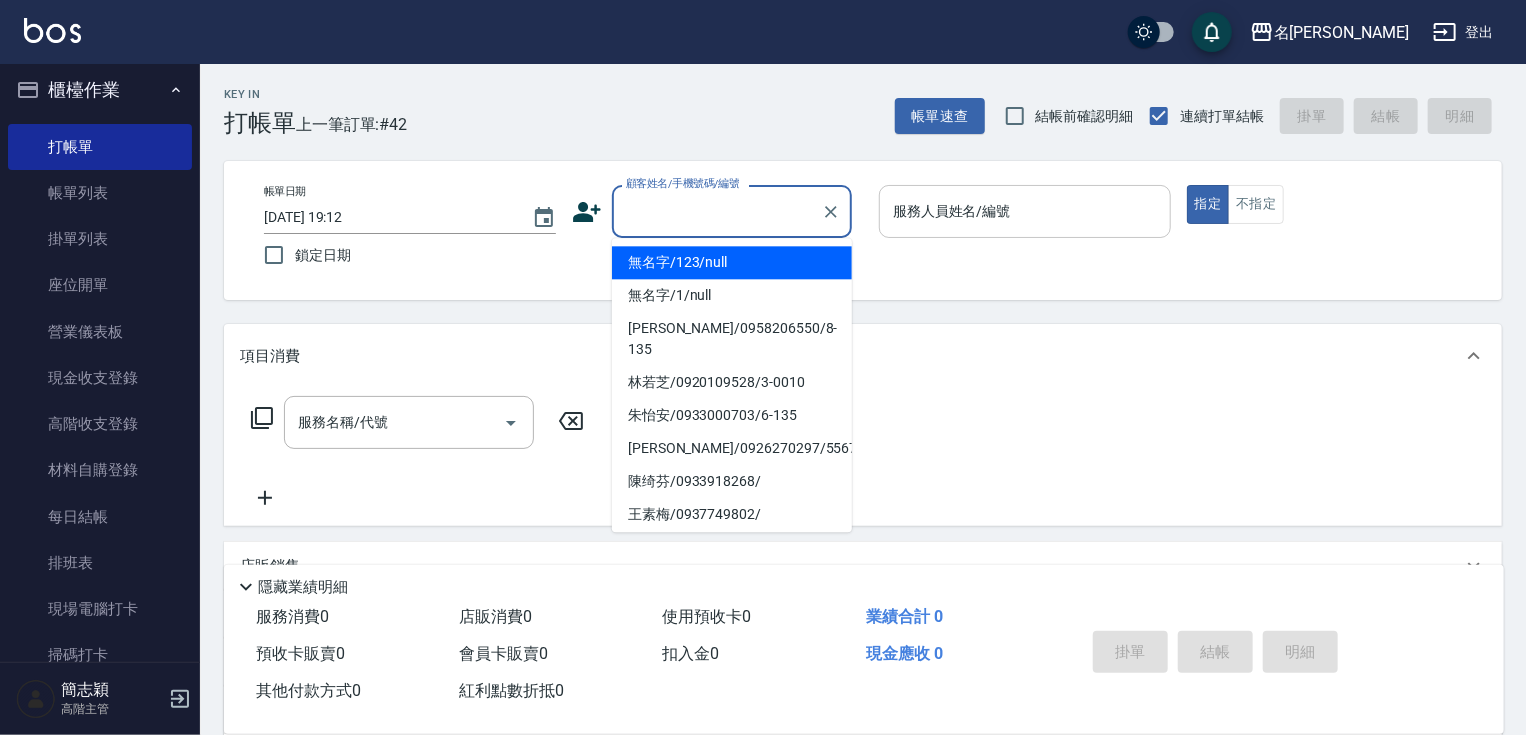 type on "無名字/123/null" 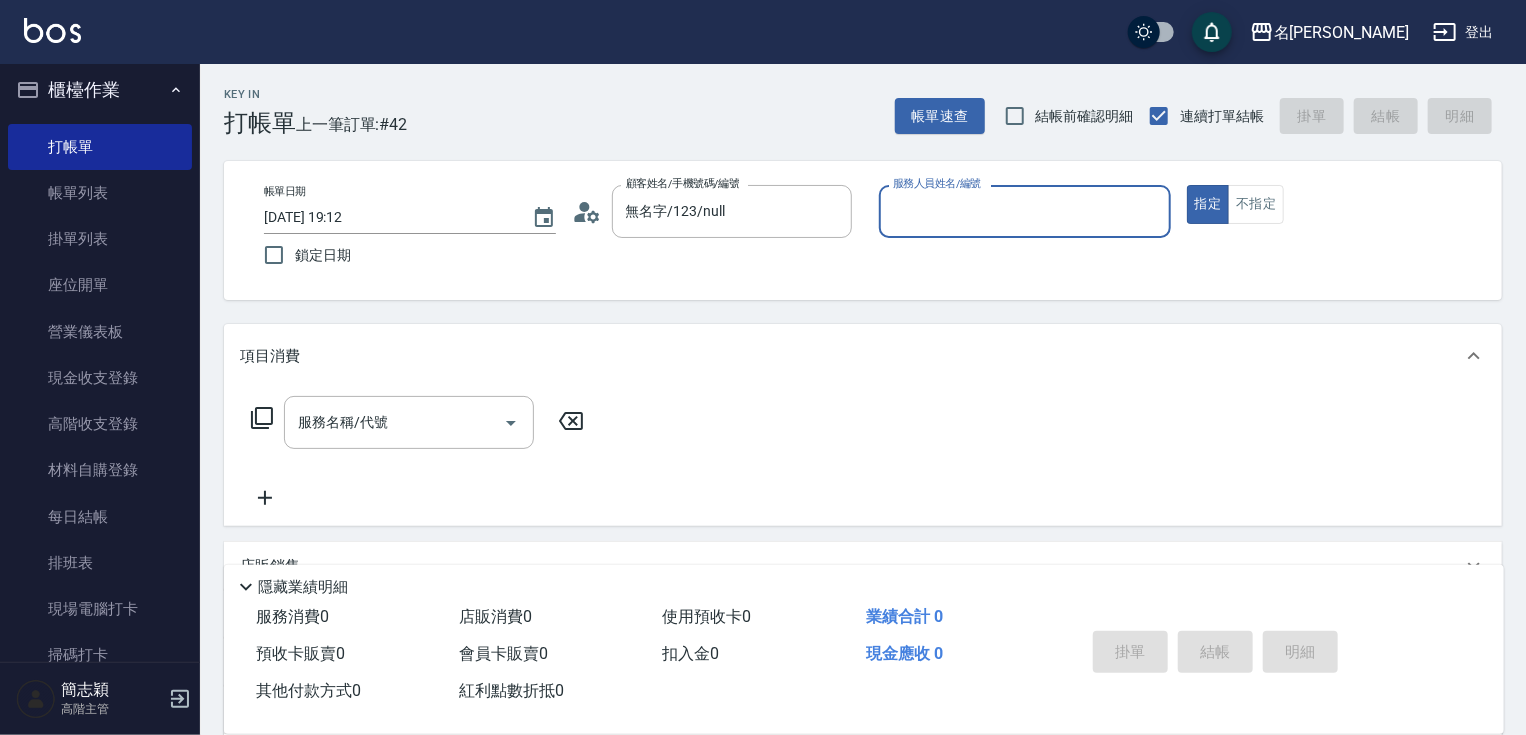 click on "服務人員姓名/編號" at bounding box center (937, 183) 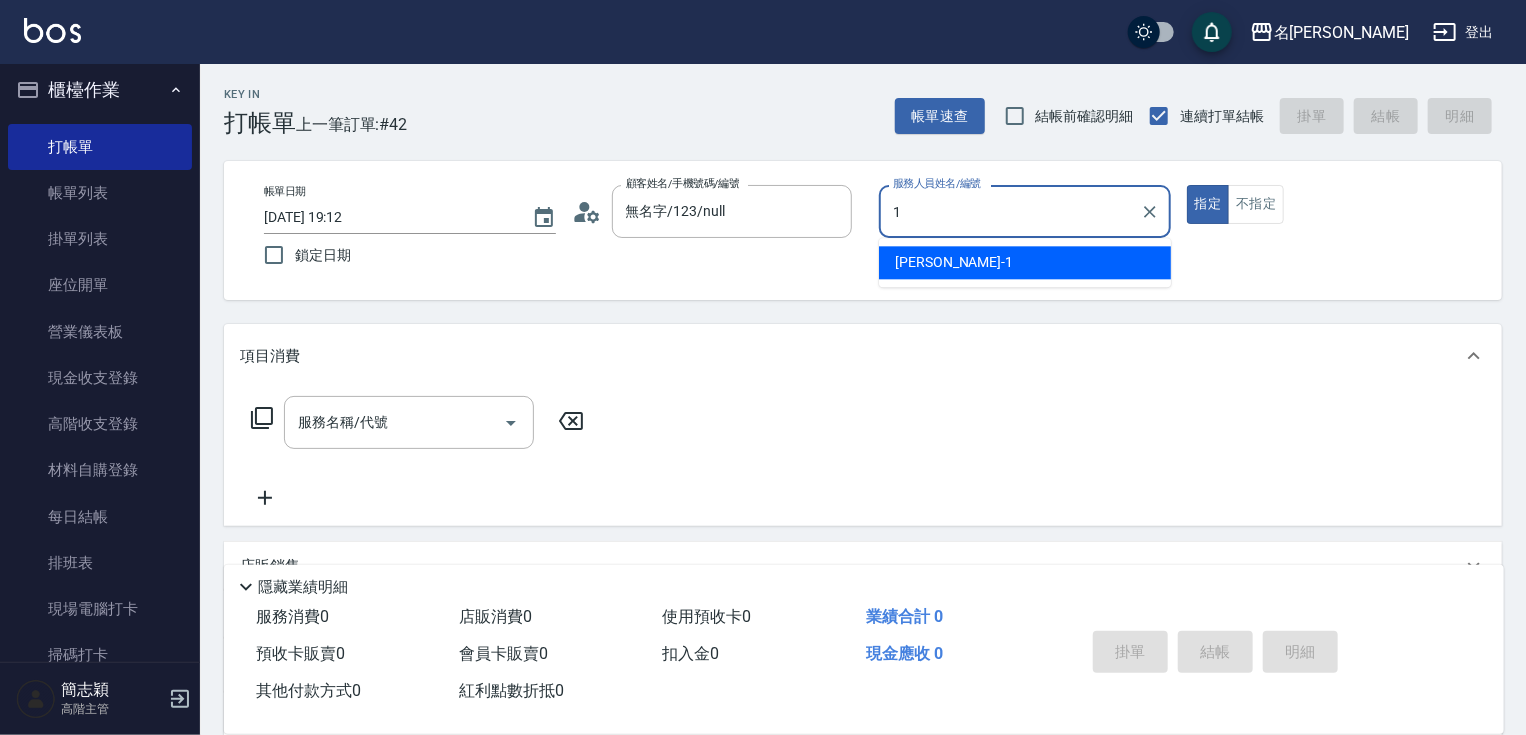 type on "[PERSON_NAME]-1" 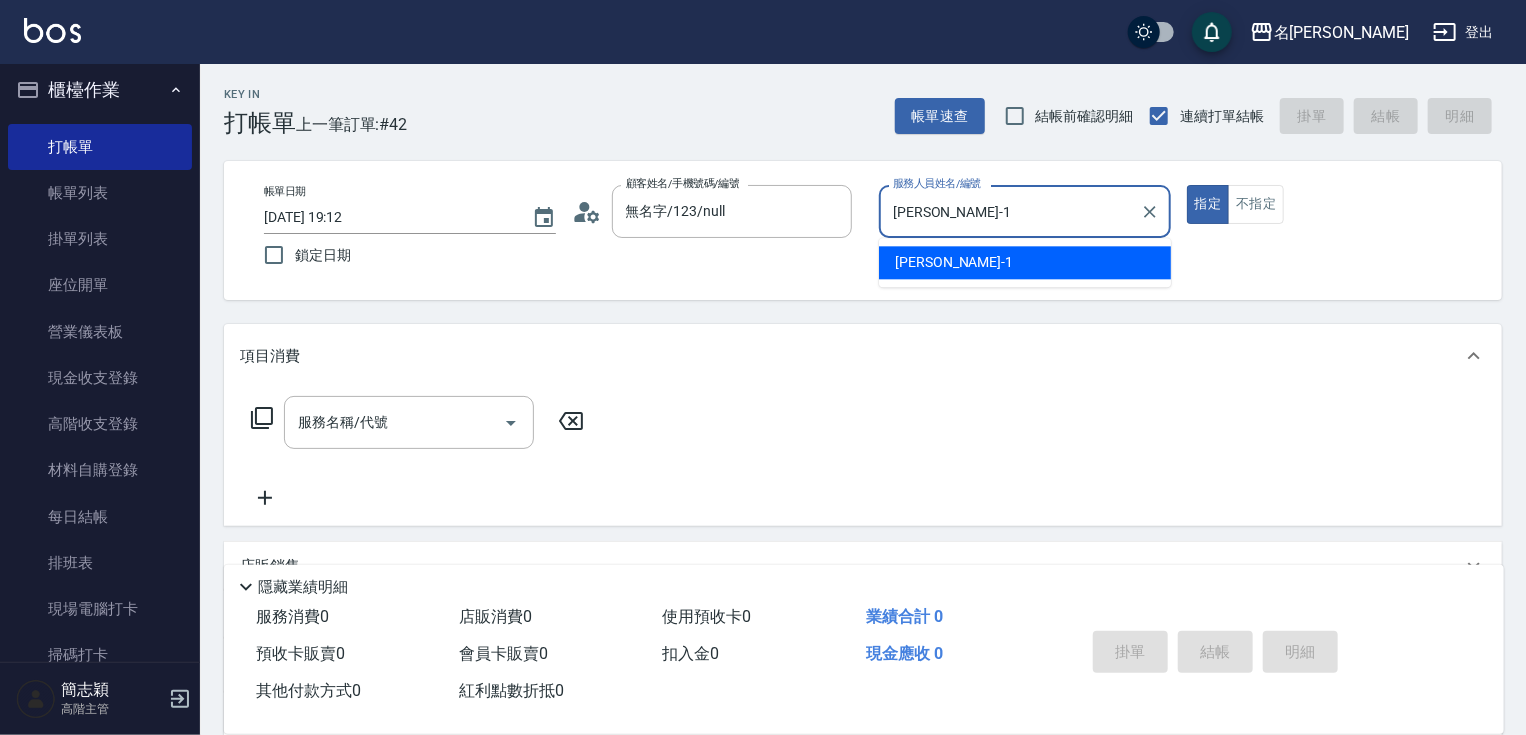 type on "true" 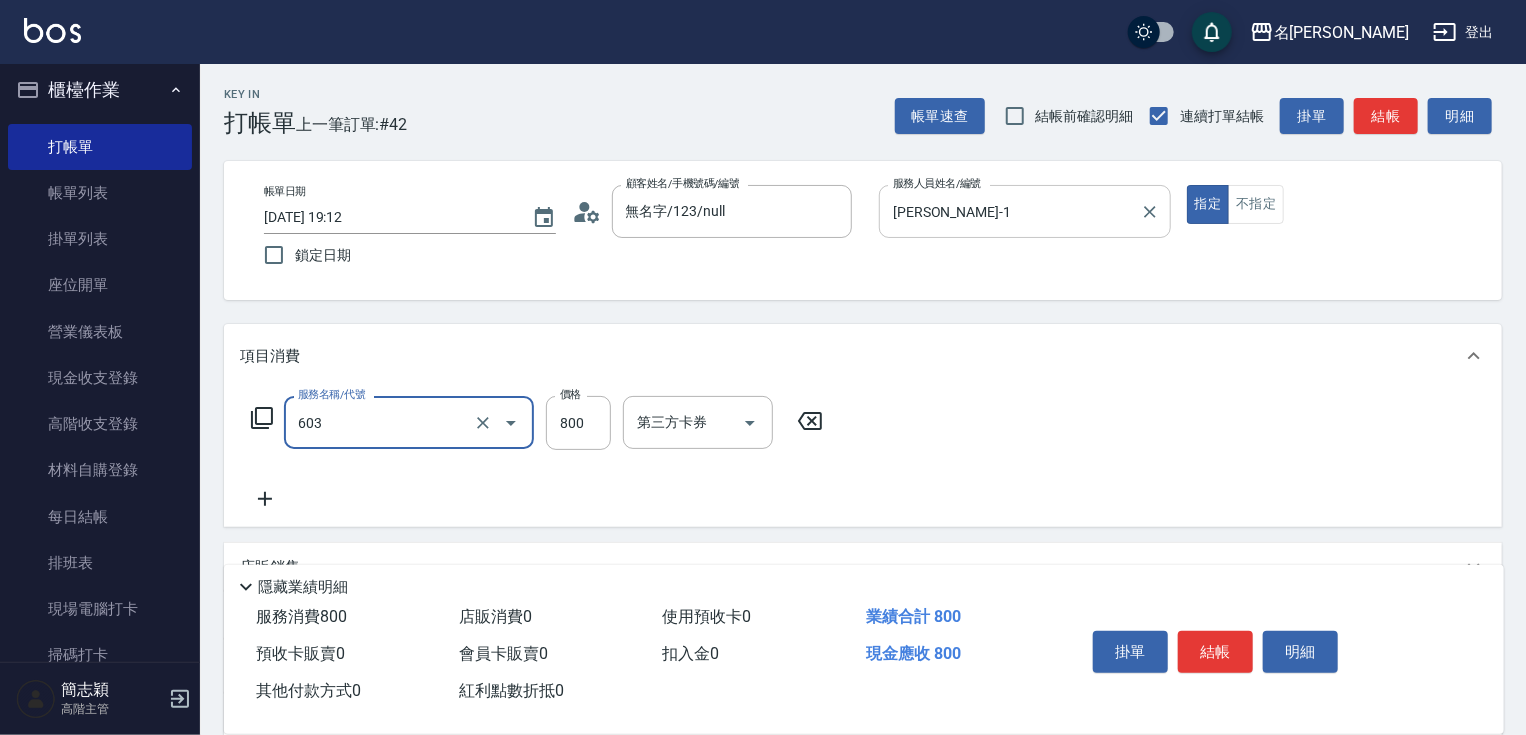 type on "洗+護[800](603)" 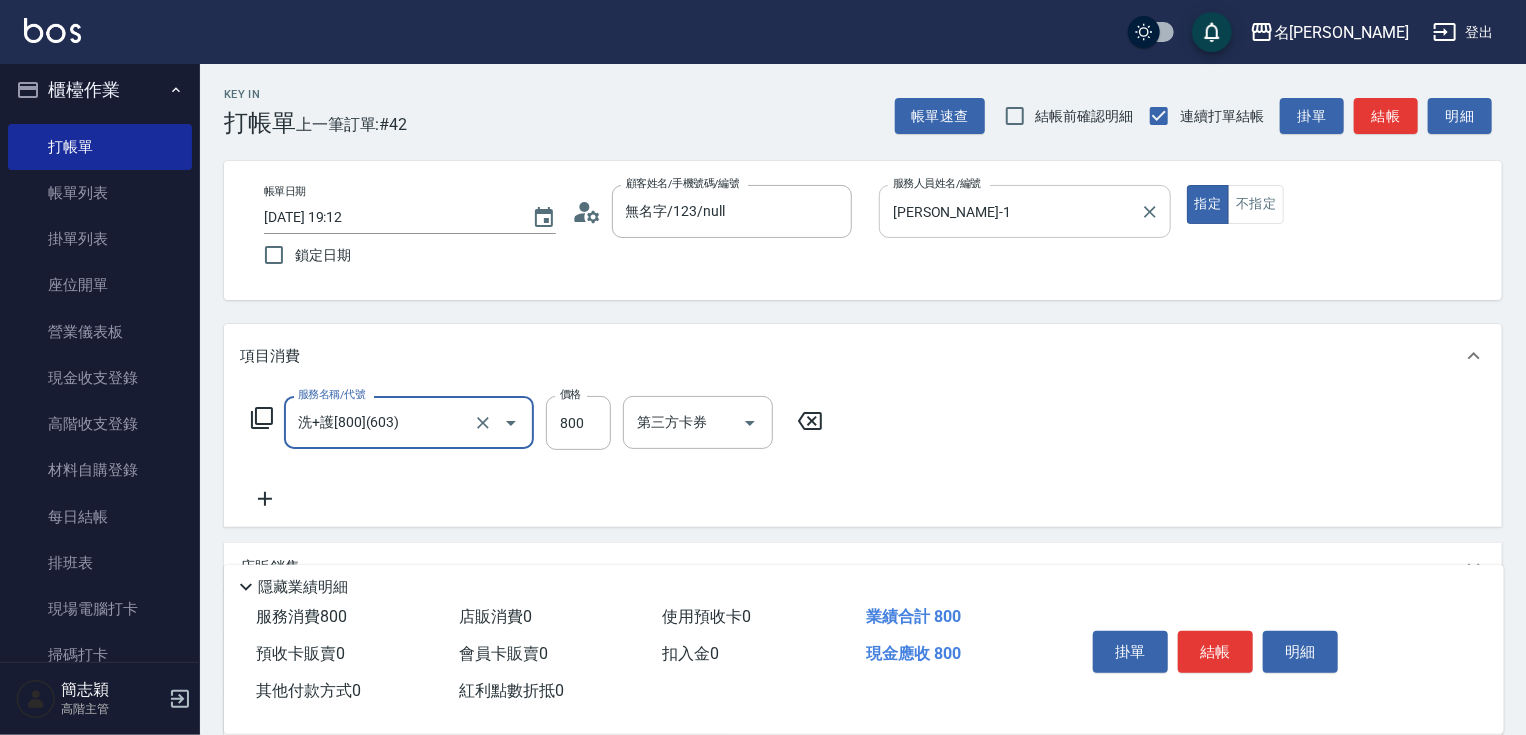 type on "0" 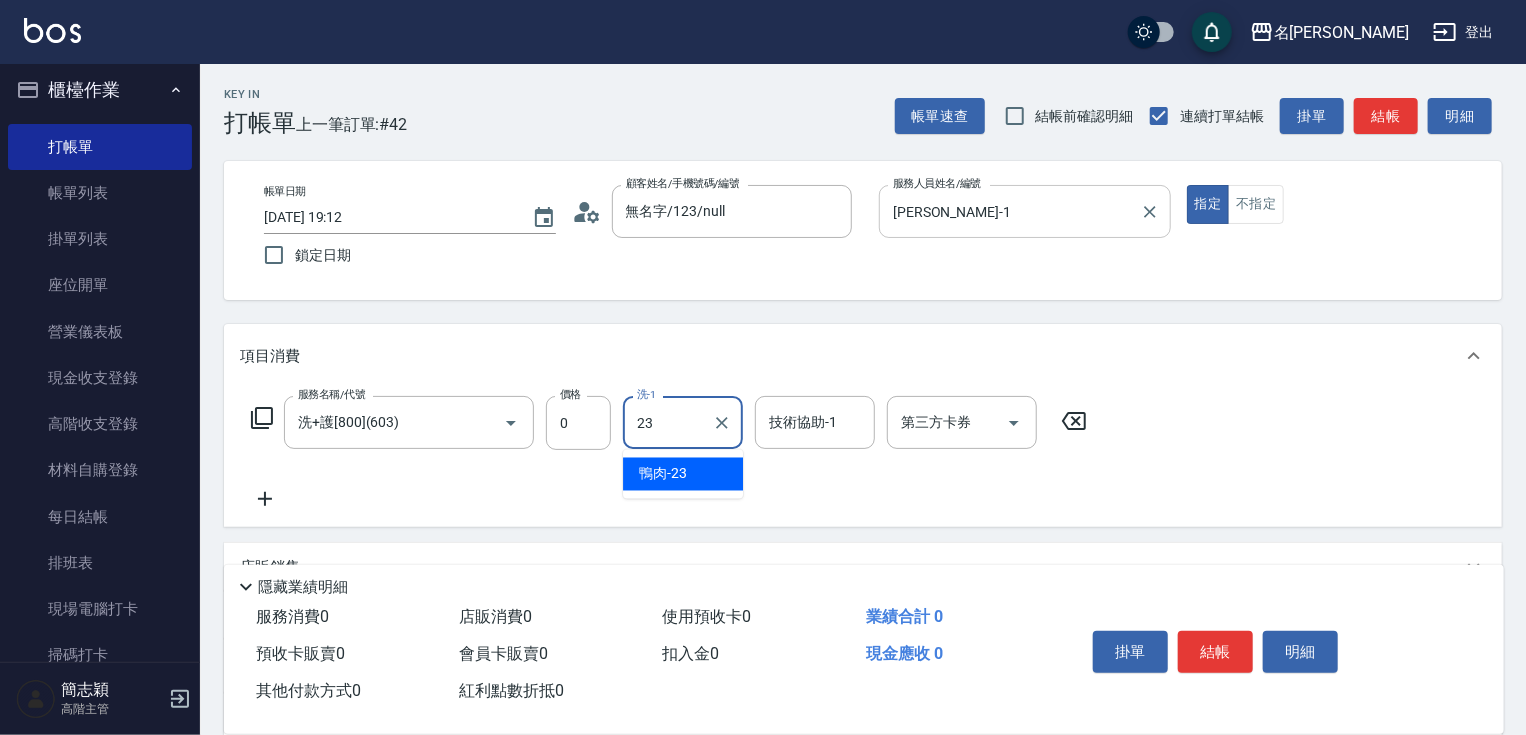 type on "鴨肉-23" 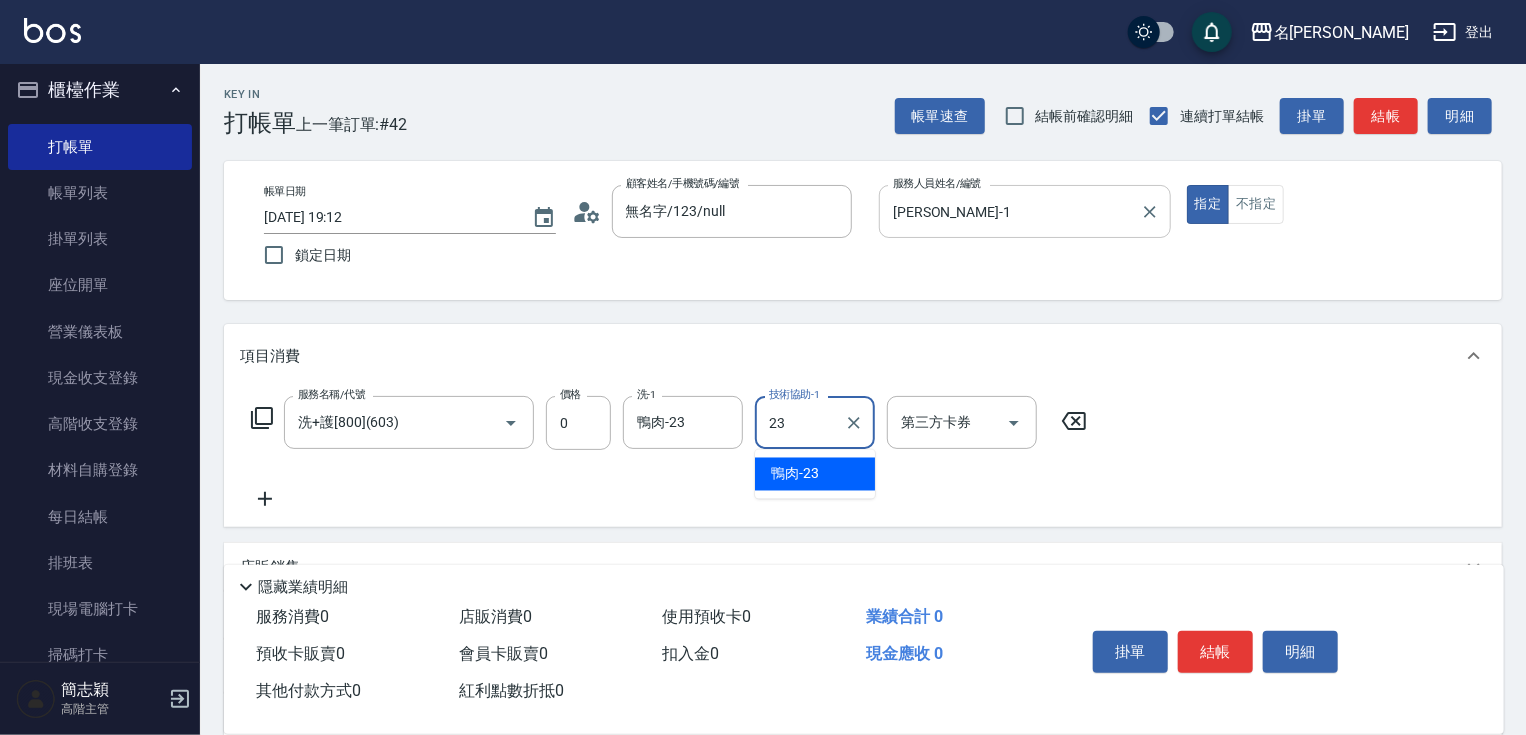 type on "鴨肉-23" 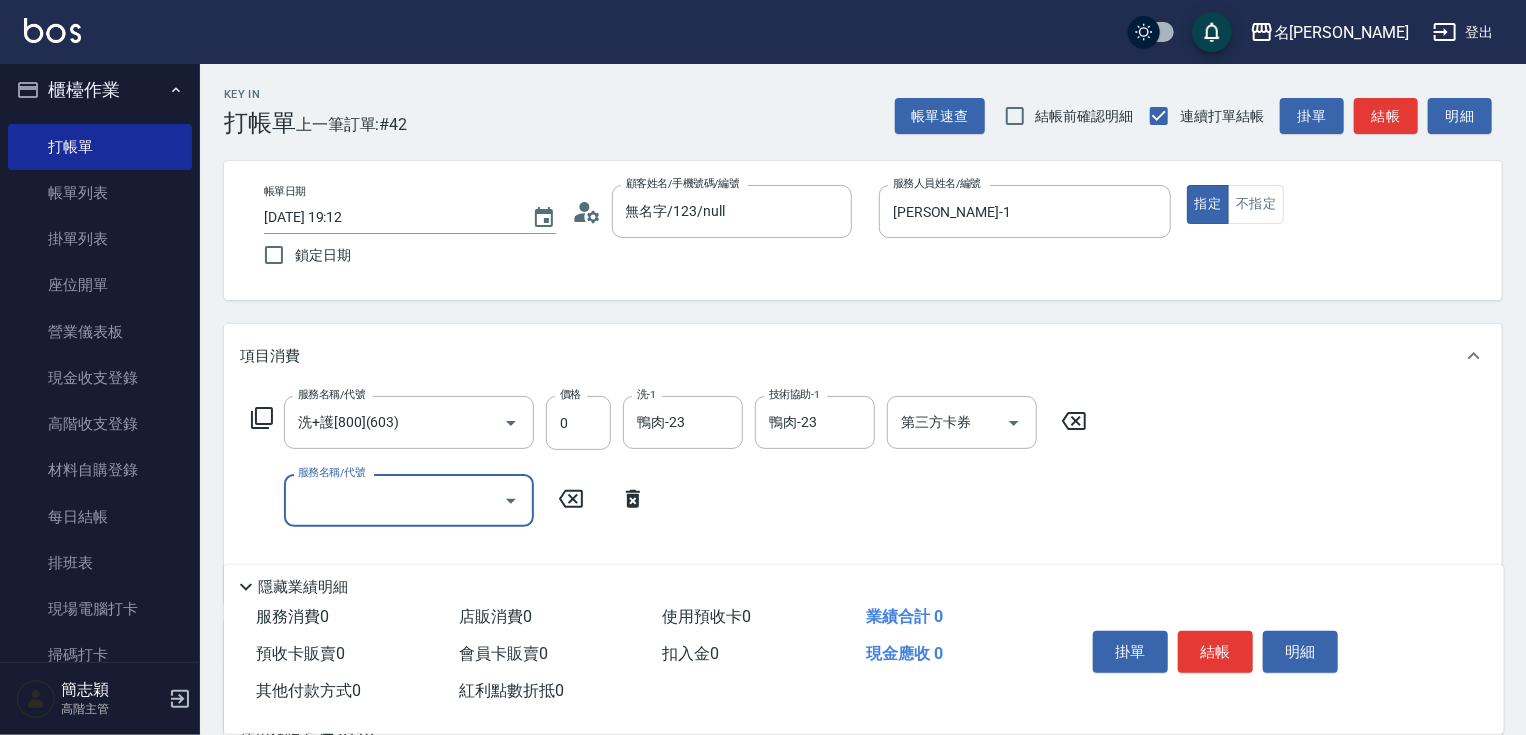 click 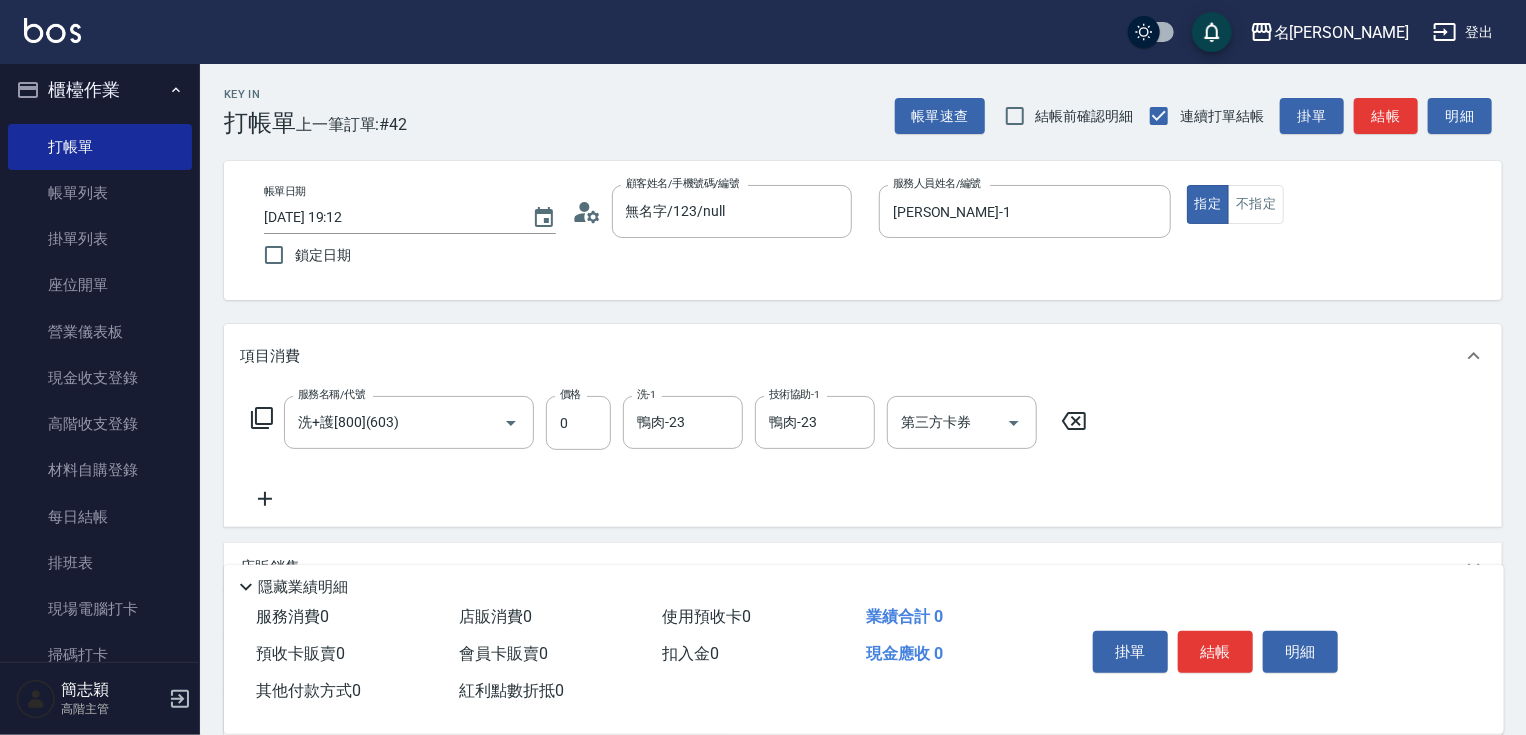 click on "結帳" at bounding box center (1215, 652) 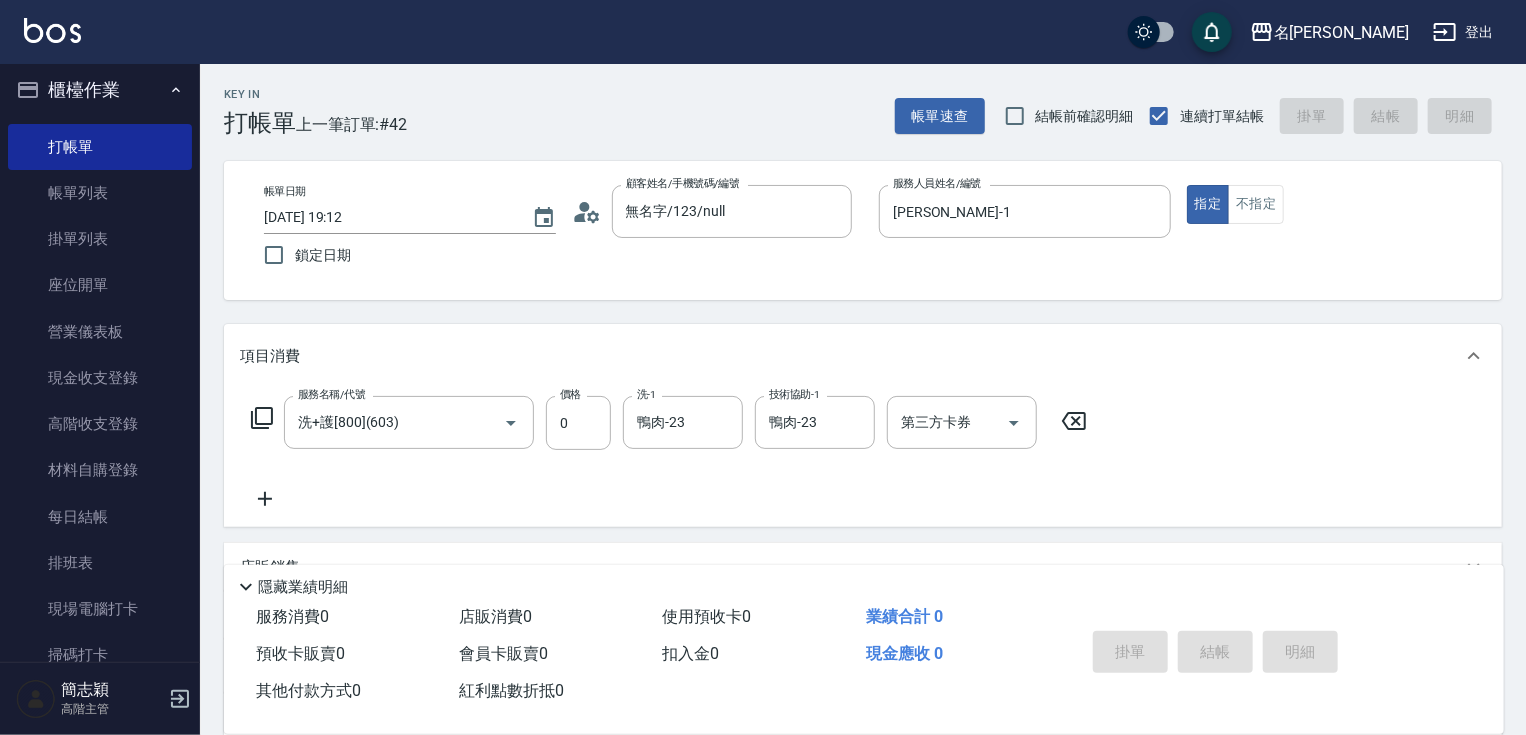 type on "[DATE] 19:13" 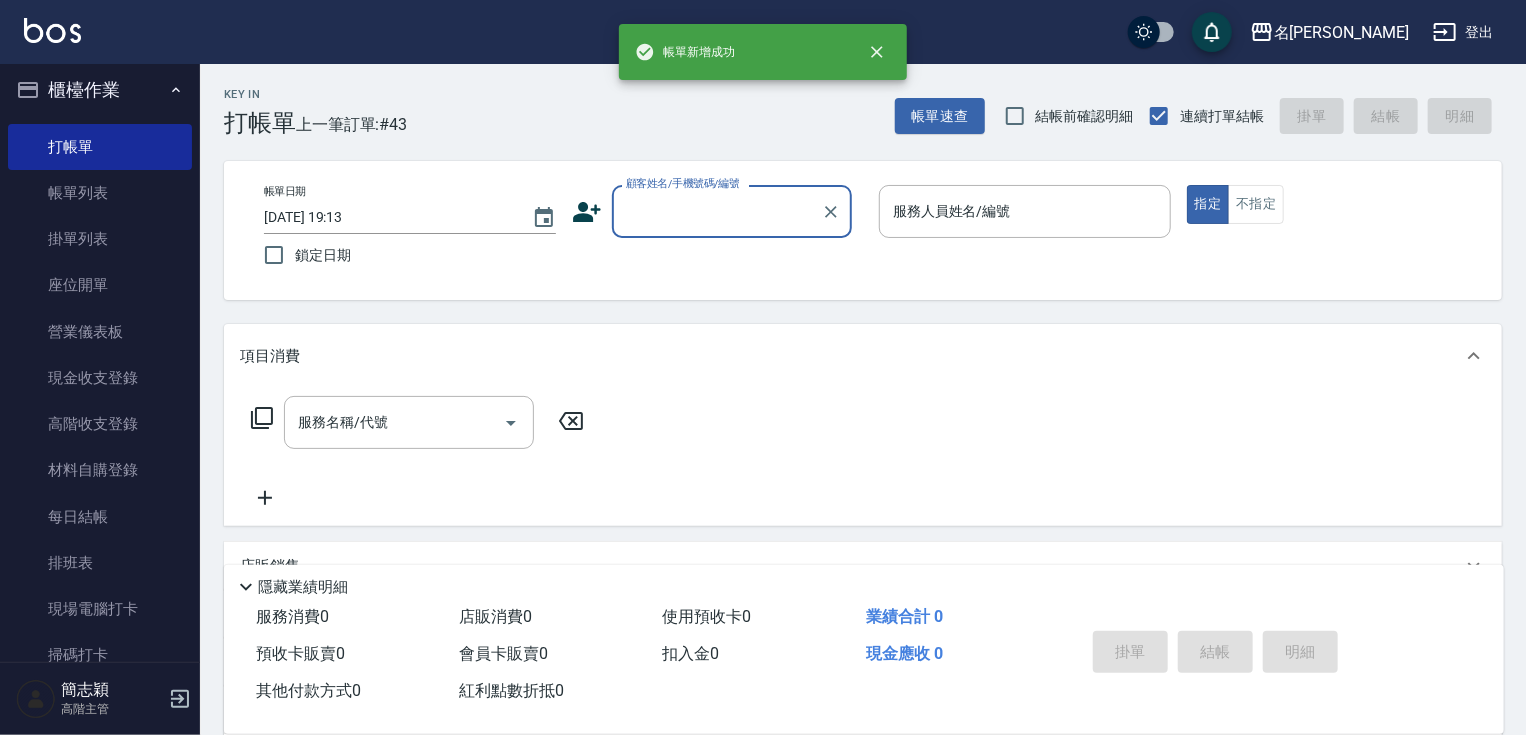 click on "顧客姓名/手機號碼/編號" at bounding box center [717, 211] 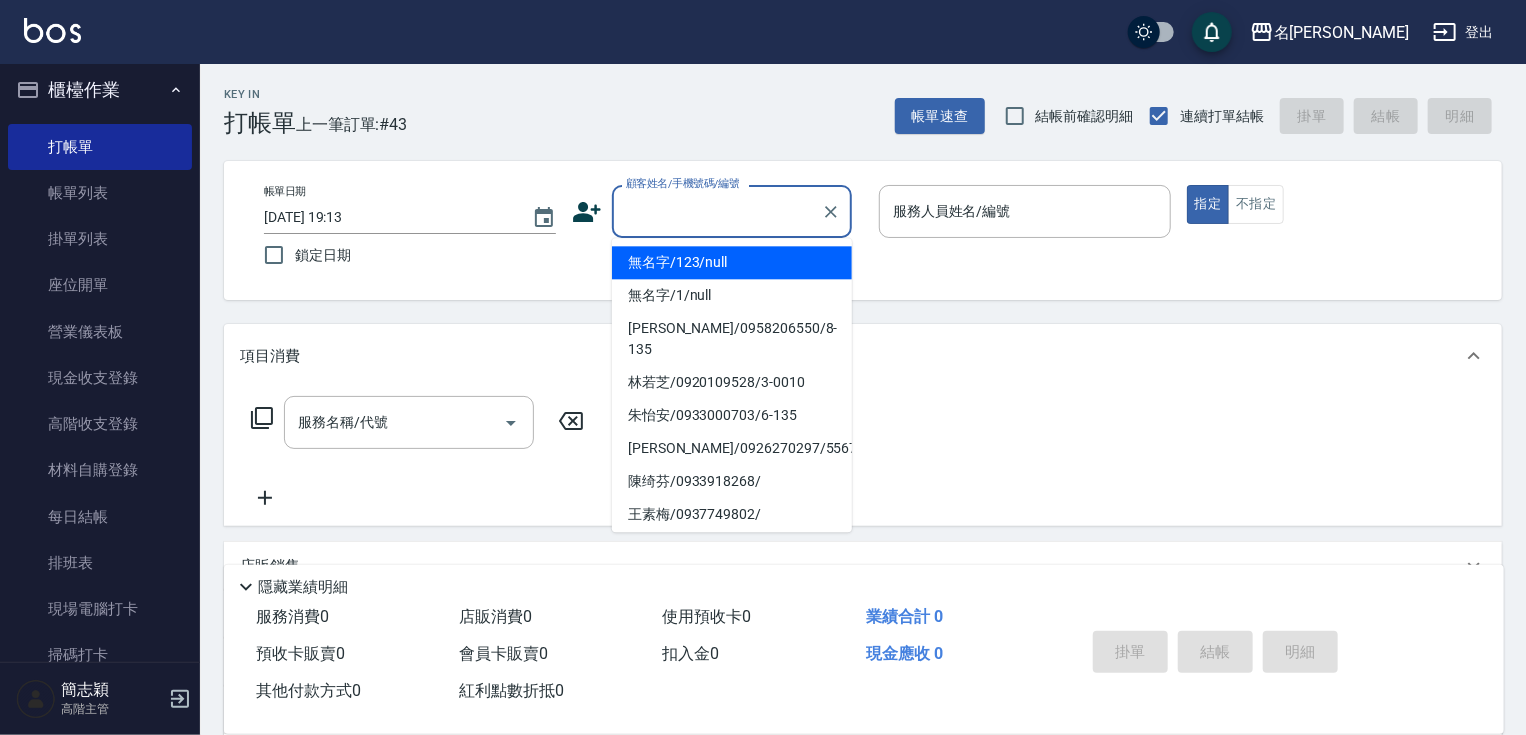 click on "無名字/123/null" at bounding box center [732, 262] 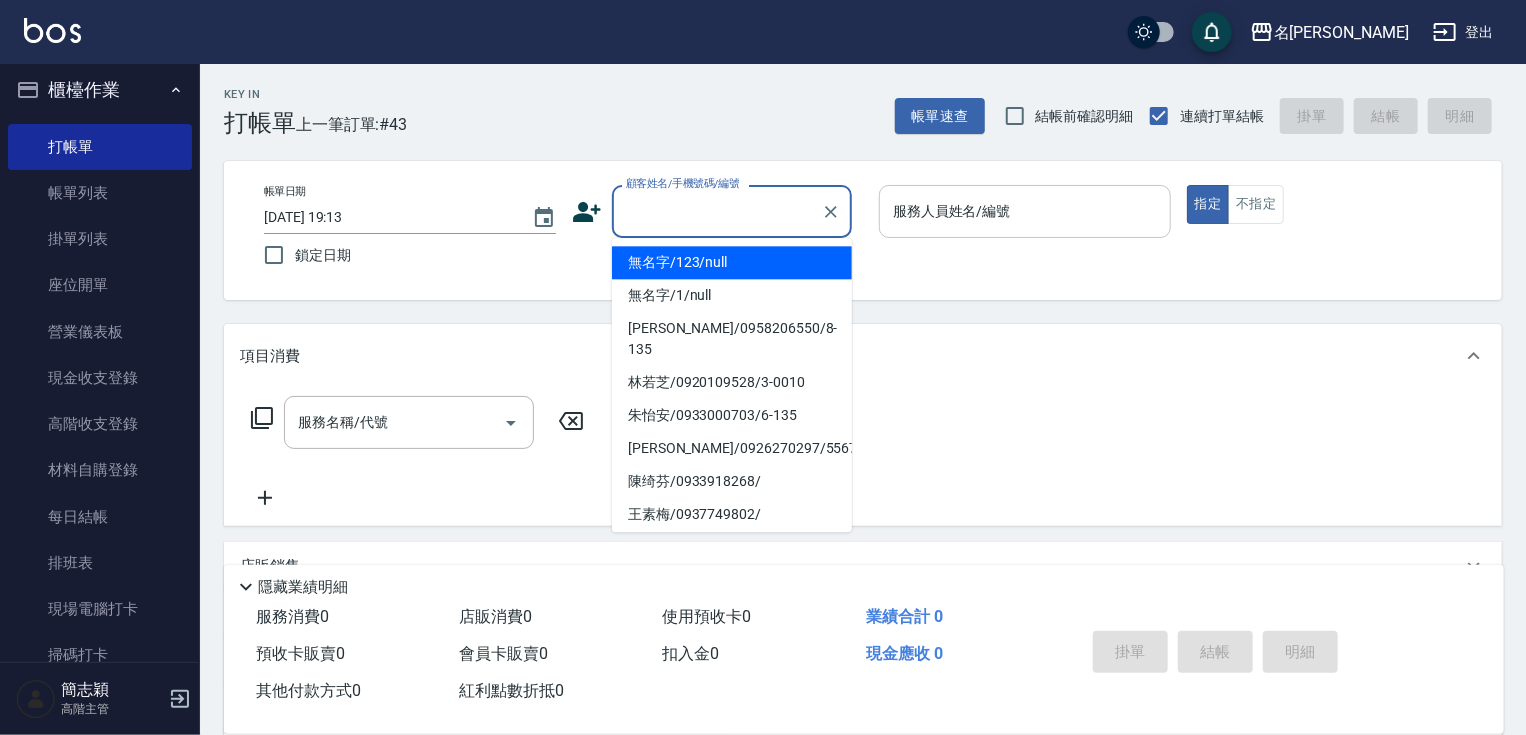 type on "無名字/123/null" 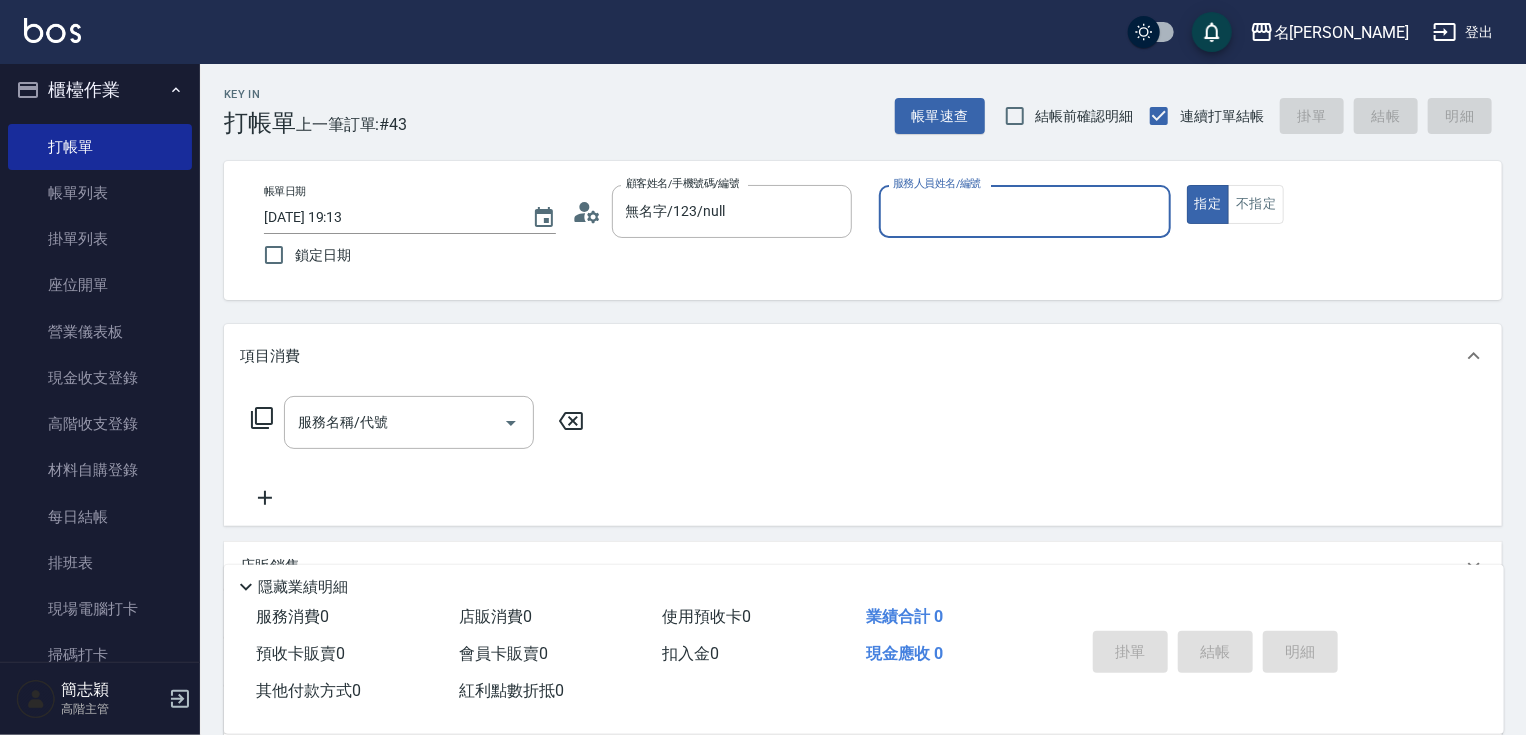 click on "服務人員姓名/編號" at bounding box center (1025, 211) 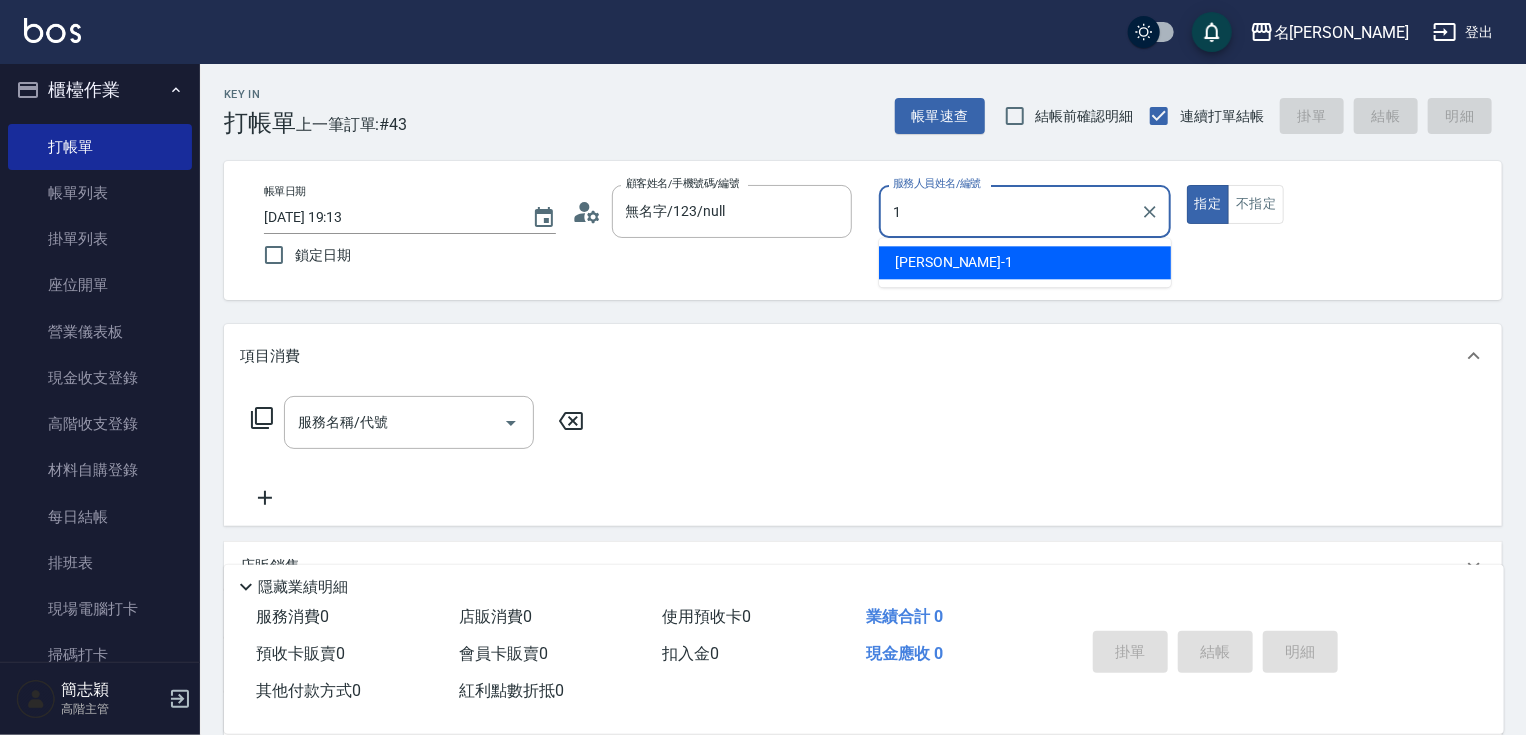 type on "[PERSON_NAME]-1" 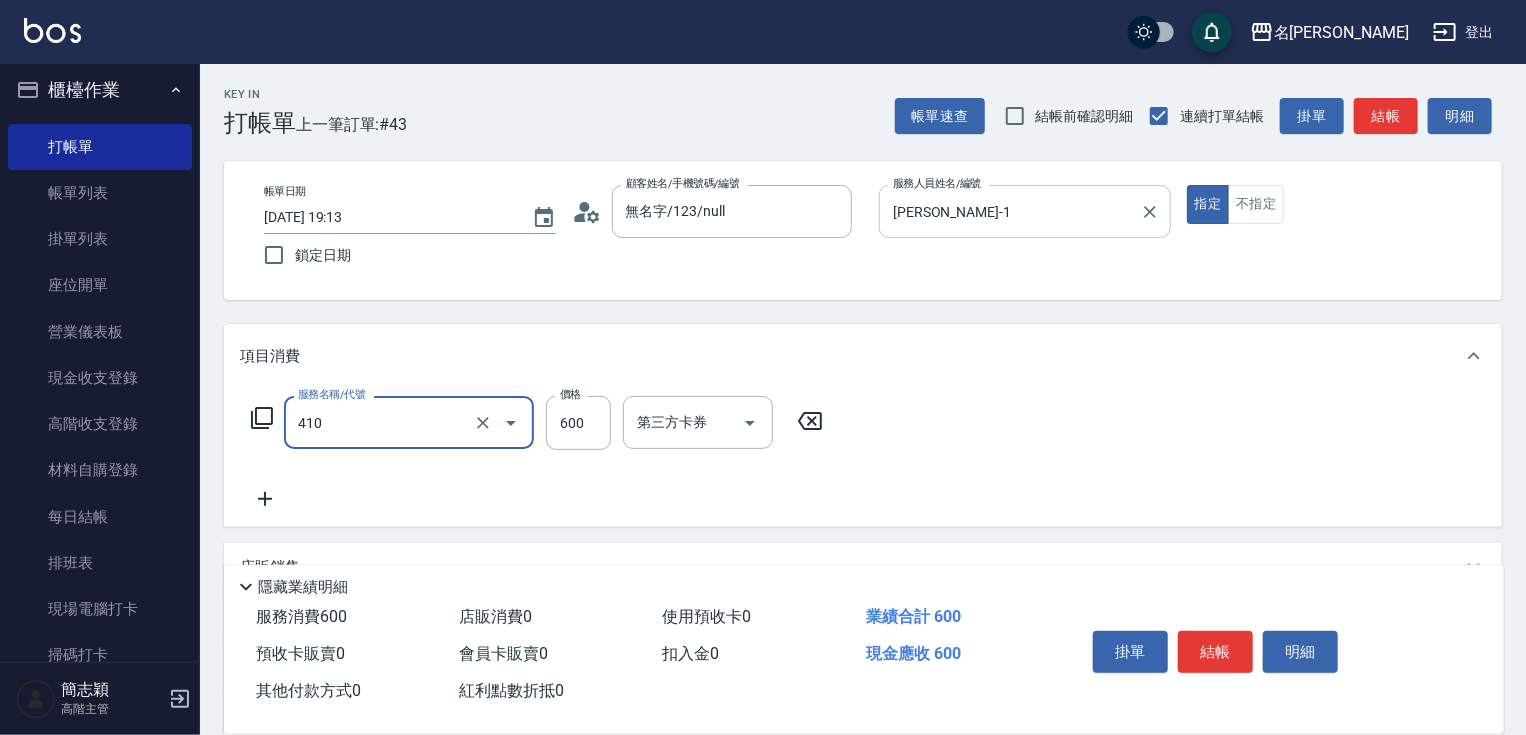 type on "鴻果頭皮SPA(410)" 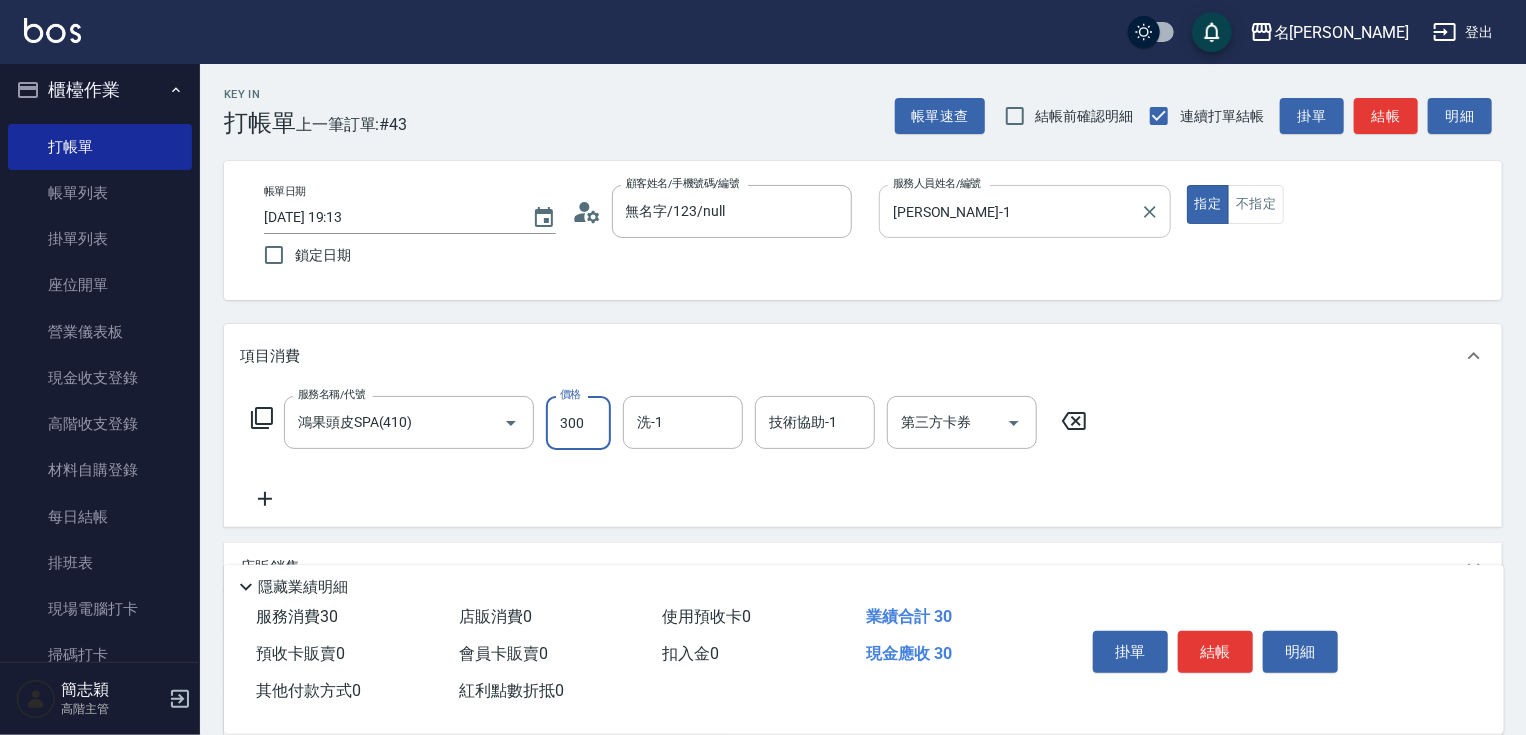 type on "300" 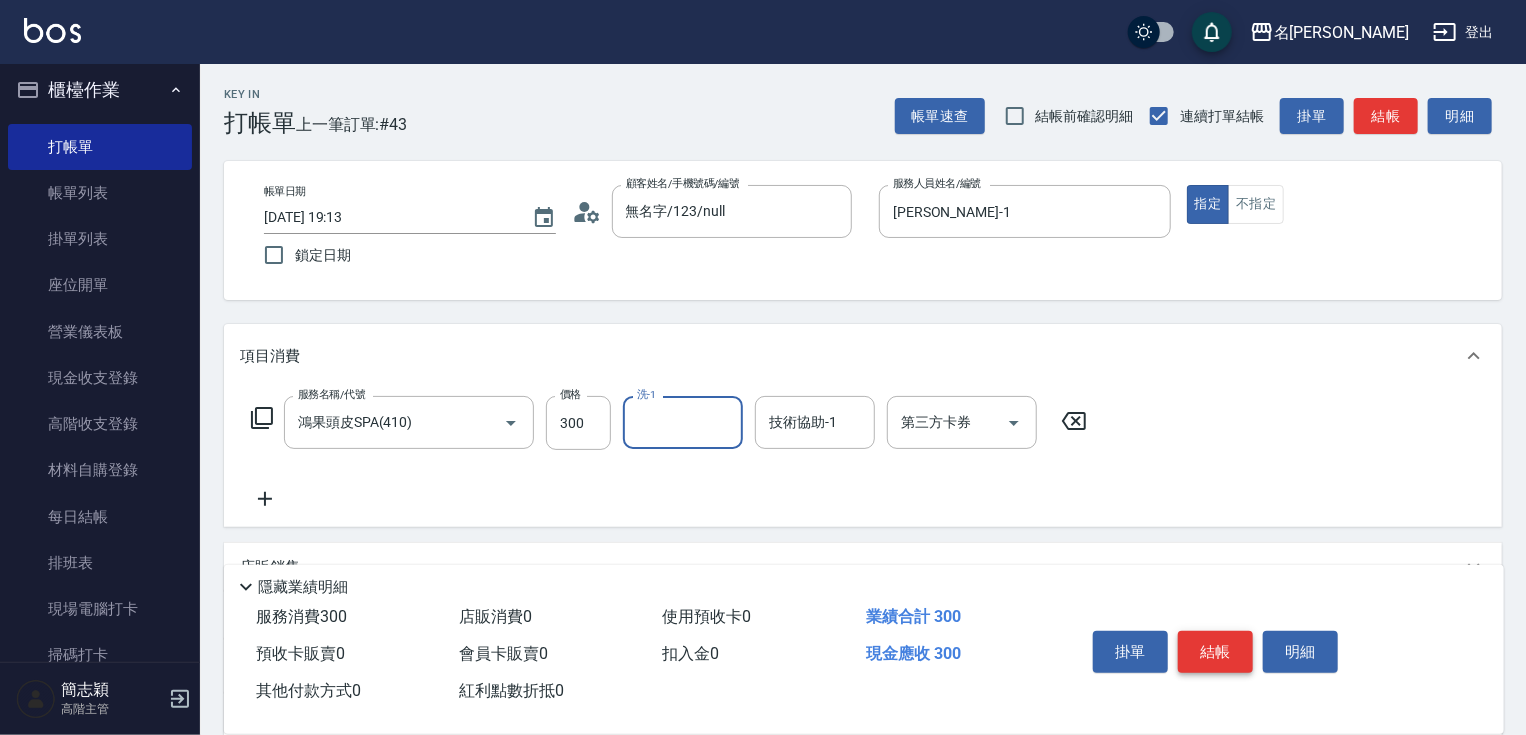 click on "結帳" at bounding box center (1215, 652) 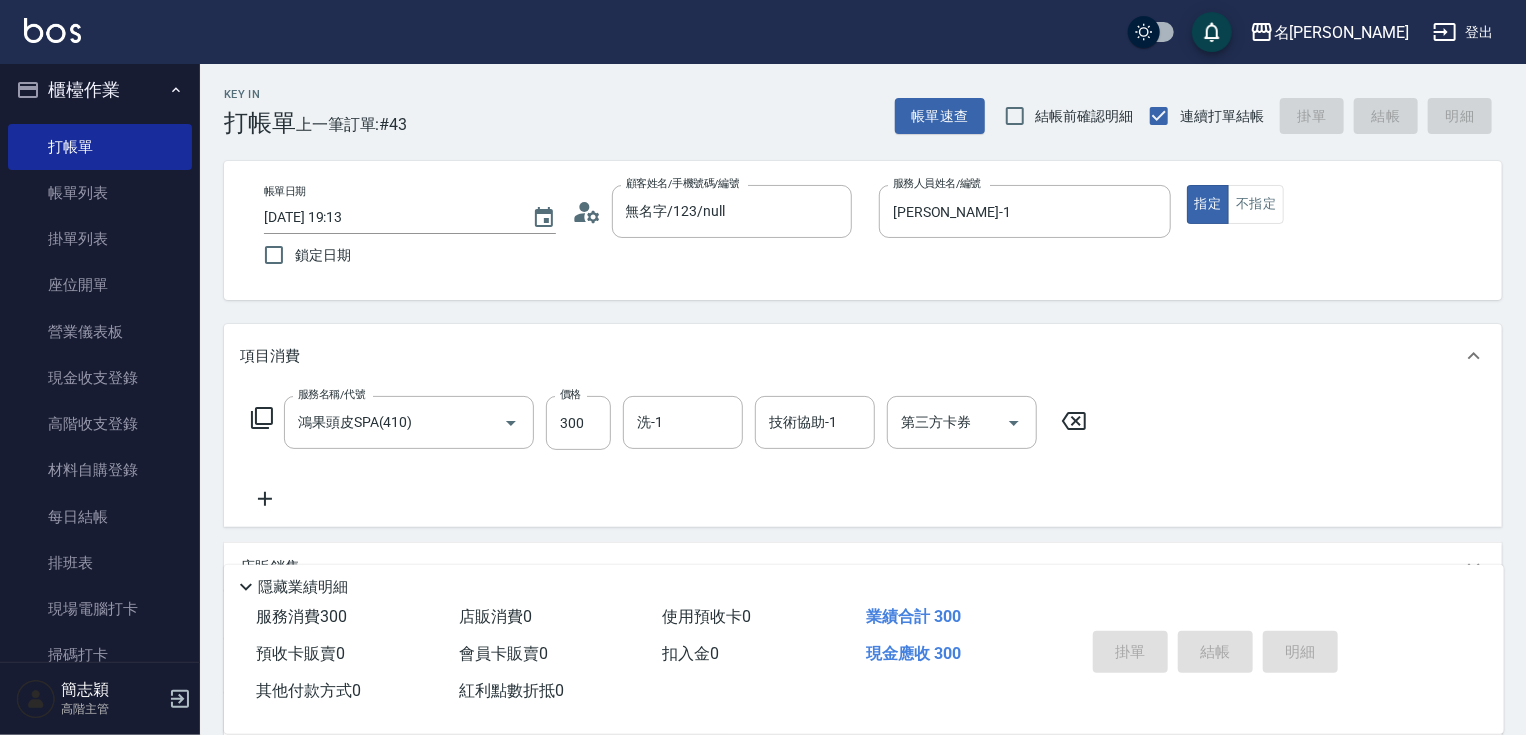 type 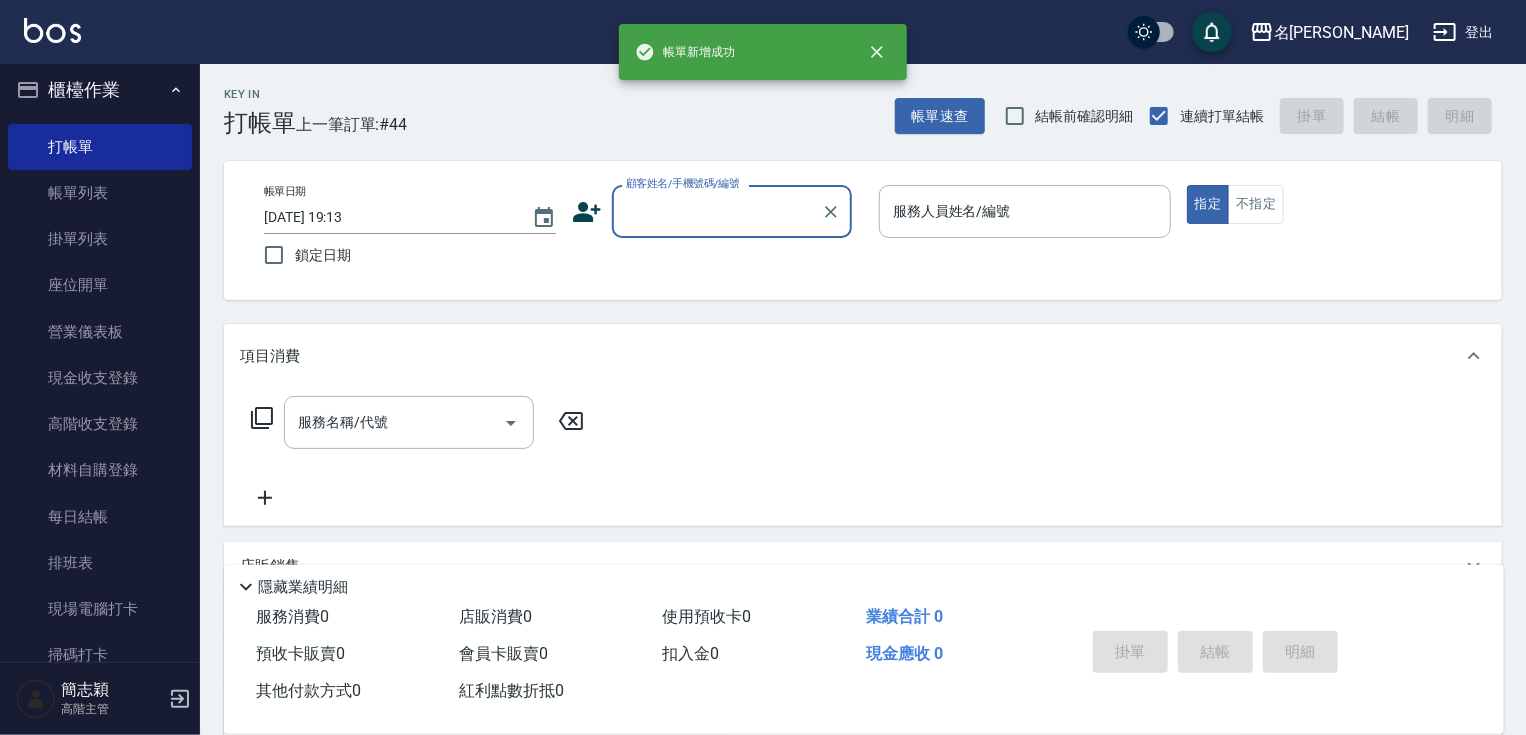 click on "顧客姓名/手機號碼/編號" at bounding box center (717, 211) 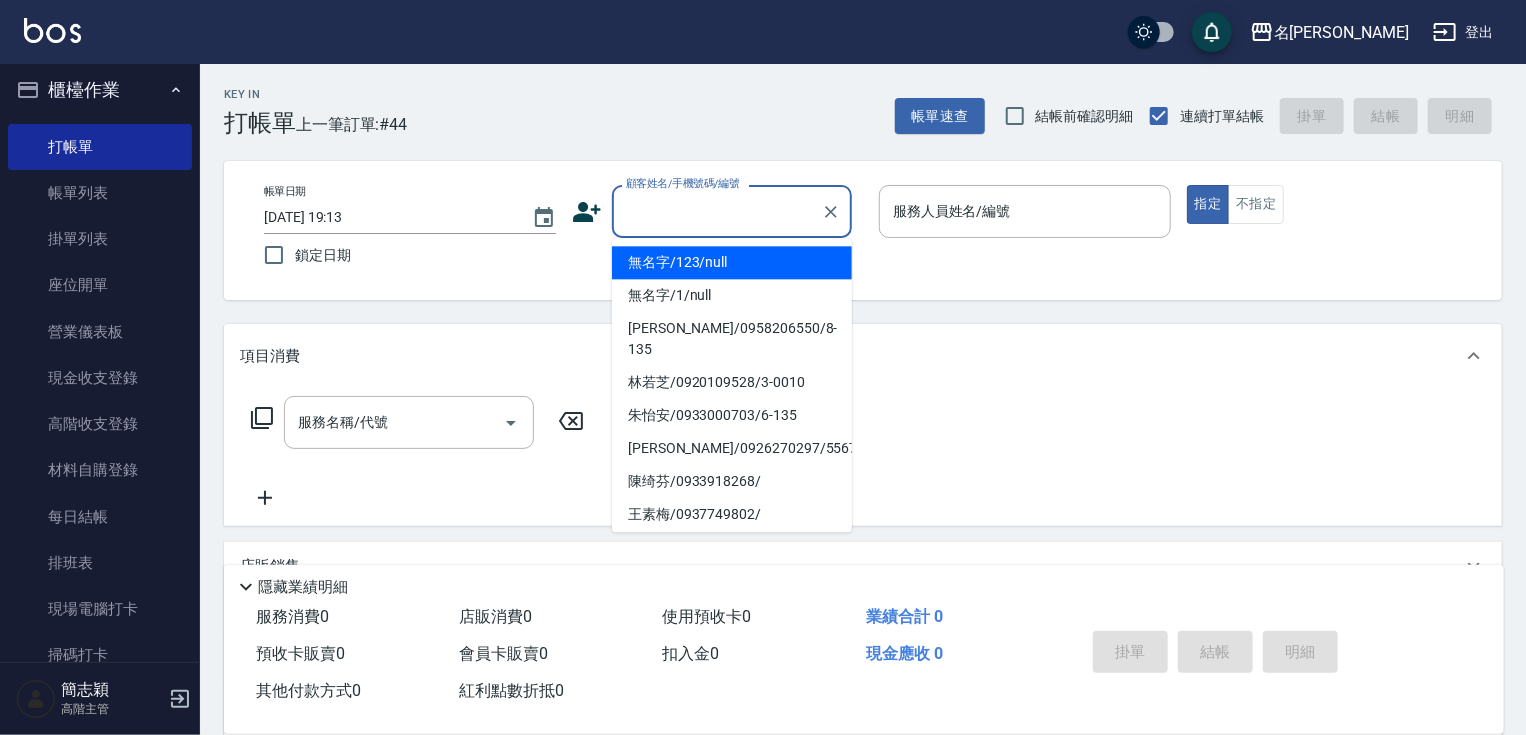click on "無名字/123/null" at bounding box center (732, 262) 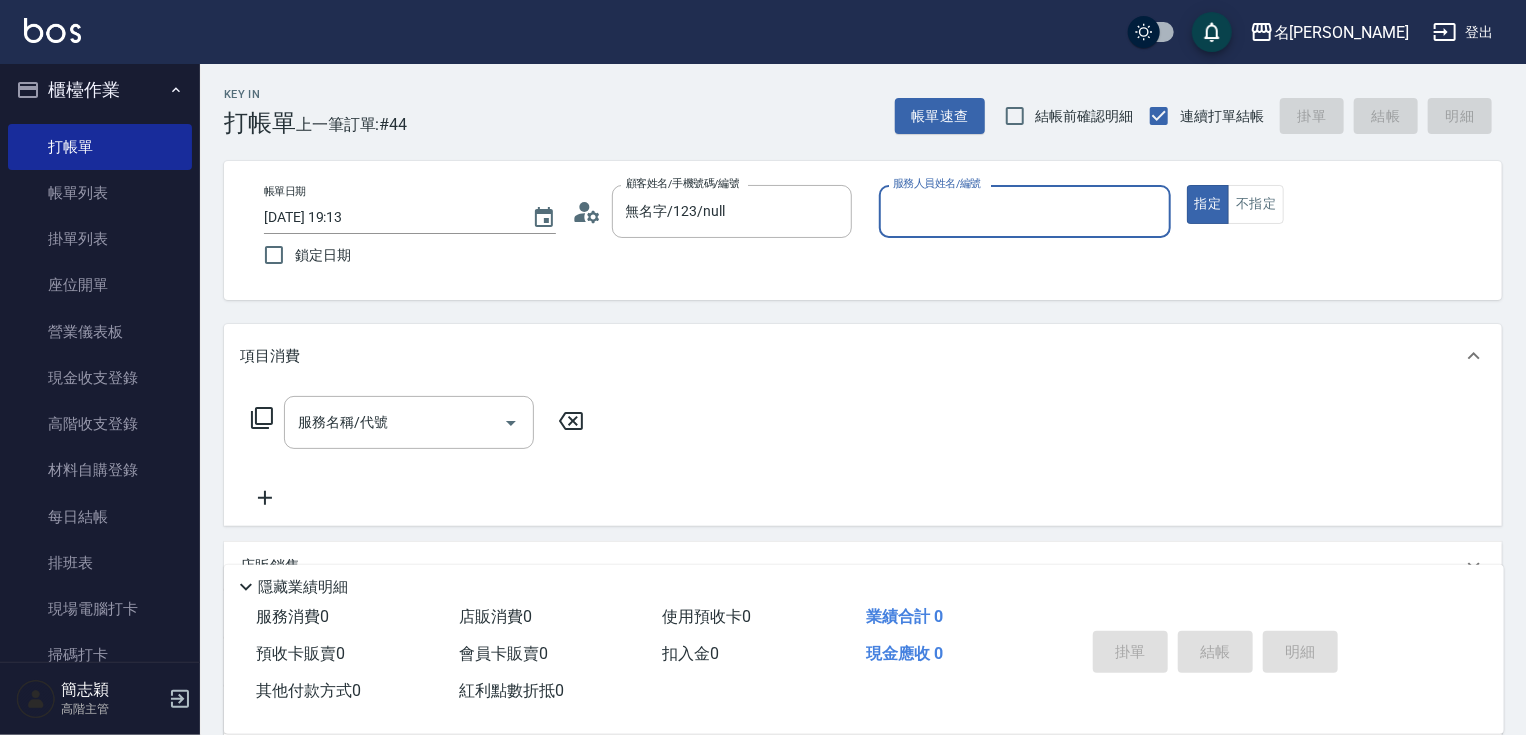 click on "服務人員姓名/編號 服務人員姓名/編號" at bounding box center [1025, 211] 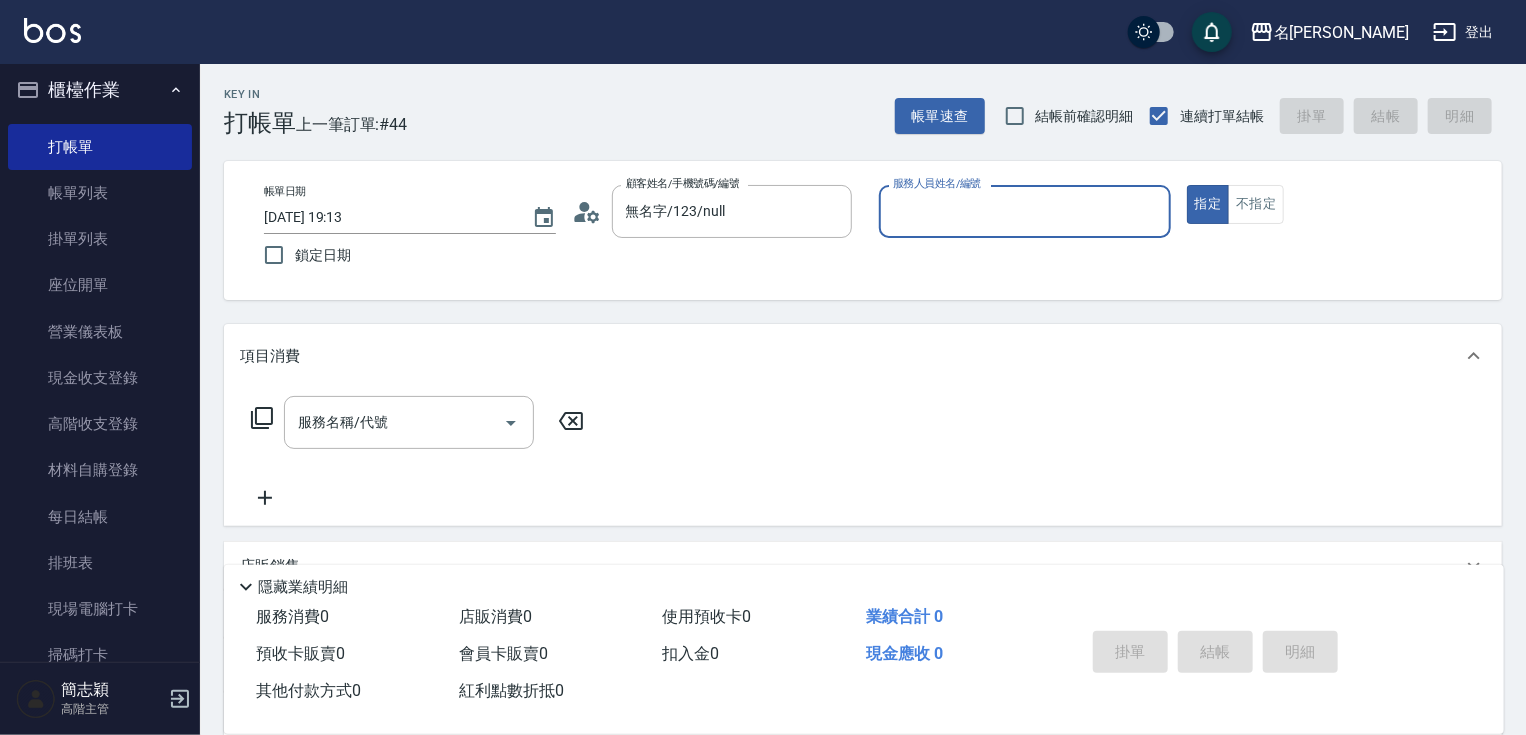 type on "1" 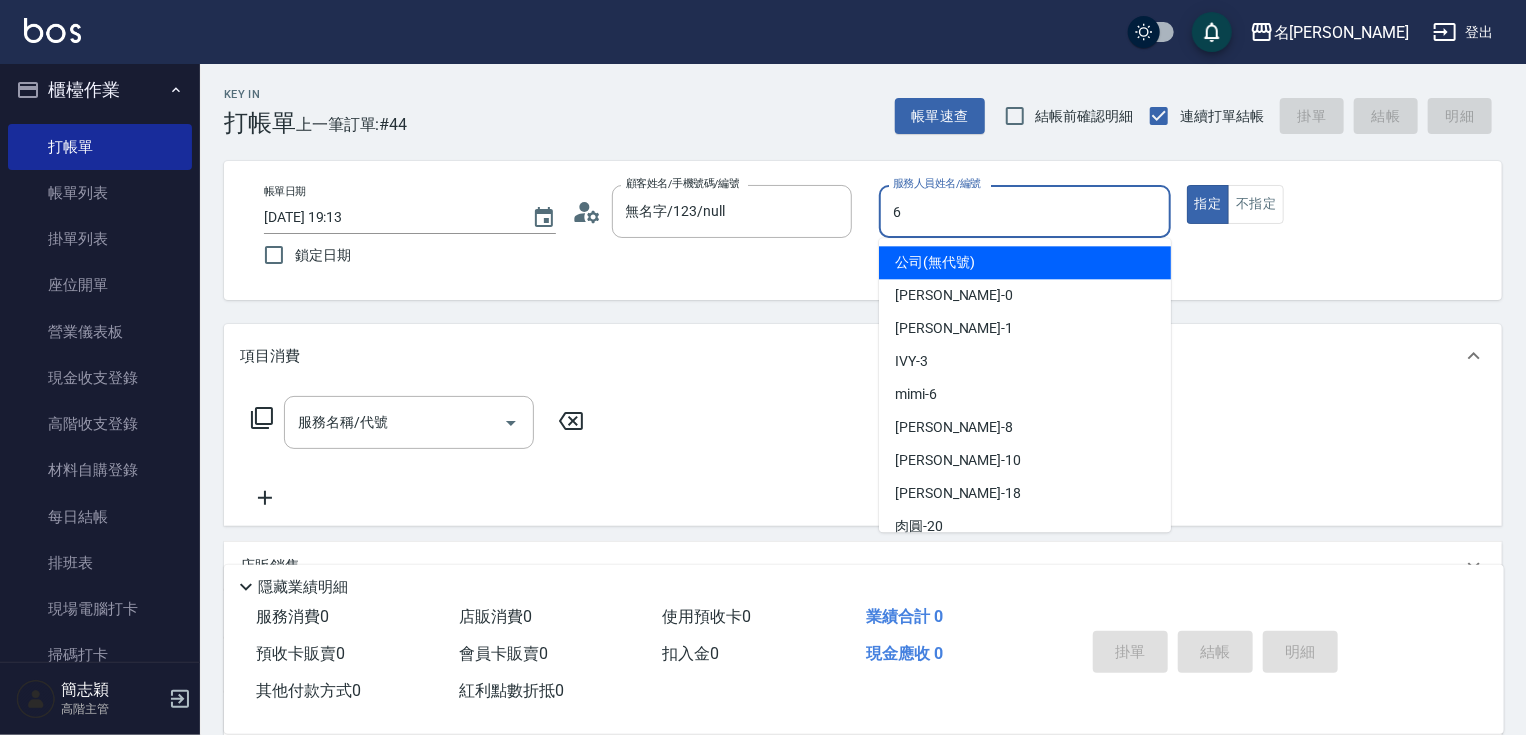 type on "mimi-6" 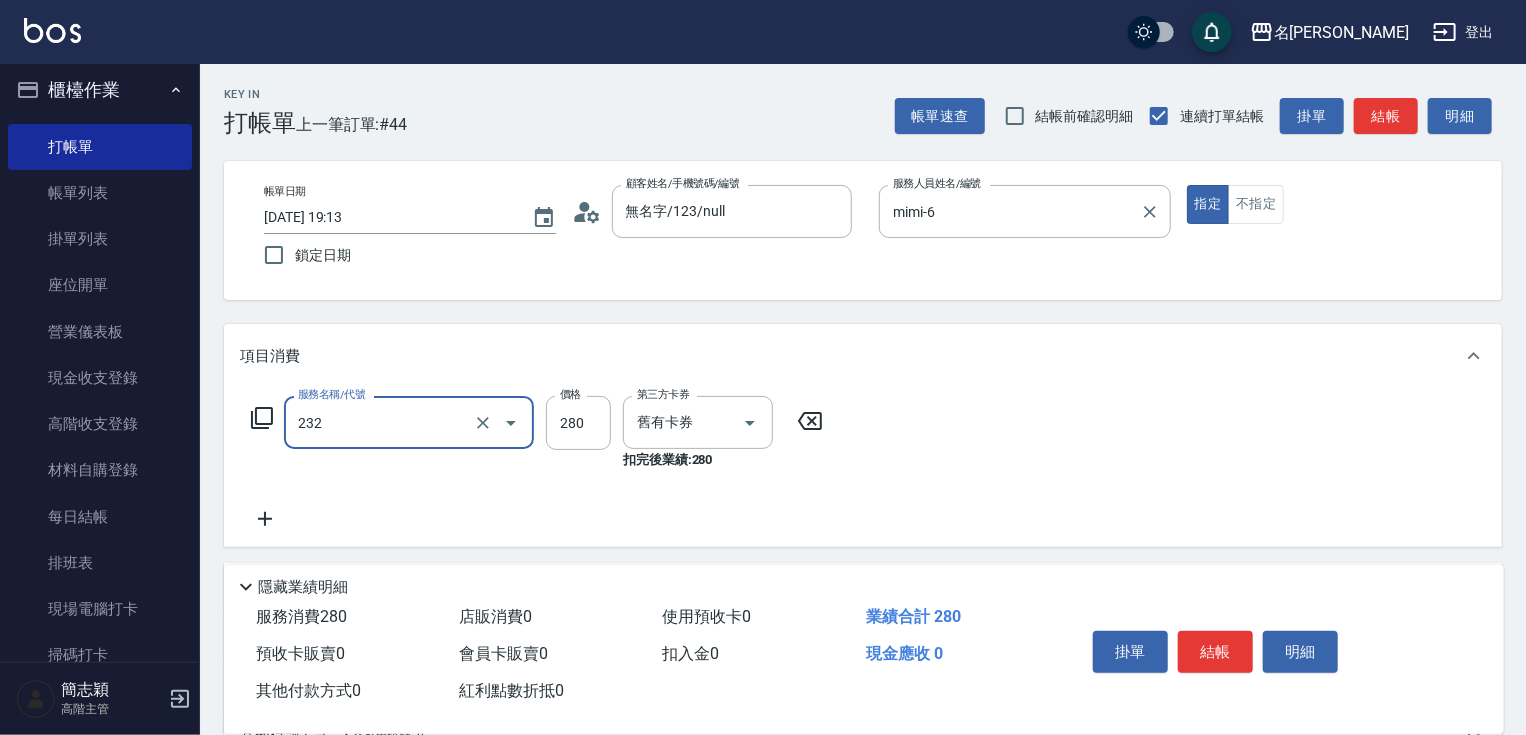 type on "洗髮卷280(232)" 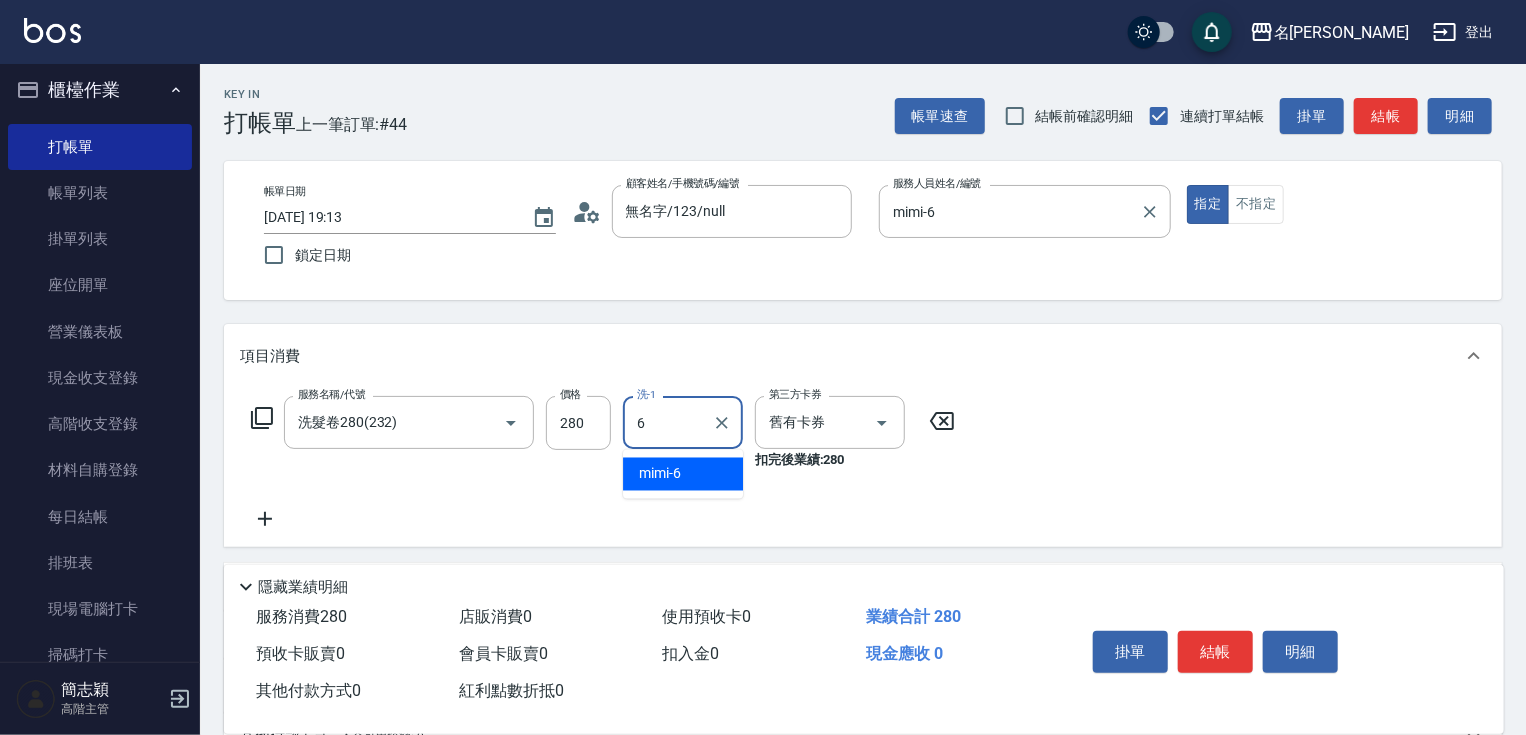 type on "mimi-6" 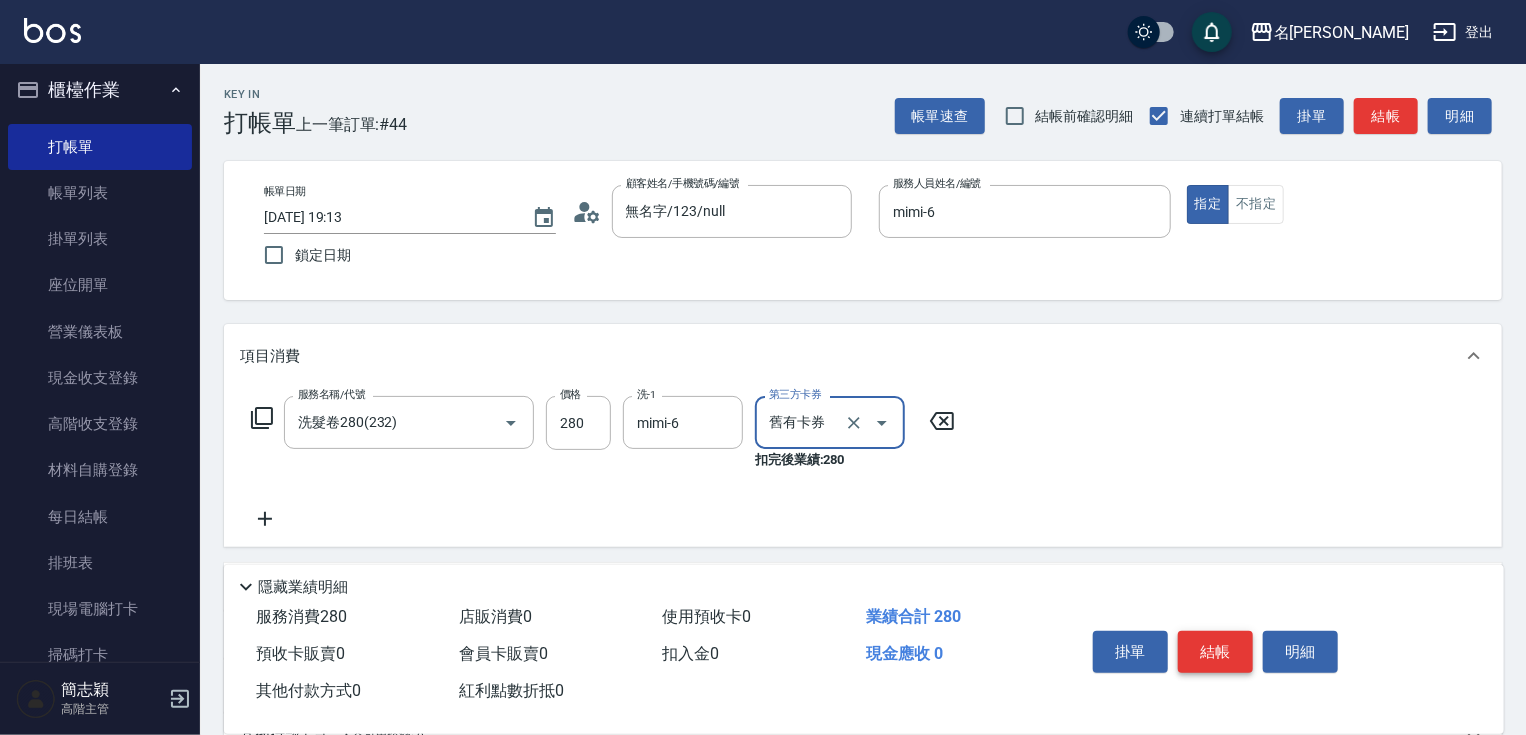 click on "結帳" at bounding box center (1215, 652) 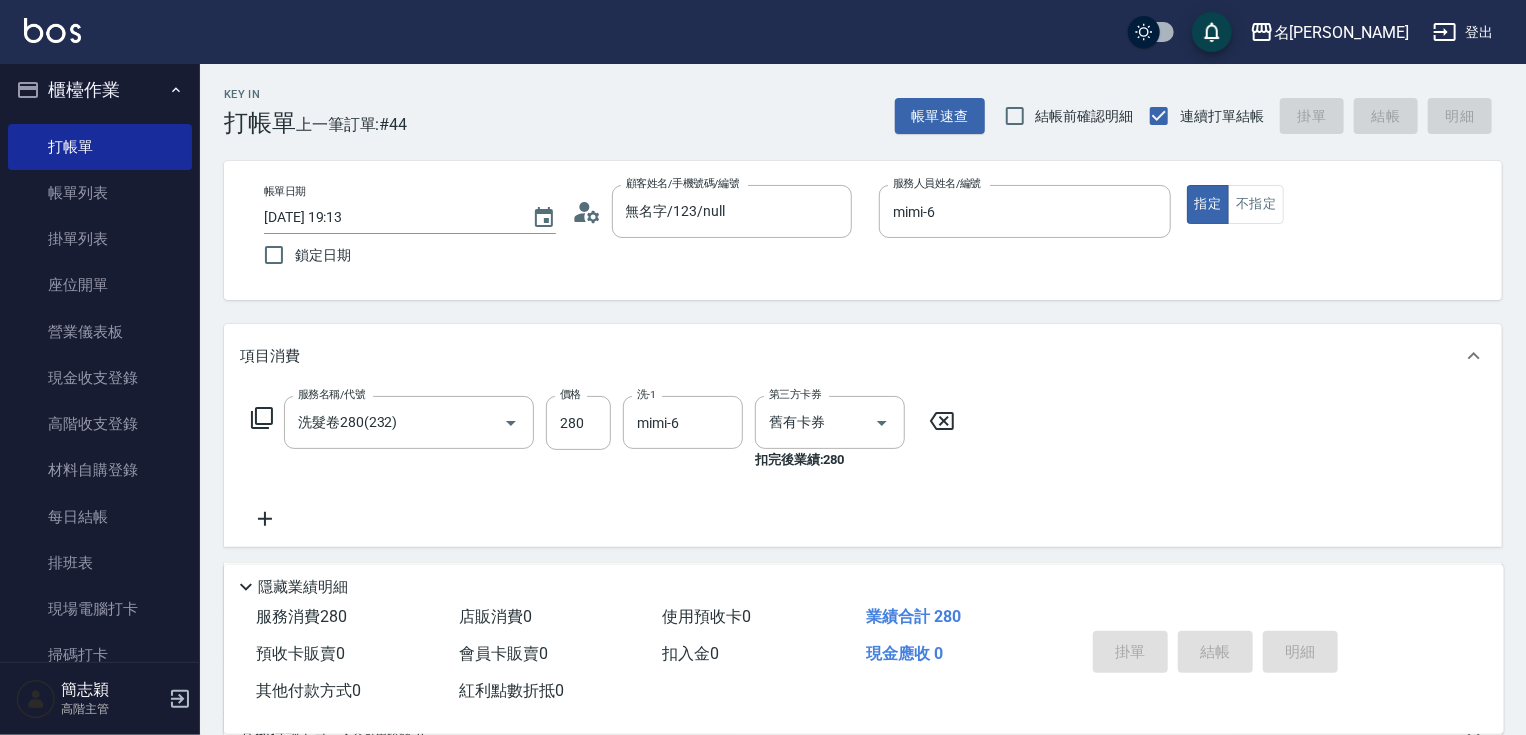 type 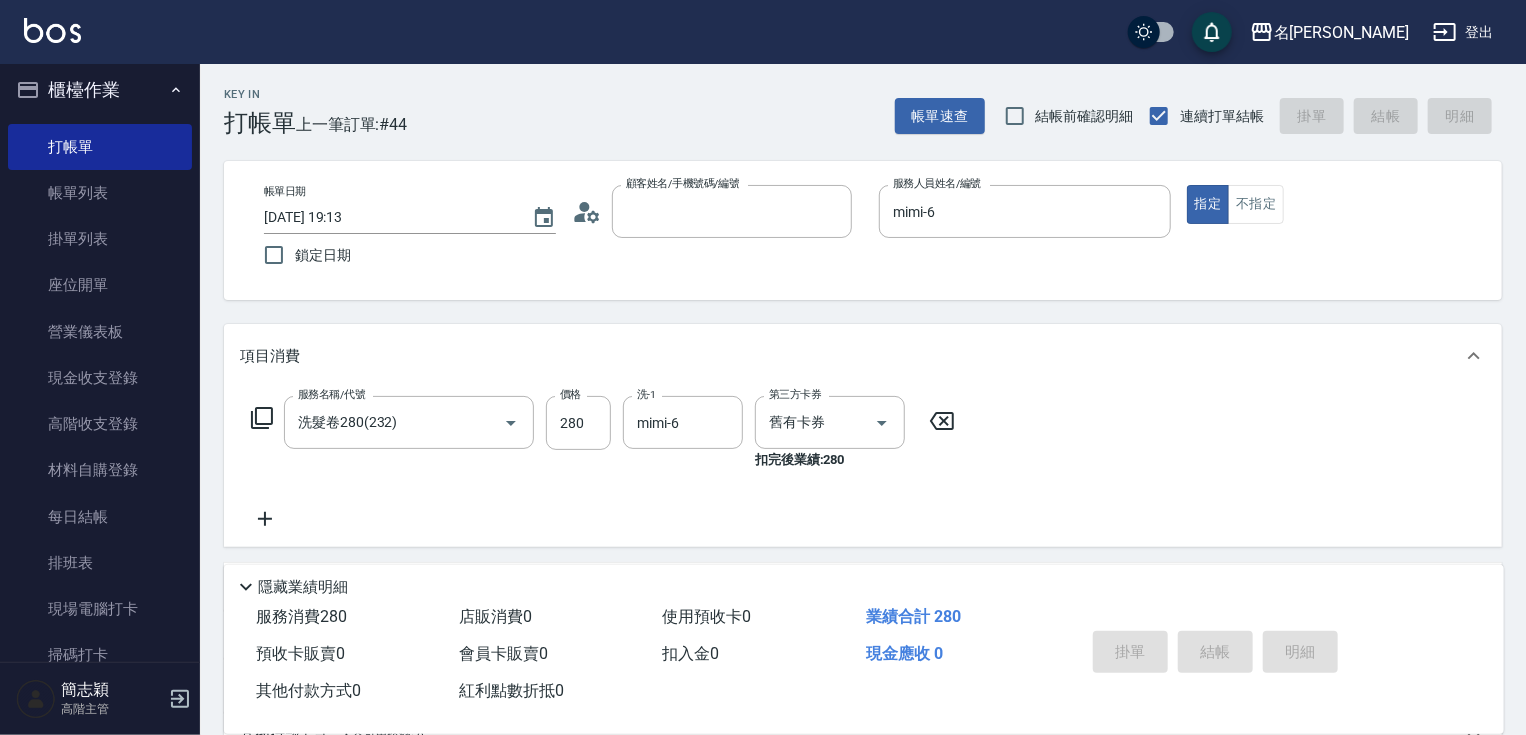 type 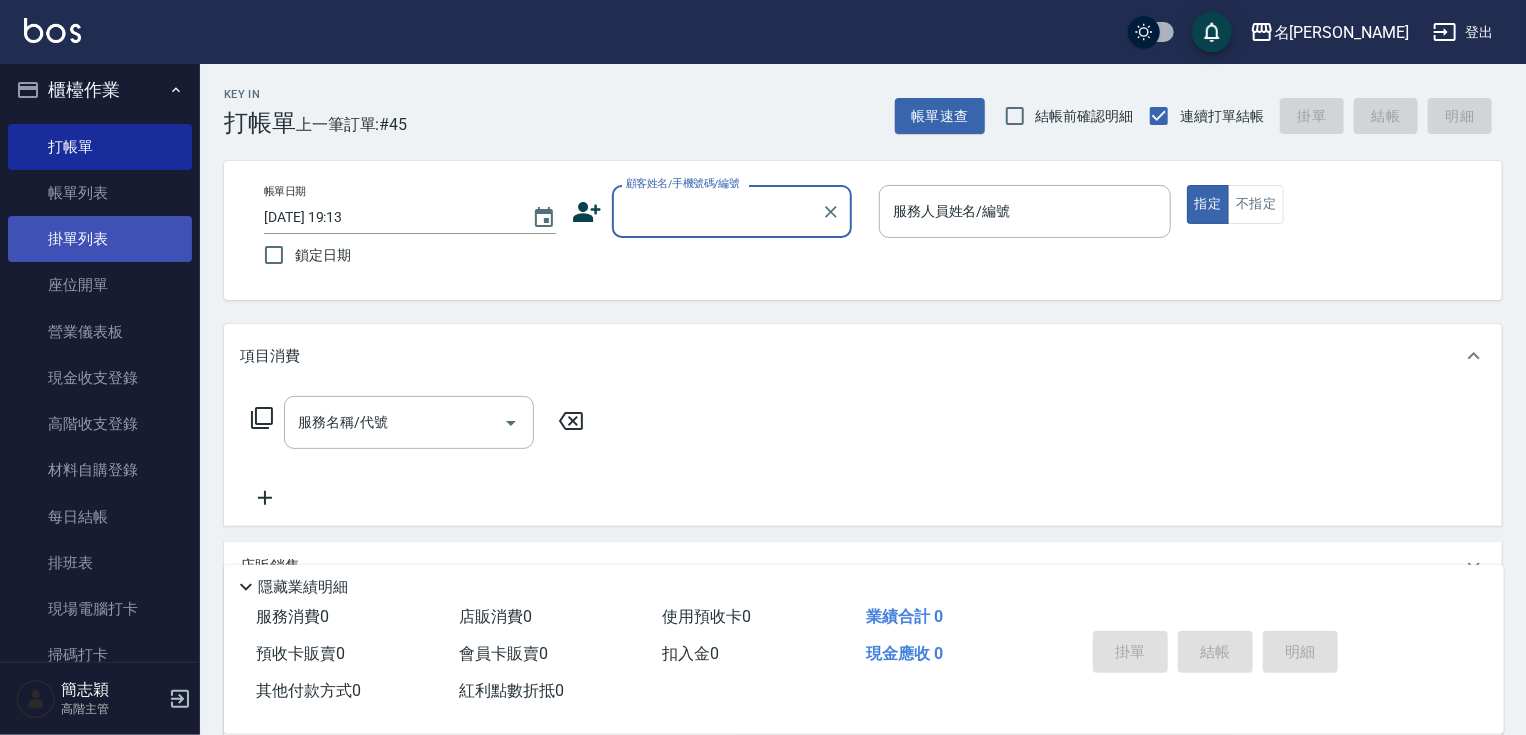 click on "帳單列表" at bounding box center (100, 193) 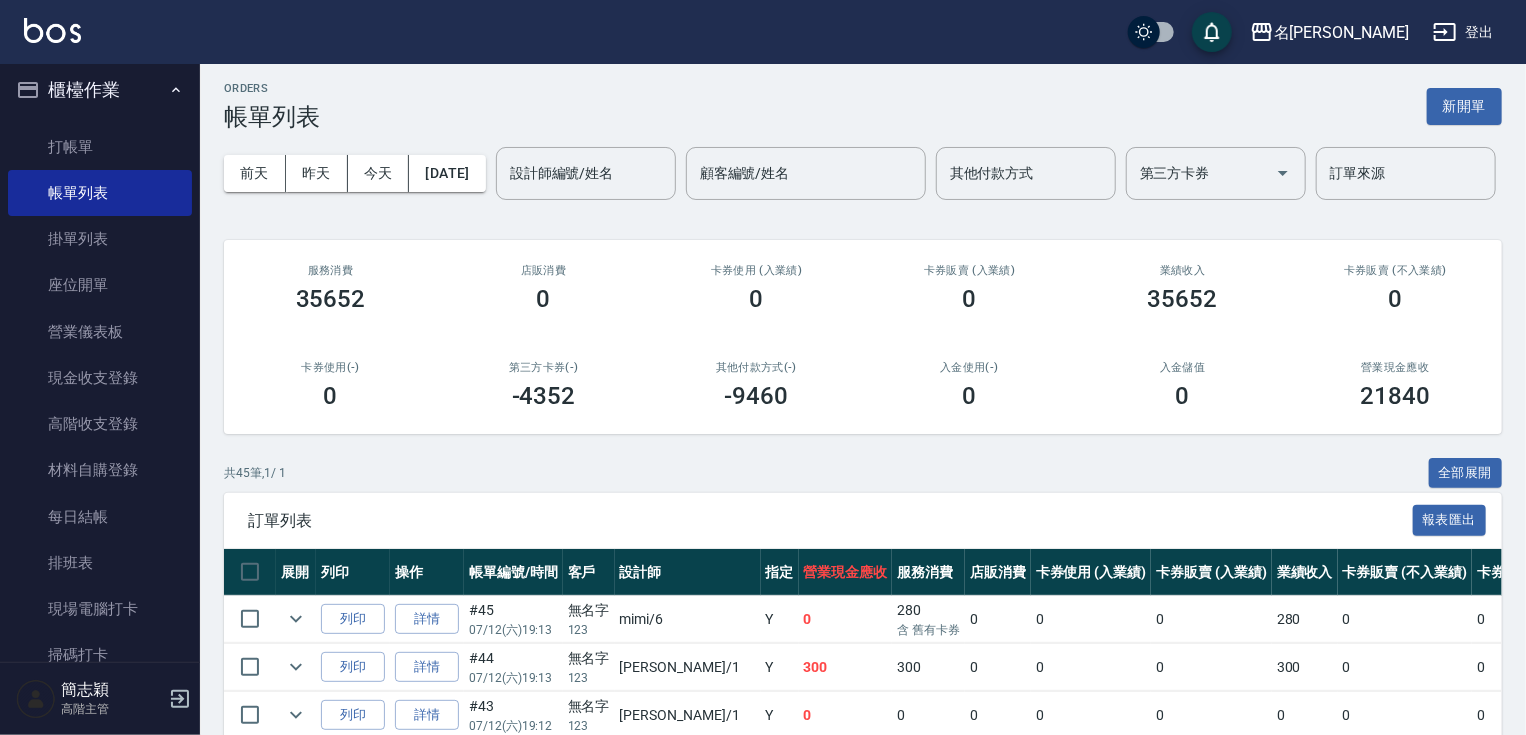 scroll, scrollTop: 0, scrollLeft: 0, axis: both 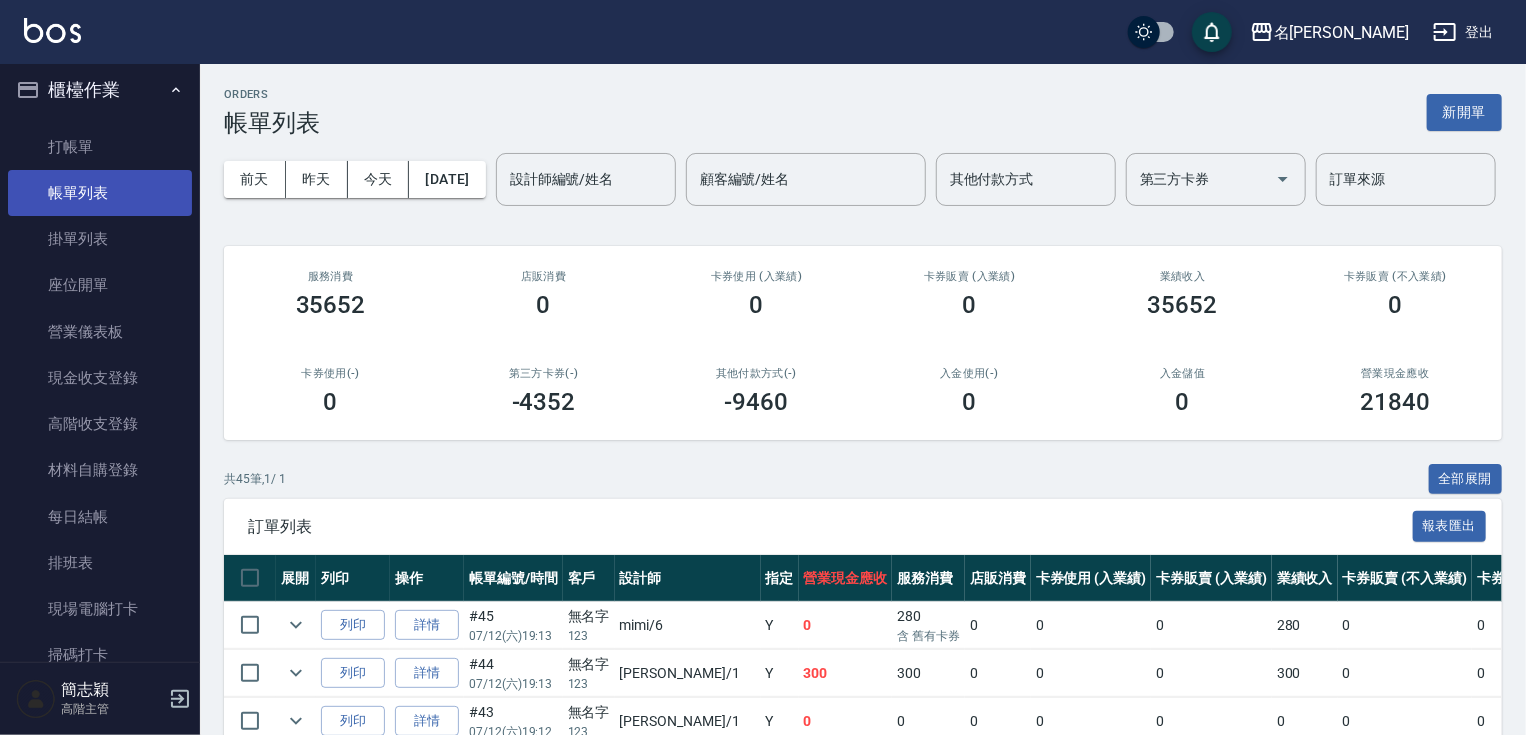 click on "帳單列表" at bounding box center [100, 193] 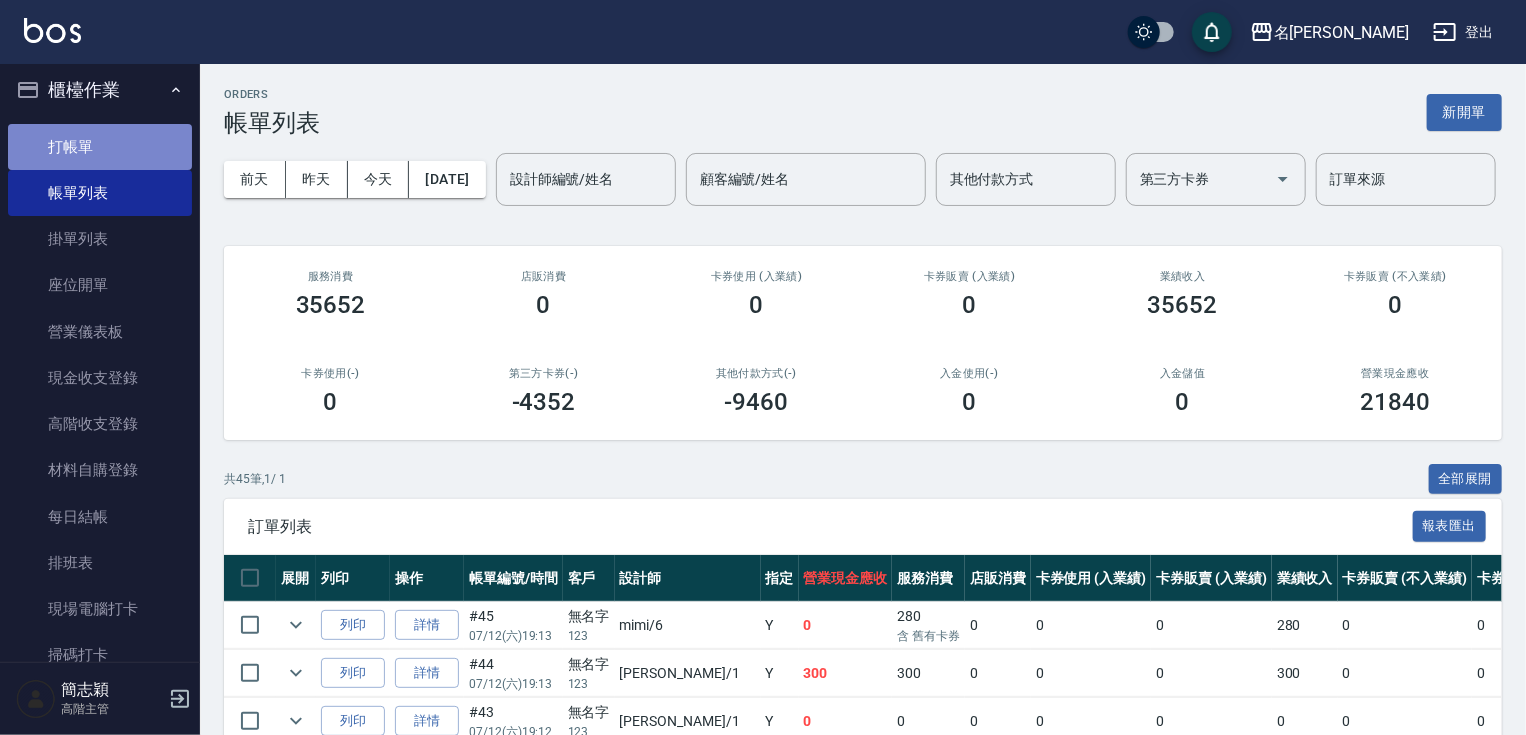 click on "打帳單" at bounding box center [100, 147] 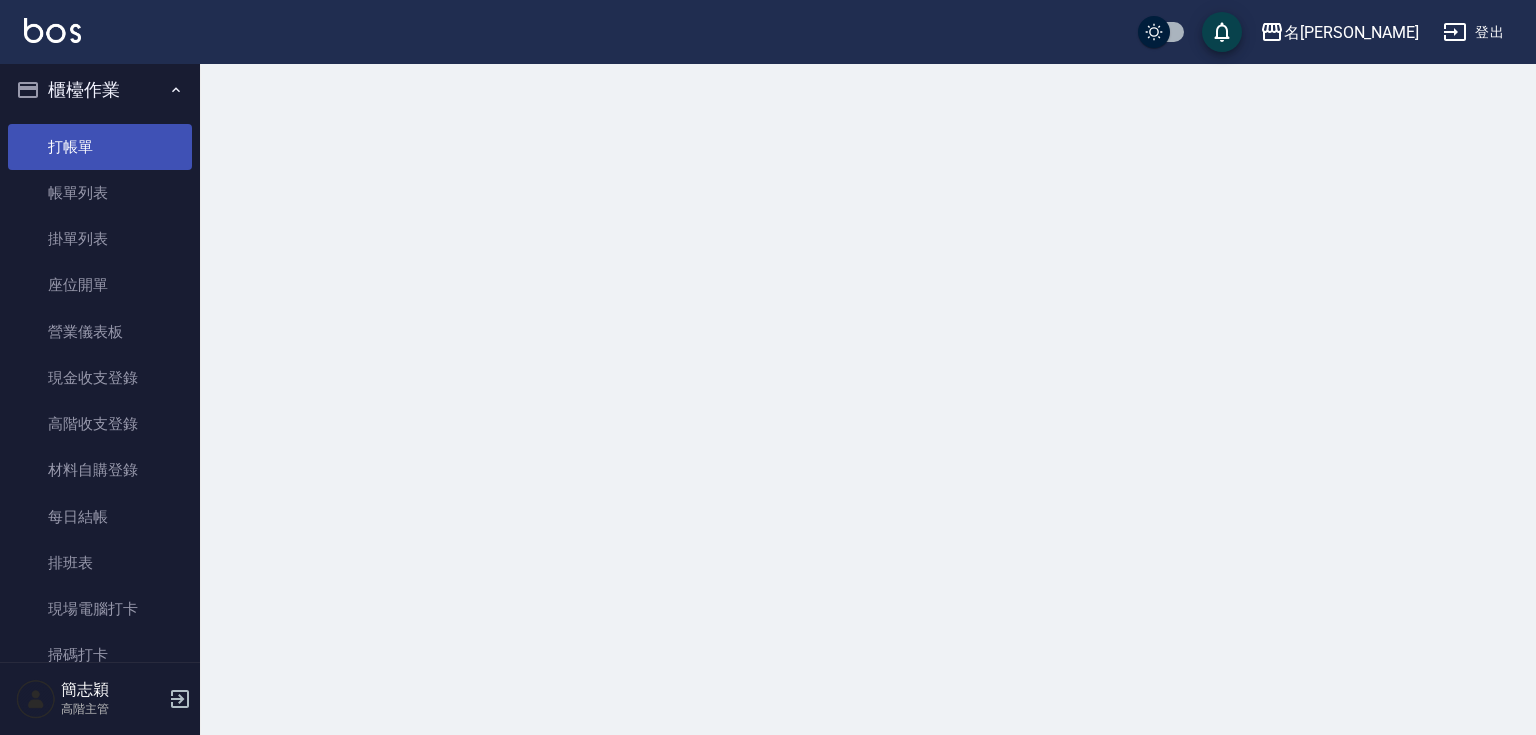 click on "打帳單" at bounding box center [100, 147] 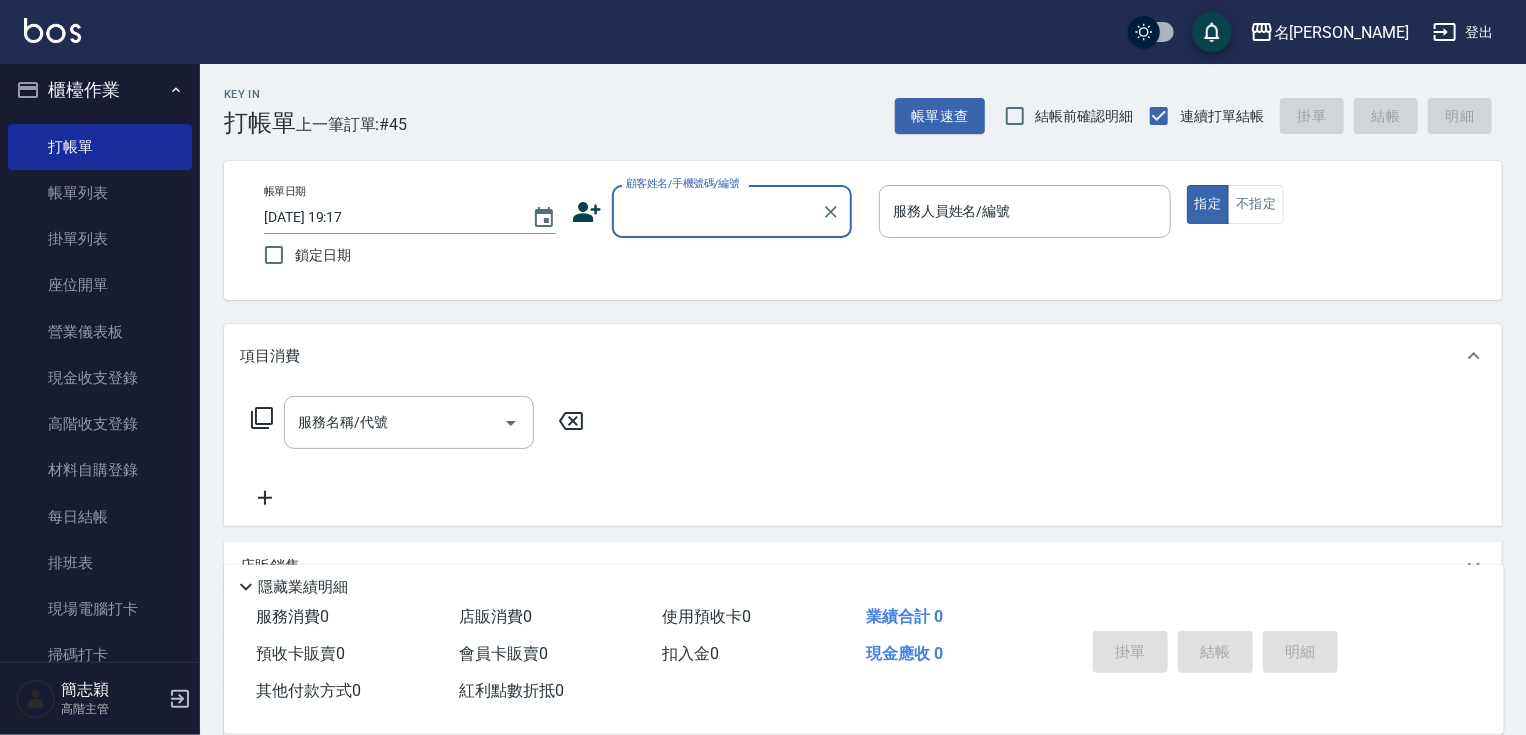 click on "顧客姓名/手機號碼/編號" at bounding box center (717, 211) 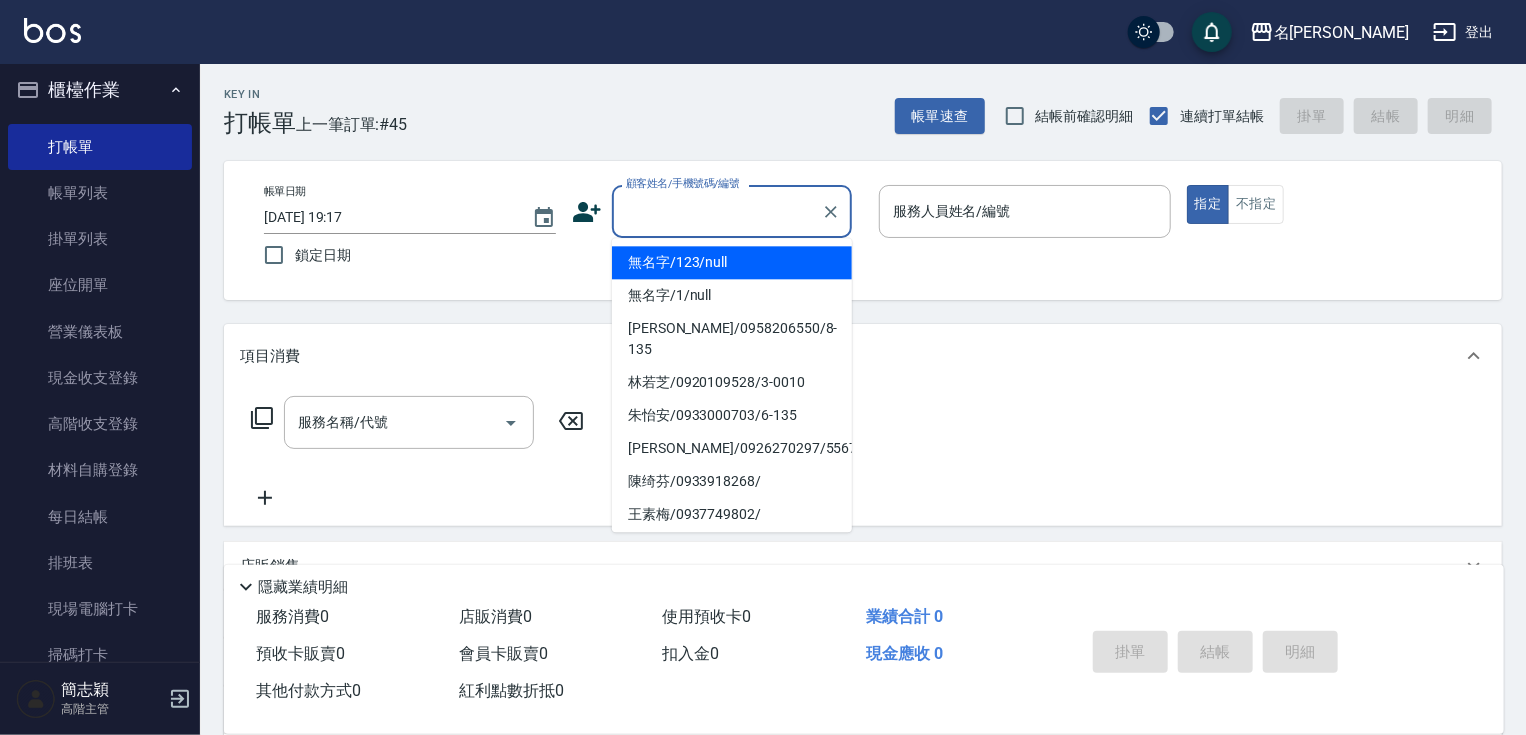 click on "無名字/123/null" at bounding box center (732, 262) 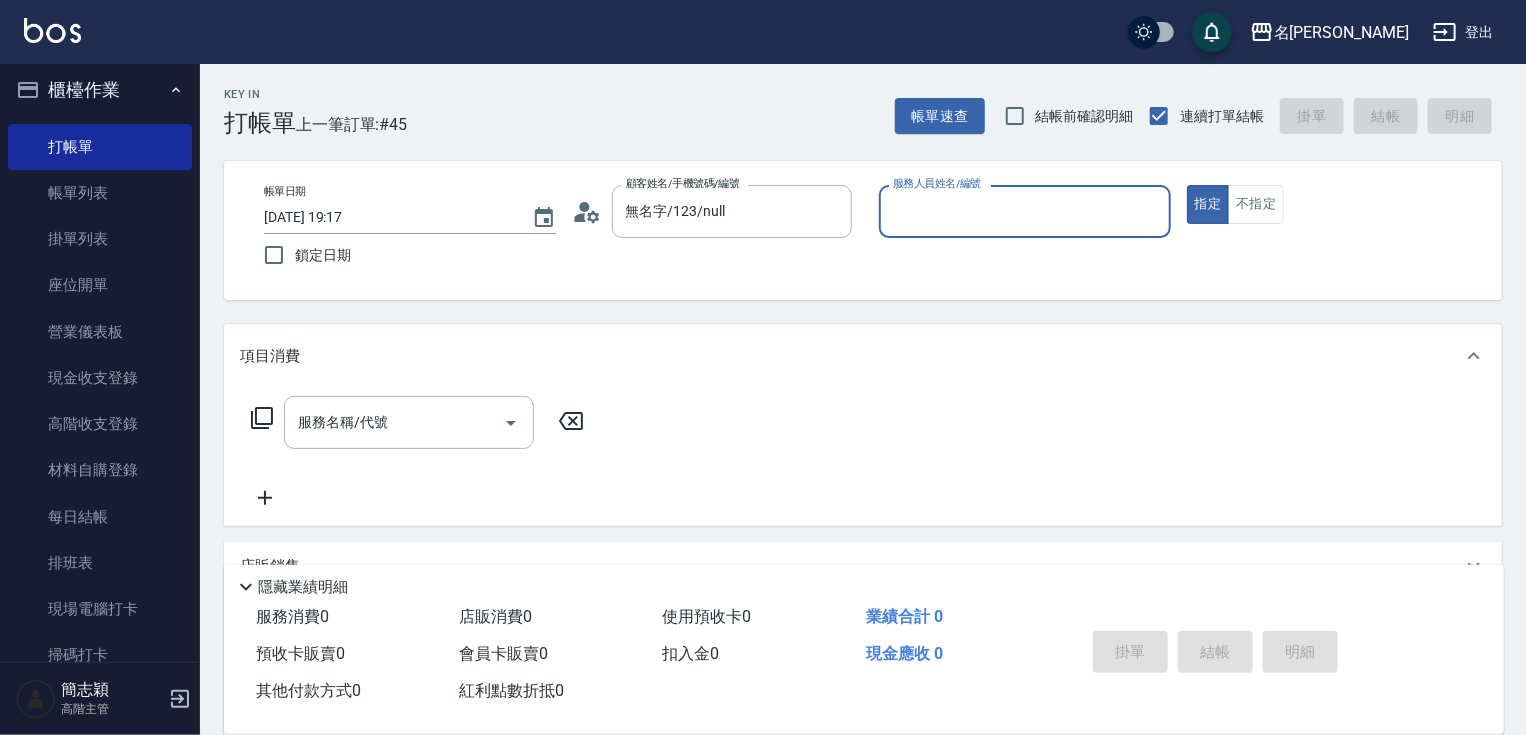 click on "服務人員姓名/編號" at bounding box center (1025, 211) 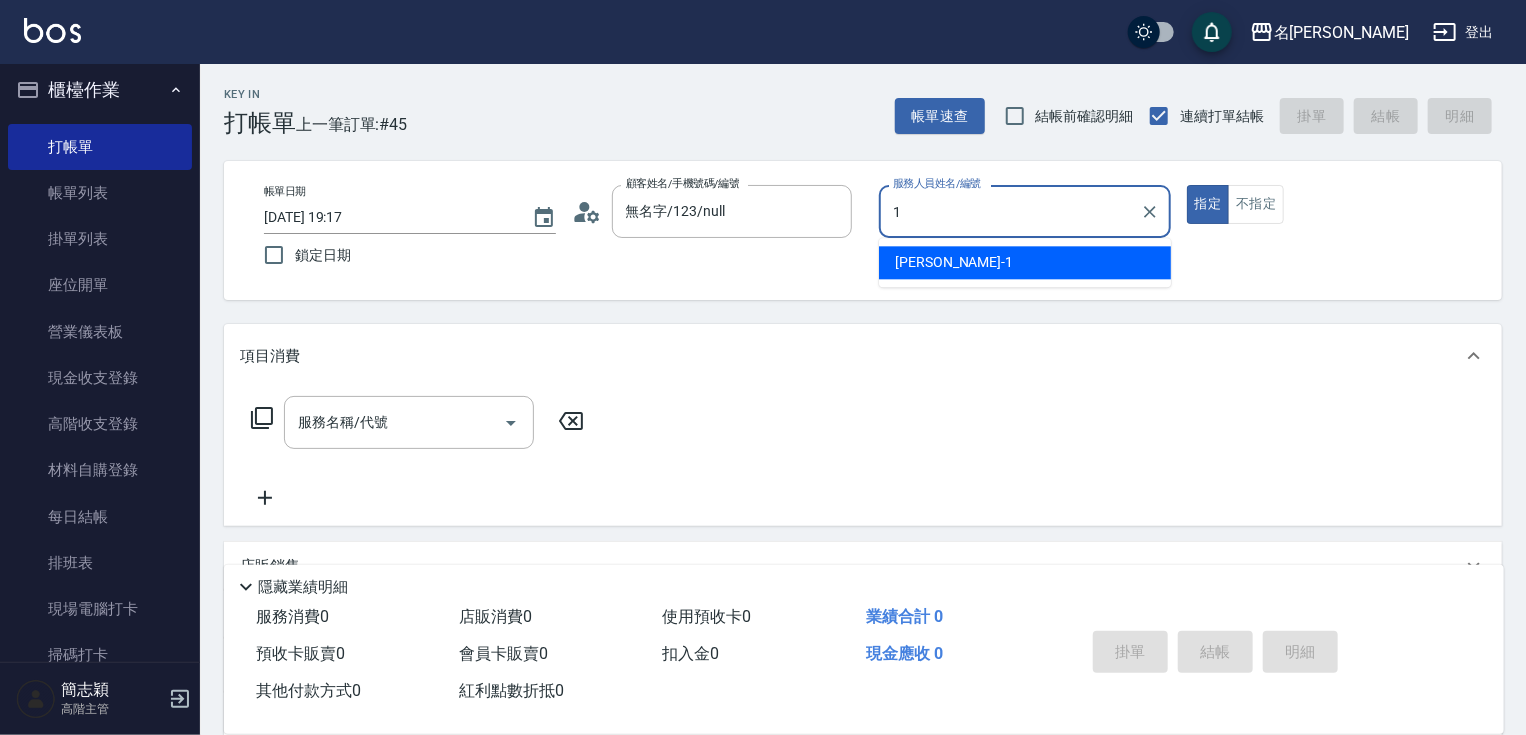 type on "Joanne-1" 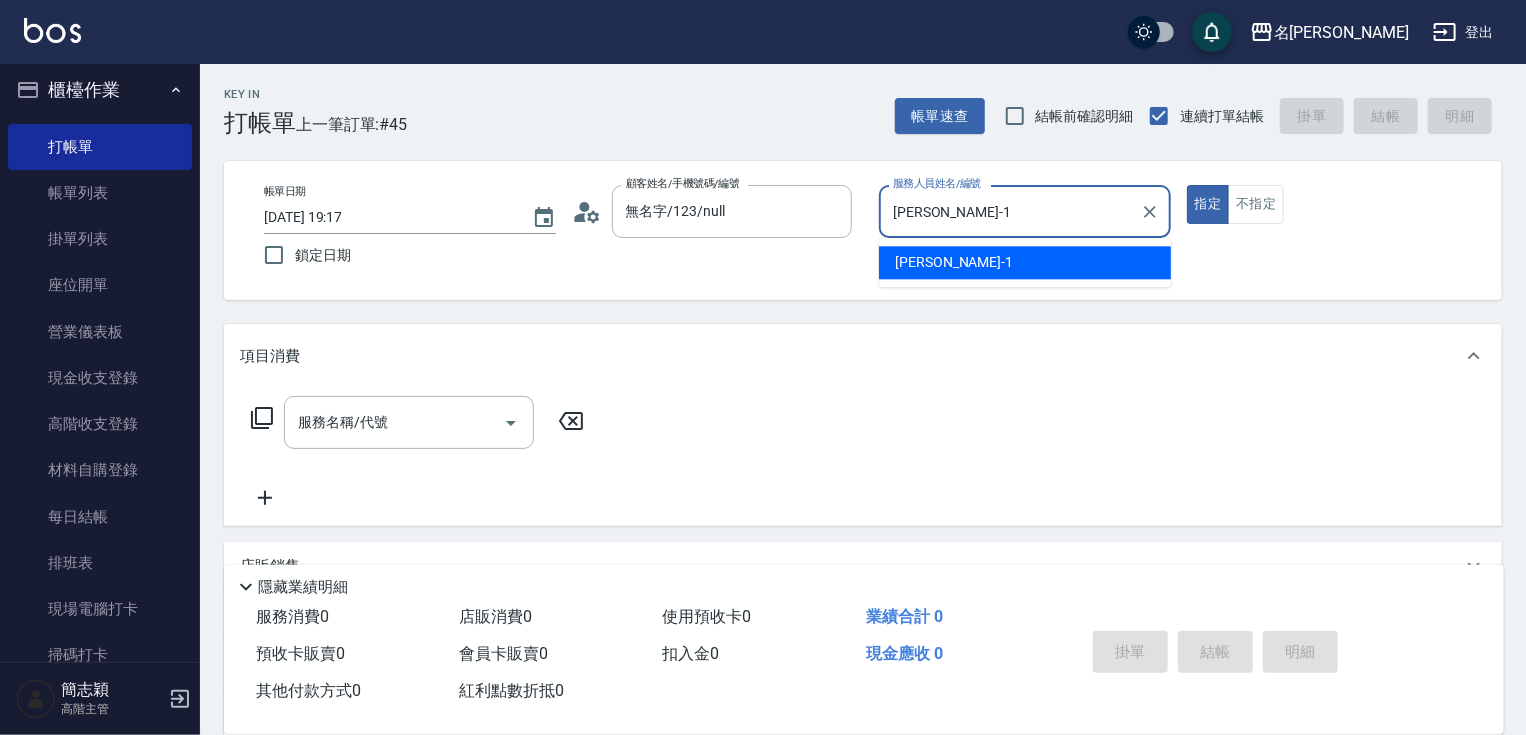 type on "true" 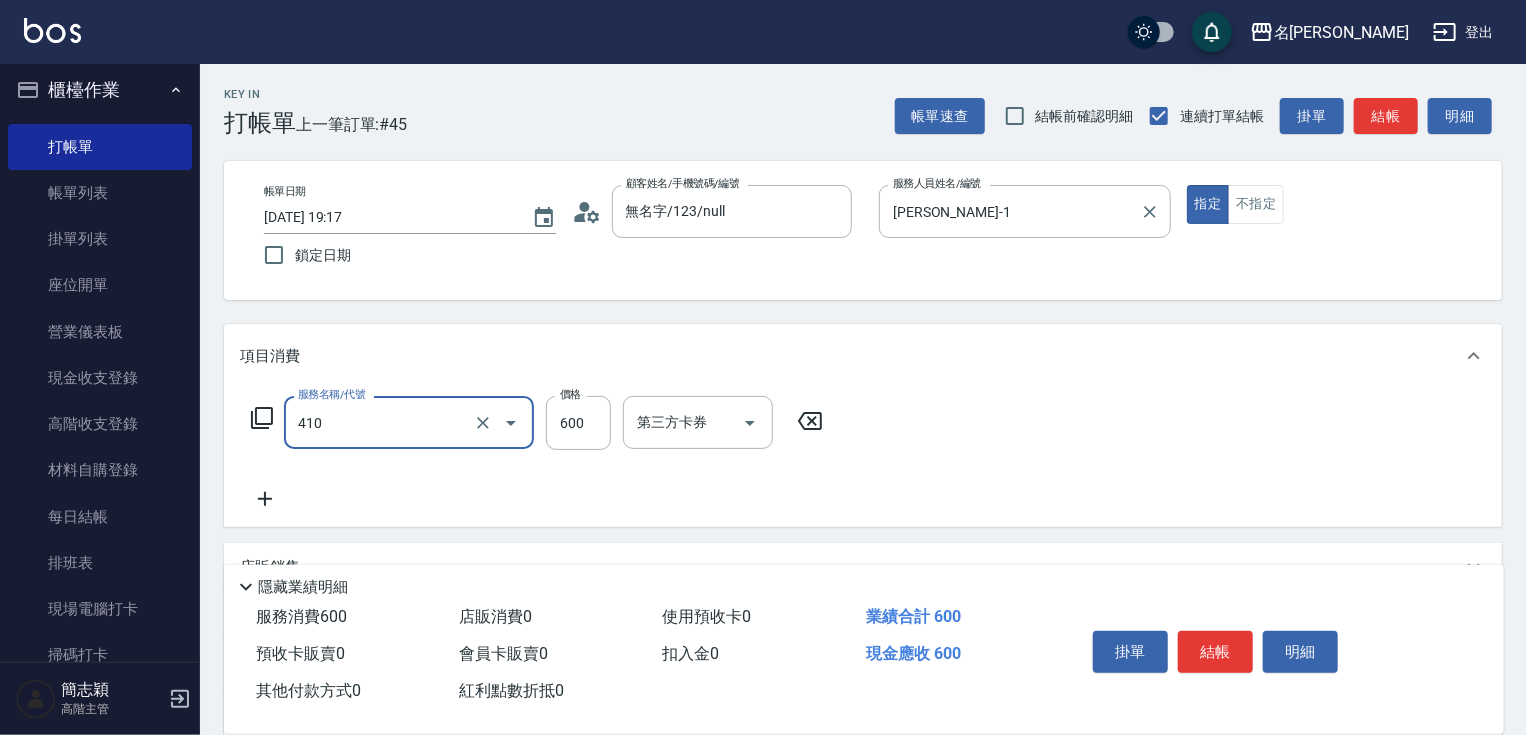 type on "鴻果頭皮SPA(410)" 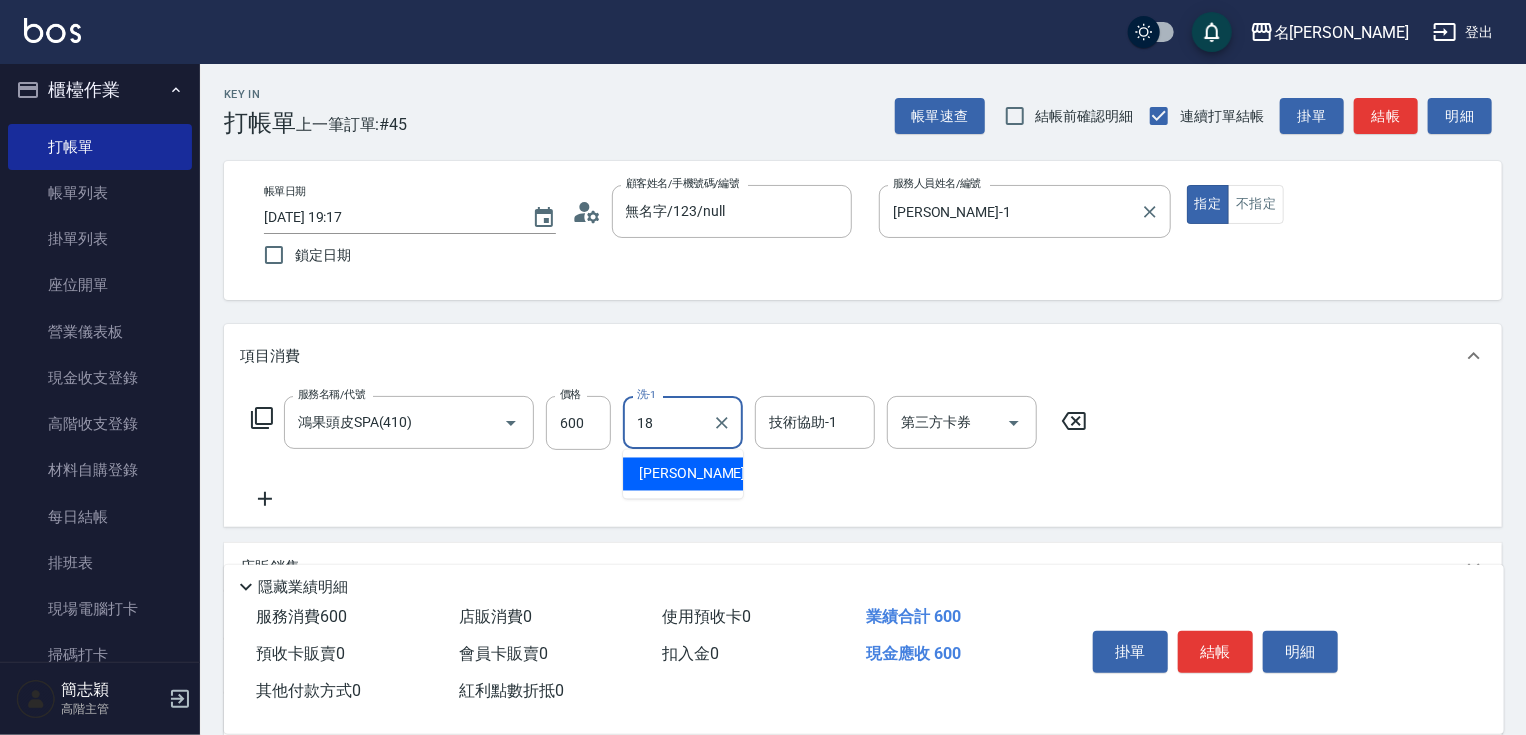 type on "小慧-18" 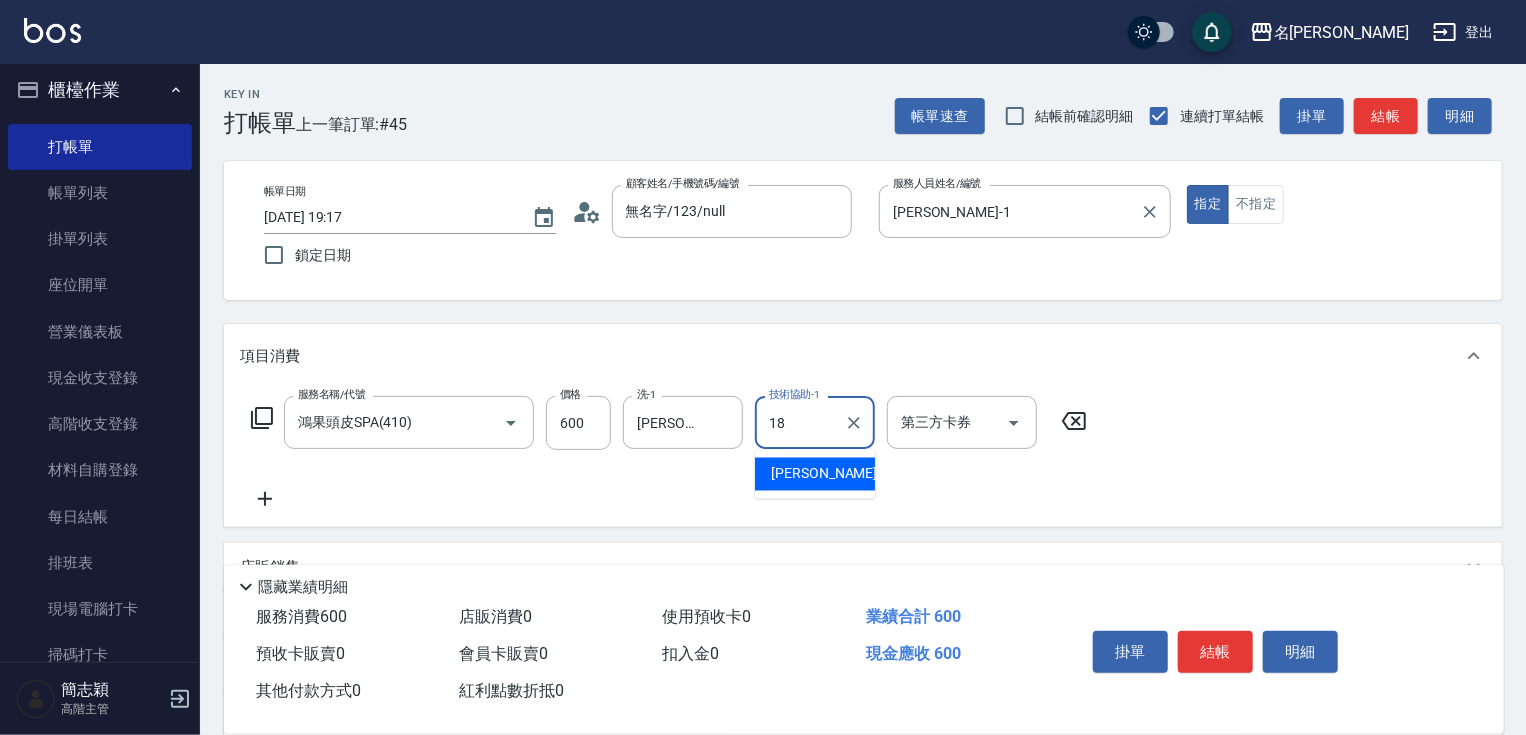 type on "小慧-18" 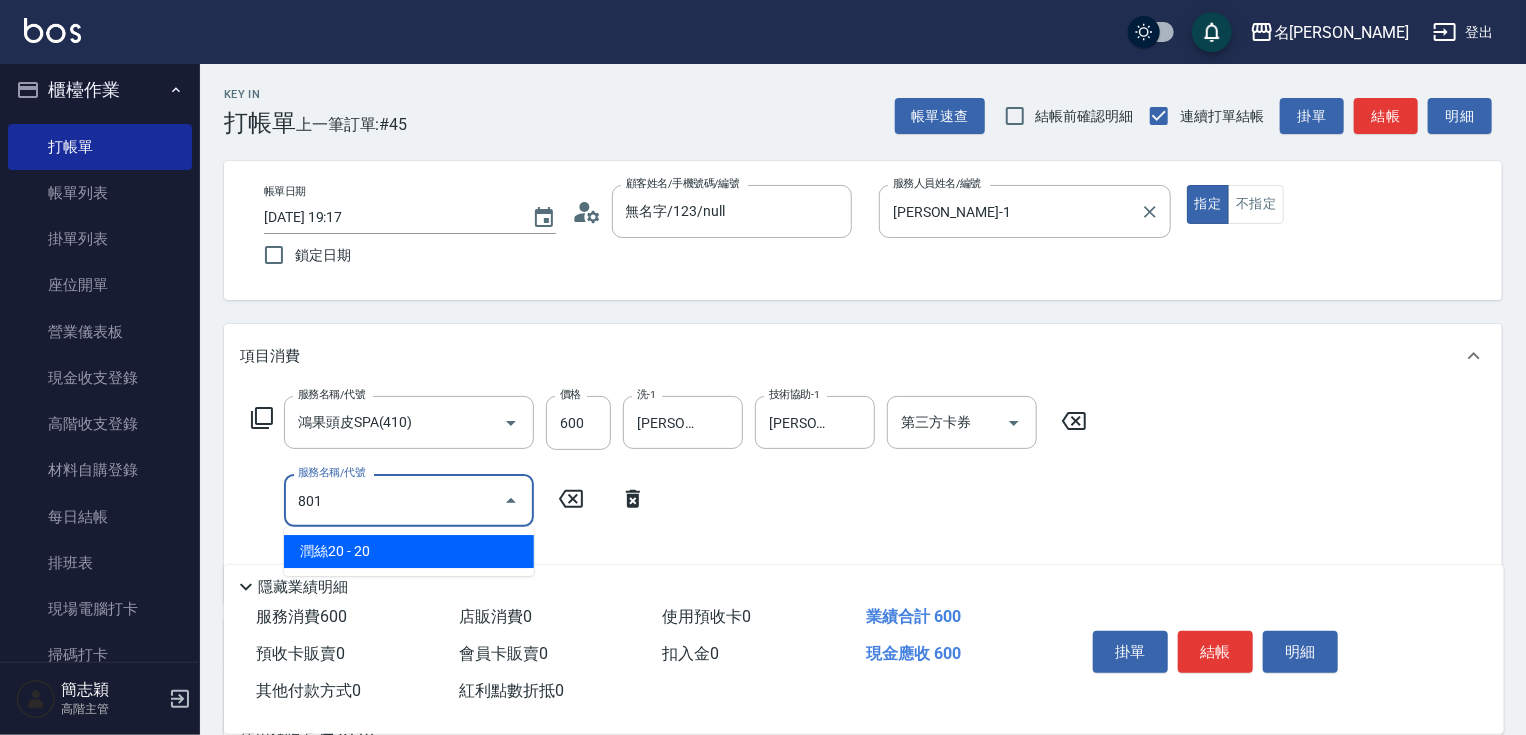 type on "潤絲20(801)" 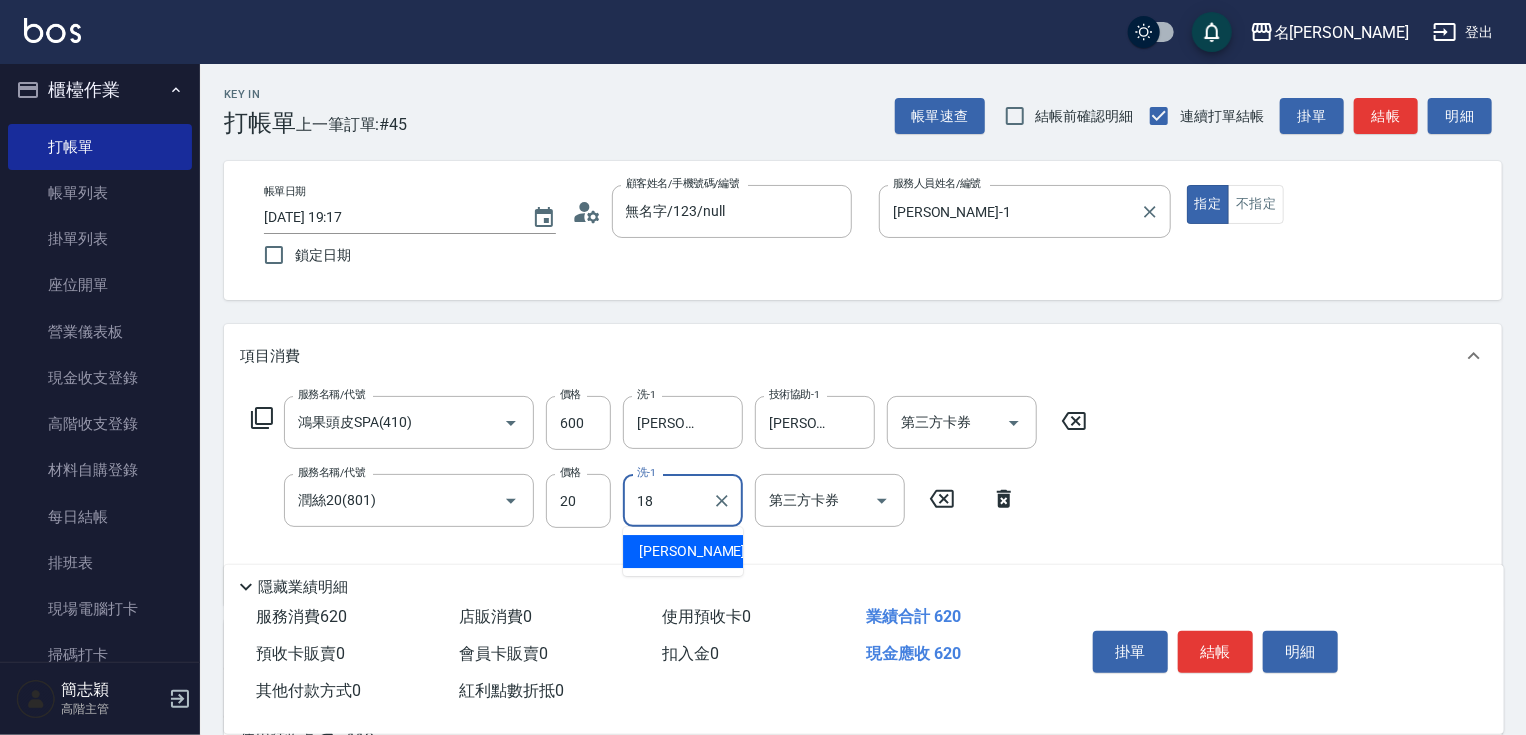 type on "小慧-18" 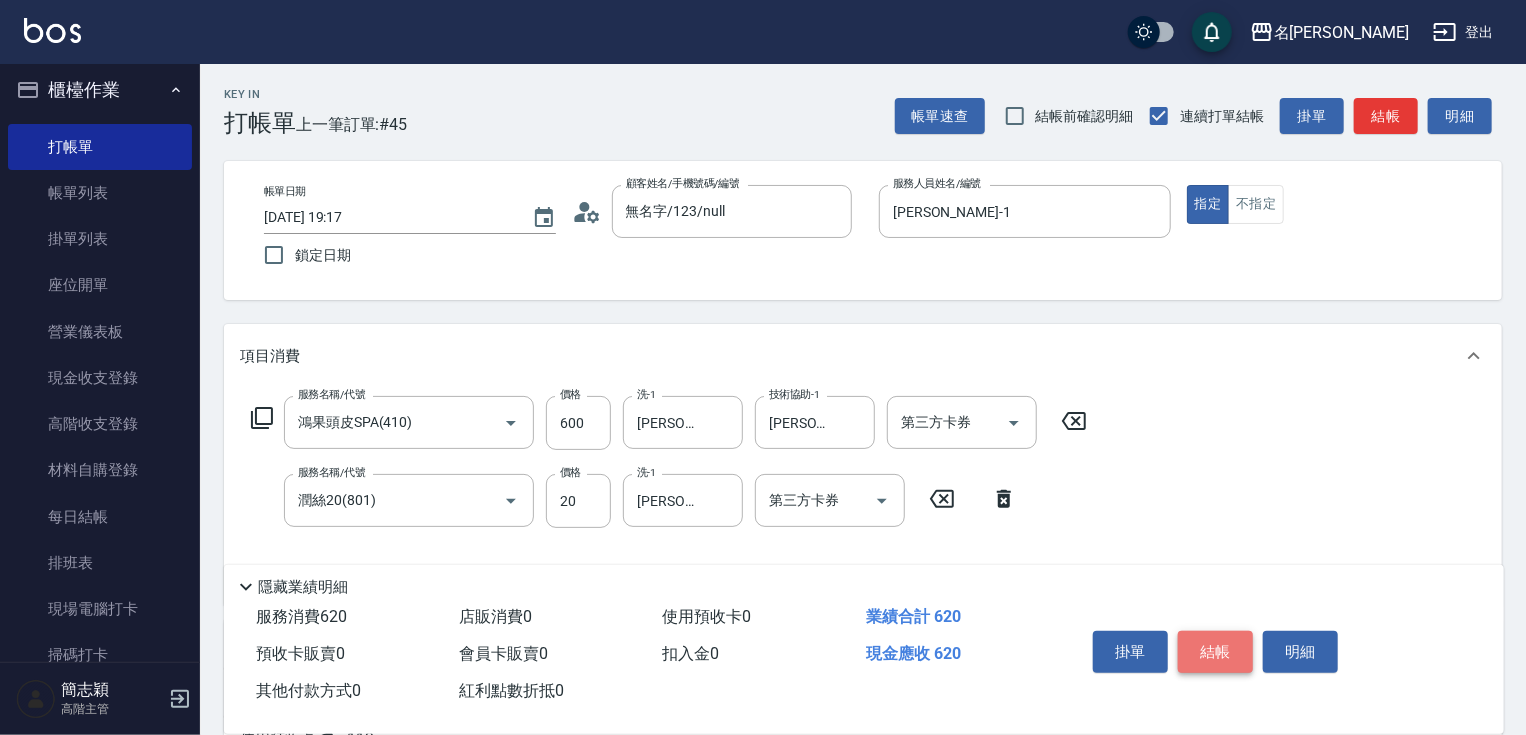 click on "結帳" at bounding box center [1215, 652] 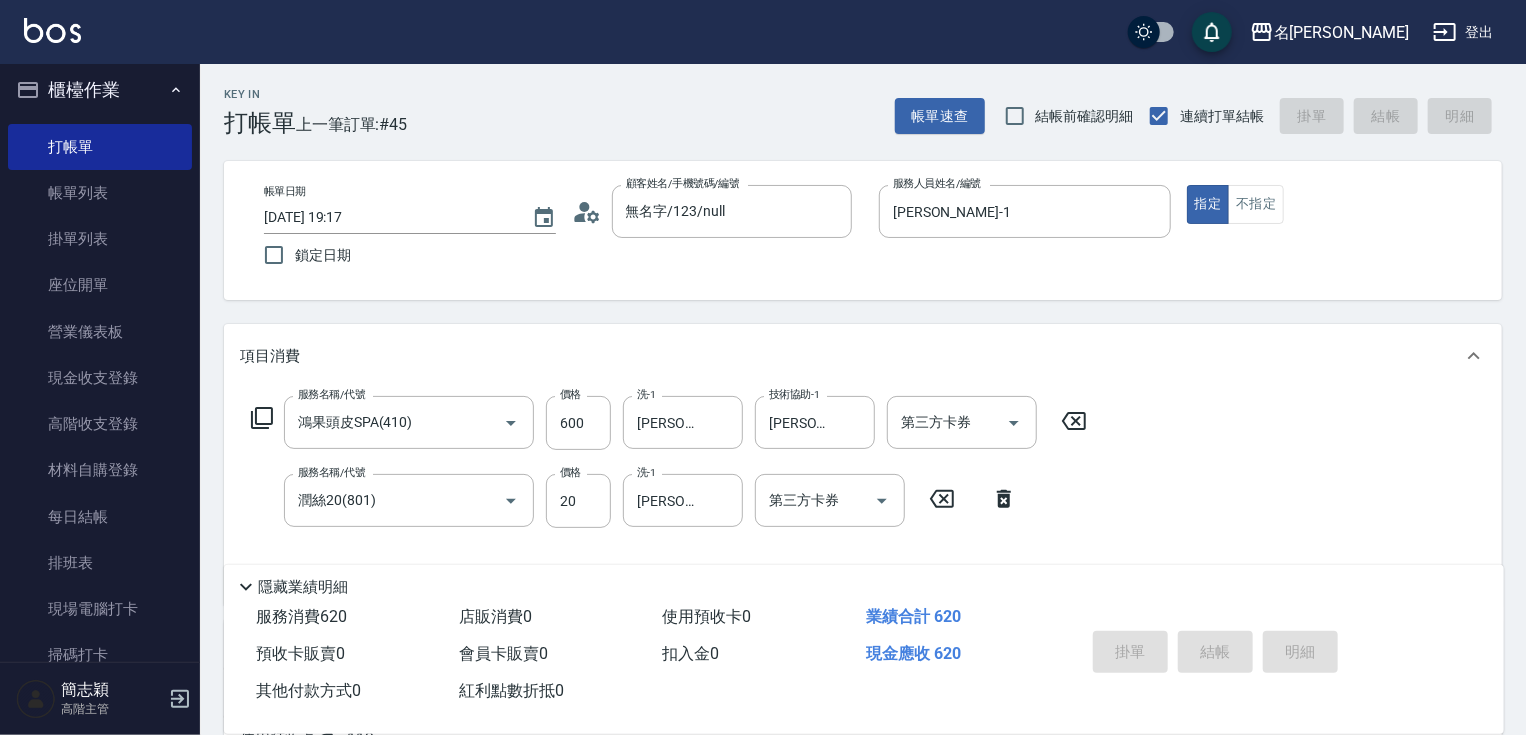 type on "2025/07/12 19:18" 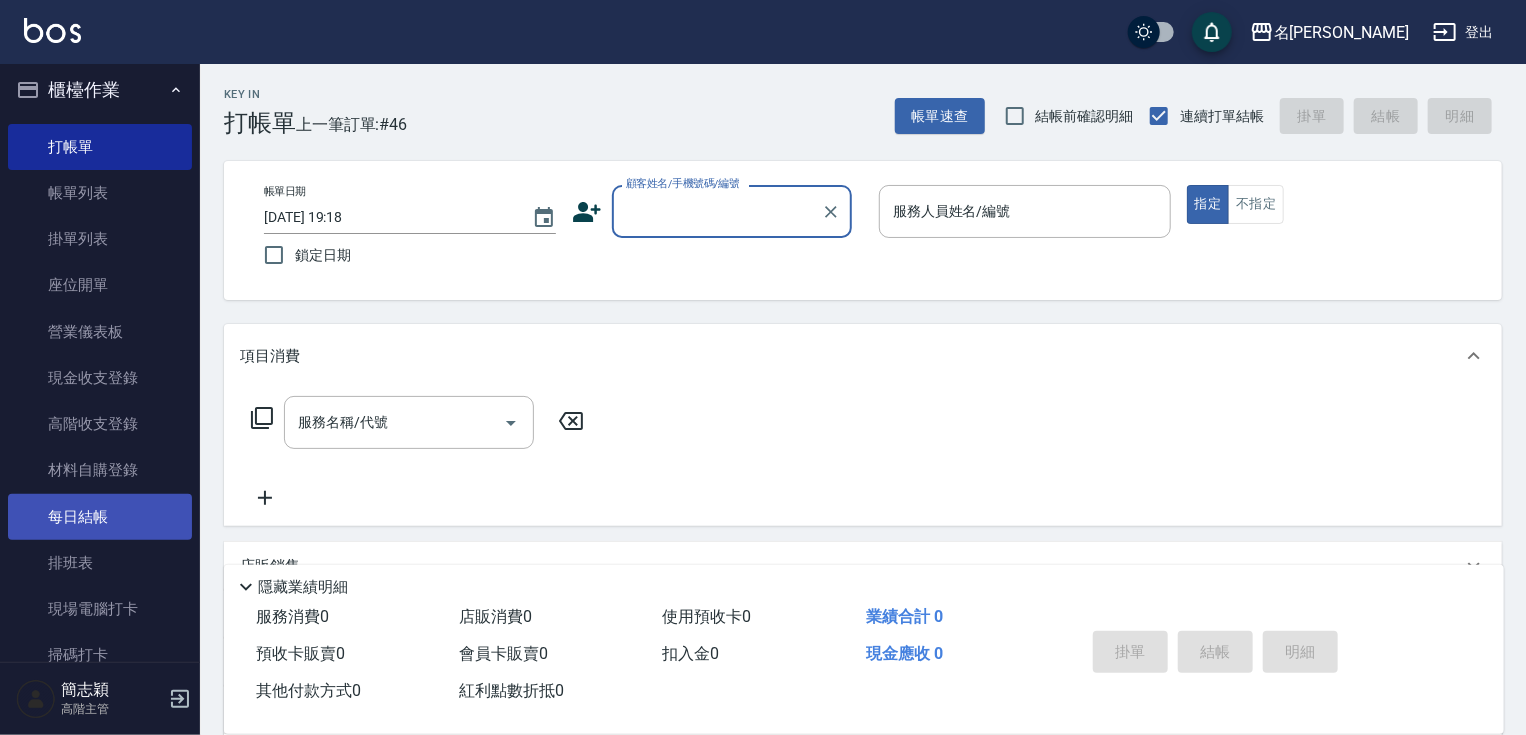 click on "每日結帳" at bounding box center [100, 517] 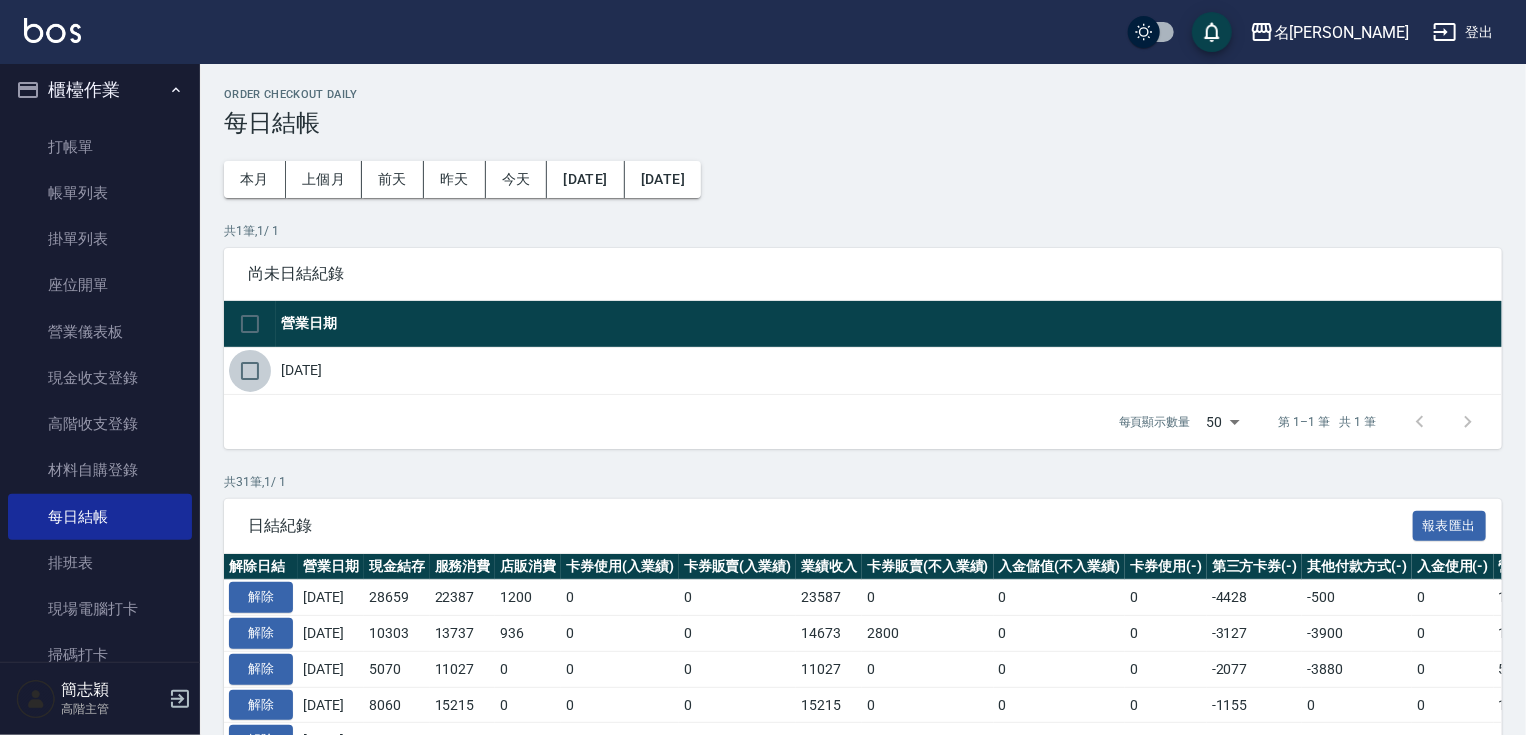click at bounding box center [250, 371] 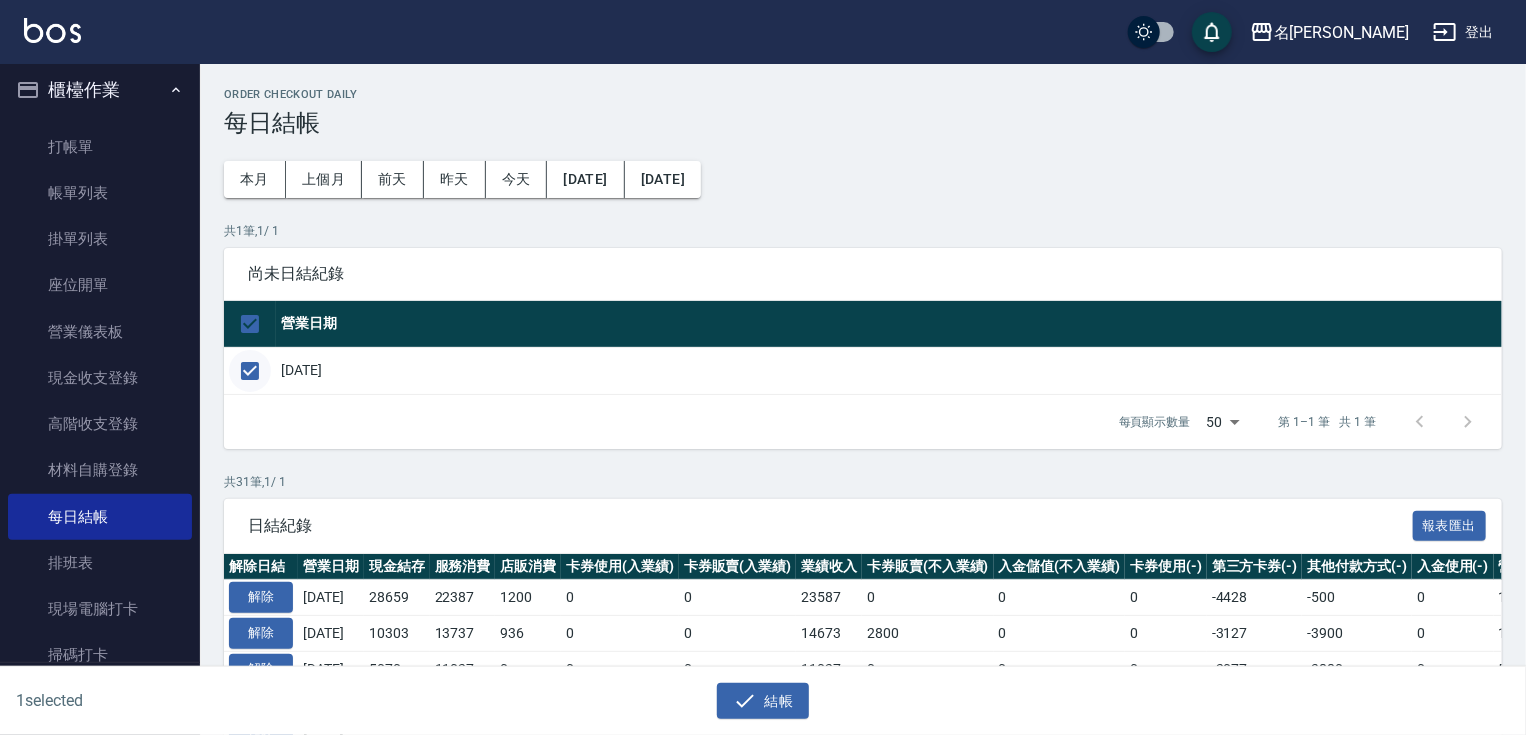 click at bounding box center (250, 371) 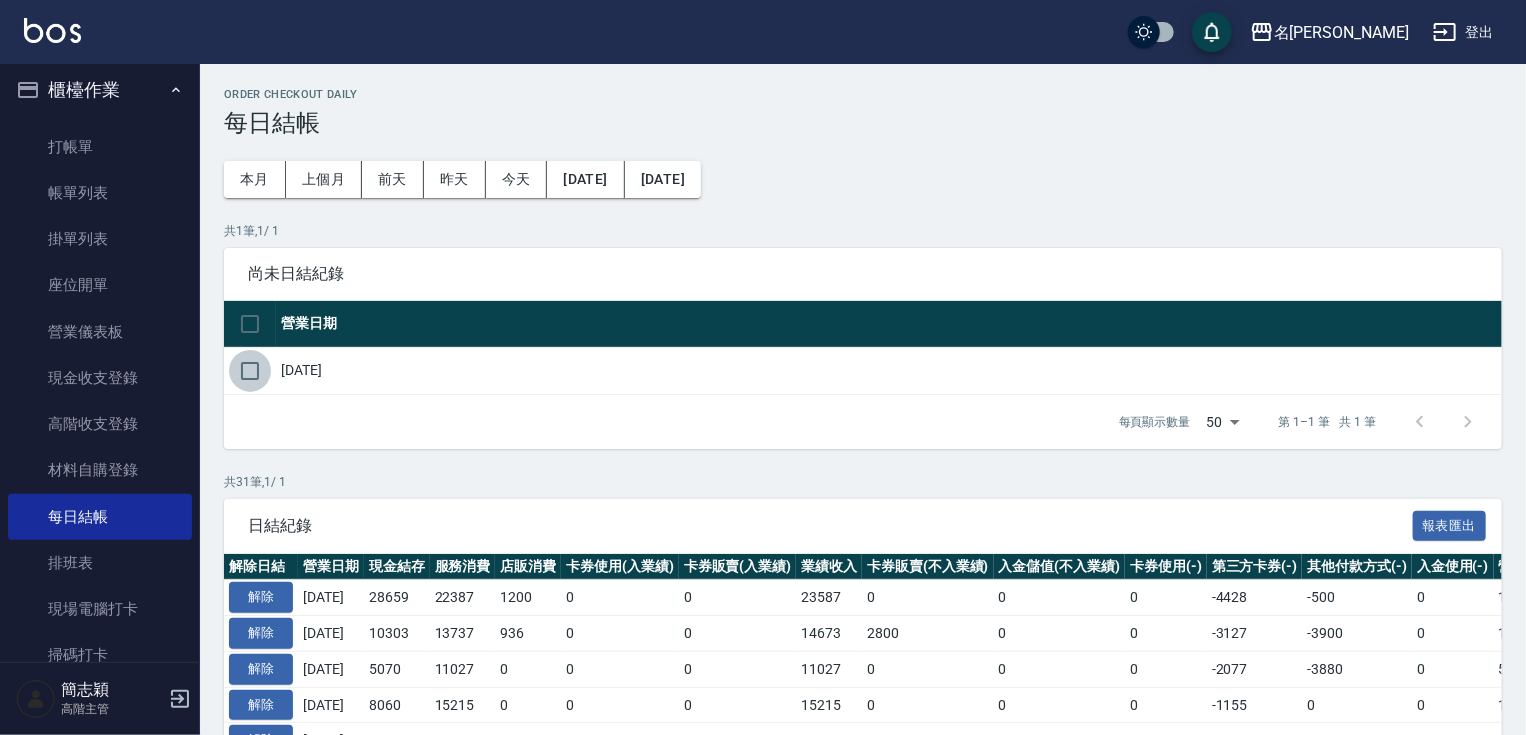 click at bounding box center (250, 371) 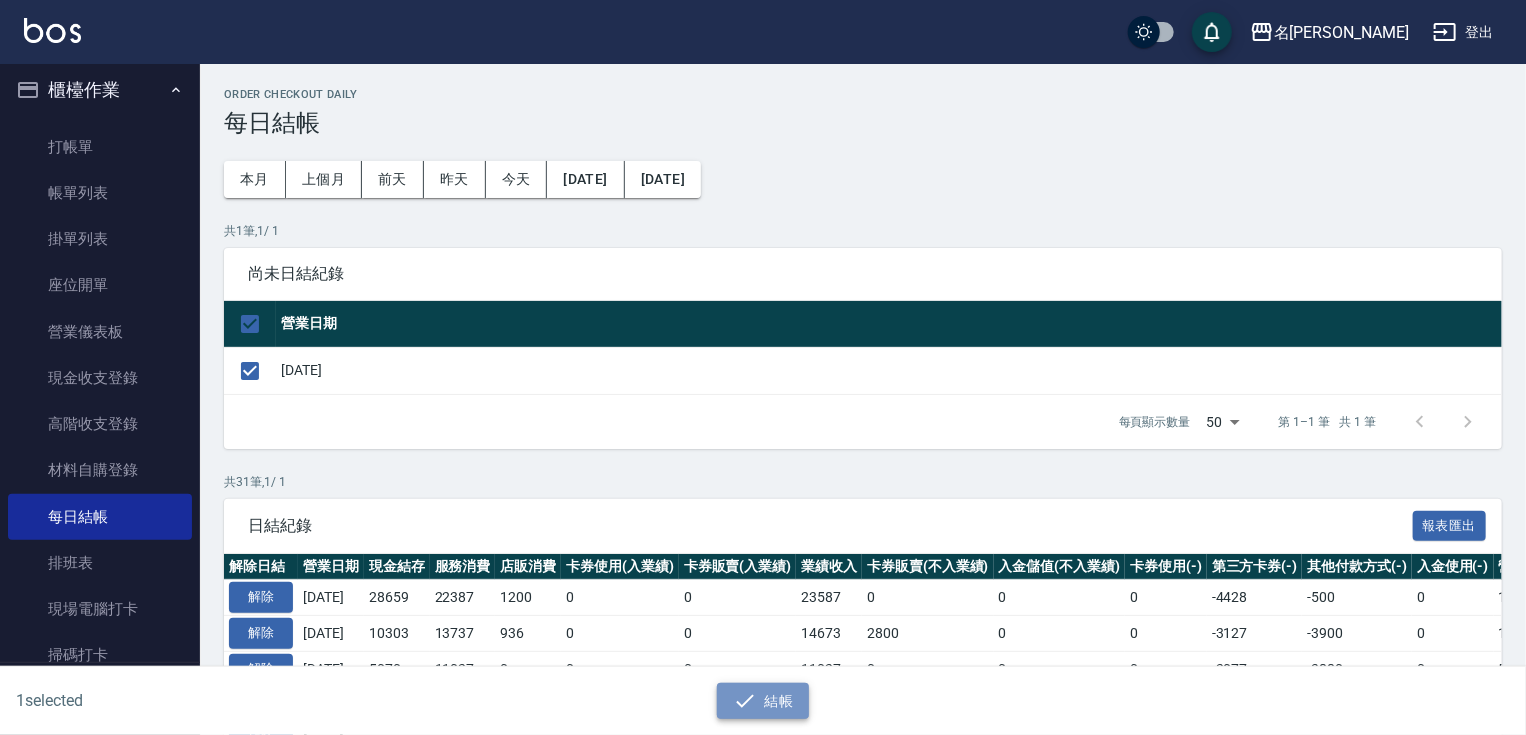 click on "結帳" at bounding box center [763, 701] 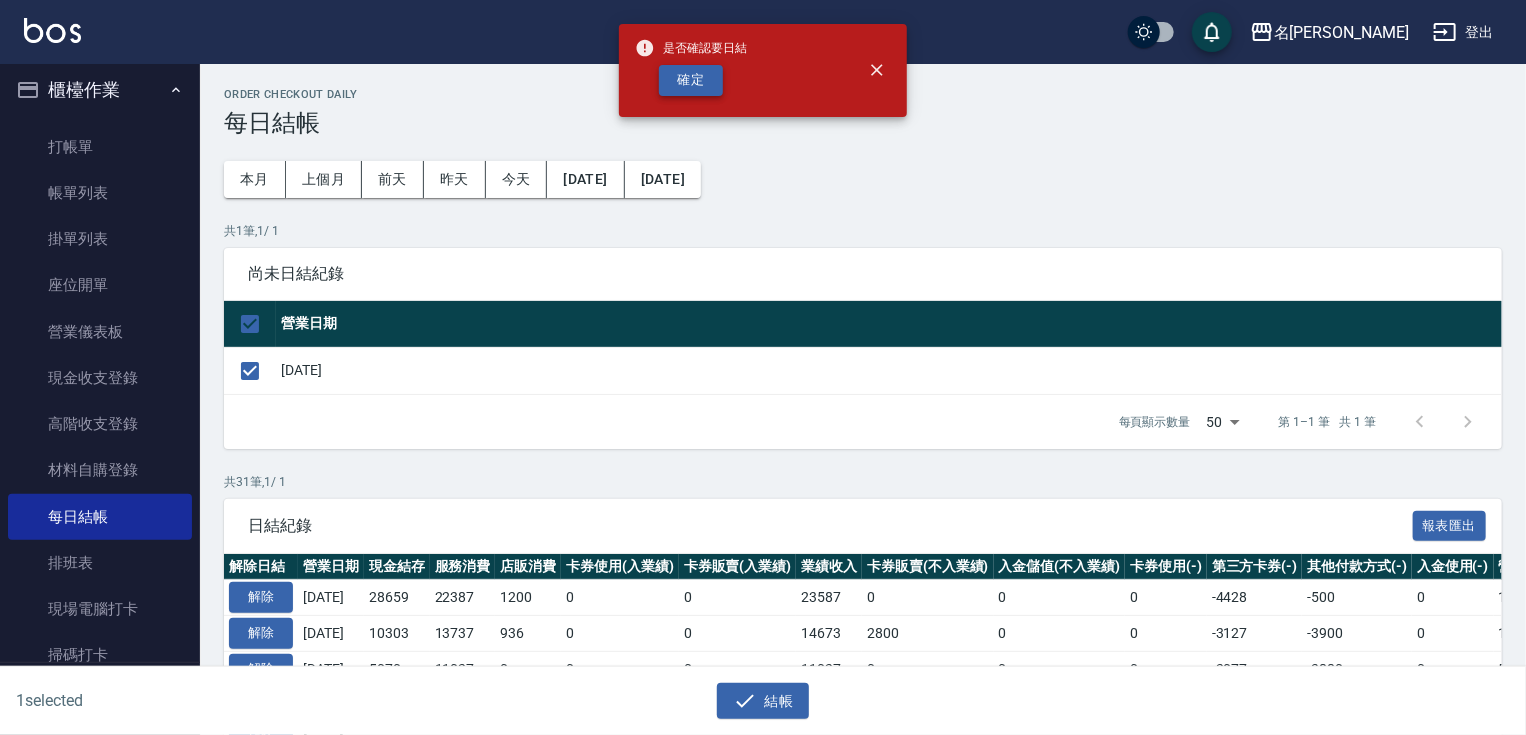 click on "確定" at bounding box center (691, 80) 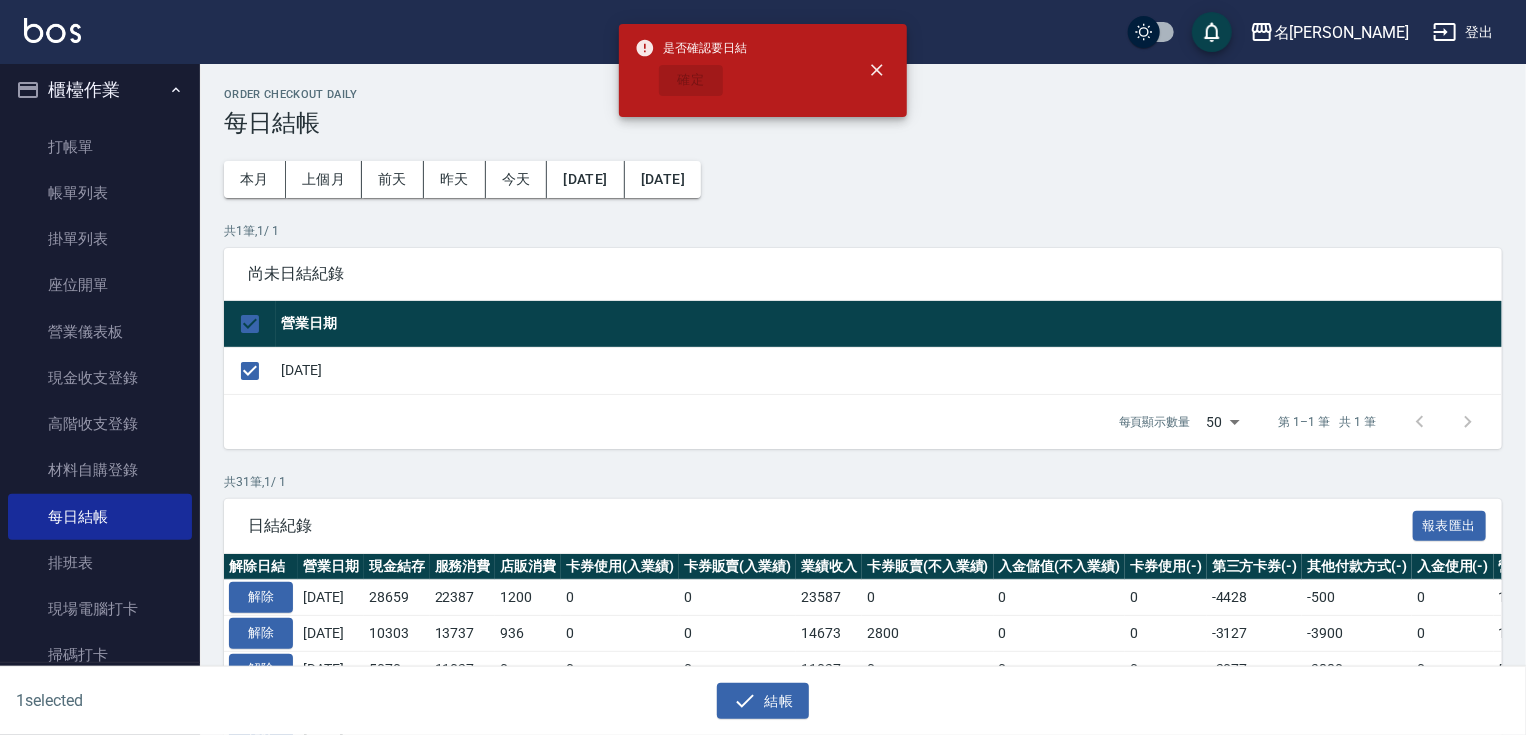 checkbox on "false" 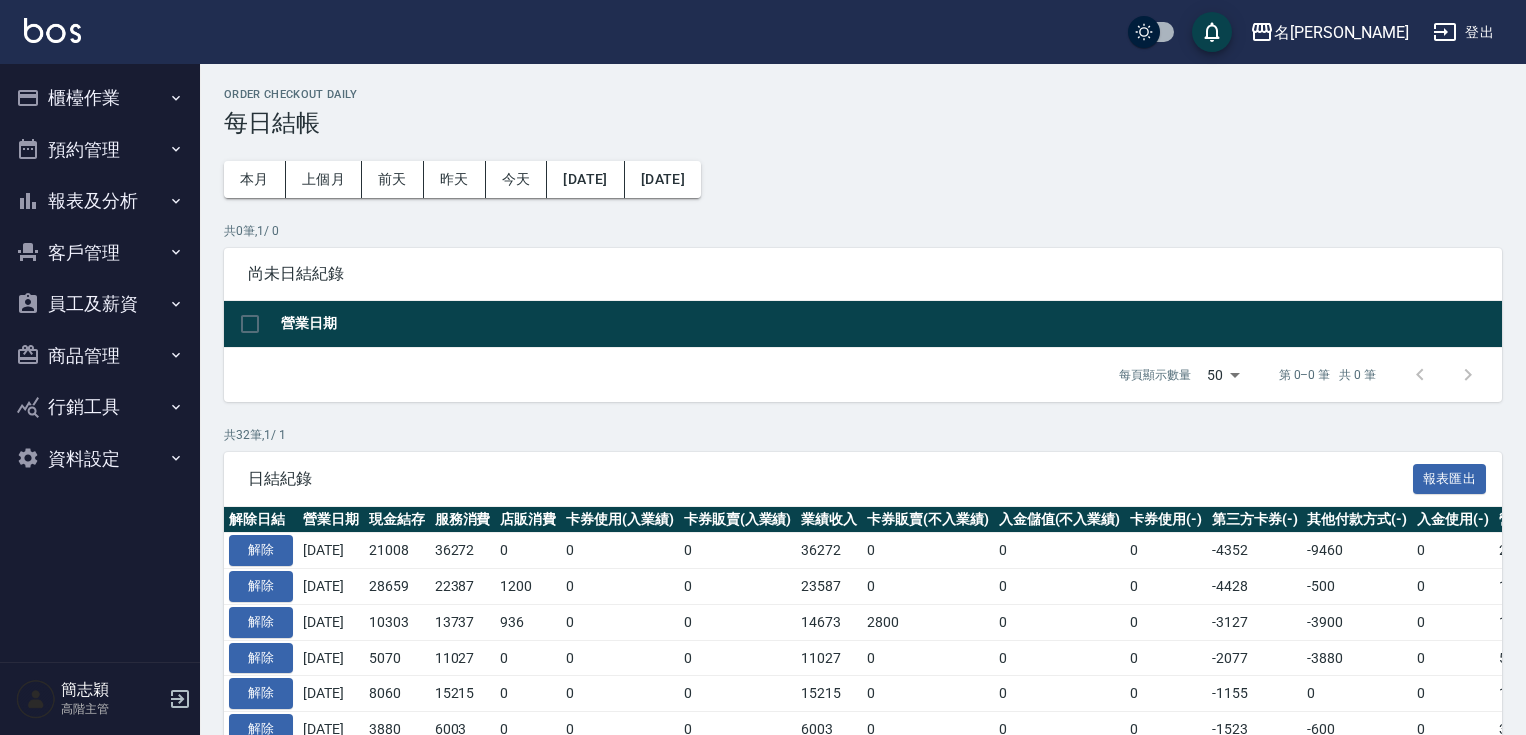 scroll, scrollTop: 0, scrollLeft: 0, axis: both 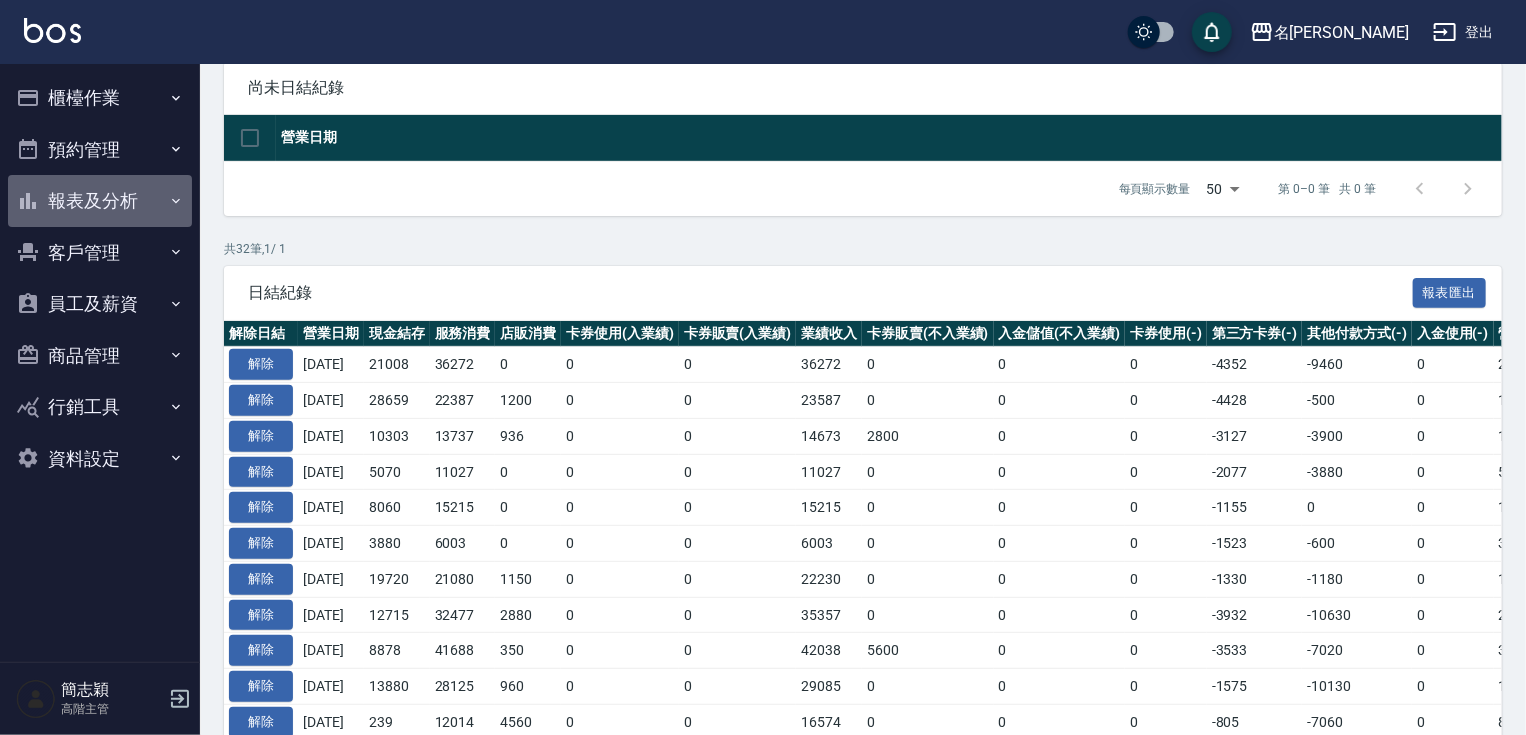 click on "報表及分析" at bounding box center (100, 201) 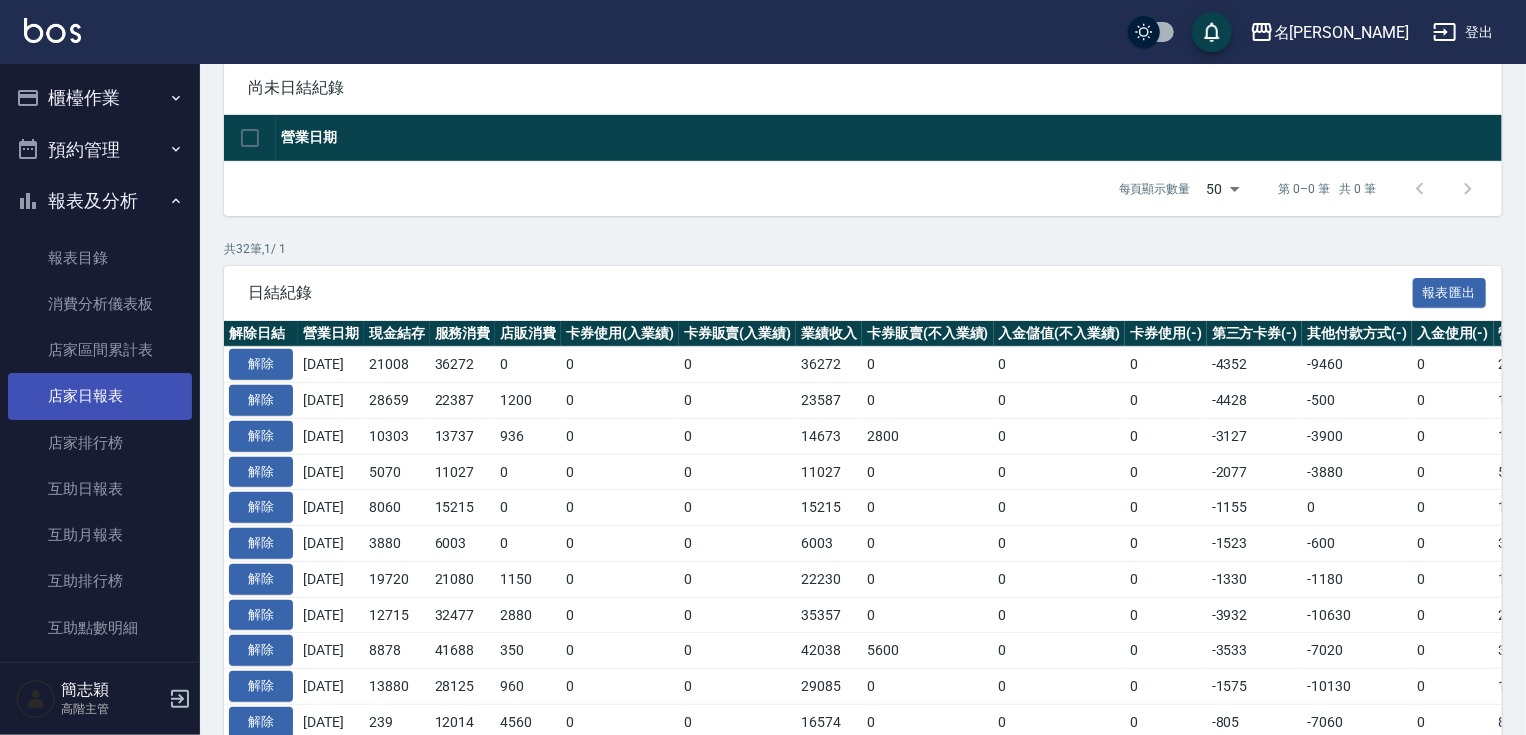 click on "店家日報表" at bounding box center [100, 396] 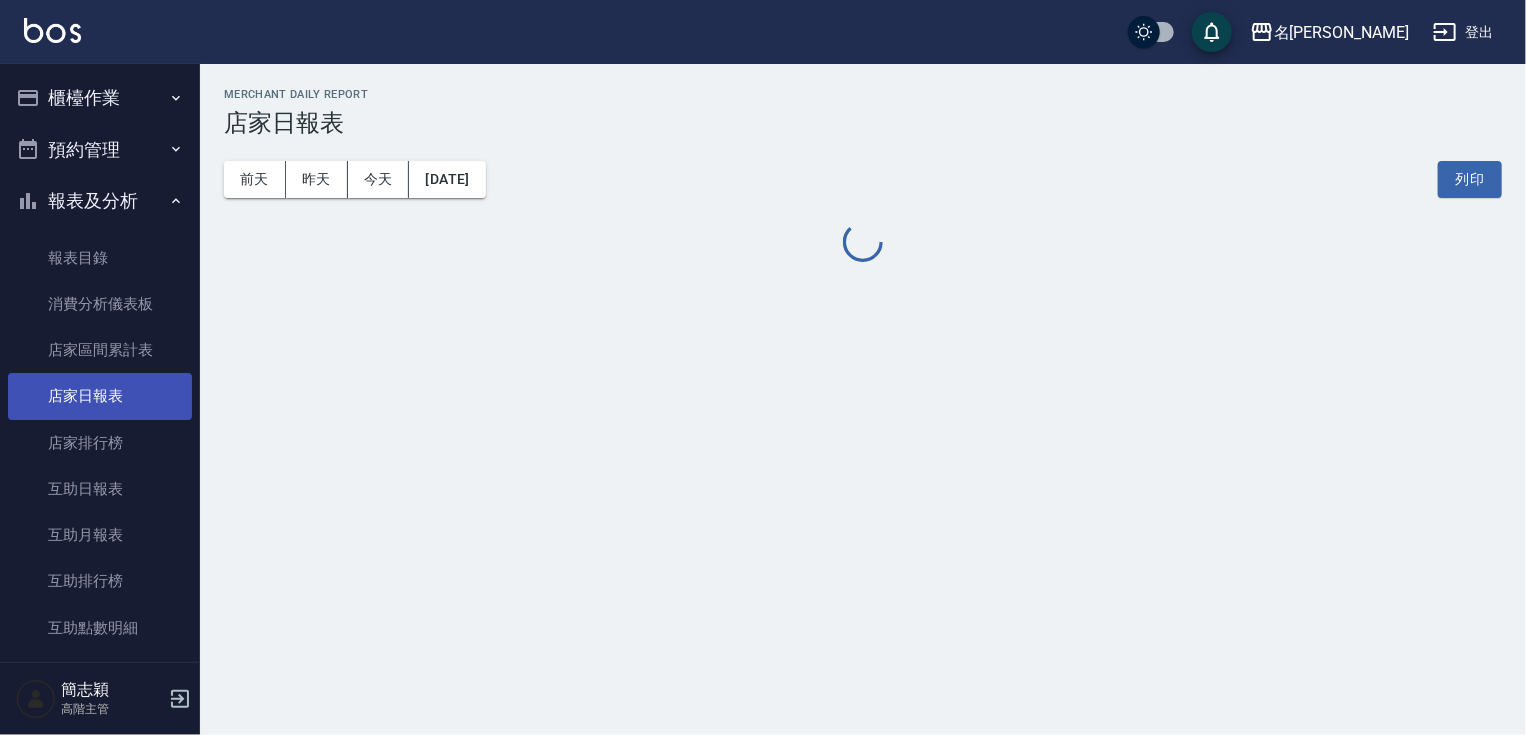 scroll, scrollTop: 0, scrollLeft: 0, axis: both 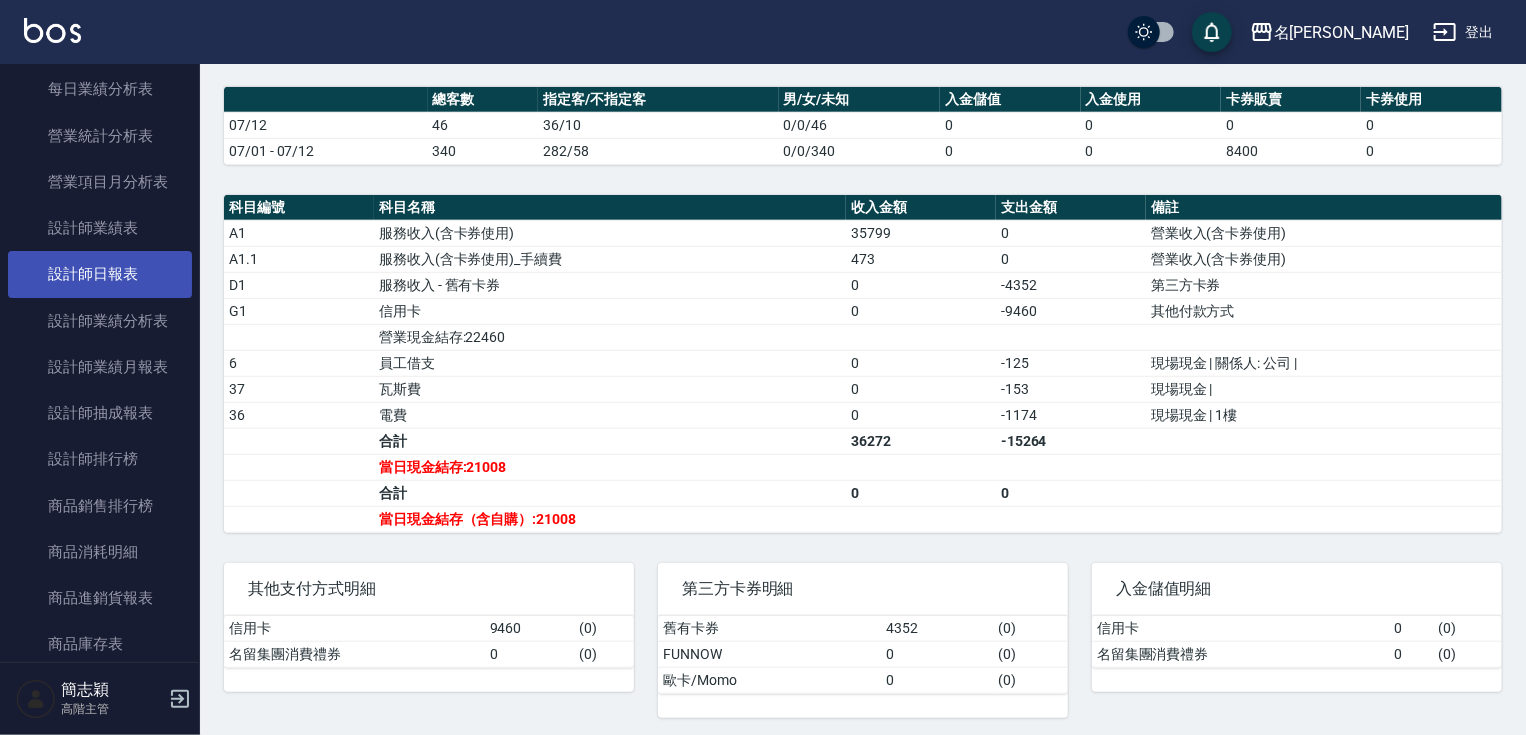 click on "設計師日報表" at bounding box center [100, 274] 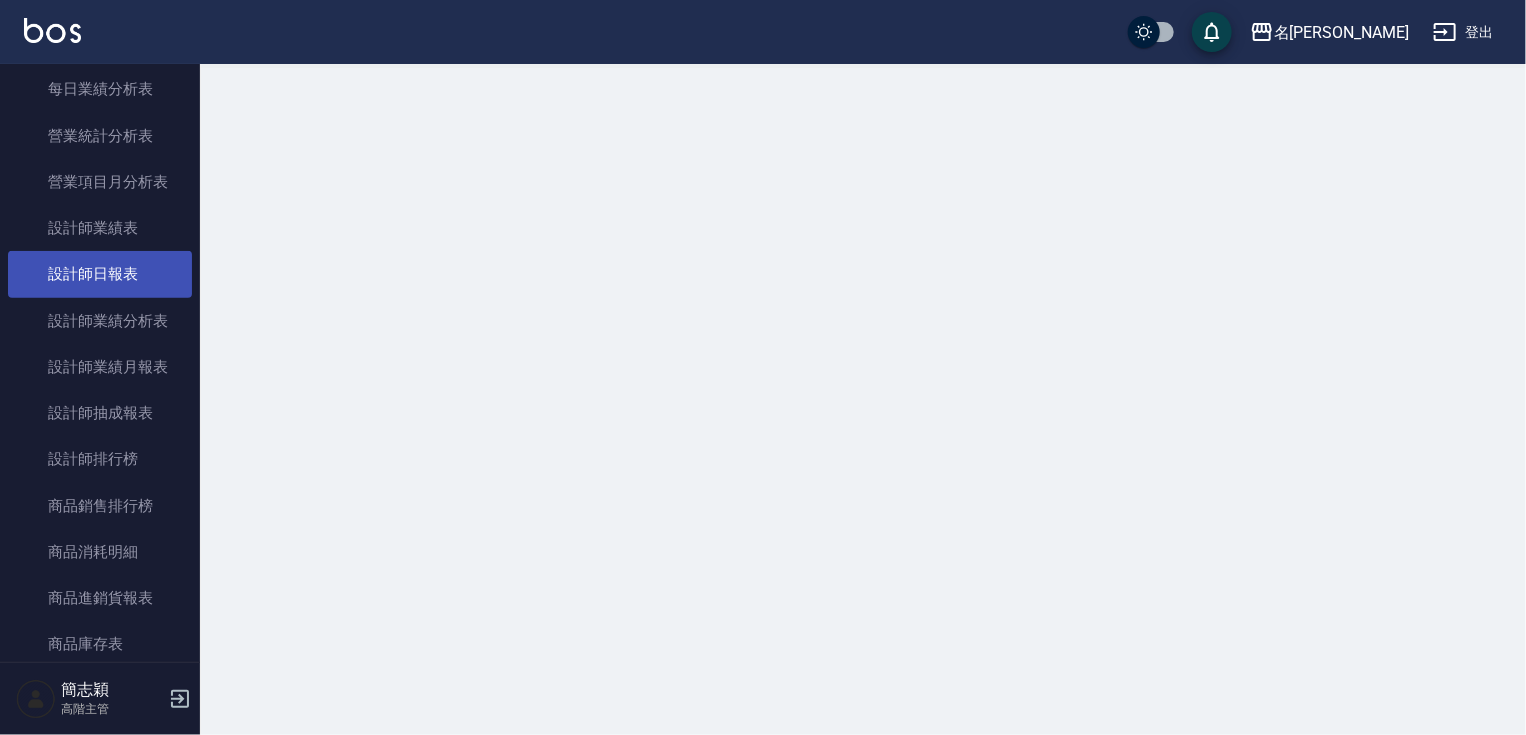 scroll, scrollTop: 0, scrollLeft: 0, axis: both 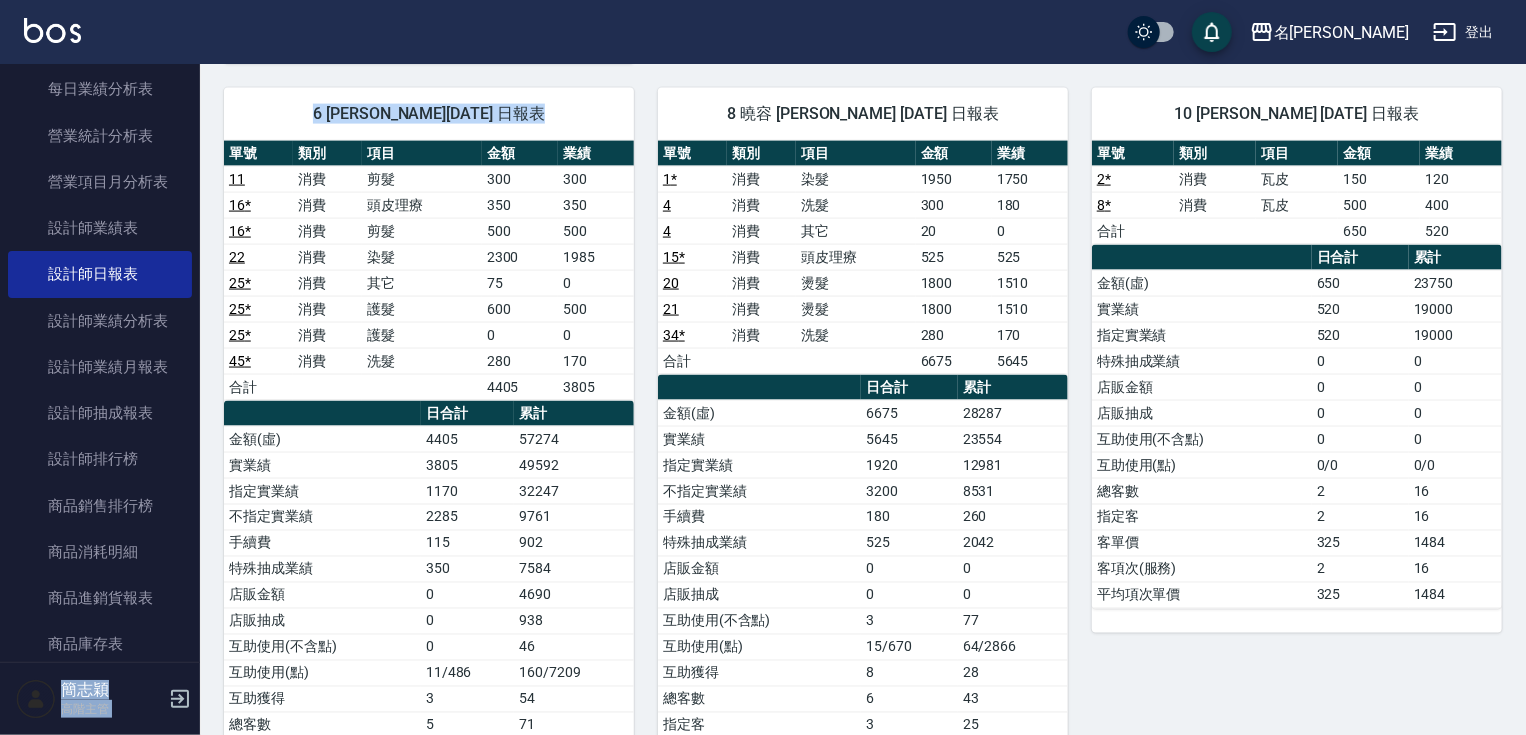 drag, startPoint x: 201, startPoint y: 286, endPoint x: 199, endPoint y: 228, distance: 58.034473 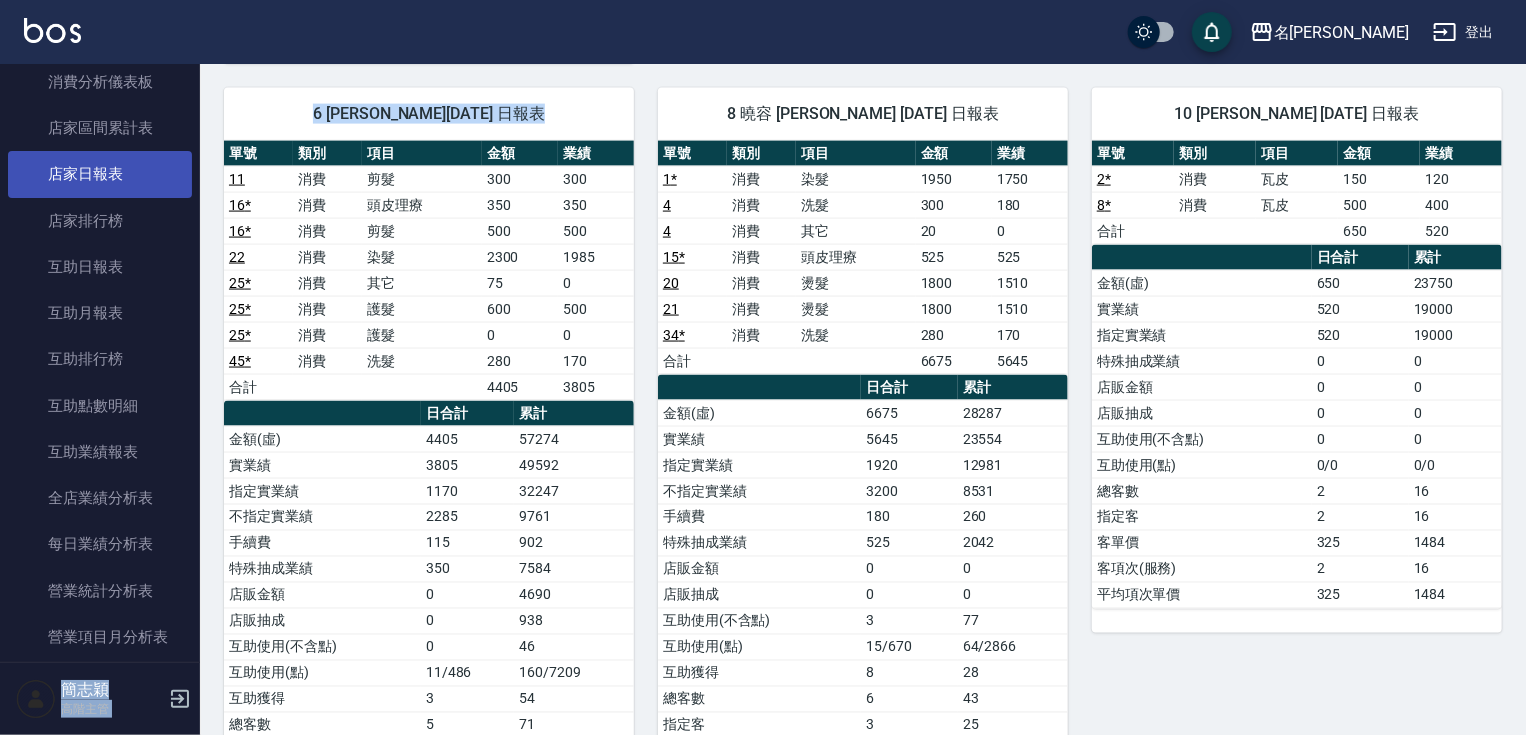 click on "店家日報表" at bounding box center [100, 174] 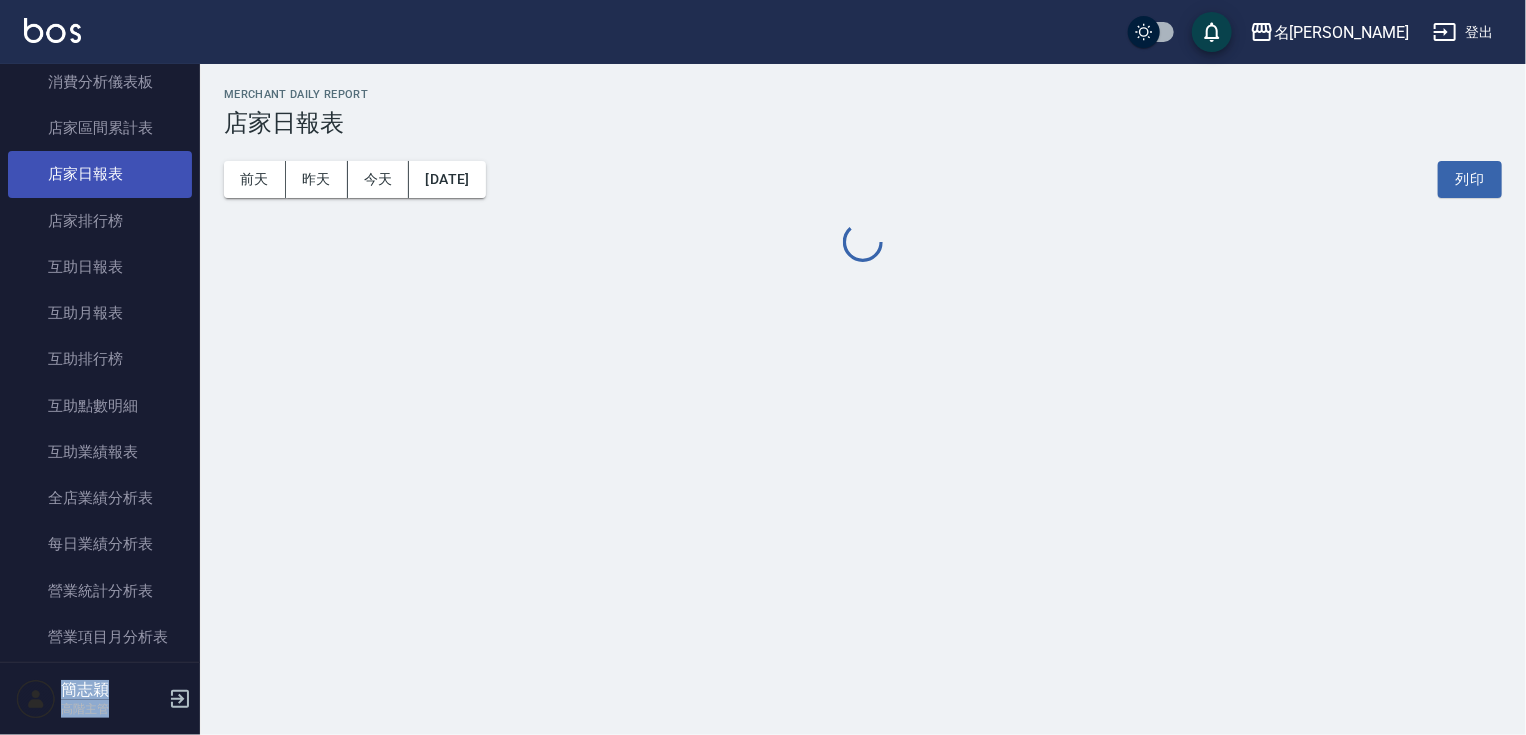 scroll, scrollTop: 0, scrollLeft: 0, axis: both 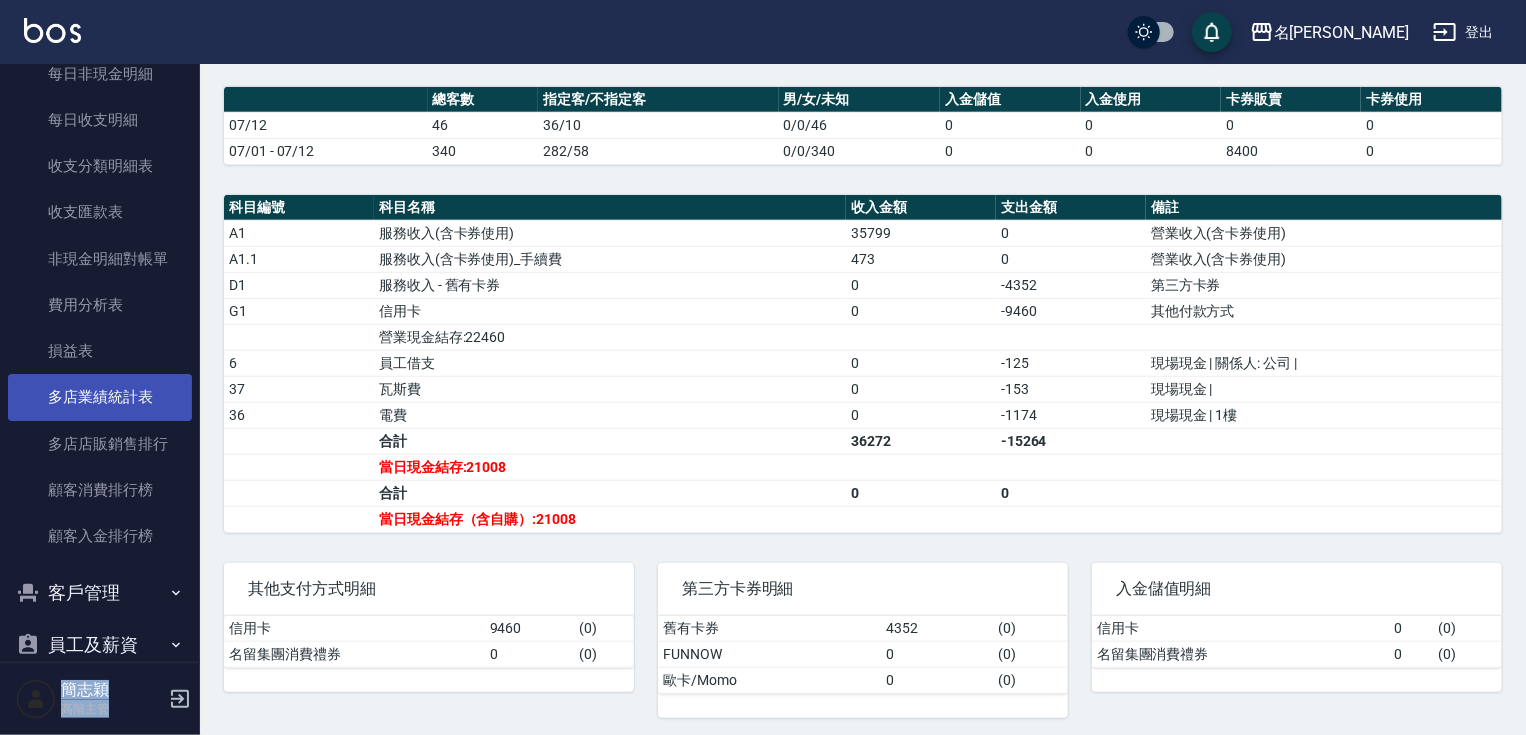 click on "多店業績統計表" at bounding box center [100, 397] 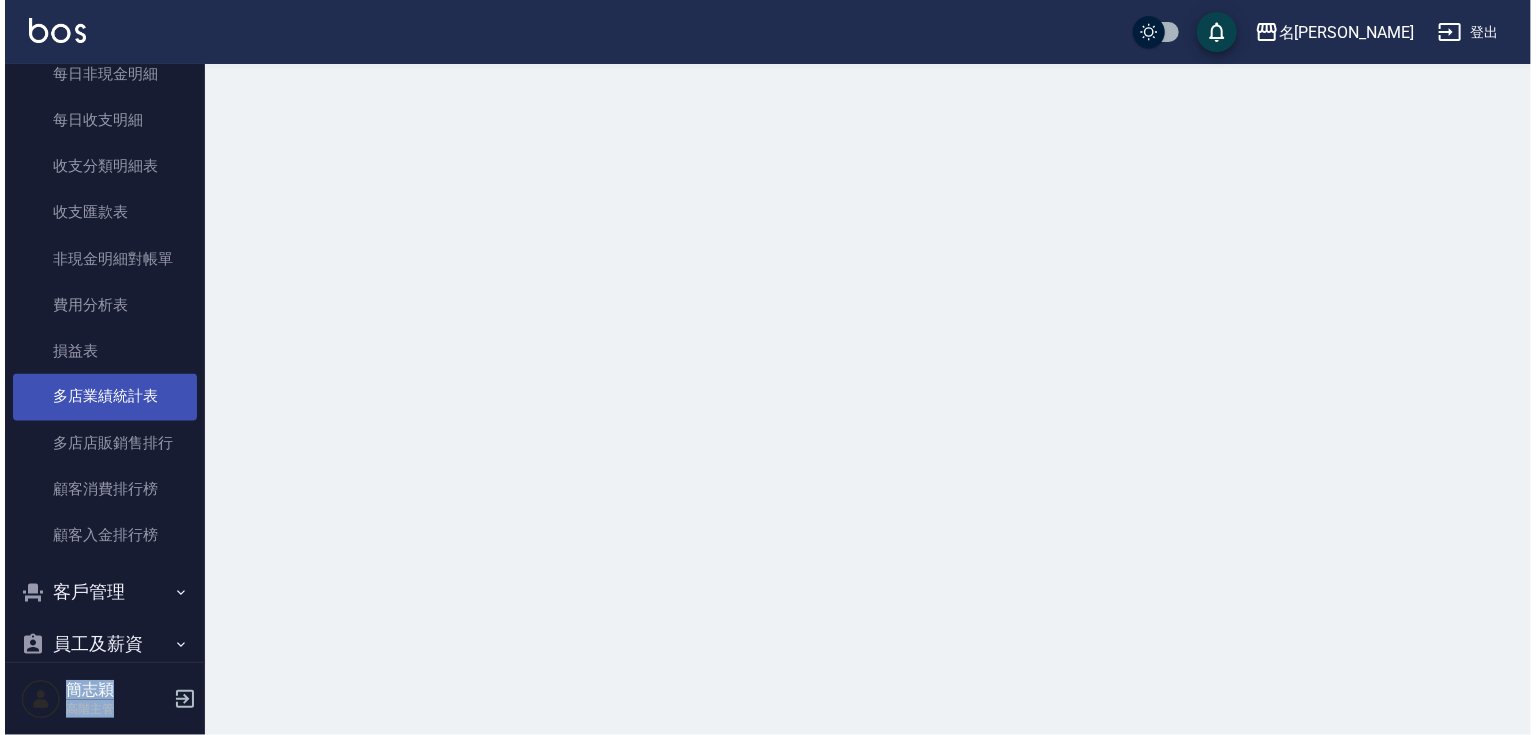 scroll, scrollTop: 0, scrollLeft: 0, axis: both 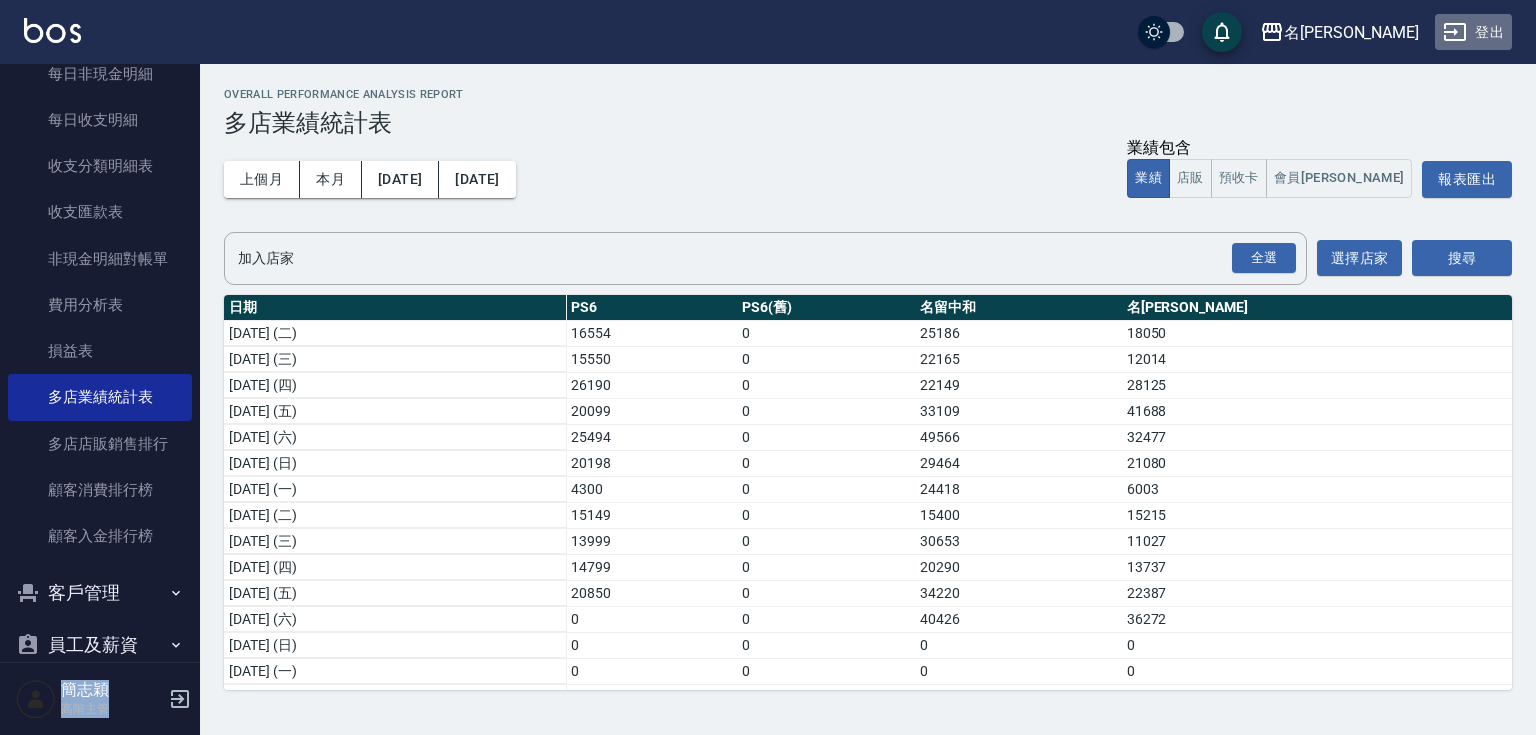 click on "登出" at bounding box center (1473, 32) 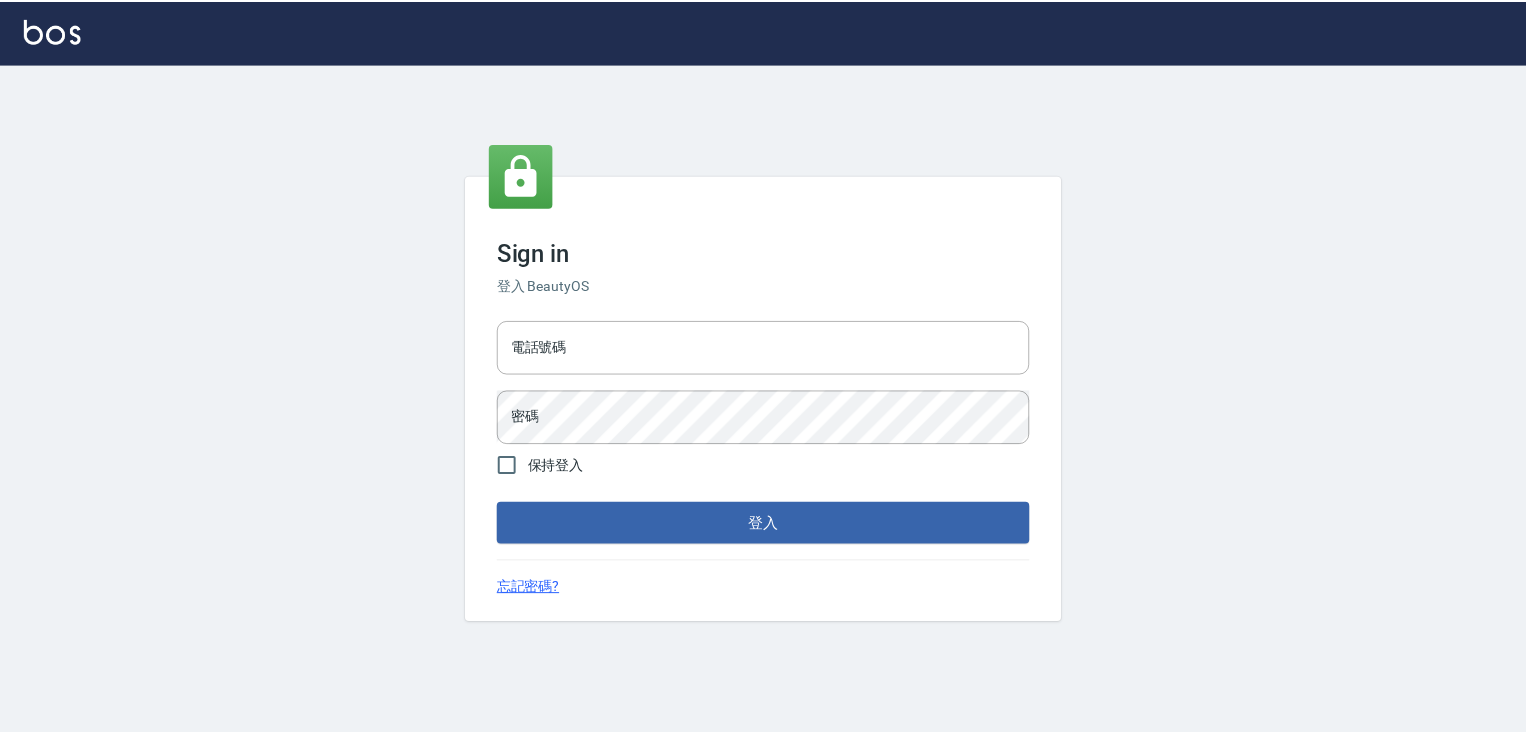 scroll, scrollTop: 0, scrollLeft: 0, axis: both 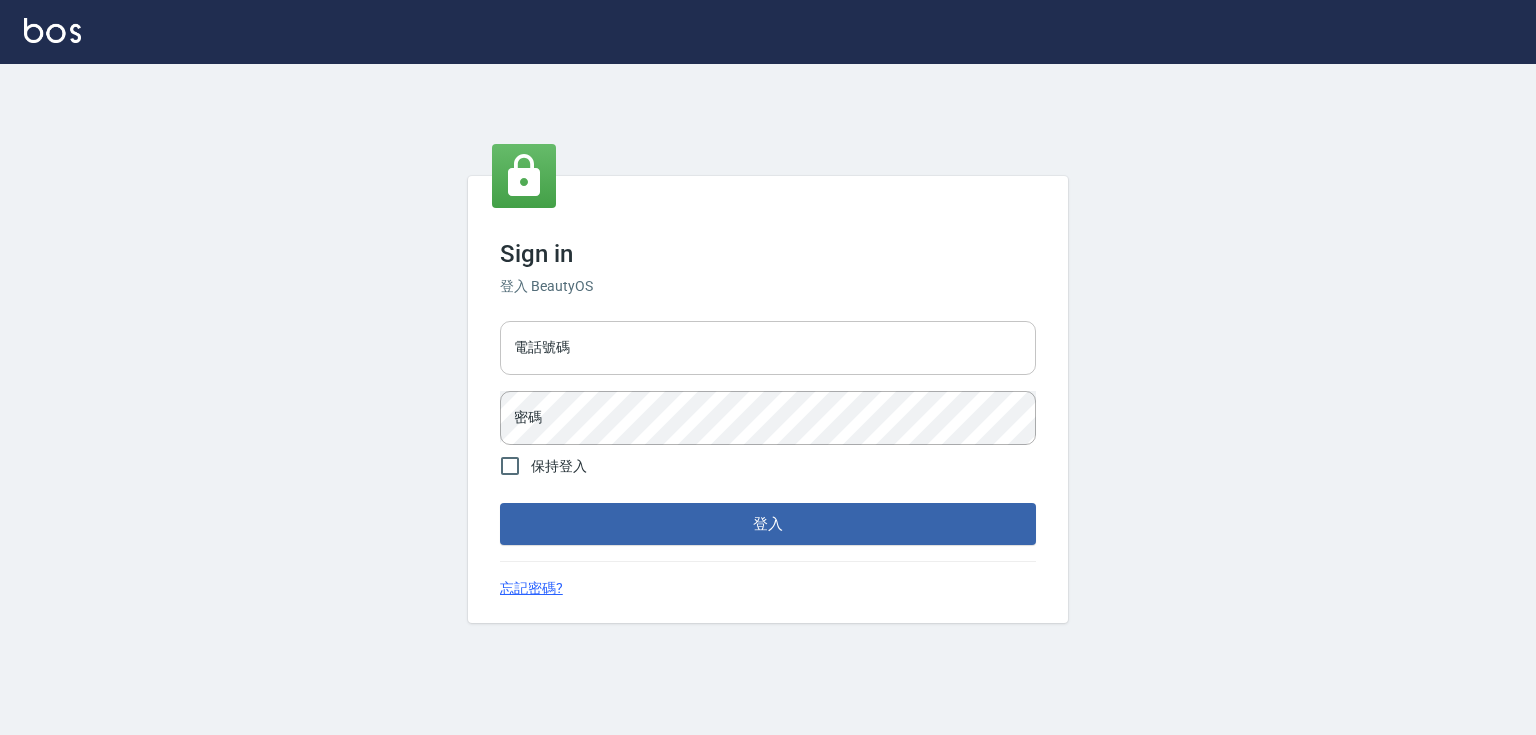click on "電話號碼" at bounding box center [768, 348] 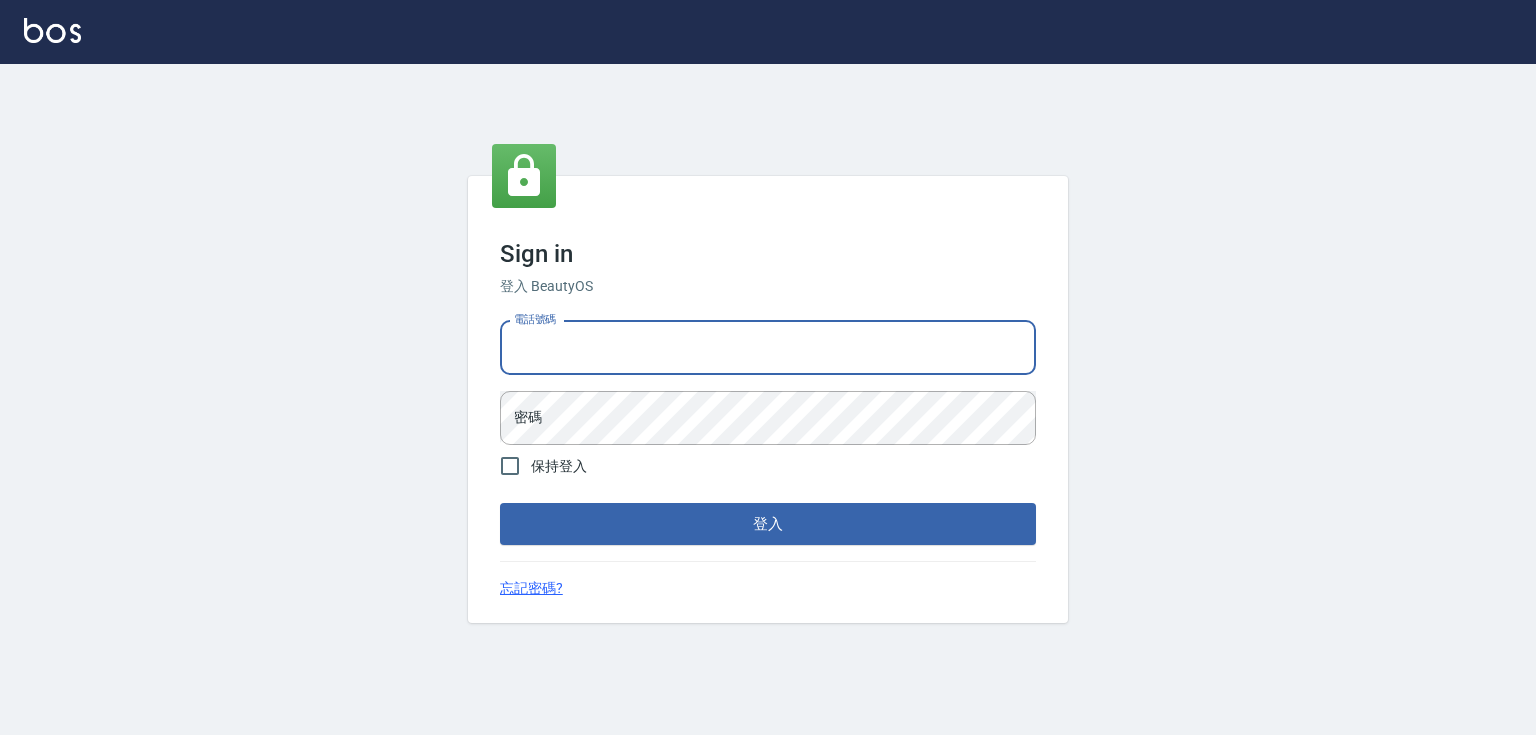 type on "0932942809" 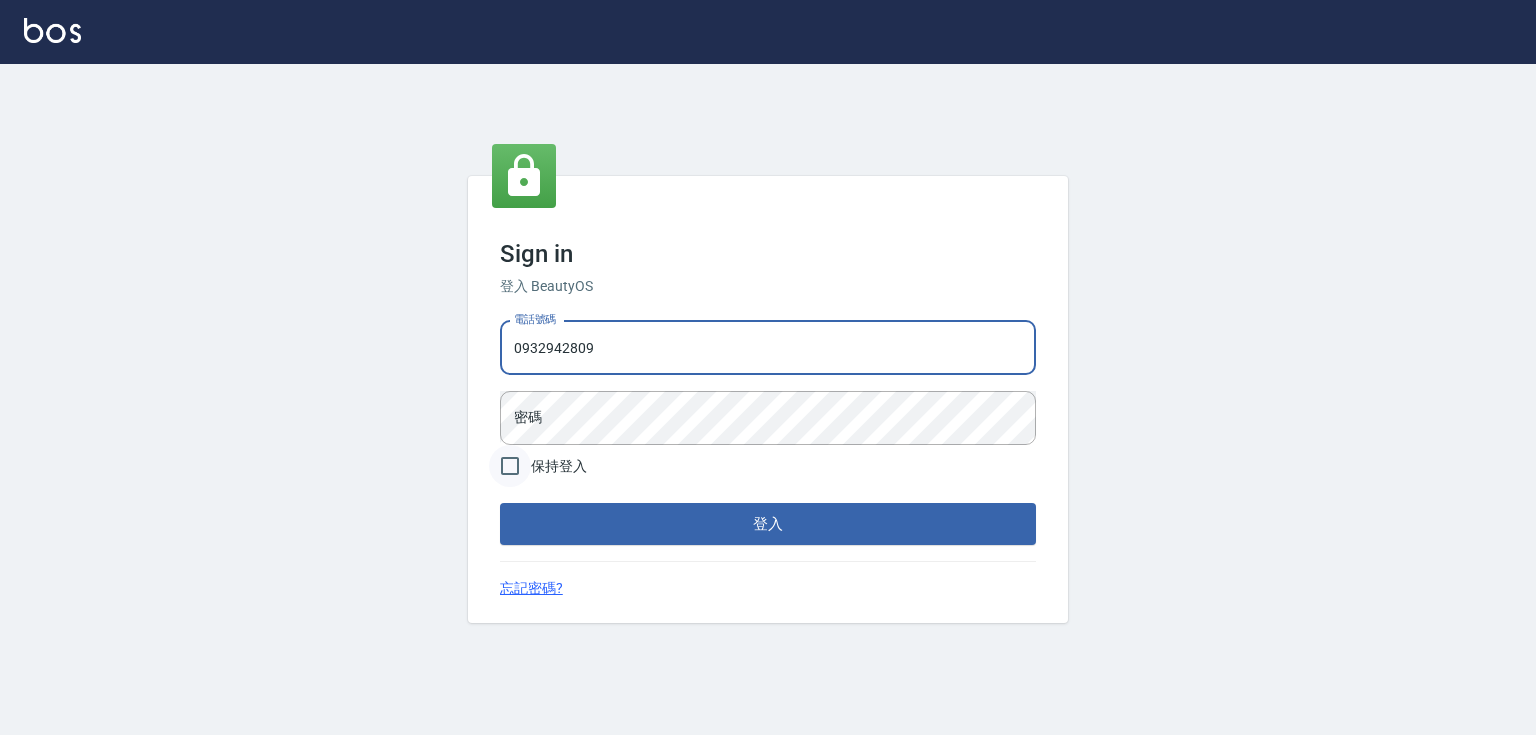 click on "保持登入" at bounding box center [510, 466] 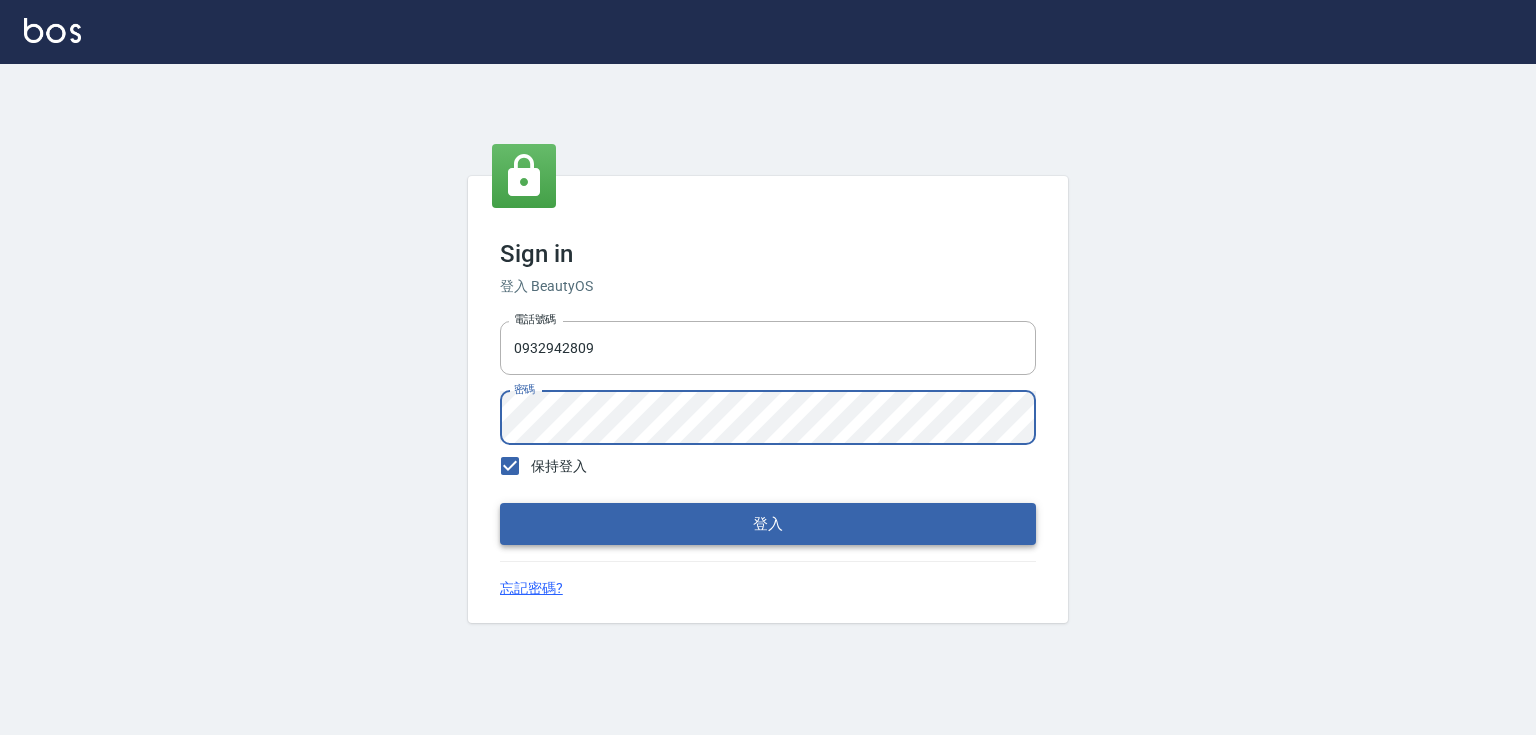 click on "登入" at bounding box center [768, 524] 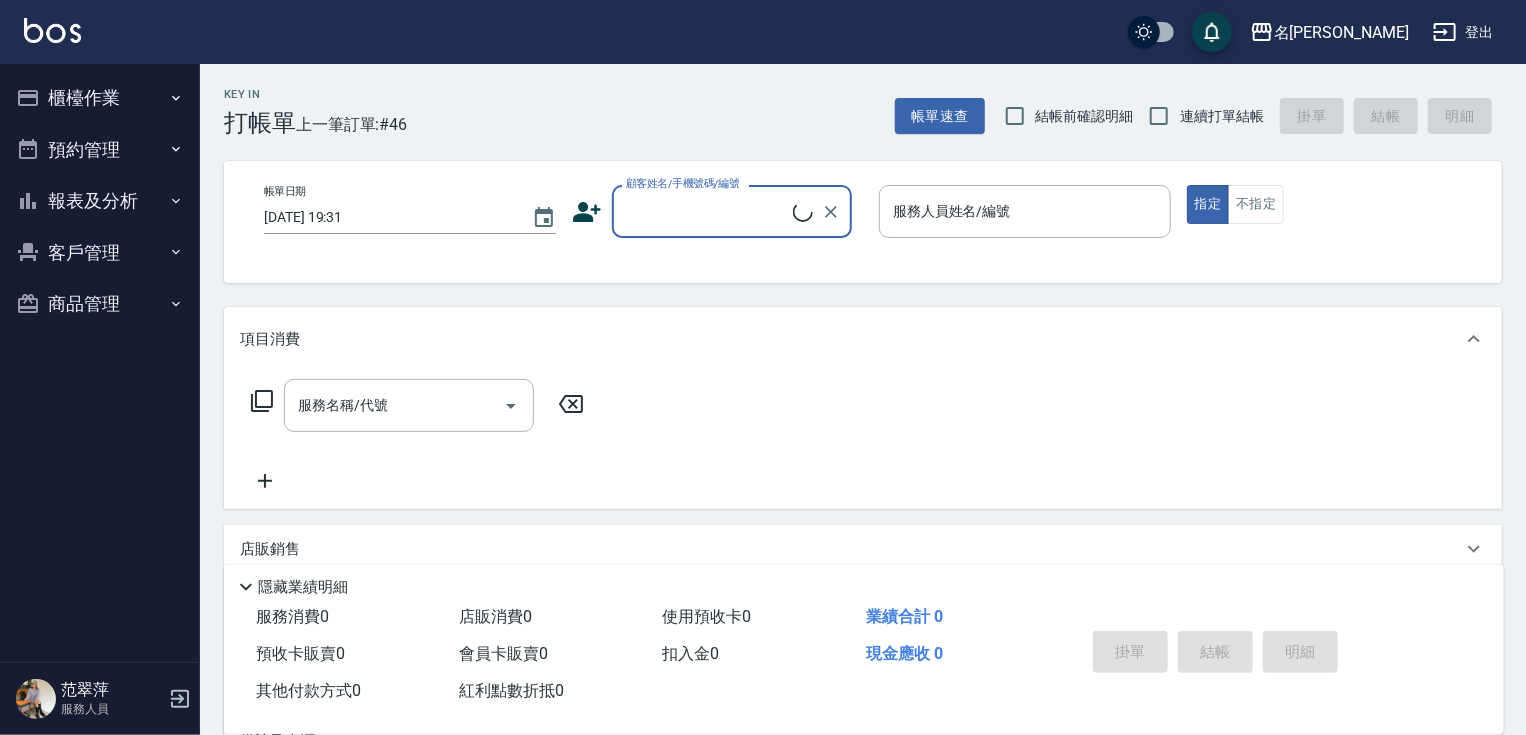 click on "櫃檯作業" at bounding box center (100, 98) 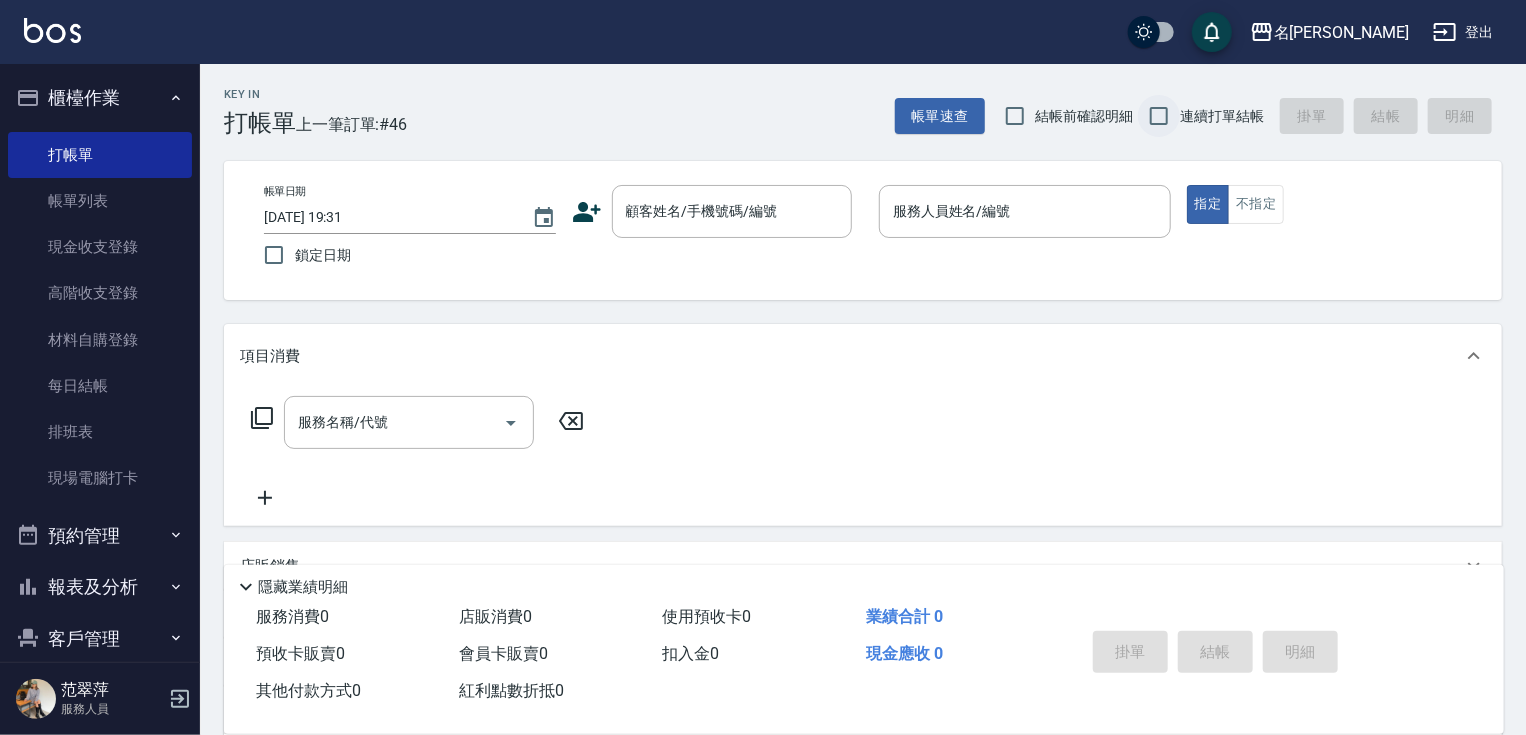 click on "連續打單結帳" at bounding box center (1159, 116) 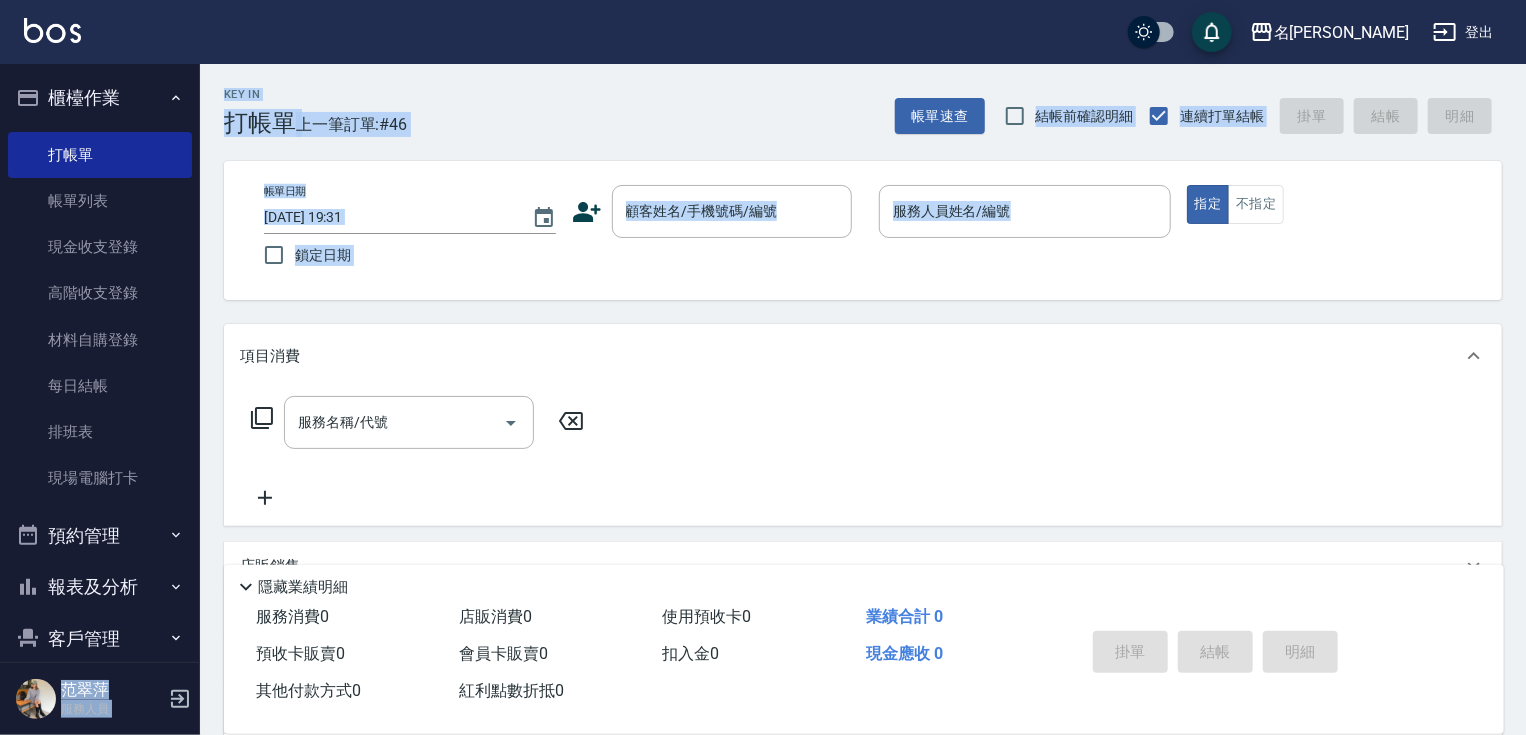 drag, startPoint x: 189, startPoint y: 286, endPoint x: 202, endPoint y: 463, distance: 177.47676 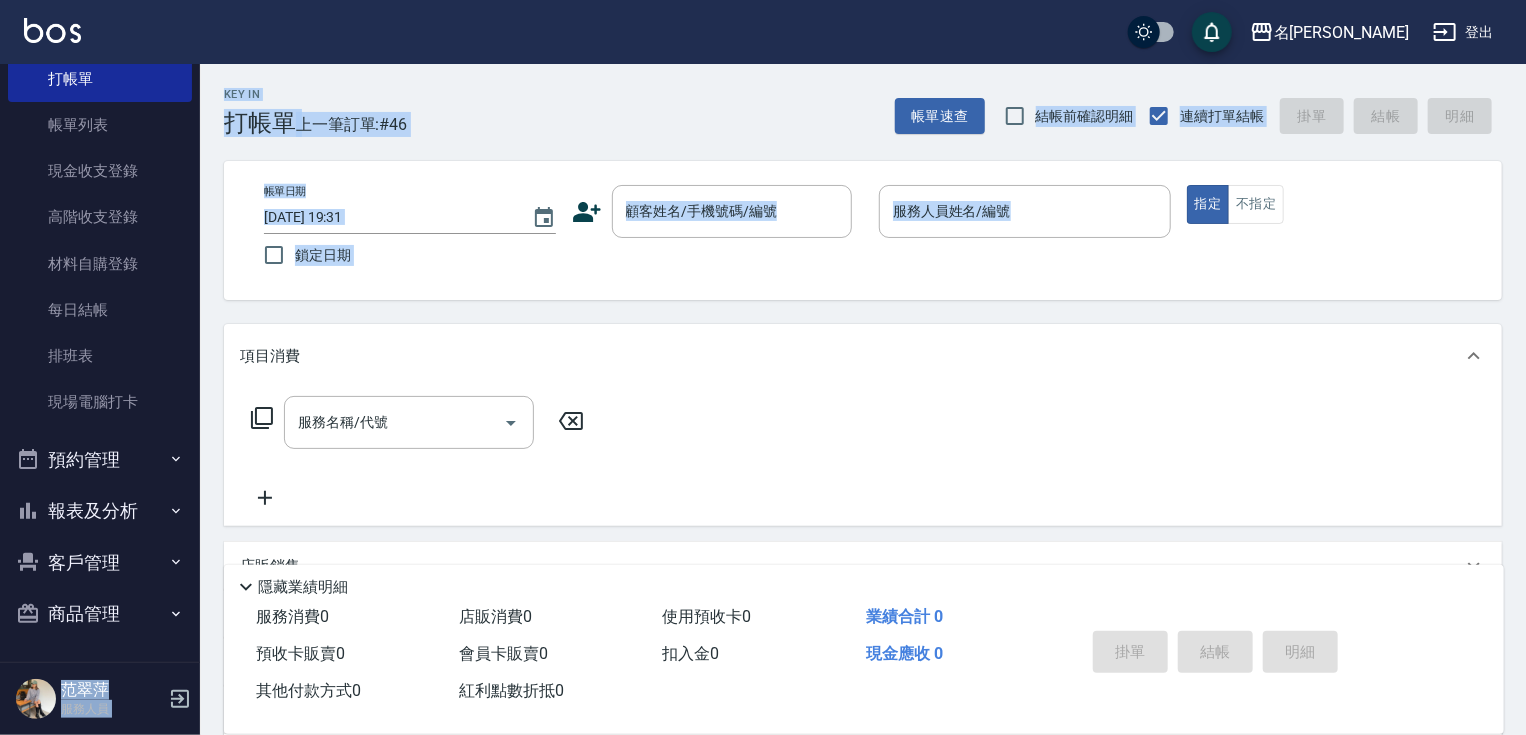 drag, startPoint x: 120, startPoint y: 515, endPoint x: 126, endPoint y: 504, distance: 12.529964 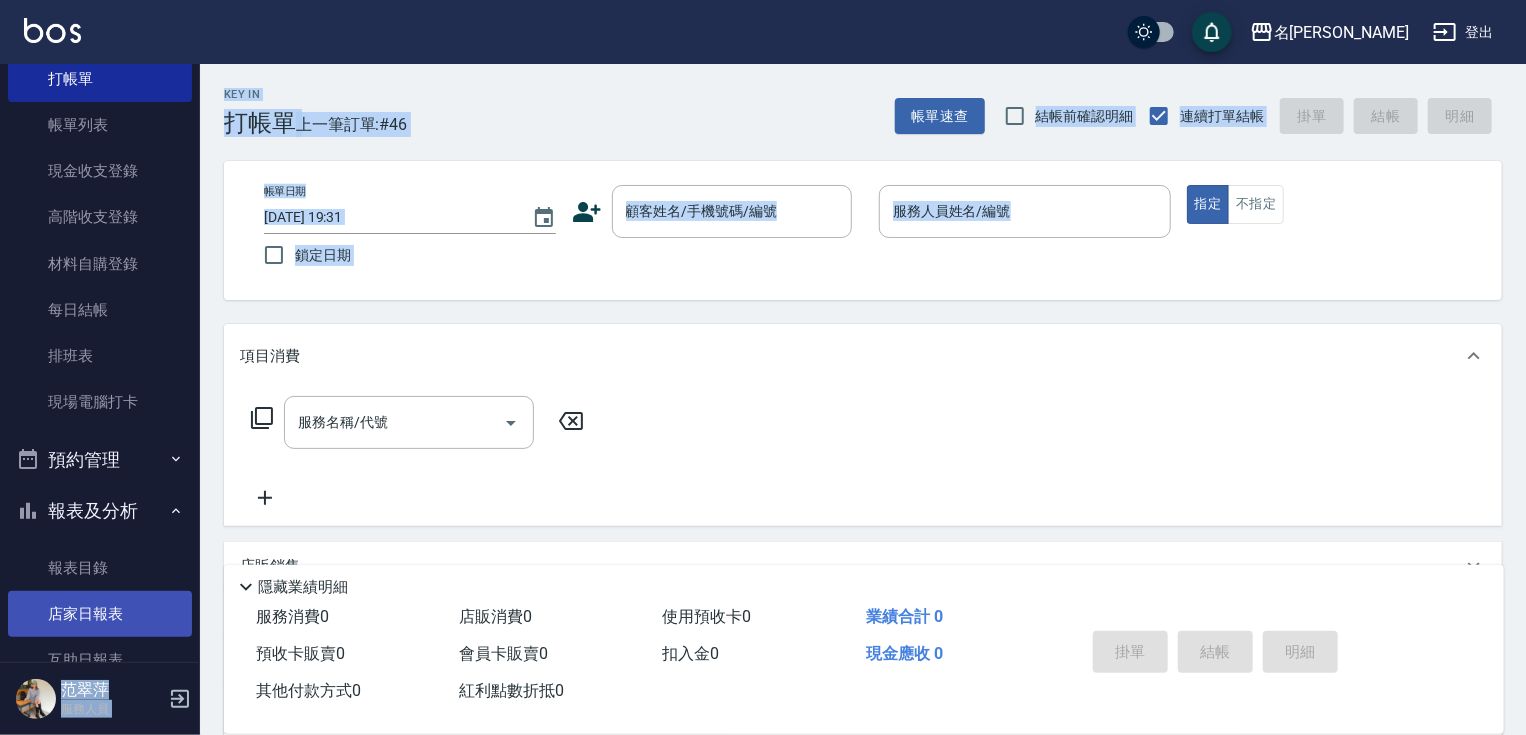 click on "店家日報表" at bounding box center (100, 614) 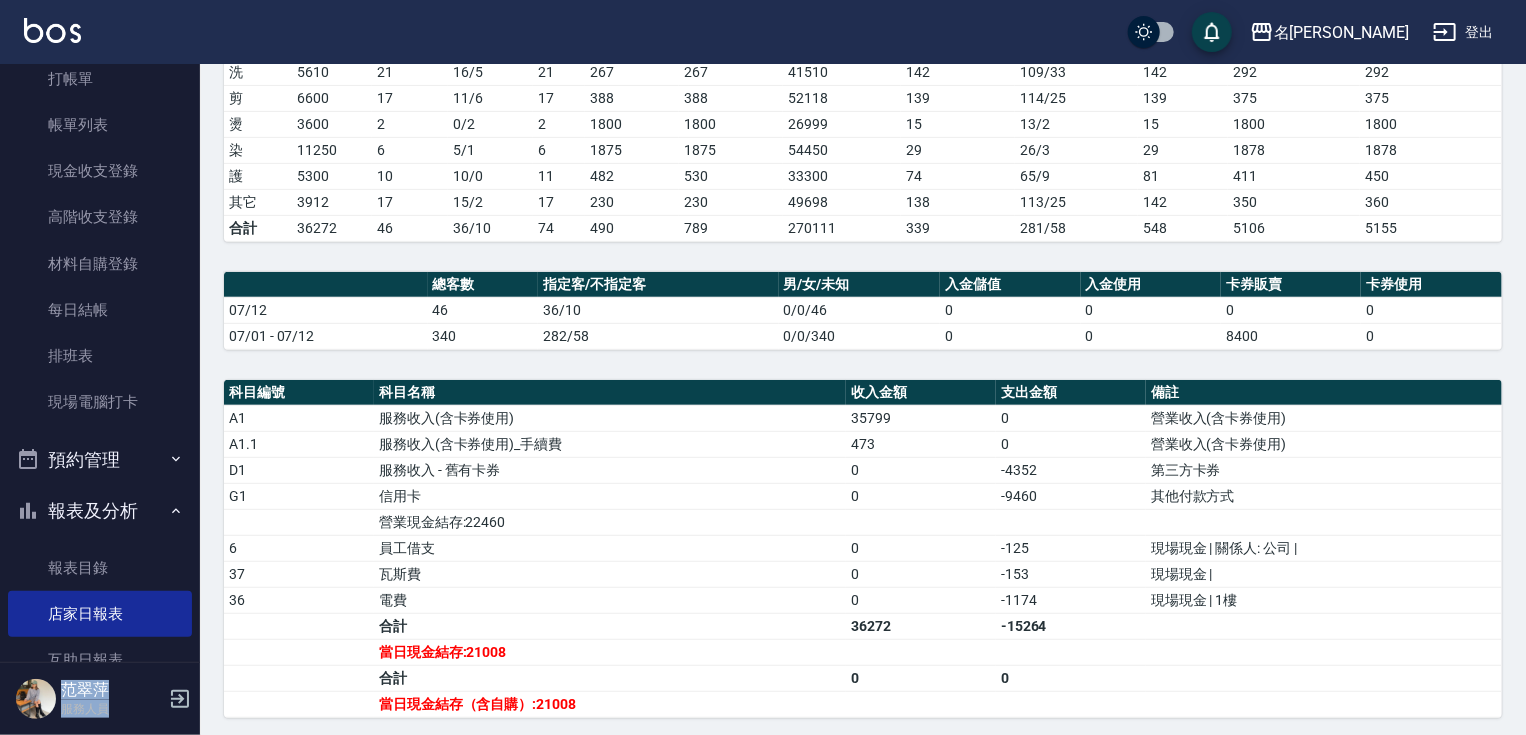 scroll, scrollTop: 376, scrollLeft: 0, axis: vertical 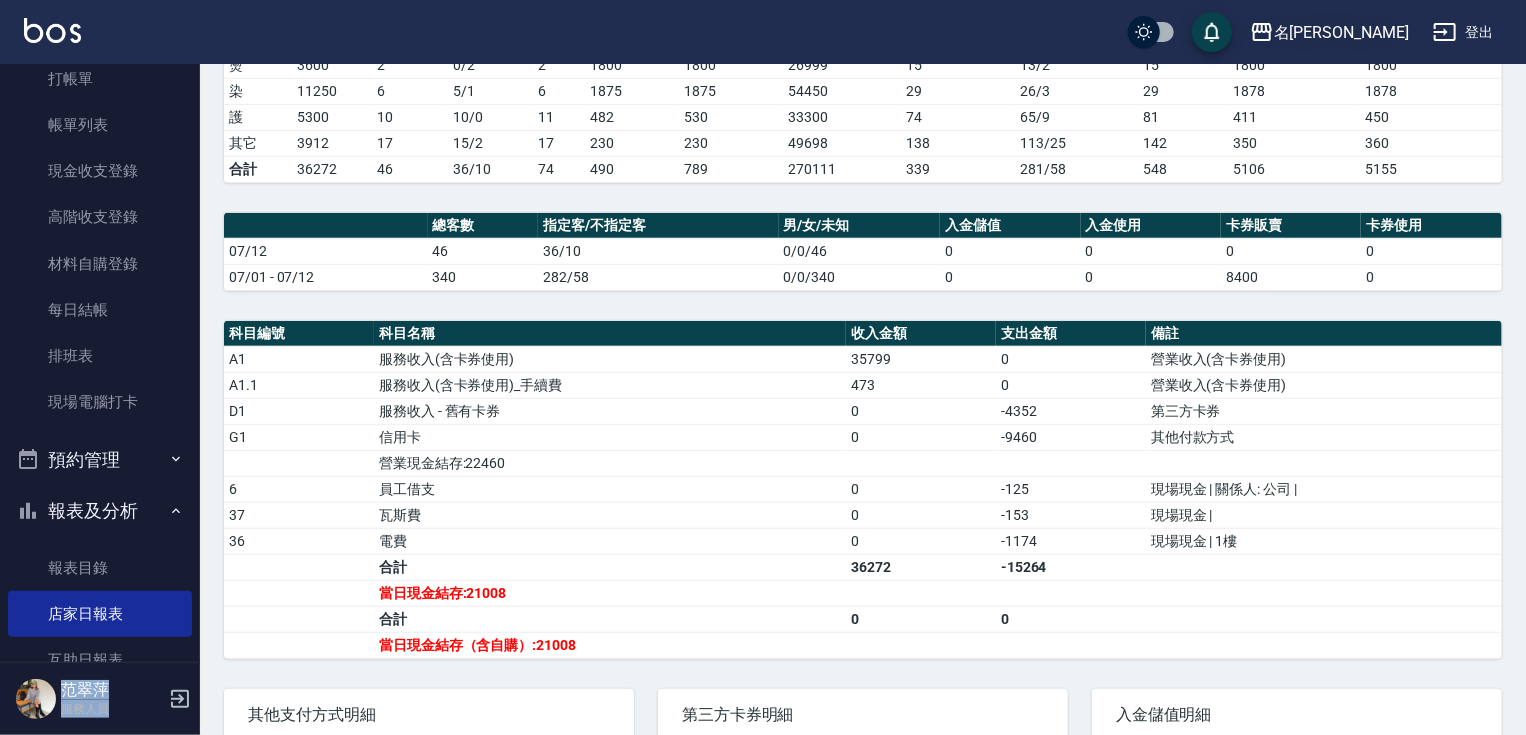 click on "名[PERSON_NAME]" at bounding box center (1341, 32) 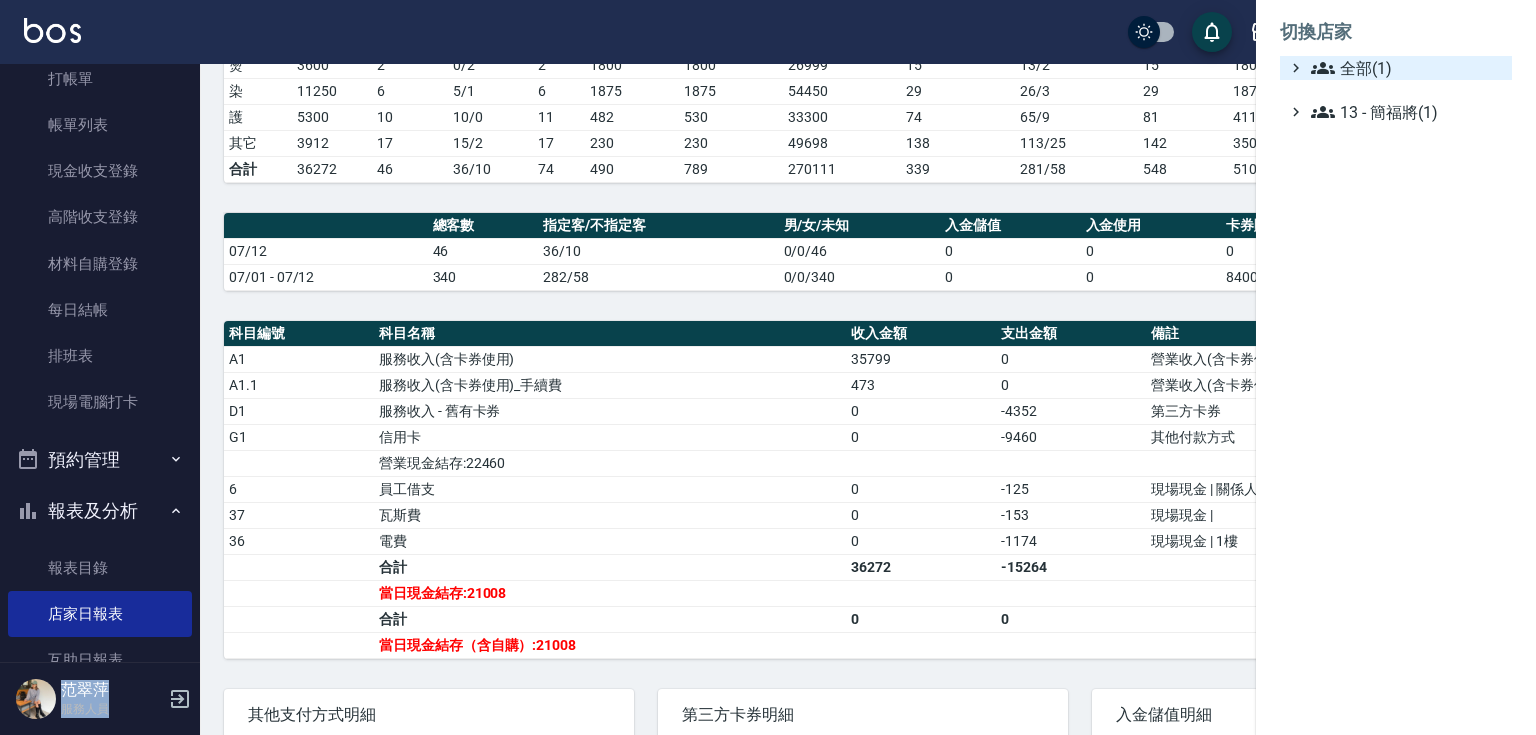 click on "全部(1)" at bounding box center [1407, 68] 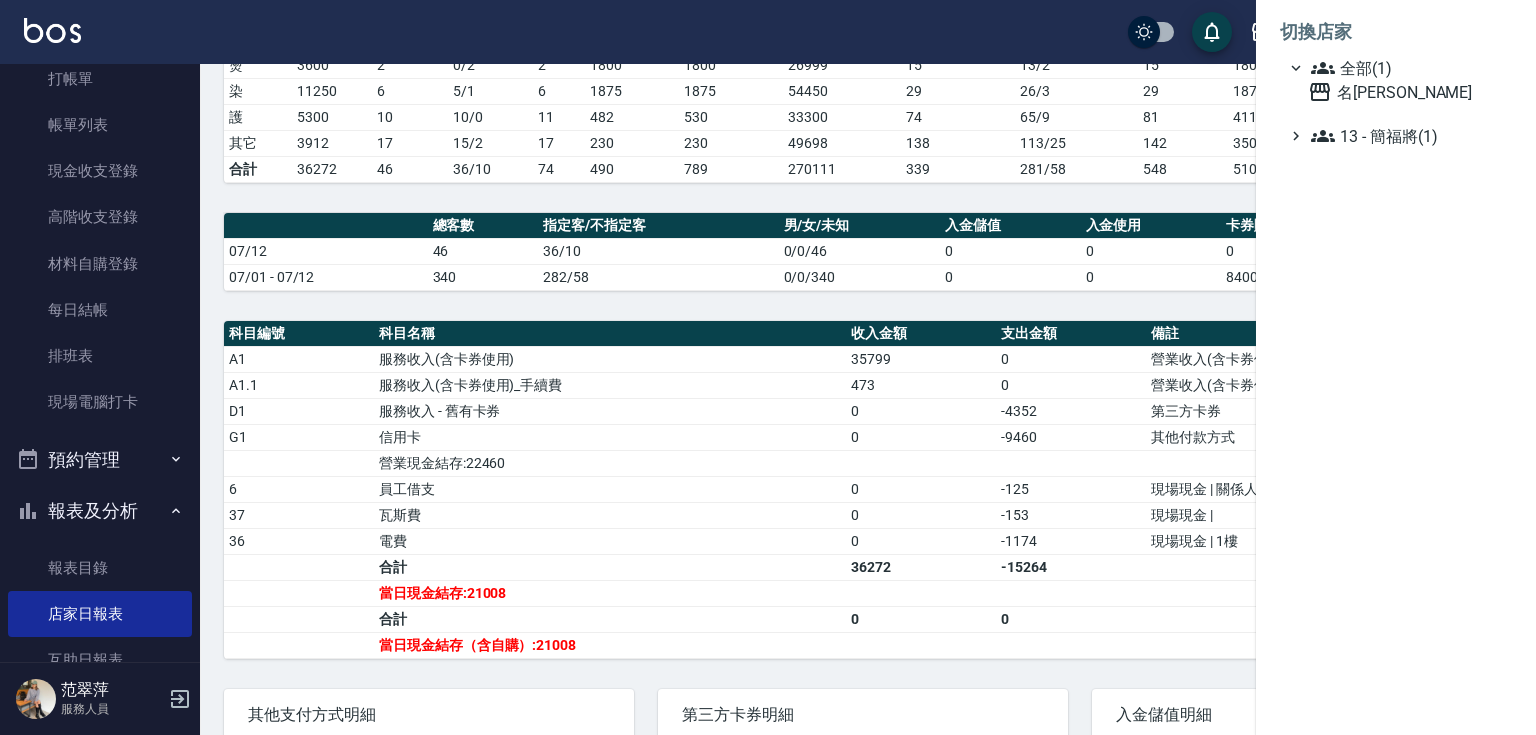 click at bounding box center (768, 367) 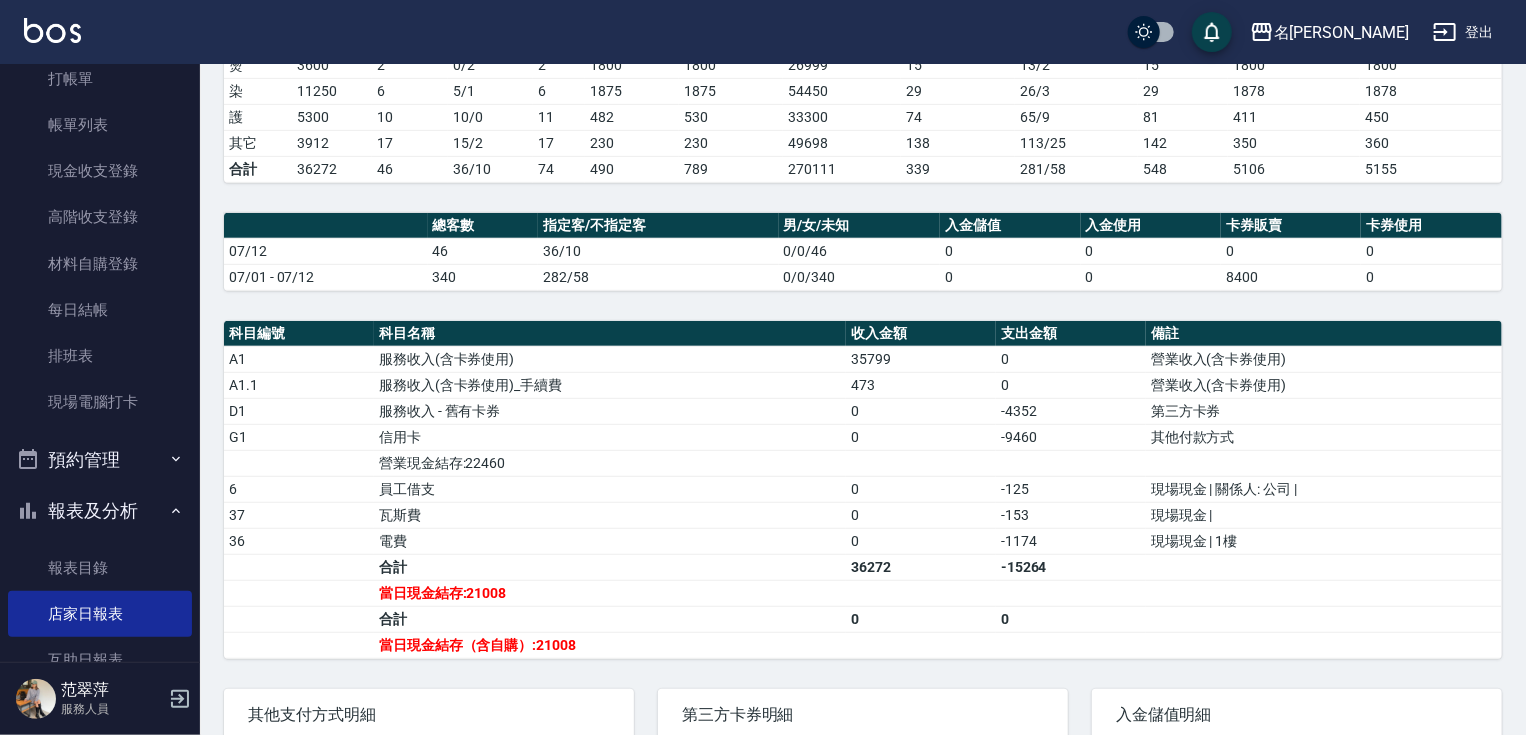 click on "登出" at bounding box center (1463, 32) 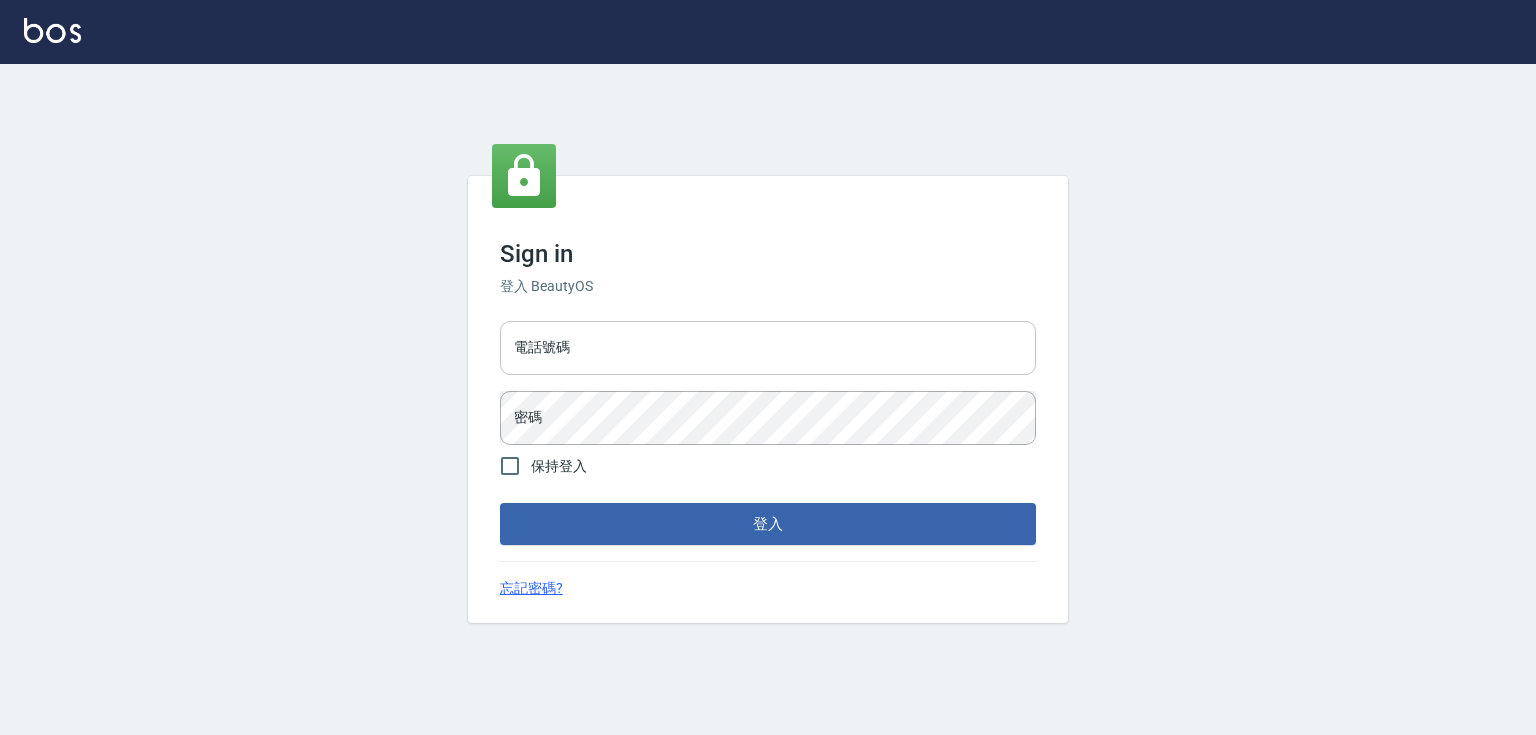 scroll, scrollTop: 0, scrollLeft: 0, axis: both 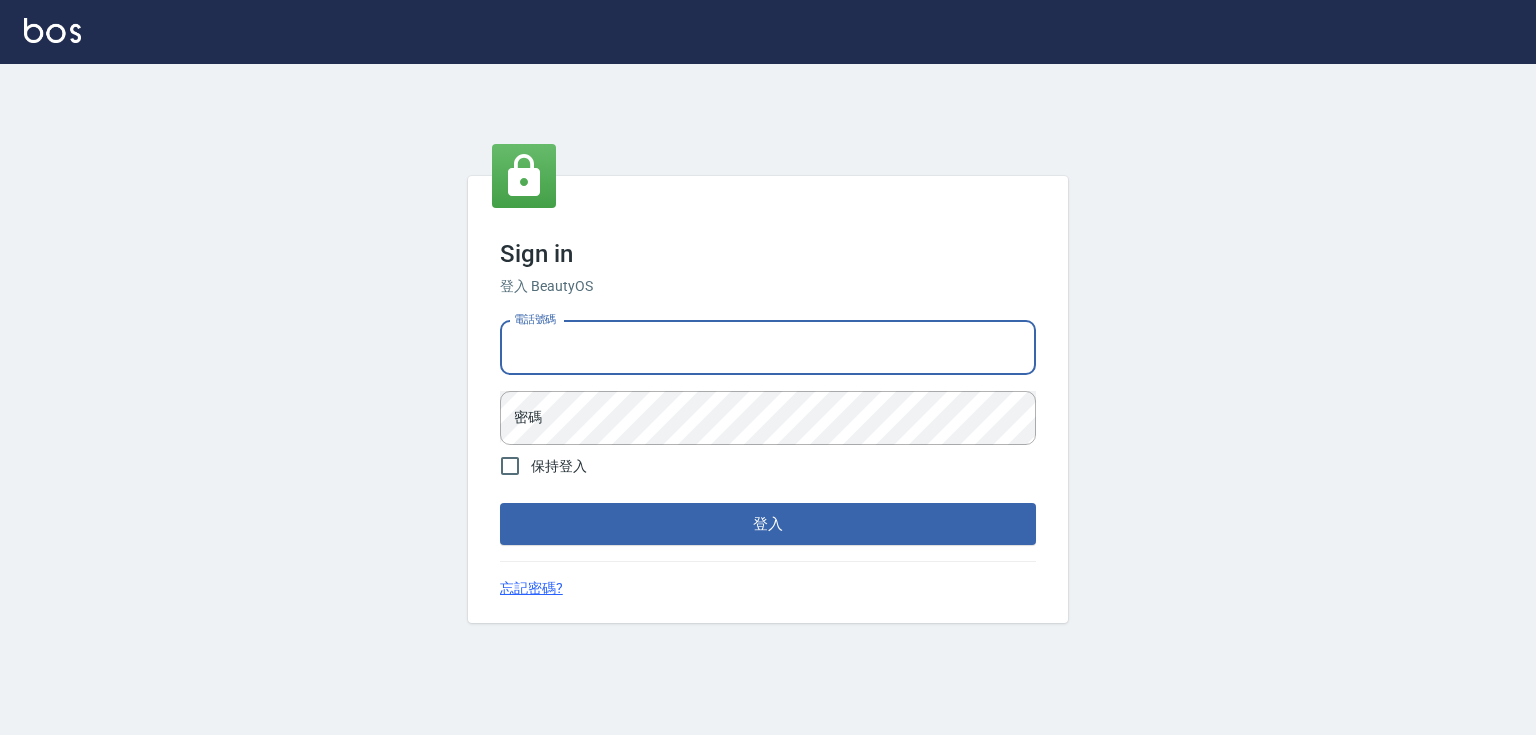 type on "0952331713" 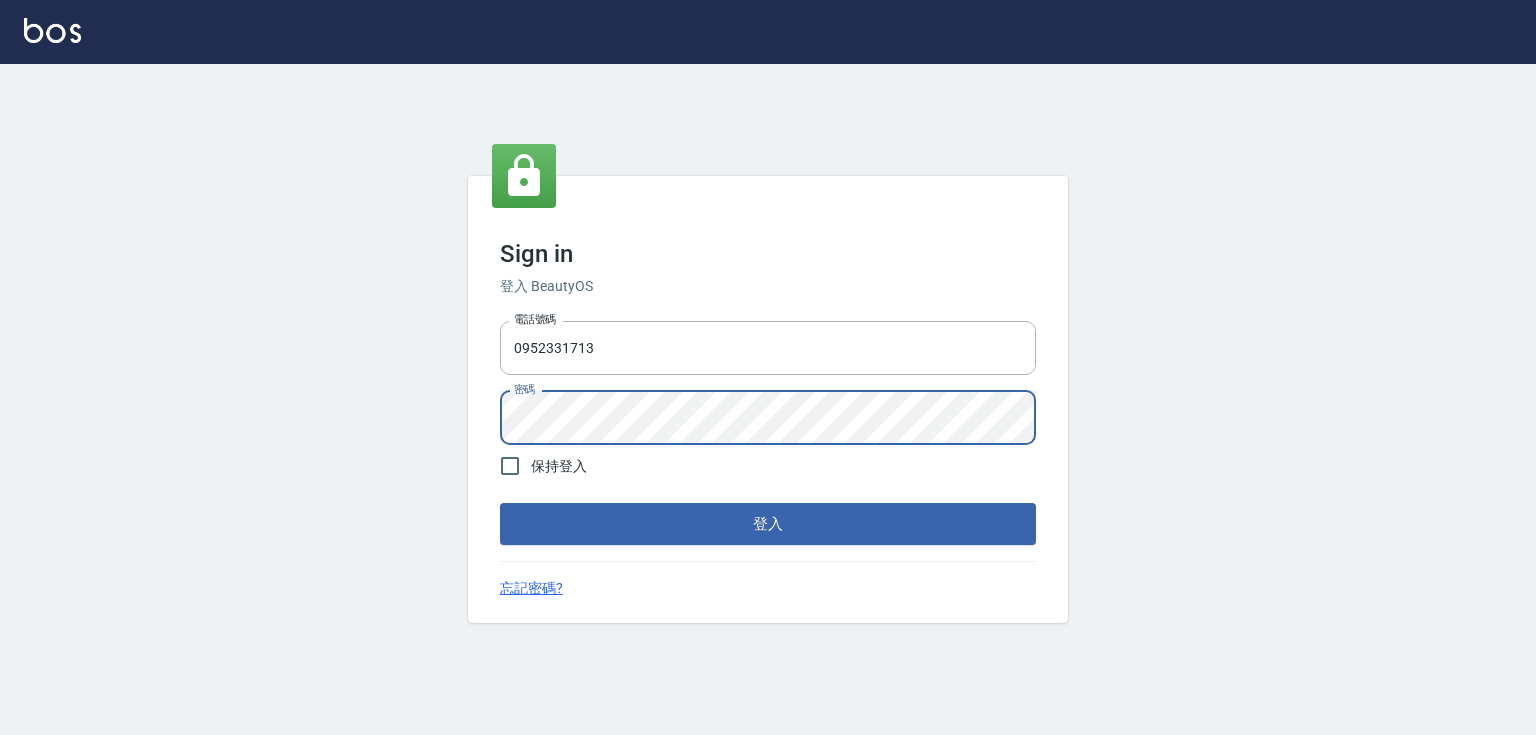 click on "保持登入" at bounding box center [559, 466] 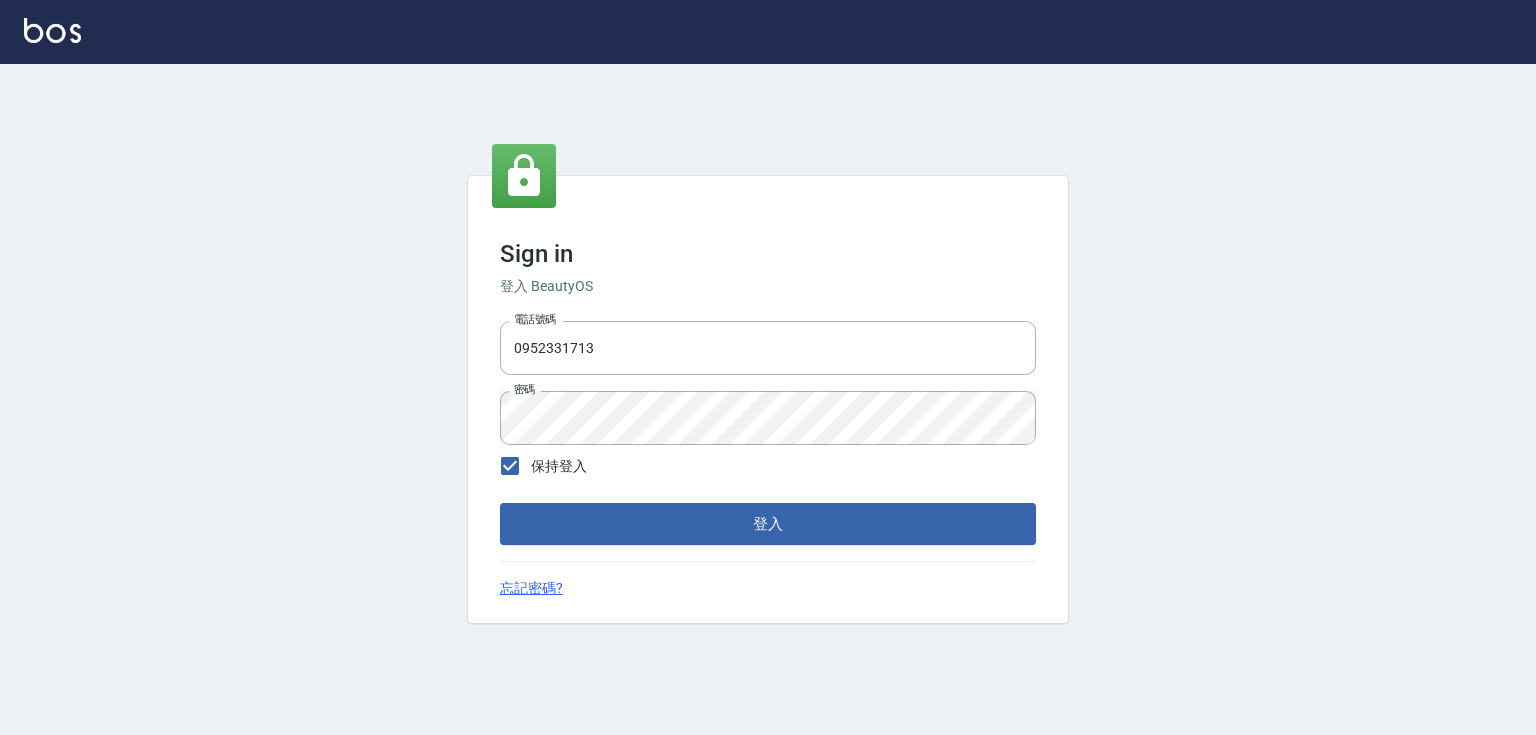 click on "Sign in 登入 BeautyOS 電話號碼 [PHONE_NUMBER] 電話號碼 密碼 密碼 保持登入 登入 忘記密碼?" at bounding box center (768, 400) 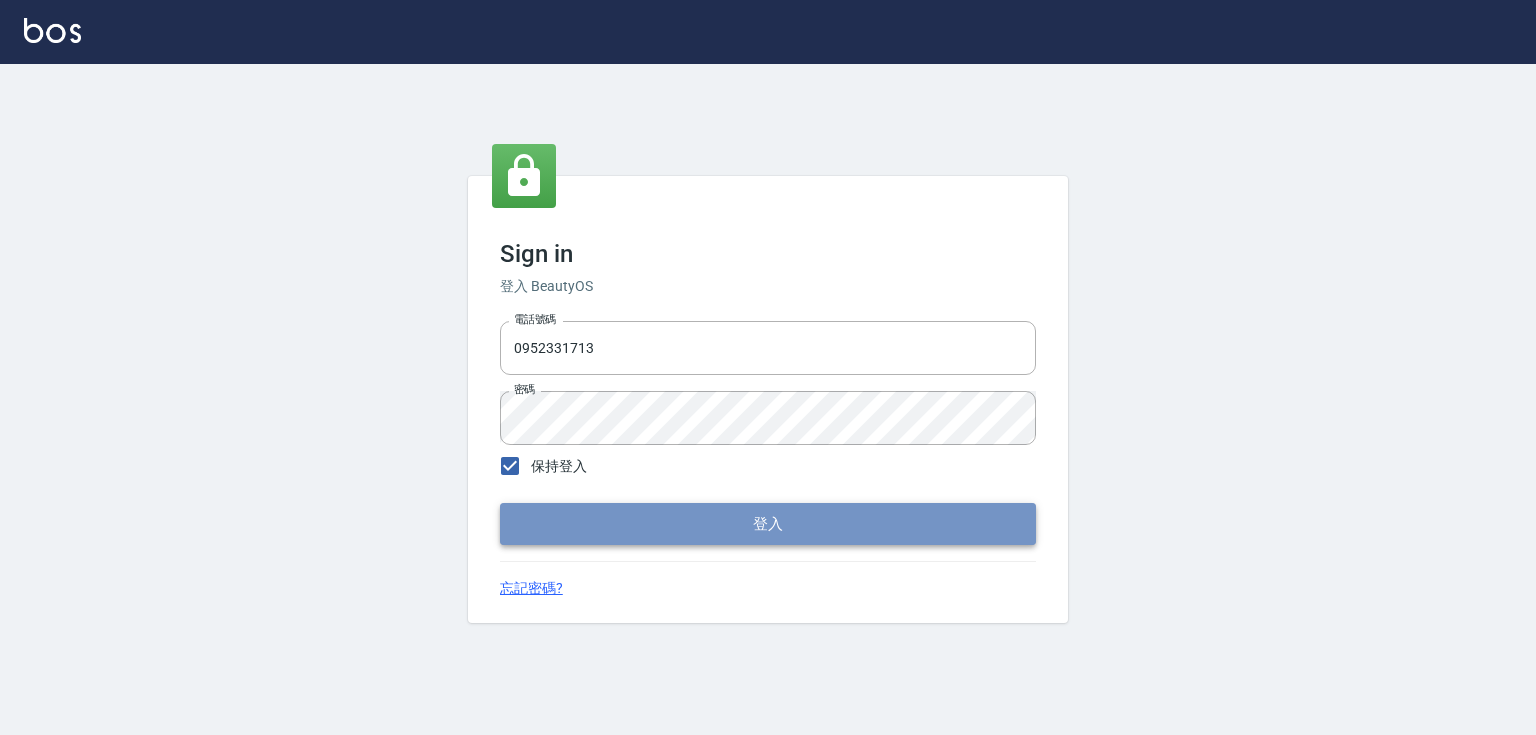 click on "登入" at bounding box center (768, 524) 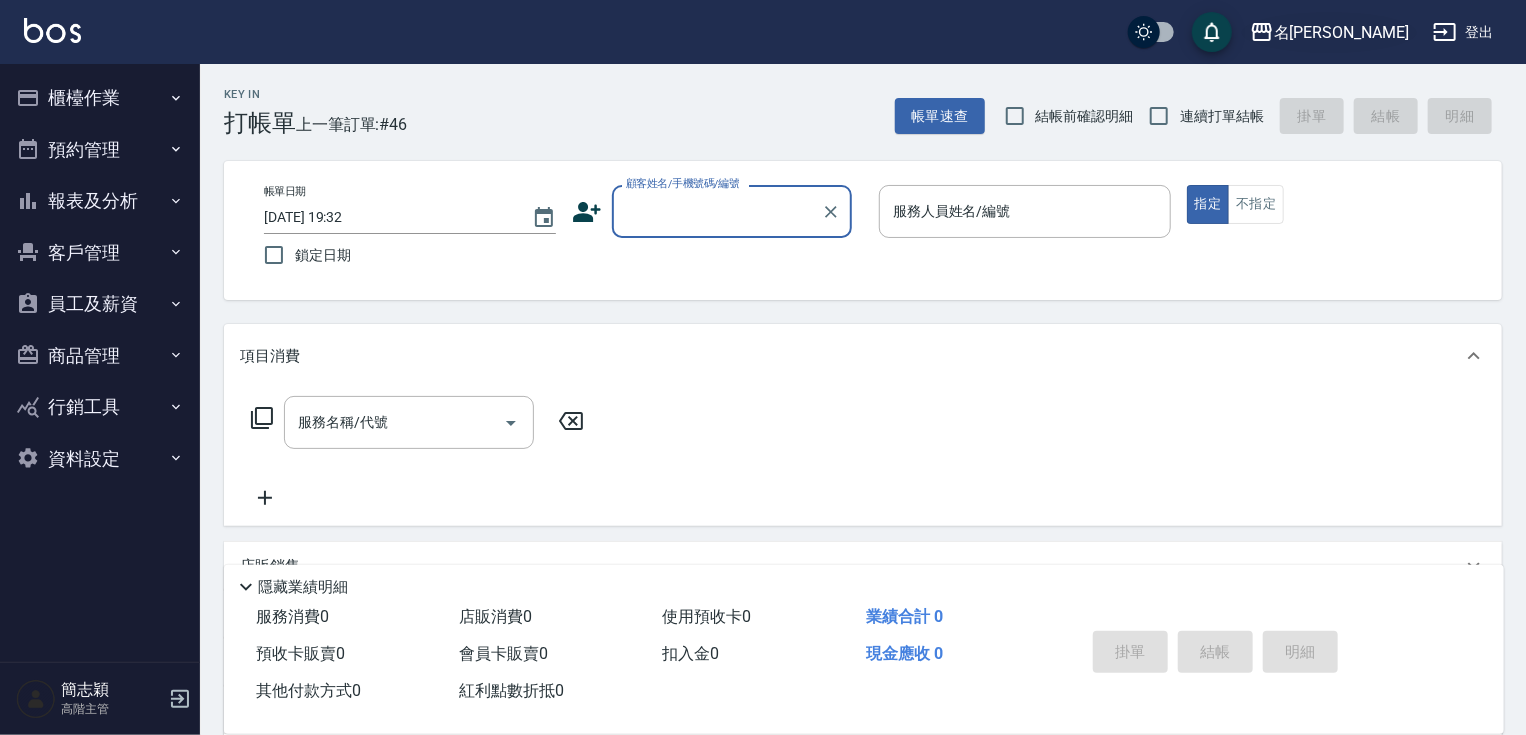 click on "名[PERSON_NAME]" at bounding box center (1341, 32) 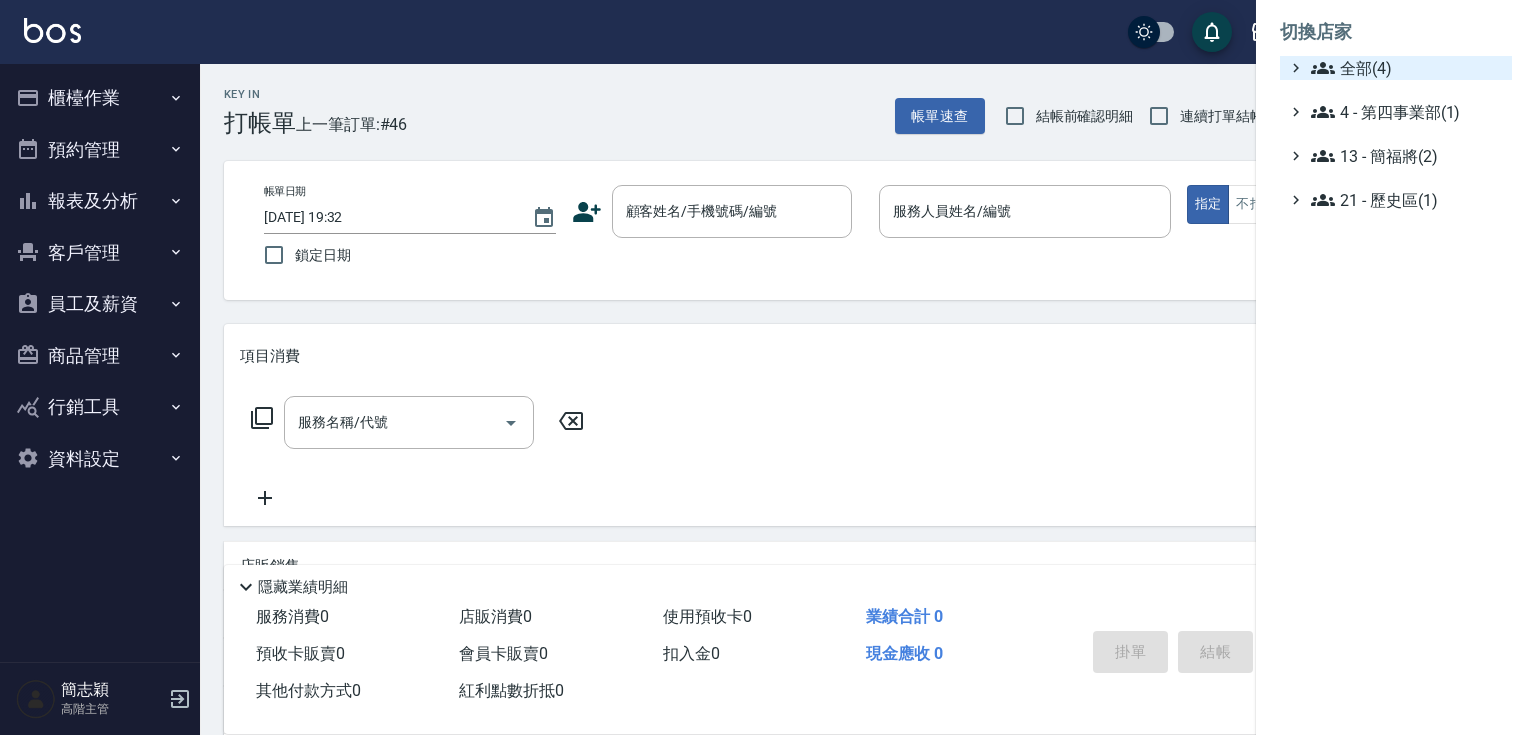 click on "全部(4)" at bounding box center (1407, 68) 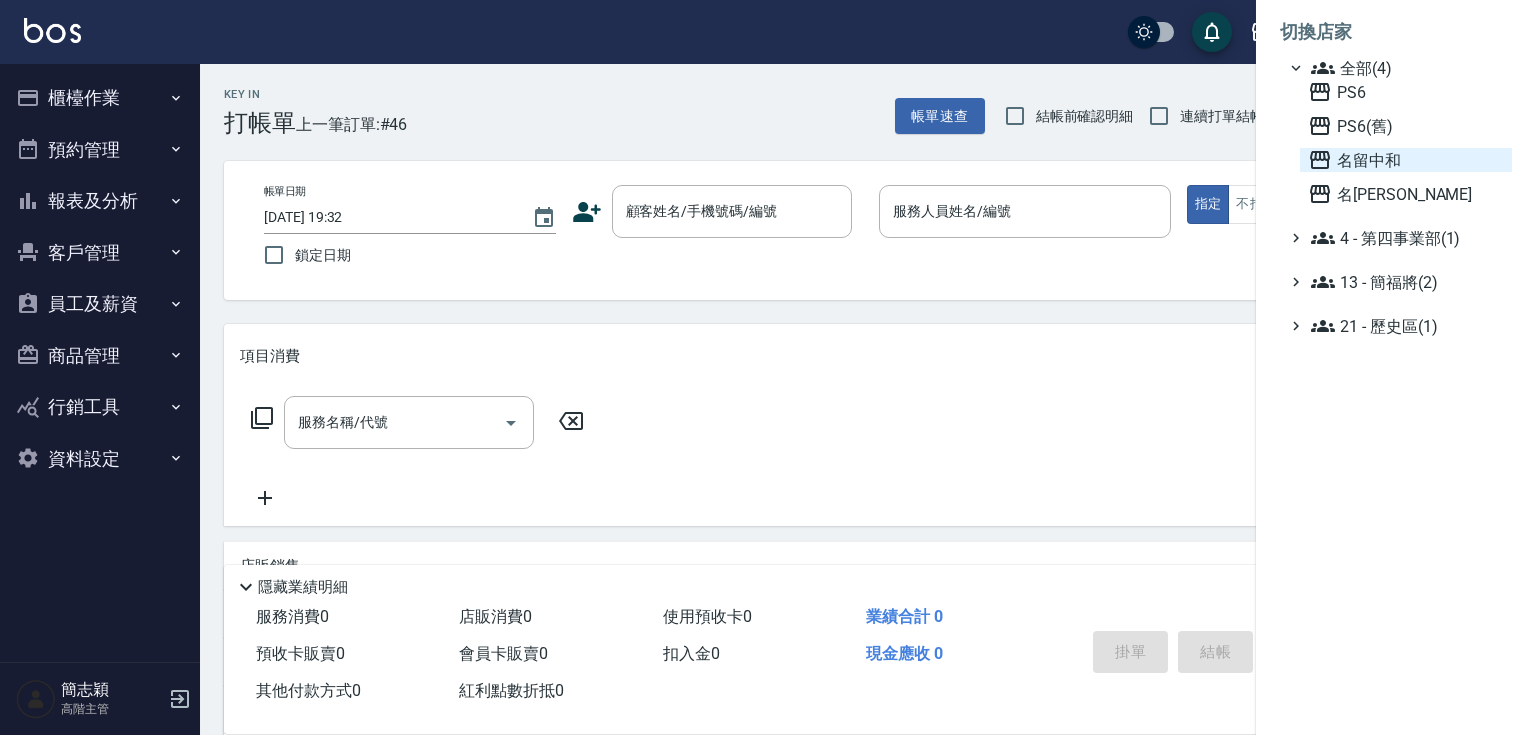 click on "名留中和" at bounding box center (1406, 160) 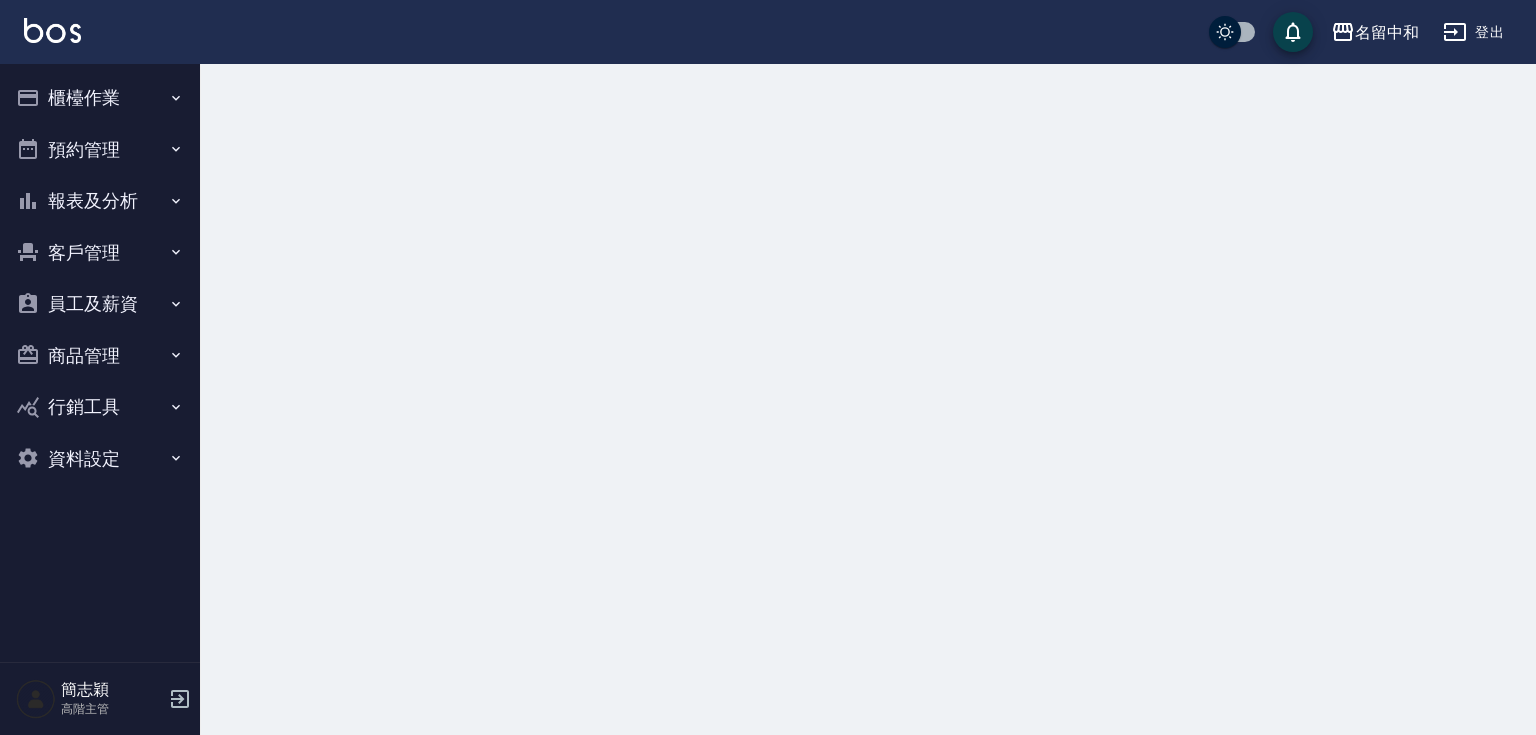 click on "櫃檯作業" at bounding box center (100, 98) 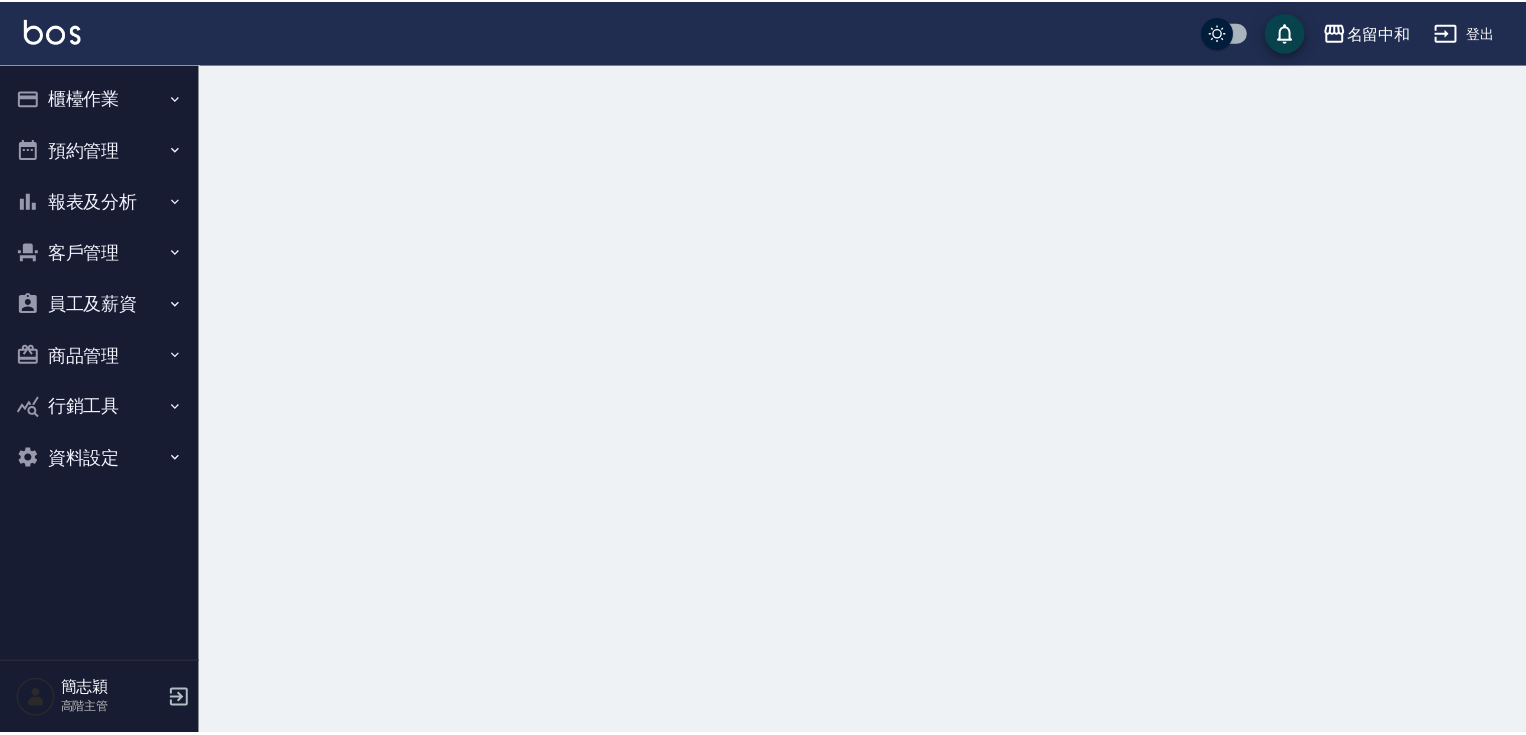 scroll, scrollTop: 0, scrollLeft: 0, axis: both 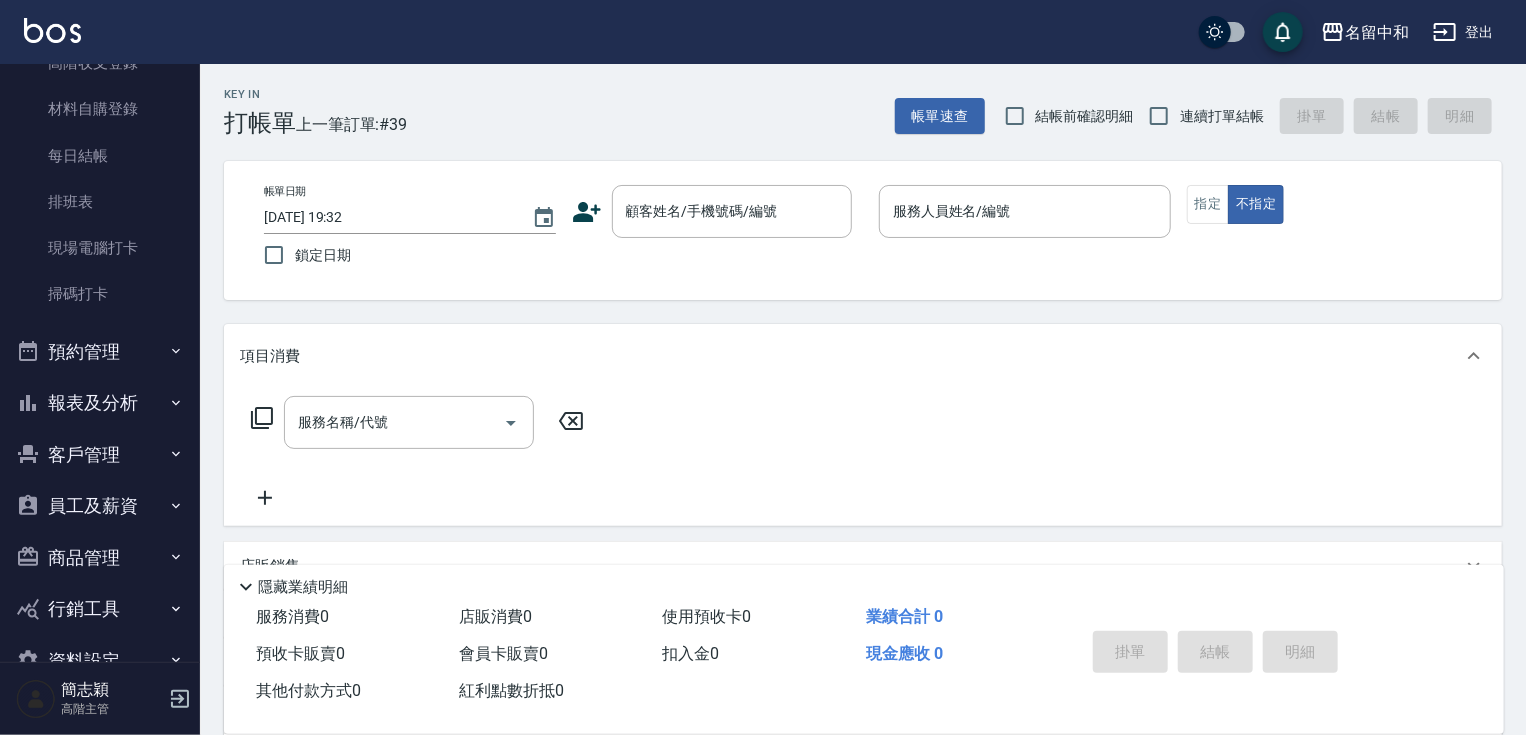 click on "報表及分析" at bounding box center [100, 403] 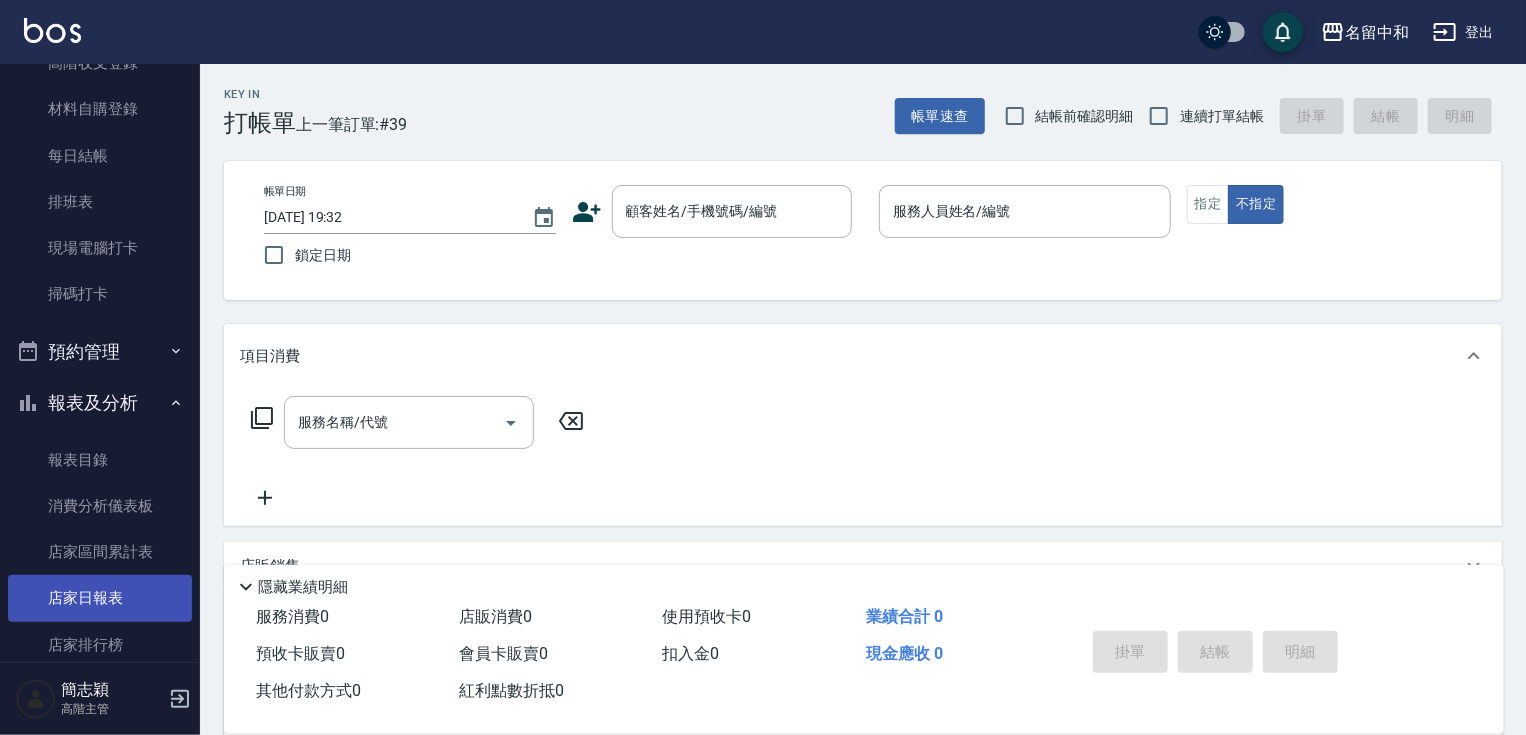 click on "店家日報表" at bounding box center (100, 598) 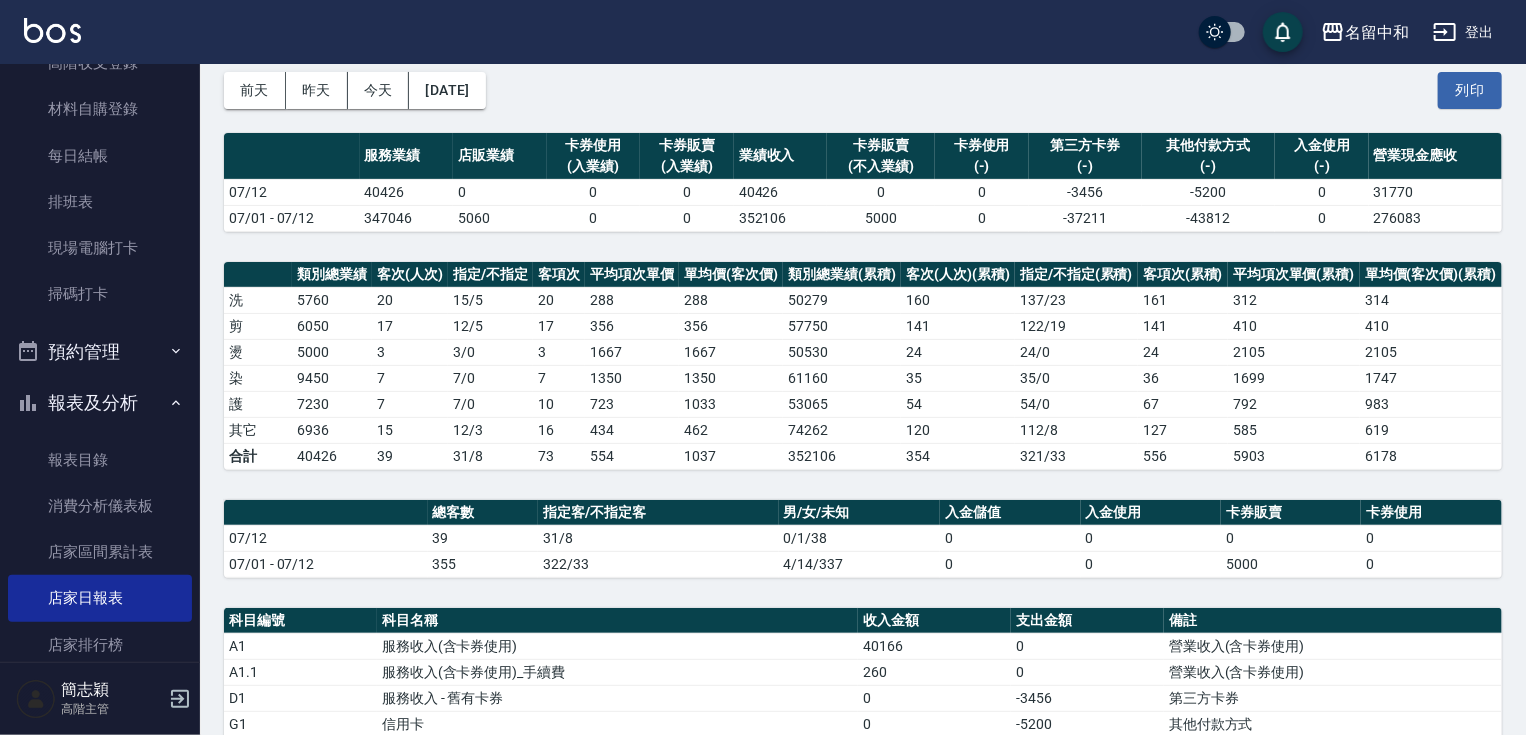 scroll, scrollTop: 0, scrollLeft: 0, axis: both 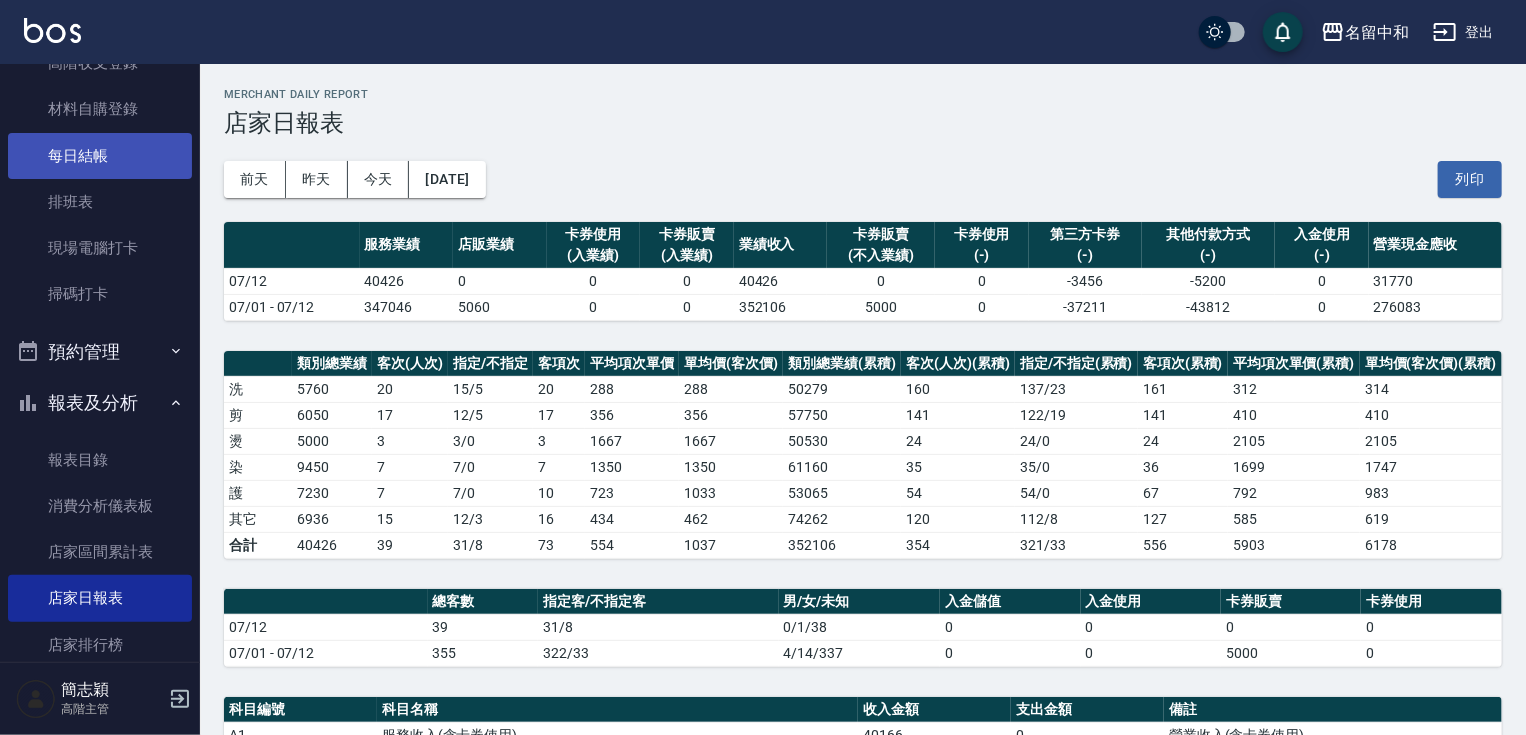 click on "每日結帳" at bounding box center [100, 156] 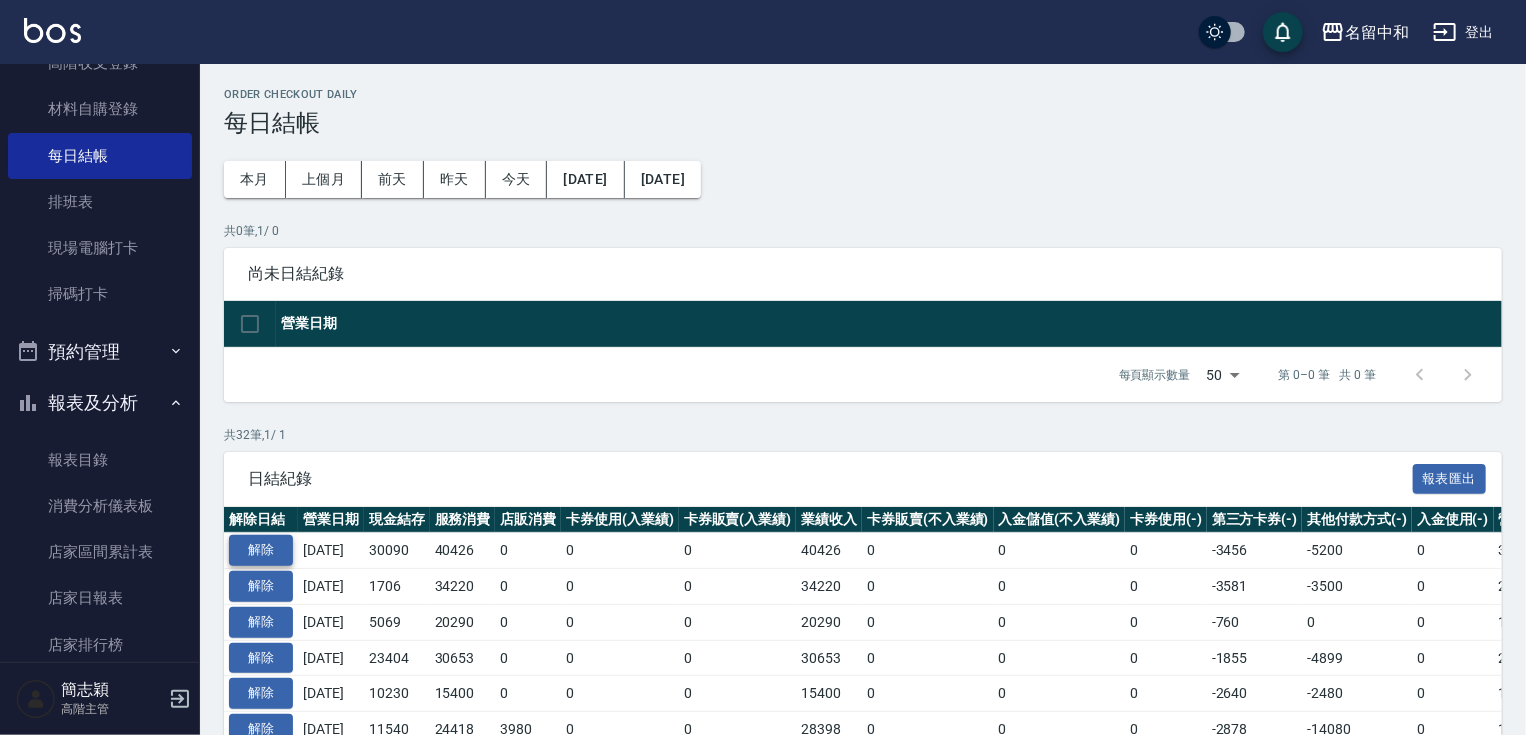 click on "解除" at bounding box center [261, 550] 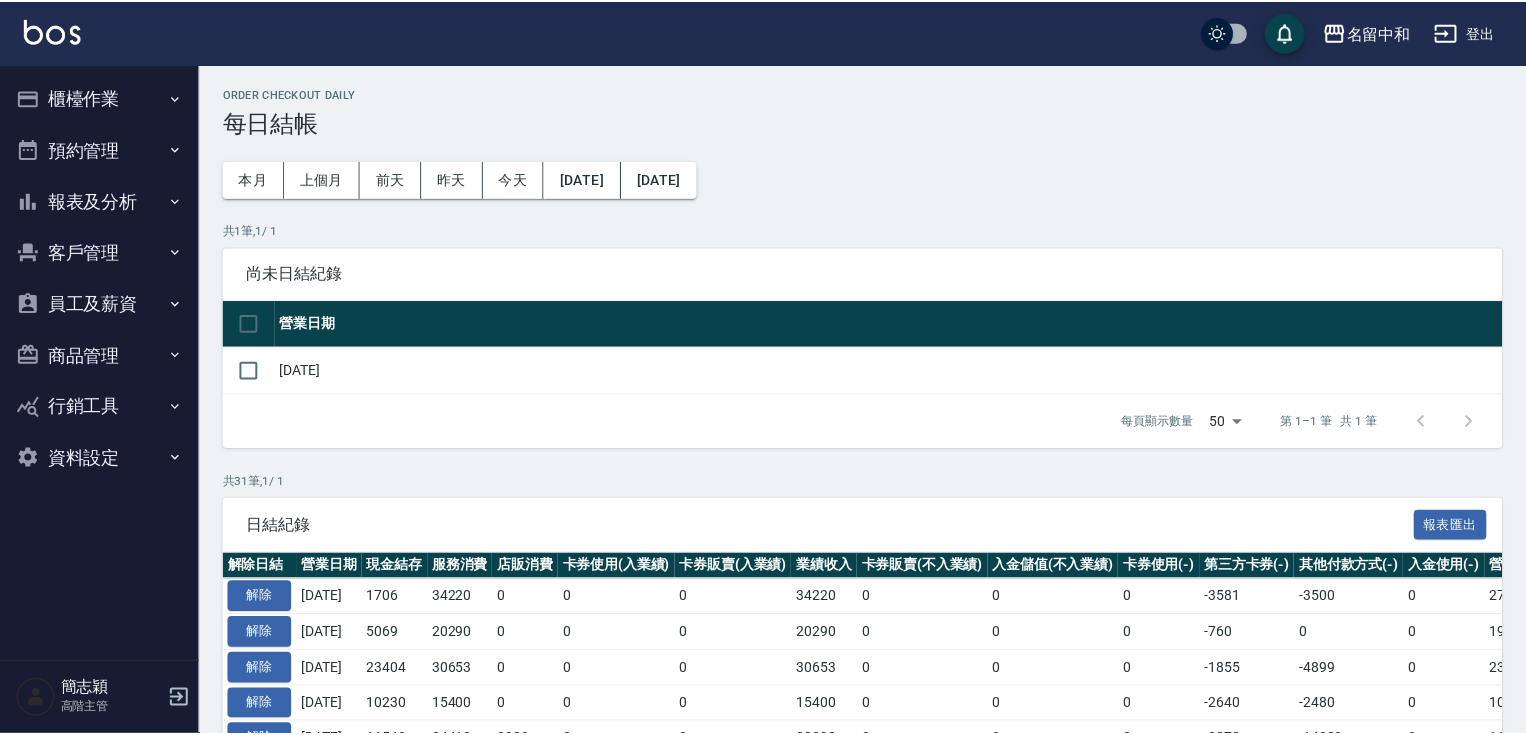 scroll, scrollTop: 0, scrollLeft: 0, axis: both 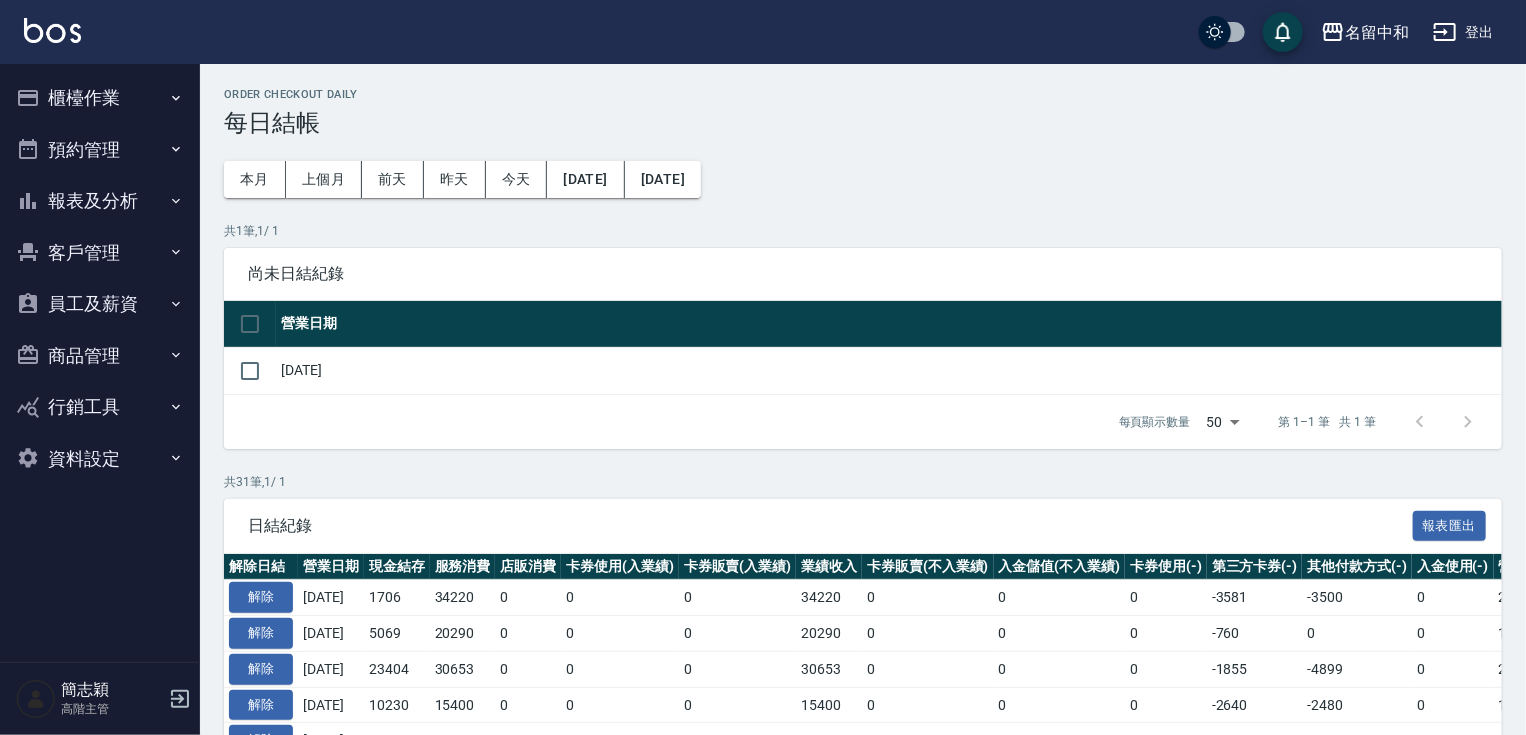click on "櫃檯作業" at bounding box center (100, 98) 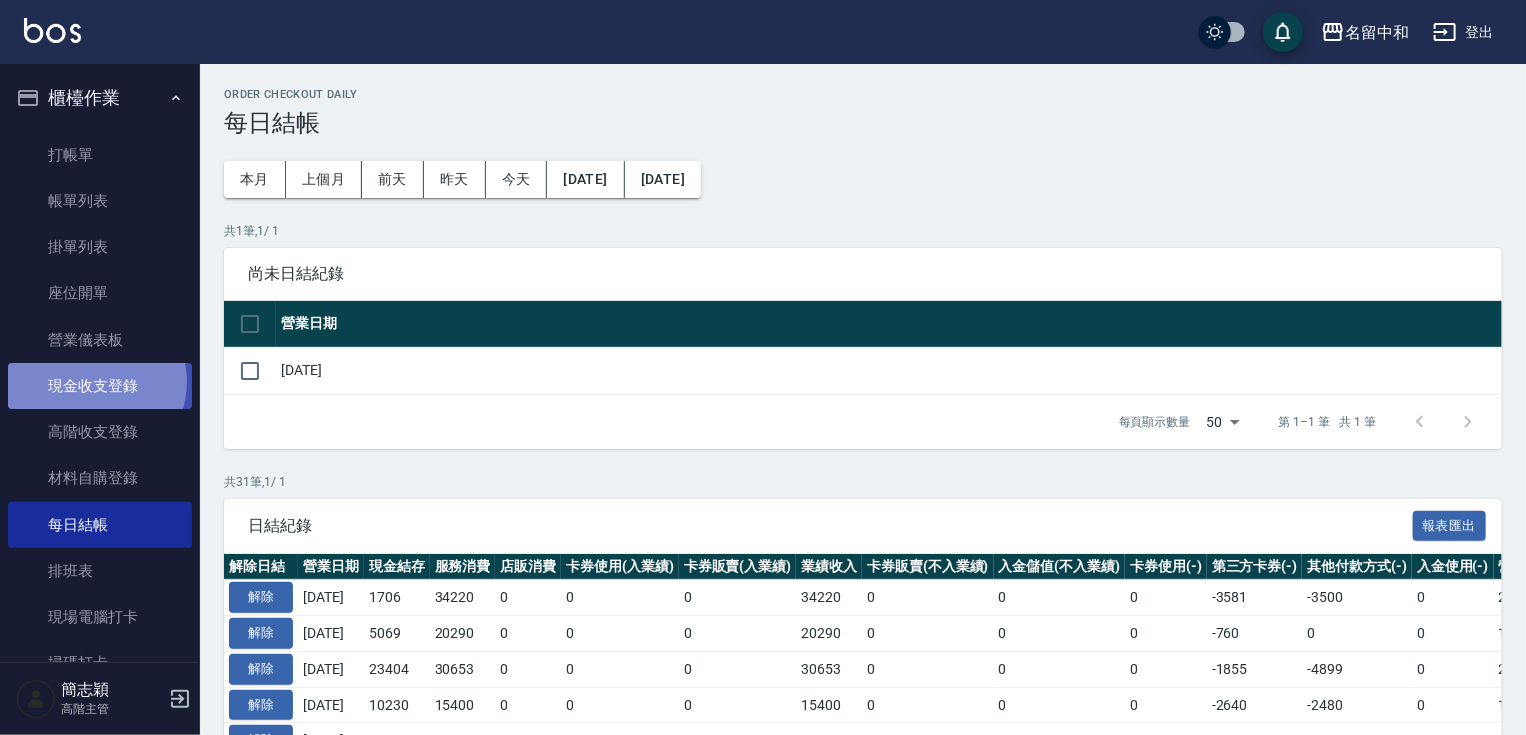 click on "現金收支登錄" at bounding box center (100, 386) 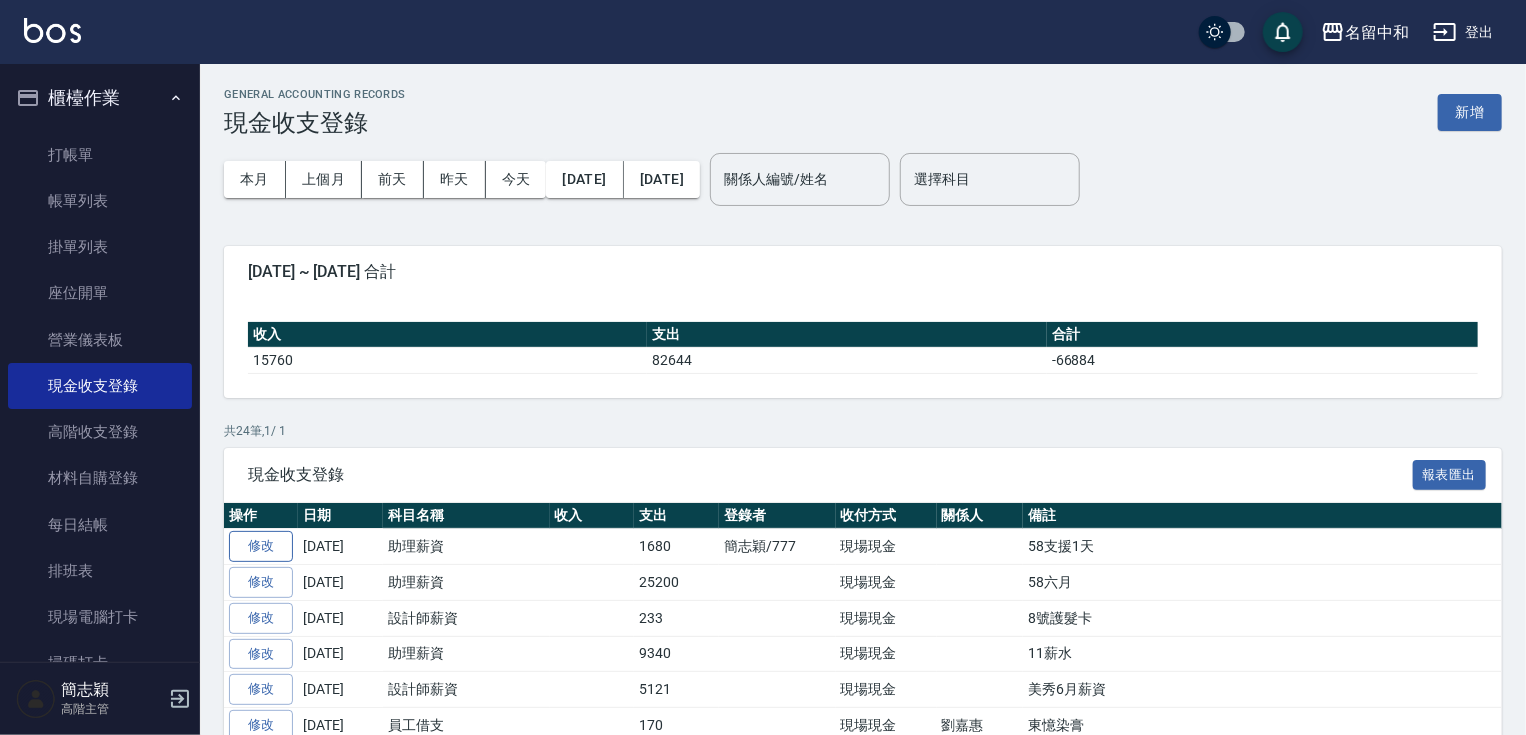 click on "修改" at bounding box center (261, 546) 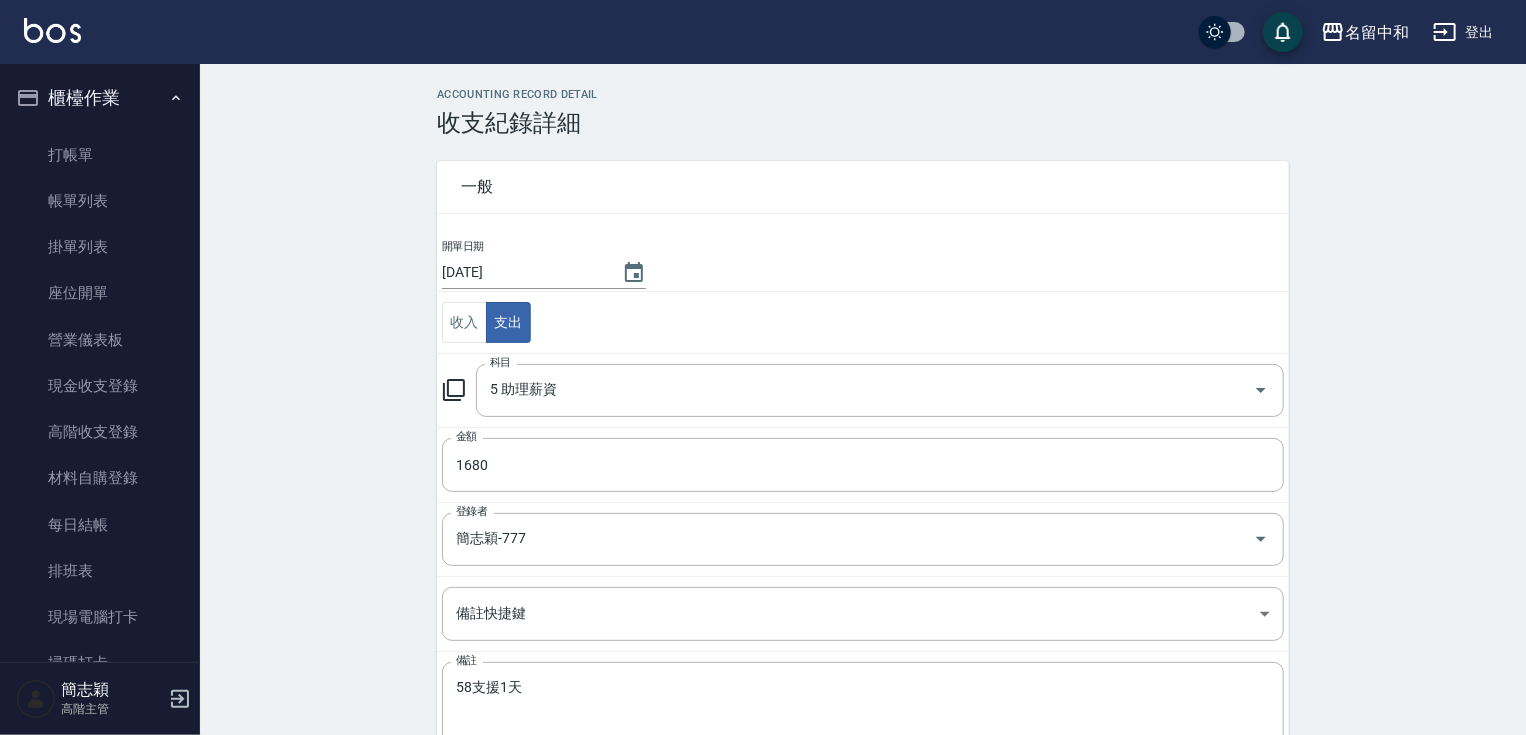 scroll, scrollTop: 121, scrollLeft: 0, axis: vertical 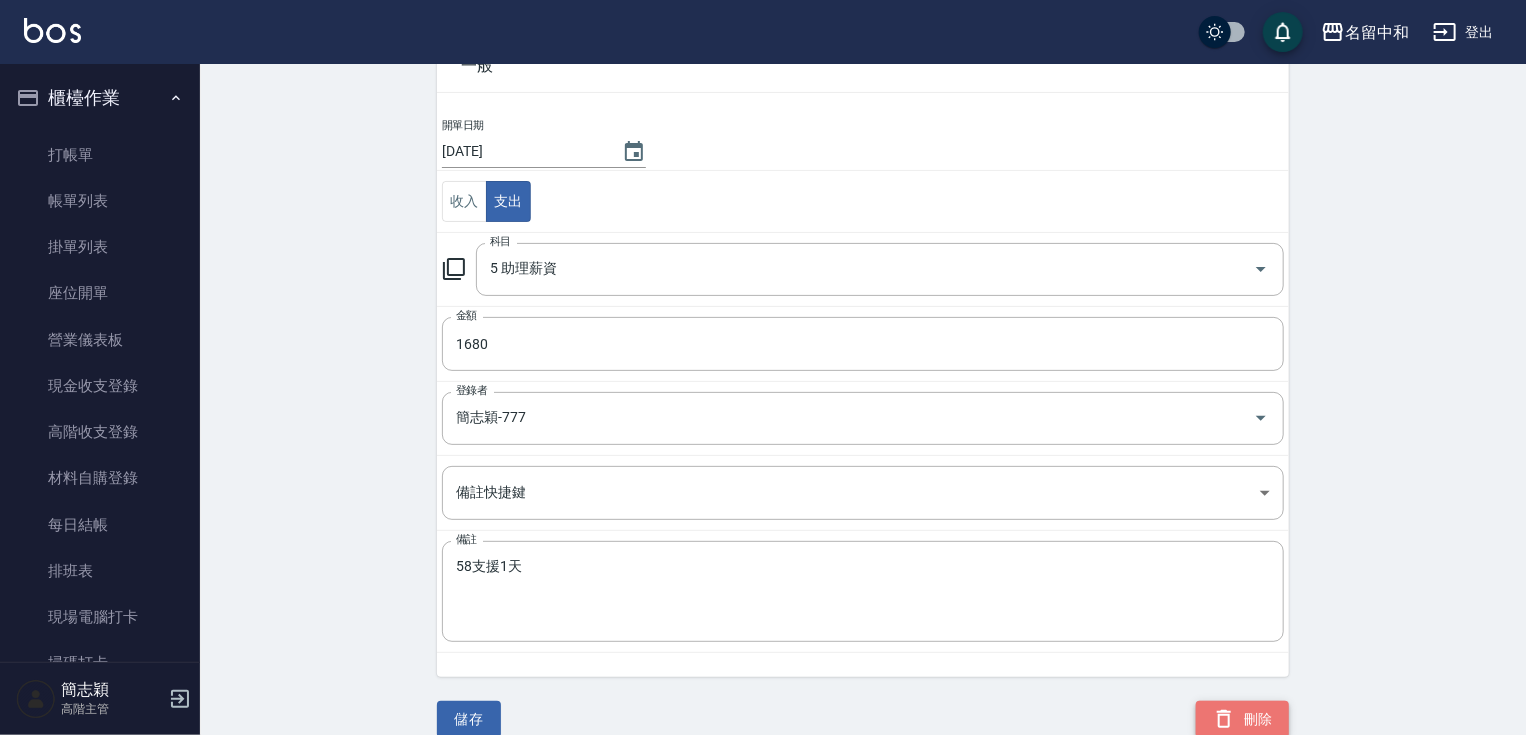 click 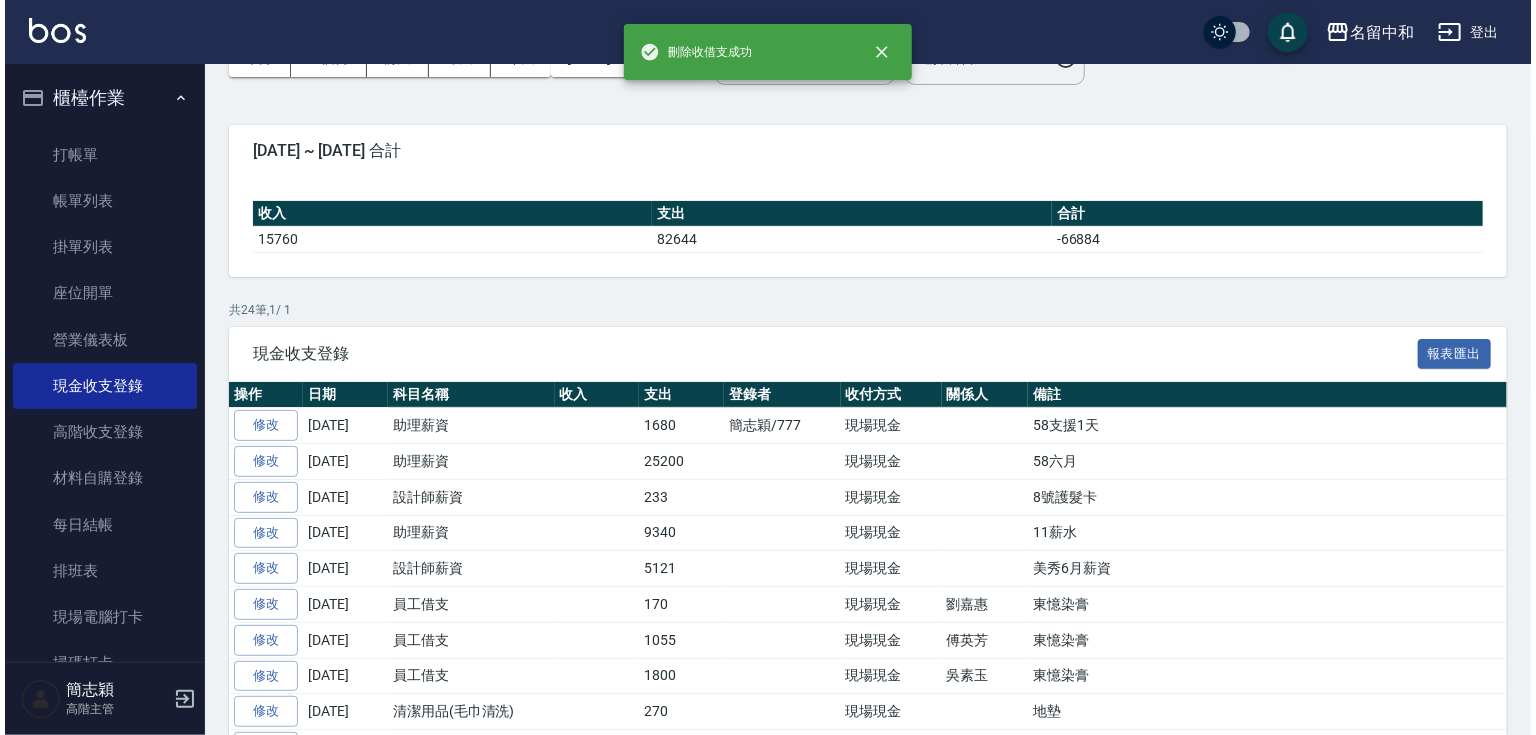 scroll, scrollTop: 0, scrollLeft: 0, axis: both 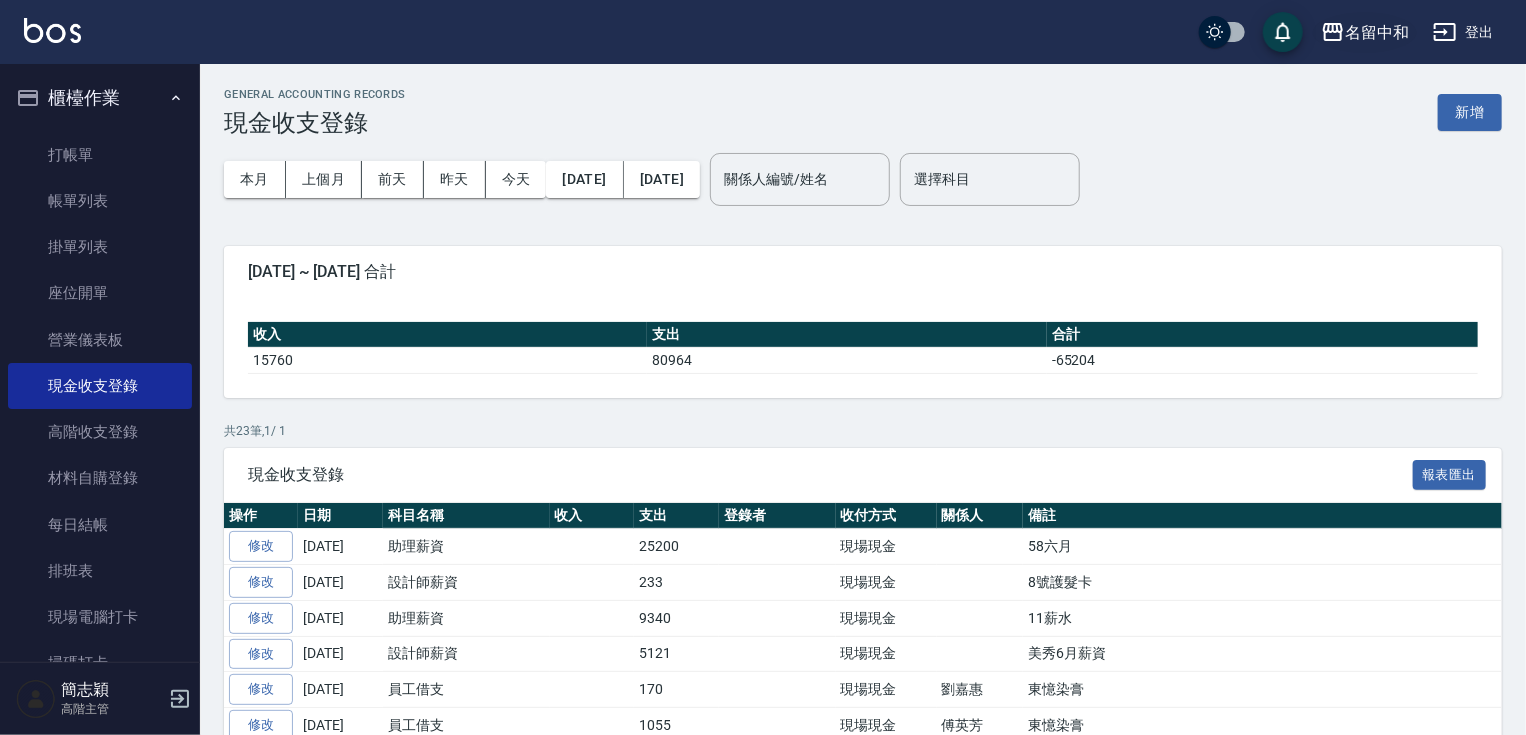 click on "名留中和" at bounding box center [1377, 32] 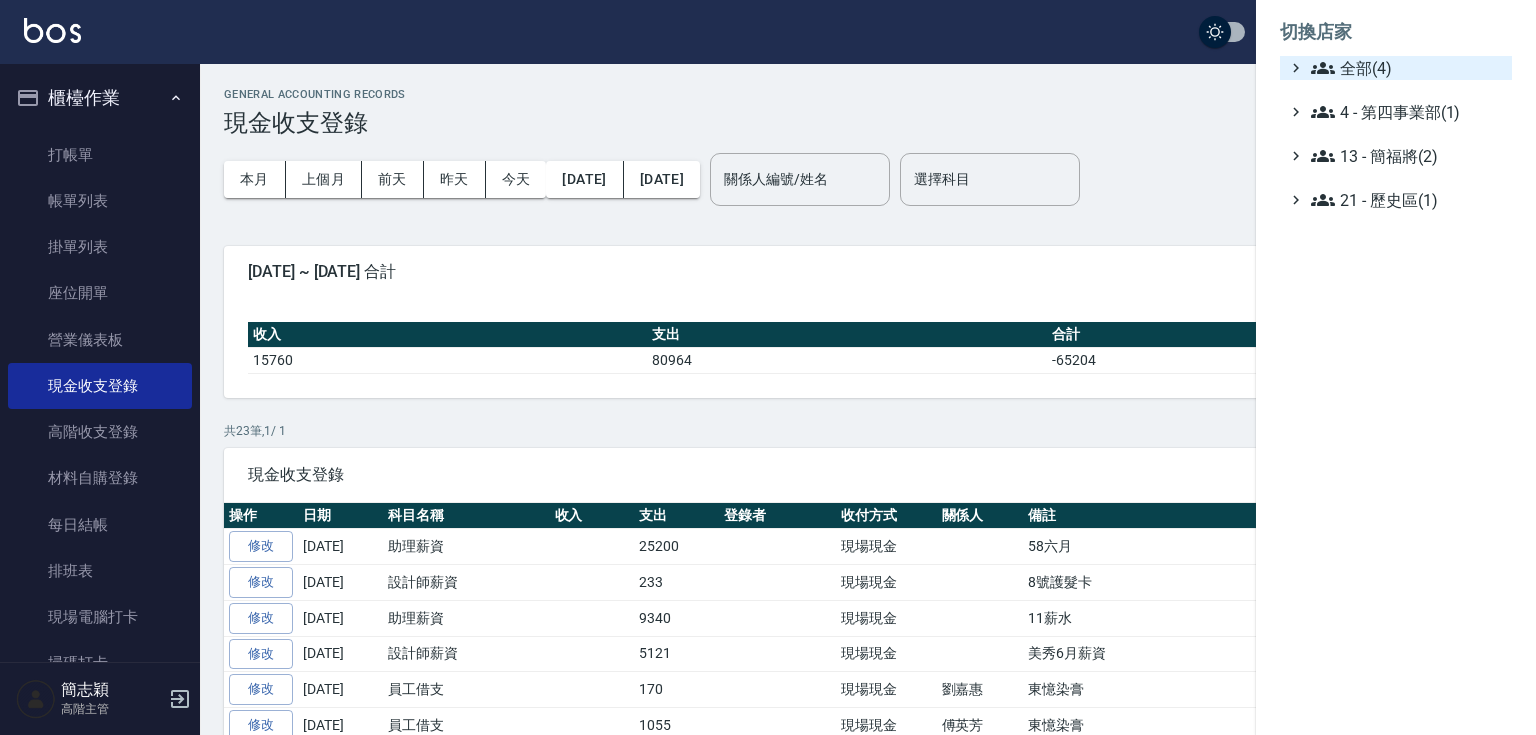 click on "全部(4)" at bounding box center [1407, 68] 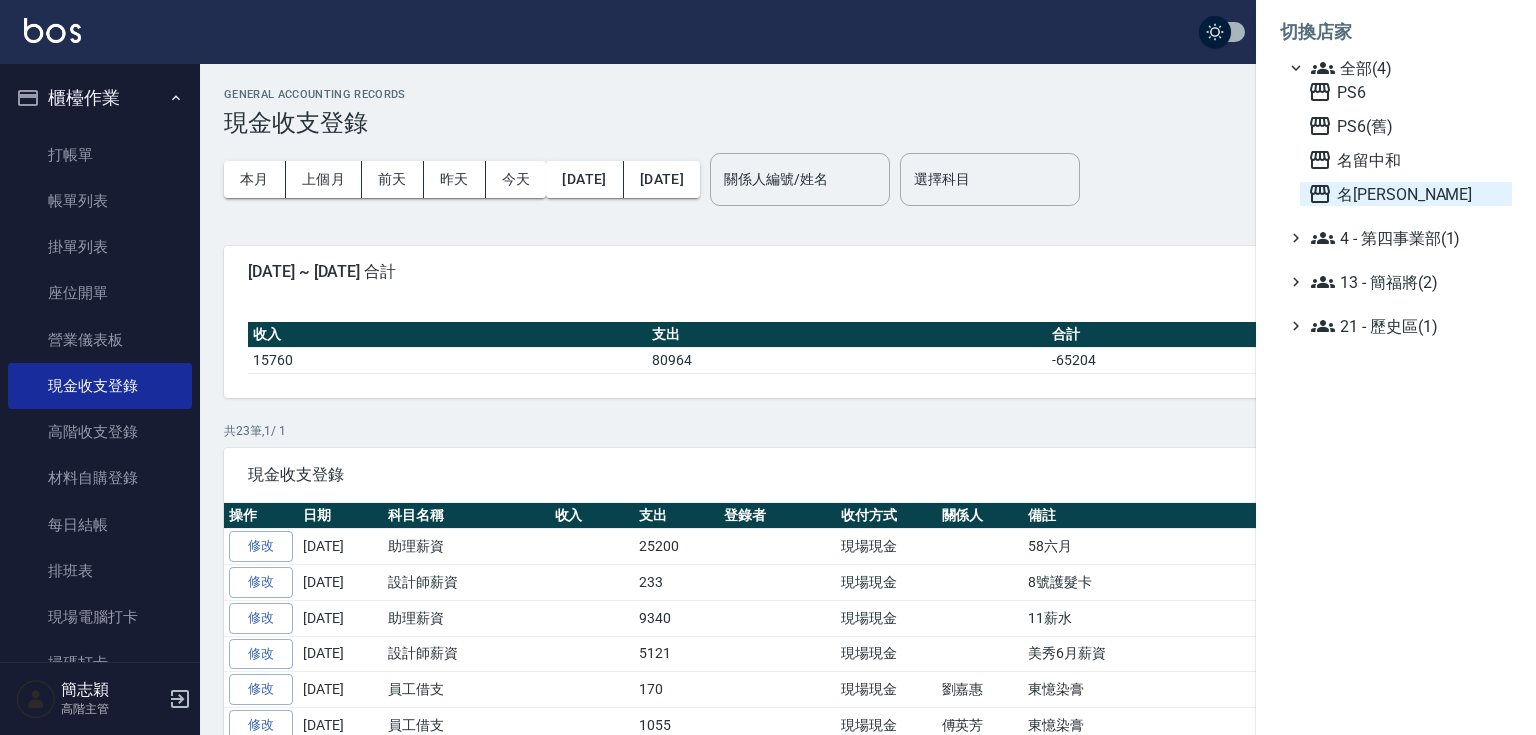 click on "名[PERSON_NAME]" at bounding box center [1406, 194] 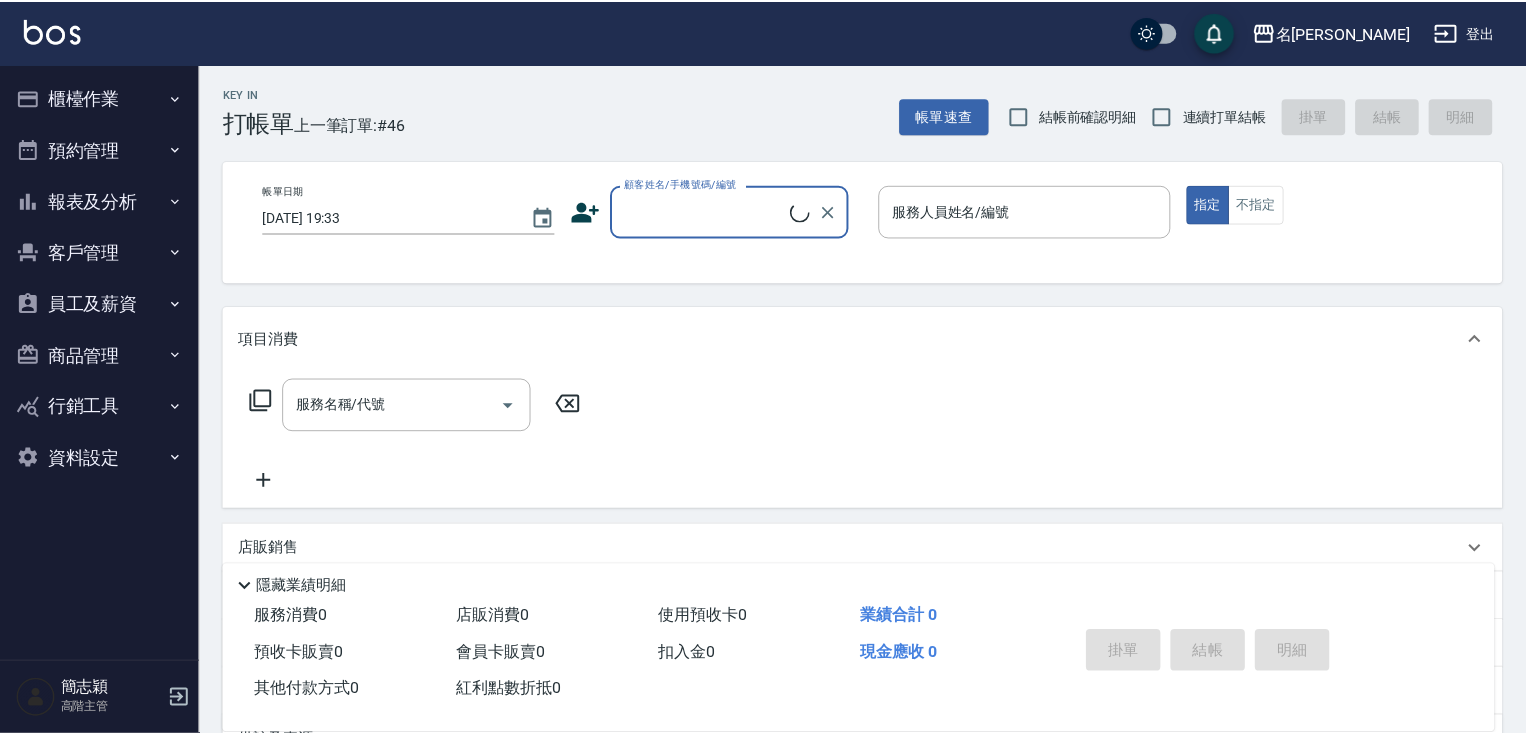 scroll, scrollTop: 0, scrollLeft: 0, axis: both 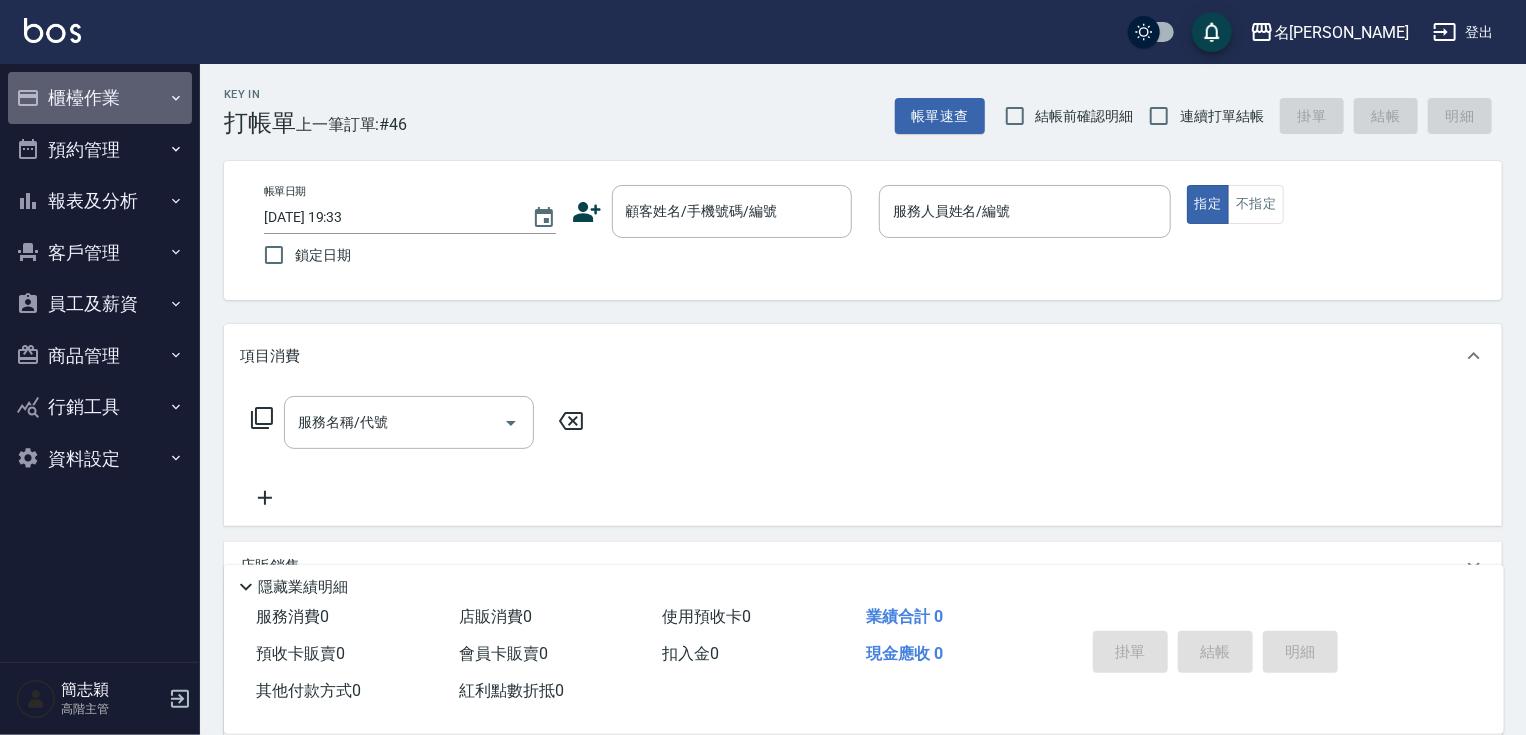 click on "櫃檯作業" at bounding box center [100, 98] 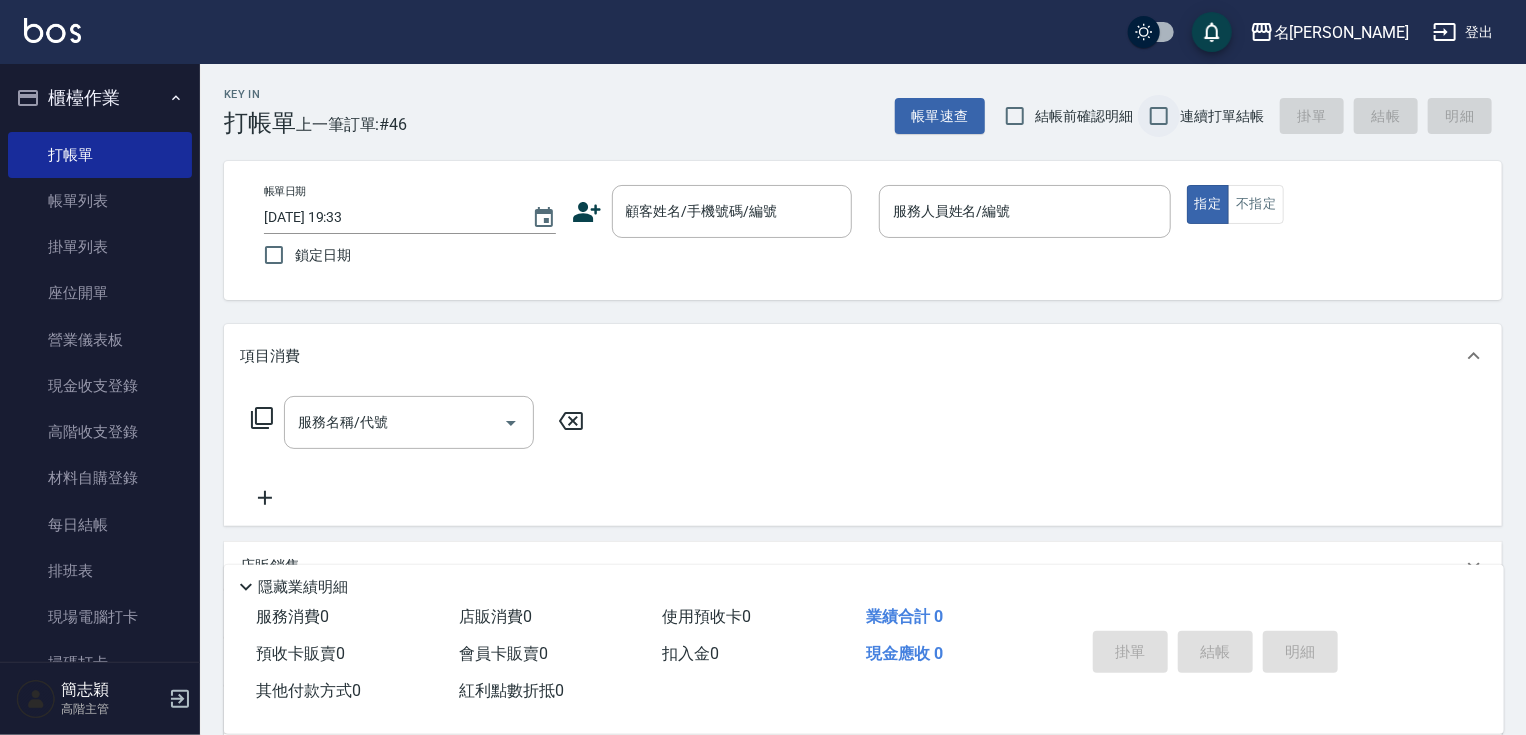 click on "連續打單結帳" at bounding box center [1159, 116] 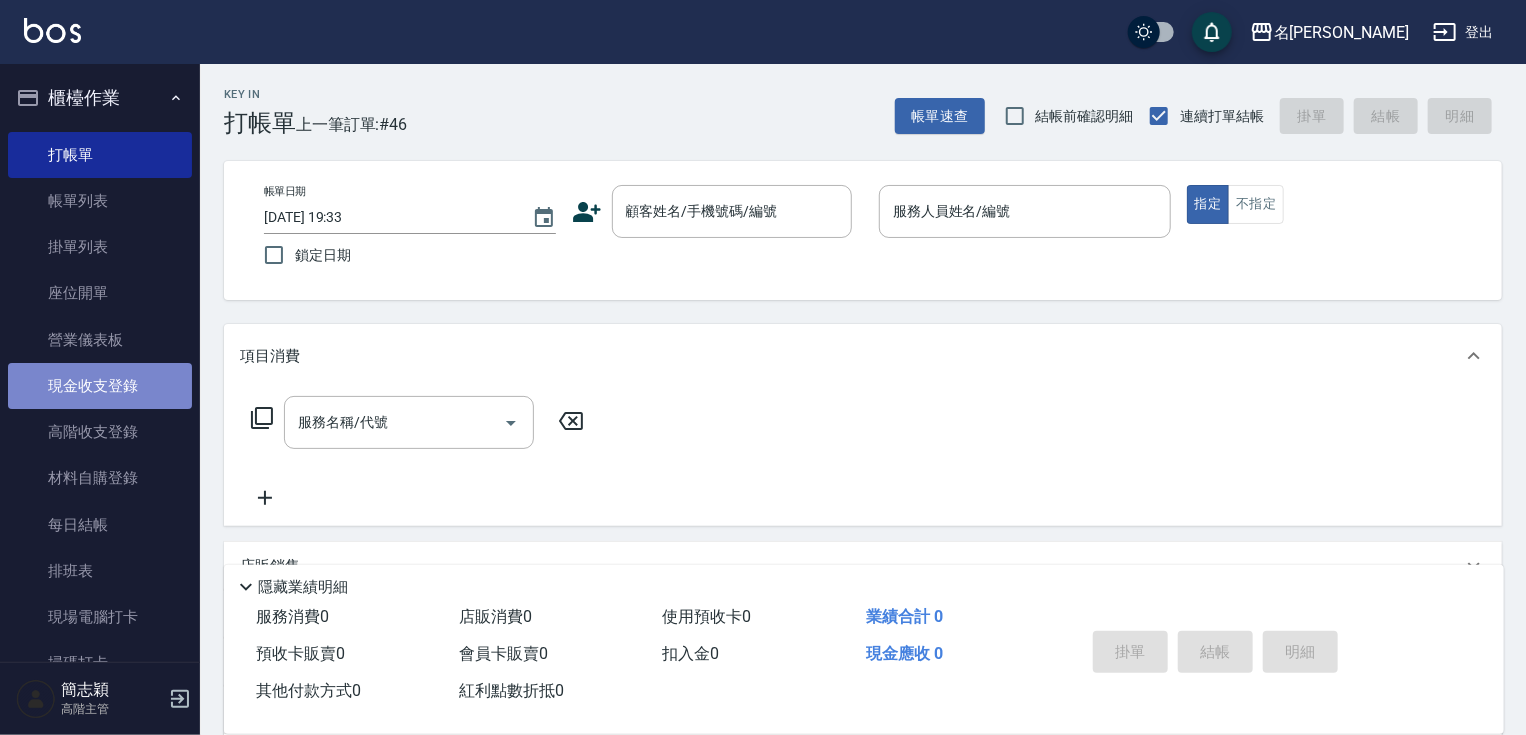 click on "現金收支登錄" at bounding box center (100, 386) 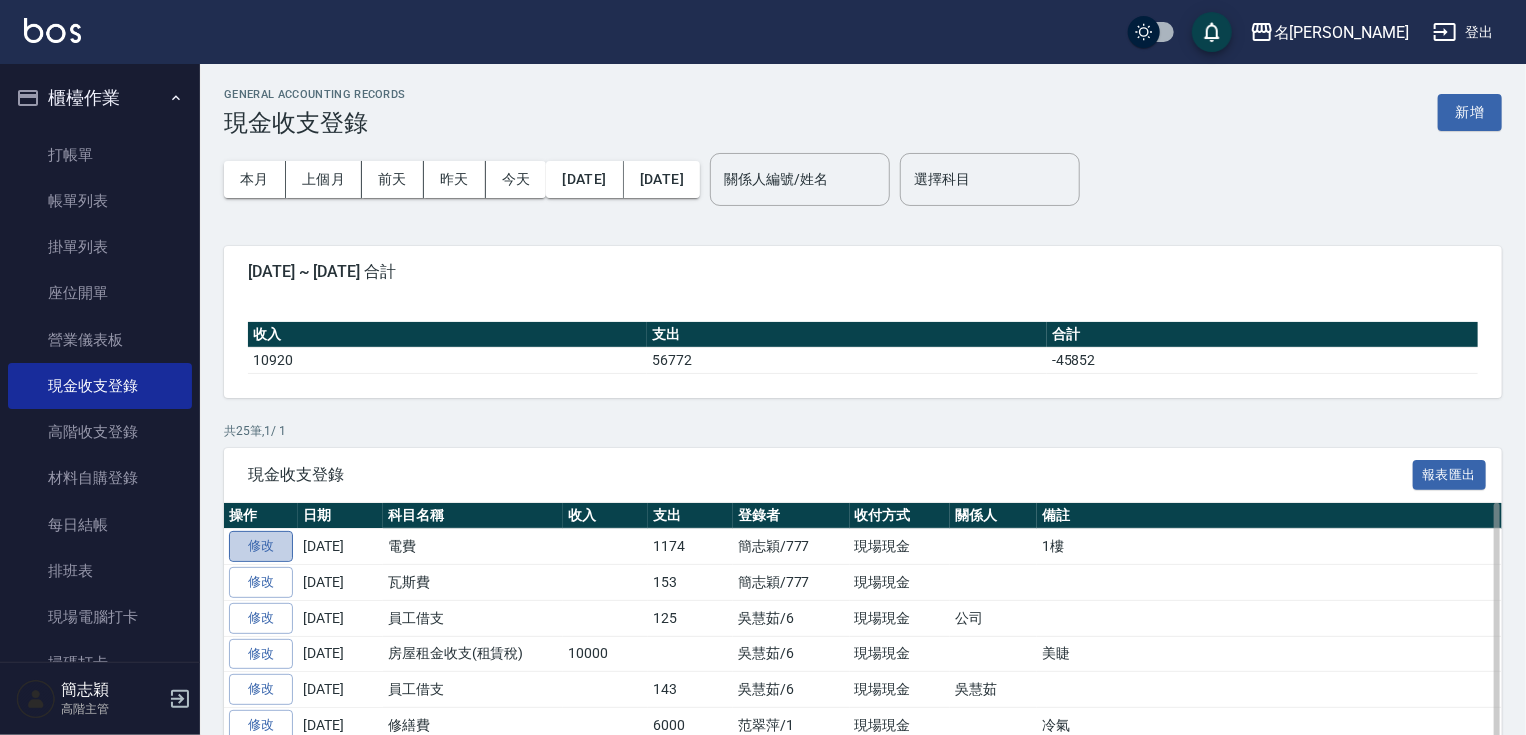 click on "修改" at bounding box center [261, 546] 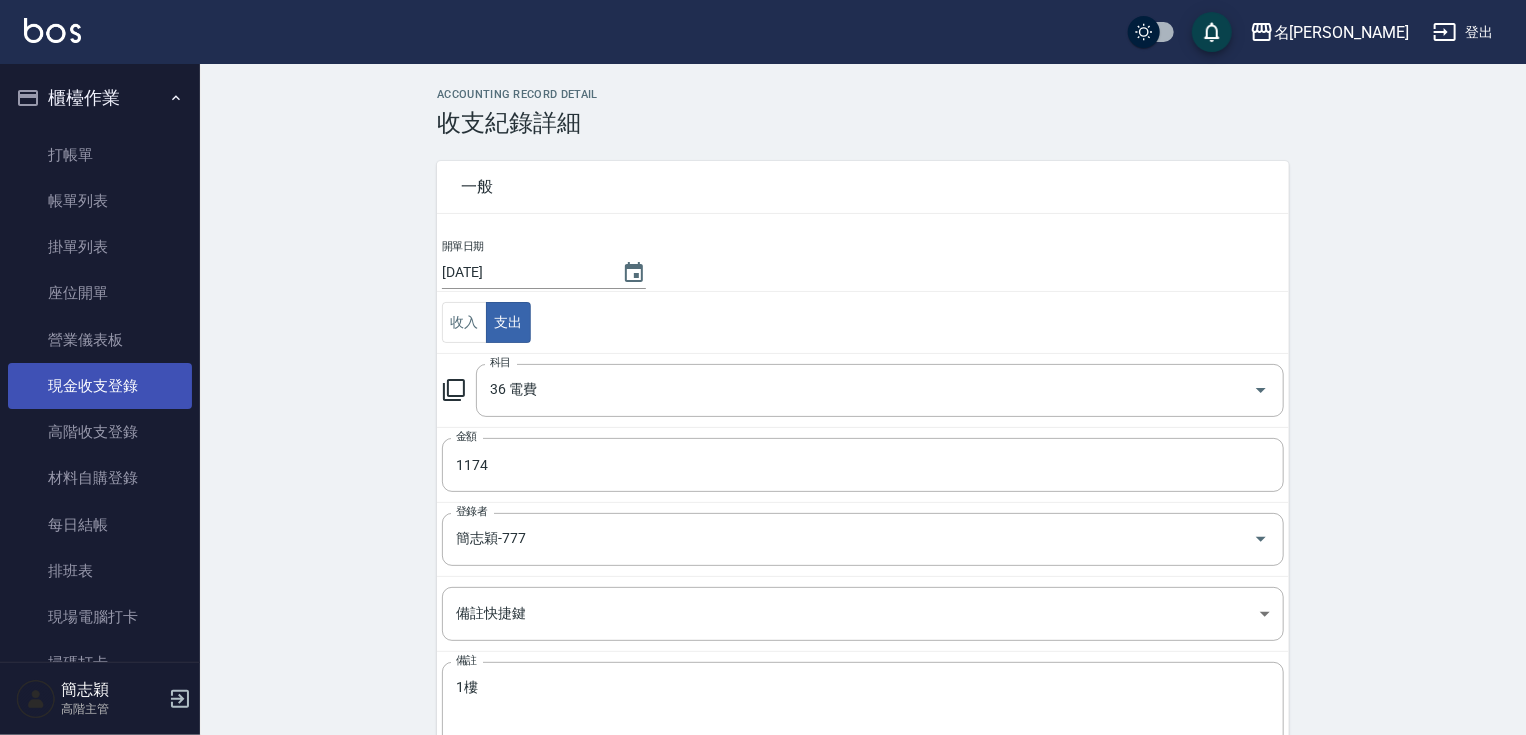 click on "現金收支登錄" at bounding box center (100, 386) 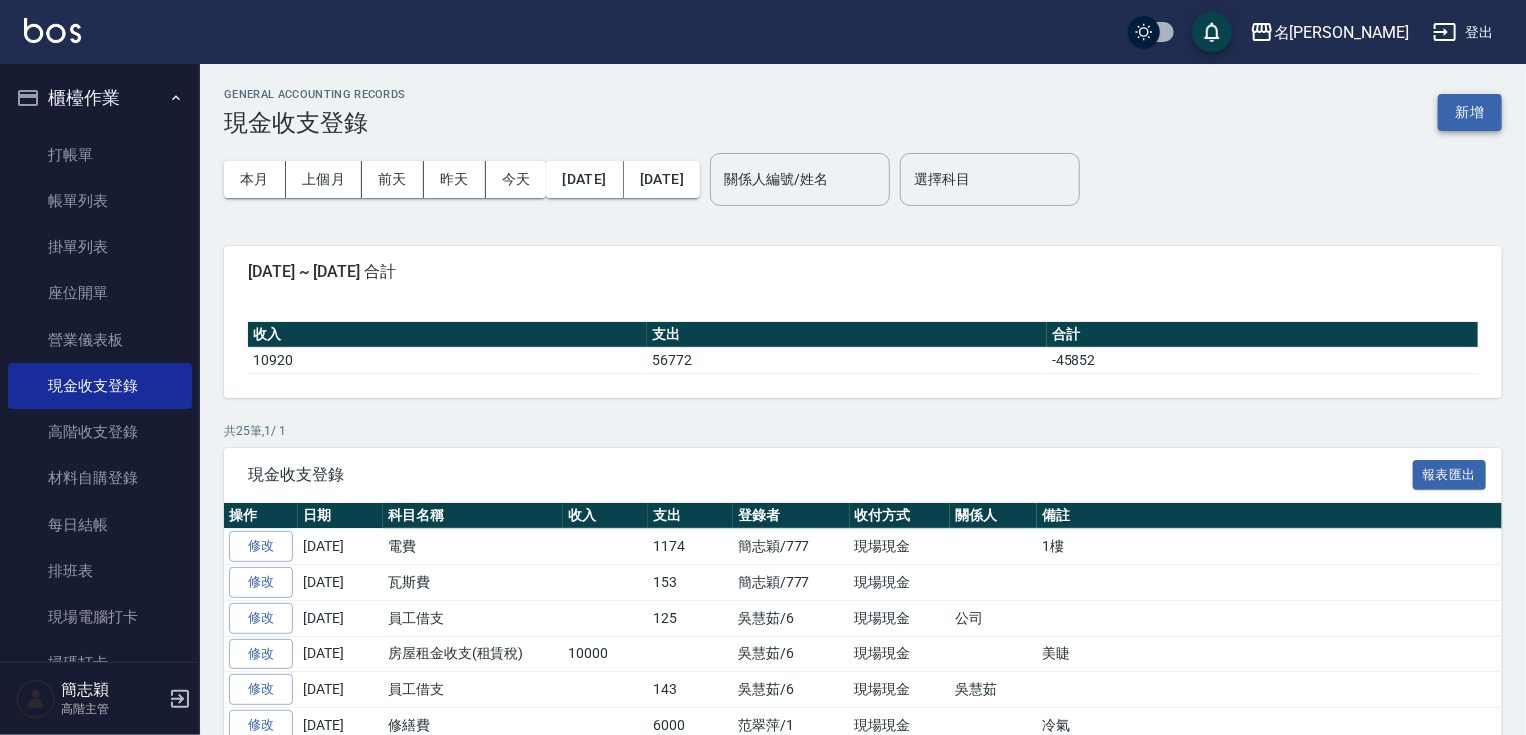 click on "新增" at bounding box center [1470, 112] 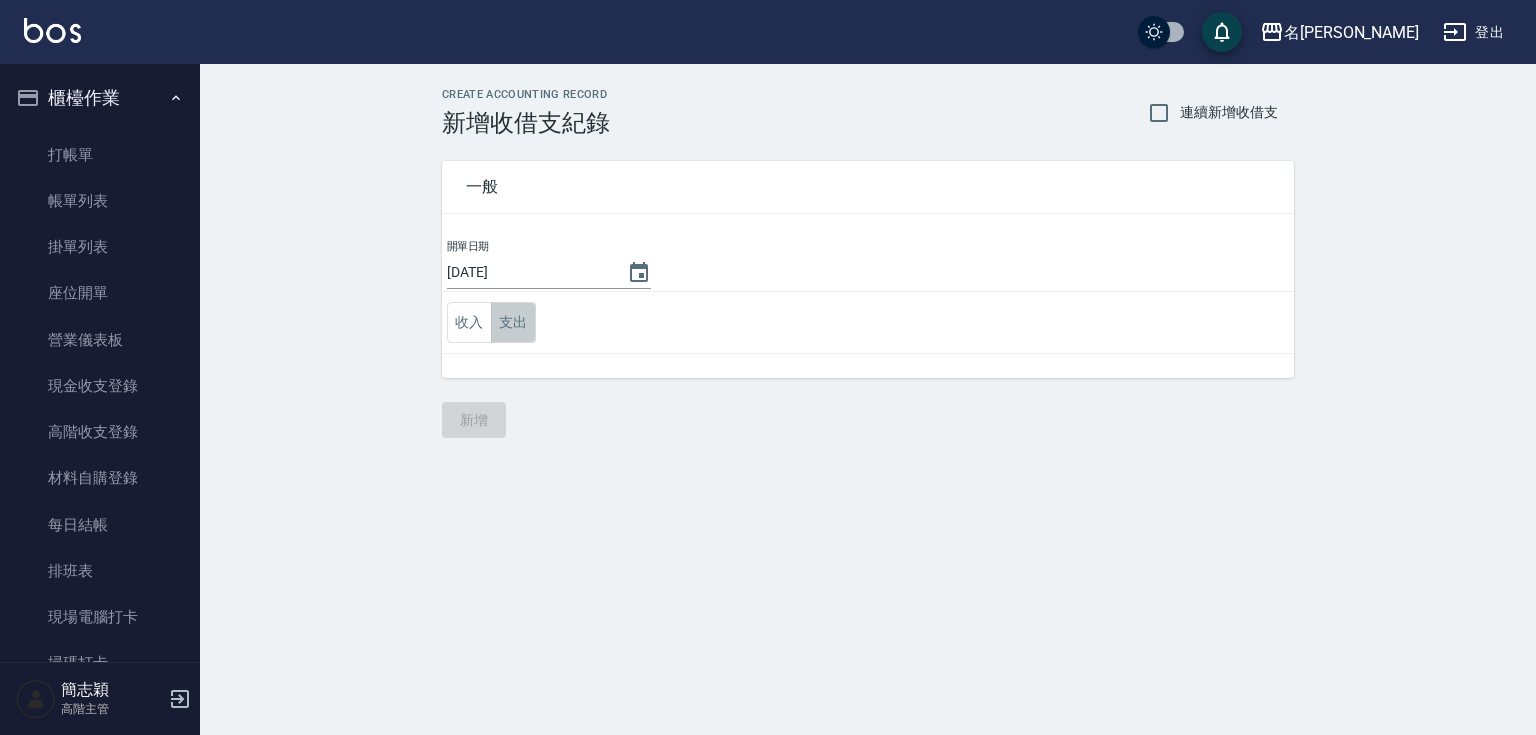 click on "支出" at bounding box center (513, 322) 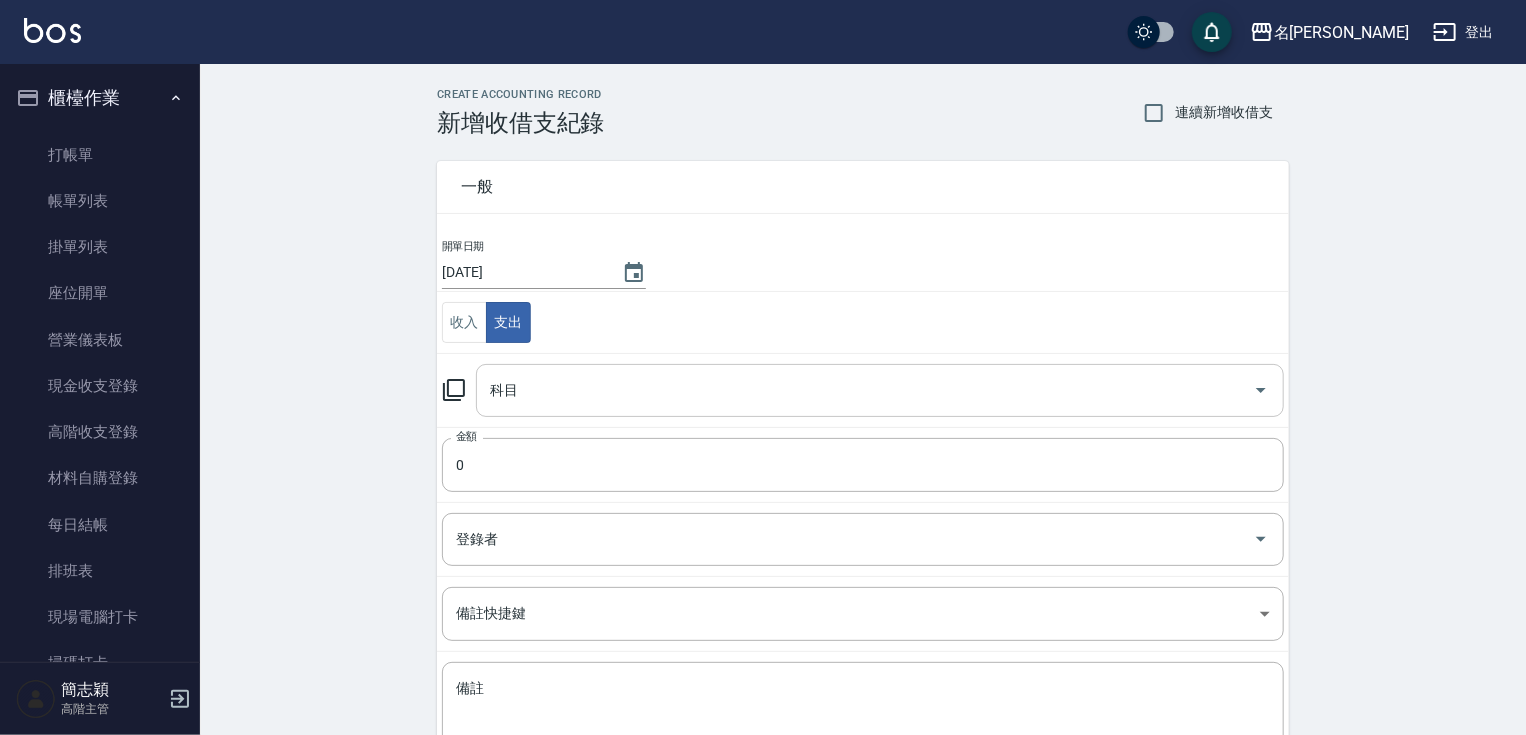 click on "科目" at bounding box center (865, 390) 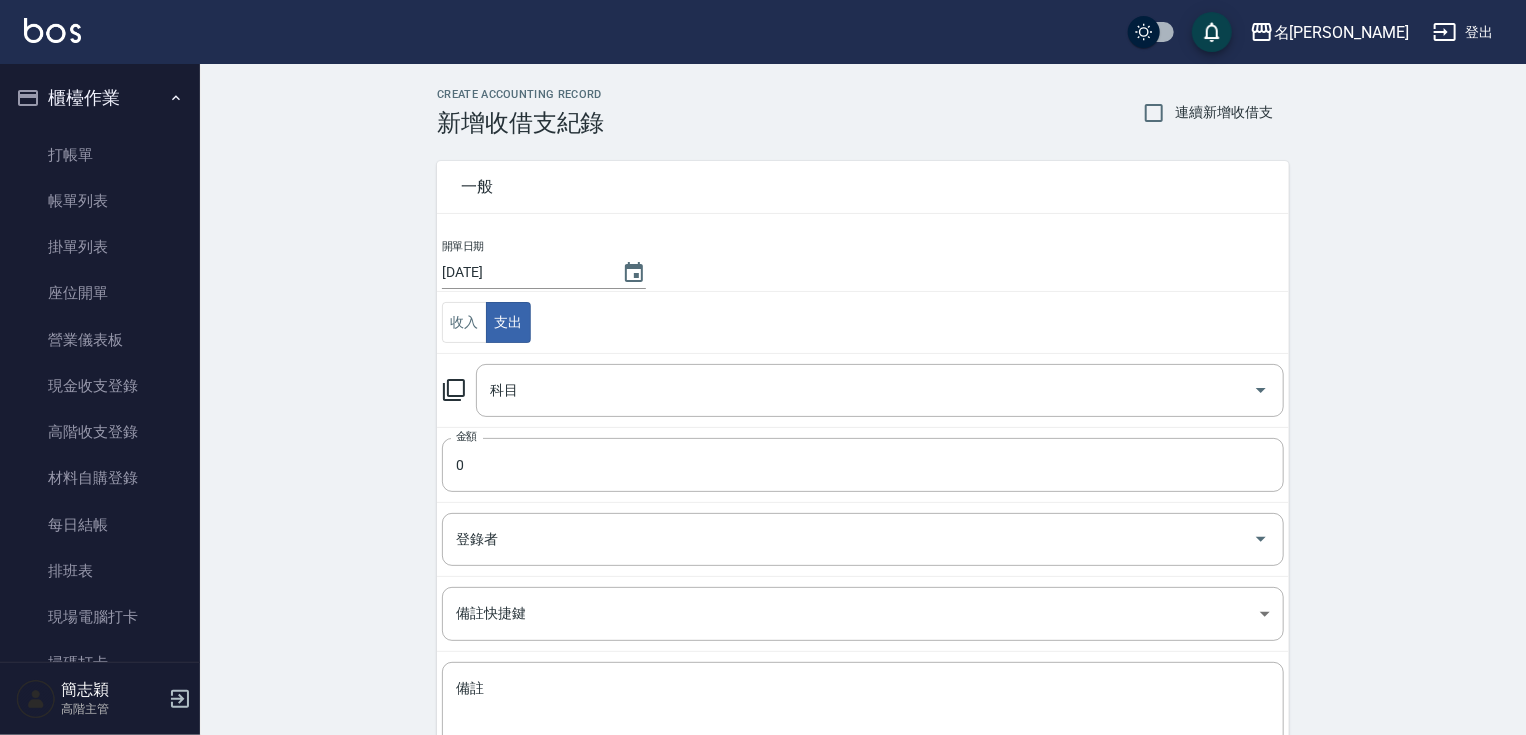 click on "CREATE ACCOUNTING RECORD 新增收借支紀錄 連續新增收借支 一般 開單日期 2025/07/12 收入 支出 科目 科目 金額 0 金額 登錄者 登錄者 備註快捷鍵 ​ 備註快捷鍵 備註 x 備註 新增" at bounding box center [863, 473] 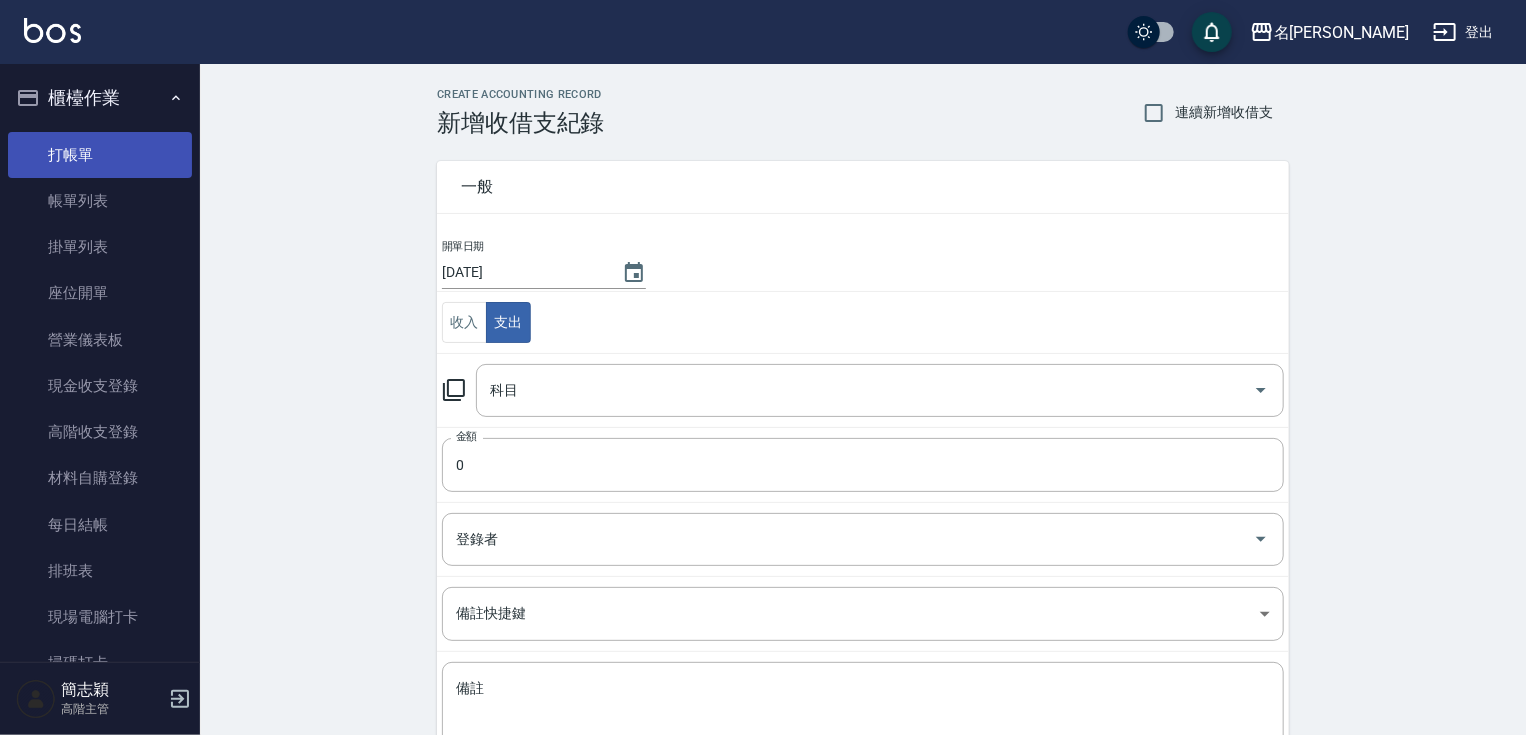 click on "打帳單" at bounding box center [100, 155] 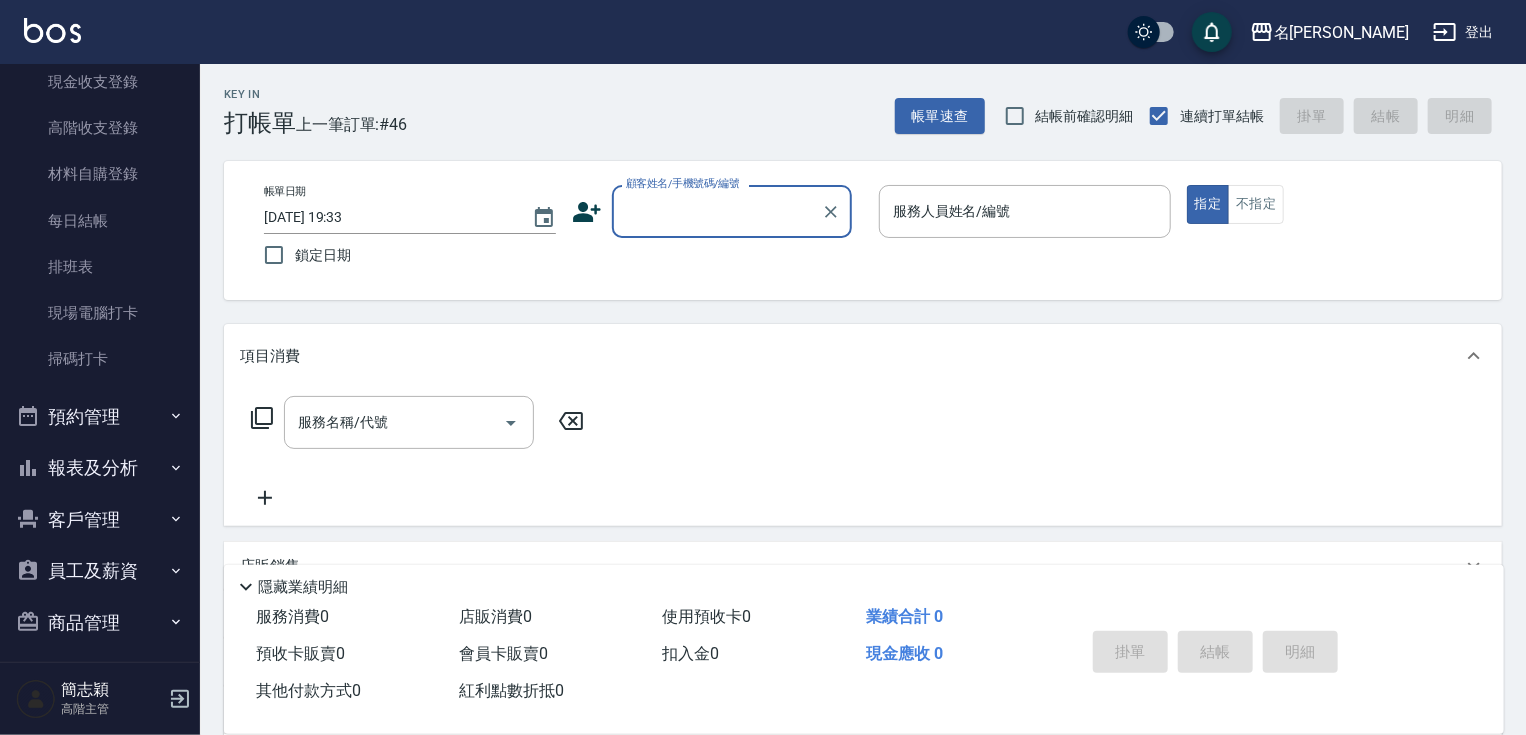 scroll, scrollTop: 310, scrollLeft: 0, axis: vertical 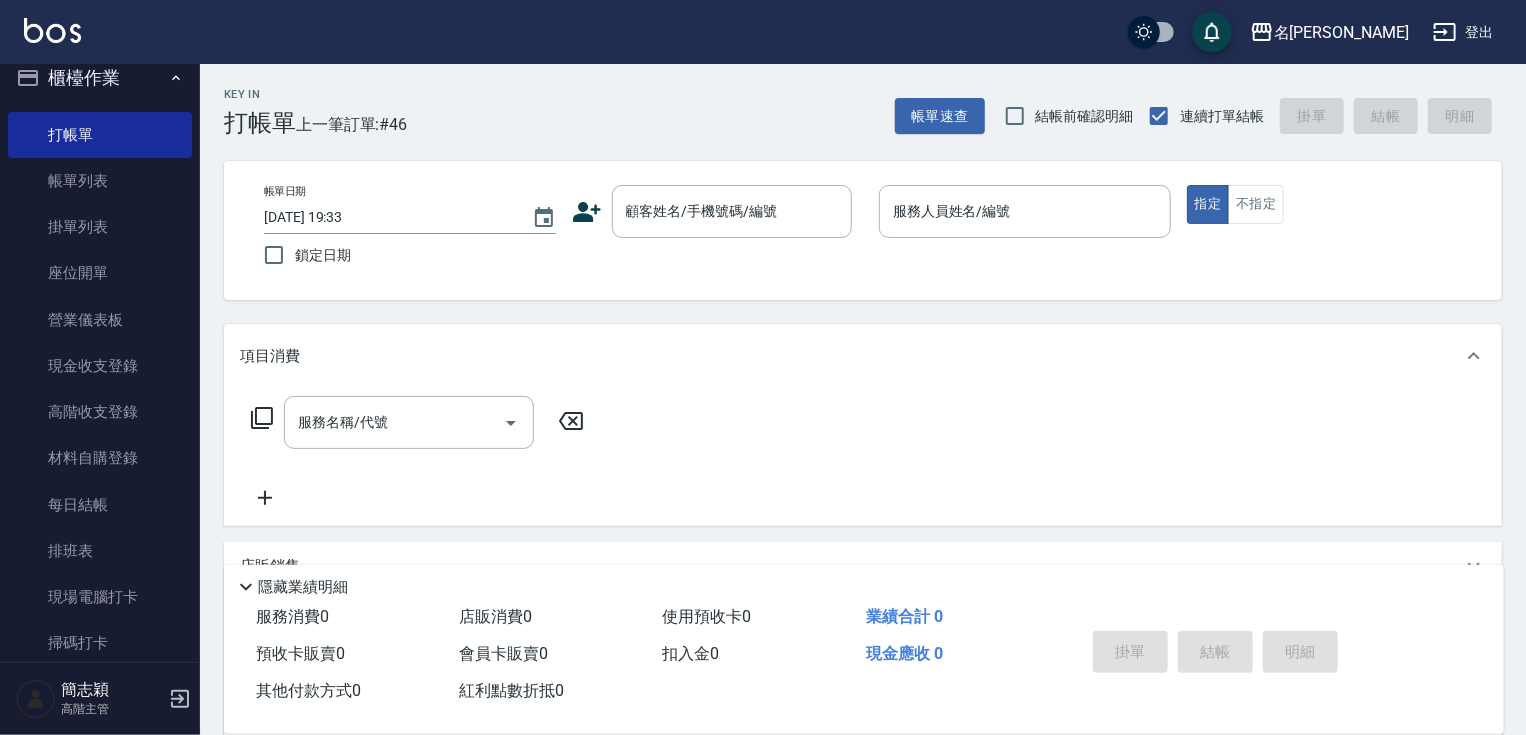 click on "名留竹林 登出" at bounding box center [763, 32] 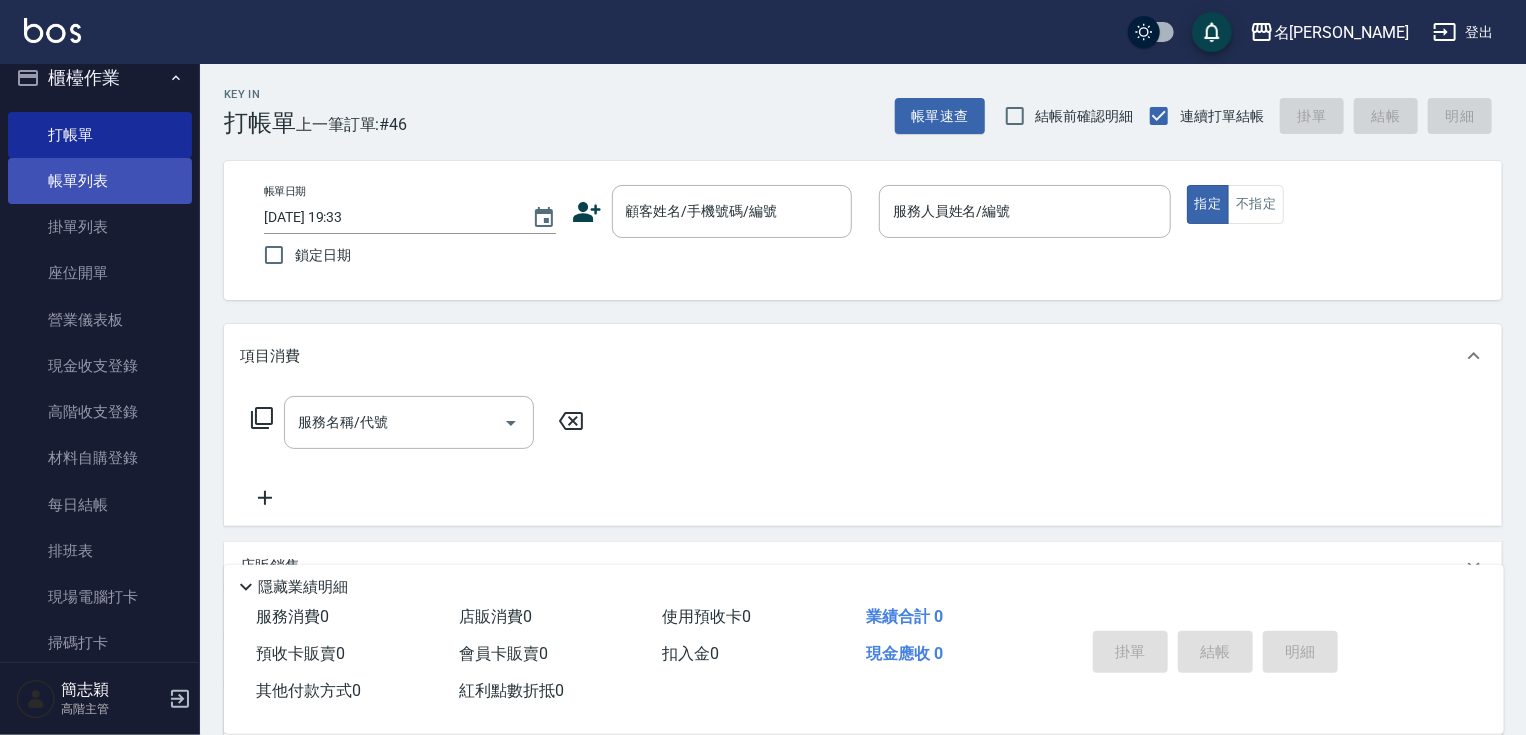 click on "帳單列表" at bounding box center [100, 181] 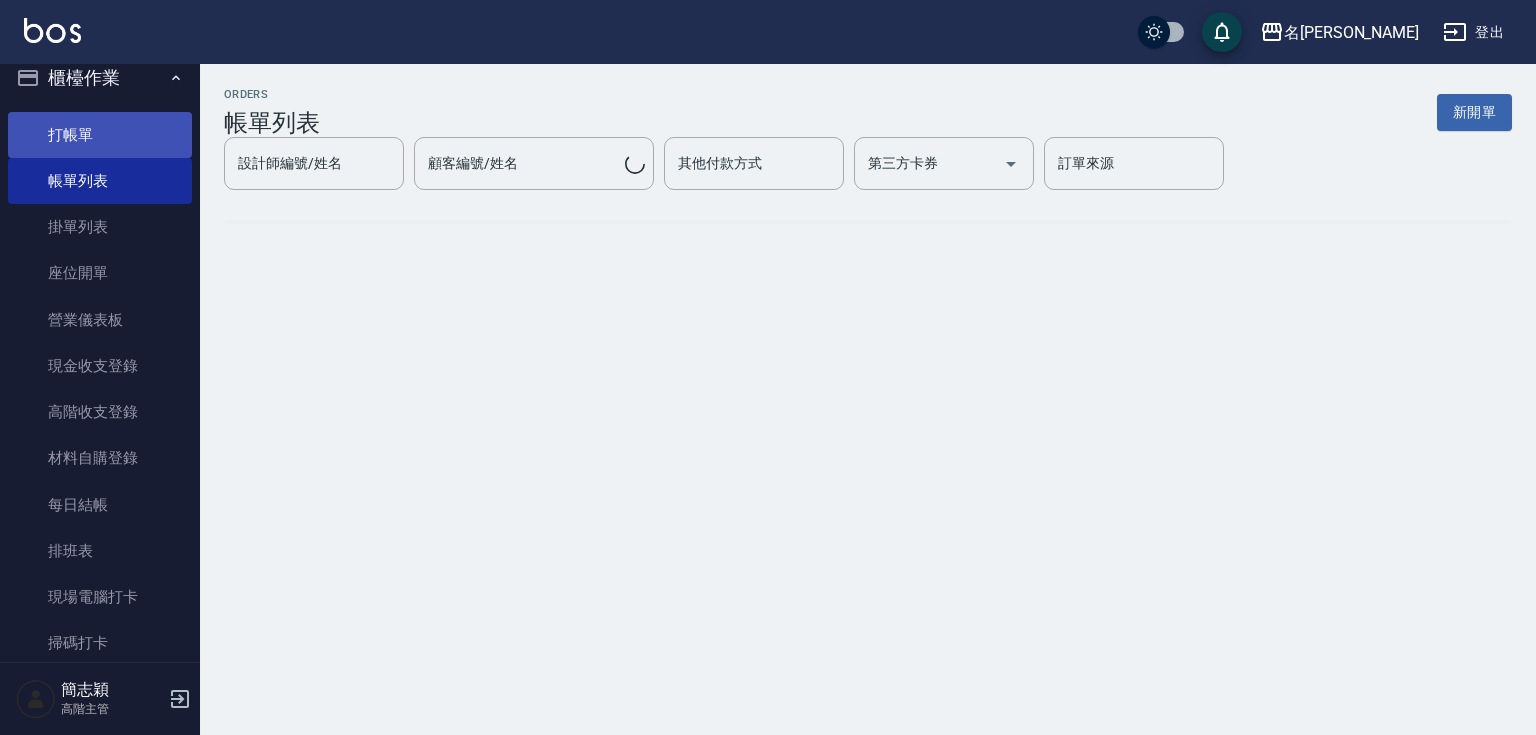 click on "打帳單" at bounding box center [100, 135] 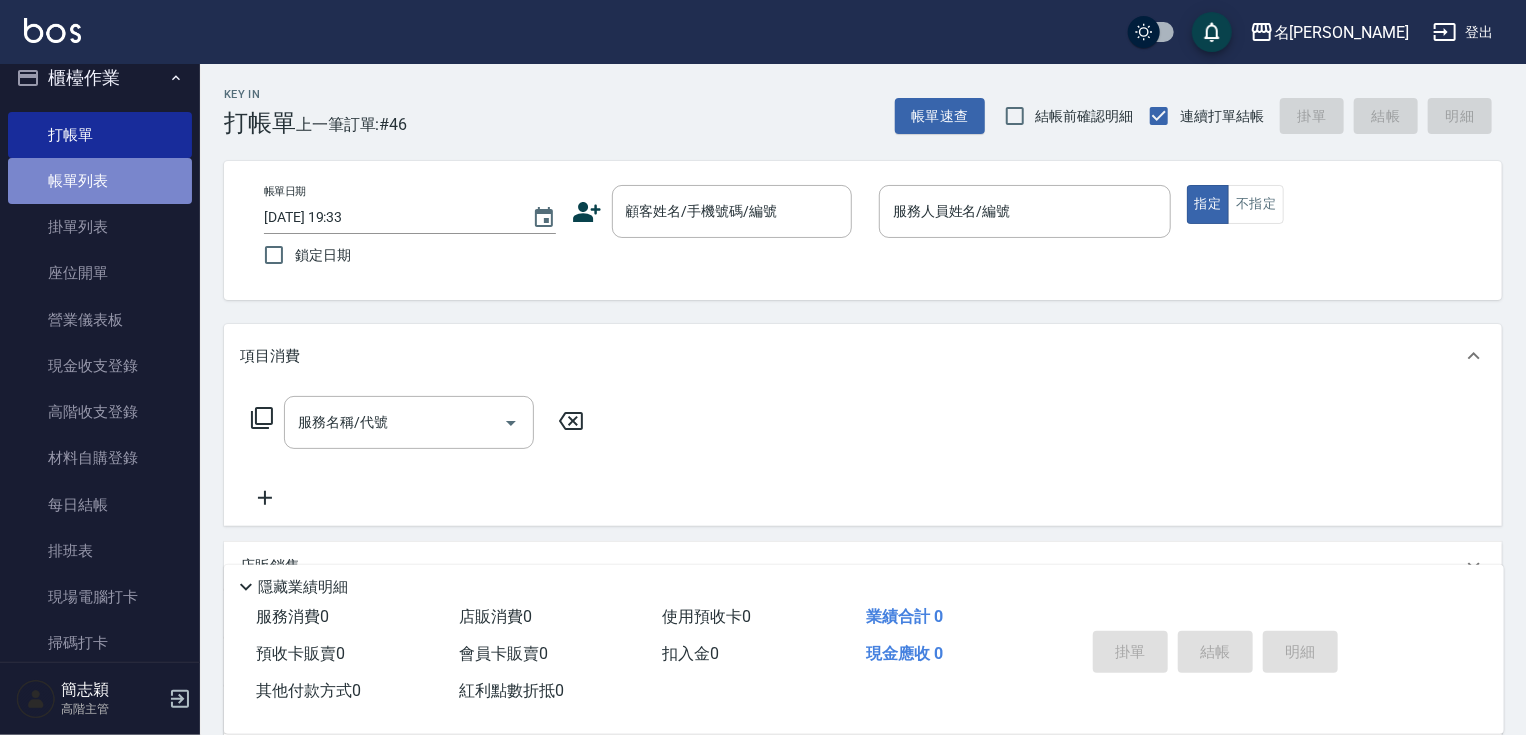 click on "帳單列表" at bounding box center (100, 181) 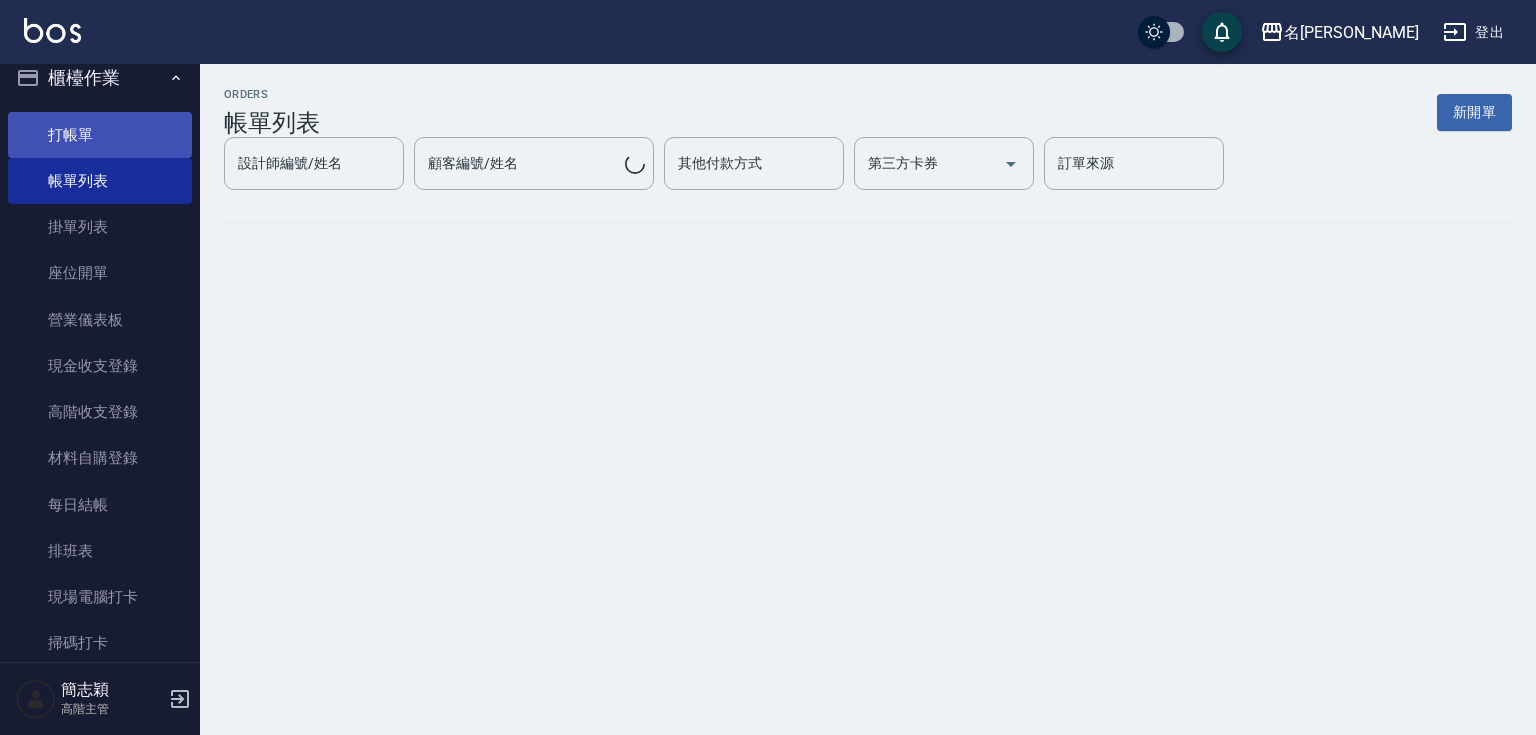 click on "打帳單" at bounding box center [100, 135] 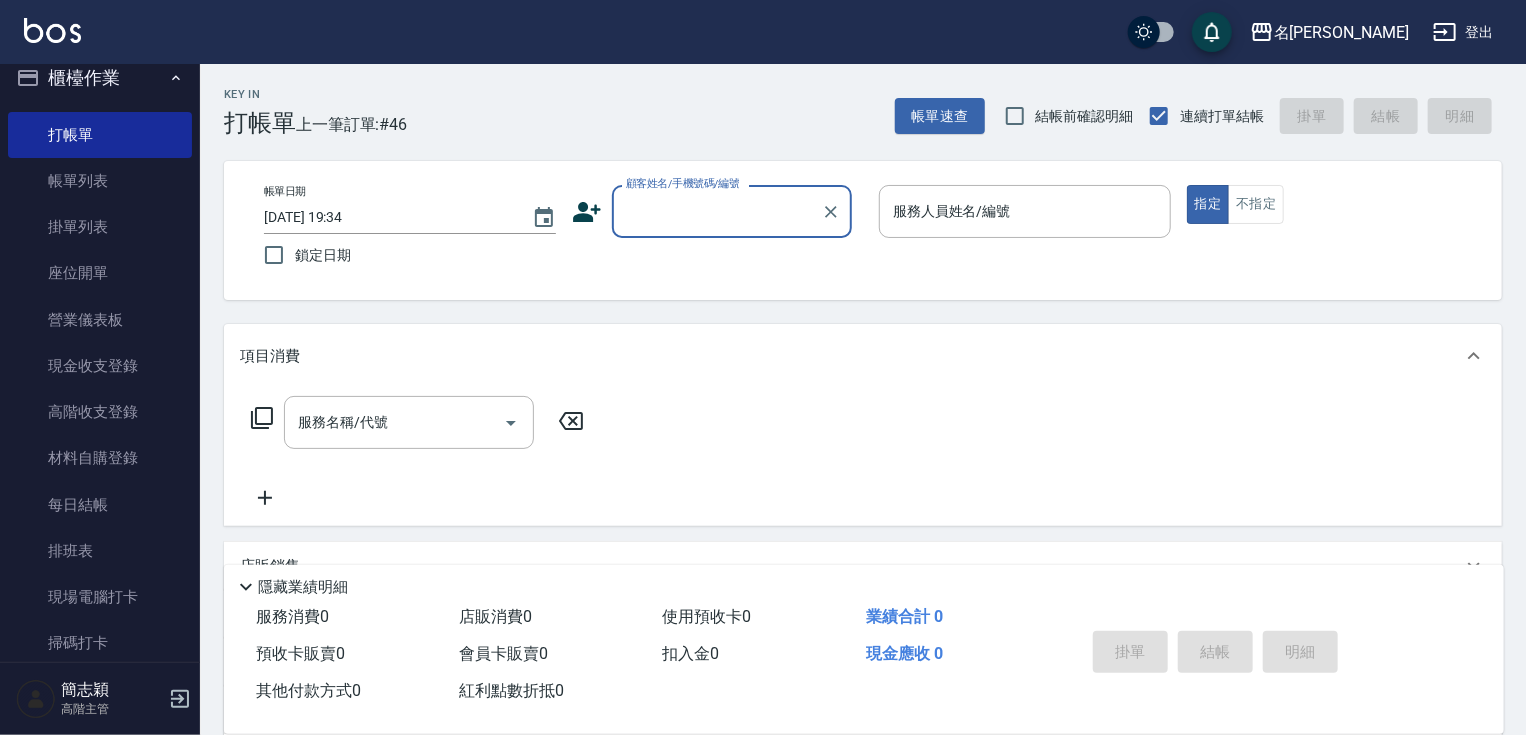 scroll, scrollTop: 416, scrollLeft: 0, axis: vertical 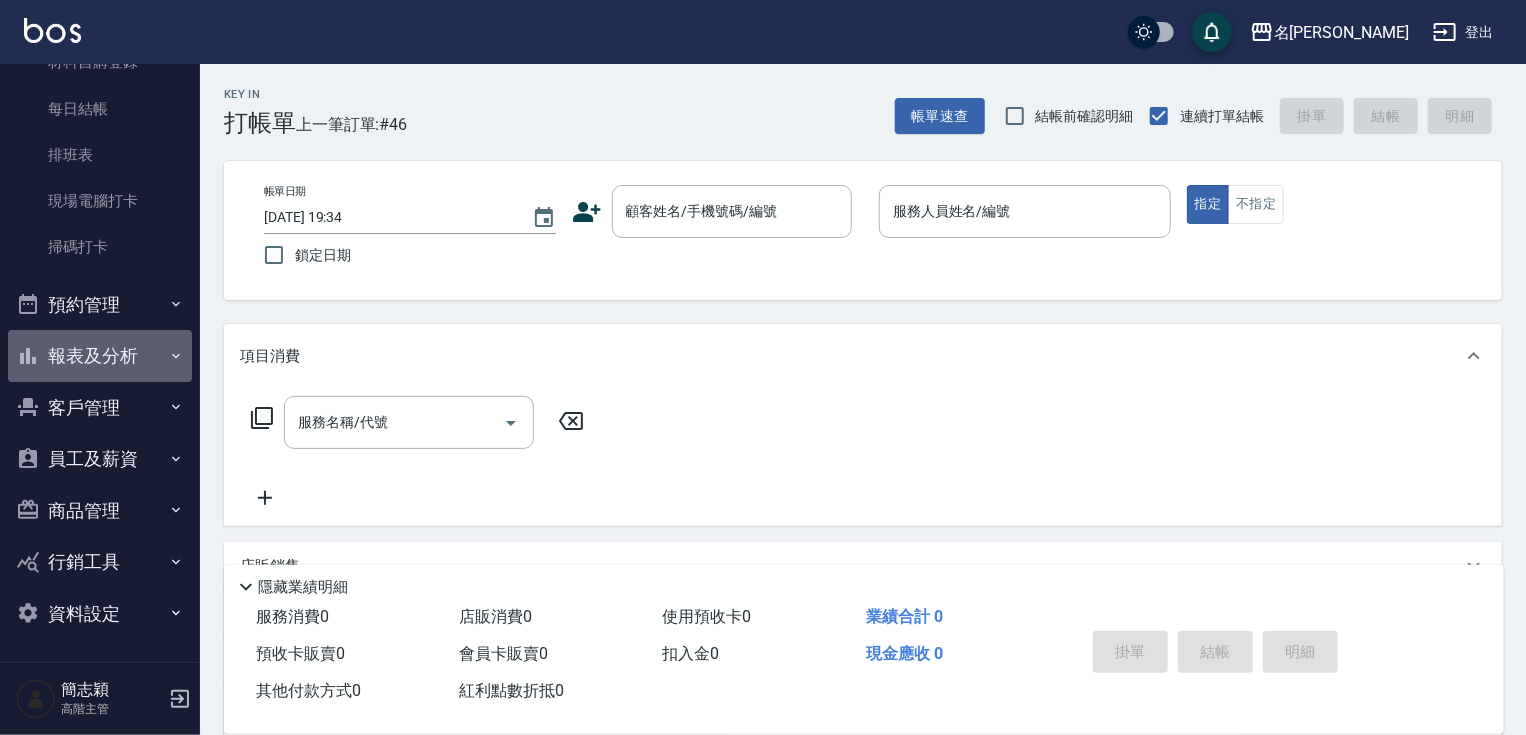 click on "報表及分析" at bounding box center [100, 356] 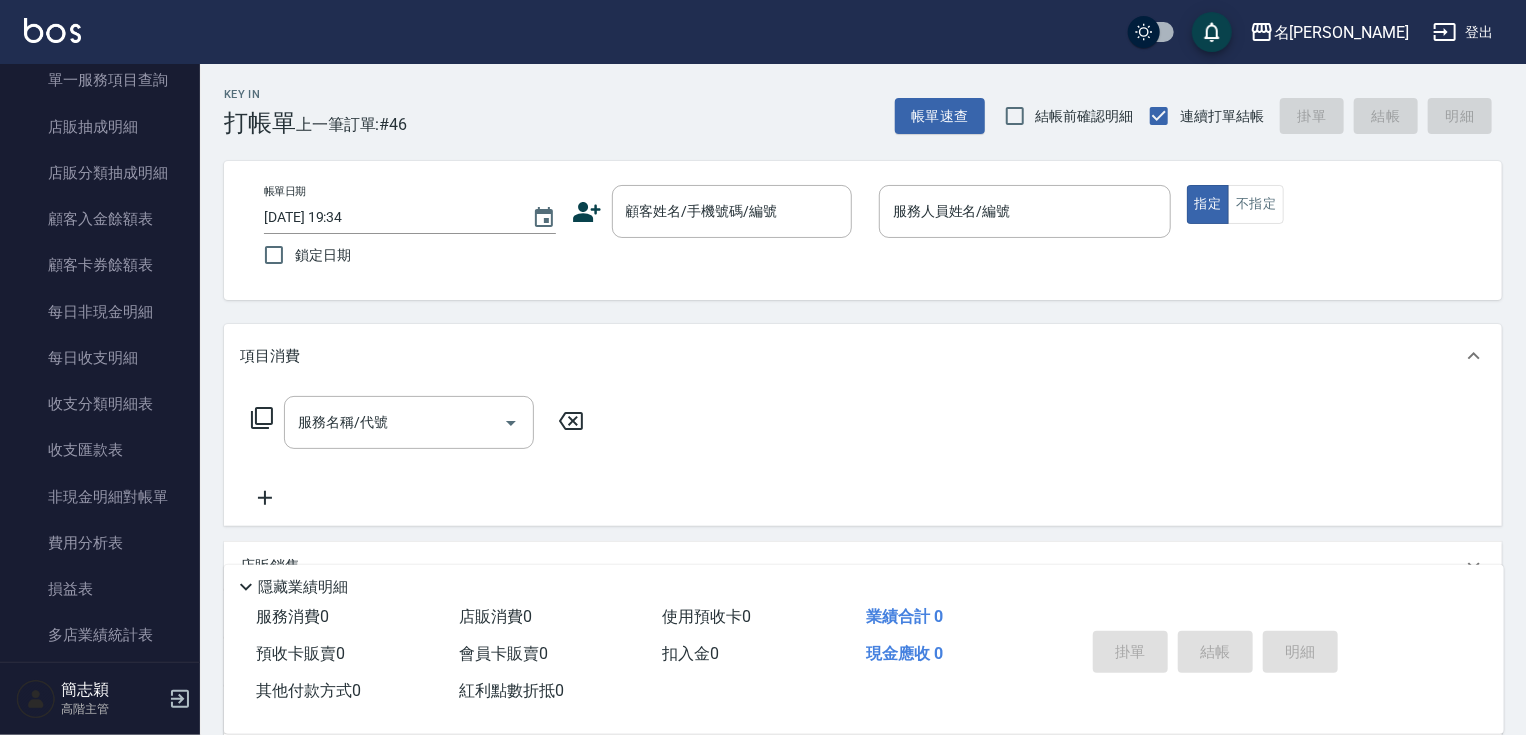 scroll, scrollTop: 1981, scrollLeft: 0, axis: vertical 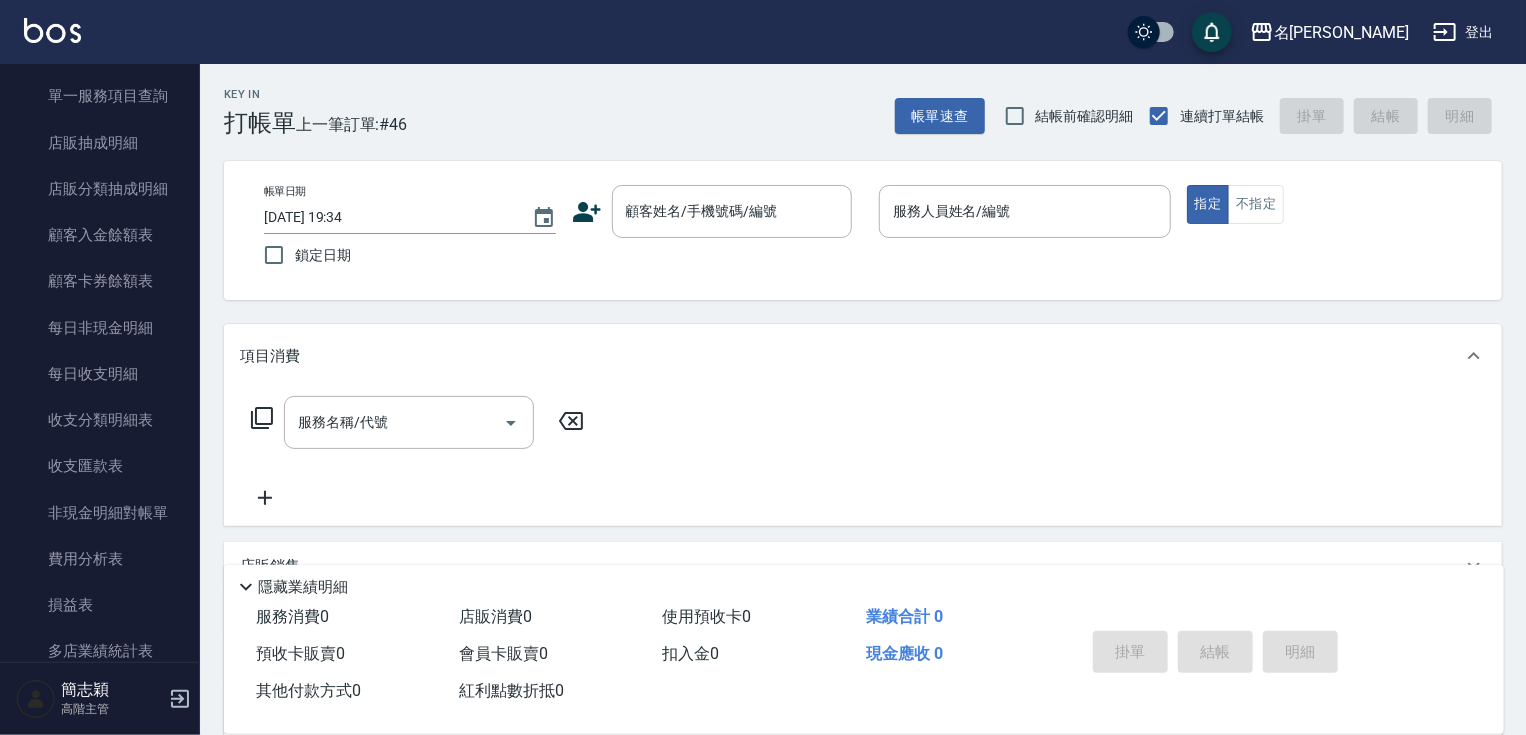 drag, startPoint x: 188, startPoint y: 540, endPoint x: 189, endPoint y: 336, distance: 204.00246 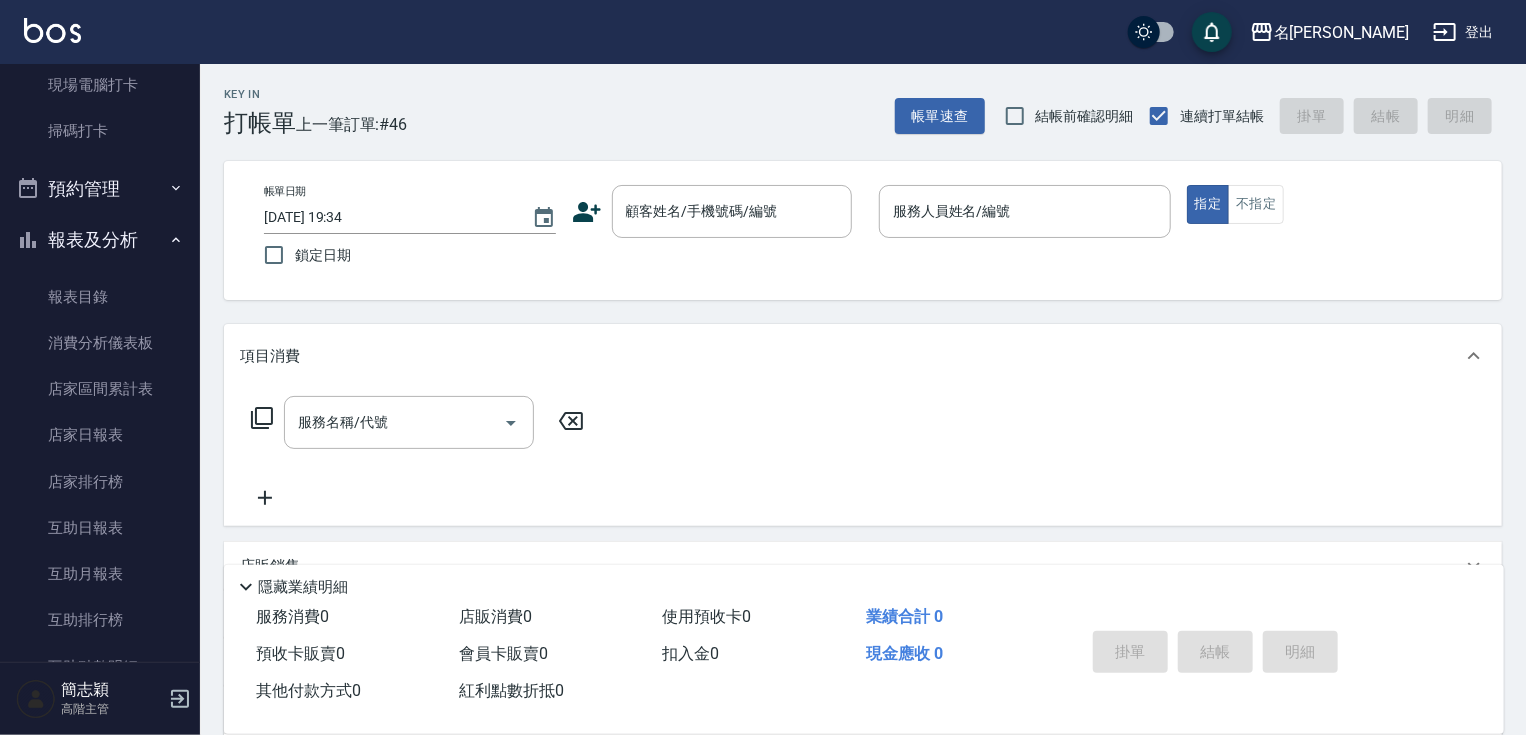 scroll, scrollTop: 299, scrollLeft: 0, axis: vertical 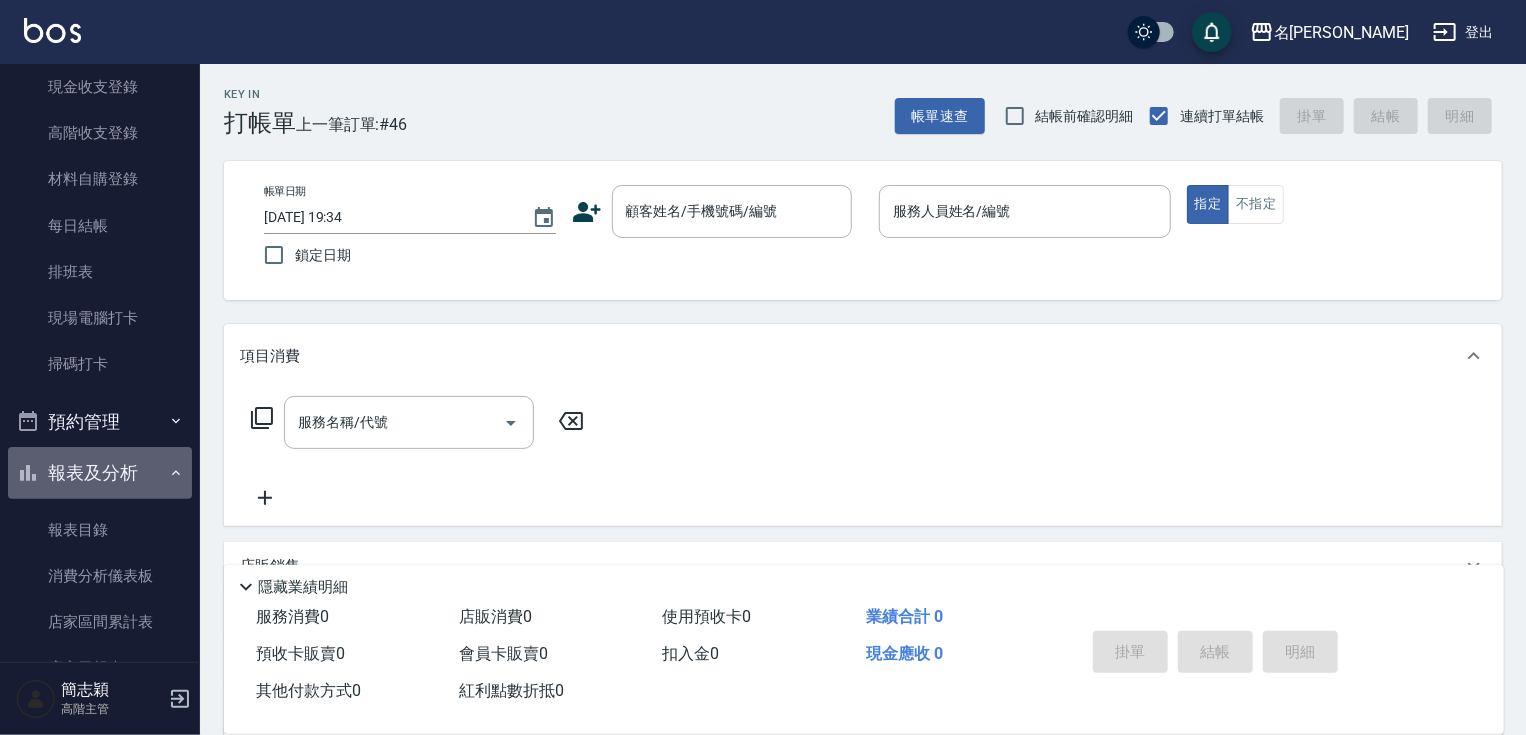 click on "報表及分析" at bounding box center (100, 473) 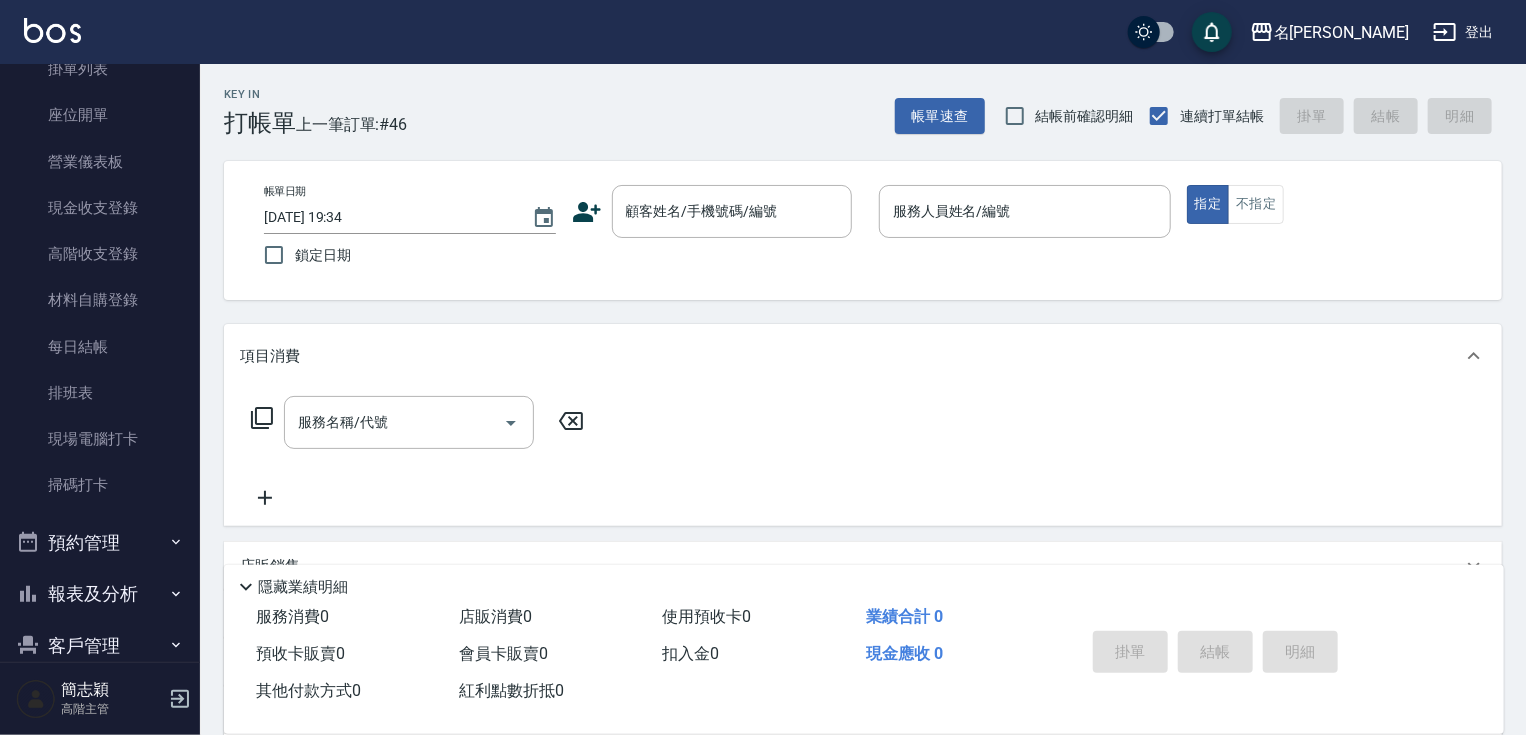 scroll, scrollTop: 0, scrollLeft: 0, axis: both 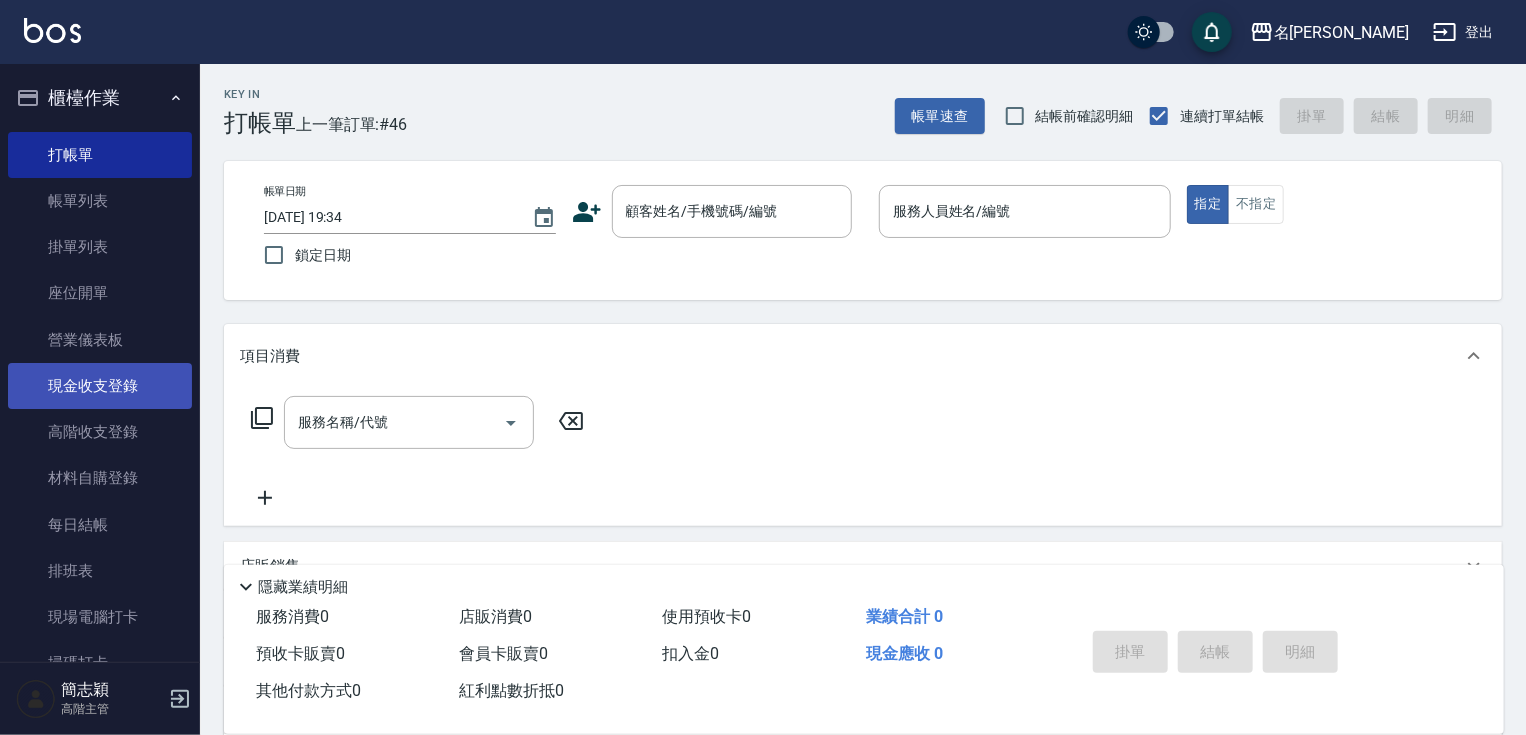 click on "現金收支登錄" at bounding box center [100, 386] 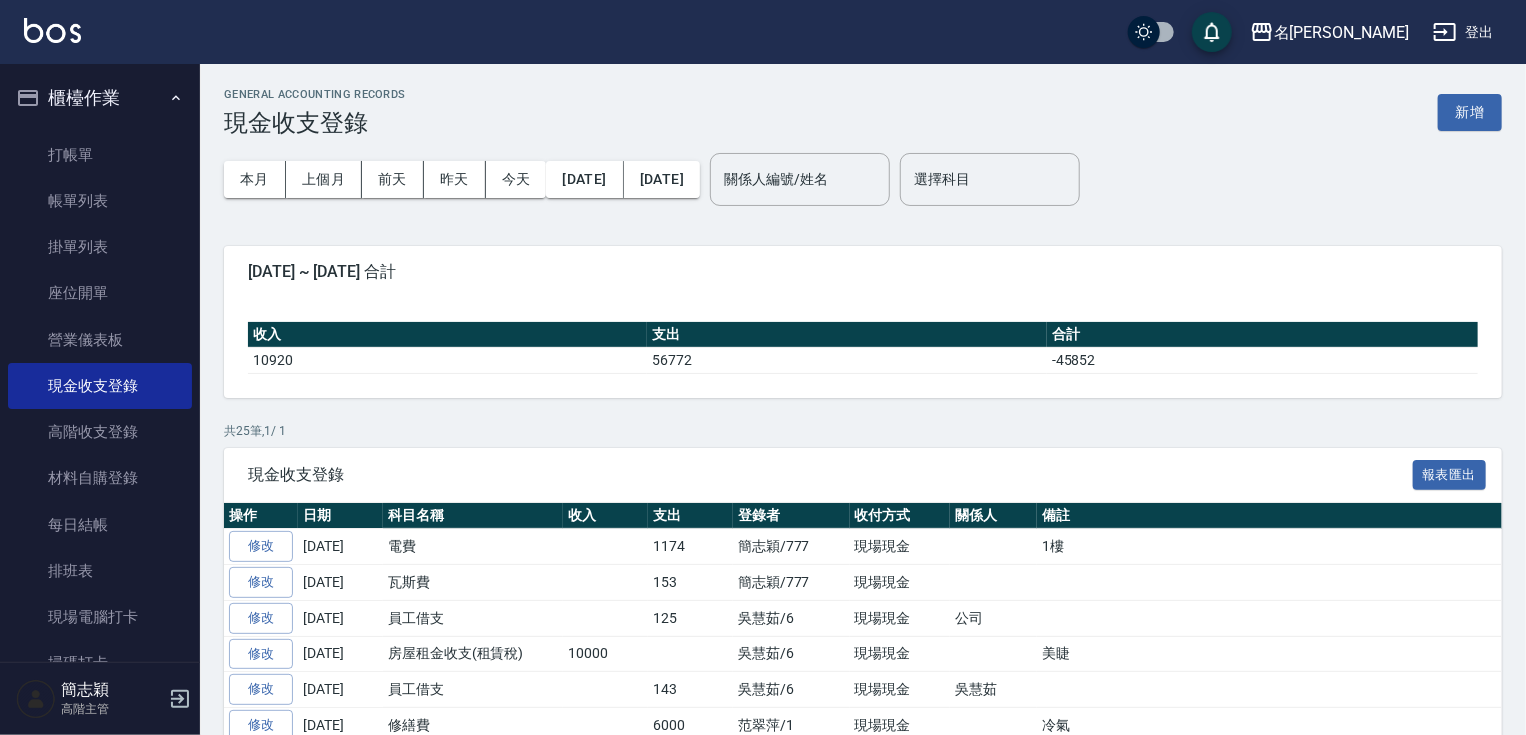 click on "登出" at bounding box center (1463, 32) 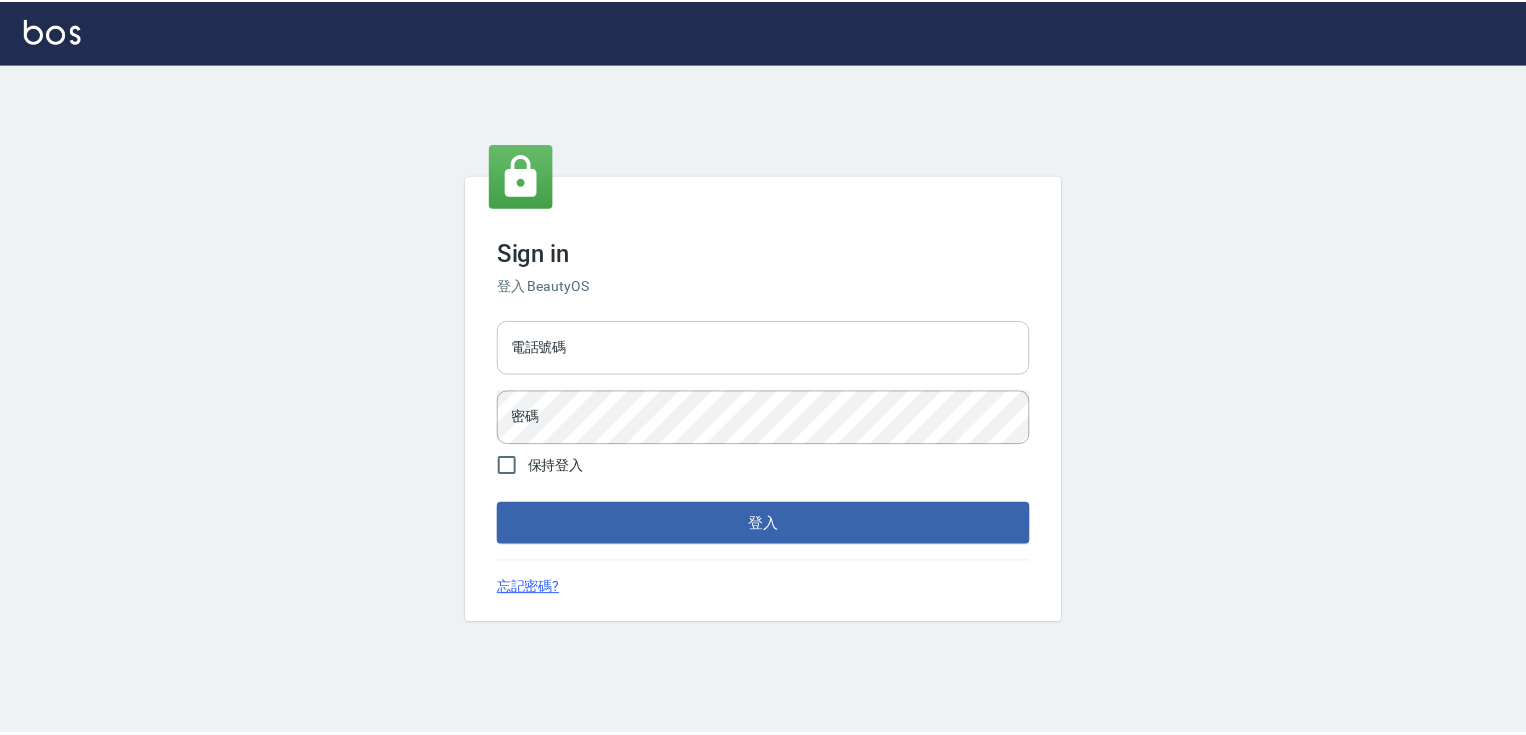 scroll, scrollTop: 0, scrollLeft: 0, axis: both 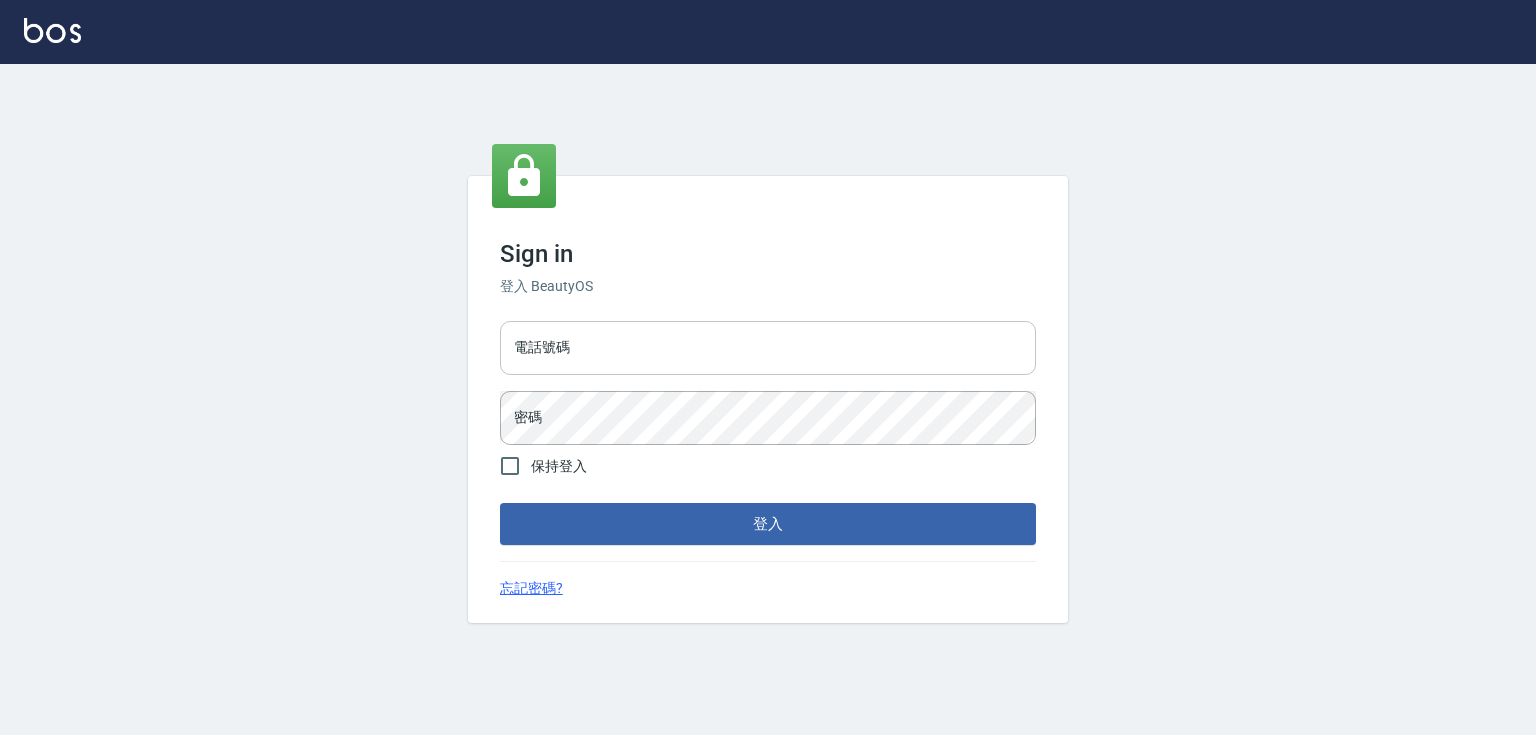click on "電話號碼" at bounding box center (768, 348) 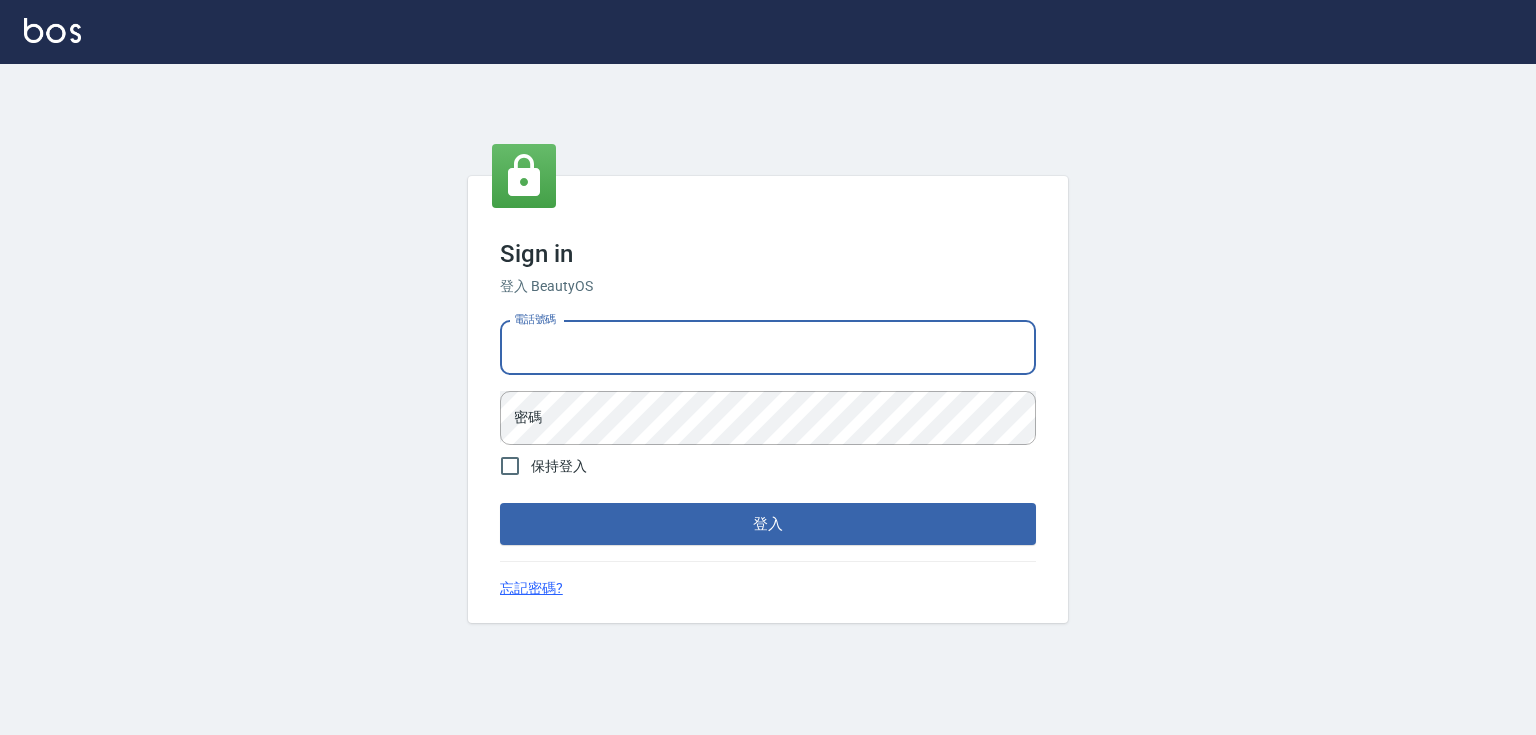 type on "0932942809" 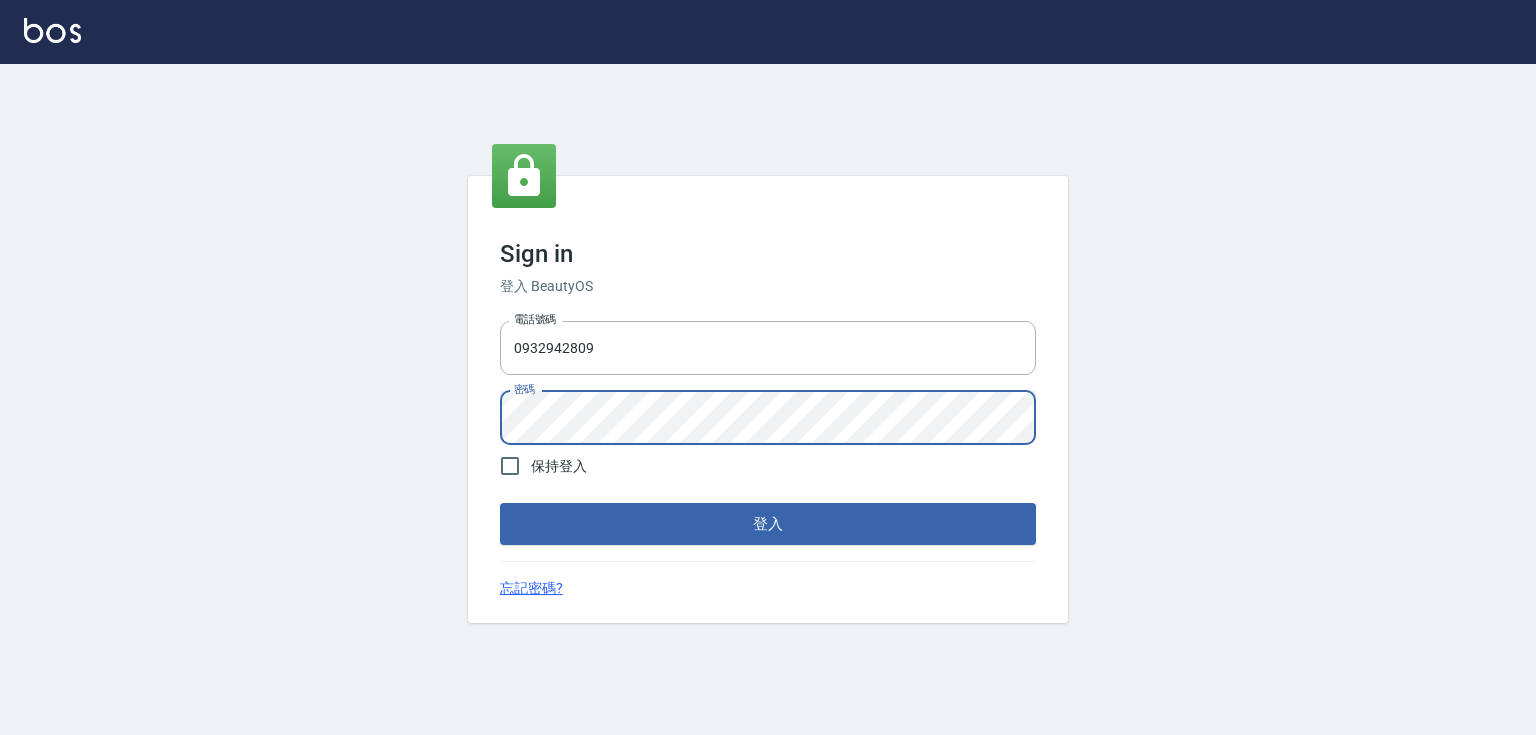 click on "保持登入" at bounding box center [559, 466] 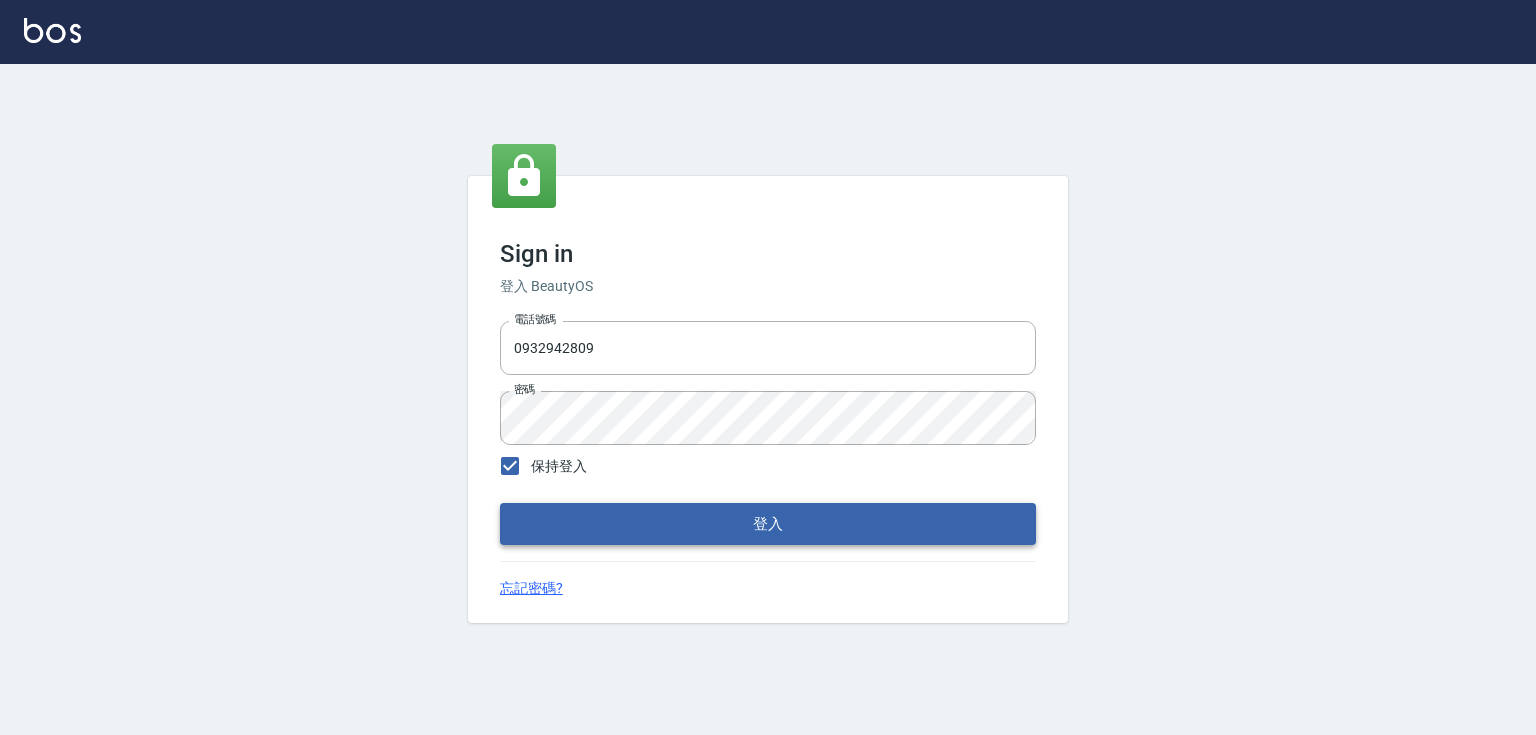 click on "登入" at bounding box center [768, 524] 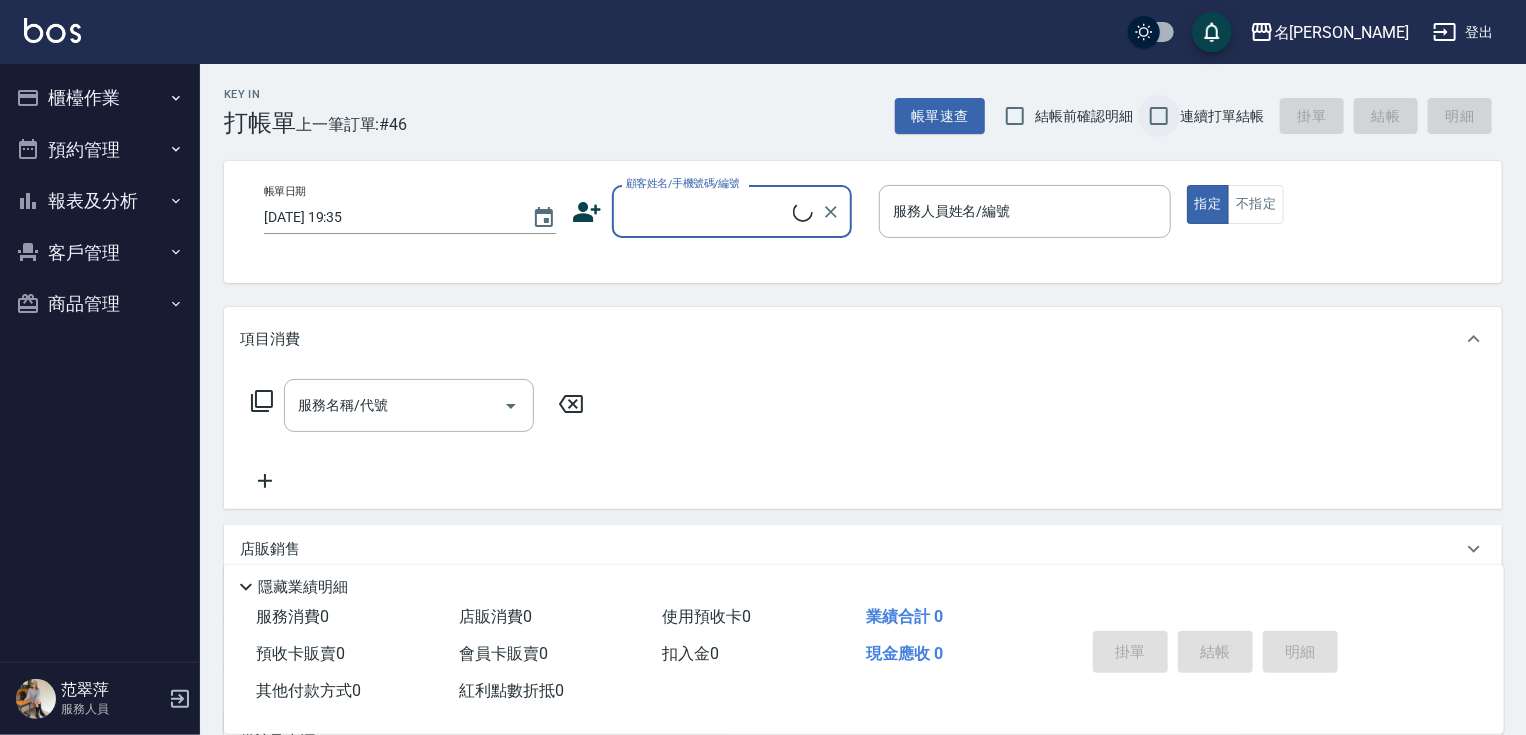click on "連續打單結帳" at bounding box center [1159, 116] 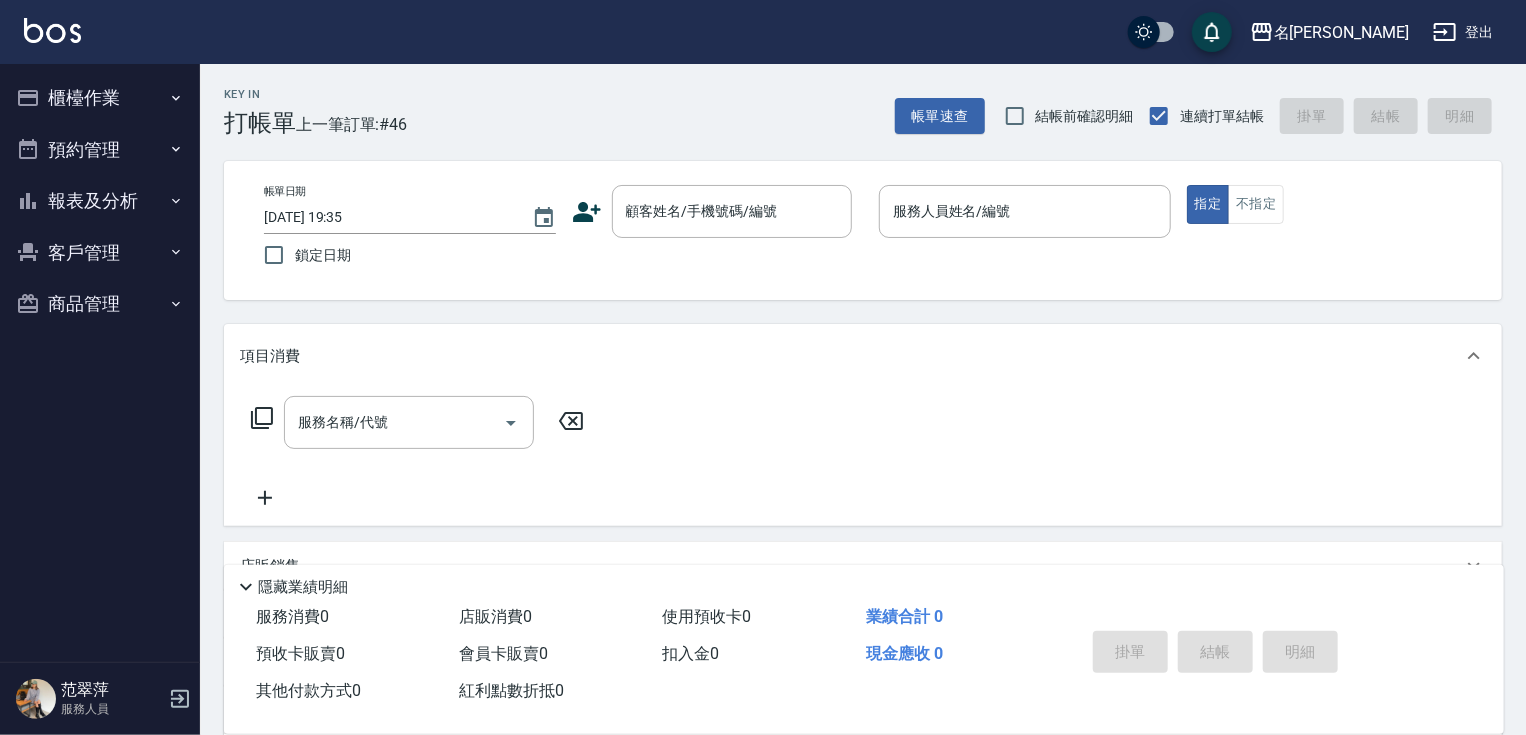 click on "櫃檯作業" at bounding box center (100, 98) 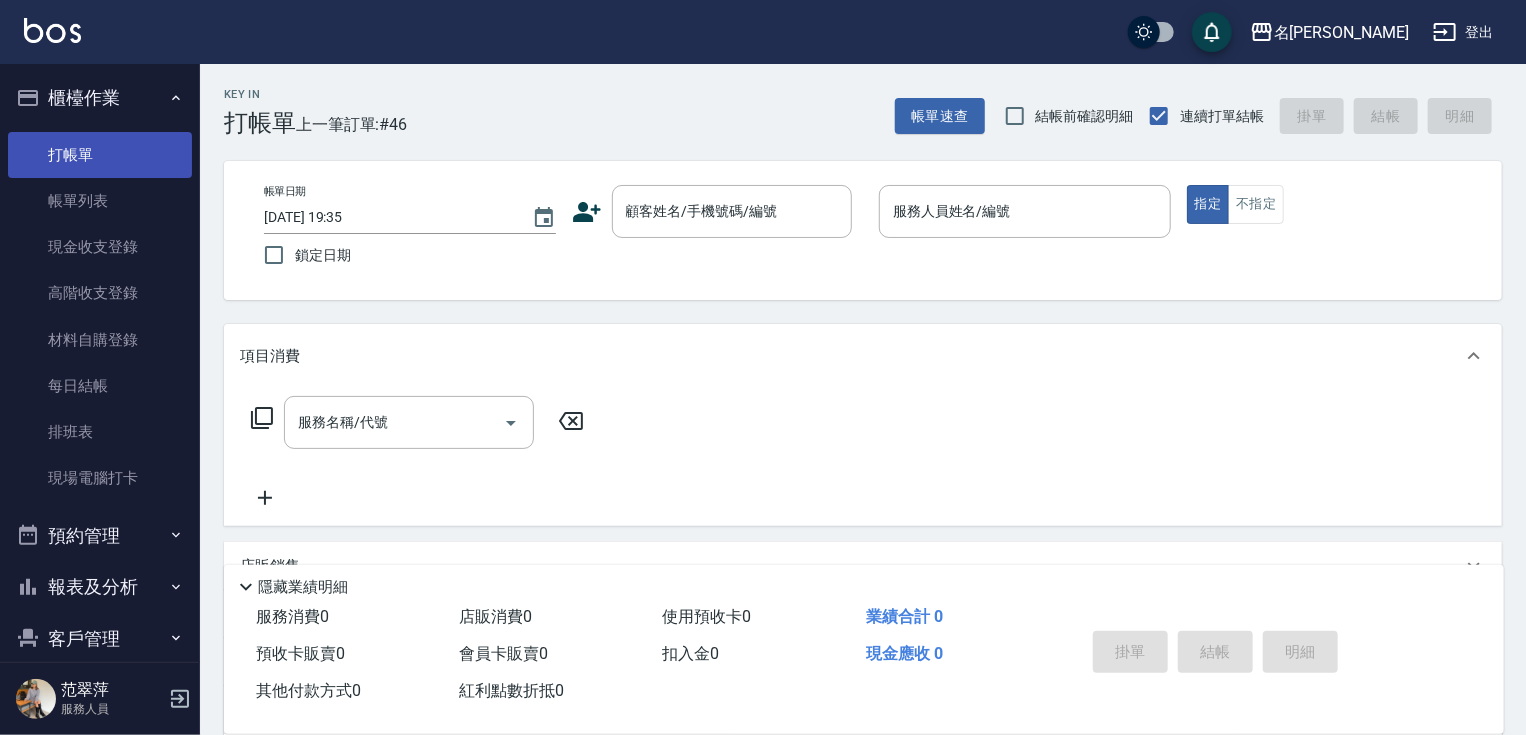 click on "打帳單" at bounding box center [100, 155] 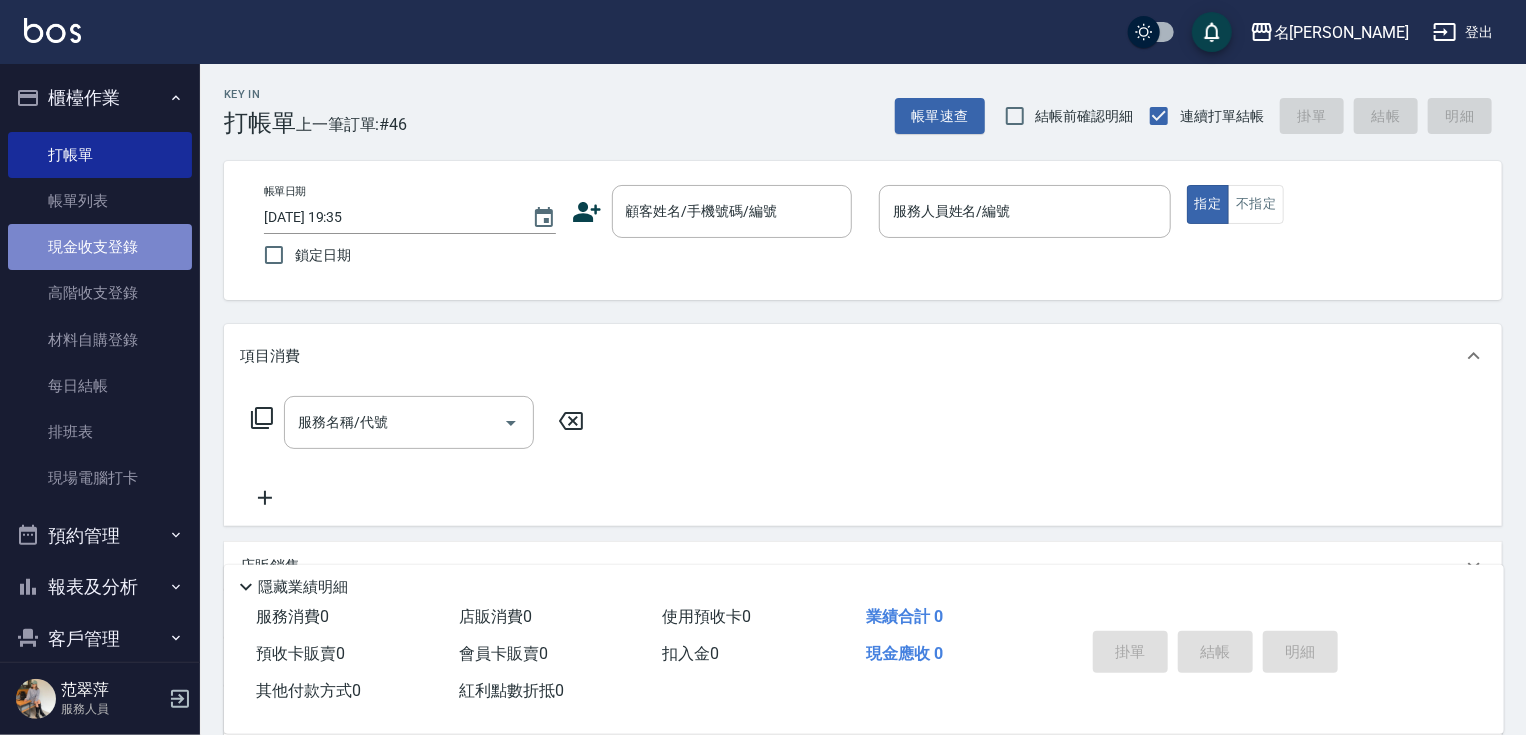 click on "現金收支登錄" at bounding box center [100, 247] 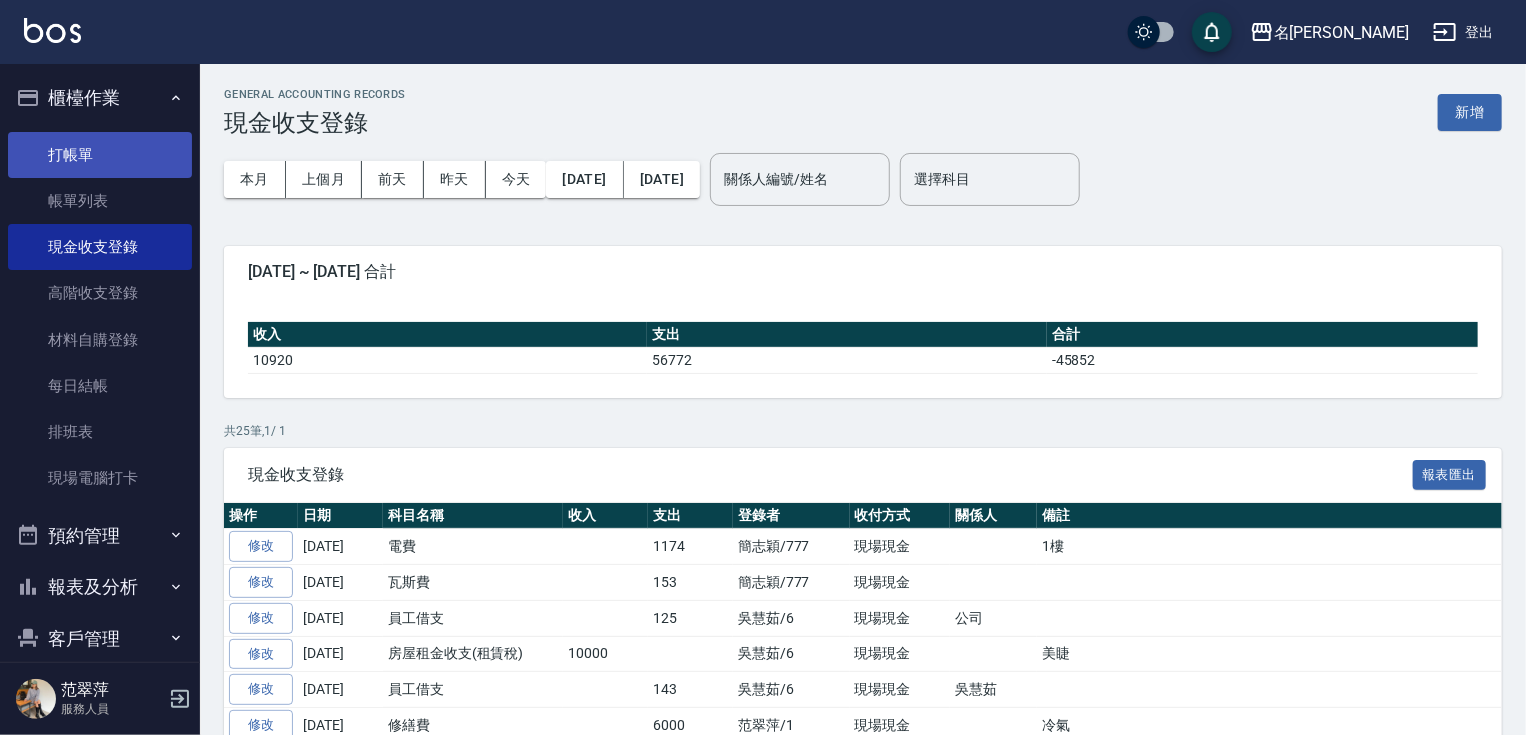 click on "打帳單" at bounding box center (100, 155) 